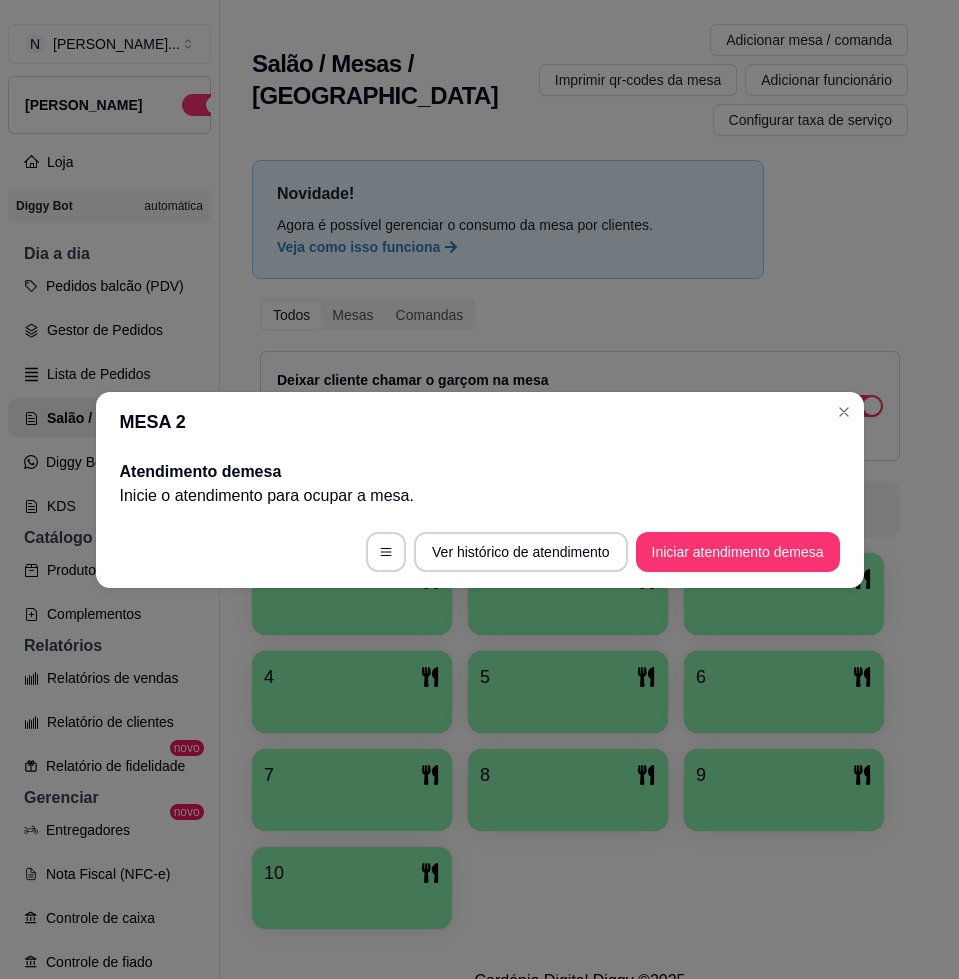 scroll, scrollTop: 0, scrollLeft: 0, axis: both 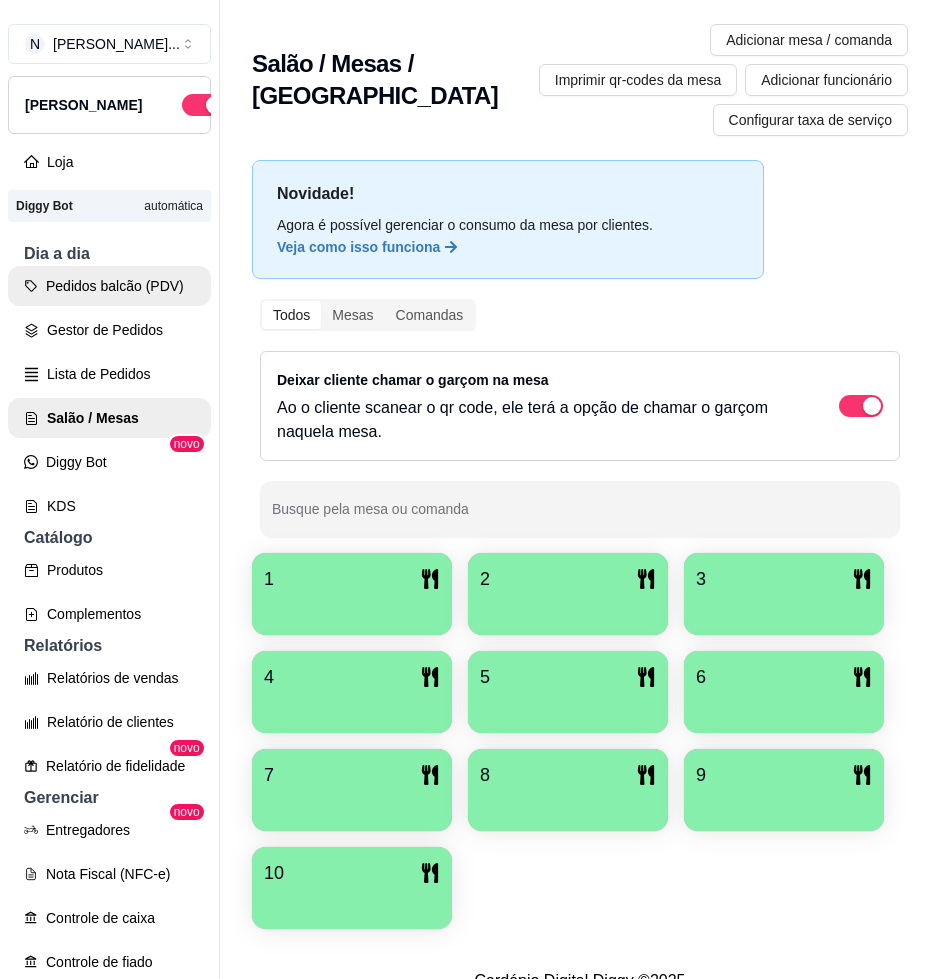 click on "Pedidos balcão (PDV)" at bounding box center [109, 286] 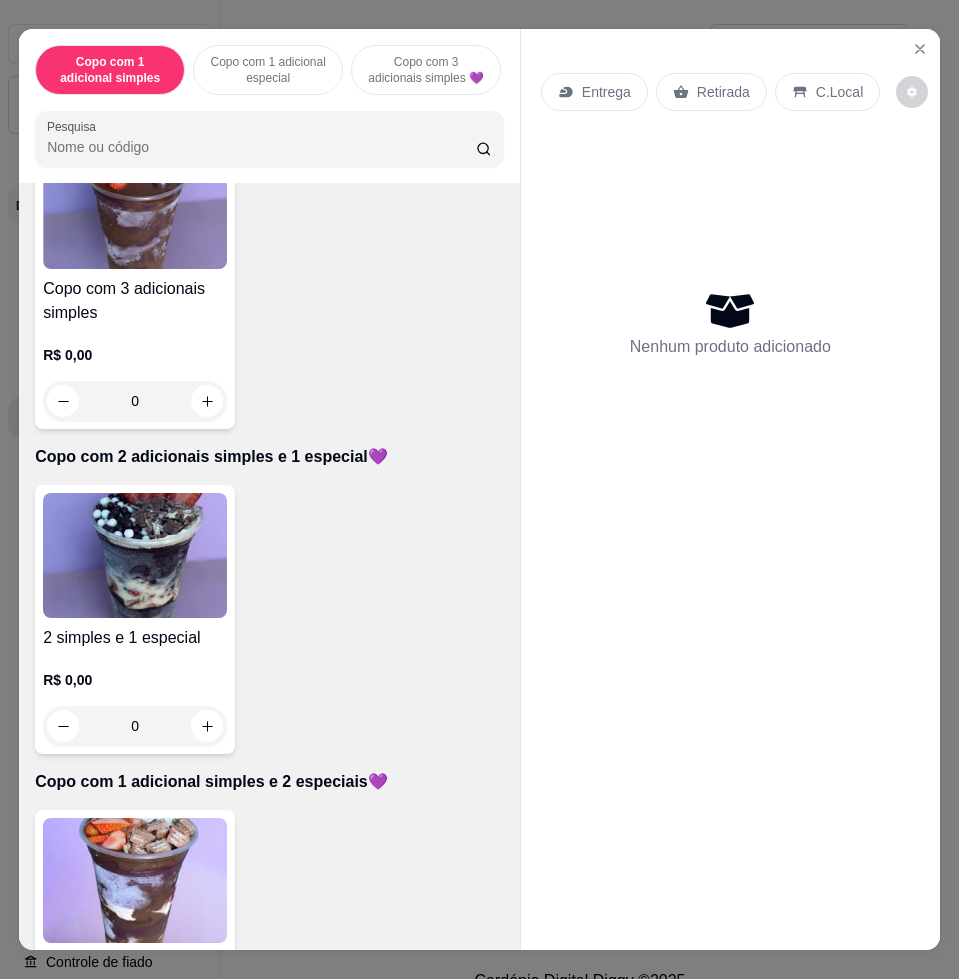 scroll, scrollTop: 1000, scrollLeft: 0, axis: vertical 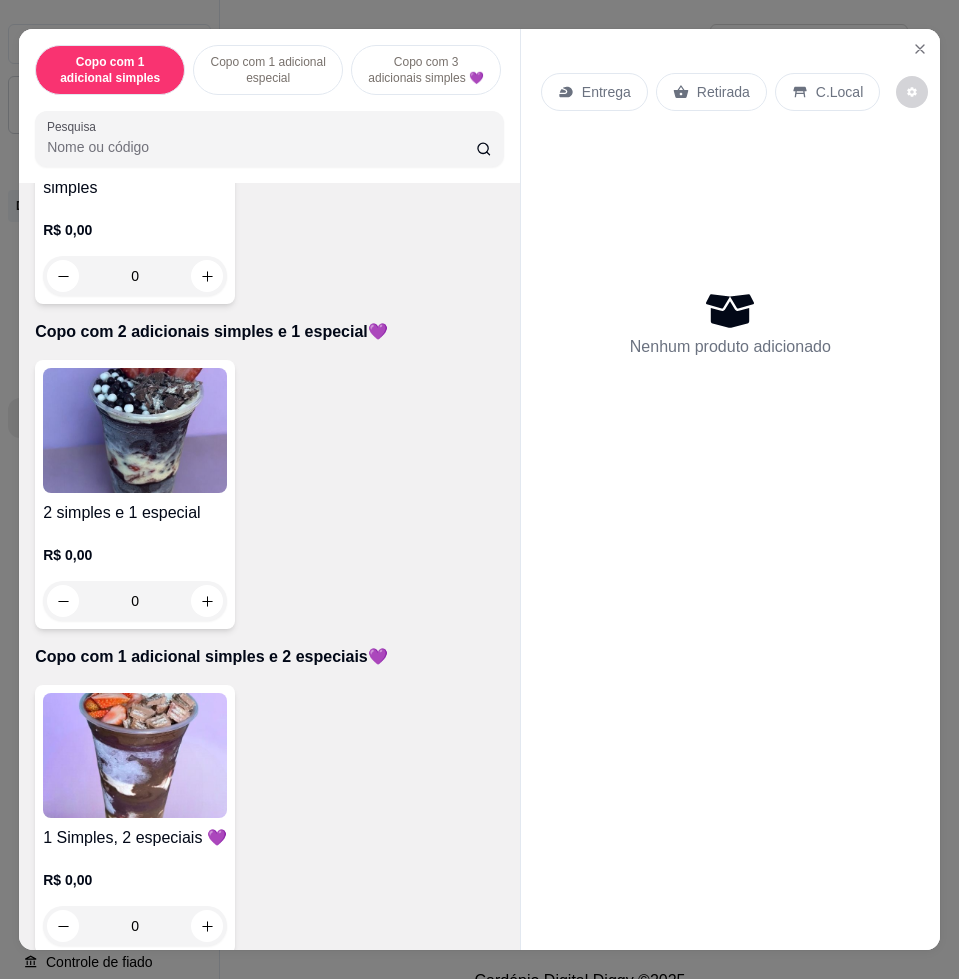 click at bounding box center [135, 755] 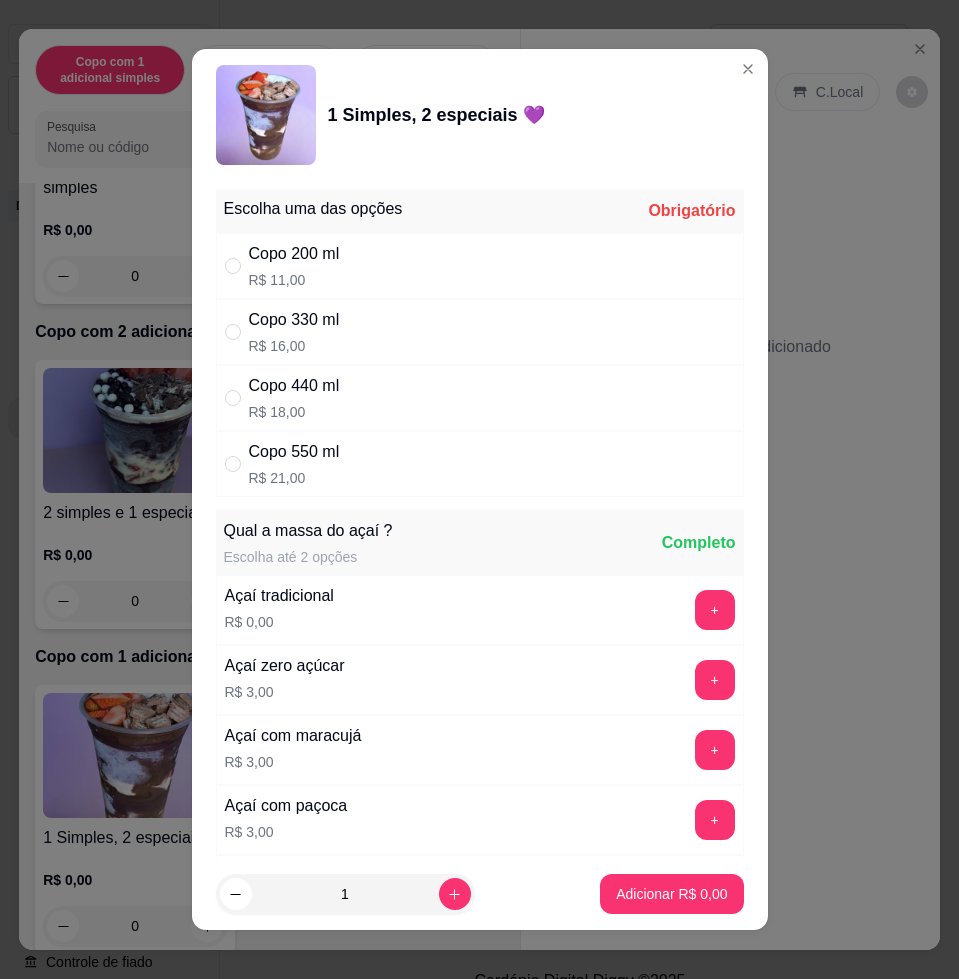 click on "Copo 440 ml" at bounding box center [294, 386] 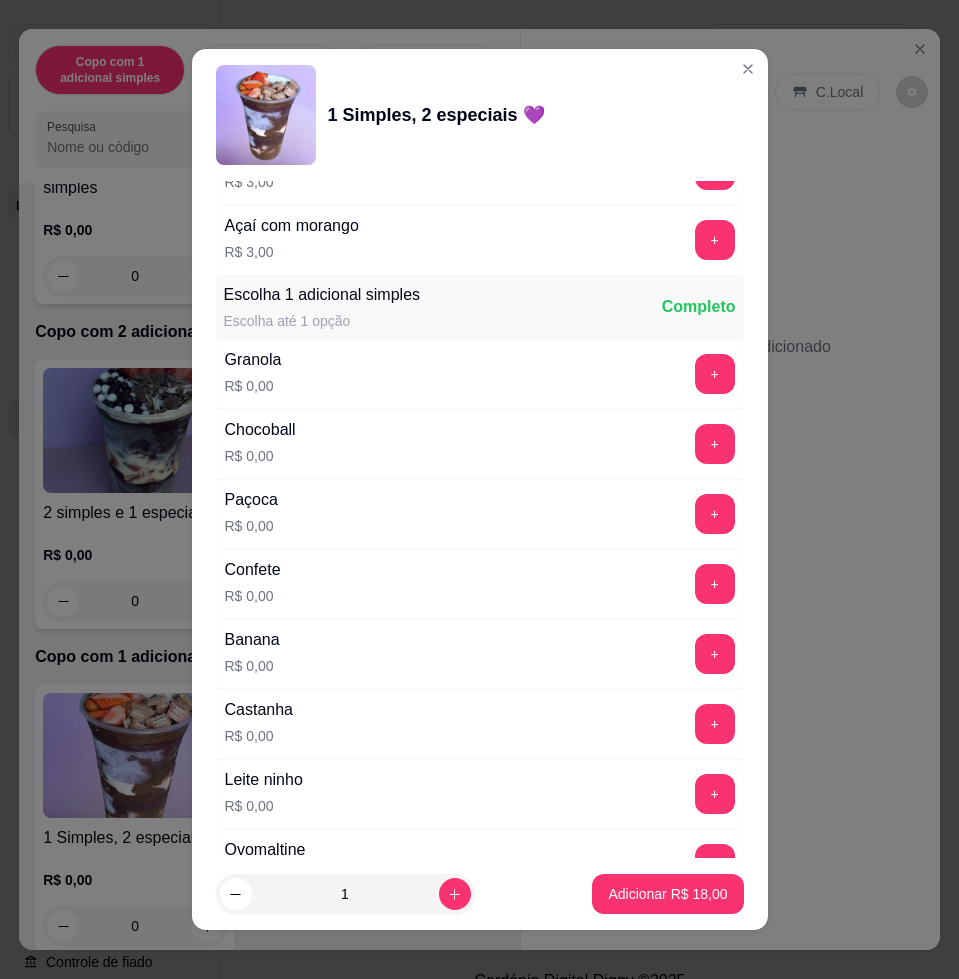 scroll, scrollTop: 1125, scrollLeft: 0, axis: vertical 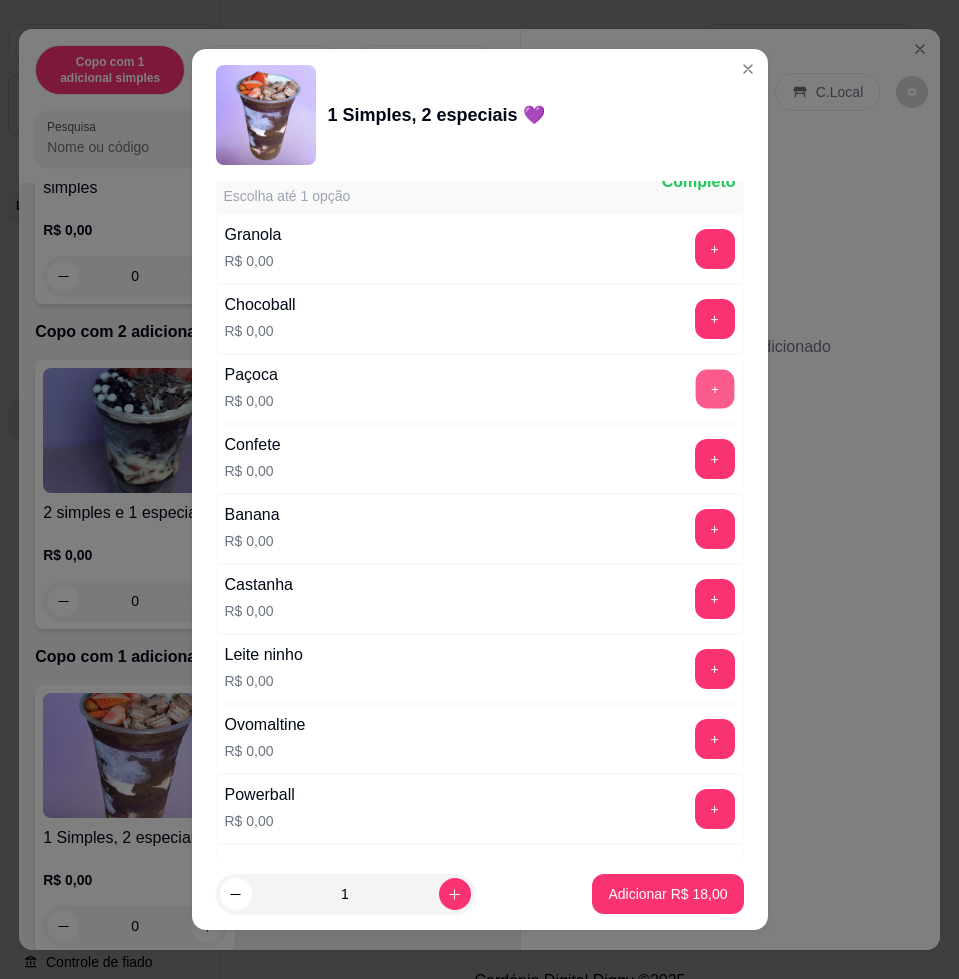 click on "+" at bounding box center (714, 389) 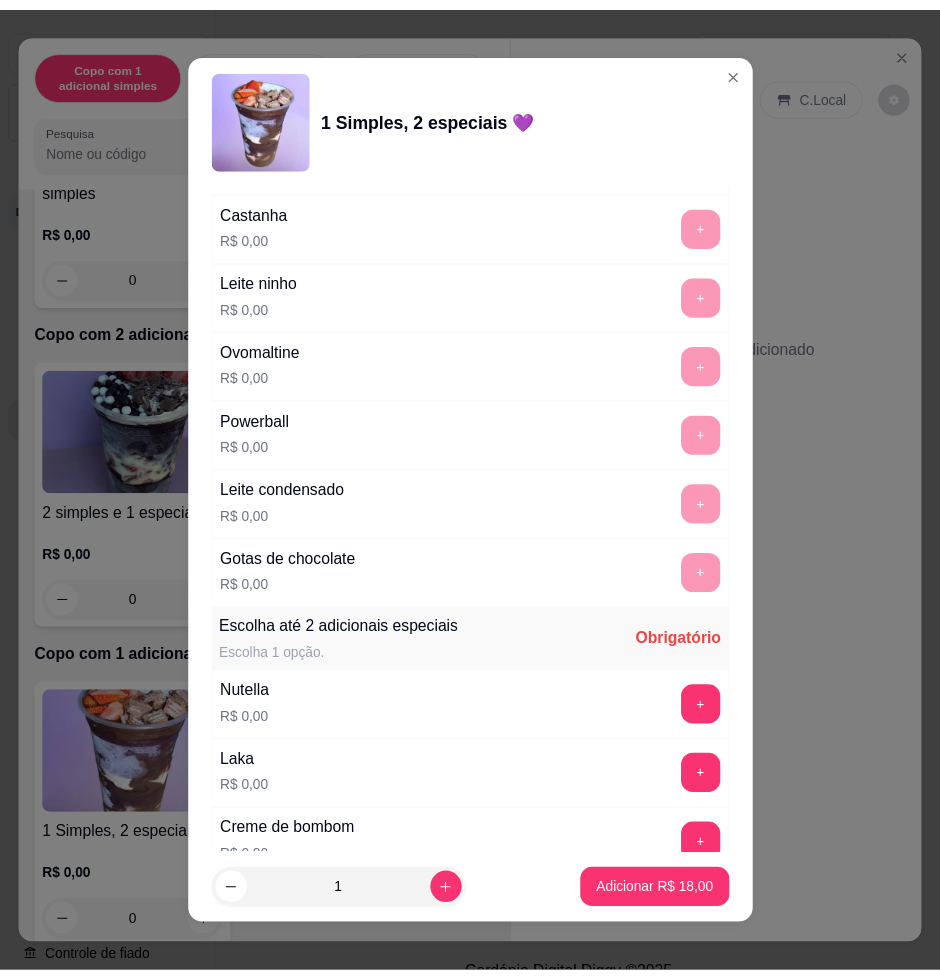 scroll, scrollTop: 1750, scrollLeft: 0, axis: vertical 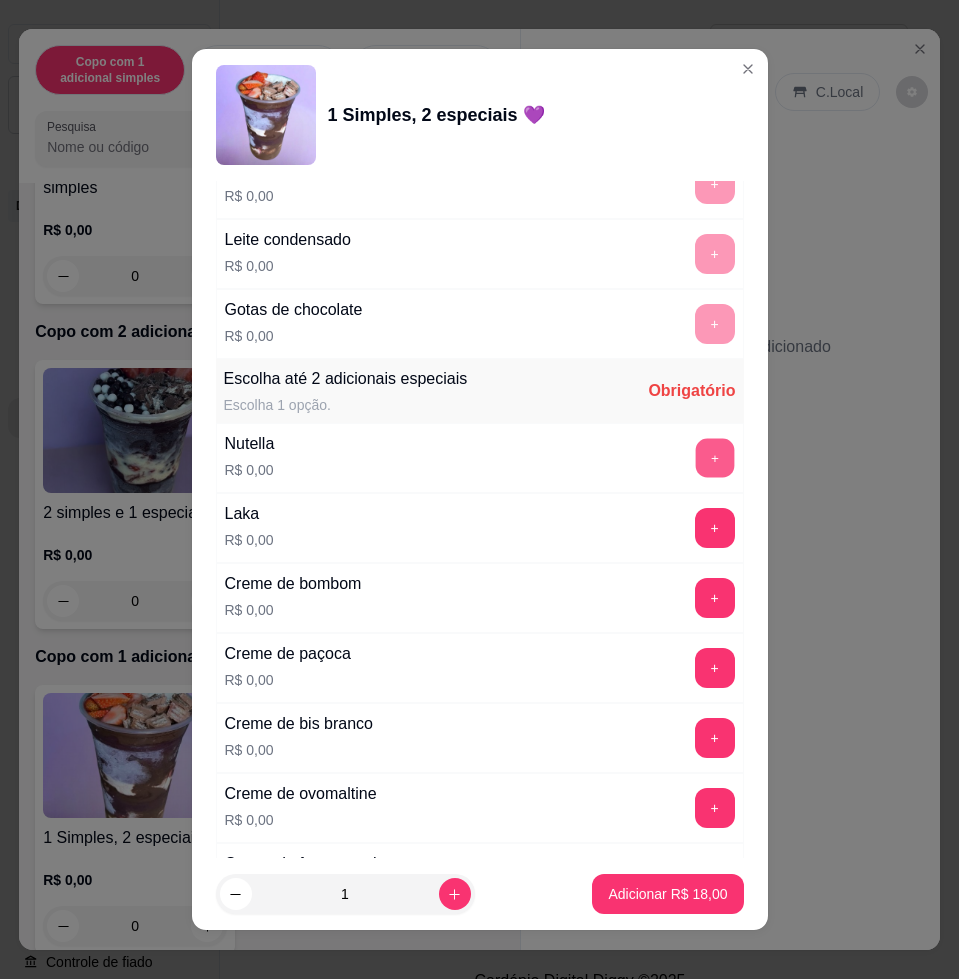click on "+" at bounding box center (714, 458) 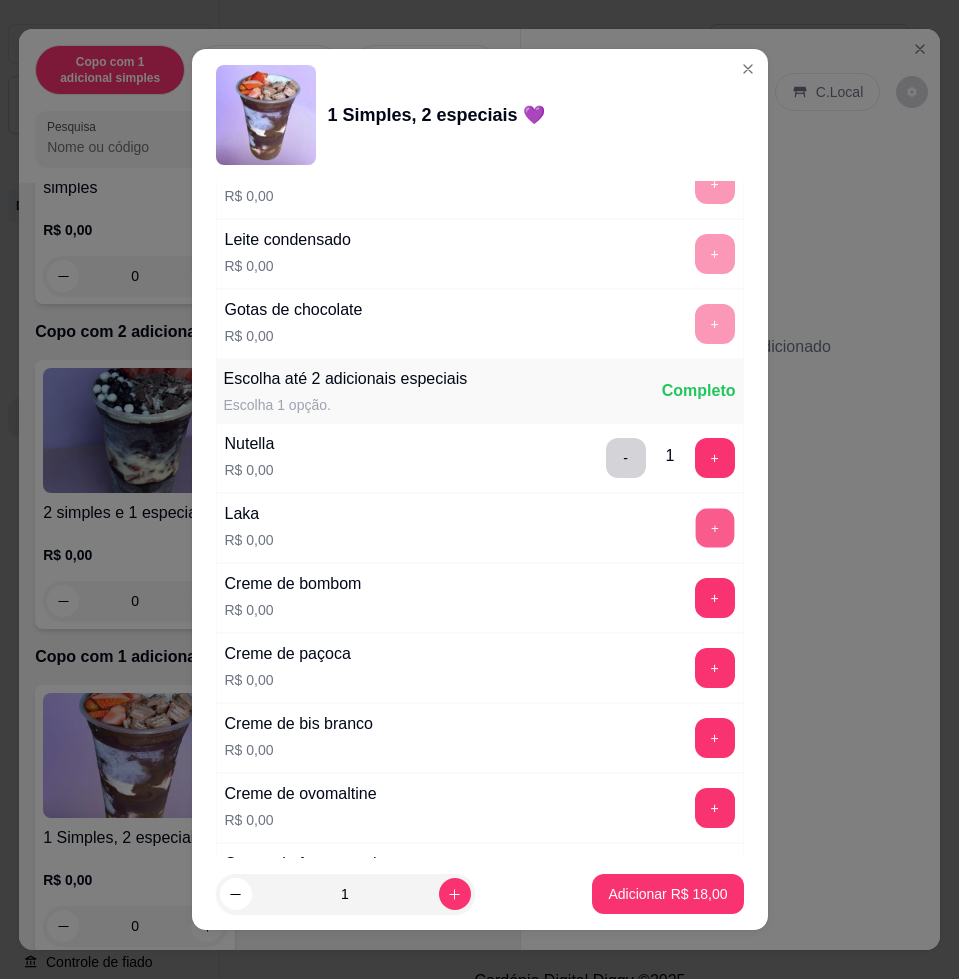 click on "+" at bounding box center [714, 528] 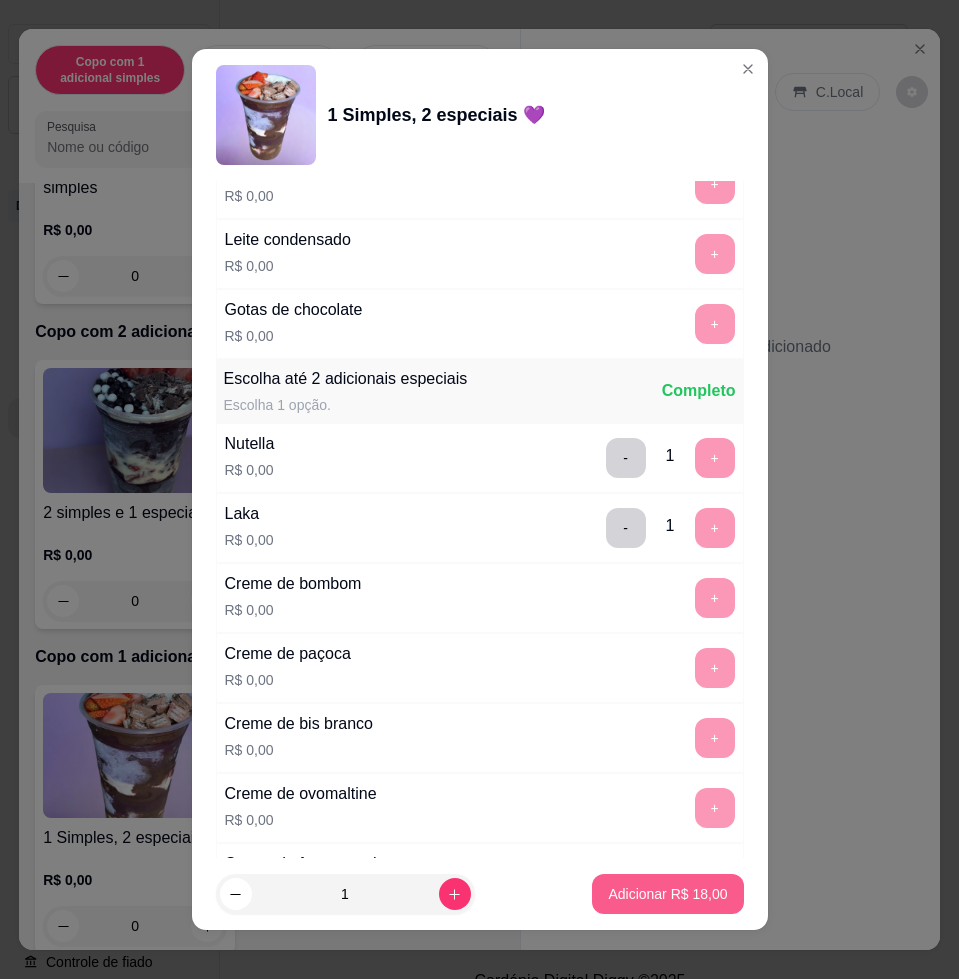 click on "Adicionar   R$ 18,00" at bounding box center (667, 894) 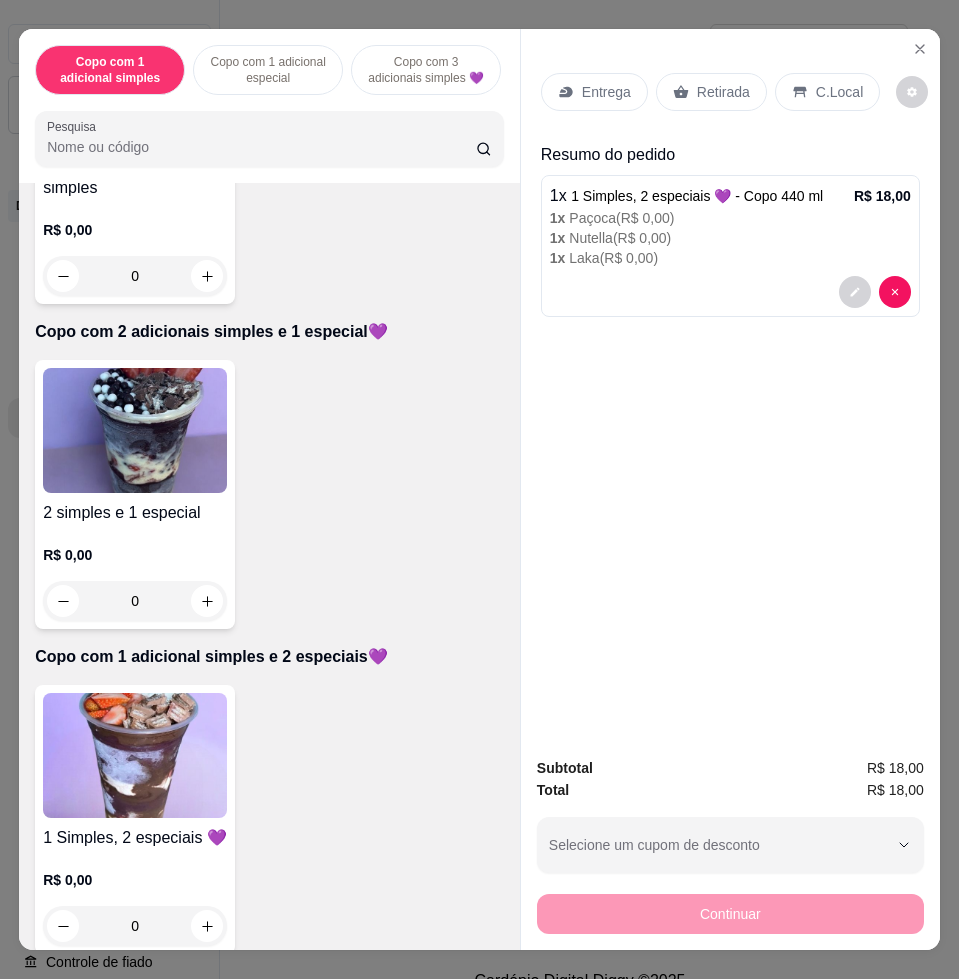 click on "Entrega" at bounding box center (606, 92) 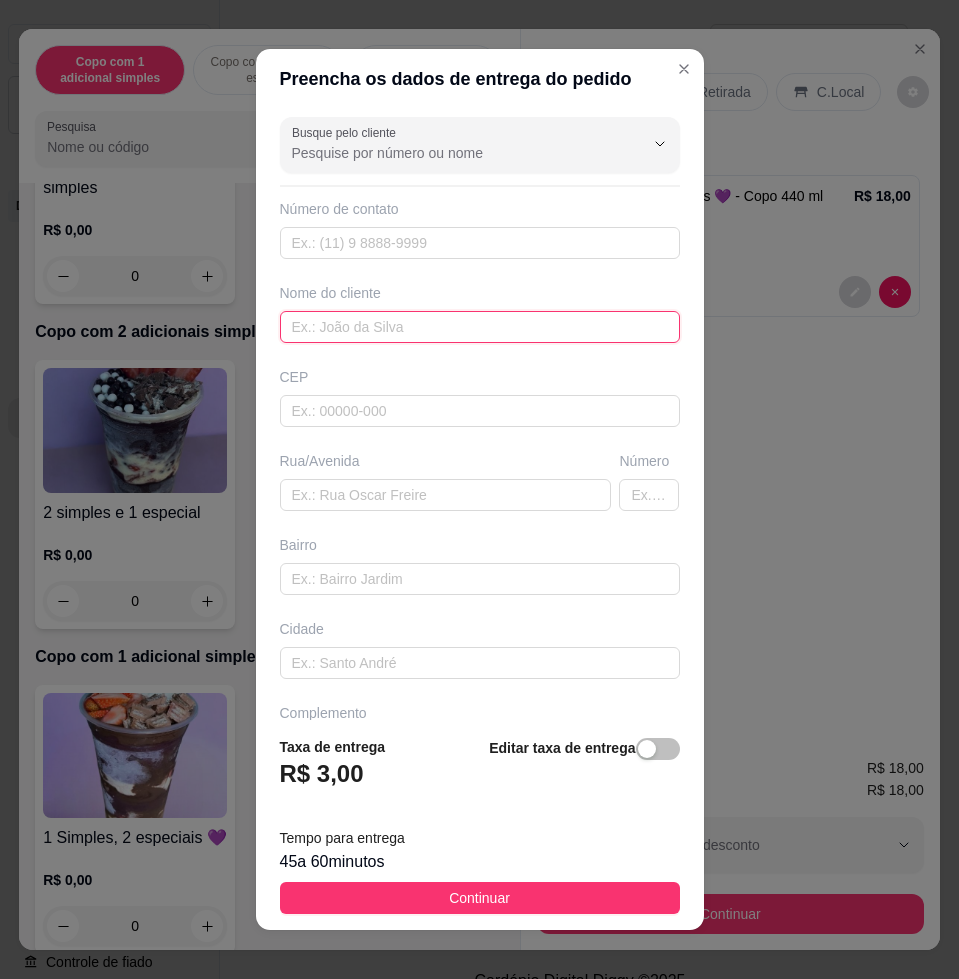 click at bounding box center (480, 327) 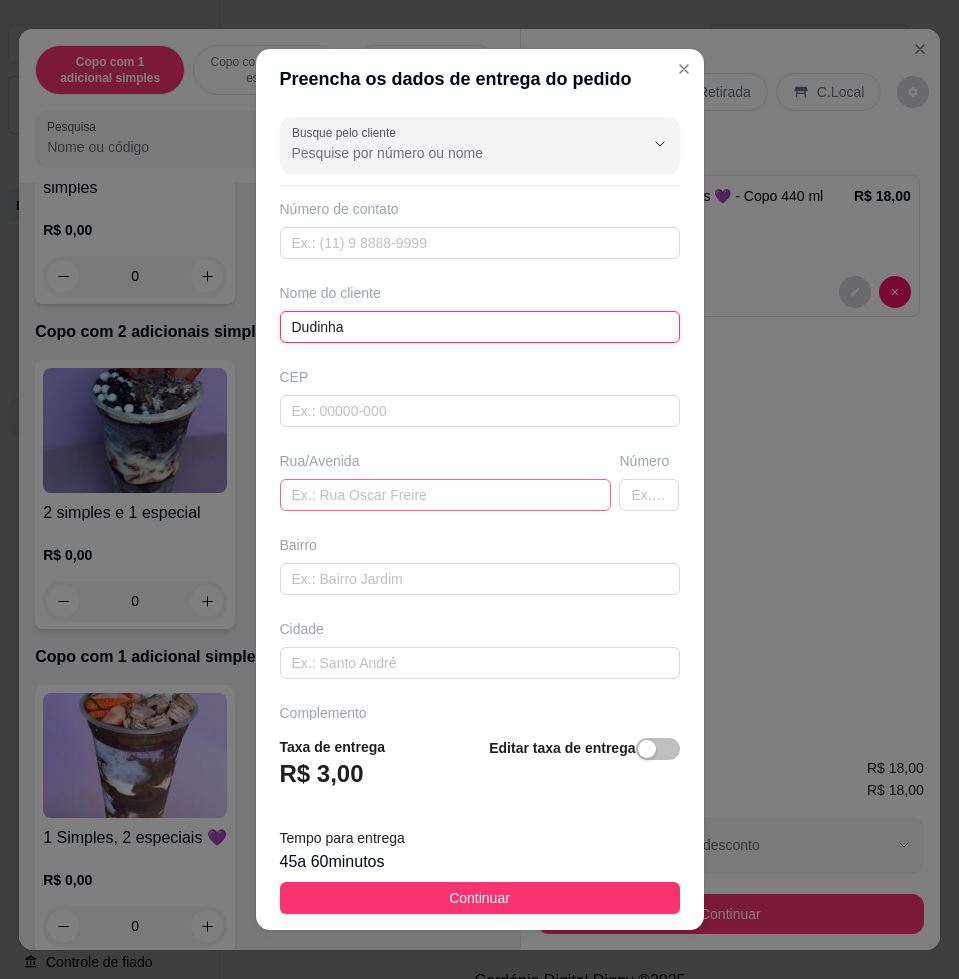 type on "Dudinha" 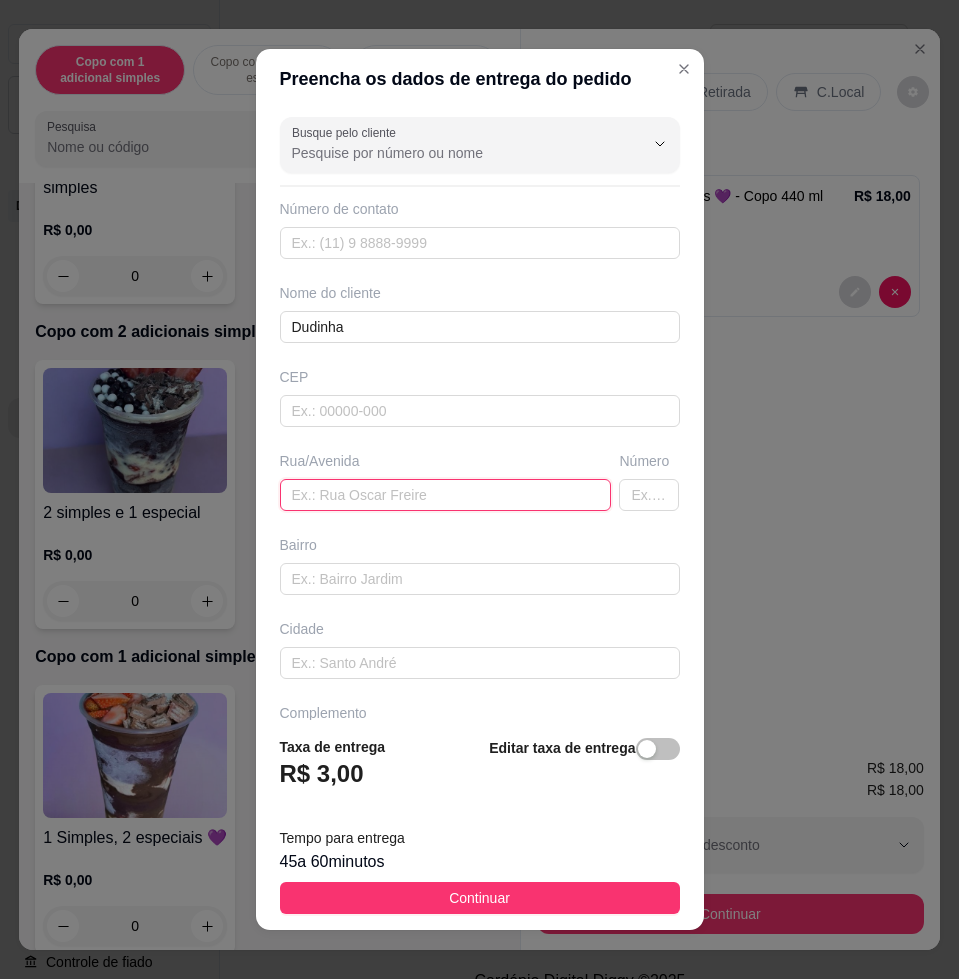 click at bounding box center (446, 495) 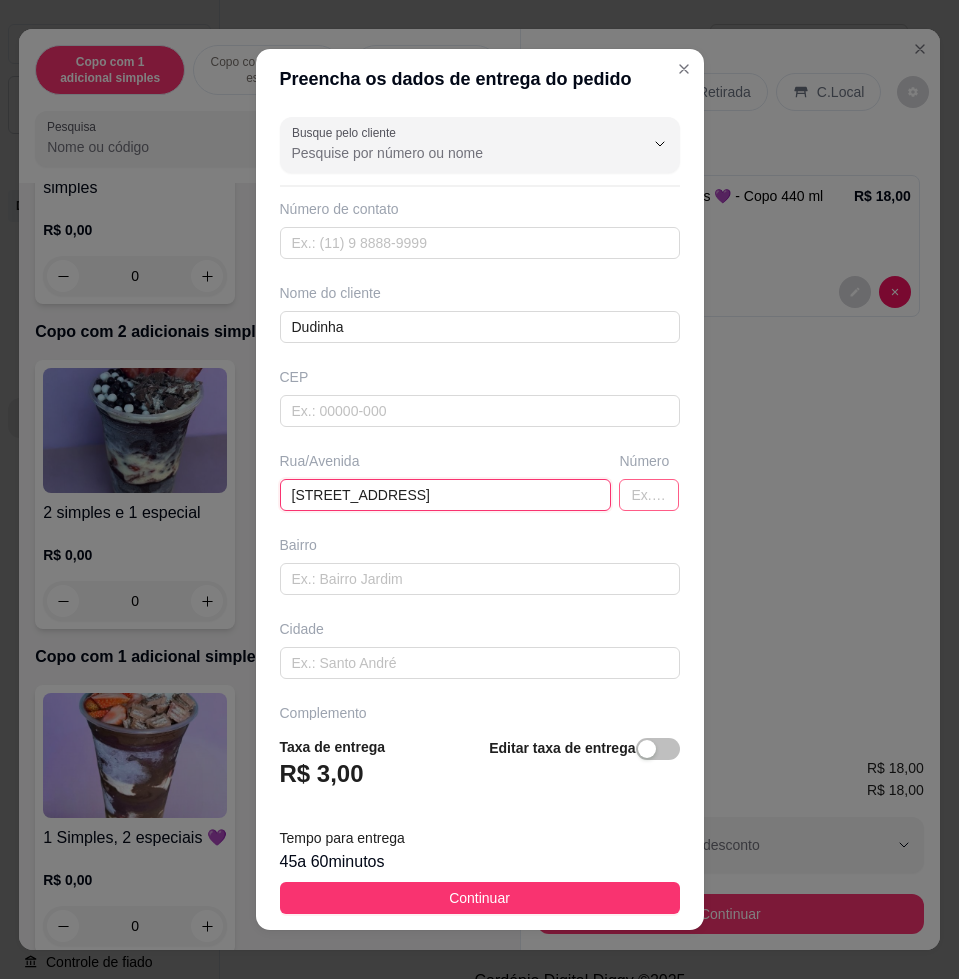 type on "rua 2D antiga 9" 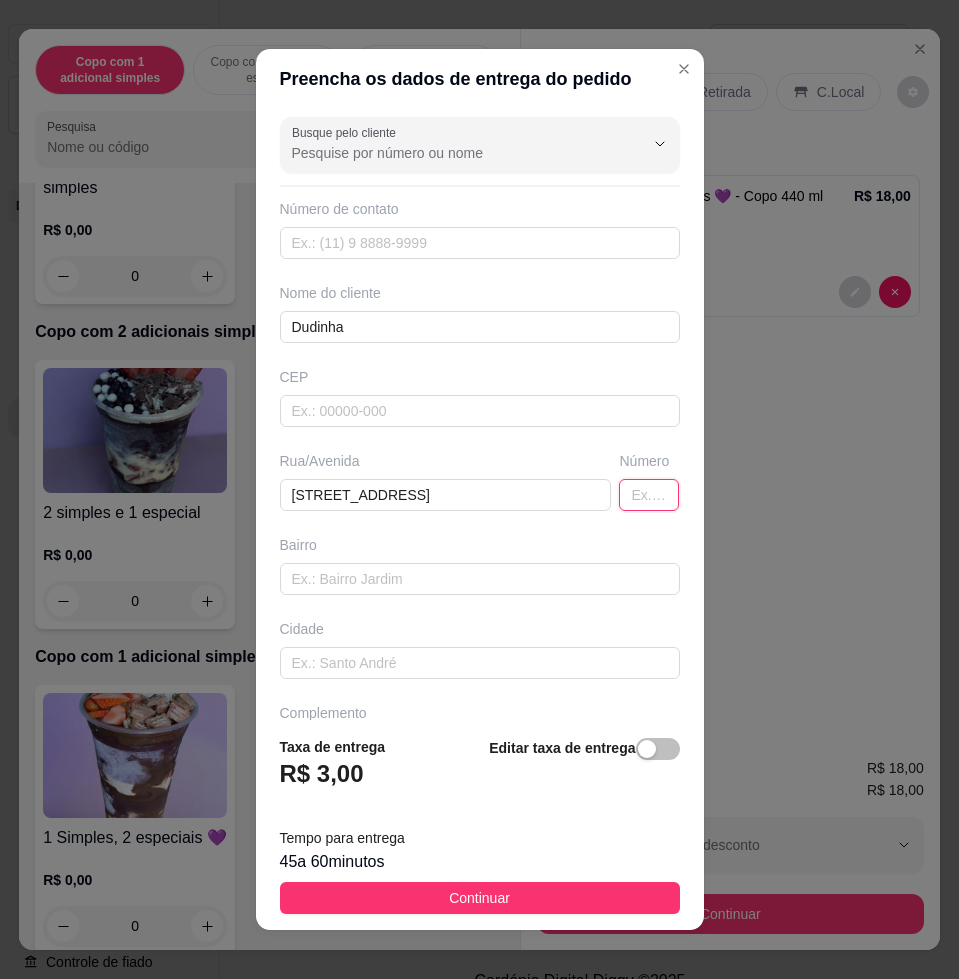 click at bounding box center (649, 495) 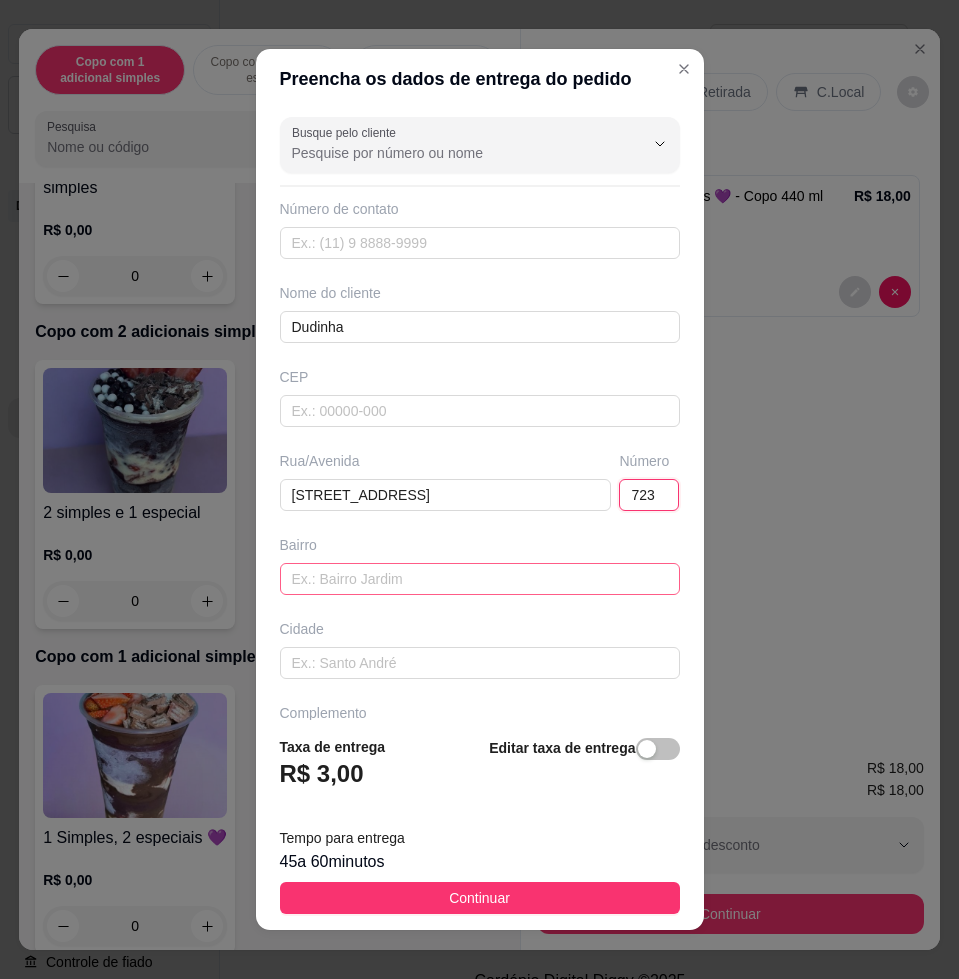 type on "723" 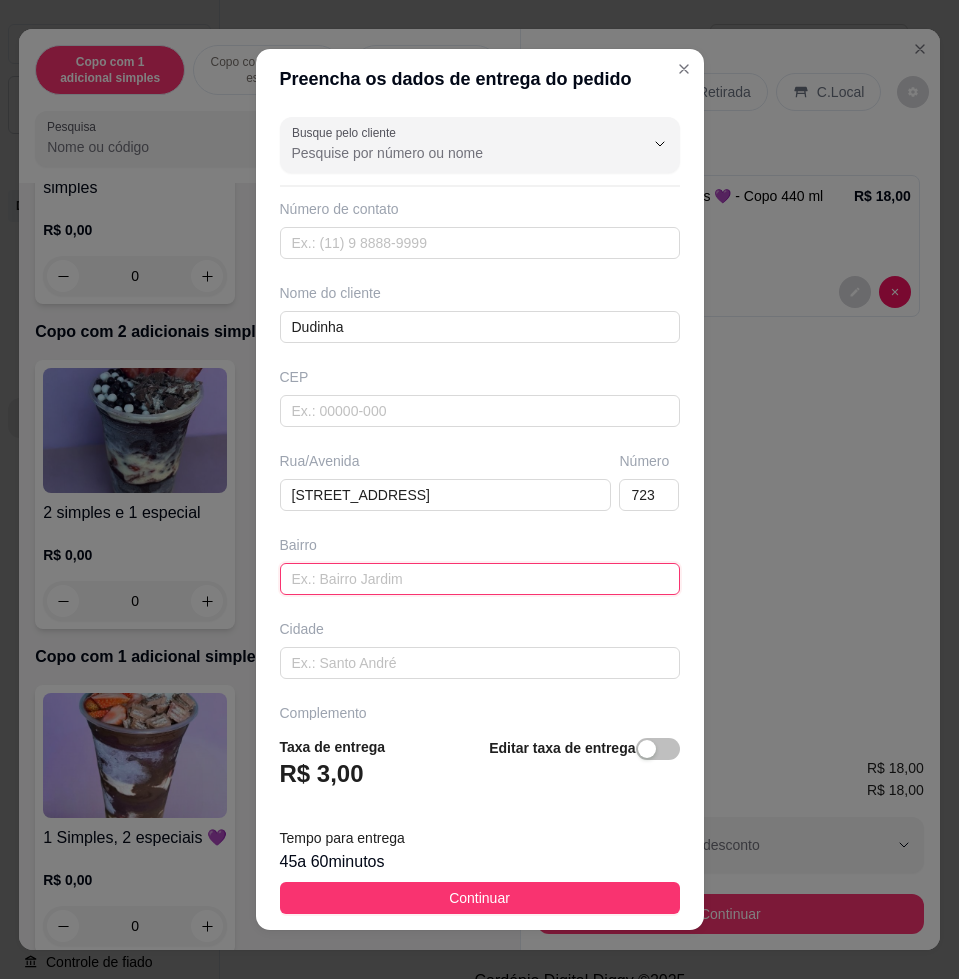 click at bounding box center [480, 579] 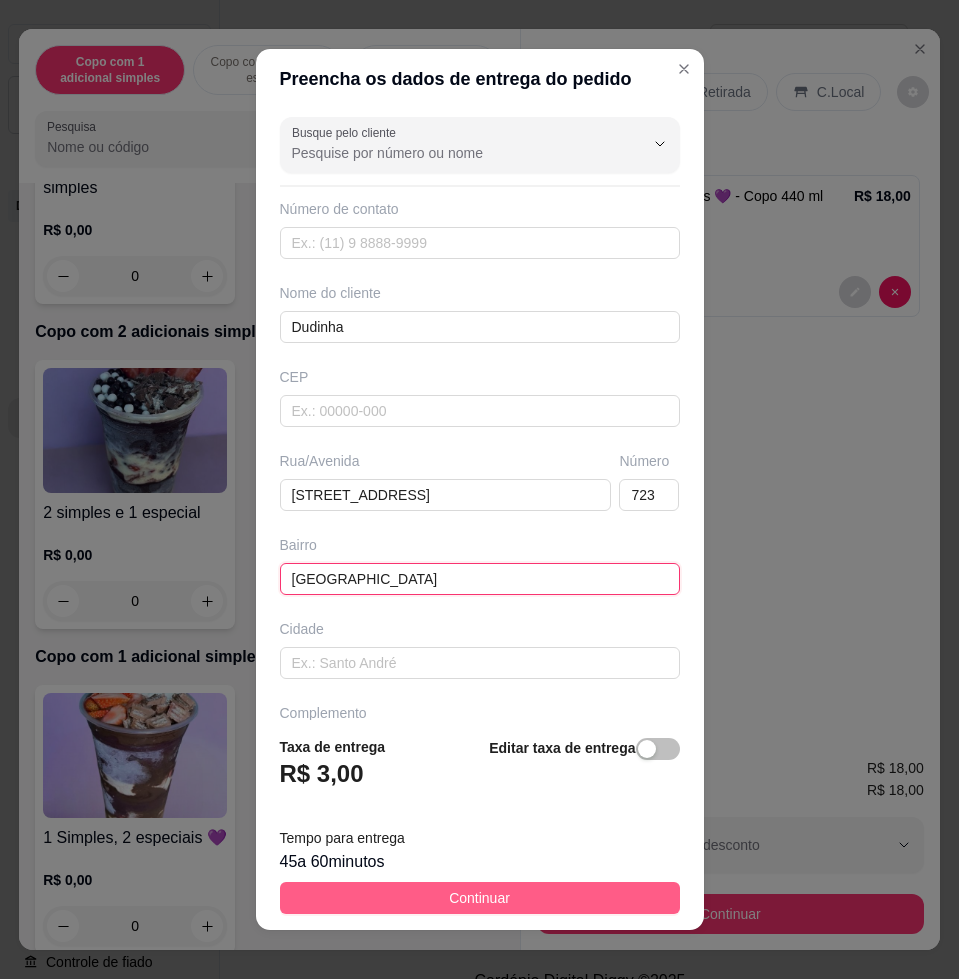 type on "Nova York" 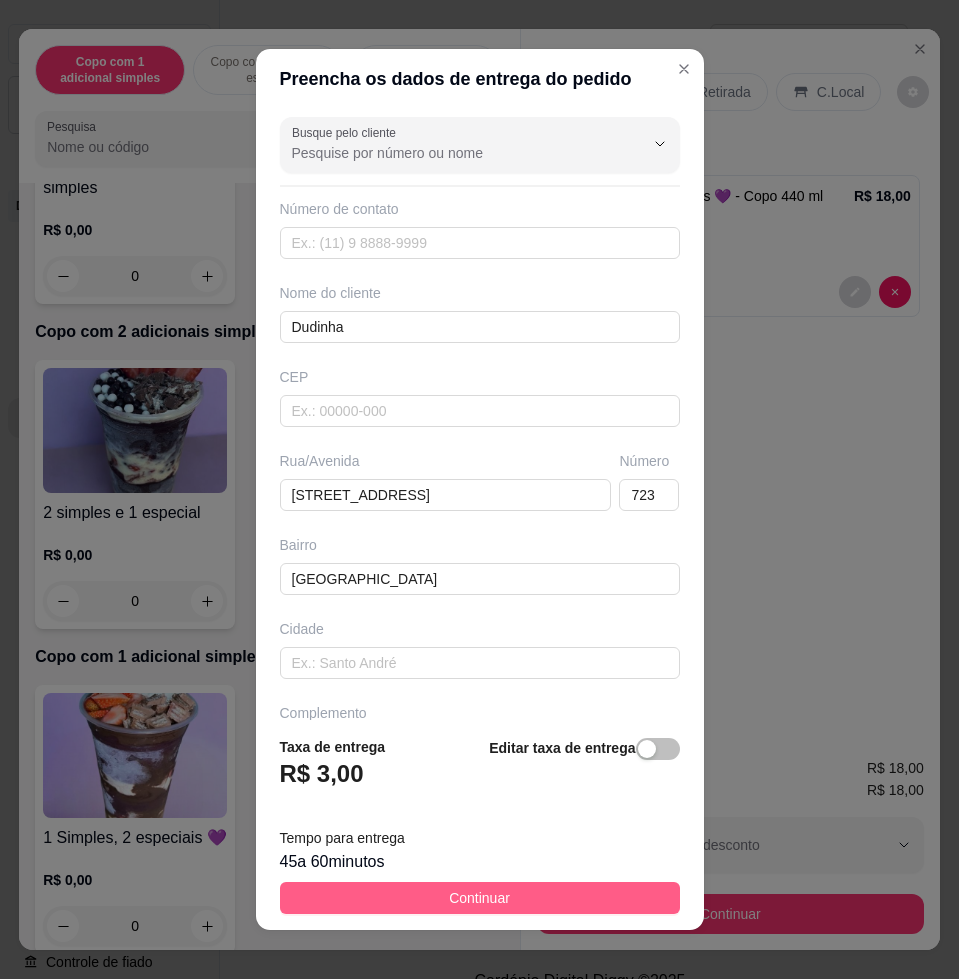 click on "Continuar" at bounding box center [480, 898] 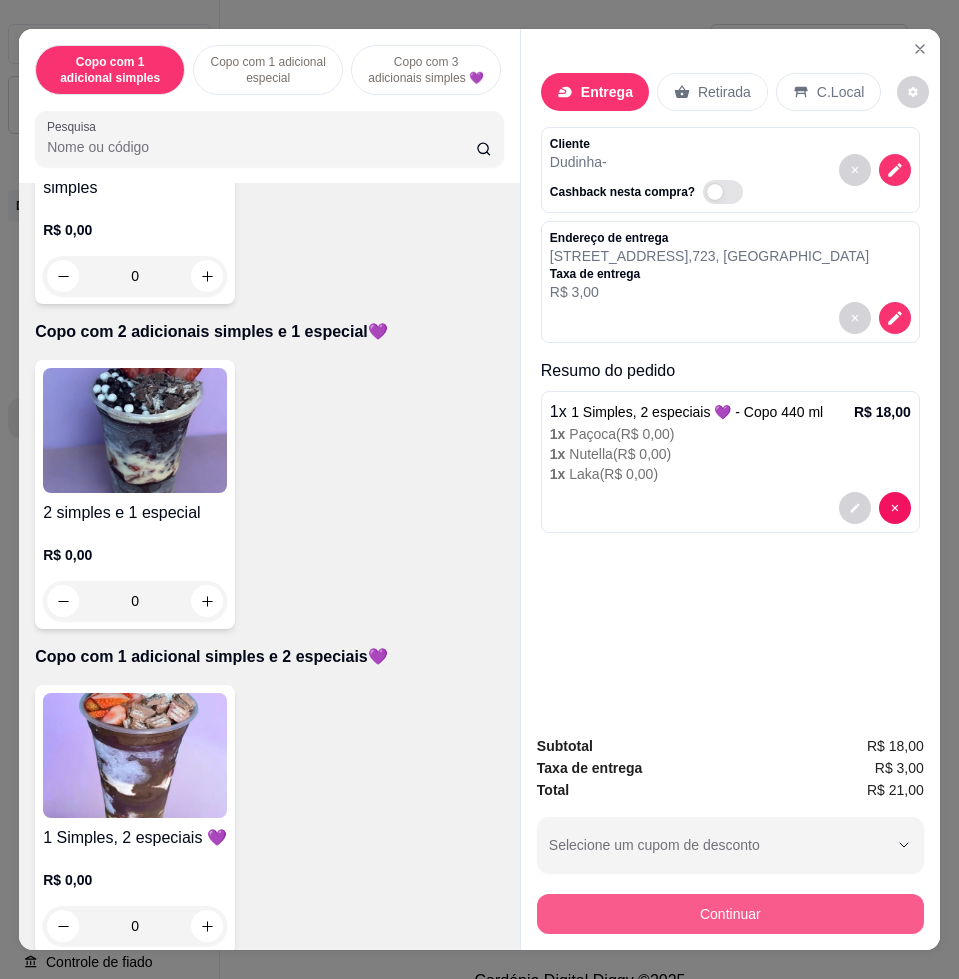 click on "Continuar" at bounding box center [730, 914] 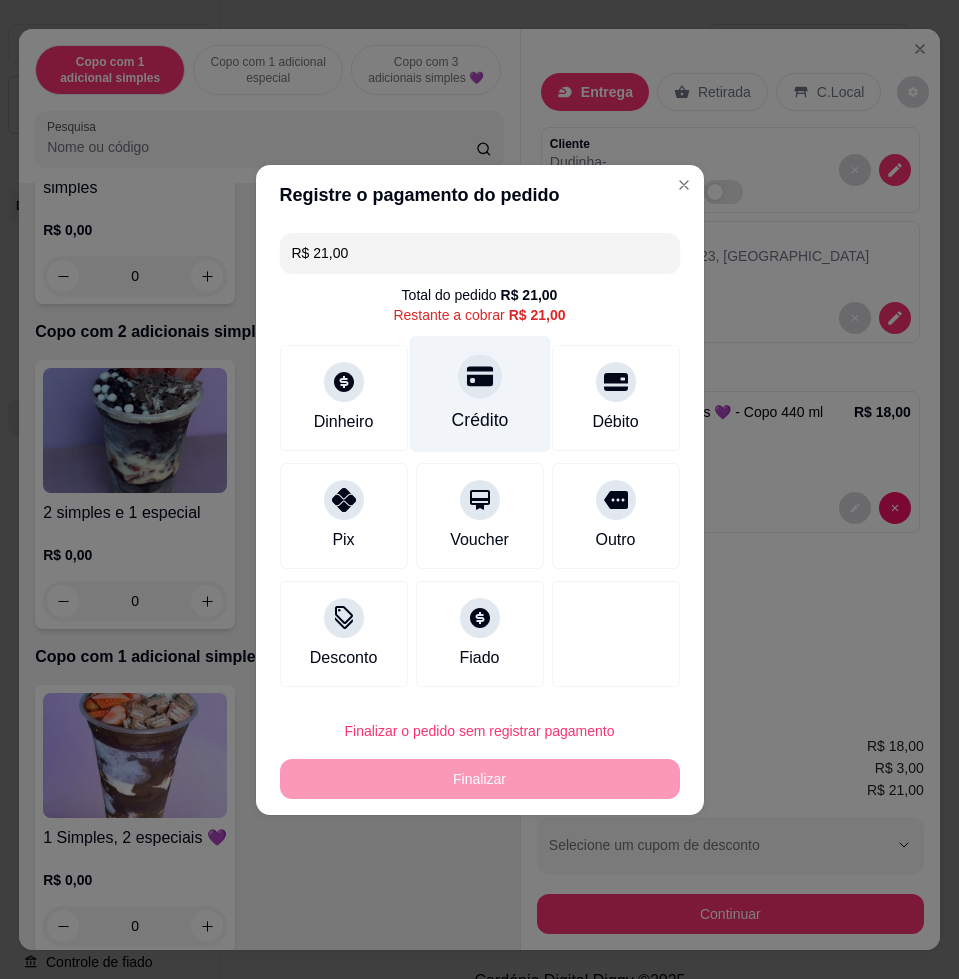 click 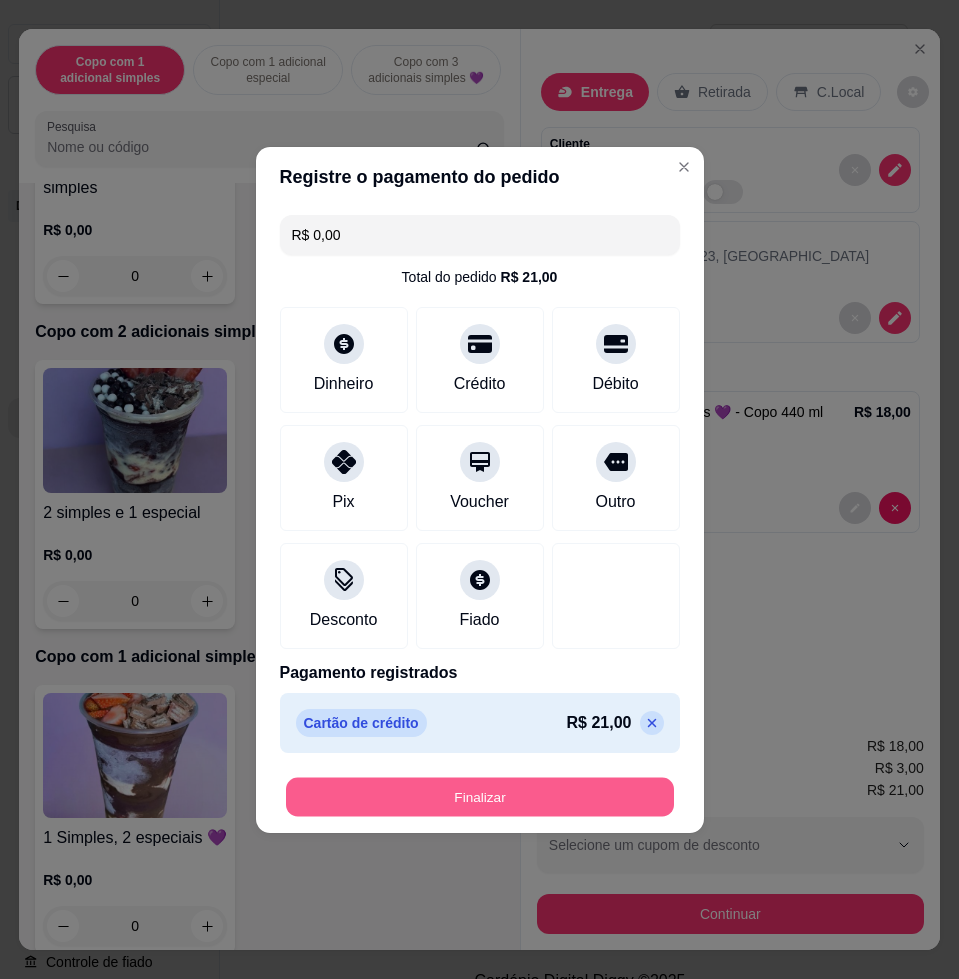 click on "Finalizar" at bounding box center (480, 796) 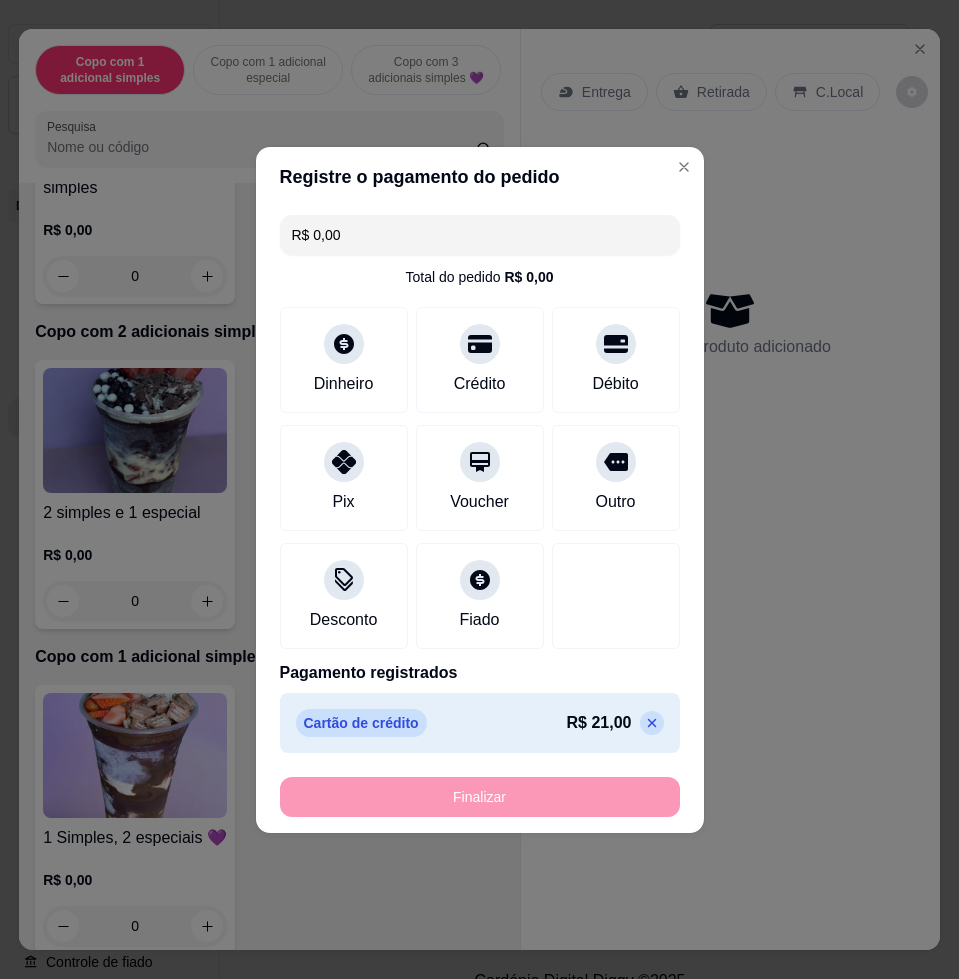 type on "-R$ 21,00" 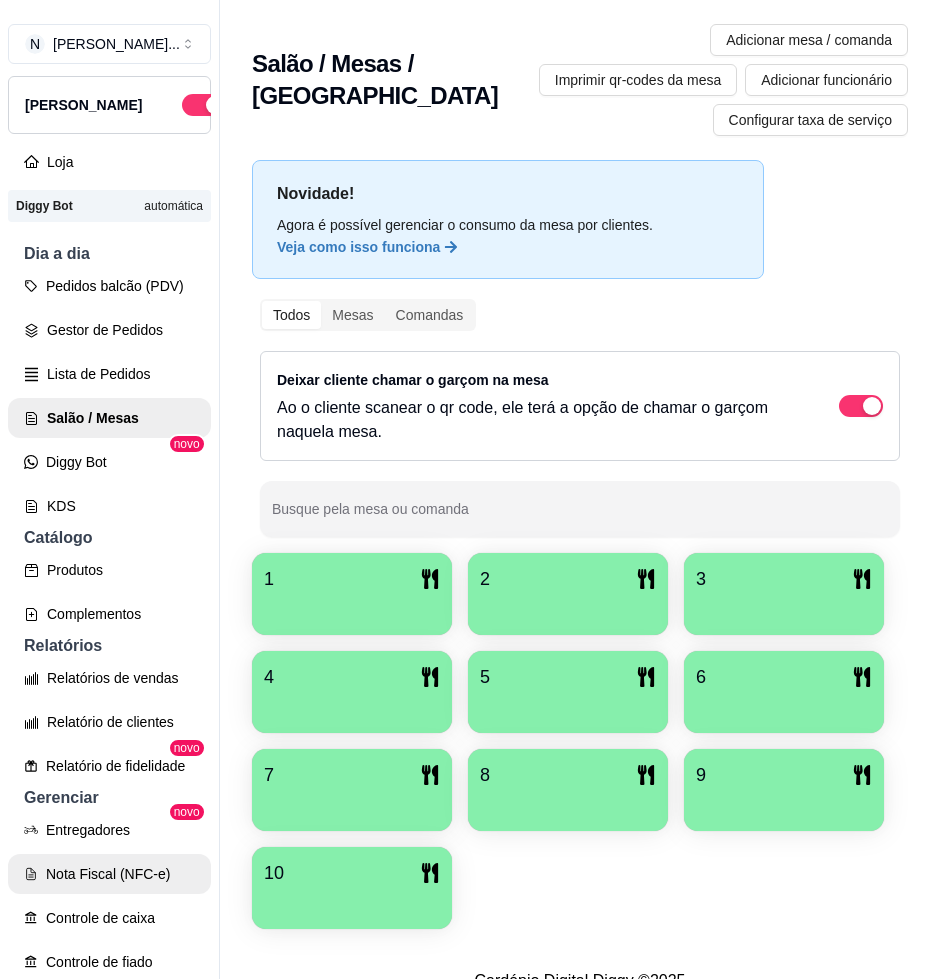 scroll, scrollTop: 125, scrollLeft: 0, axis: vertical 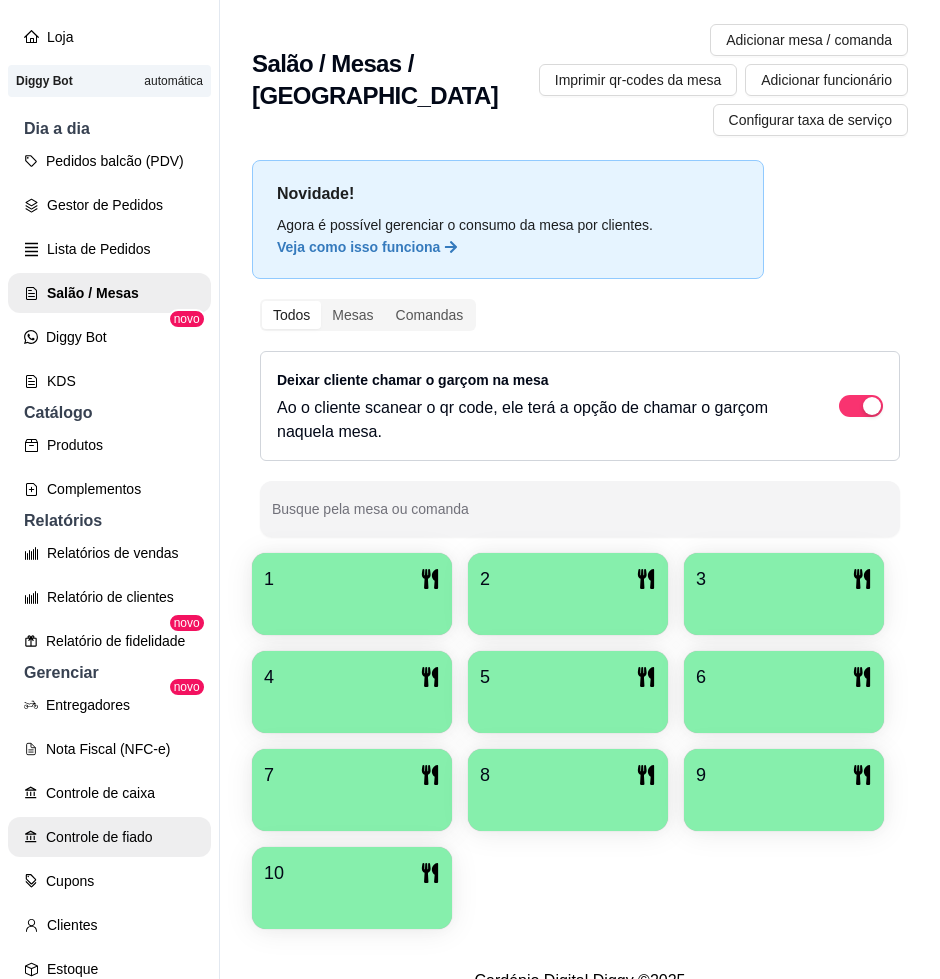 click on "Controle de fiado" at bounding box center [109, 837] 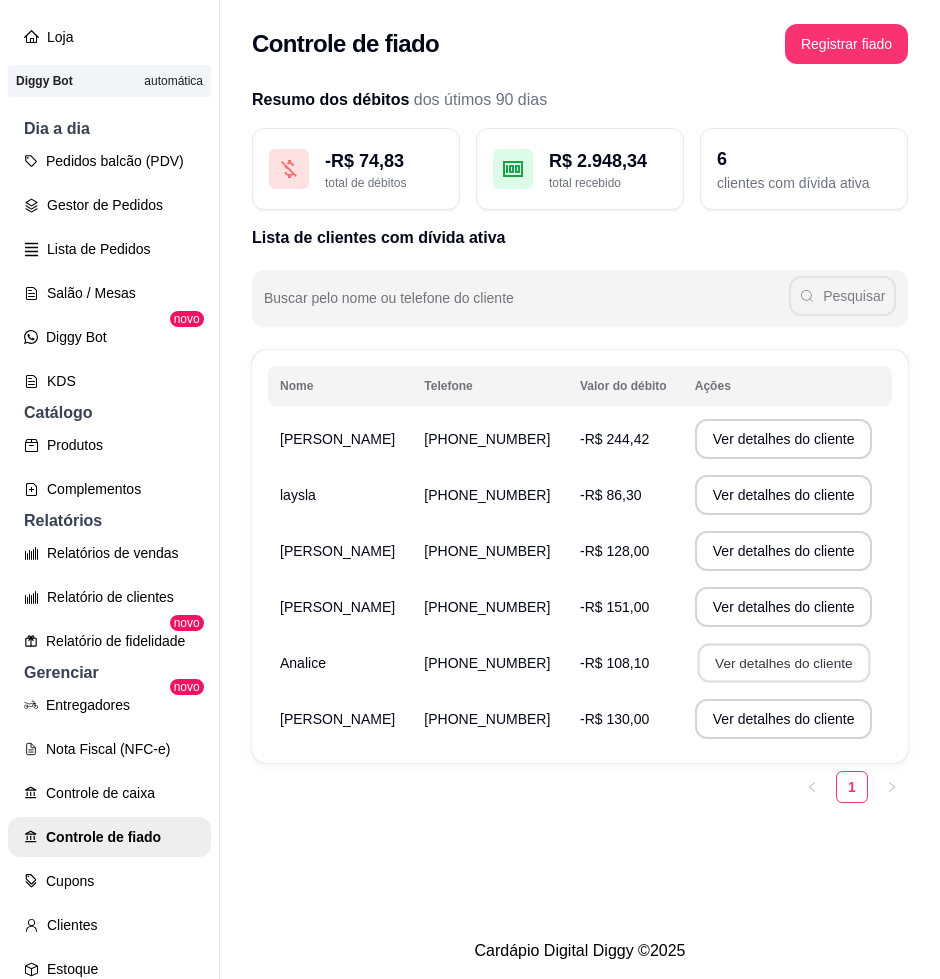 click on "Ver detalhes do cliente" at bounding box center [783, 663] 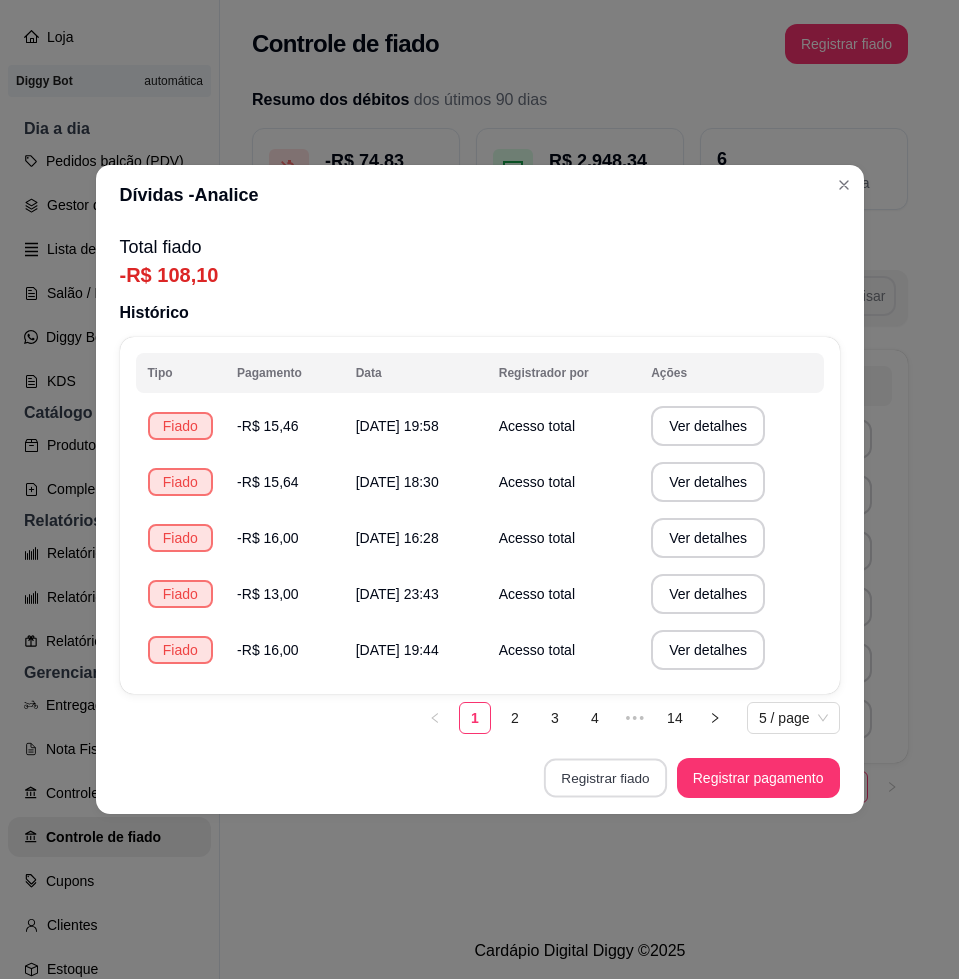 click on "Registrar fiado" at bounding box center [605, 778] 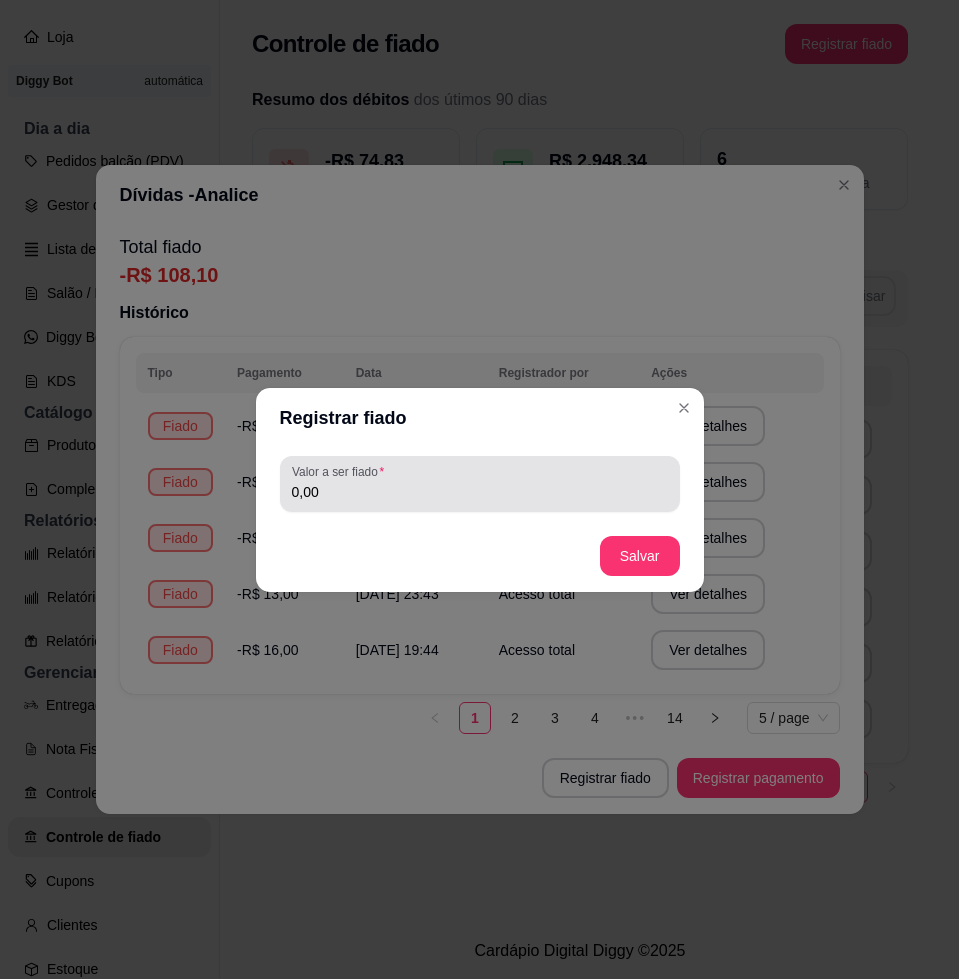 click on "Valor a ser fiado 0,00" at bounding box center (480, 484) 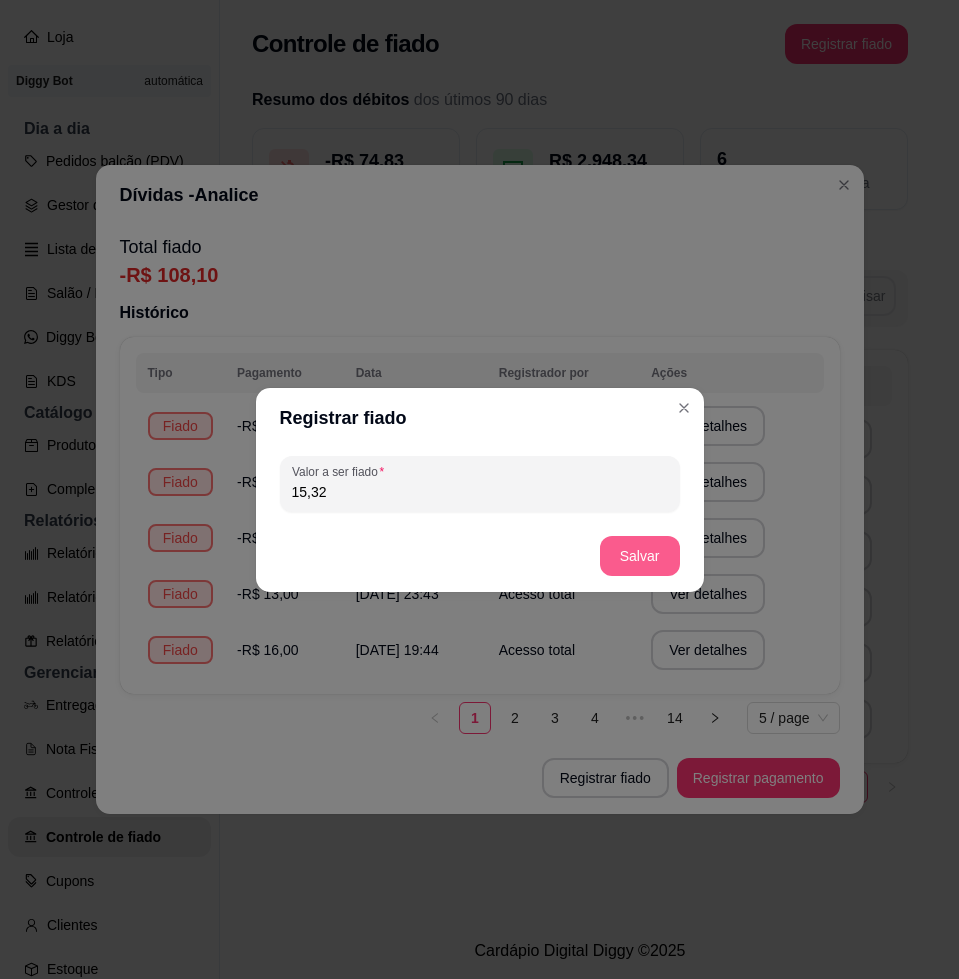 type on "15,32" 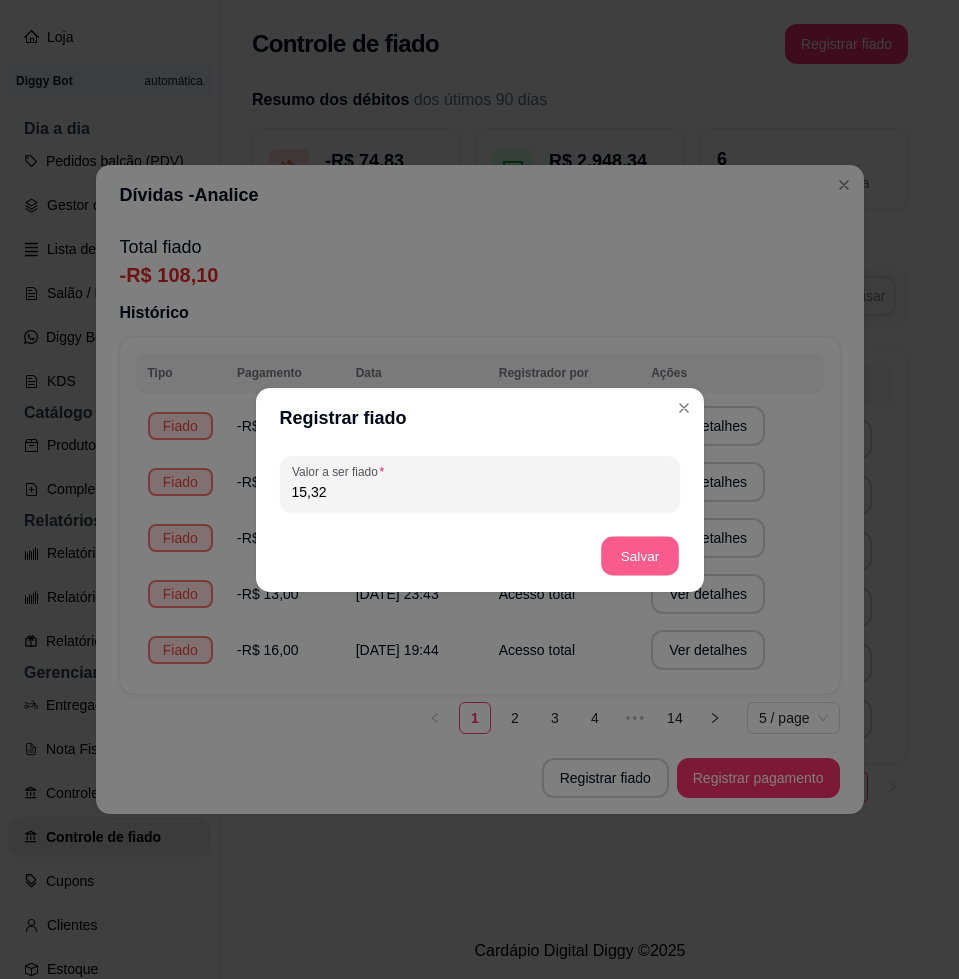 click on "Salvar" at bounding box center (640, 555) 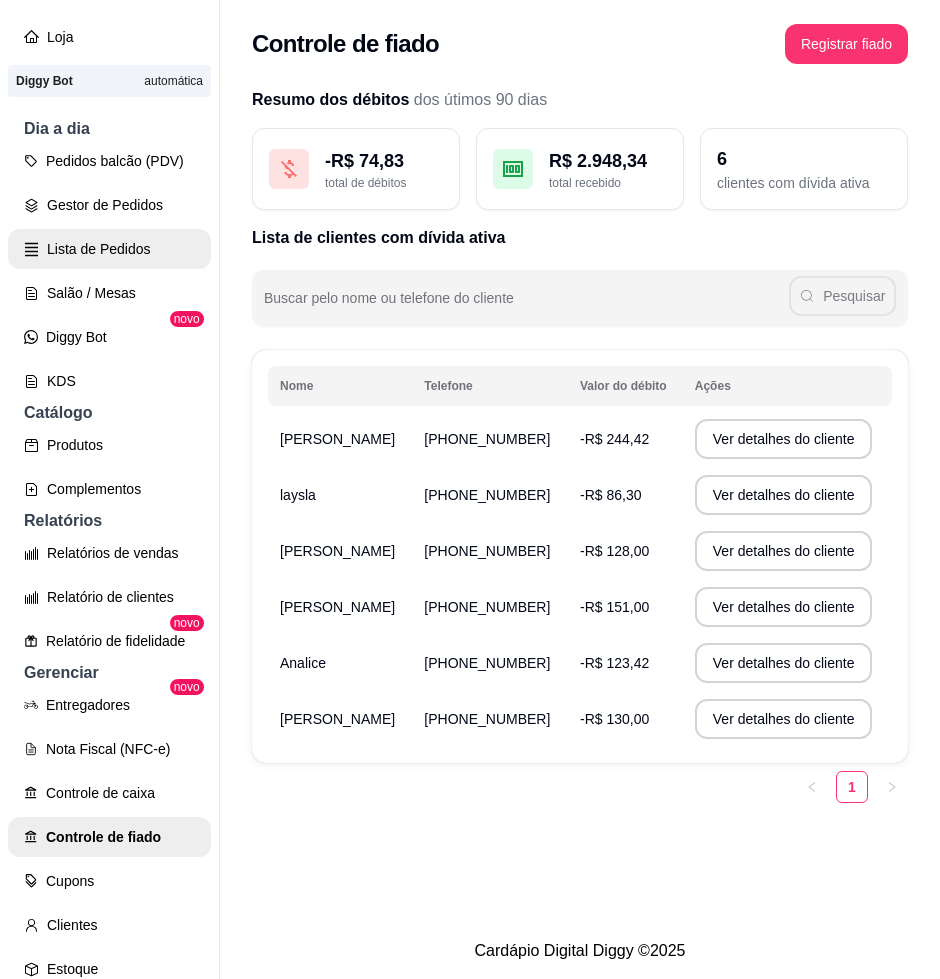 click on "Lista de Pedidos" at bounding box center (109, 249) 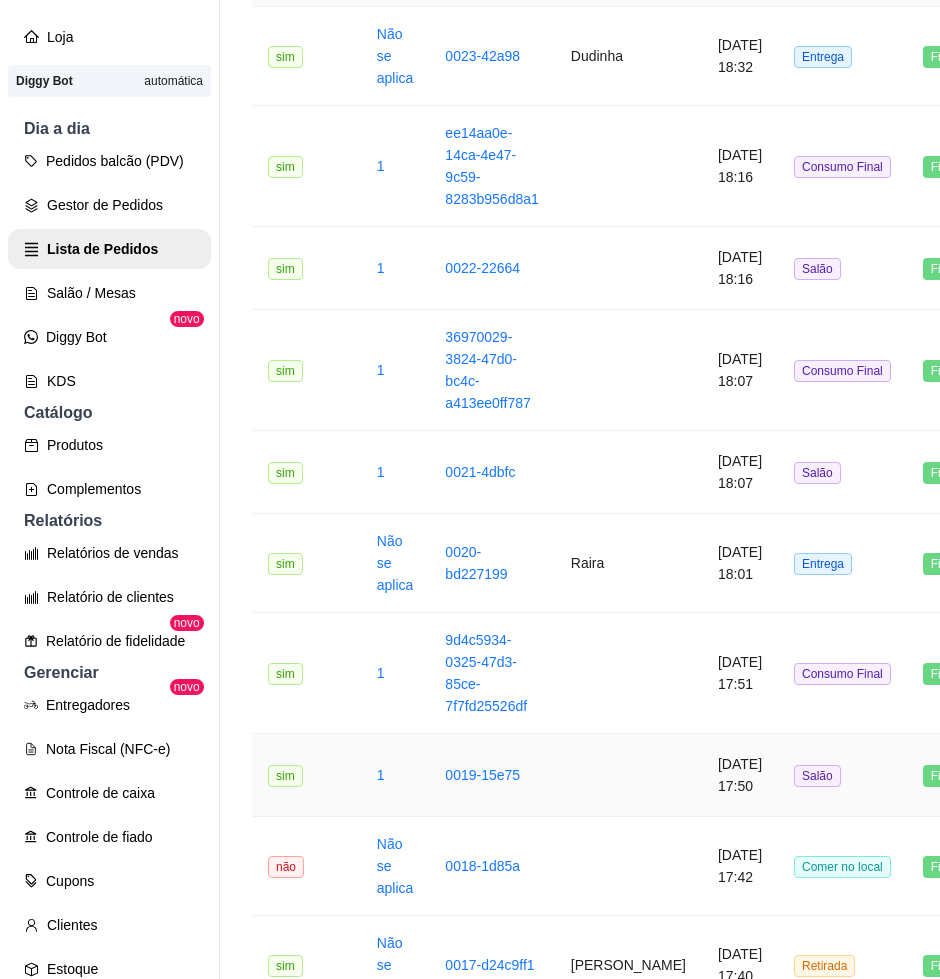 scroll, scrollTop: 0, scrollLeft: 0, axis: both 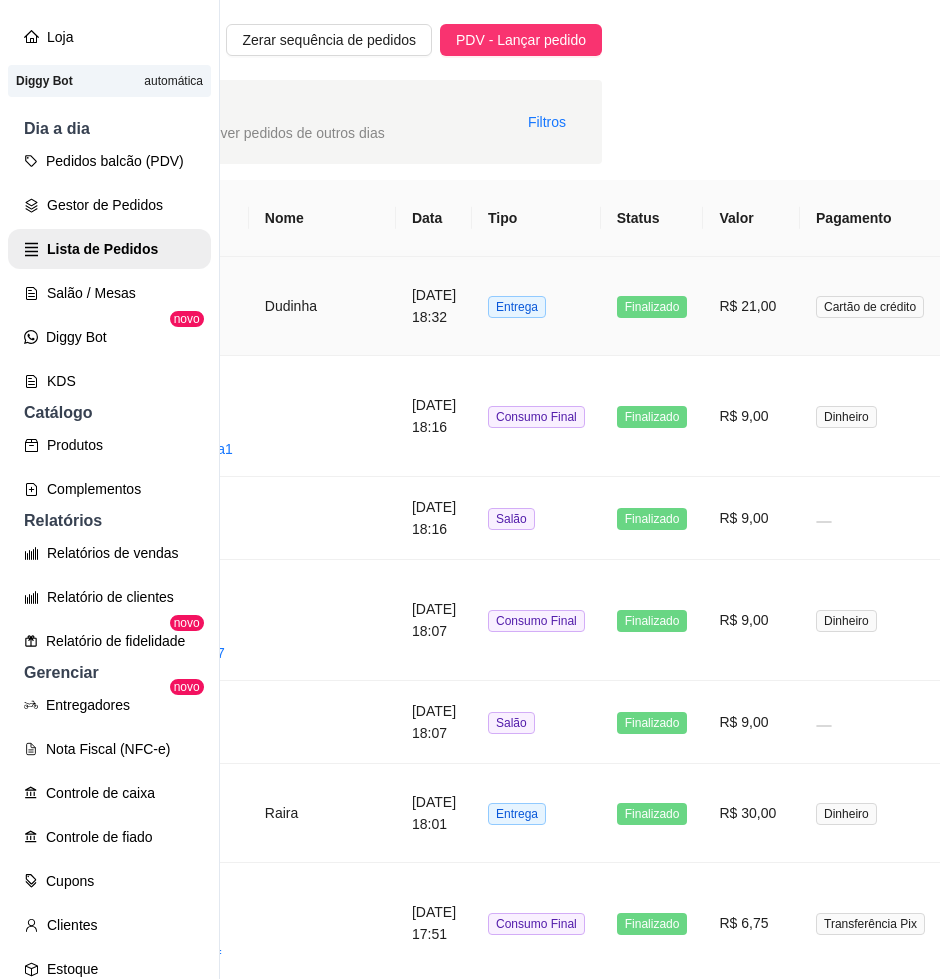 click on "Entrega" at bounding box center (536, 306) 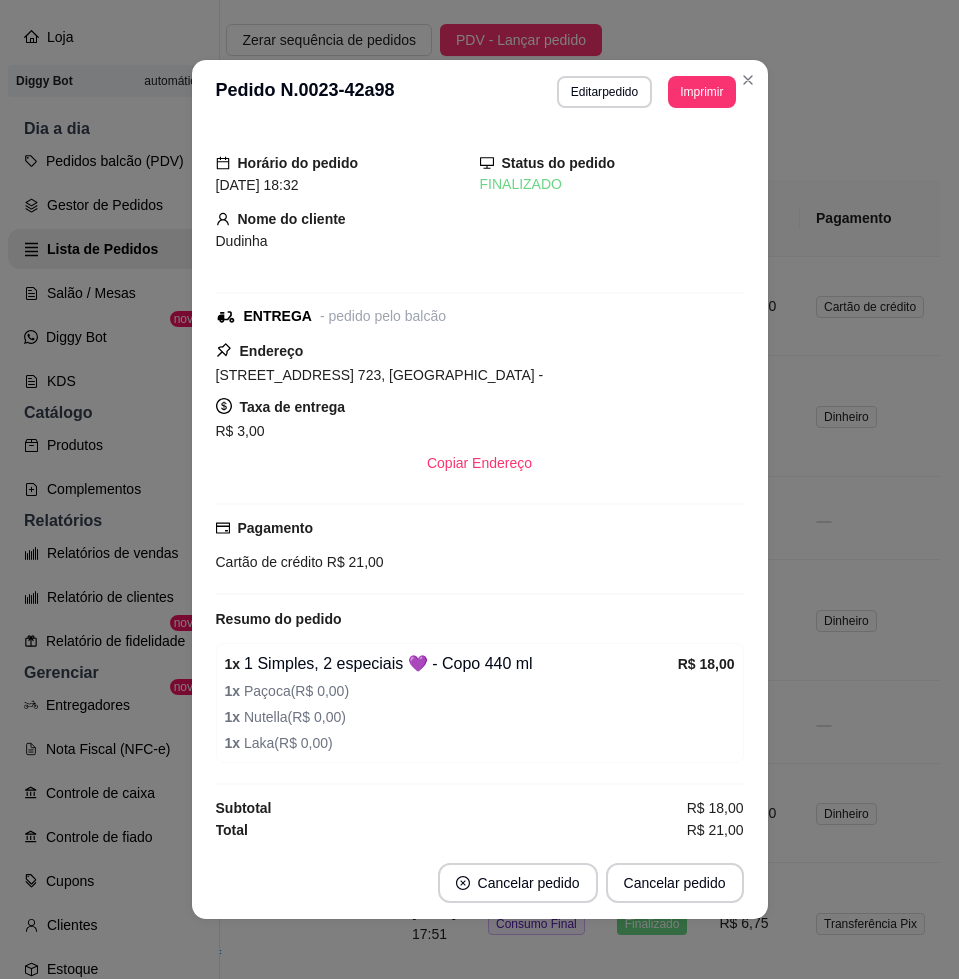 scroll, scrollTop: 3, scrollLeft: 0, axis: vertical 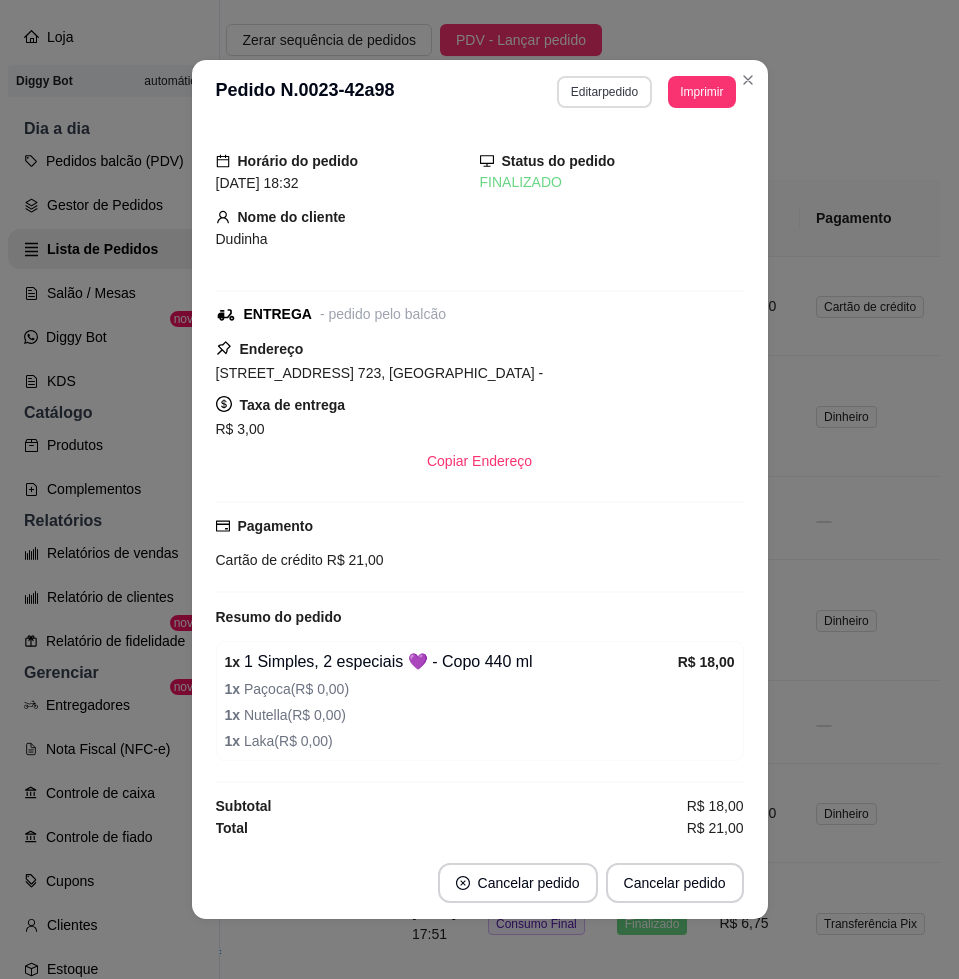 click on "Editar  pedido" at bounding box center [604, 92] 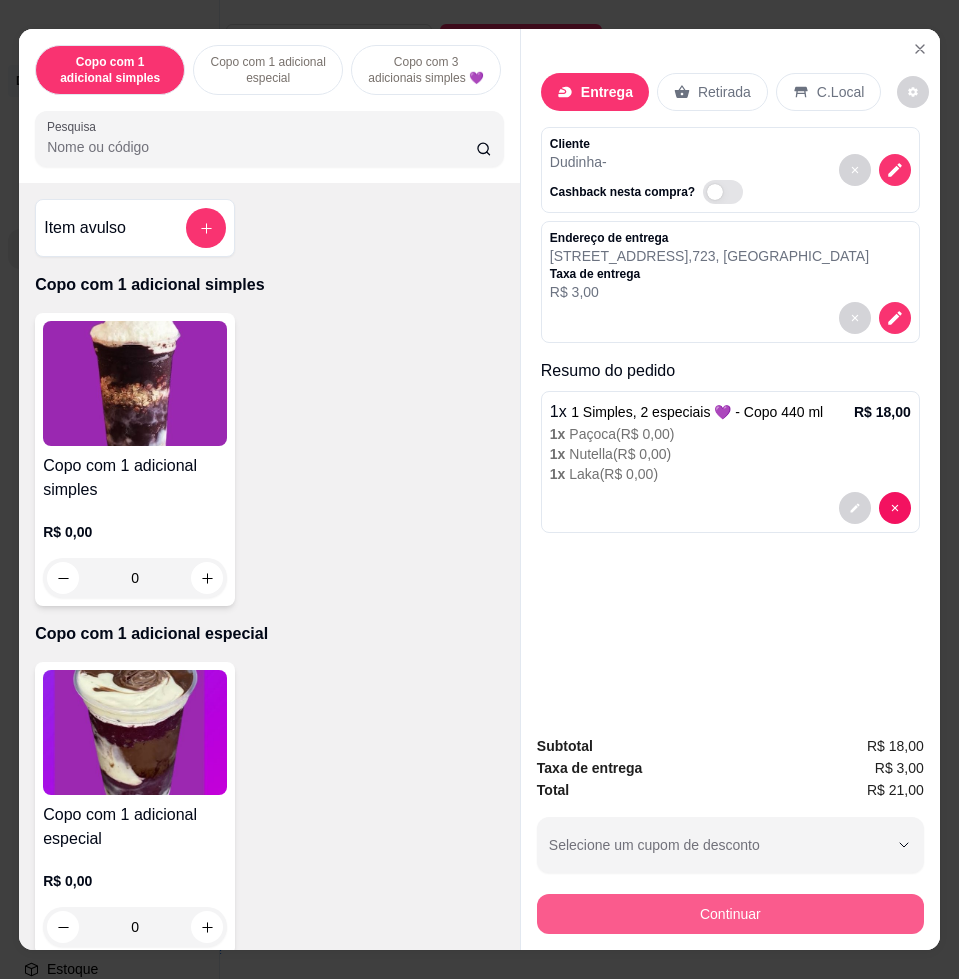 click on "Continuar" at bounding box center (730, 914) 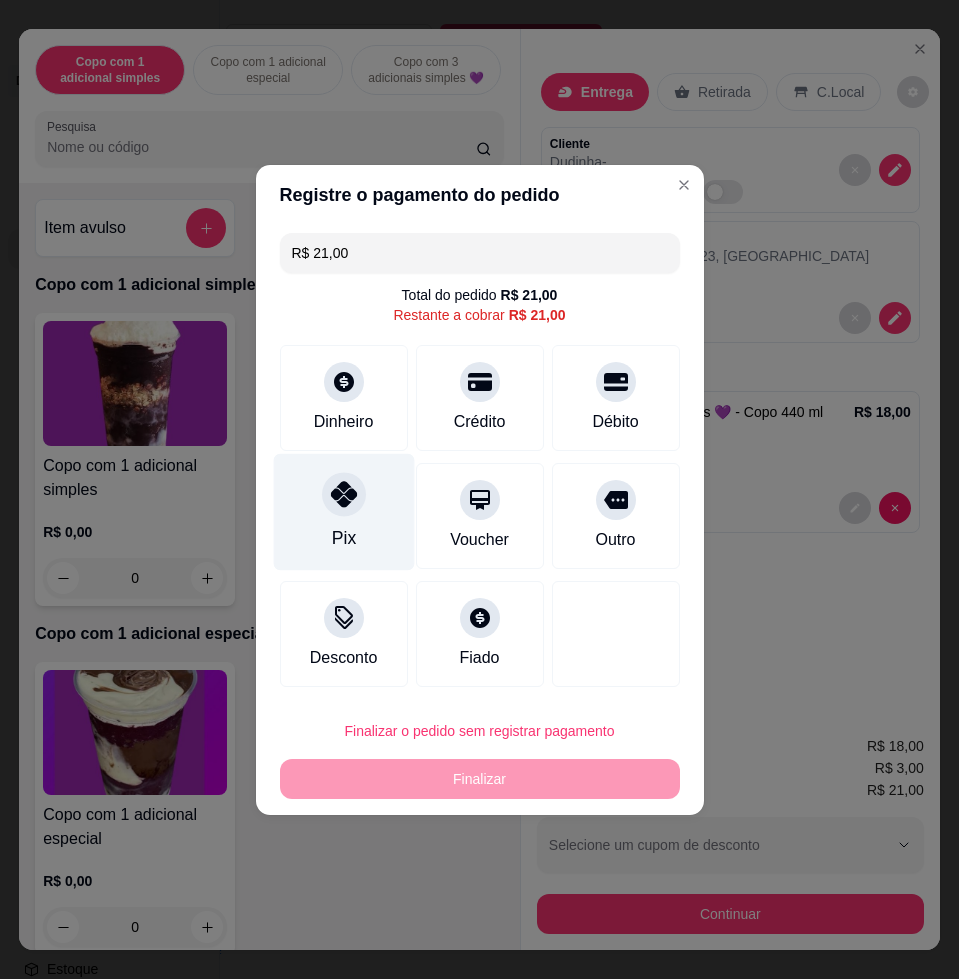 click on "Pix" at bounding box center (343, 511) 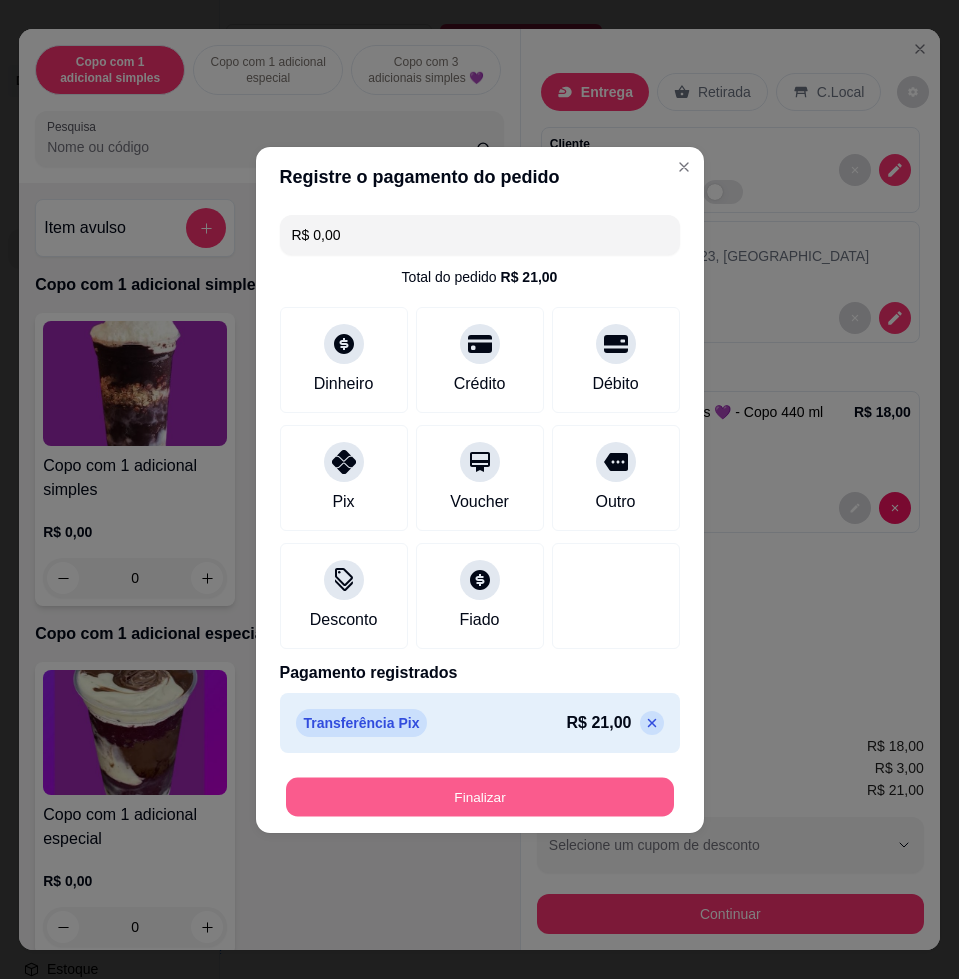 click on "Finalizar" at bounding box center [480, 796] 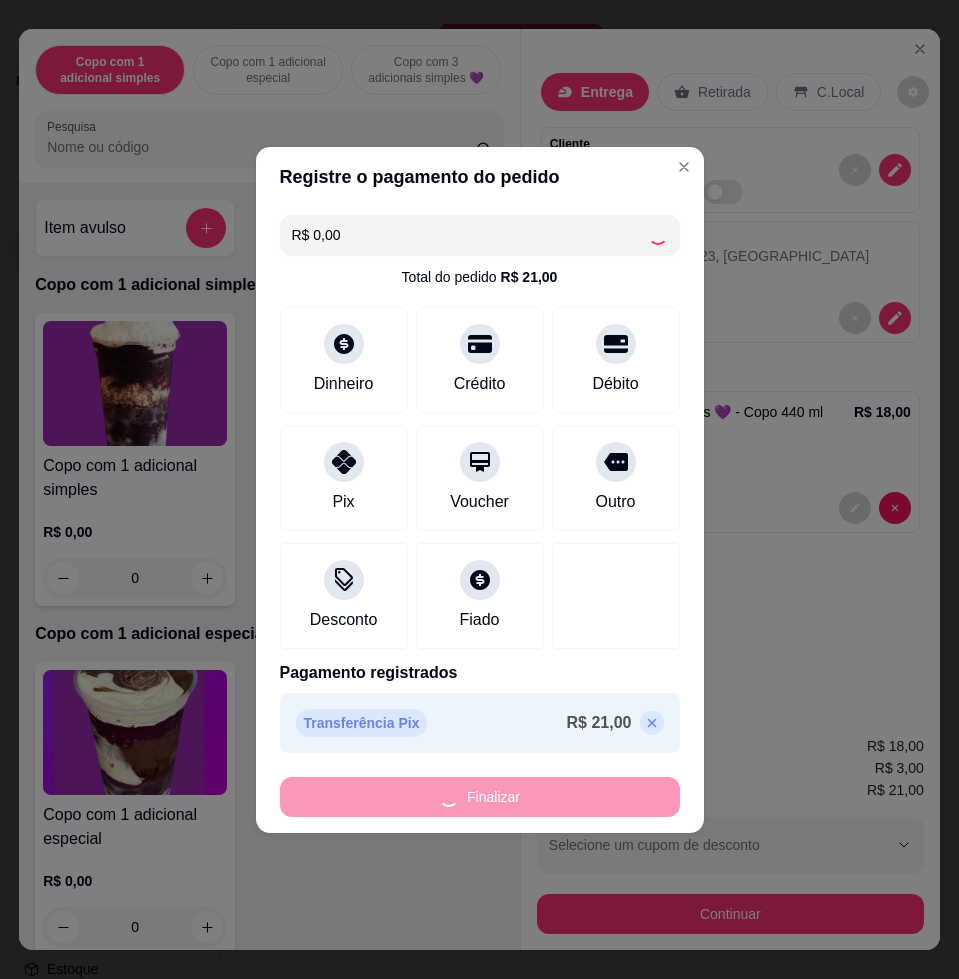 type on "-R$ 21,00" 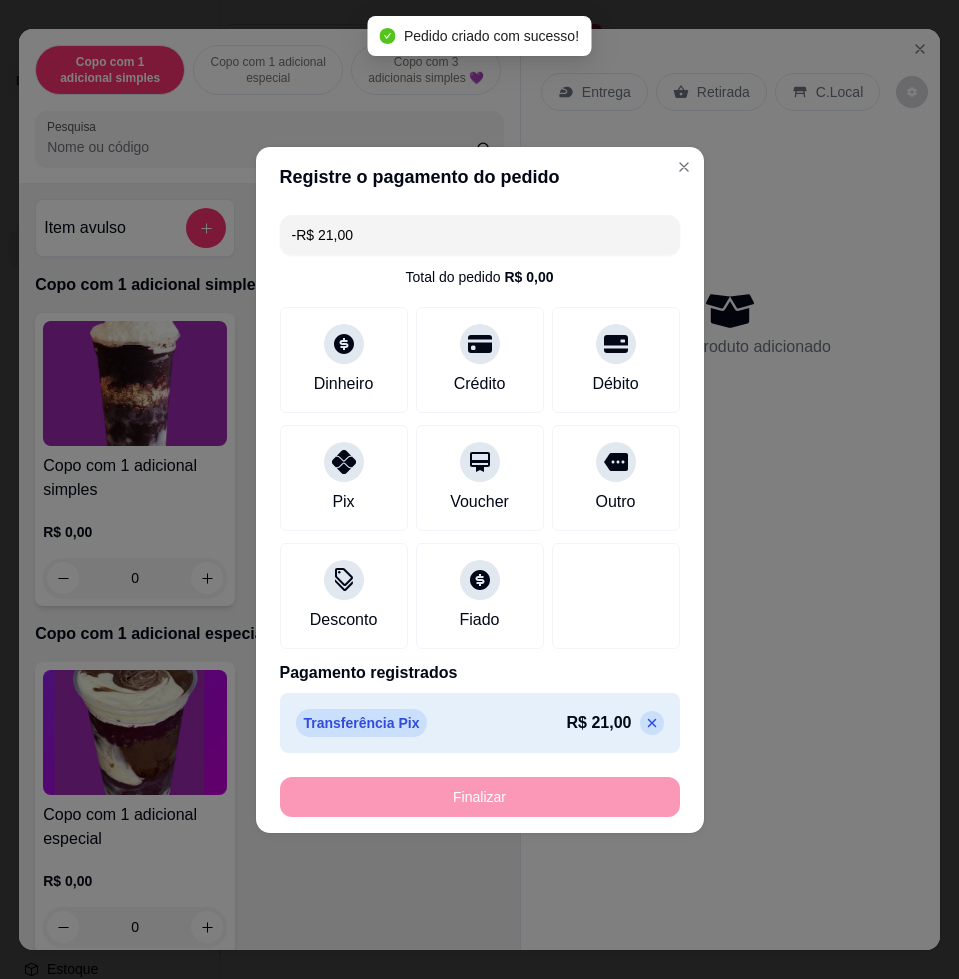 scroll, scrollTop: 27, scrollLeft: 0, axis: vertical 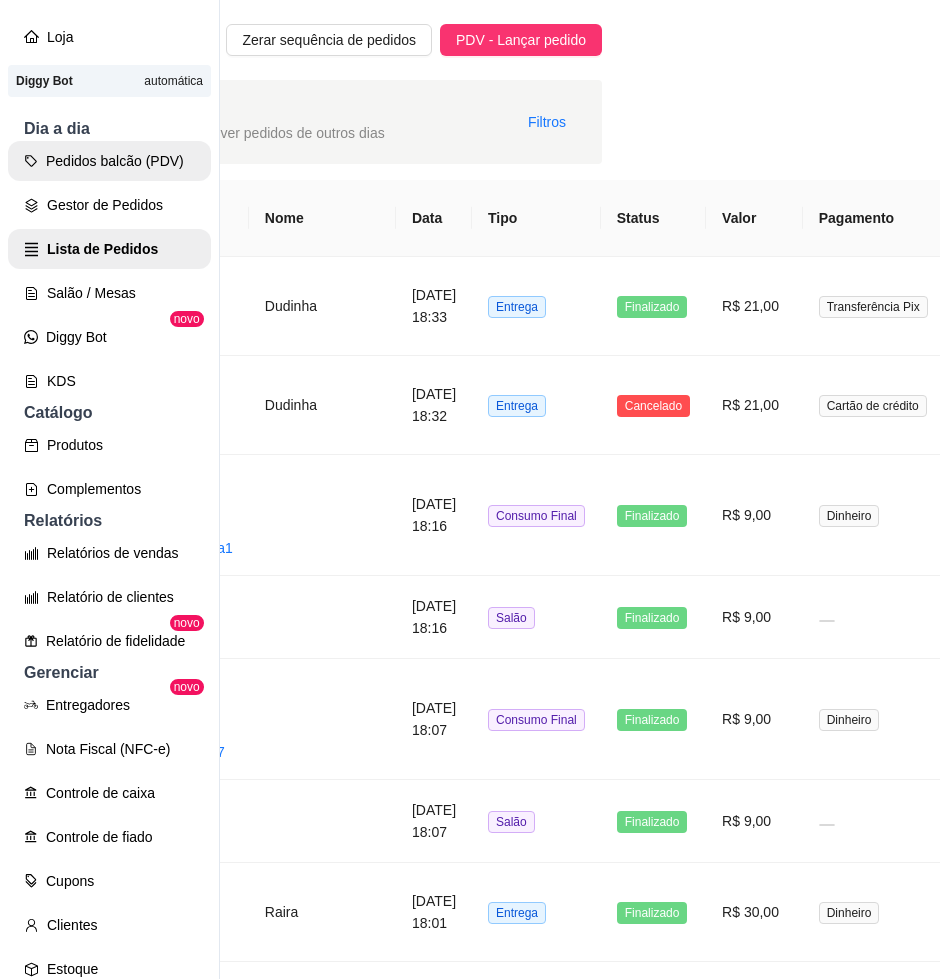 click on "Pedidos balcão (PDV)" at bounding box center [109, 161] 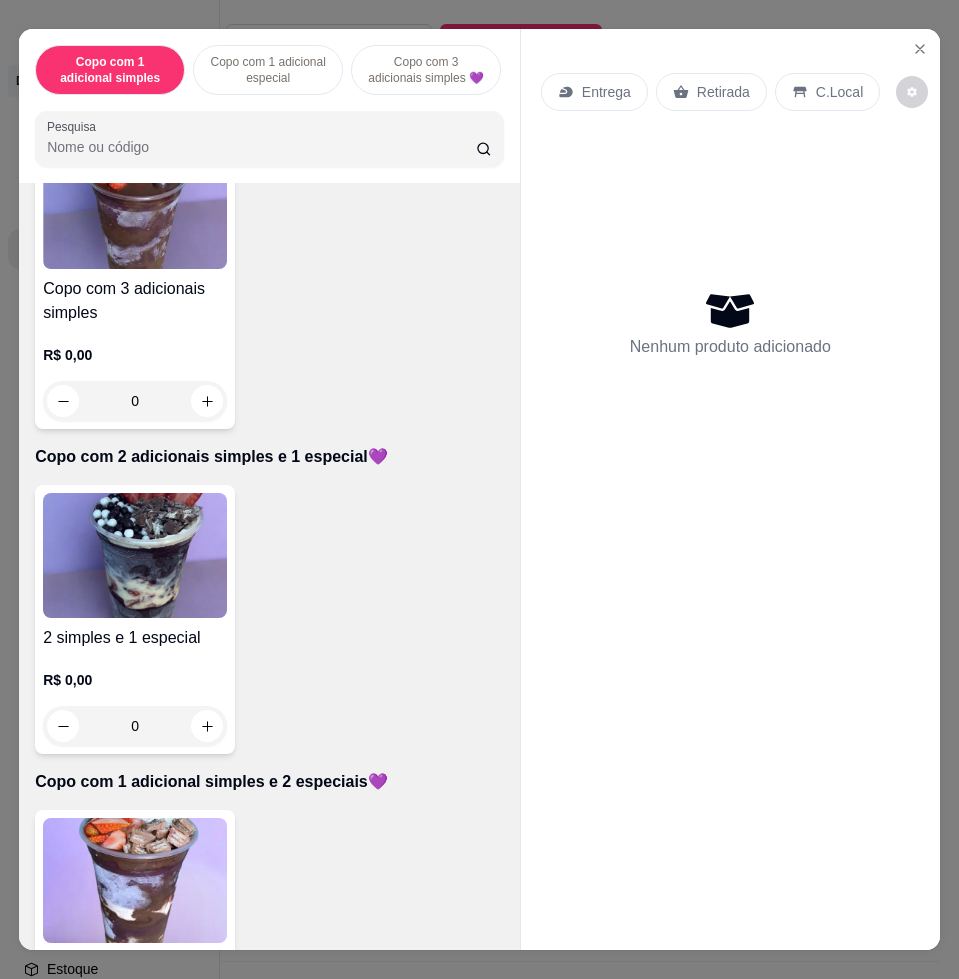 scroll, scrollTop: 1000, scrollLeft: 0, axis: vertical 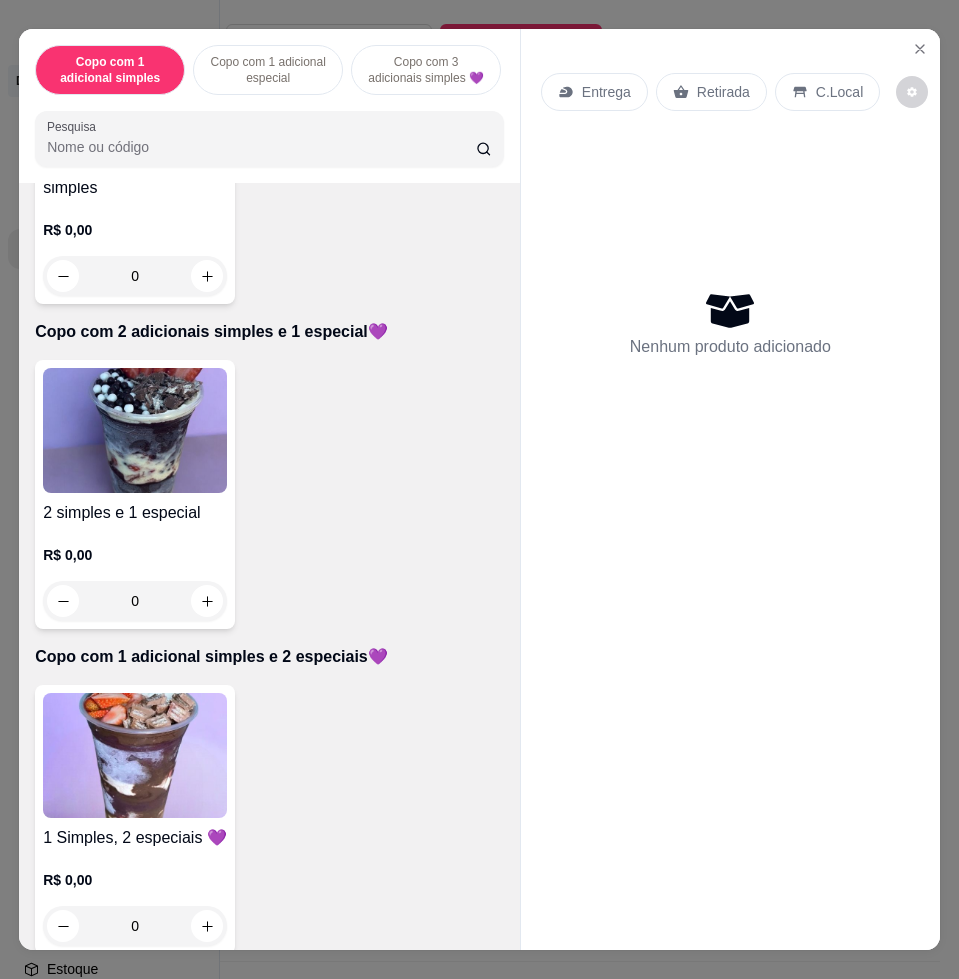 click at bounding box center (135, 755) 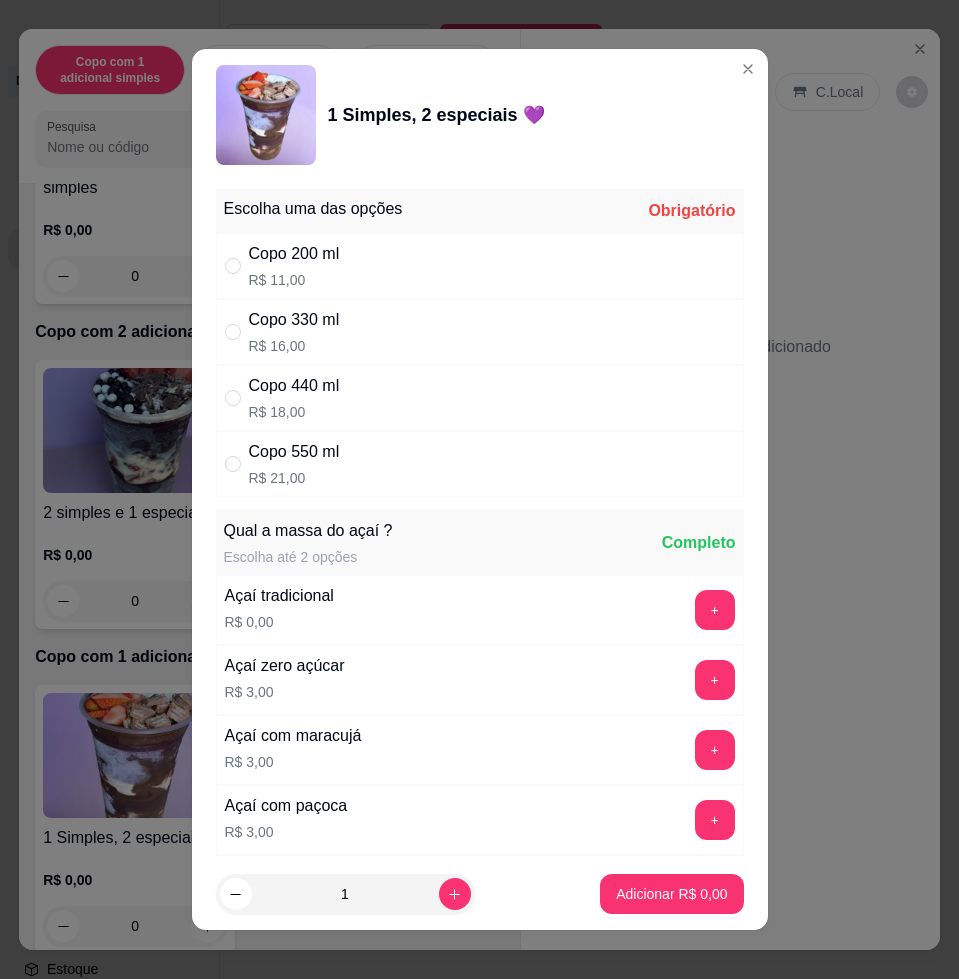 click on "Copo 330 ml R$ 16,00" at bounding box center [480, 332] 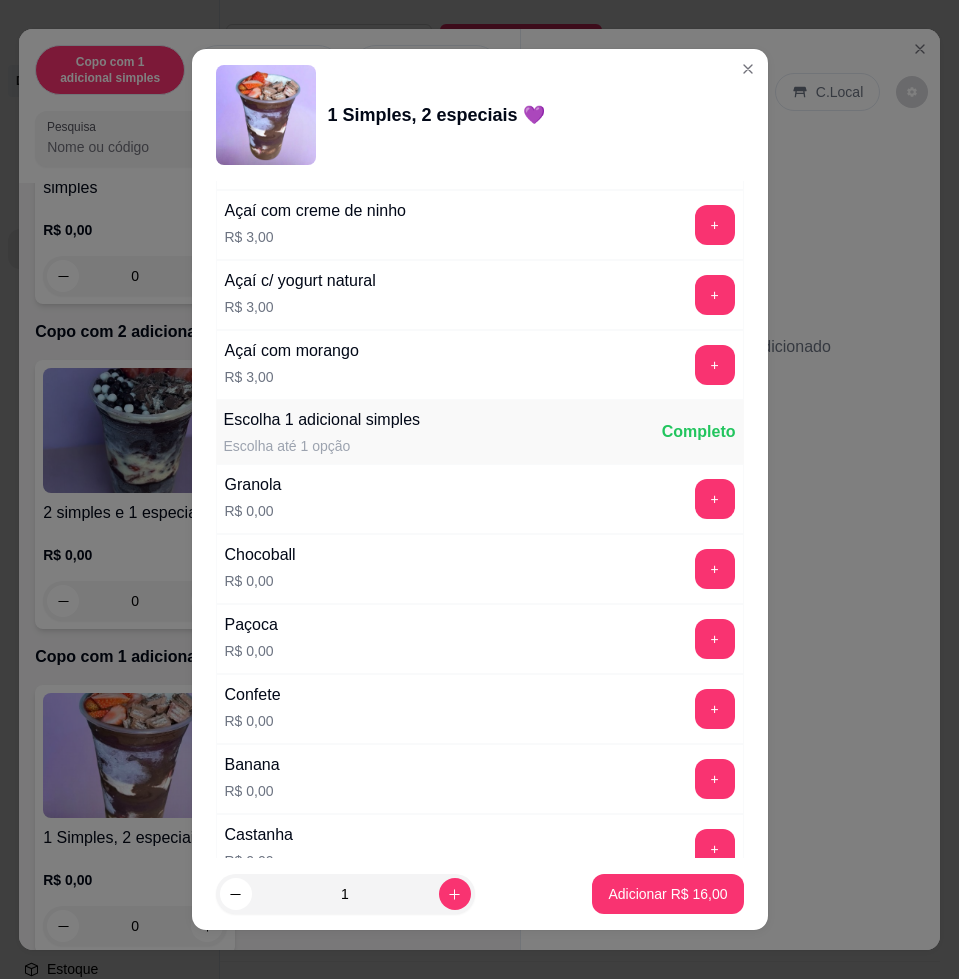 scroll, scrollTop: 1000, scrollLeft: 0, axis: vertical 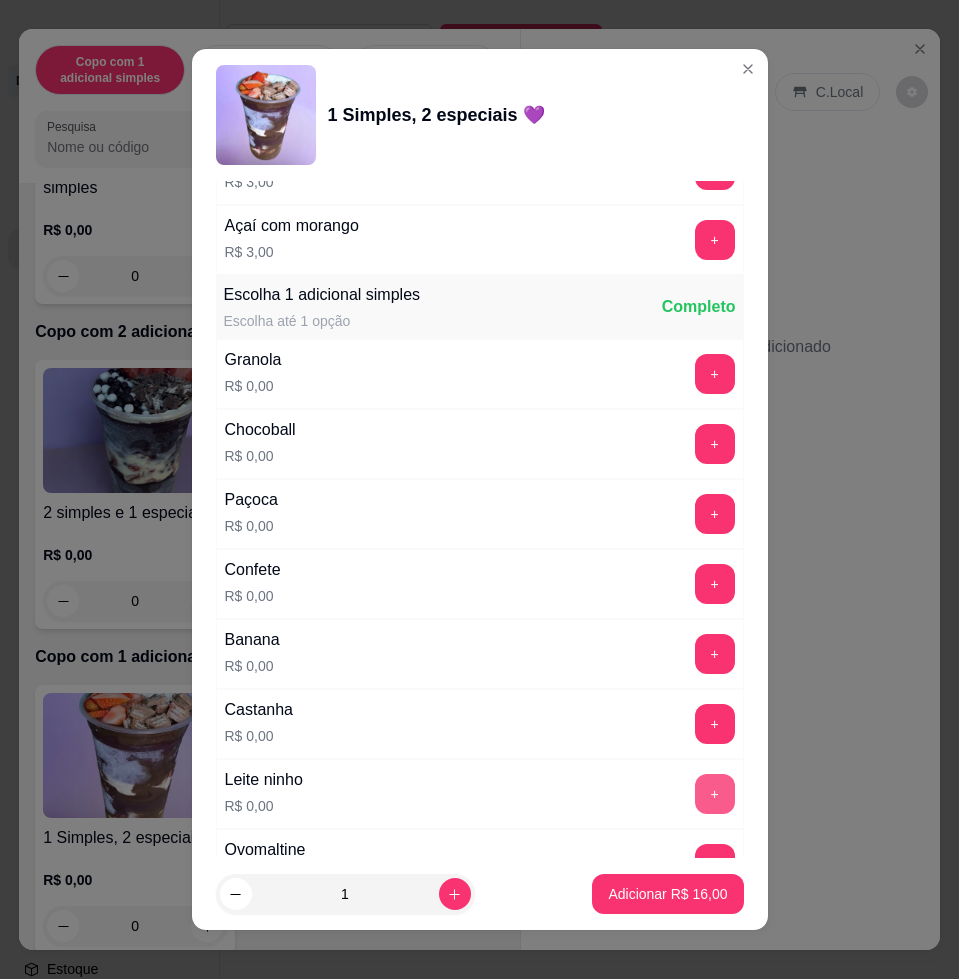 click on "+" at bounding box center [715, 794] 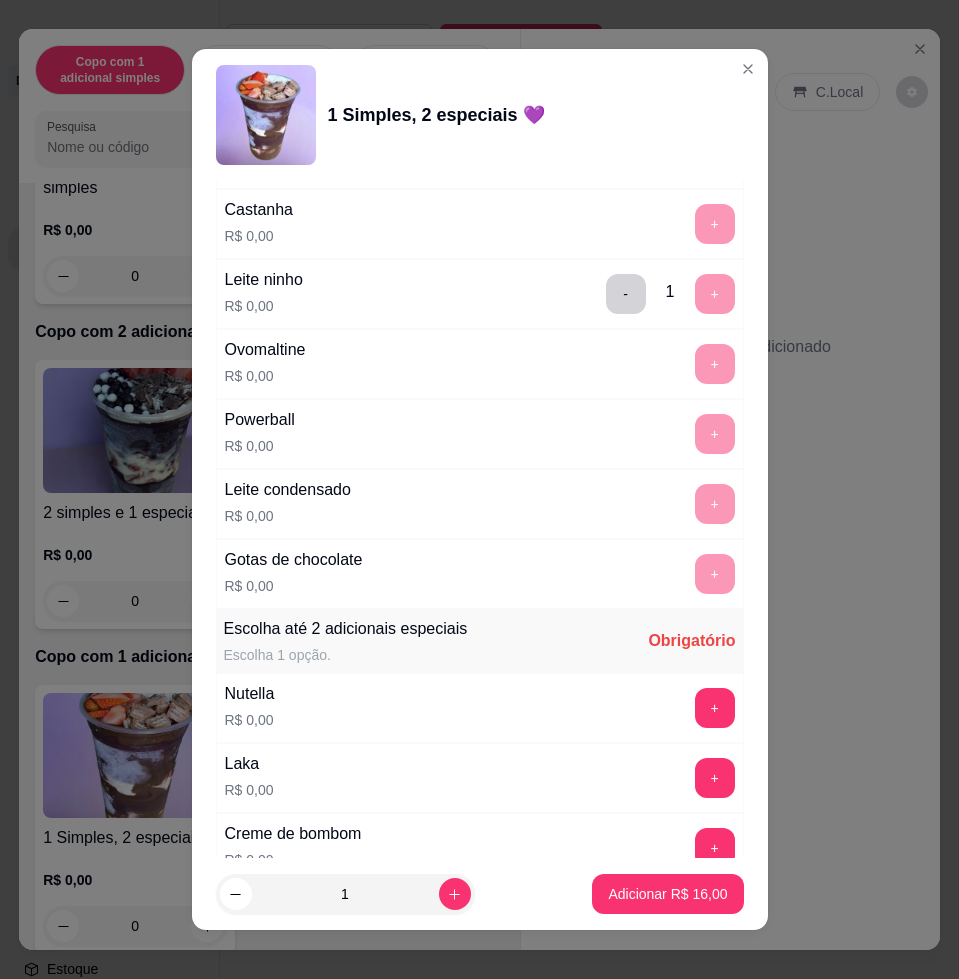 scroll, scrollTop: 1875, scrollLeft: 0, axis: vertical 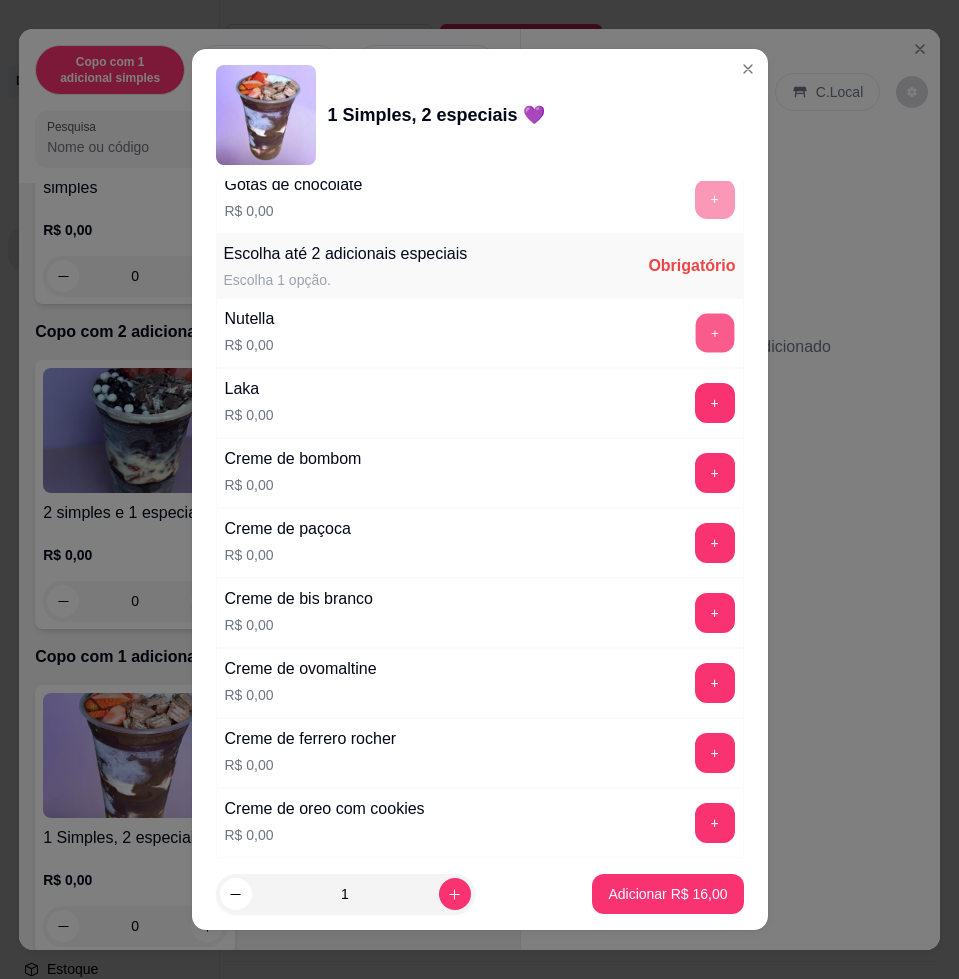 click on "+" at bounding box center [714, 333] 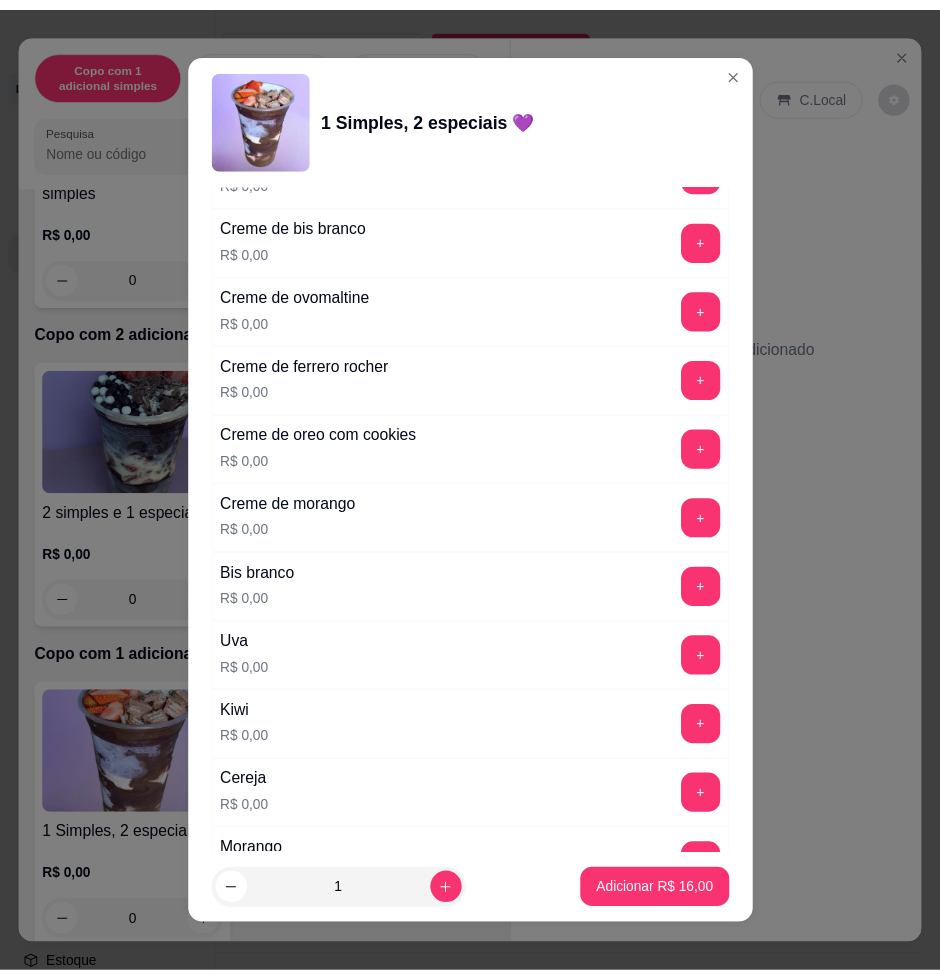 scroll, scrollTop: 2375, scrollLeft: 0, axis: vertical 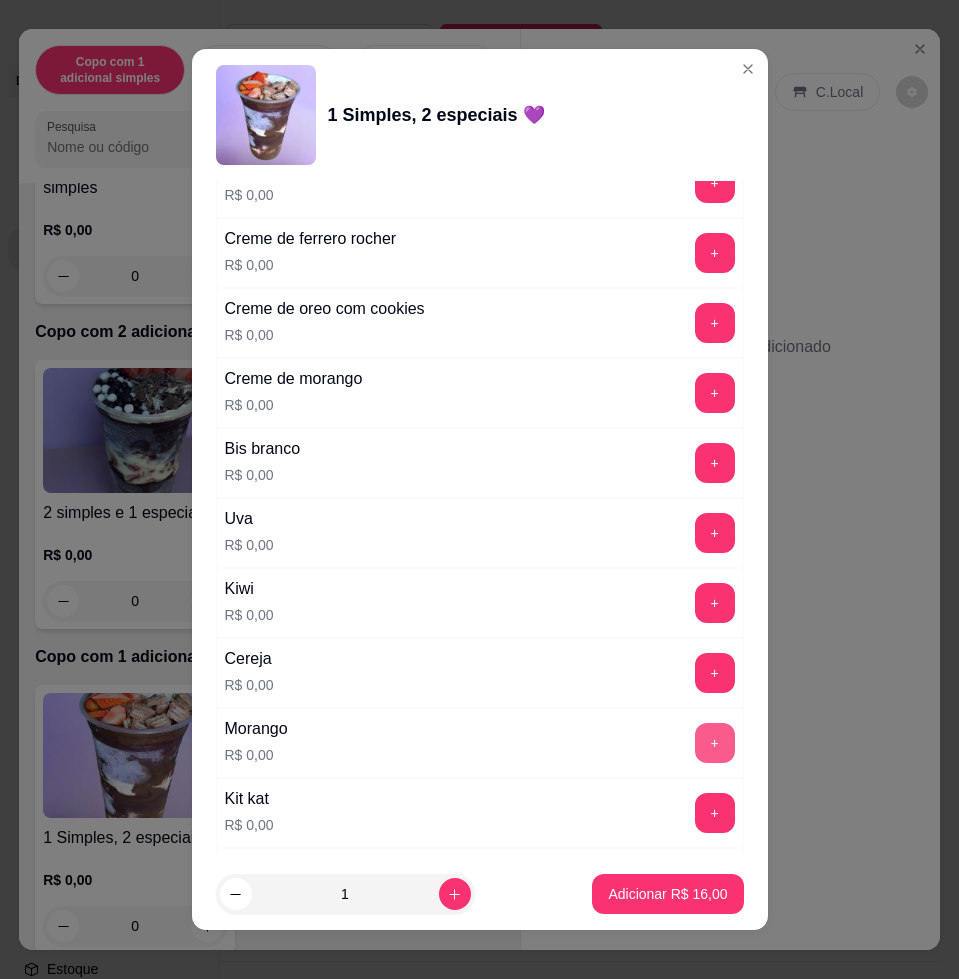 click on "+" at bounding box center (715, 743) 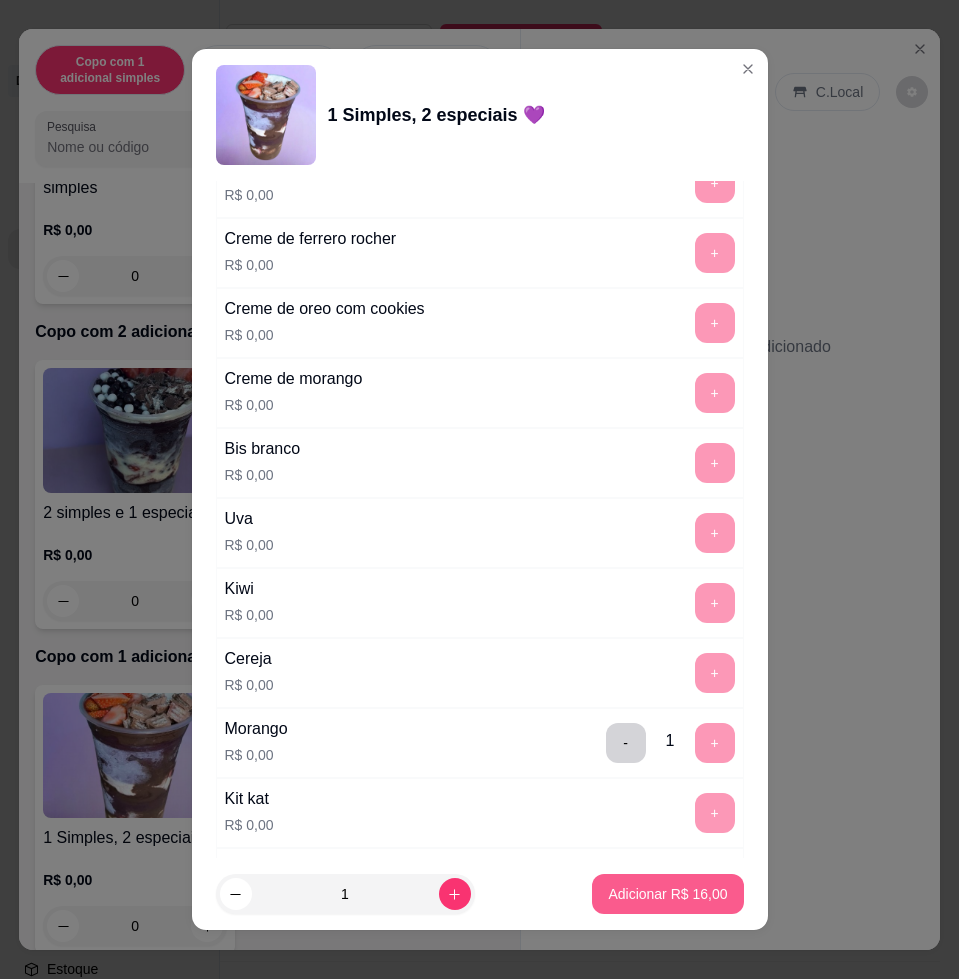 click on "Adicionar   R$ 16,00" at bounding box center (667, 894) 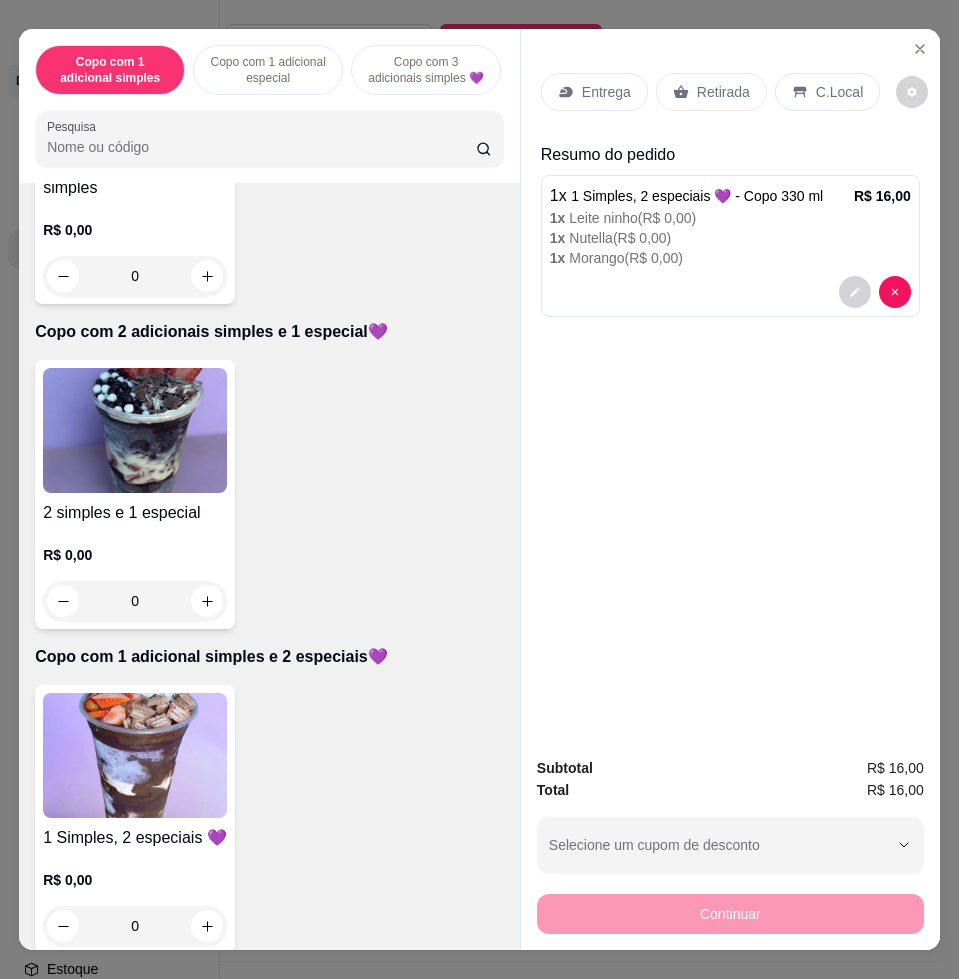 click on "Entrega" at bounding box center (606, 92) 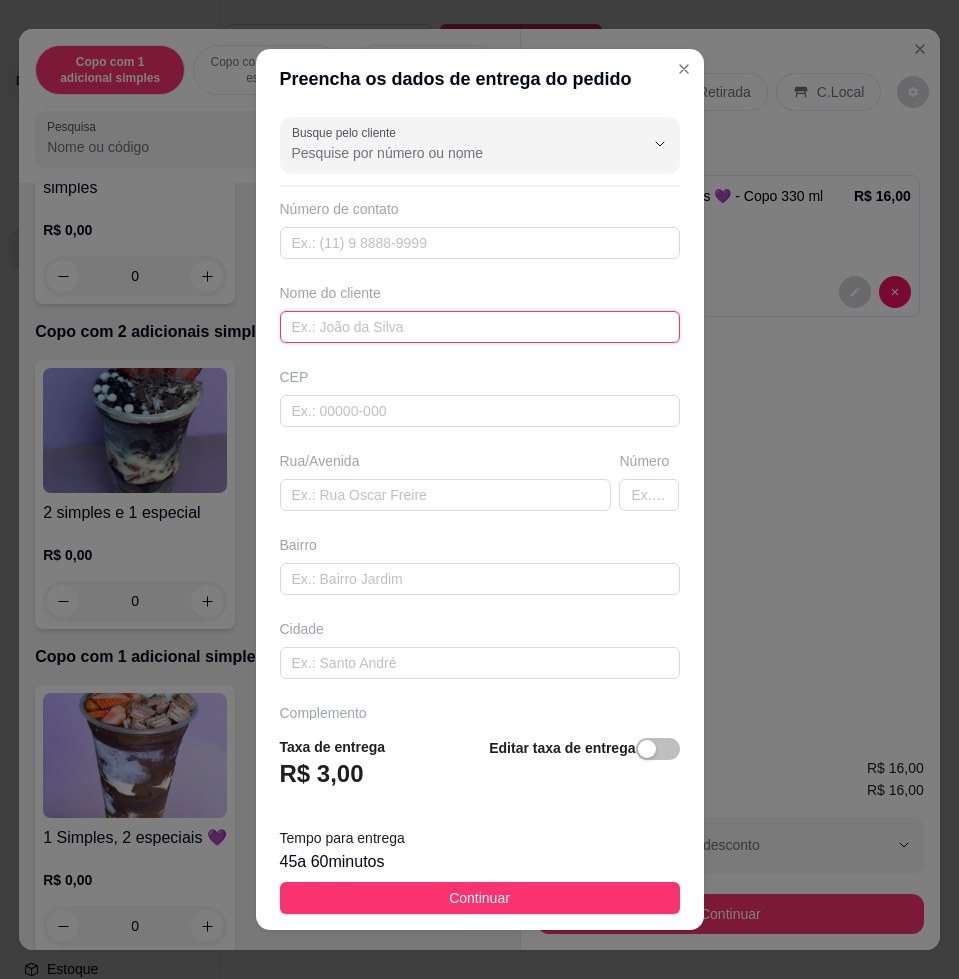 click at bounding box center [480, 327] 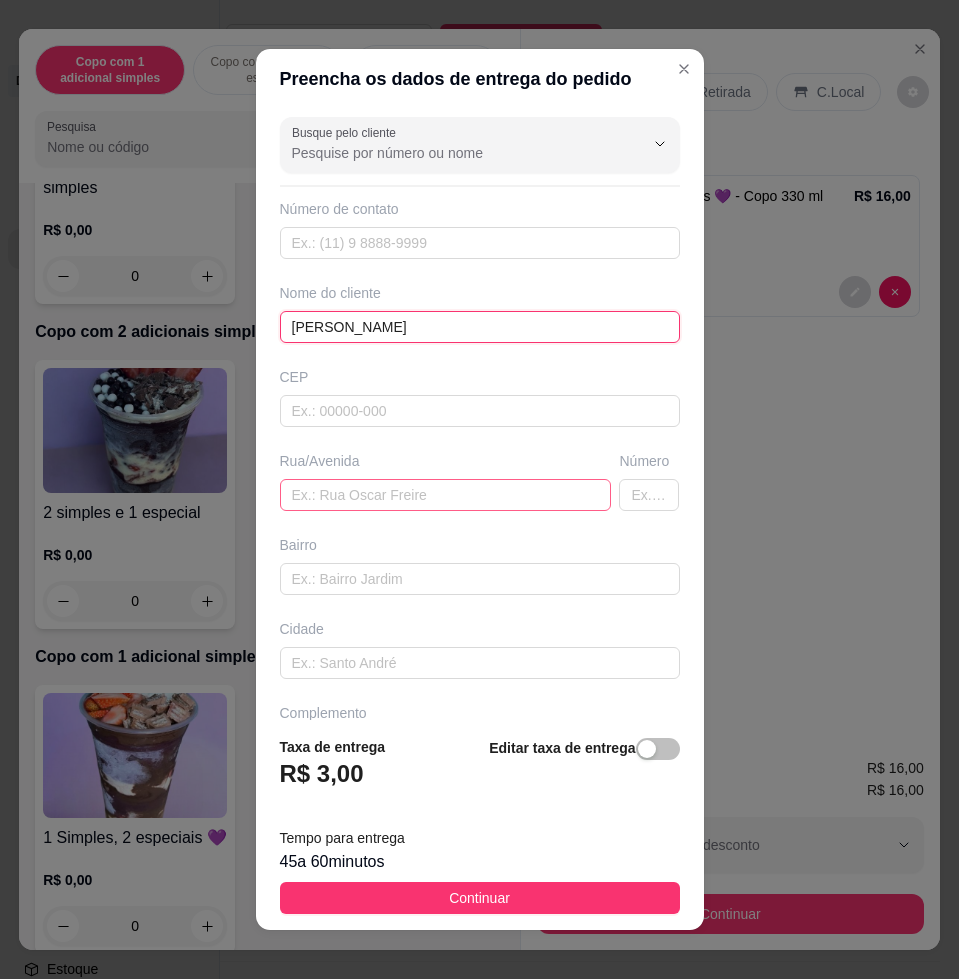 type on "jefferson" 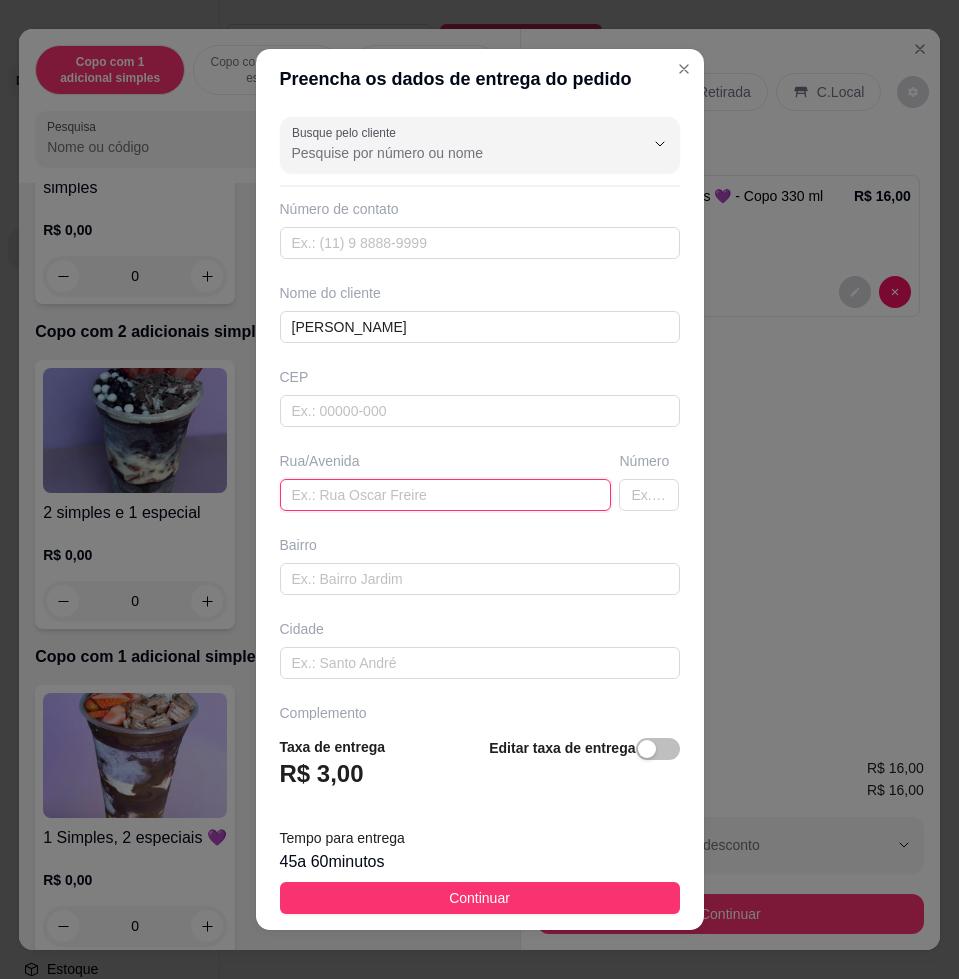 click at bounding box center [446, 495] 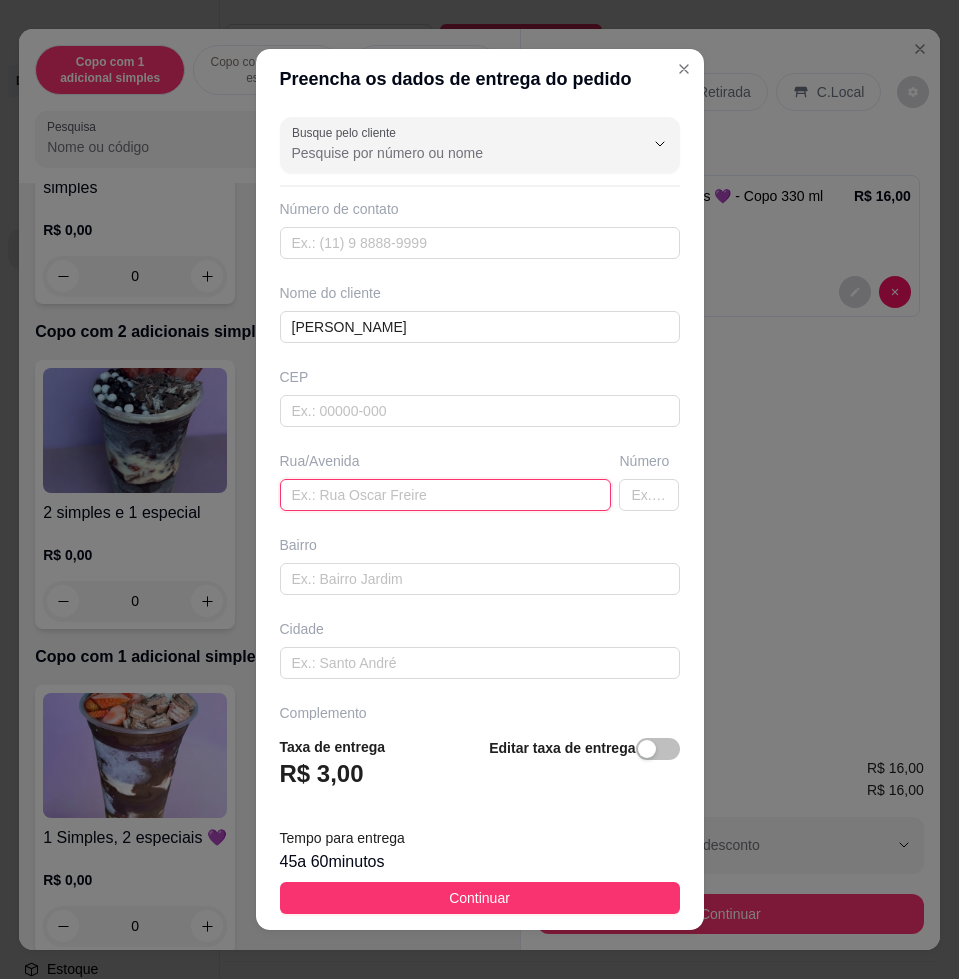 paste on "Raimundo pinto da costa" 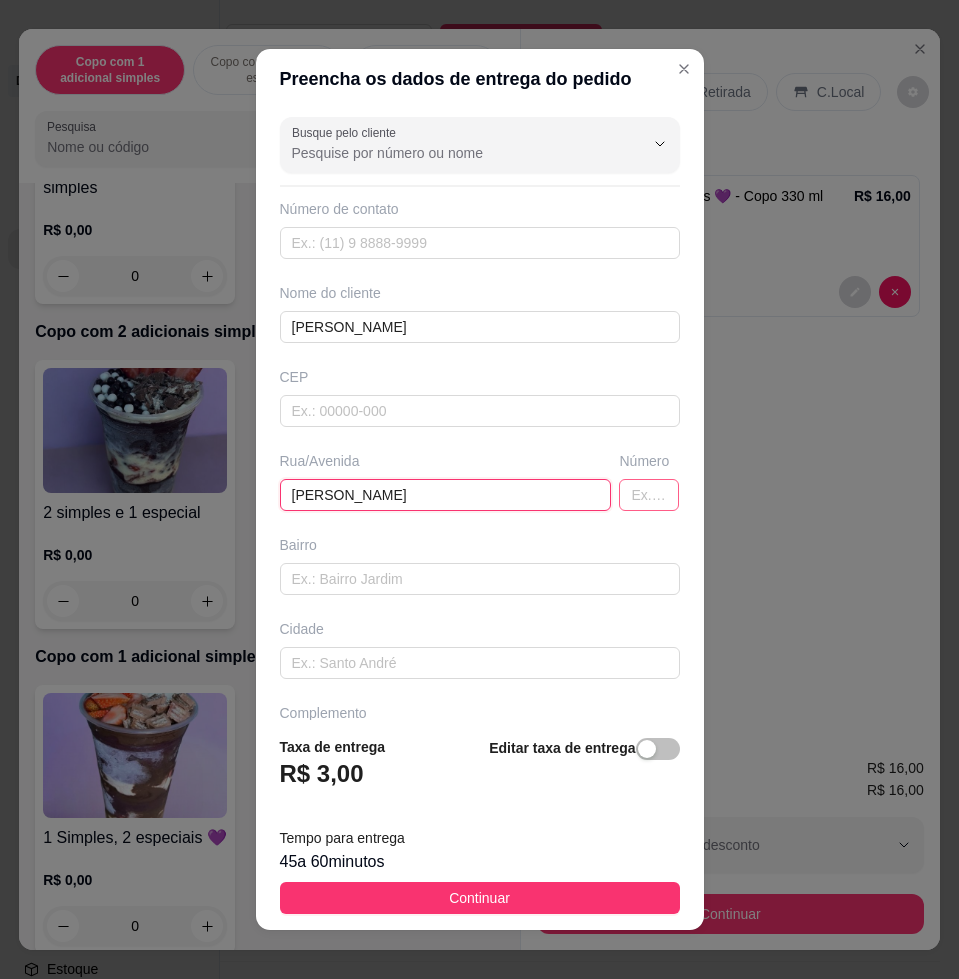 type on "Raimundo pinto da costa" 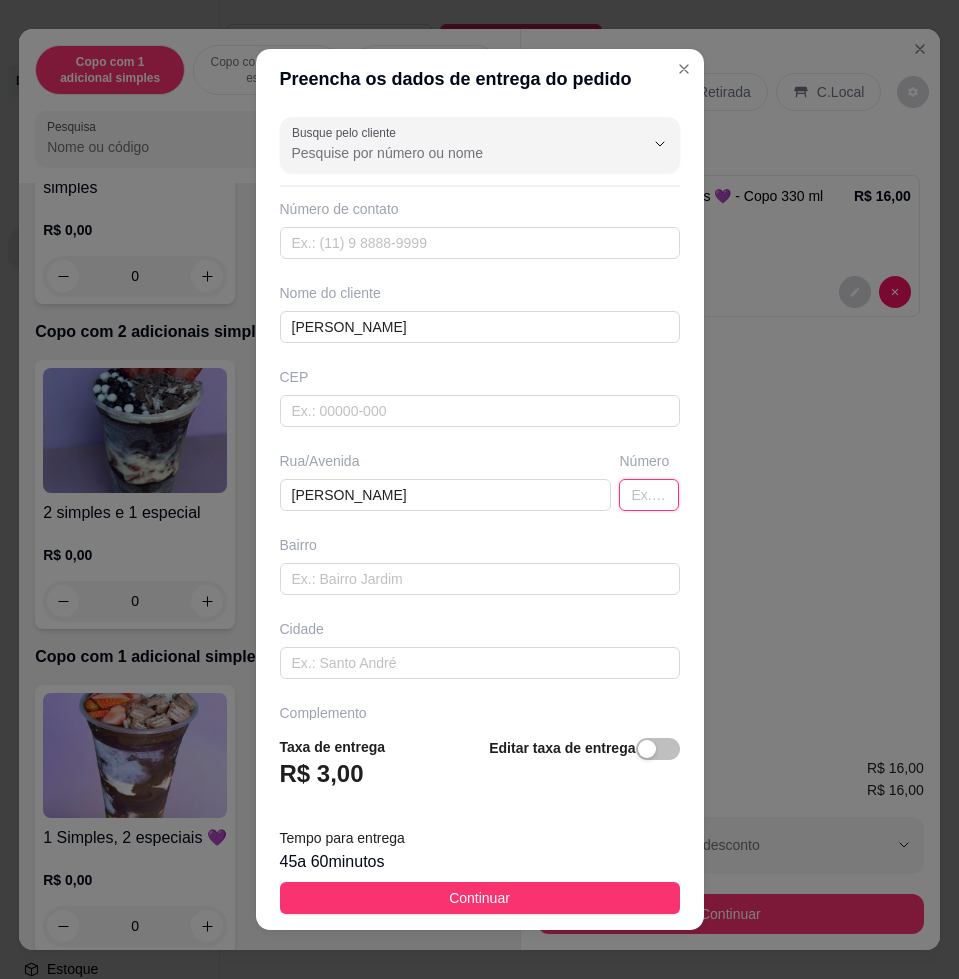 click at bounding box center (649, 495) 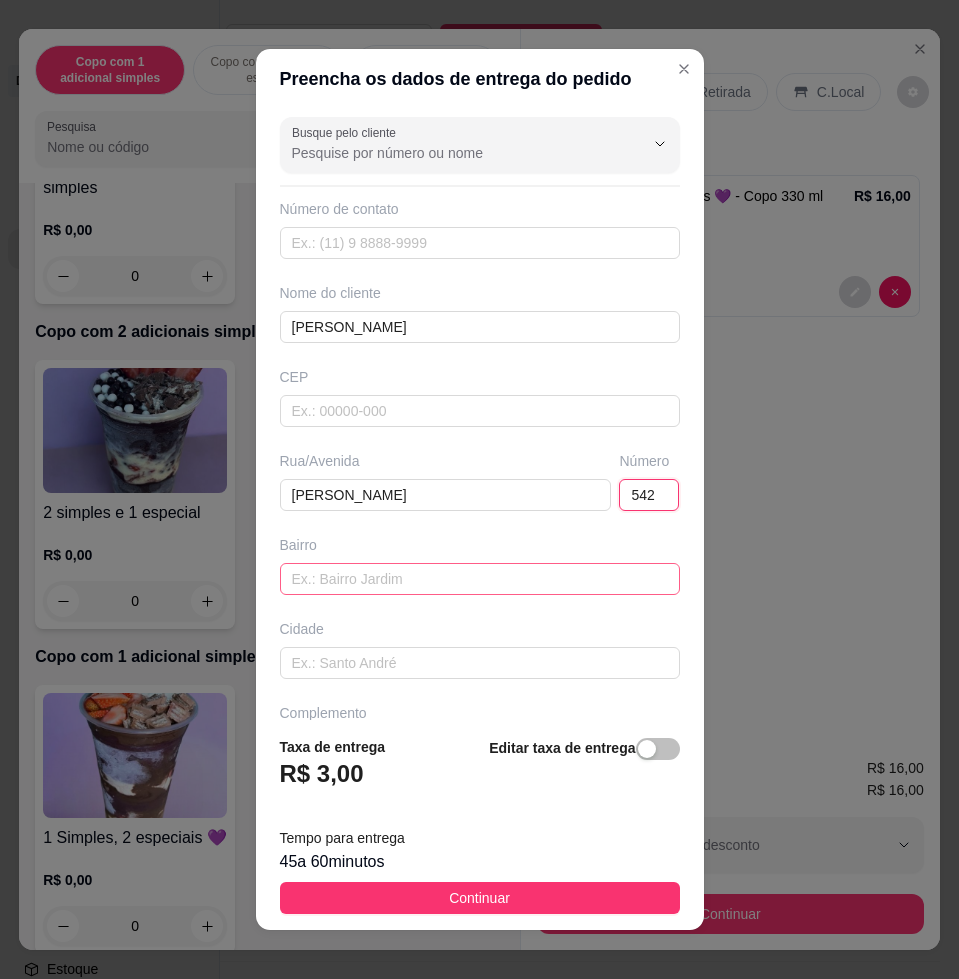 type on "542" 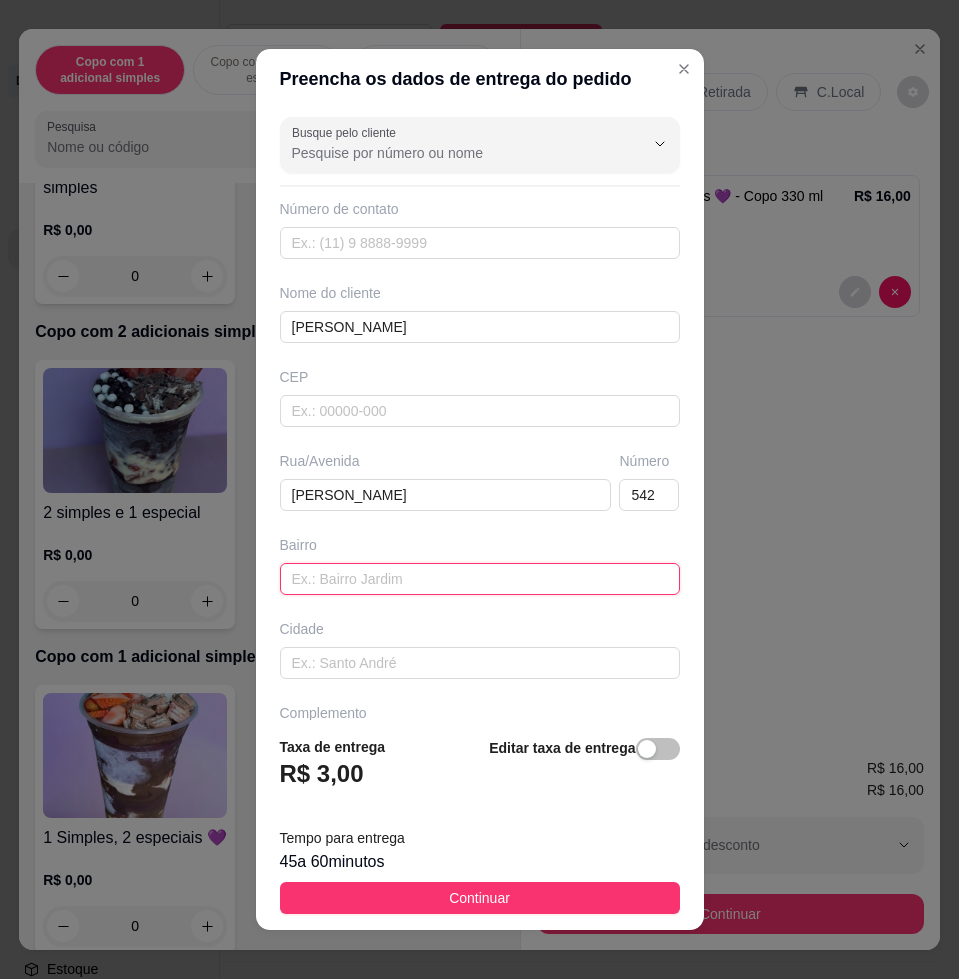 click at bounding box center (480, 579) 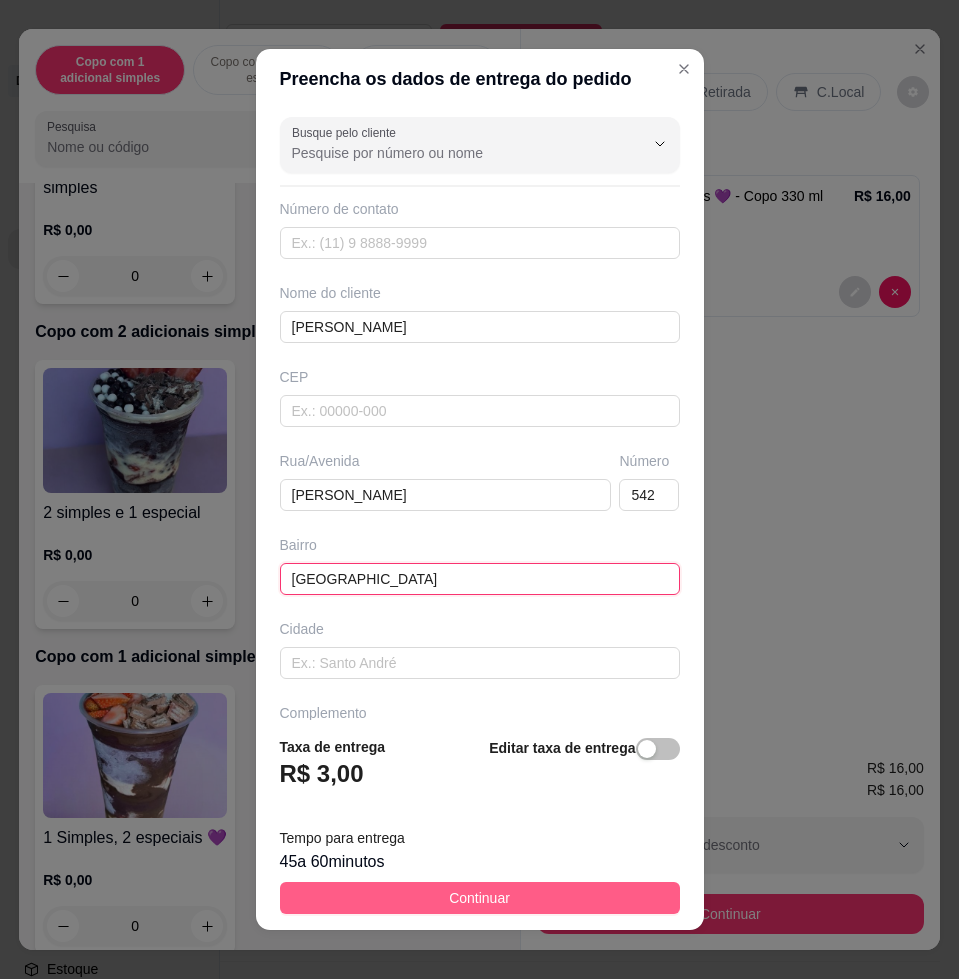 type on "nova york" 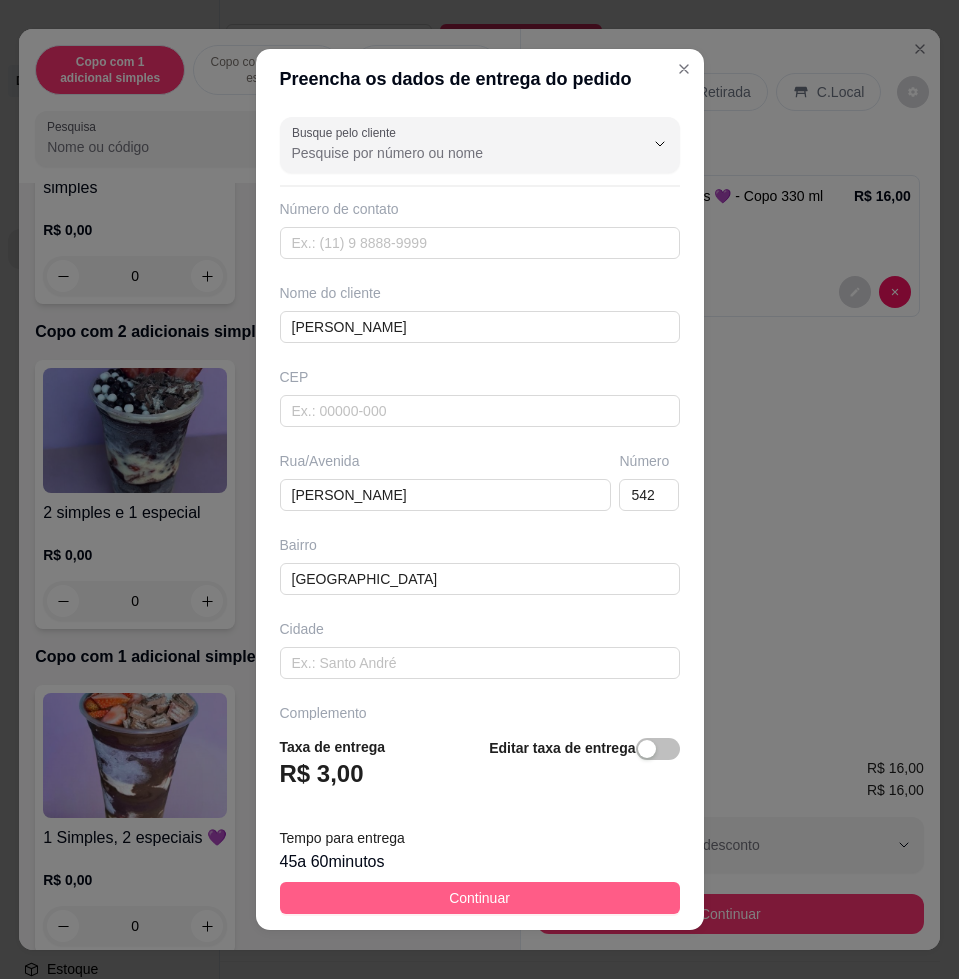 click on "Continuar" at bounding box center [480, 898] 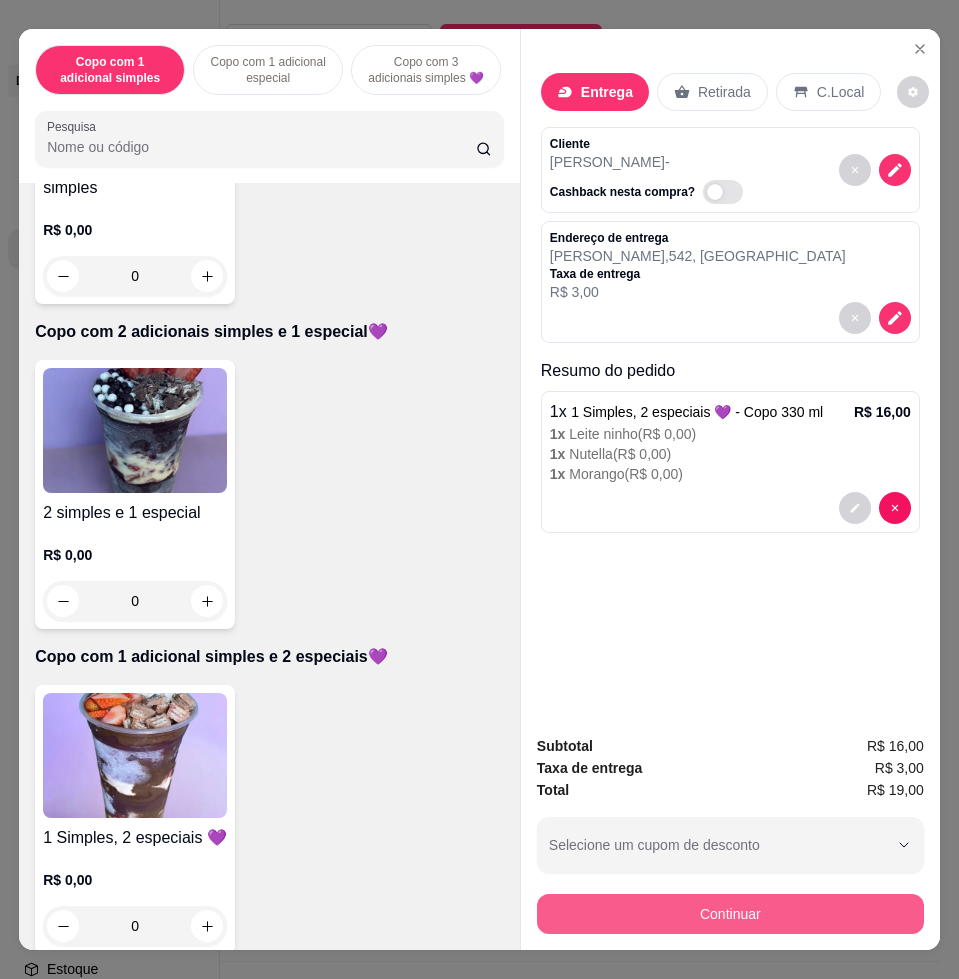 click on "Continuar" at bounding box center (730, 914) 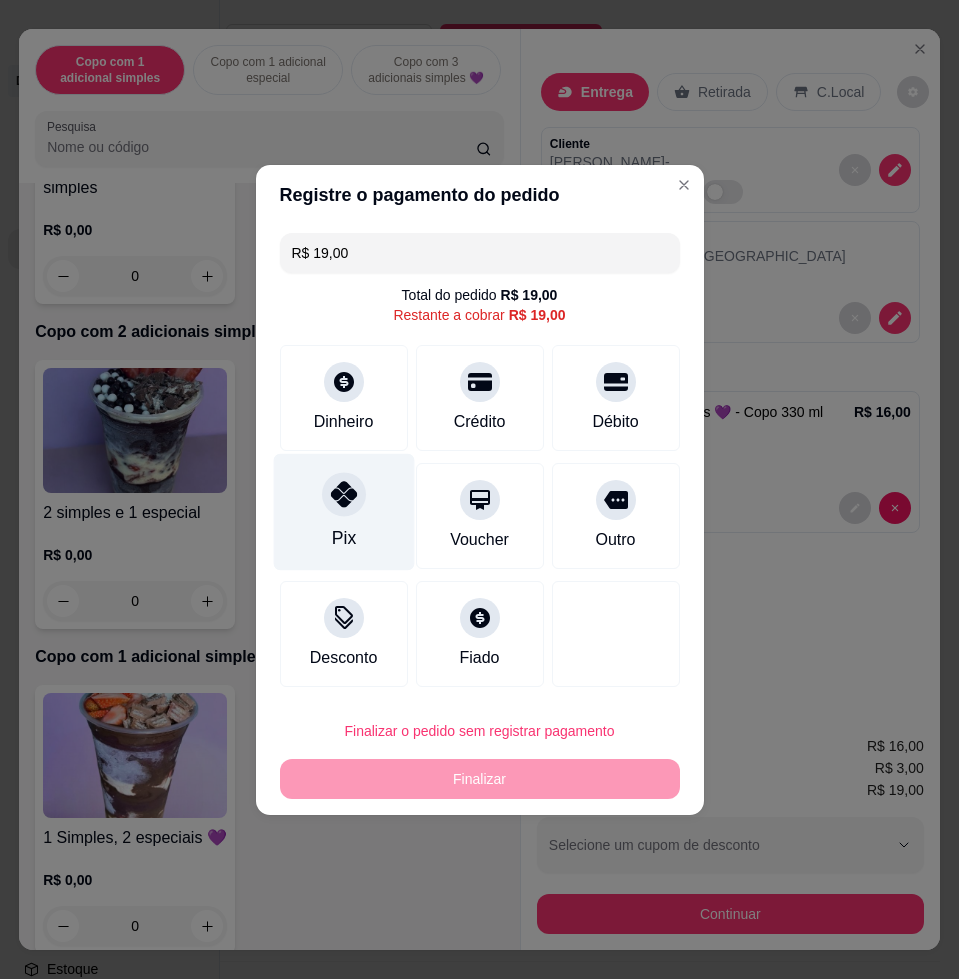 click at bounding box center [344, 494] 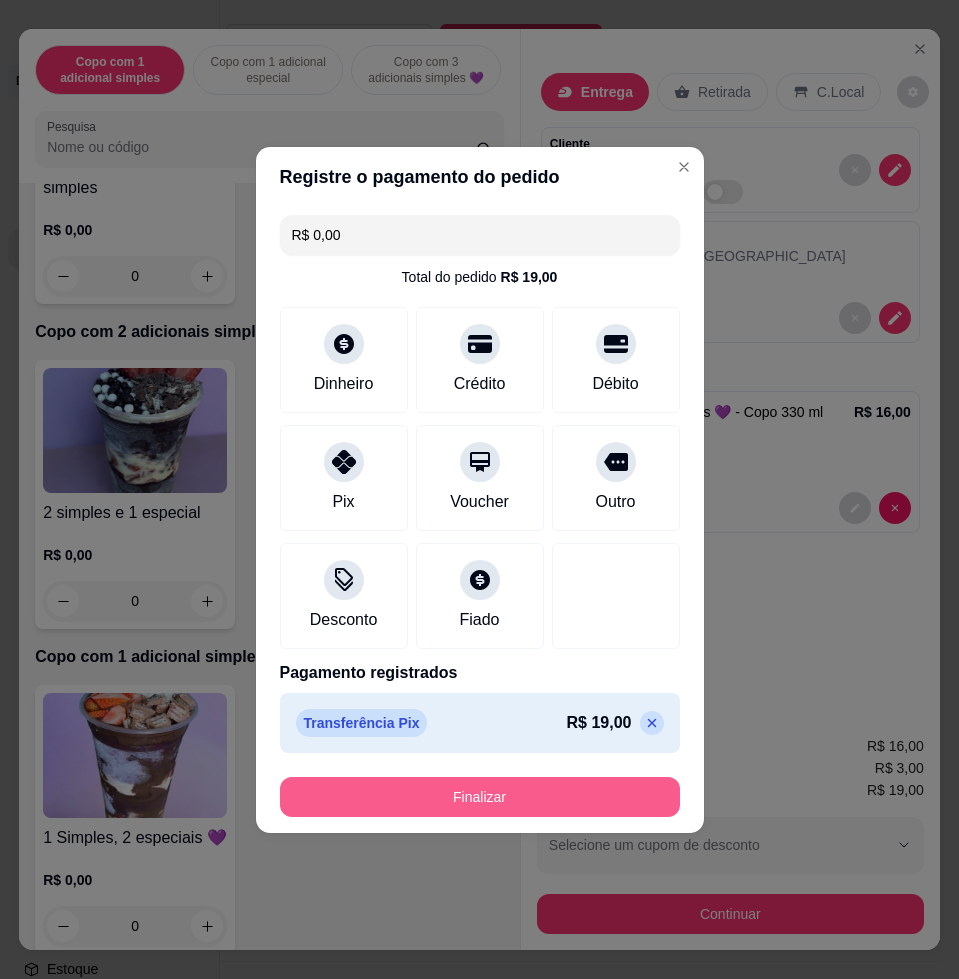 click on "Finalizar" at bounding box center [480, 797] 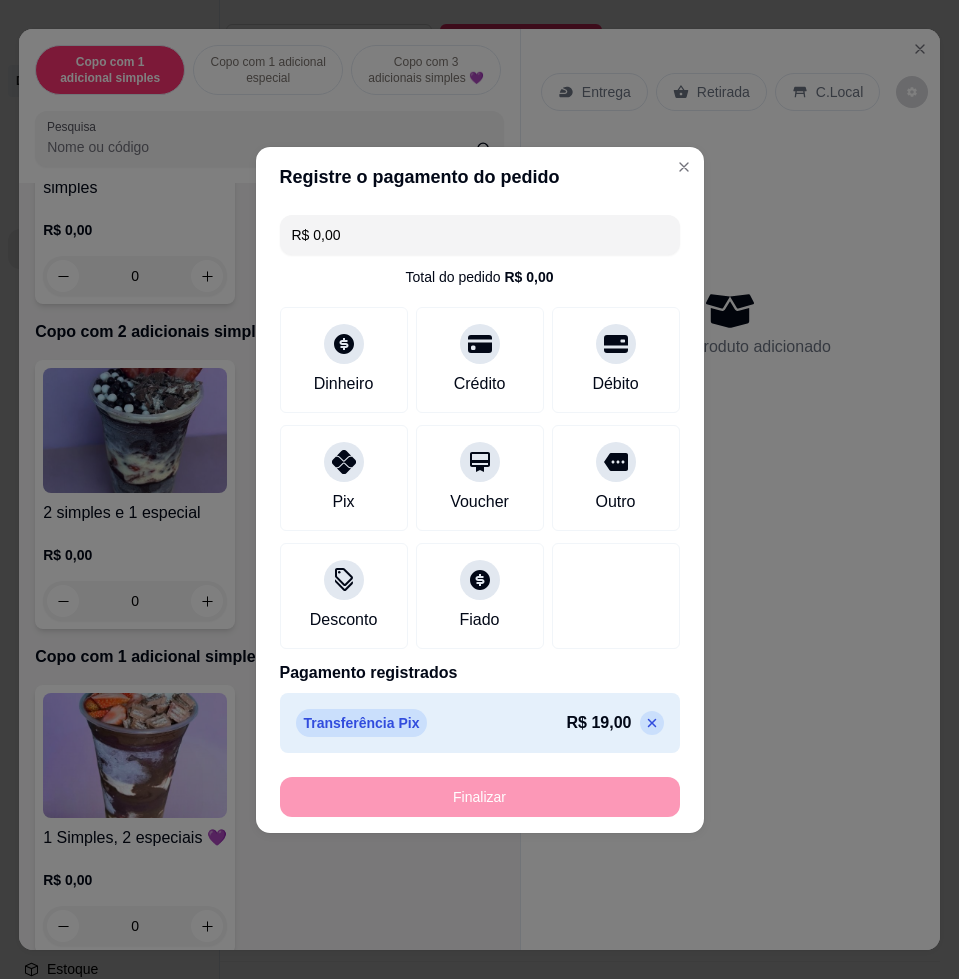 type on "-R$ 19,00" 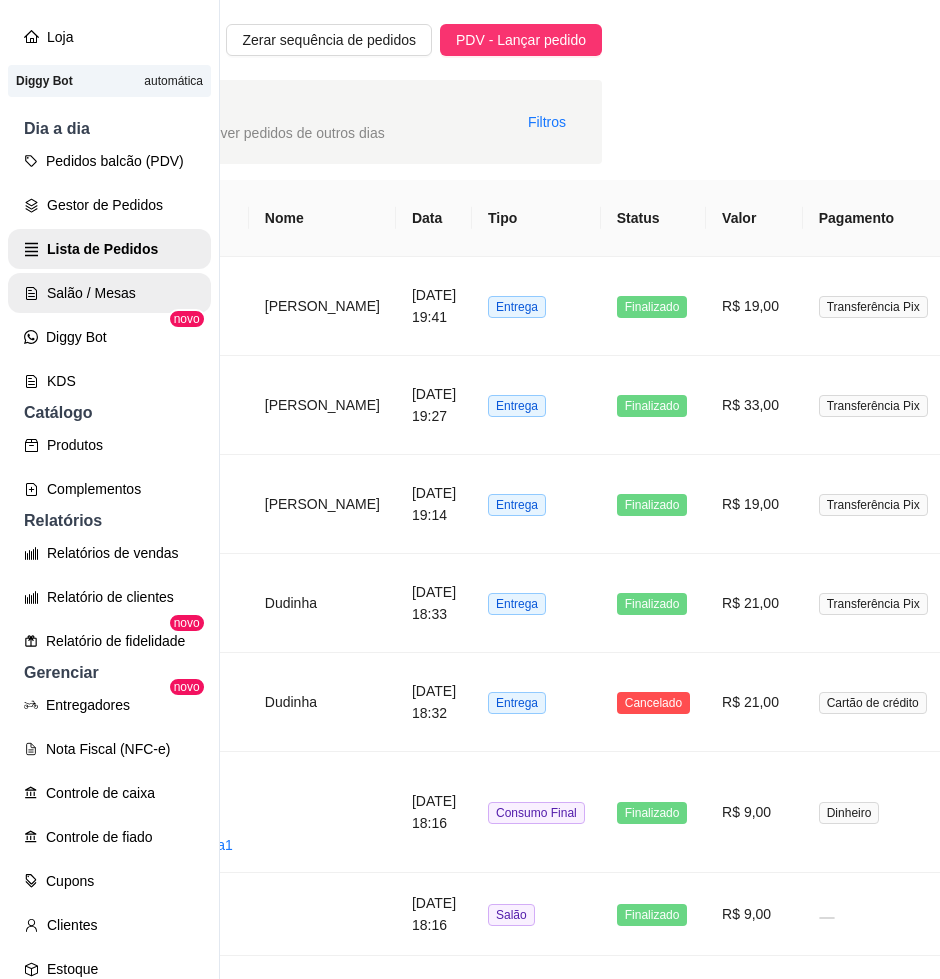 click on "Salão / Mesas" at bounding box center [109, 293] 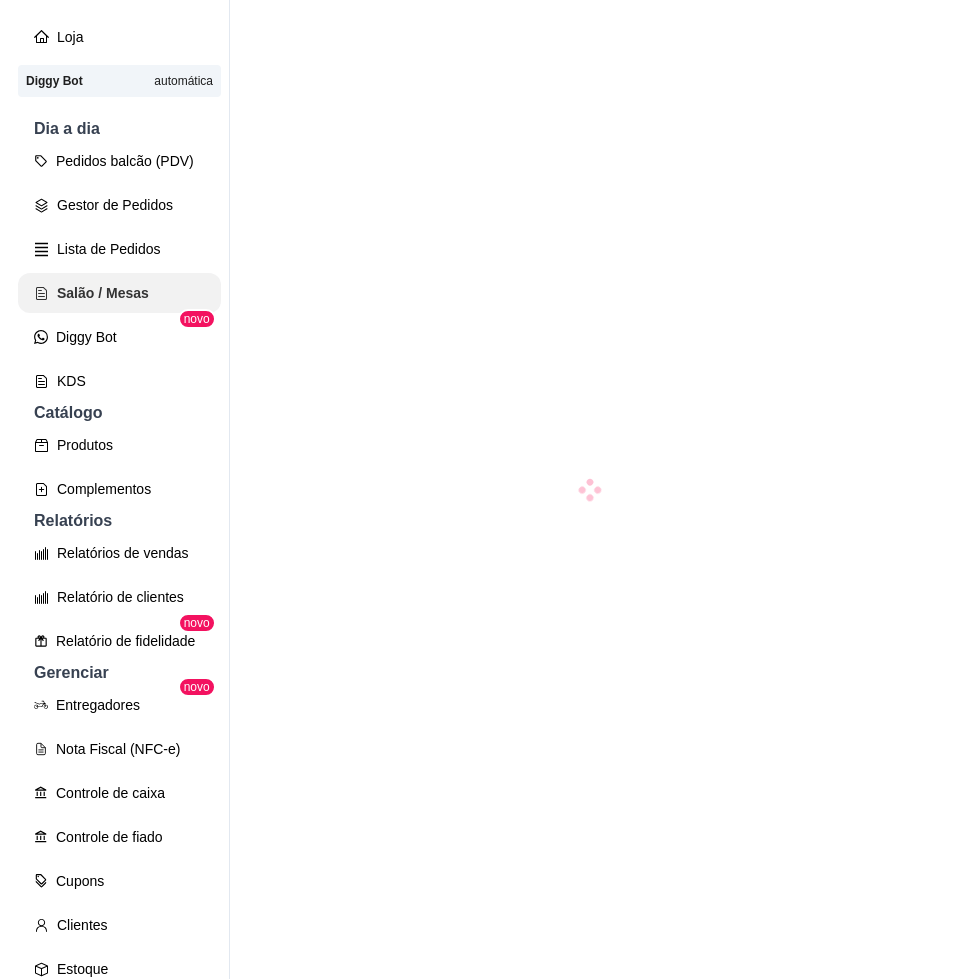 scroll, scrollTop: 0, scrollLeft: 0, axis: both 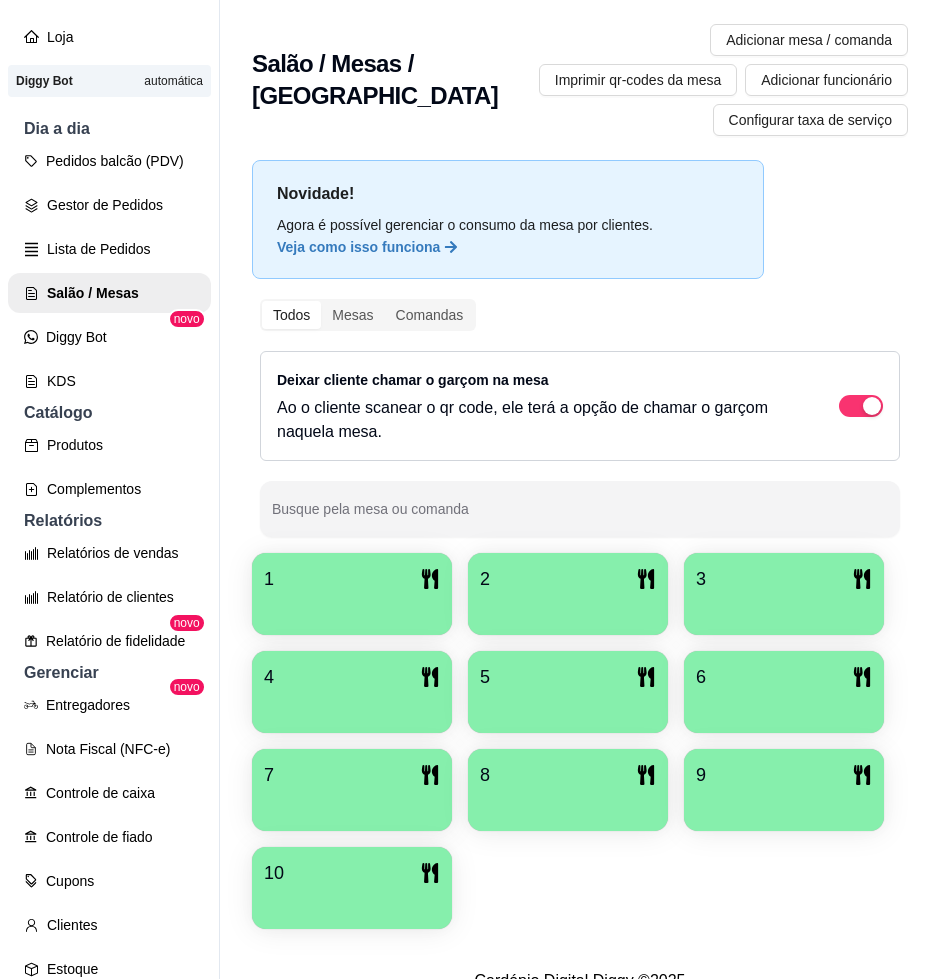 click at bounding box center (352, 608) 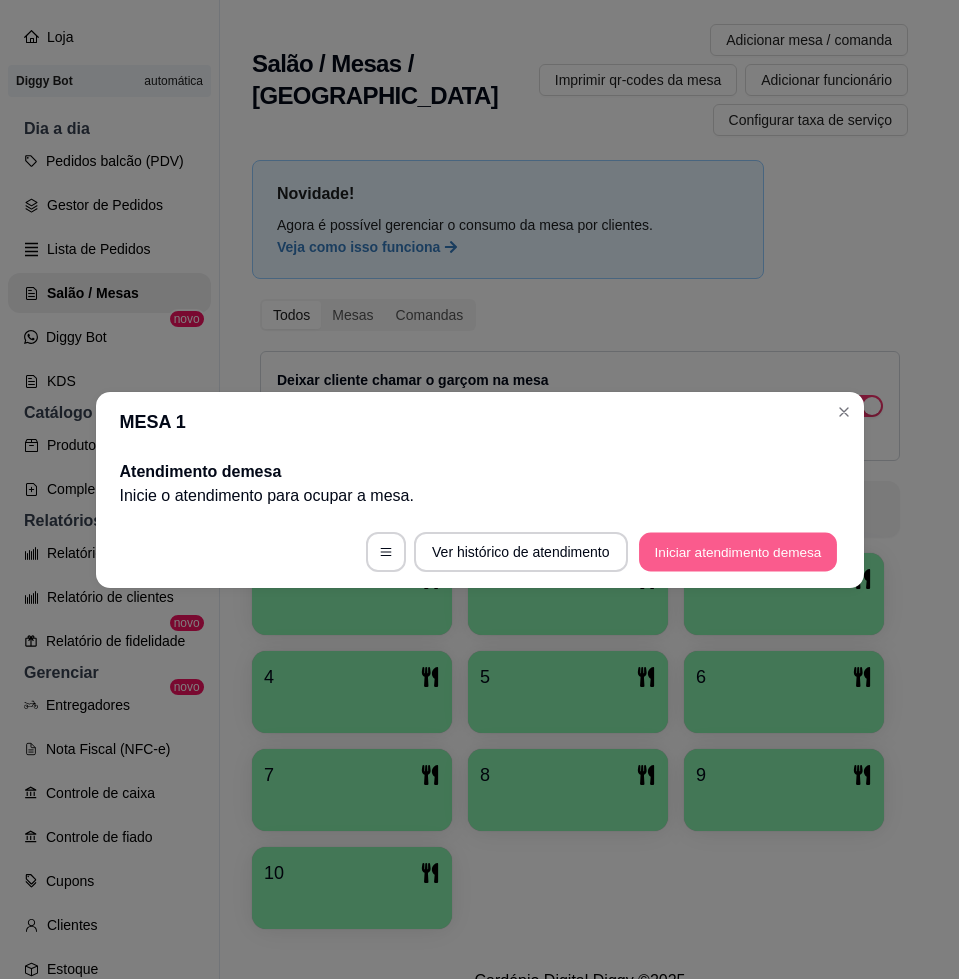 click on "Iniciar atendimento de  mesa" at bounding box center (738, 551) 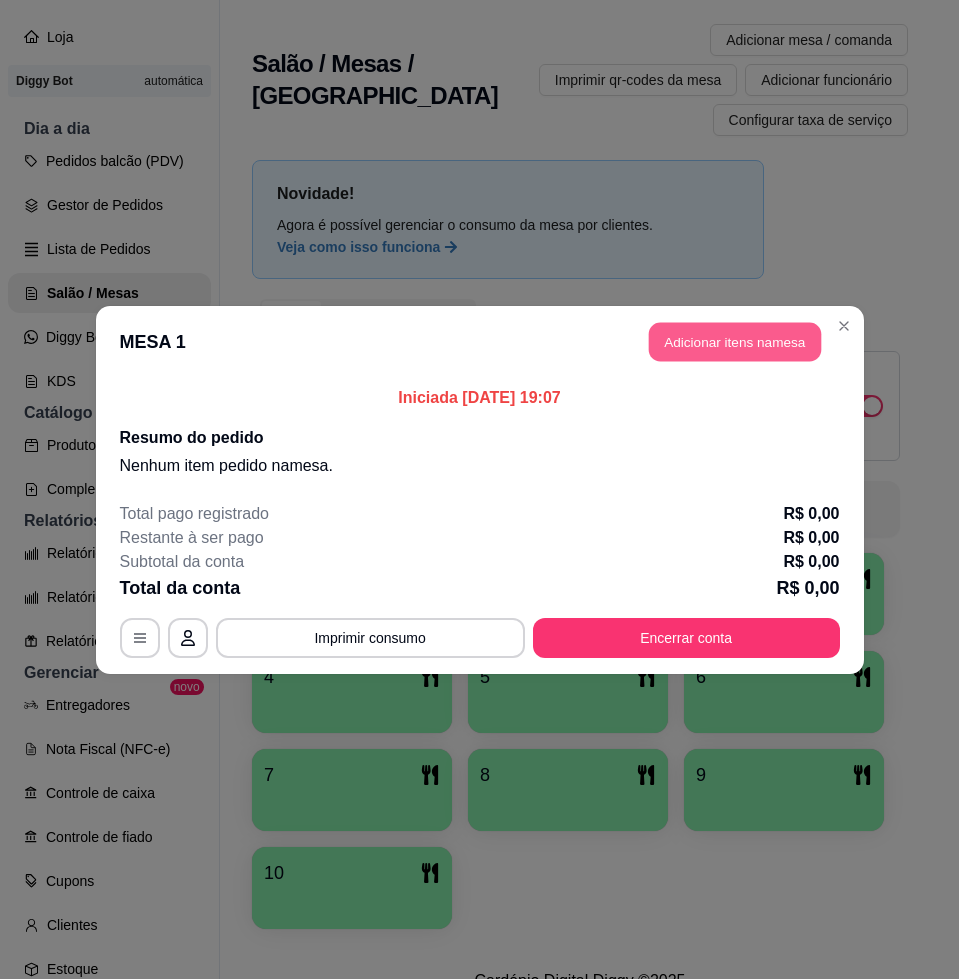 click on "Adicionar itens na  mesa" at bounding box center (735, 341) 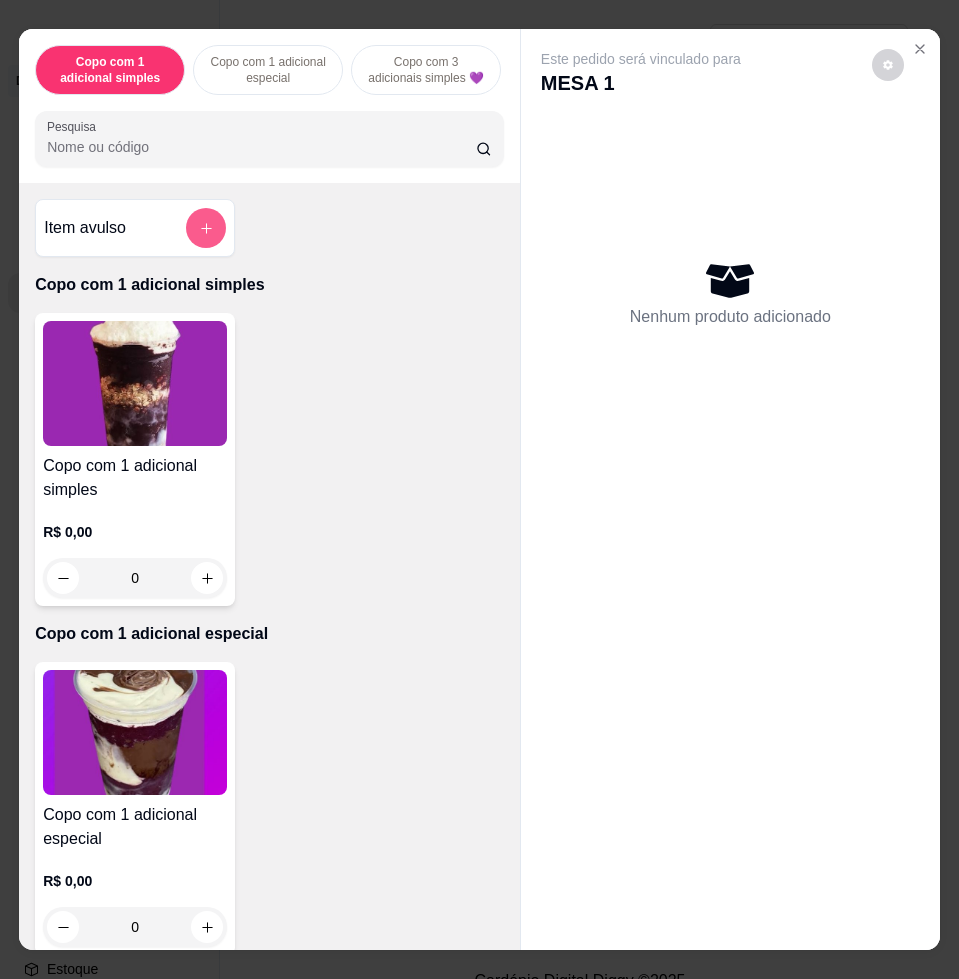 click at bounding box center (206, 228) 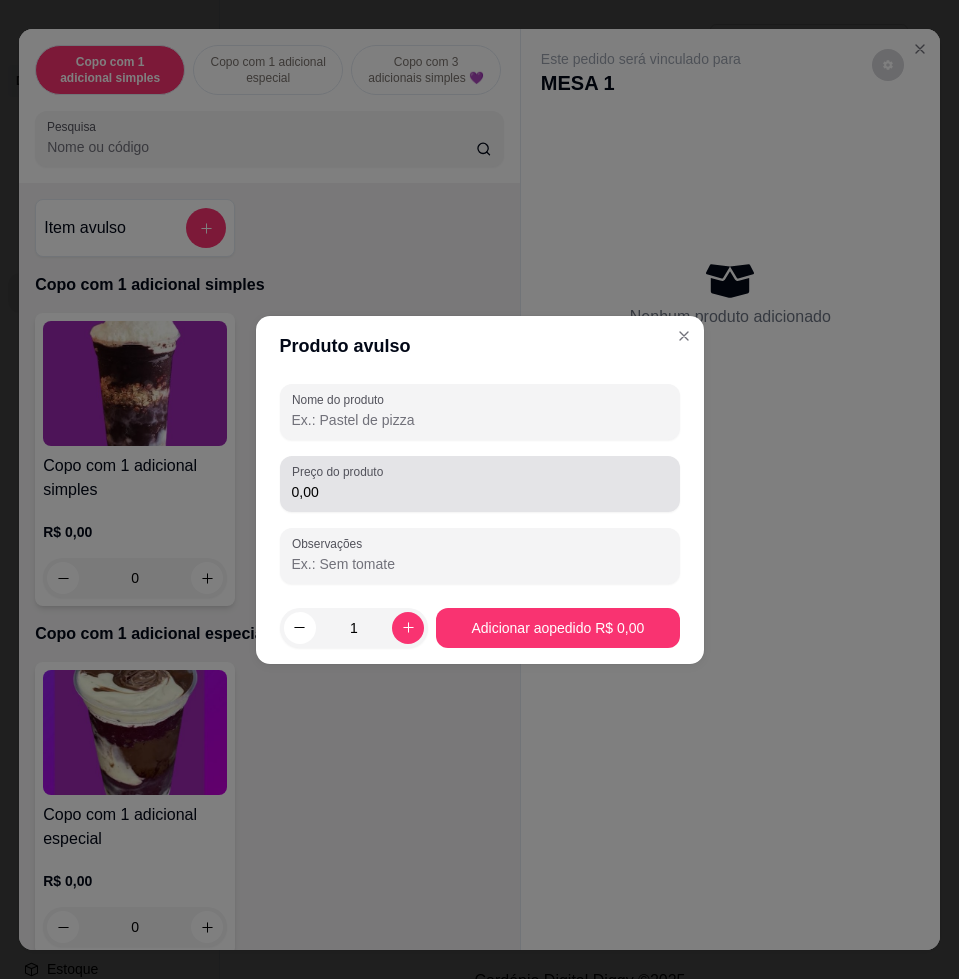 click on "0,00" at bounding box center [480, 492] 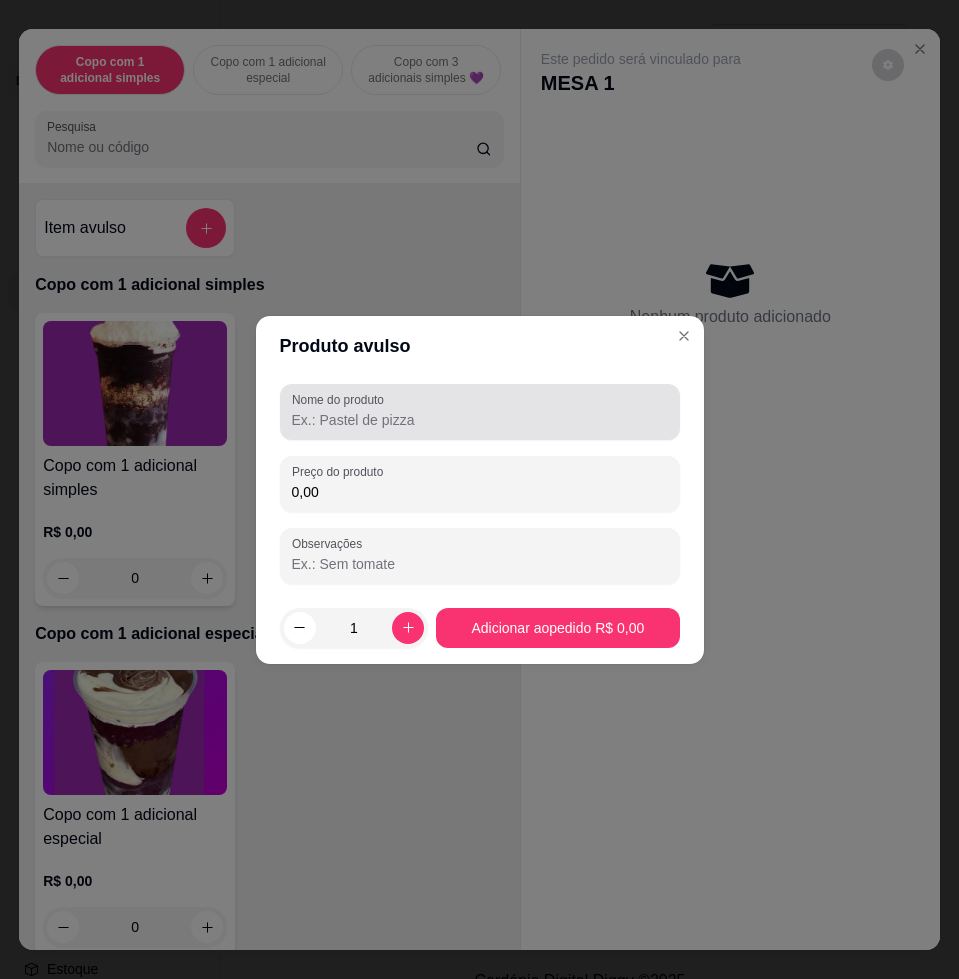 click on "Nome do produto" at bounding box center (480, 420) 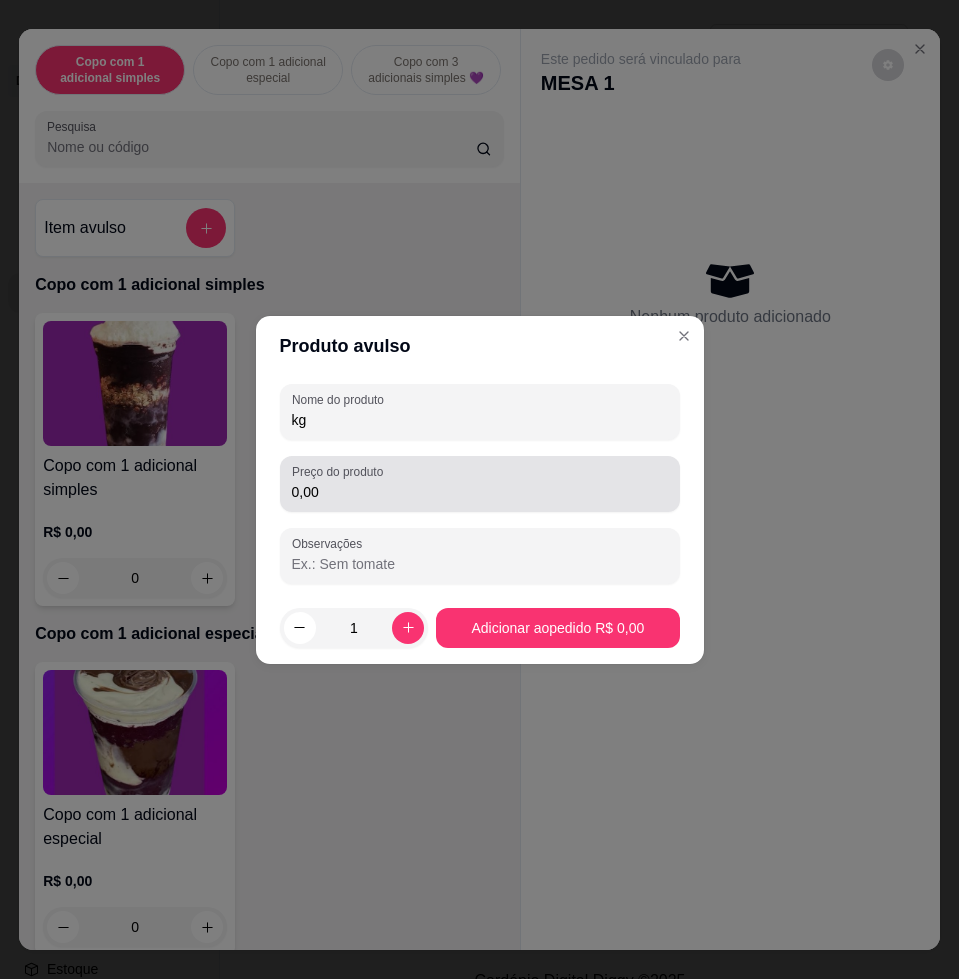 type on "kg" 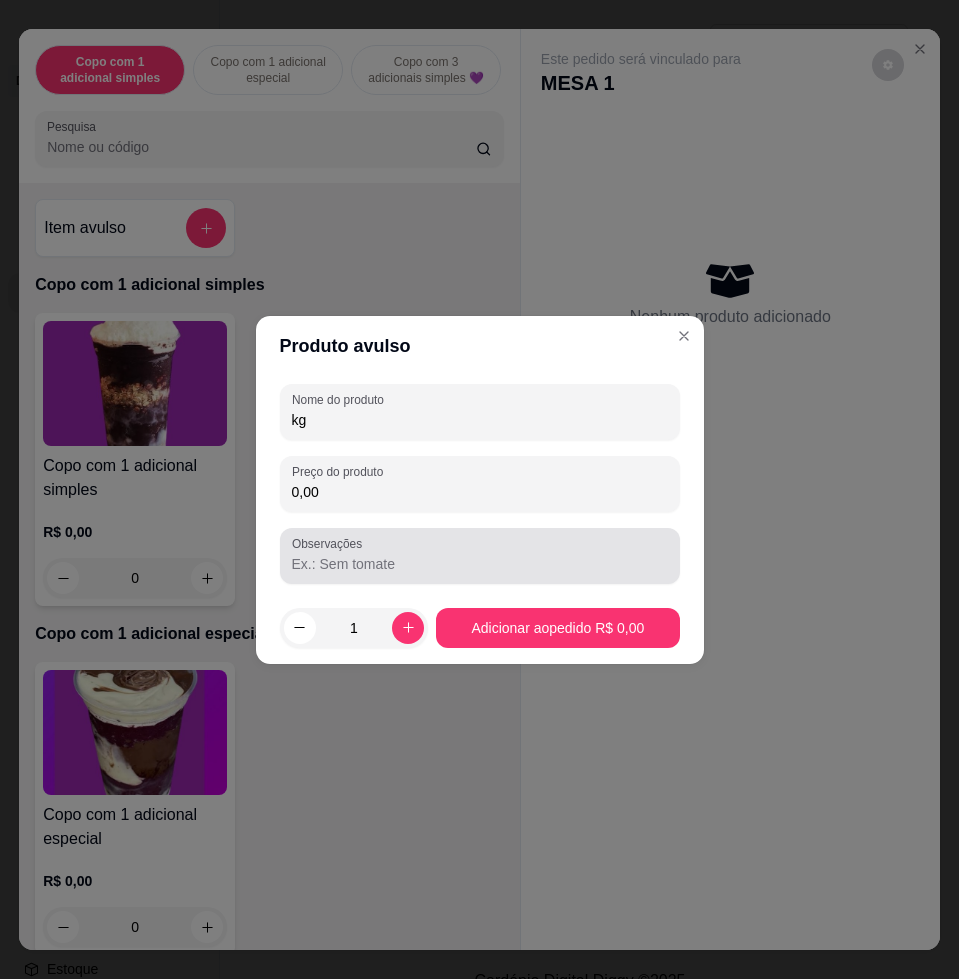 click at bounding box center [480, 556] 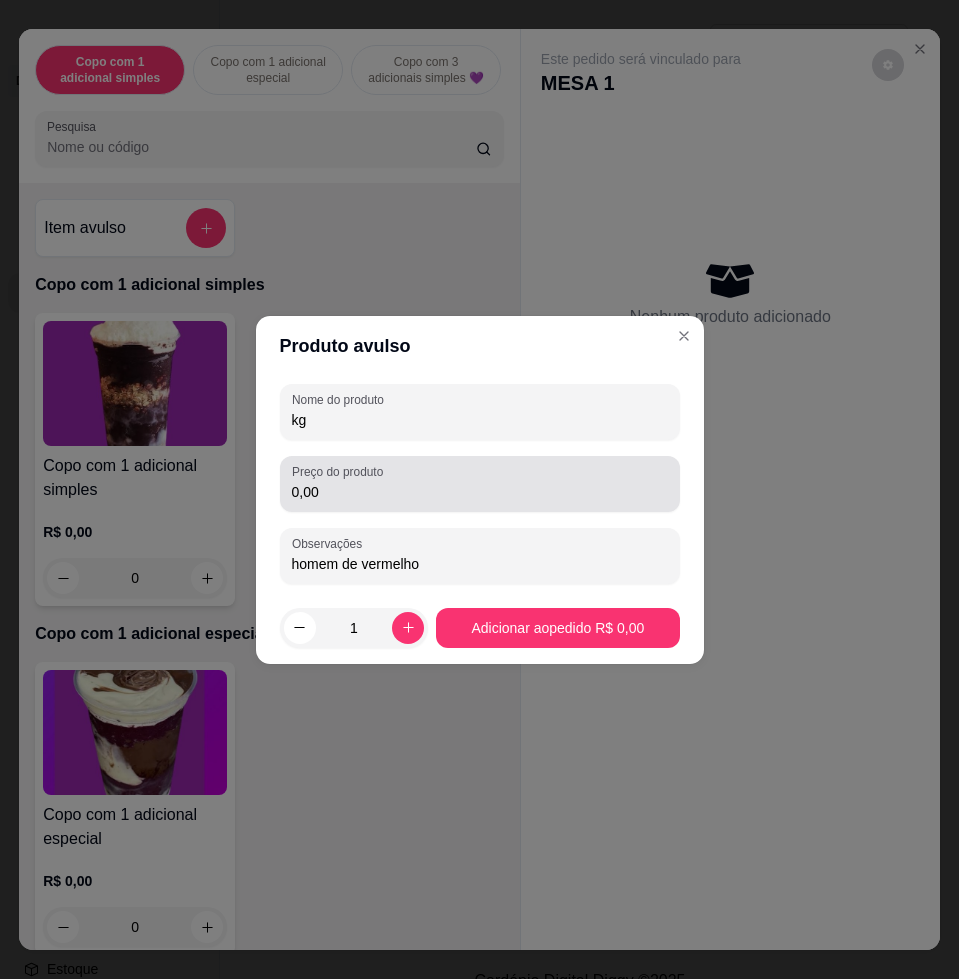type on "homem de vermelho" 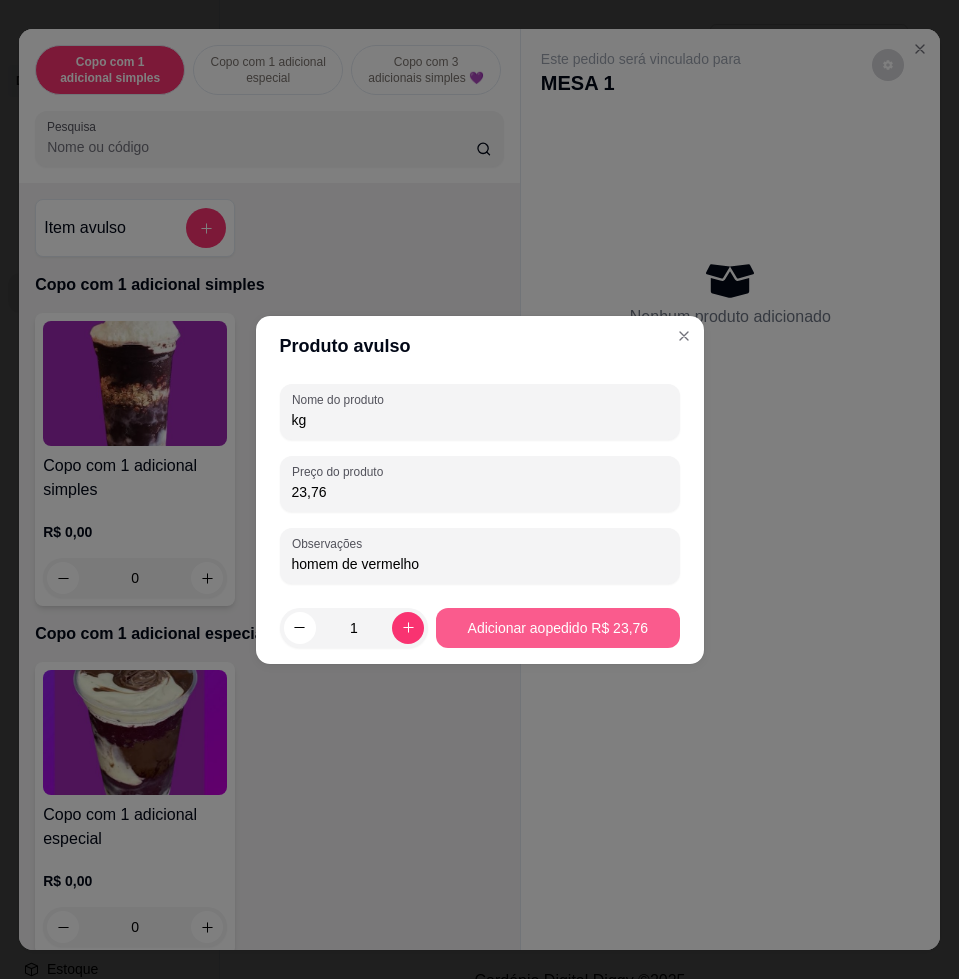 type on "23,76" 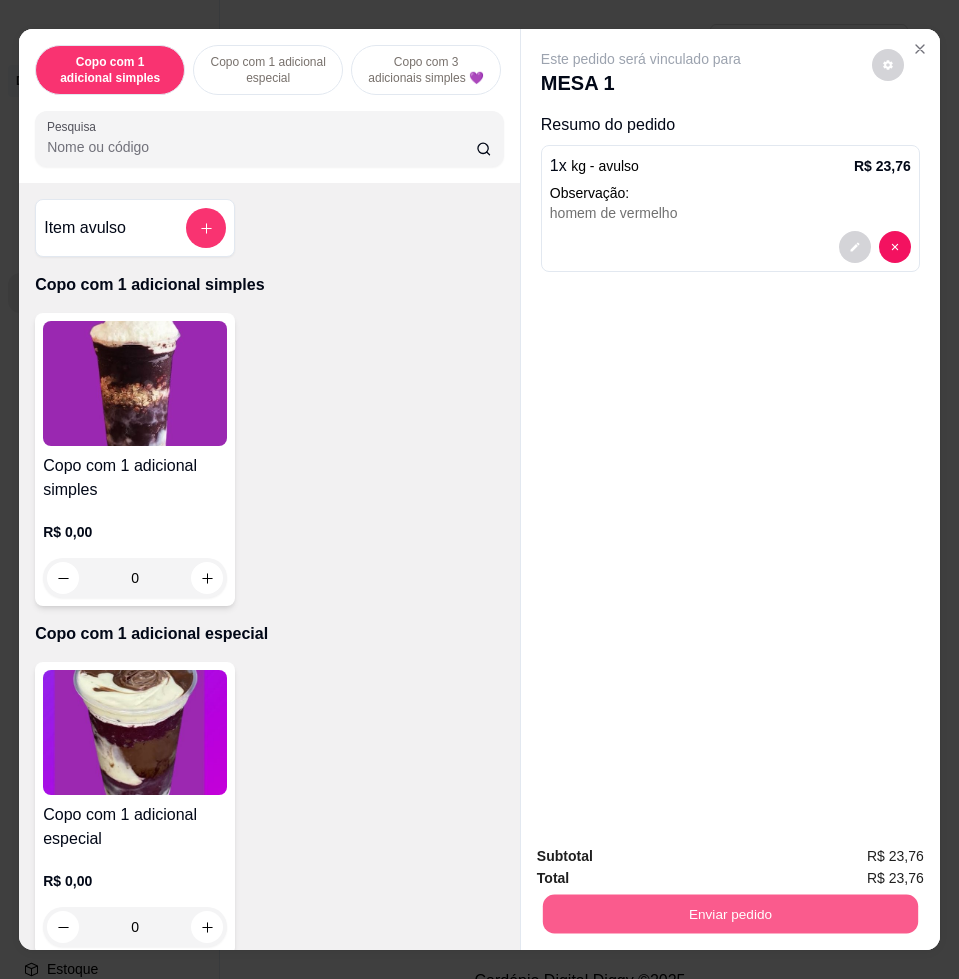 click on "Enviar pedido" at bounding box center [730, 913] 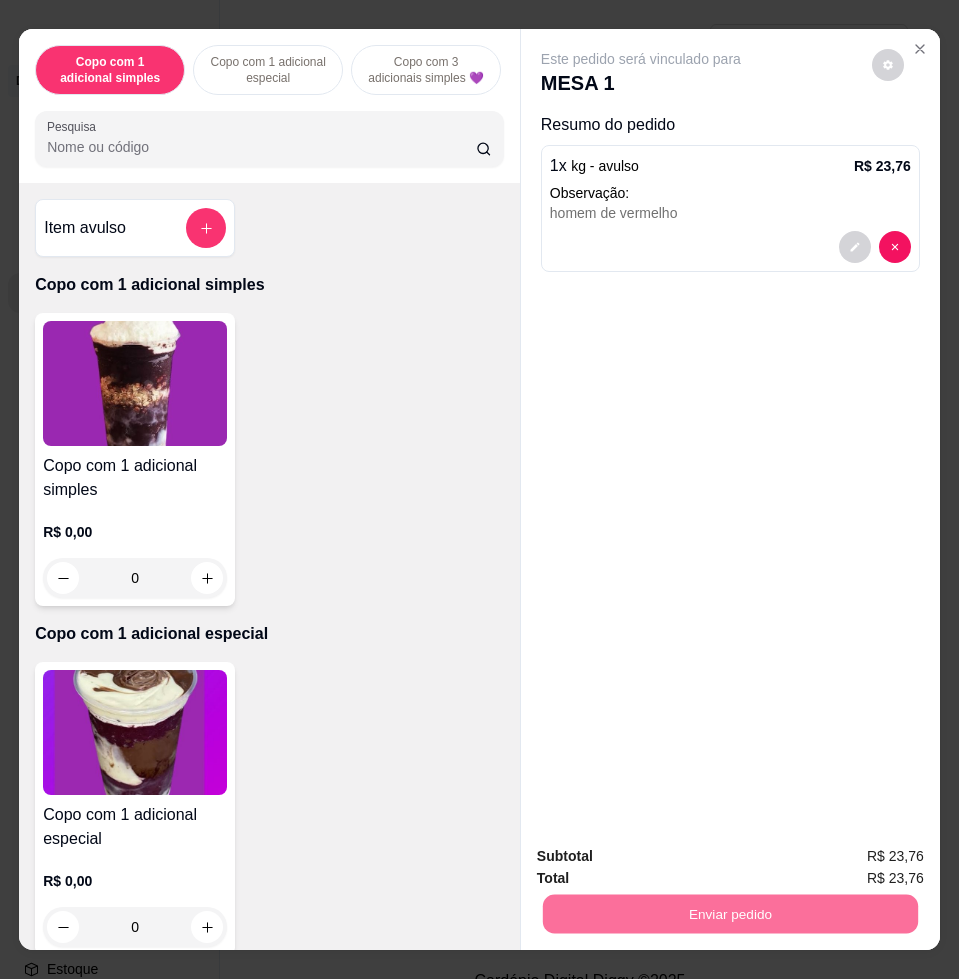 click on "Não registrar e enviar pedido" at bounding box center (662, 855) 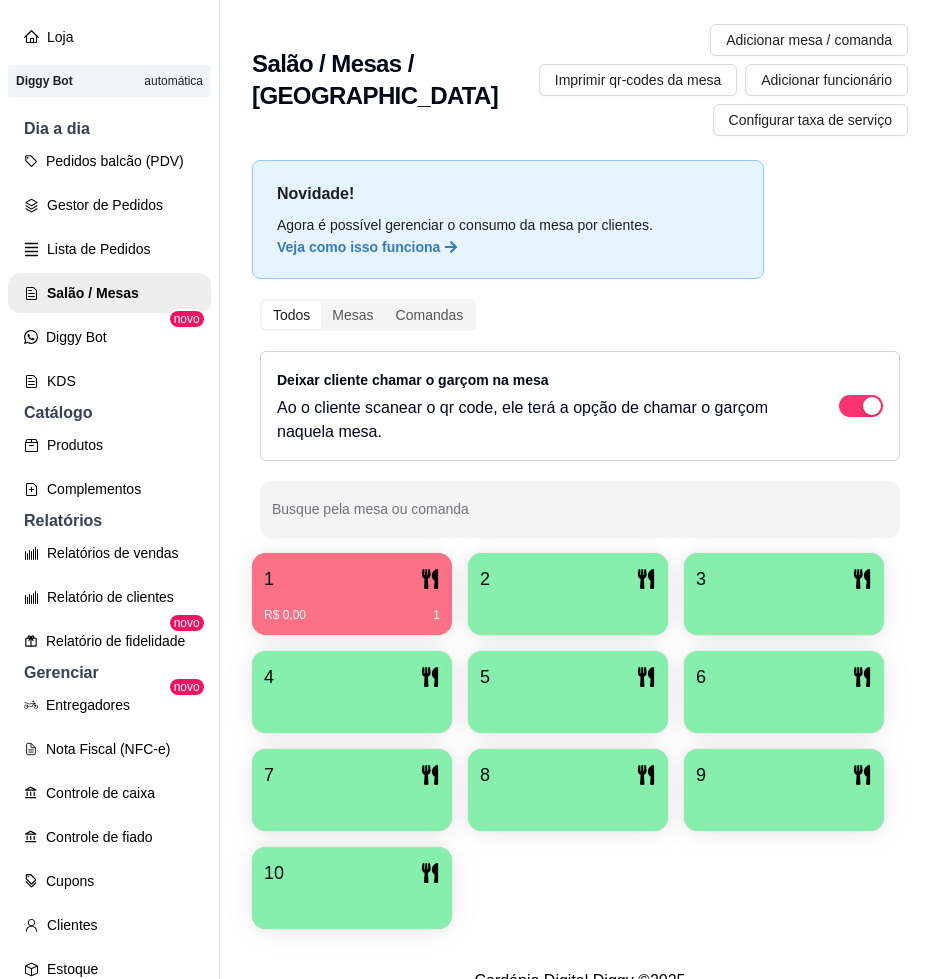 click on "R$ 0,00 1" at bounding box center (352, 615) 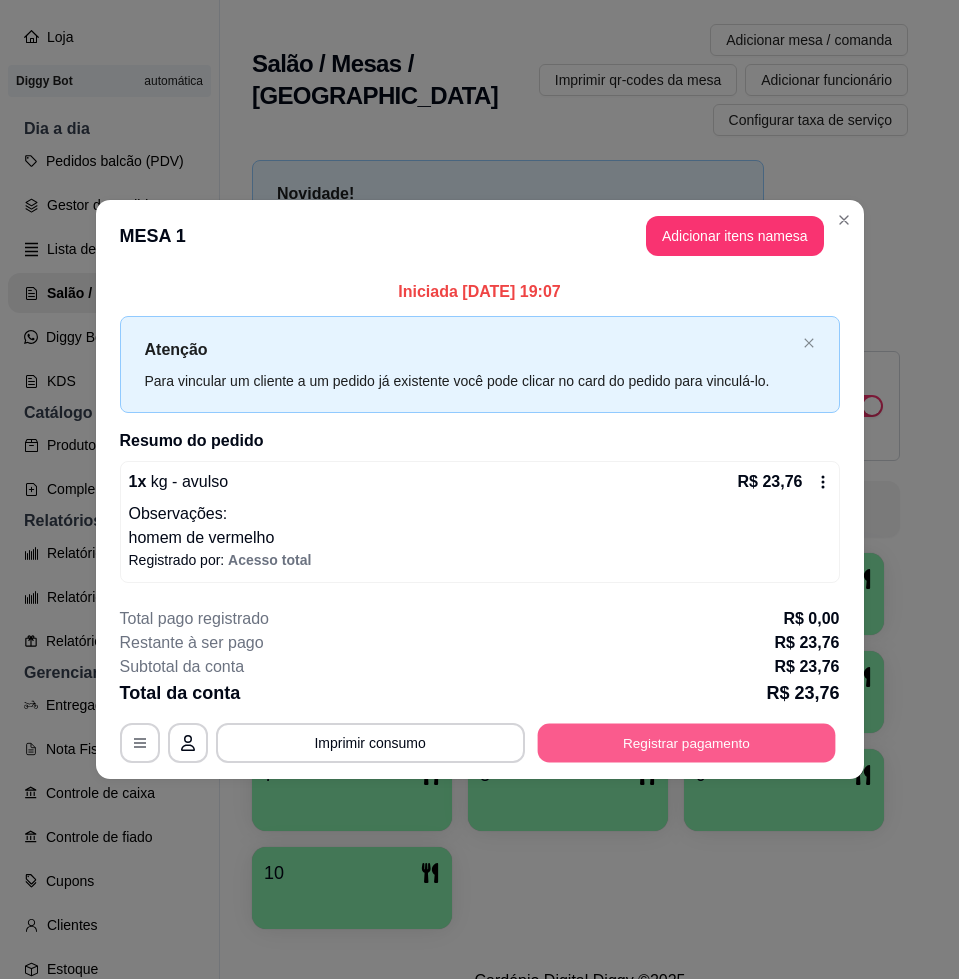 click on "Registrar pagamento" at bounding box center (686, 743) 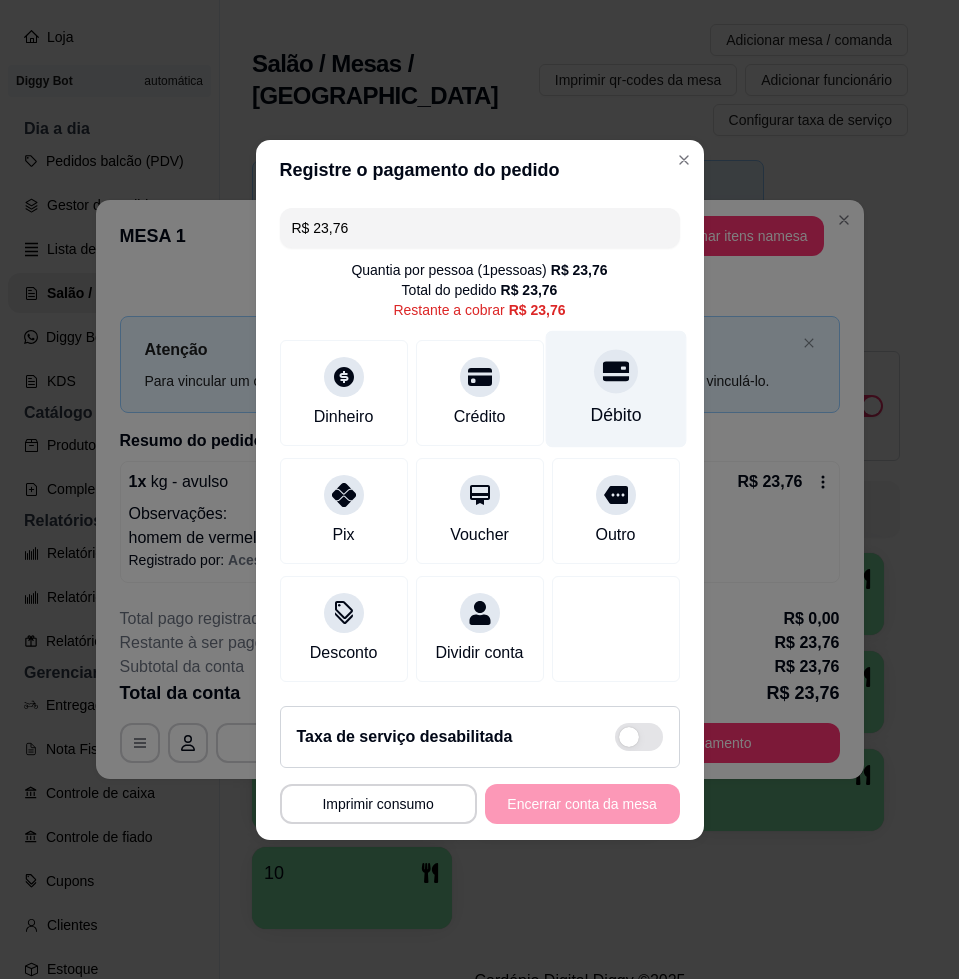 click 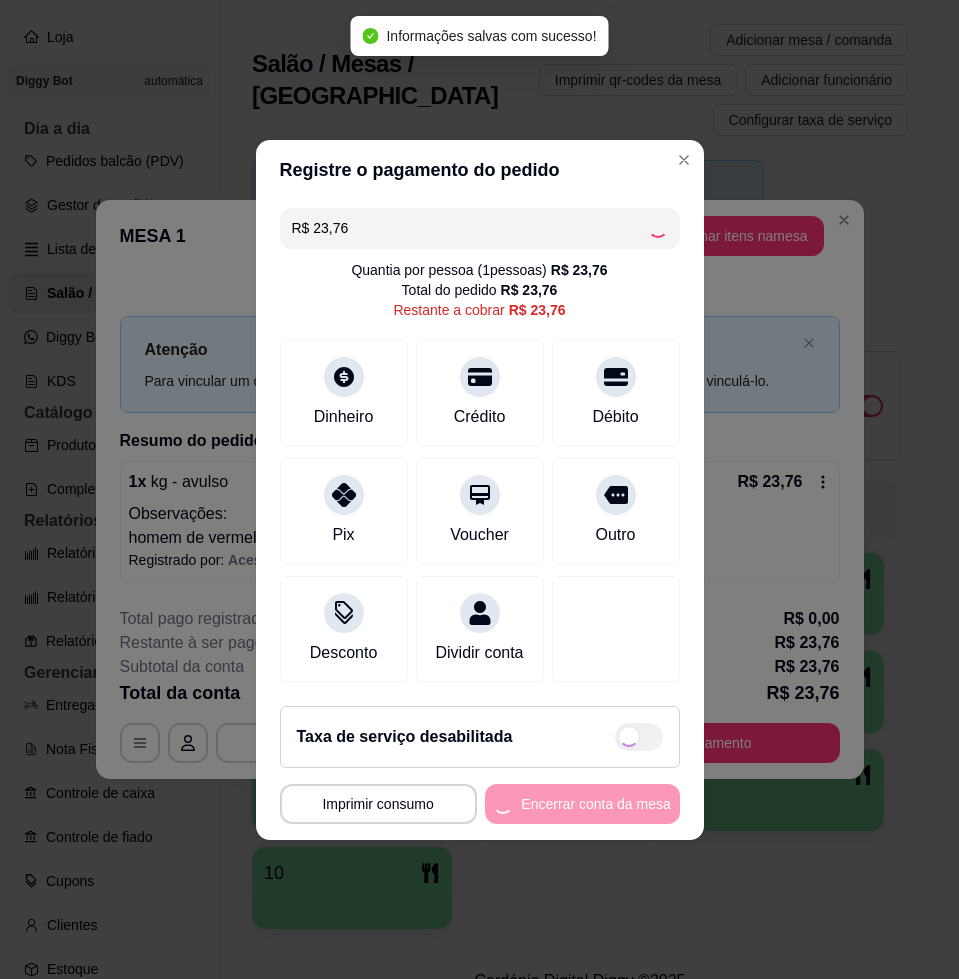 type on "R$ 0,00" 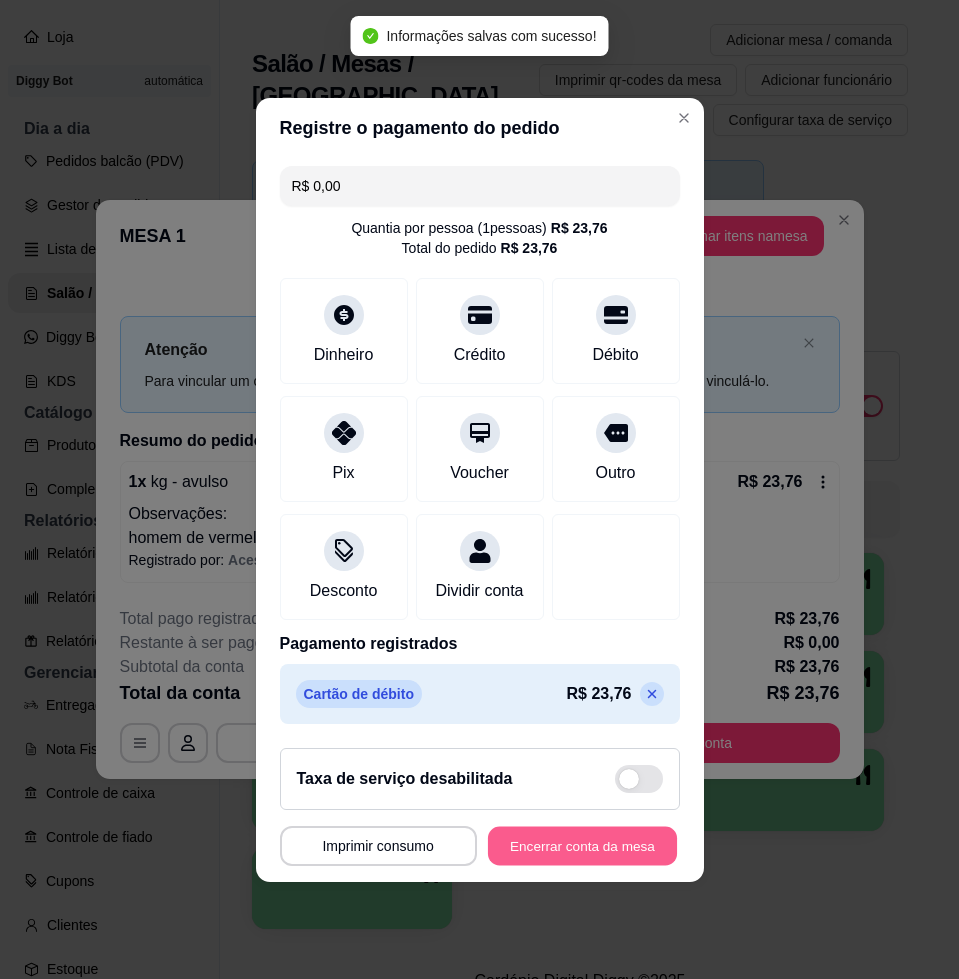 click on "Encerrar conta da mesa" at bounding box center (582, 845) 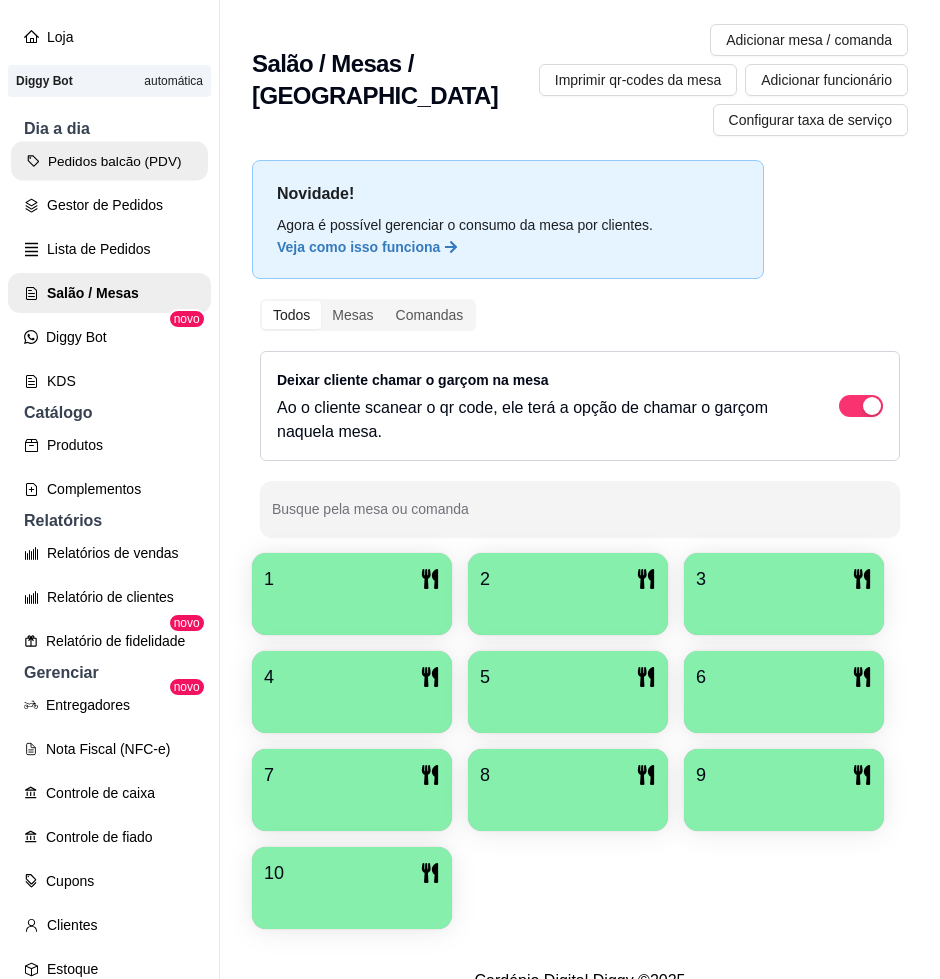 click on "Pedidos balcão (PDV)" at bounding box center [109, 161] 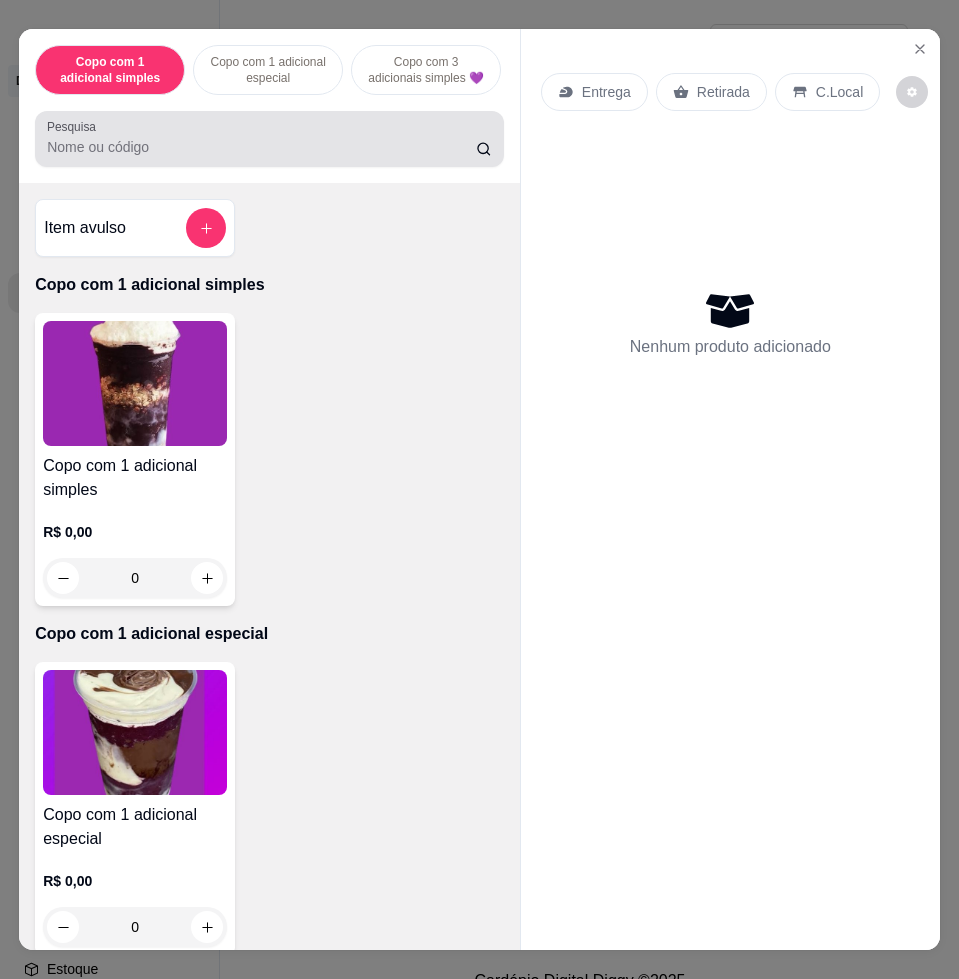 click on "Pesquisa" at bounding box center (261, 147) 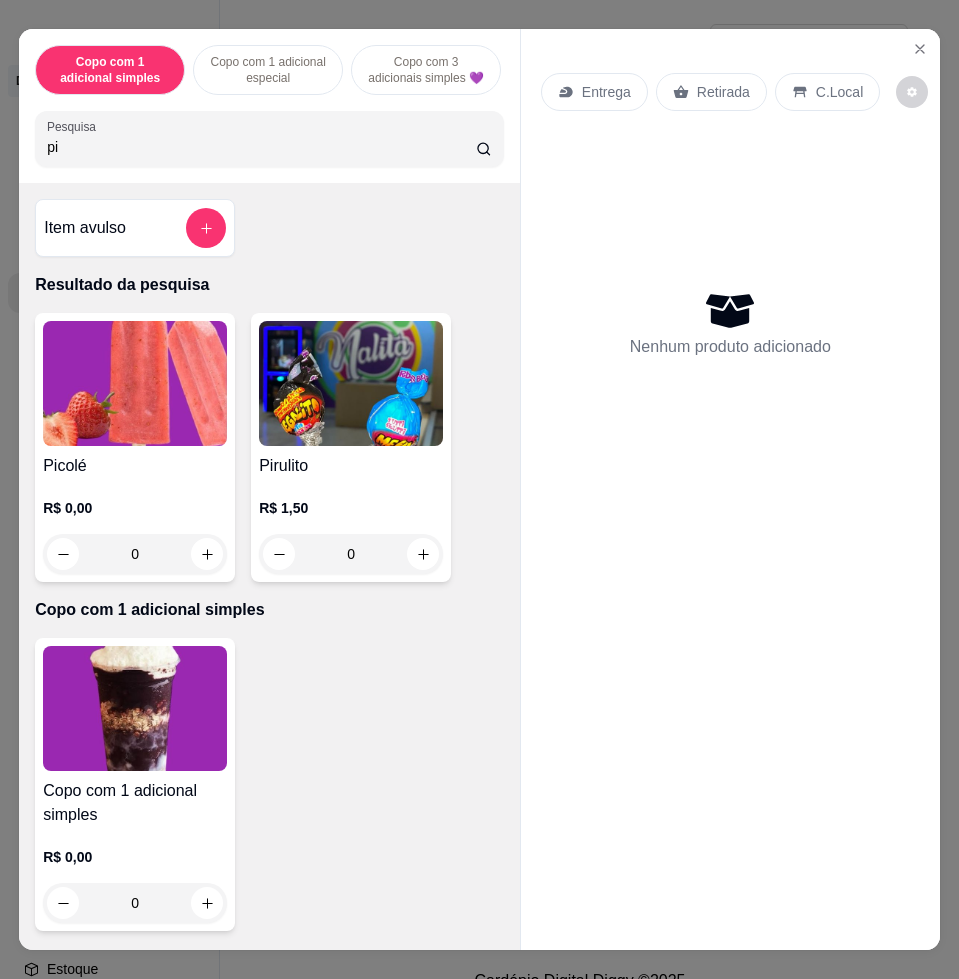 click on "Picolé    R$ 0,00 0" at bounding box center (135, 447) 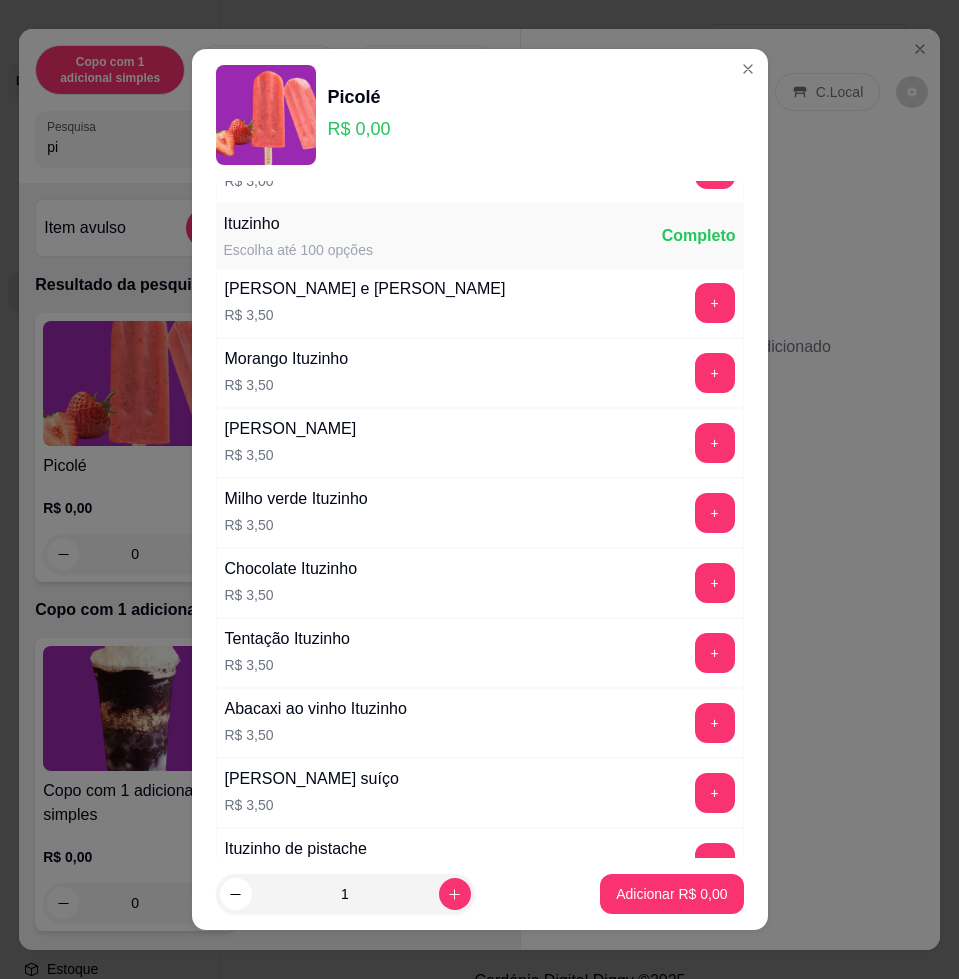 scroll, scrollTop: 2125, scrollLeft: 0, axis: vertical 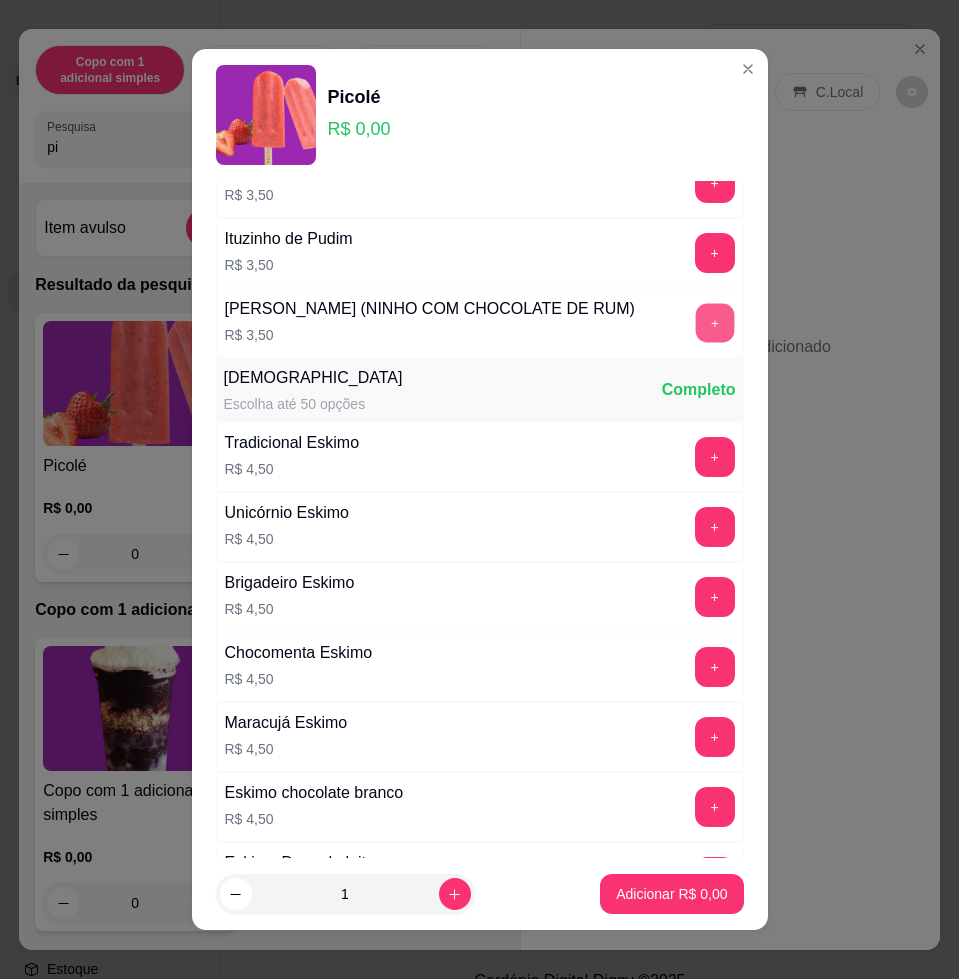 click on "+" at bounding box center (714, 323) 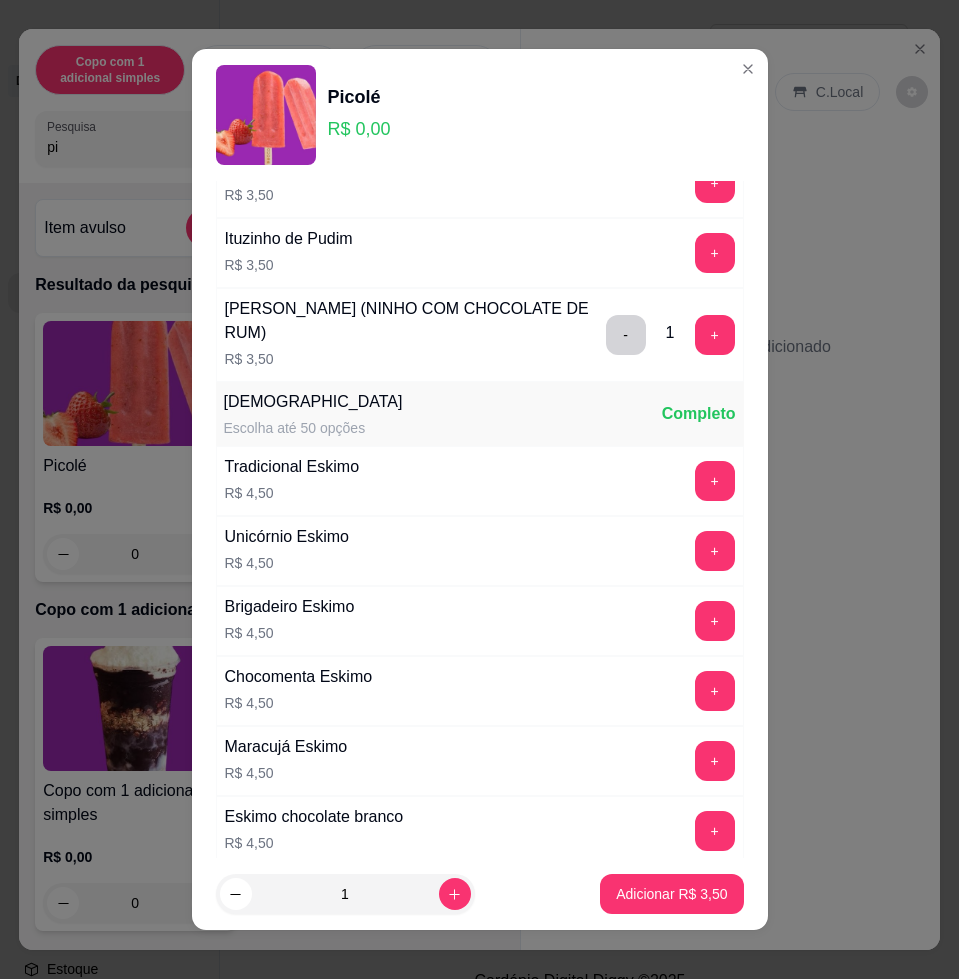 scroll, scrollTop: 2785, scrollLeft: 0, axis: vertical 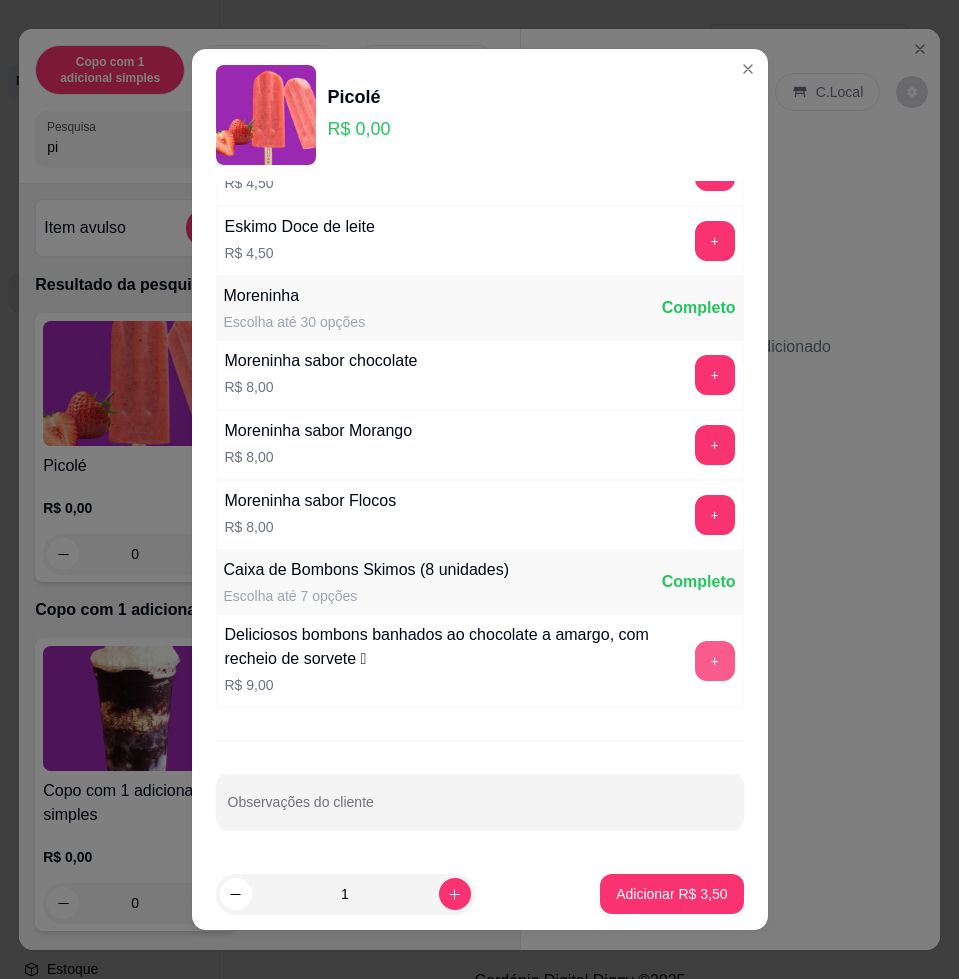 click on "+" at bounding box center (715, 661) 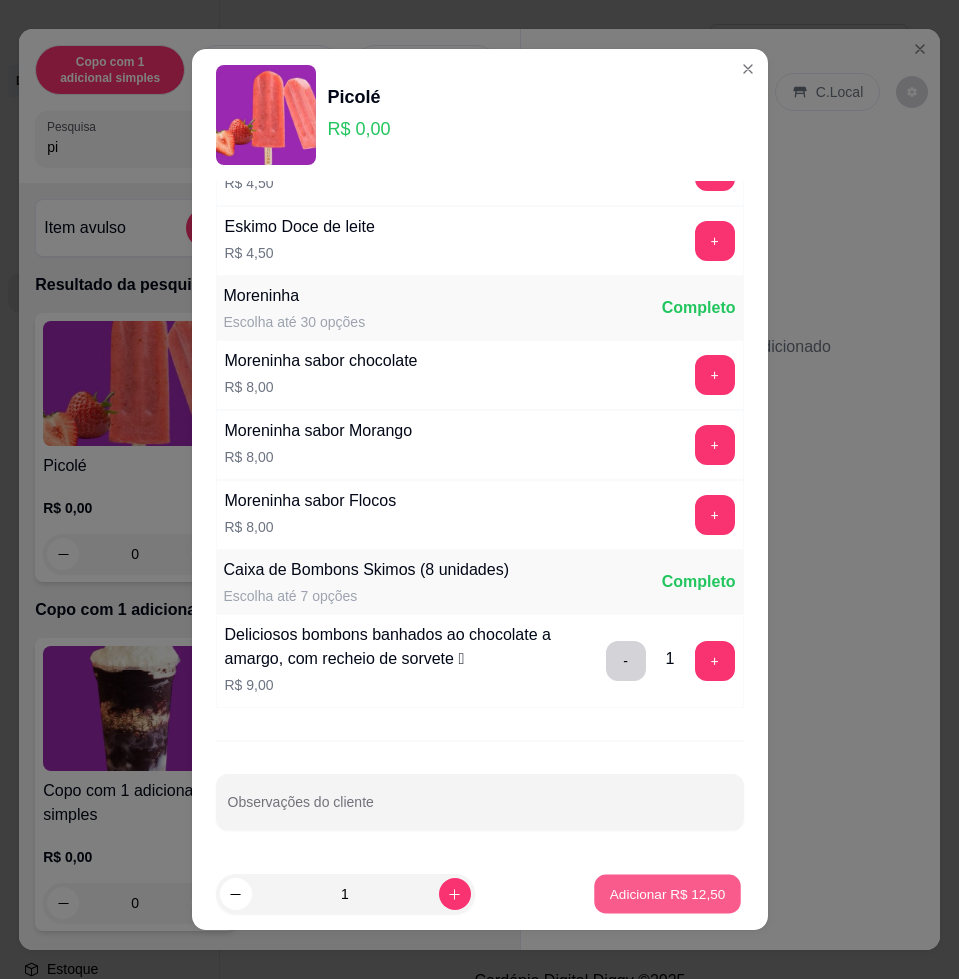 click on "Adicionar   R$ 12,50" at bounding box center (668, 893) 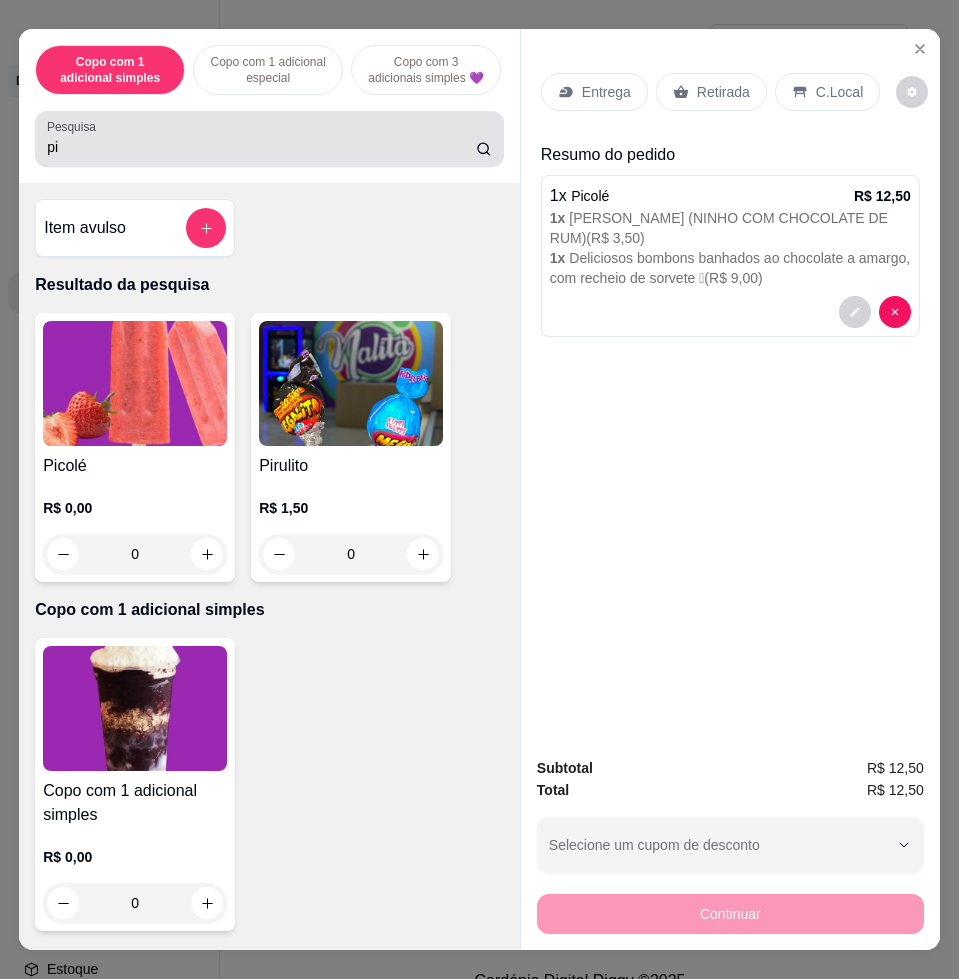 click on "pi" at bounding box center [269, 139] 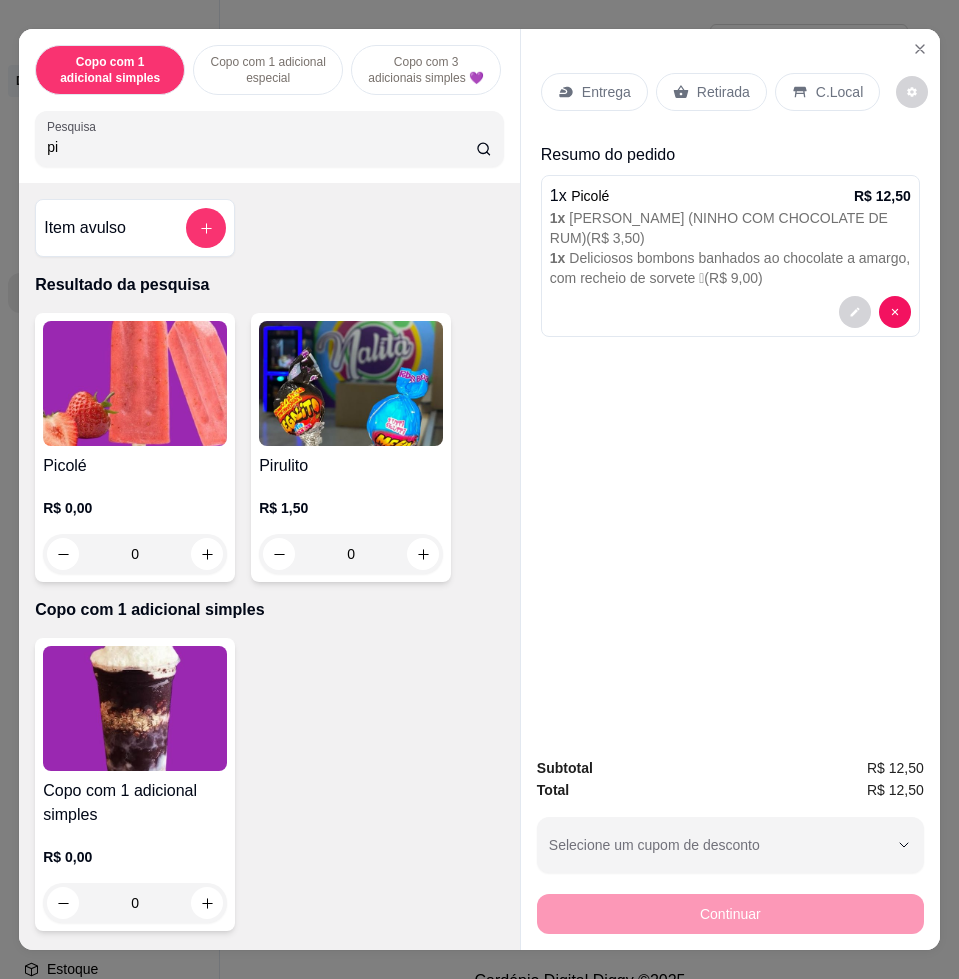 click on "pi" at bounding box center [269, 139] 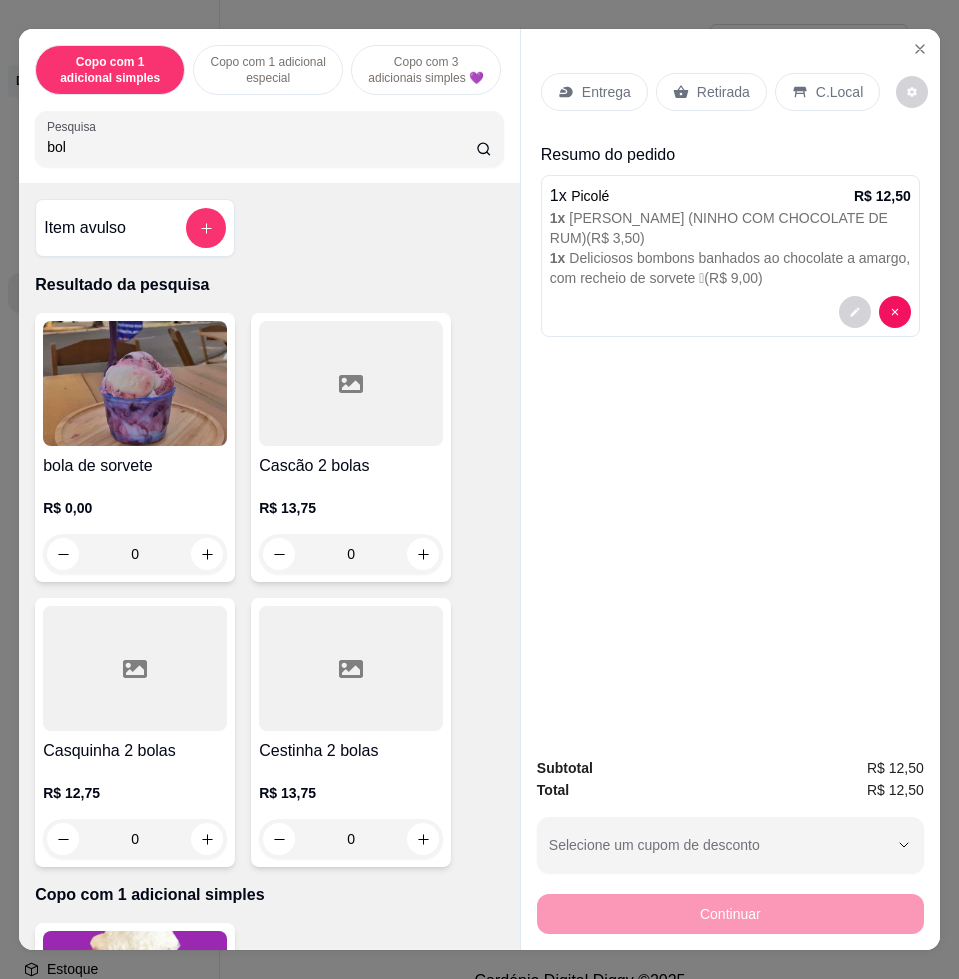 type on "bol" 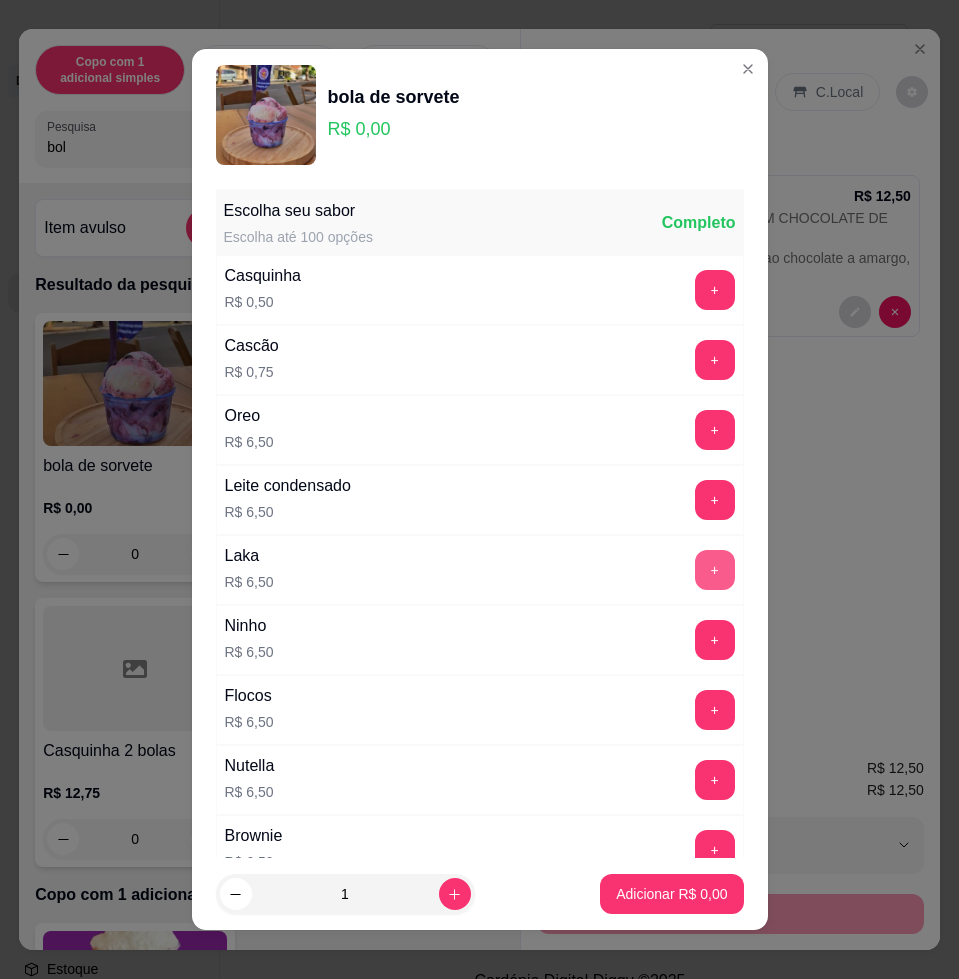click on "+" at bounding box center [715, 570] 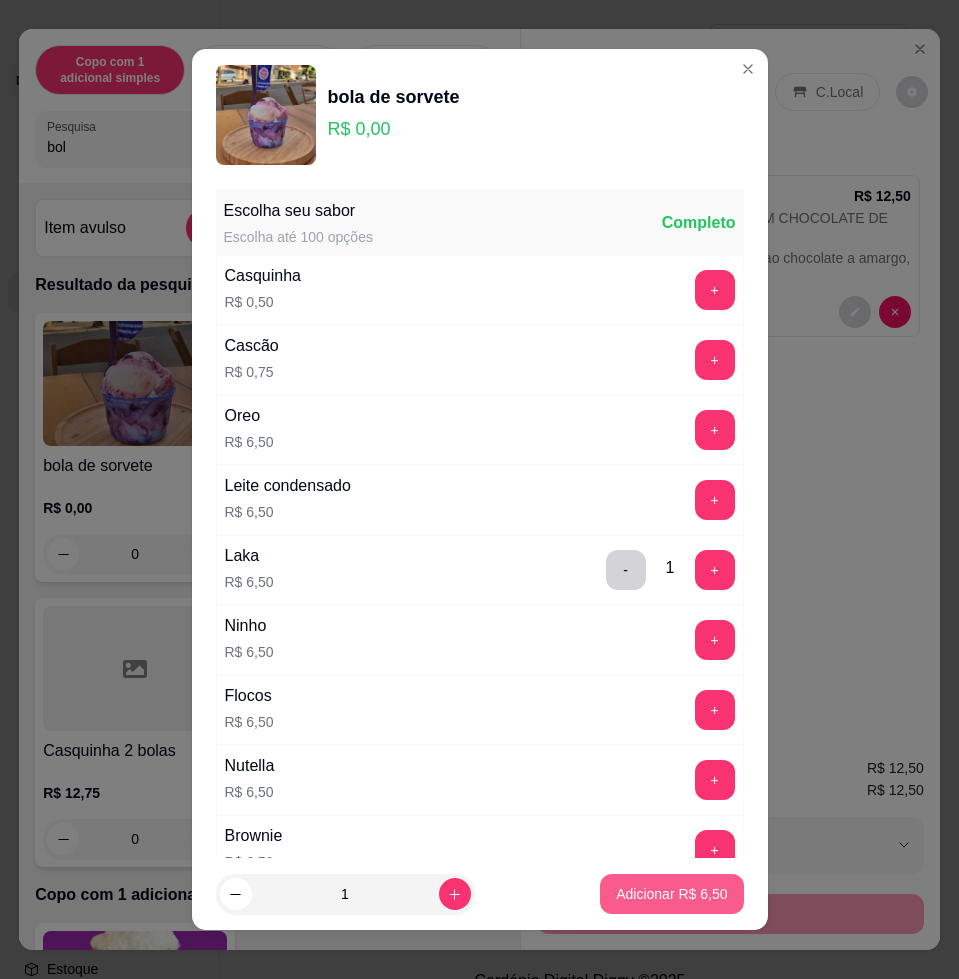 click on "Adicionar   R$ 6,50" at bounding box center [671, 894] 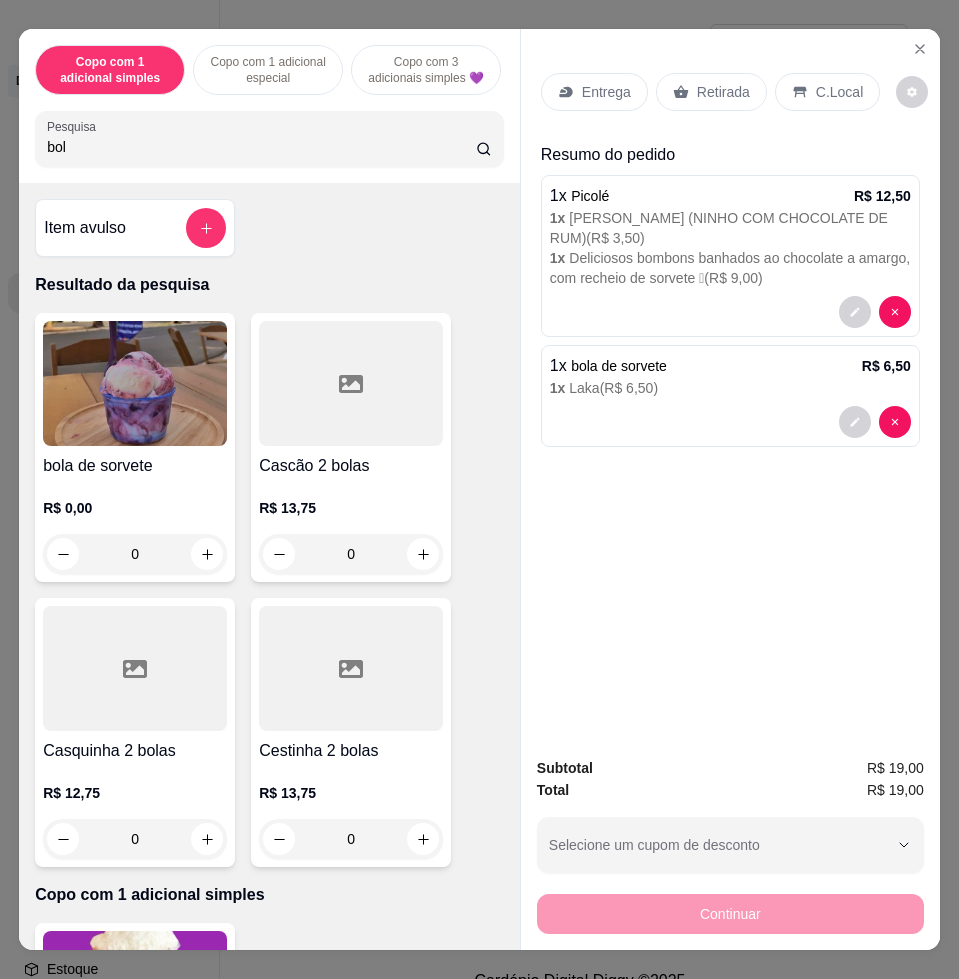 click on "C.Local" at bounding box center [839, 92] 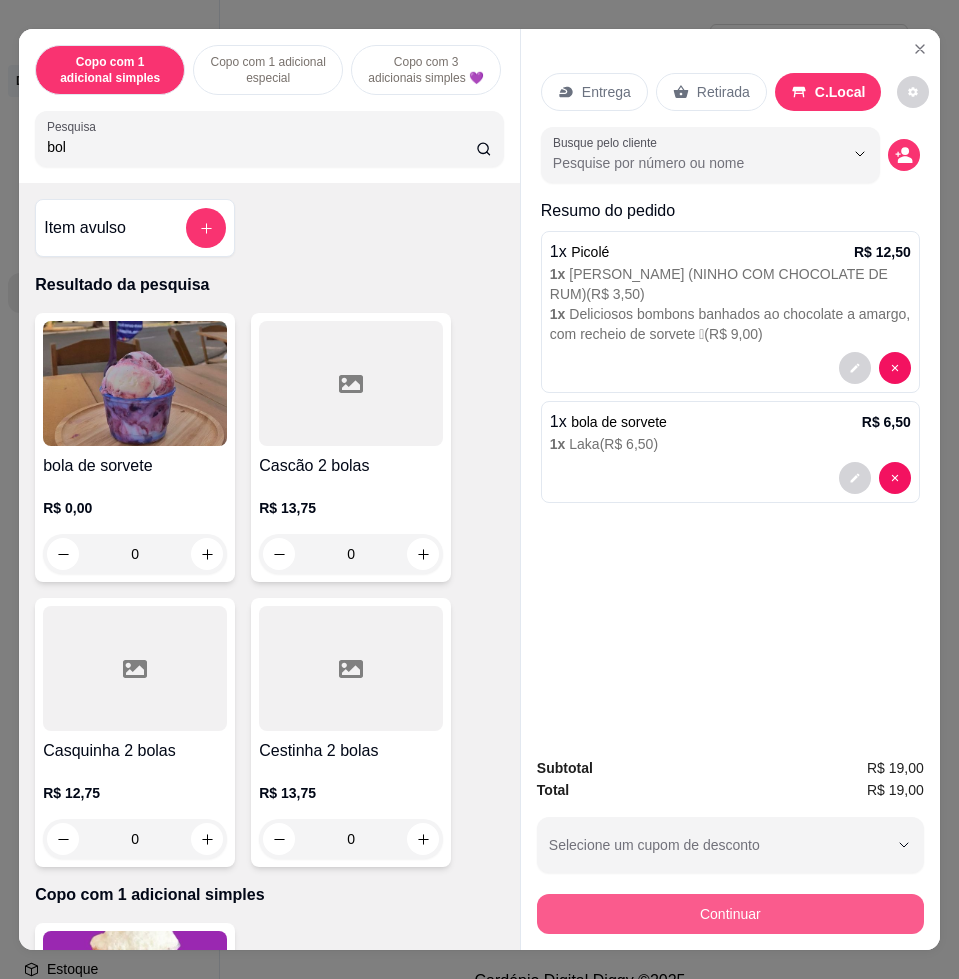 click on "Continuar" at bounding box center [730, 914] 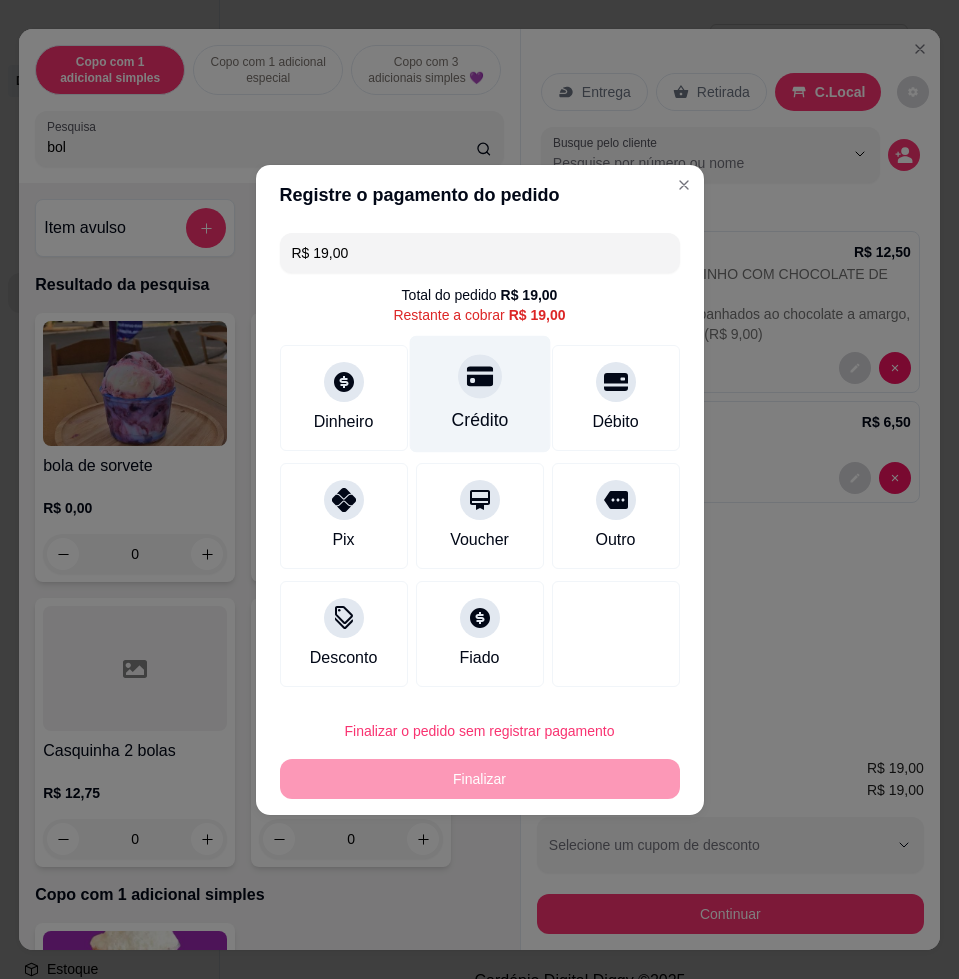 click on "Crédito" at bounding box center [479, 393] 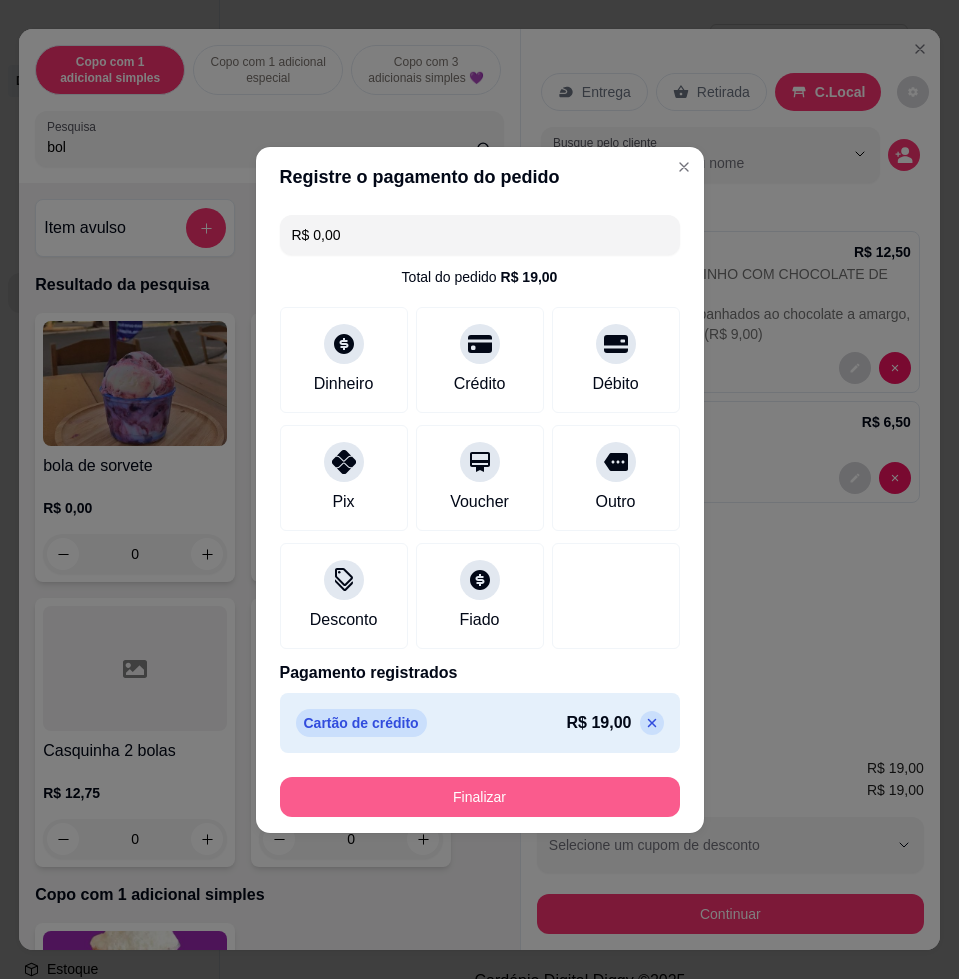 click on "Finalizar" at bounding box center [480, 797] 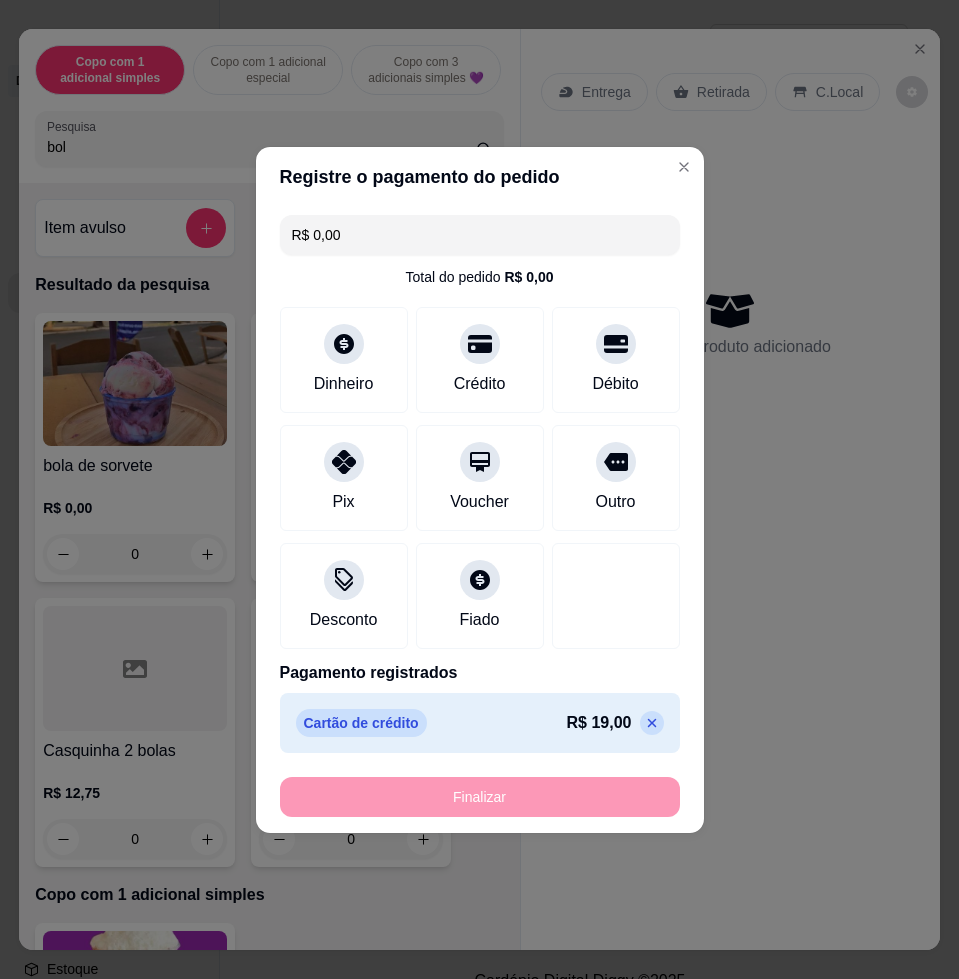 type on "-R$ 19,00" 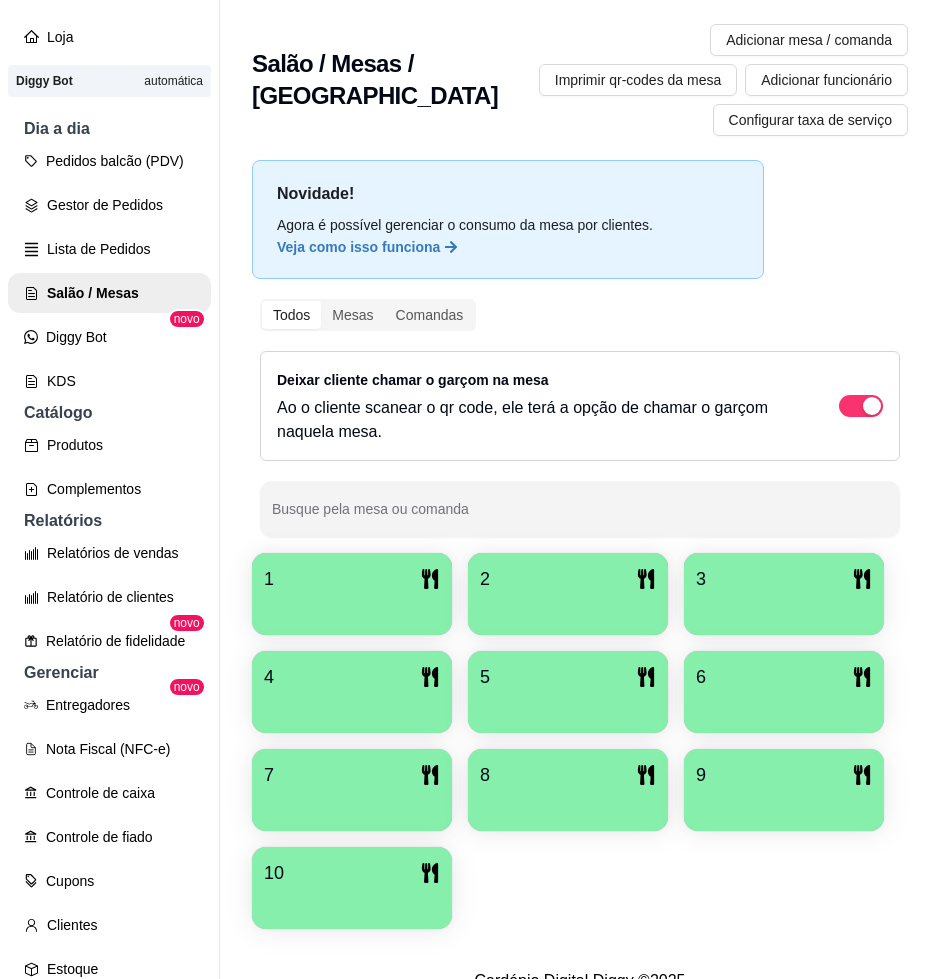 click on "1" at bounding box center (352, 579) 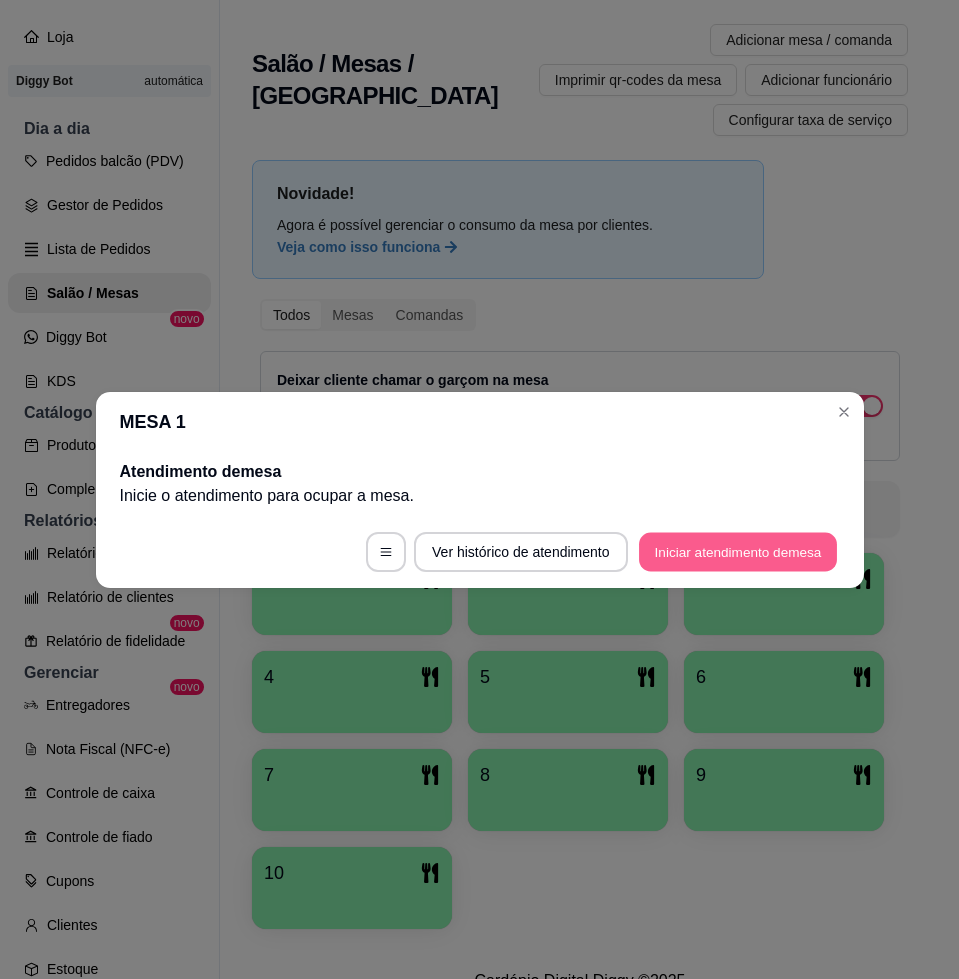 click on "Iniciar atendimento de  mesa" at bounding box center [738, 551] 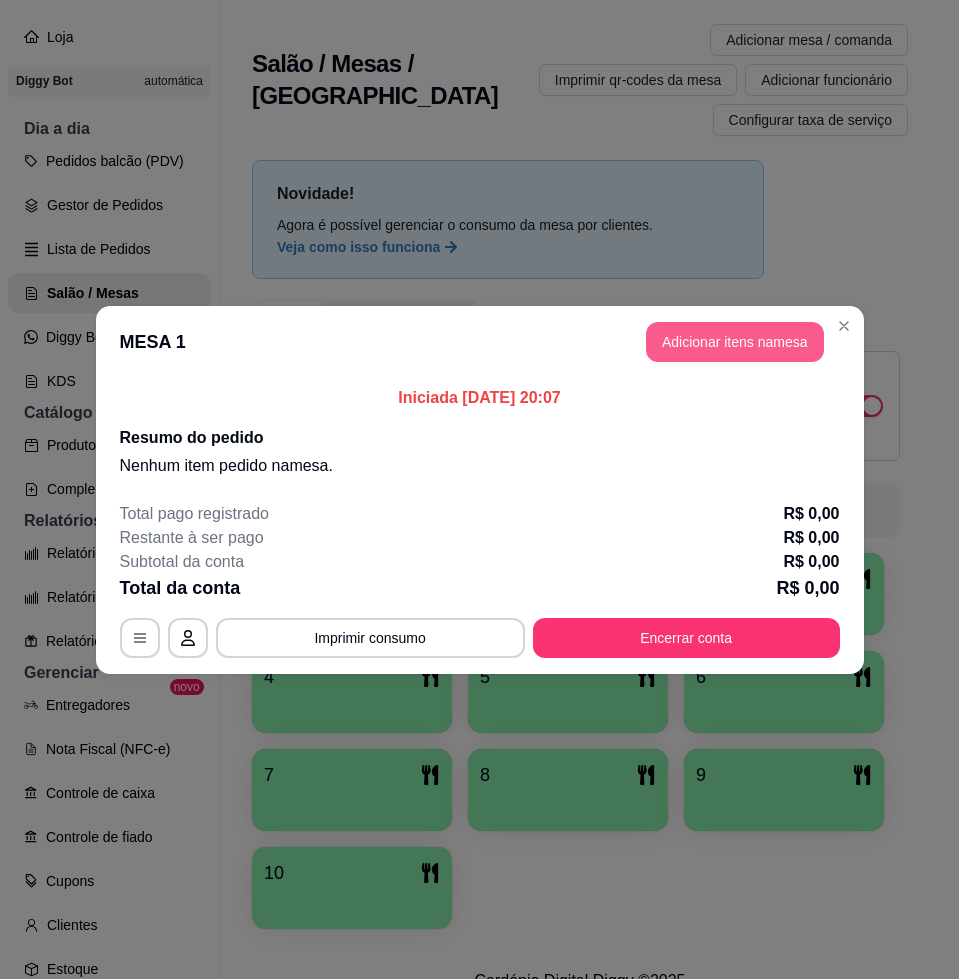click on "Adicionar itens na  mesa" at bounding box center (735, 342) 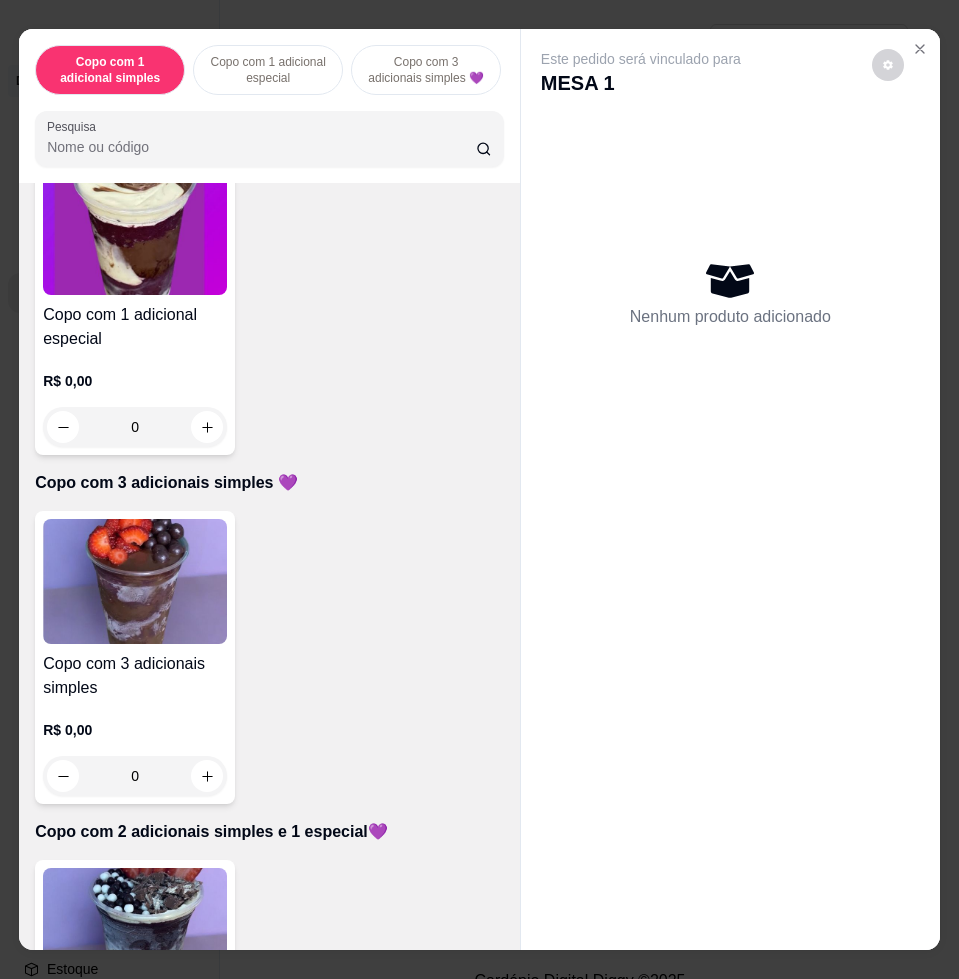 scroll, scrollTop: 1000, scrollLeft: 0, axis: vertical 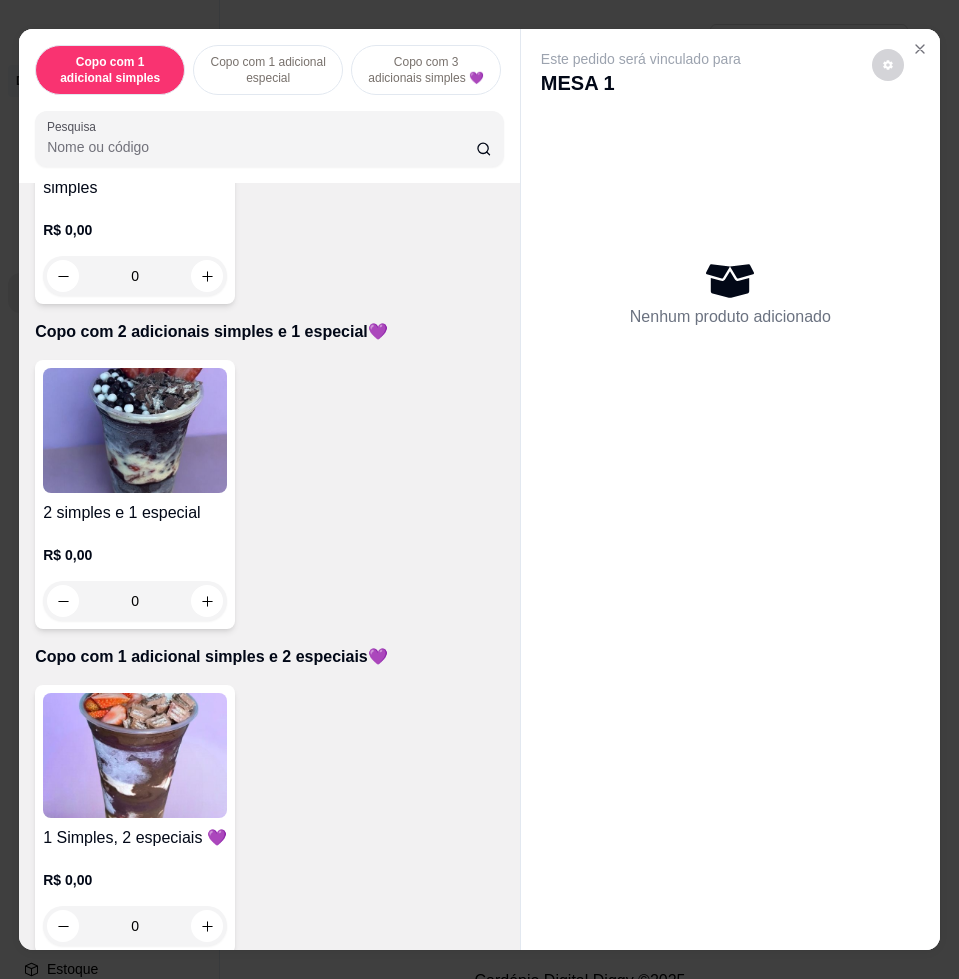 click at bounding box center (135, 755) 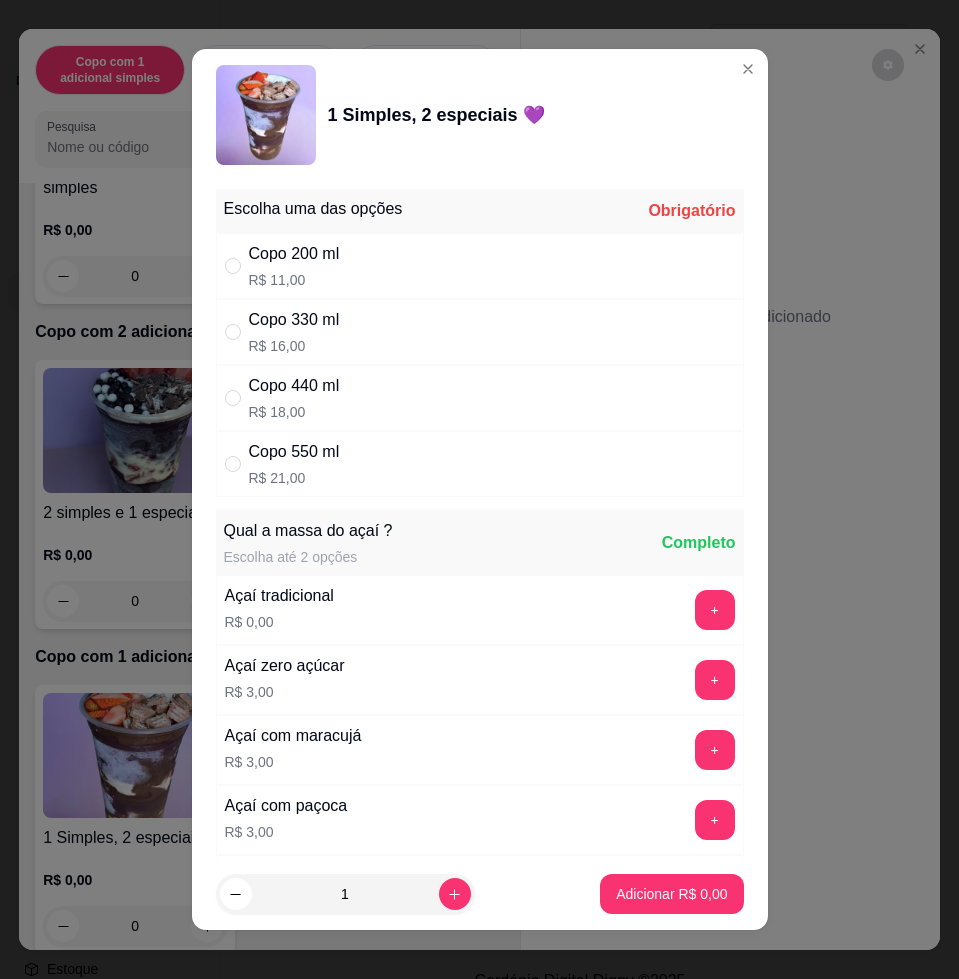 click on "Copo 440 ml  R$ 18,00" at bounding box center [480, 398] 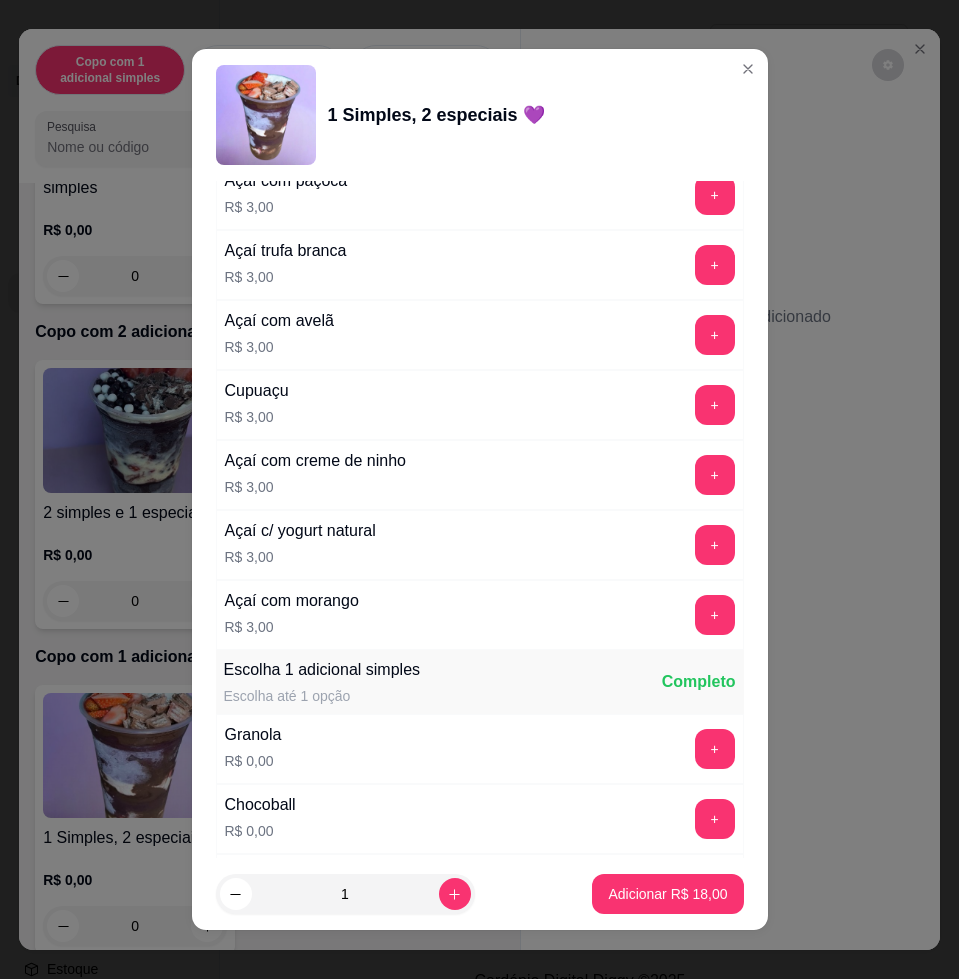 scroll, scrollTop: 1000, scrollLeft: 0, axis: vertical 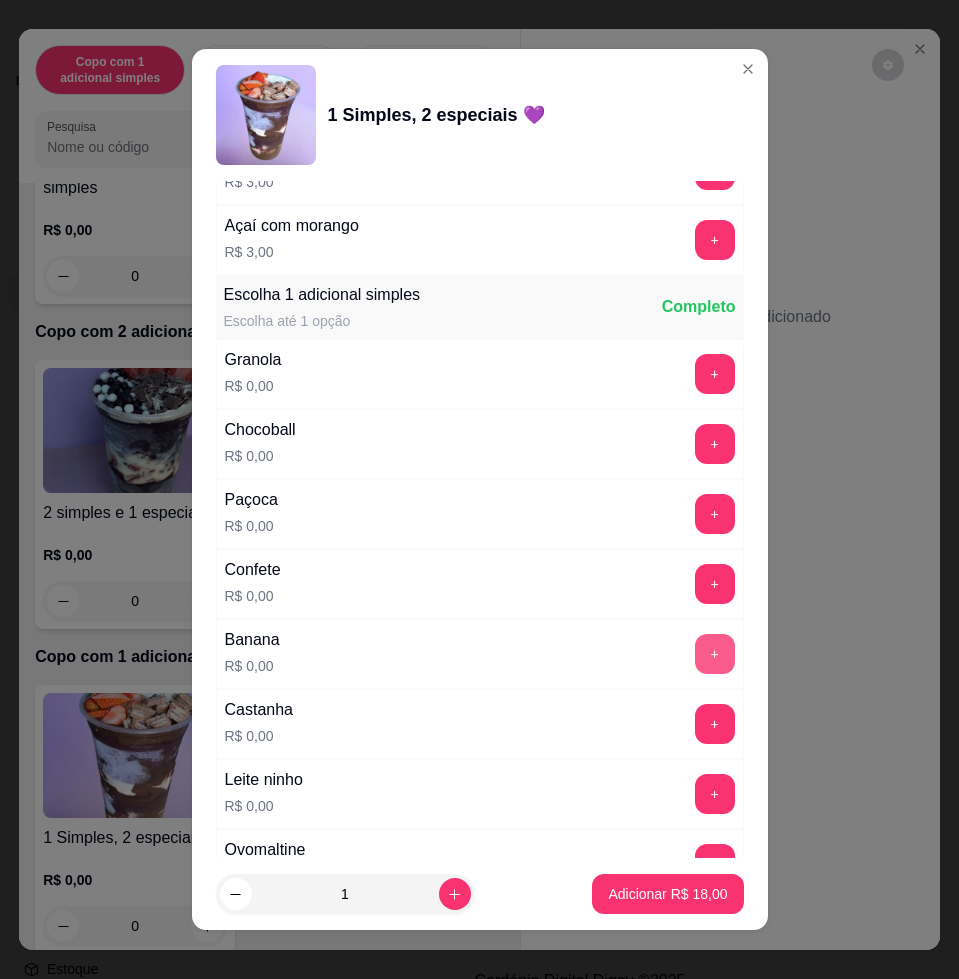 click on "+" at bounding box center [715, 654] 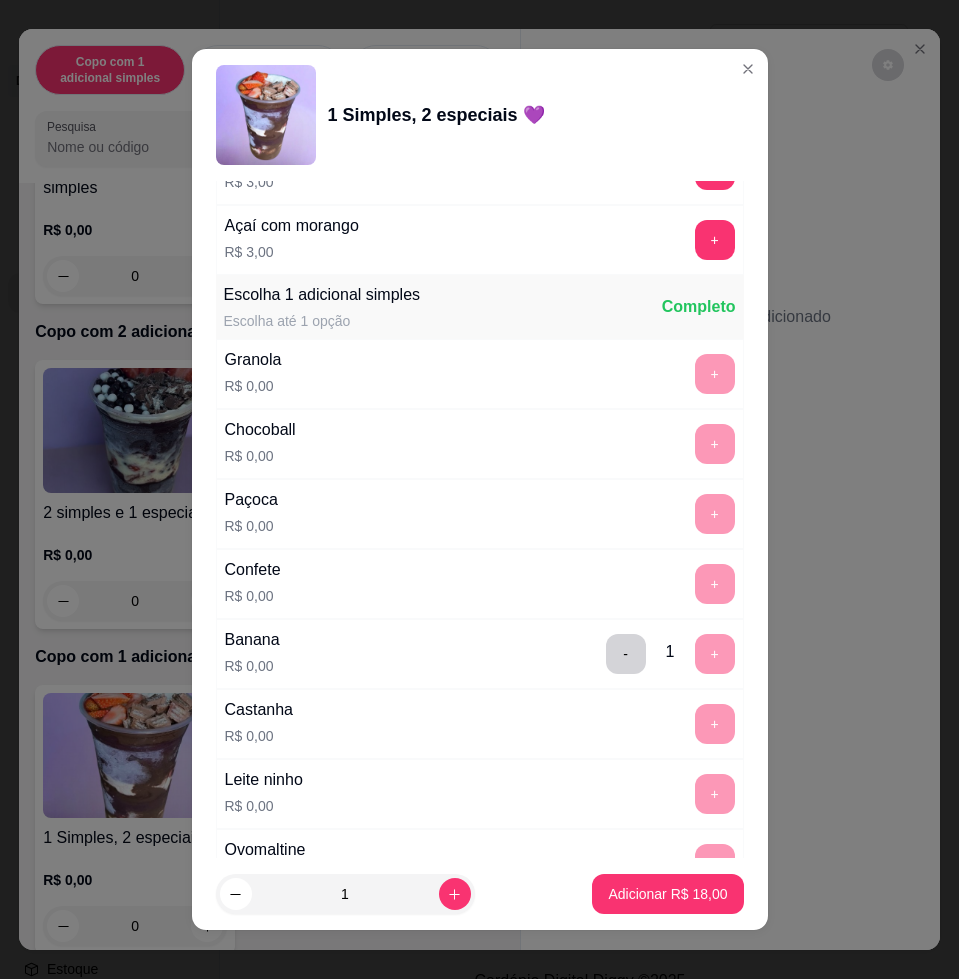 scroll, scrollTop: 1625, scrollLeft: 0, axis: vertical 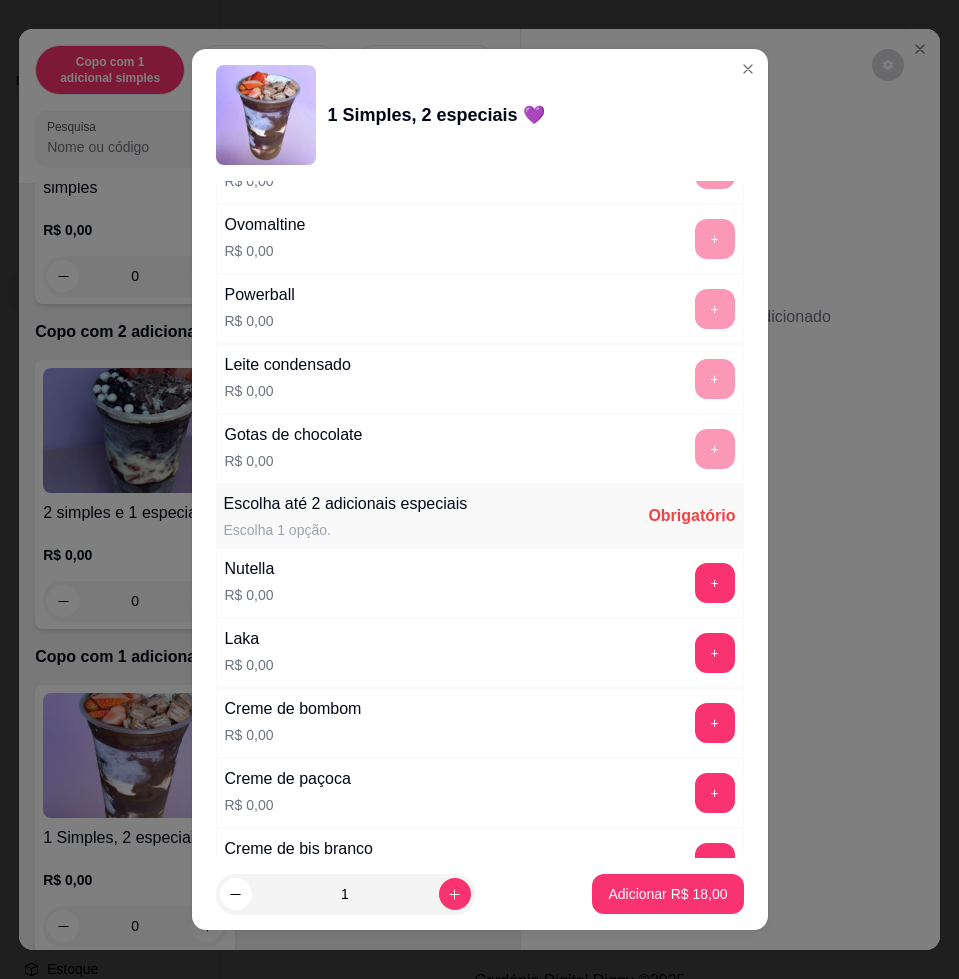 click on "+" at bounding box center (715, 583) 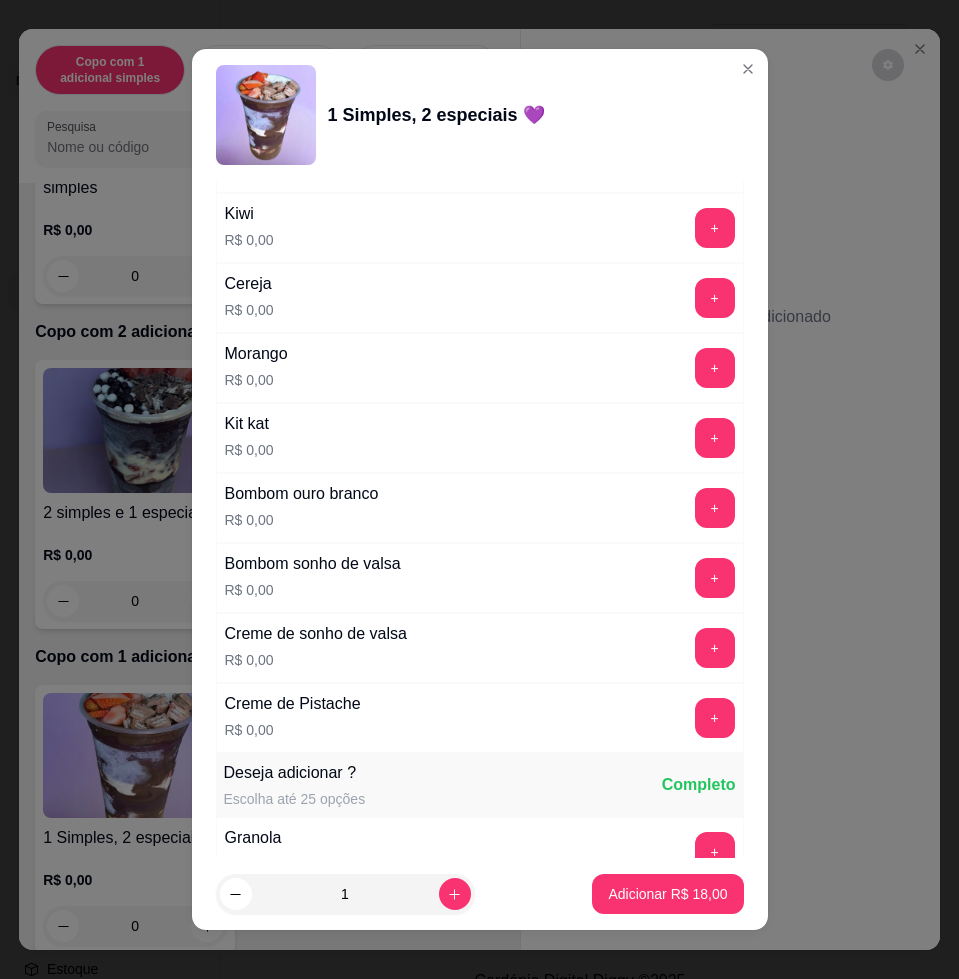 scroll, scrollTop: 2375, scrollLeft: 0, axis: vertical 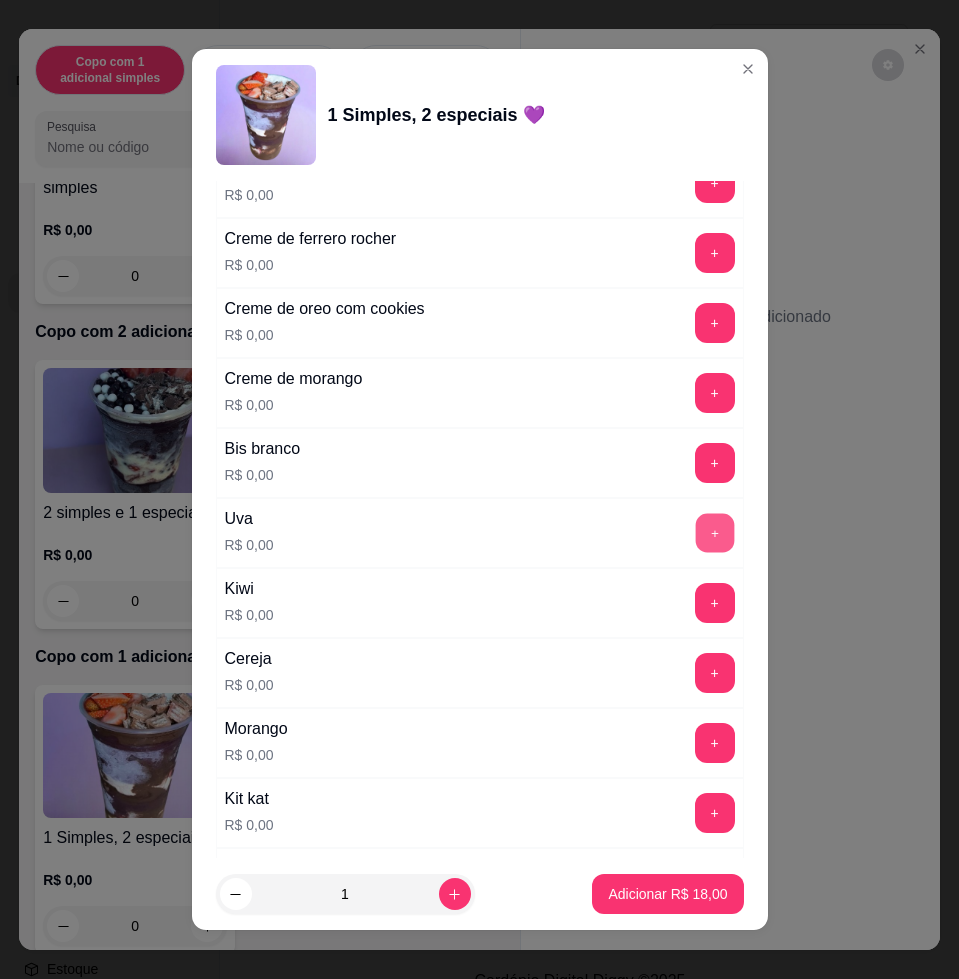 click on "+" at bounding box center (714, 533) 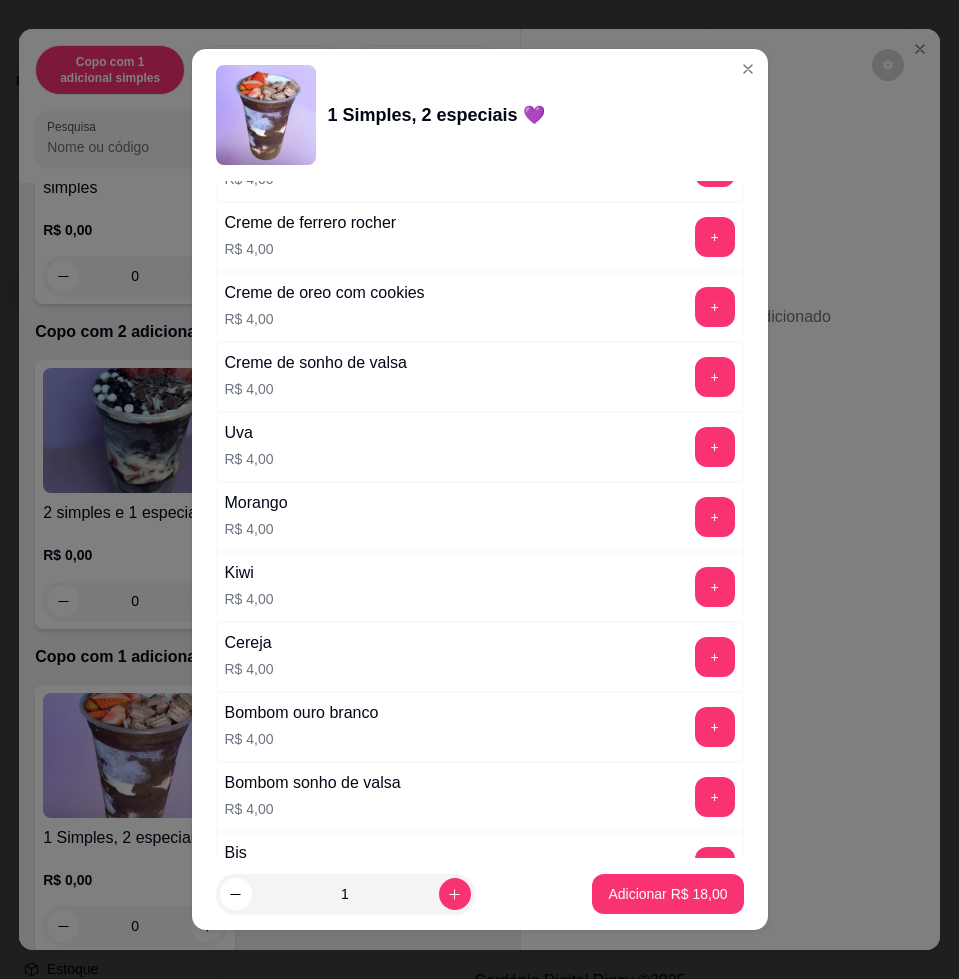 scroll, scrollTop: 4959, scrollLeft: 0, axis: vertical 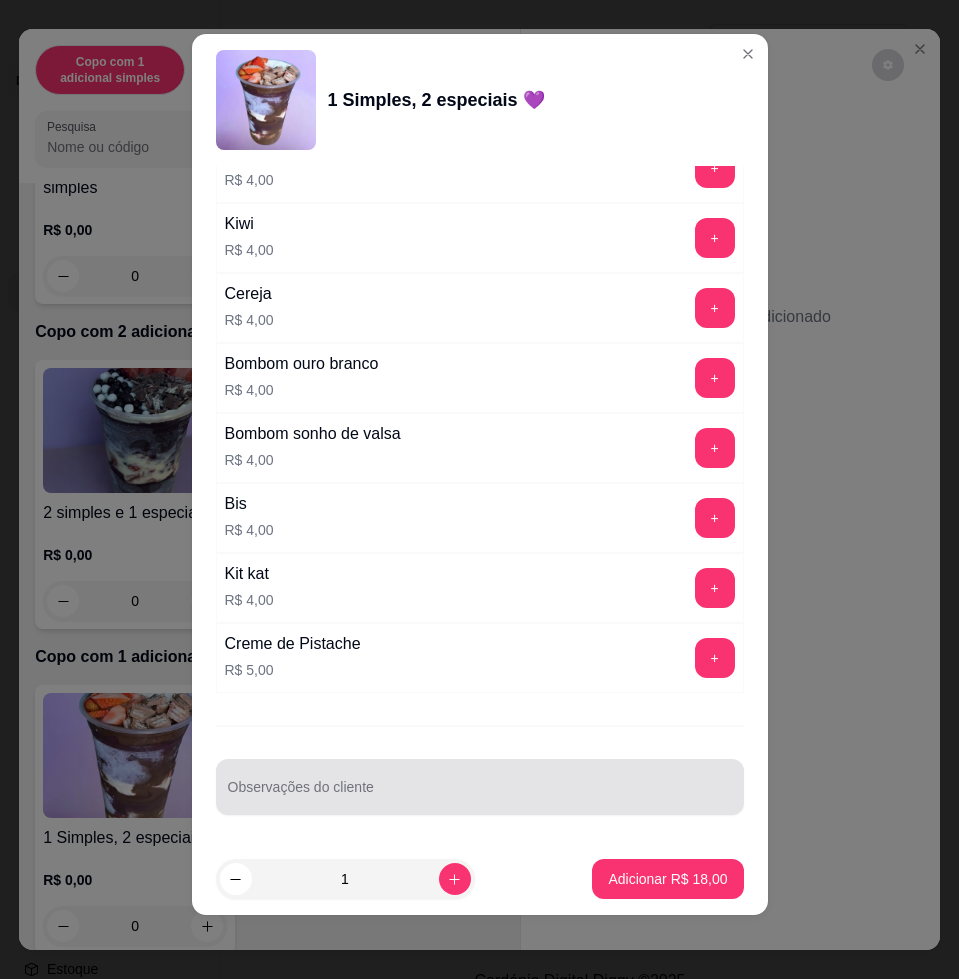 click on "Observações do cliente" at bounding box center [480, 795] 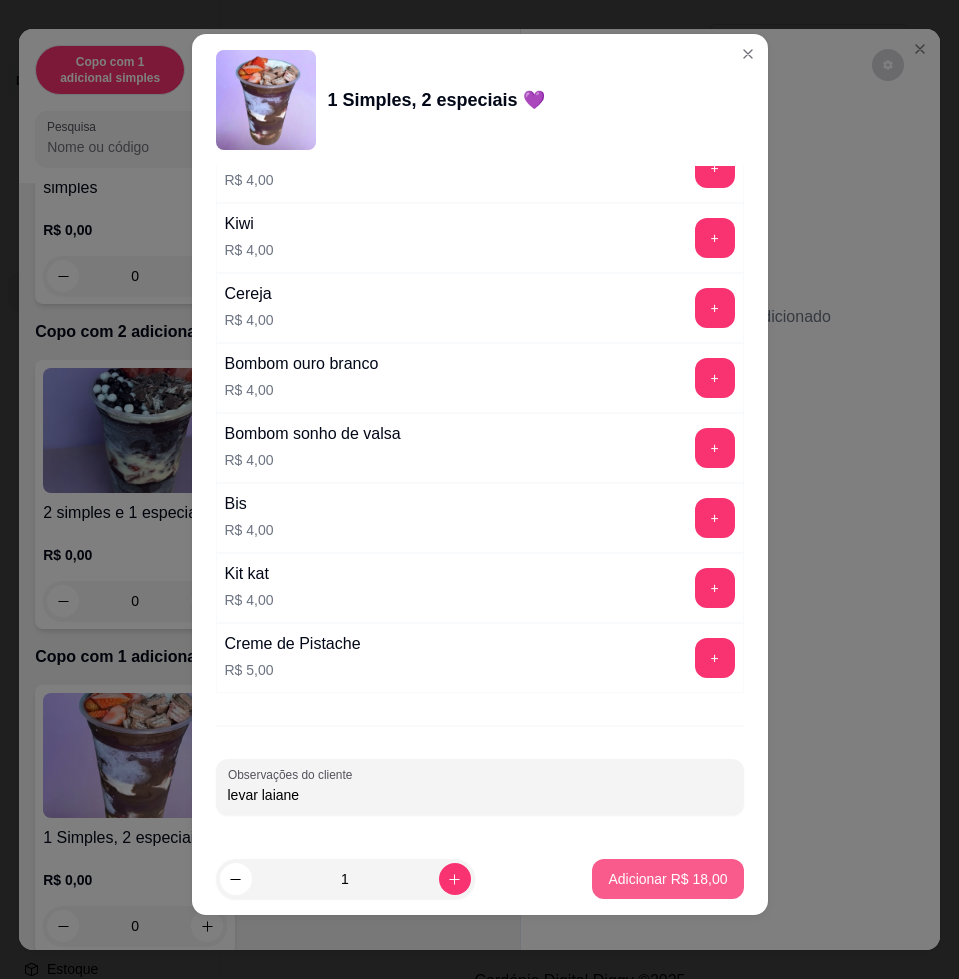 type on "levar laiane" 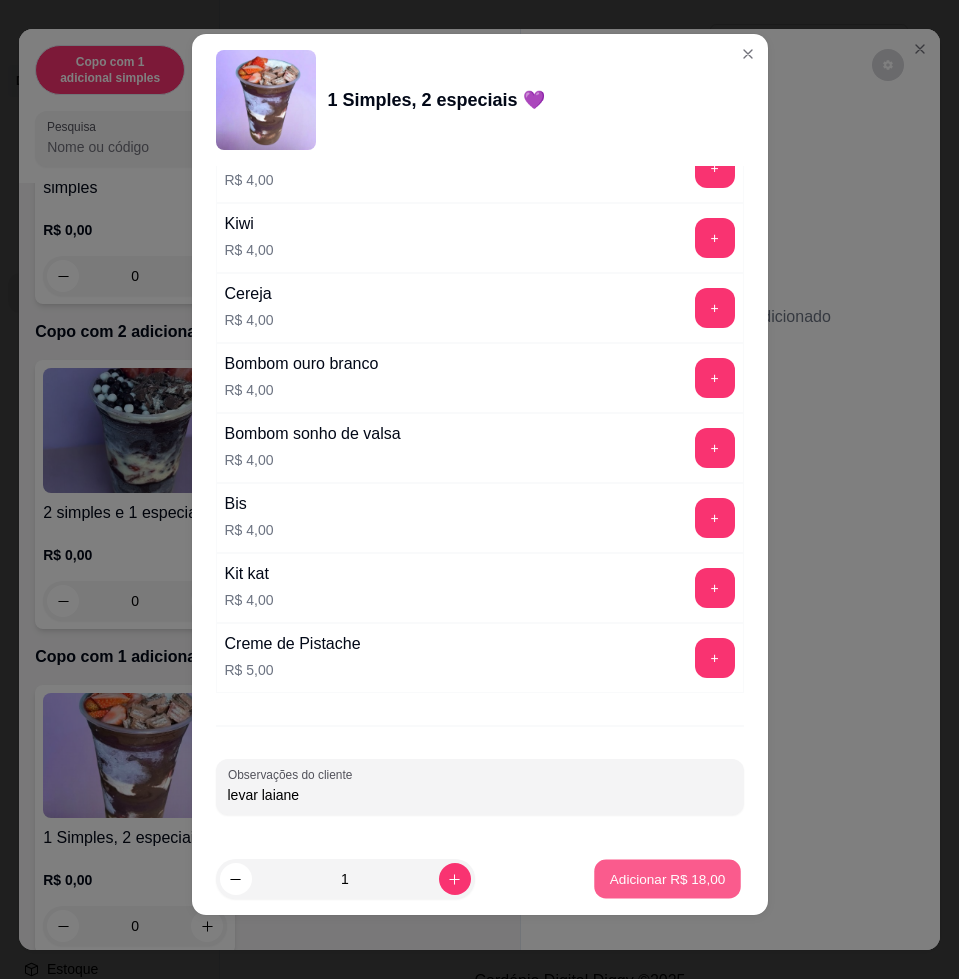 click on "Adicionar   R$ 18,00" at bounding box center [668, 878] 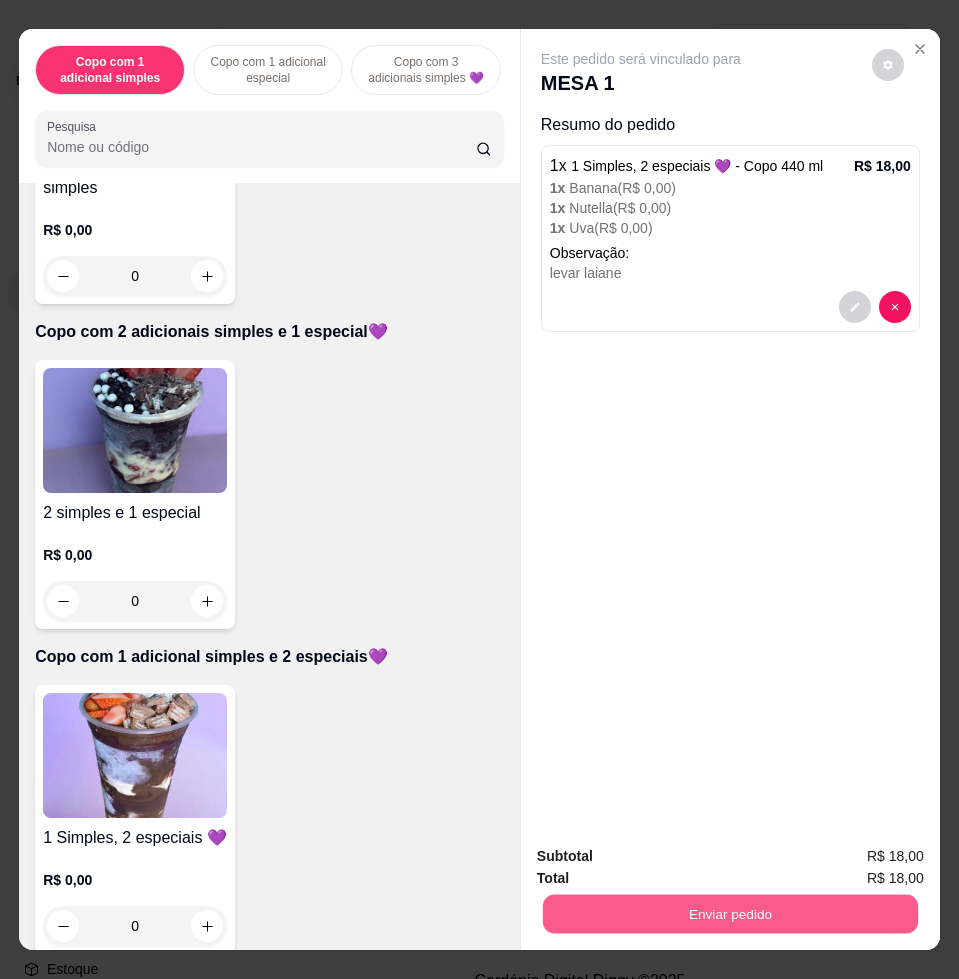 click on "Enviar pedido" at bounding box center [730, 913] 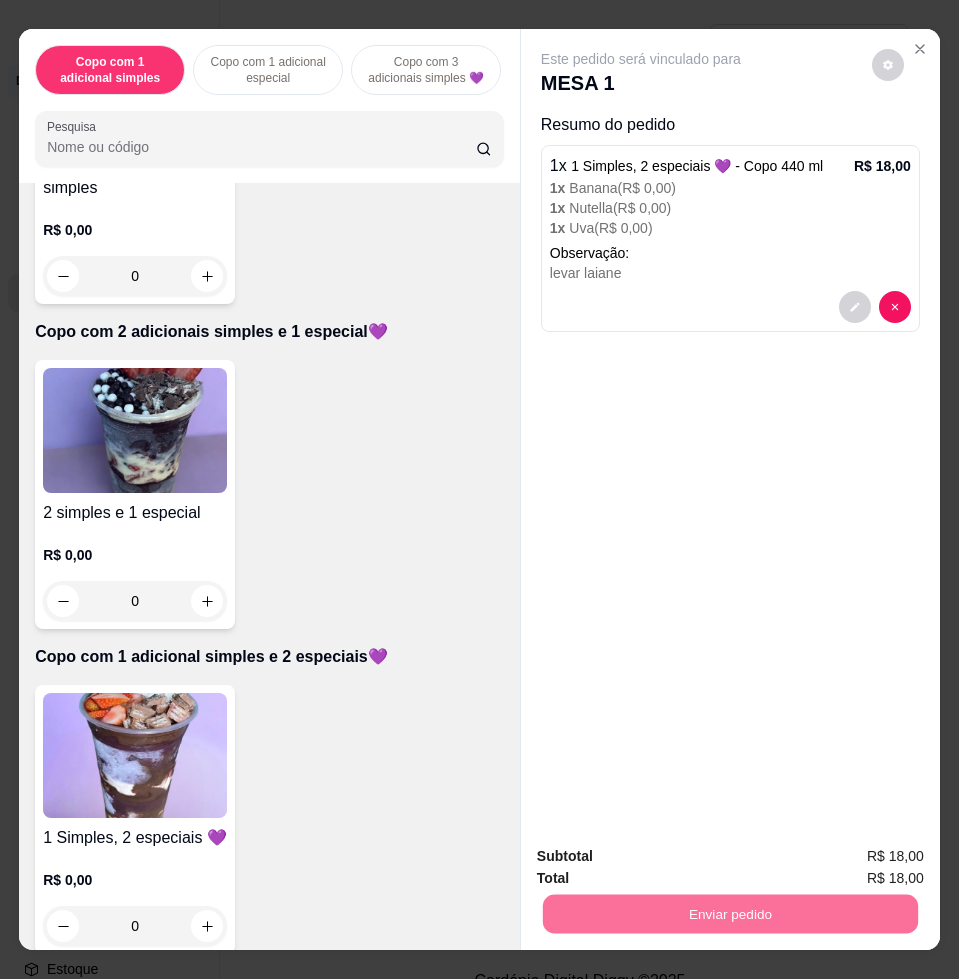 click on "Não registrar e enviar pedido" at bounding box center [662, 854] 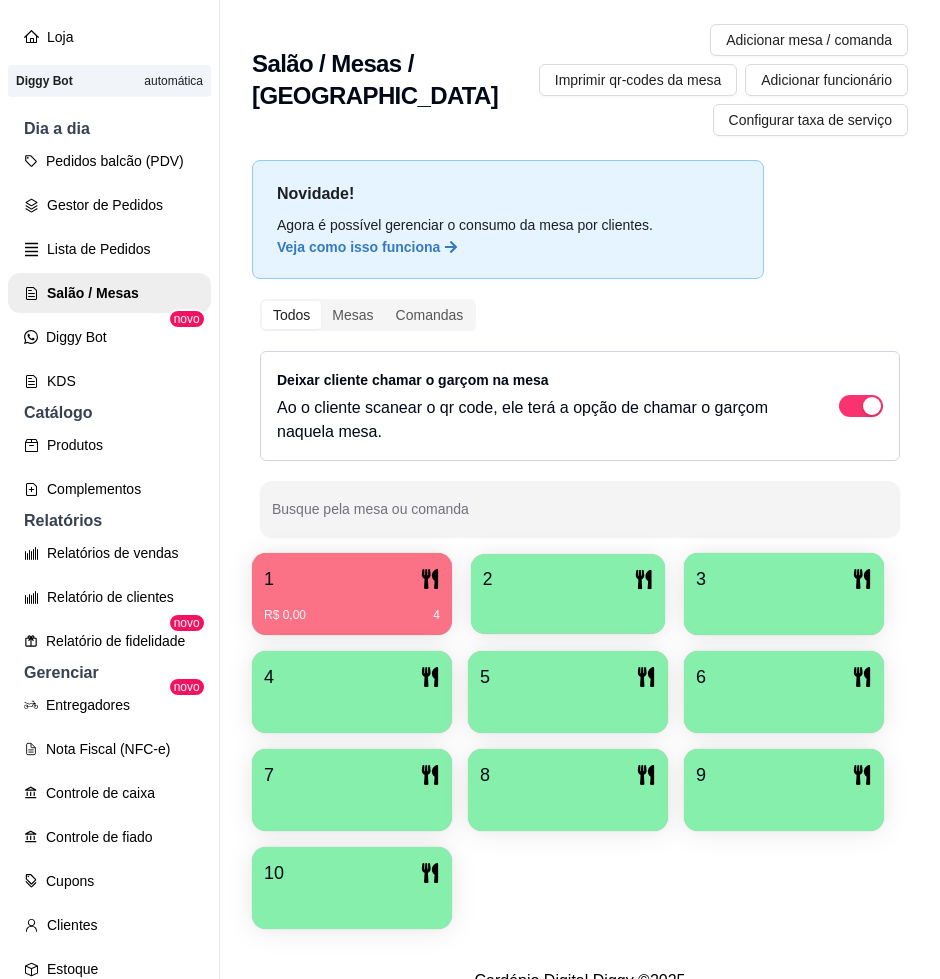click at bounding box center (568, 607) 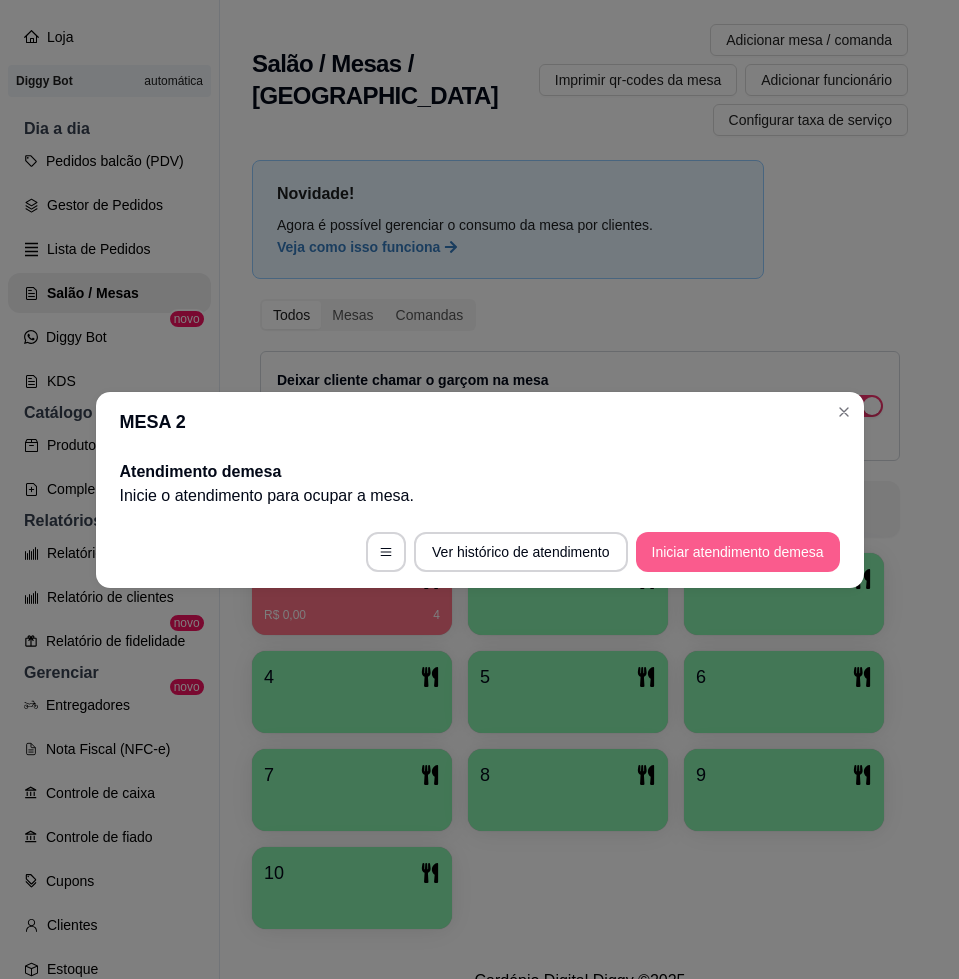click on "Iniciar atendimento de  mesa" at bounding box center (738, 552) 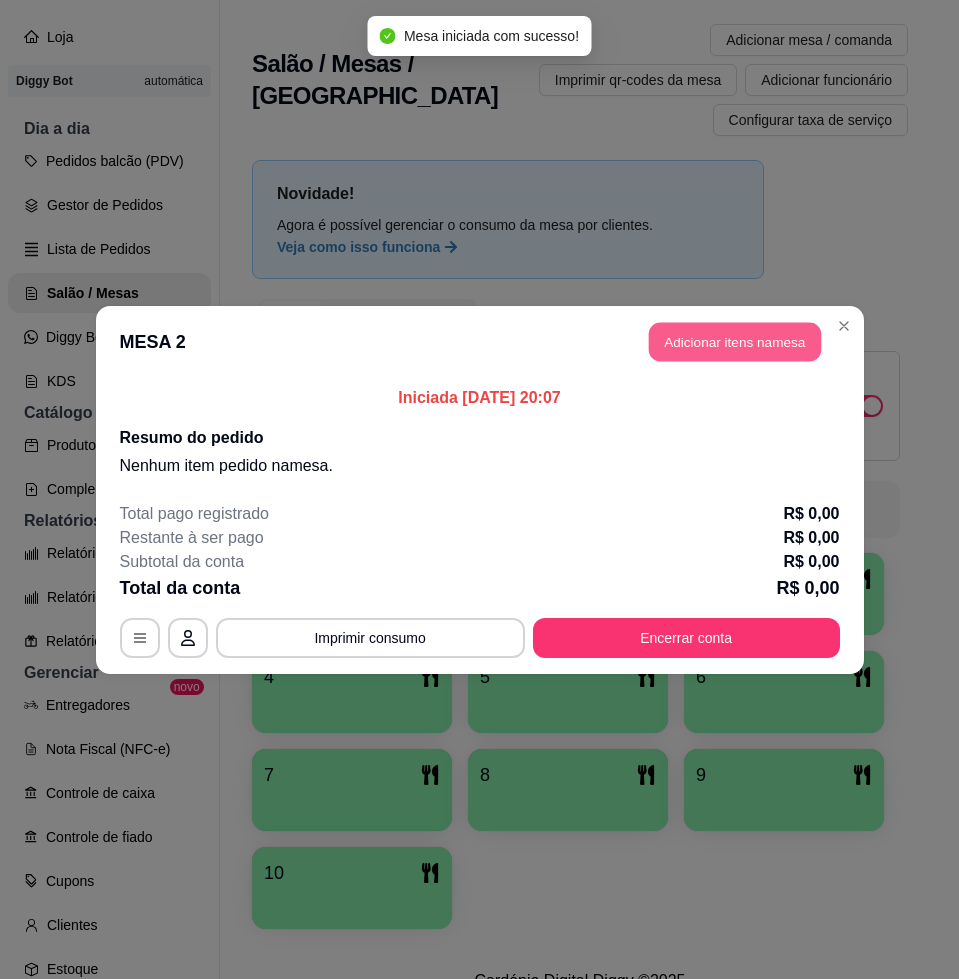 click on "Adicionar itens na  mesa" at bounding box center [735, 341] 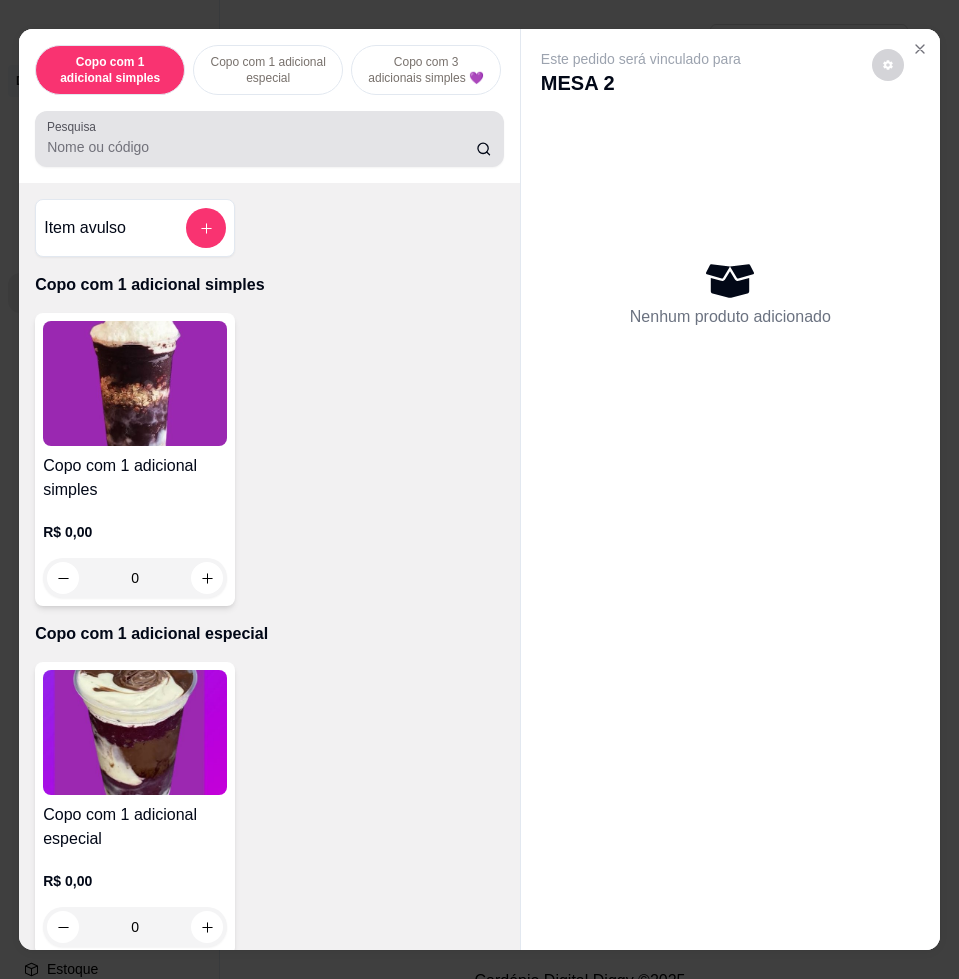 click at bounding box center [269, 139] 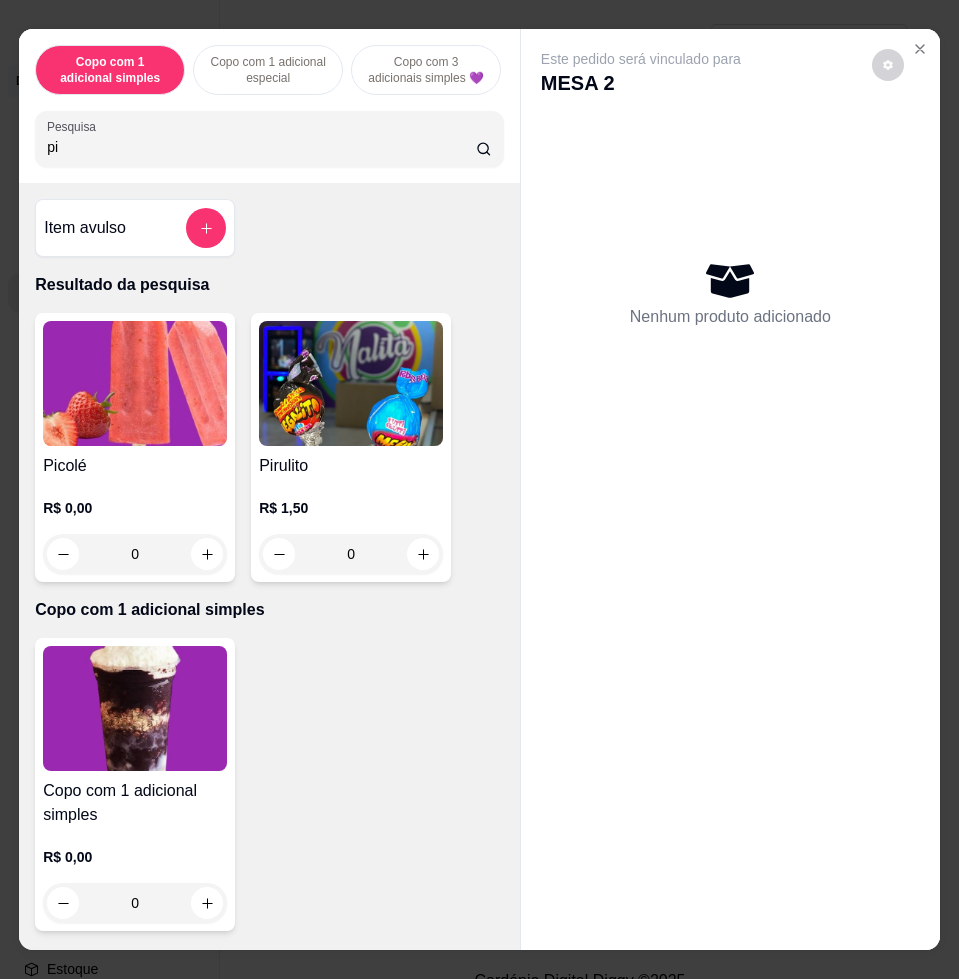 type on "pi" 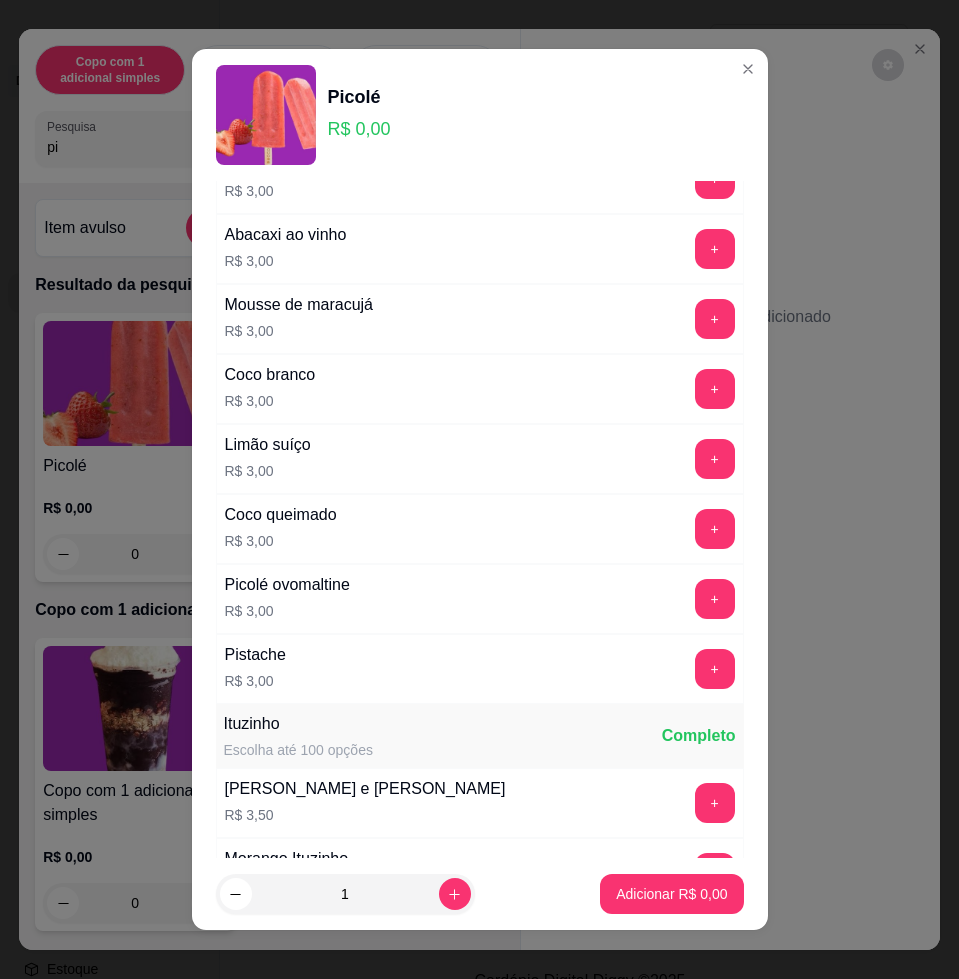 scroll, scrollTop: 1750, scrollLeft: 0, axis: vertical 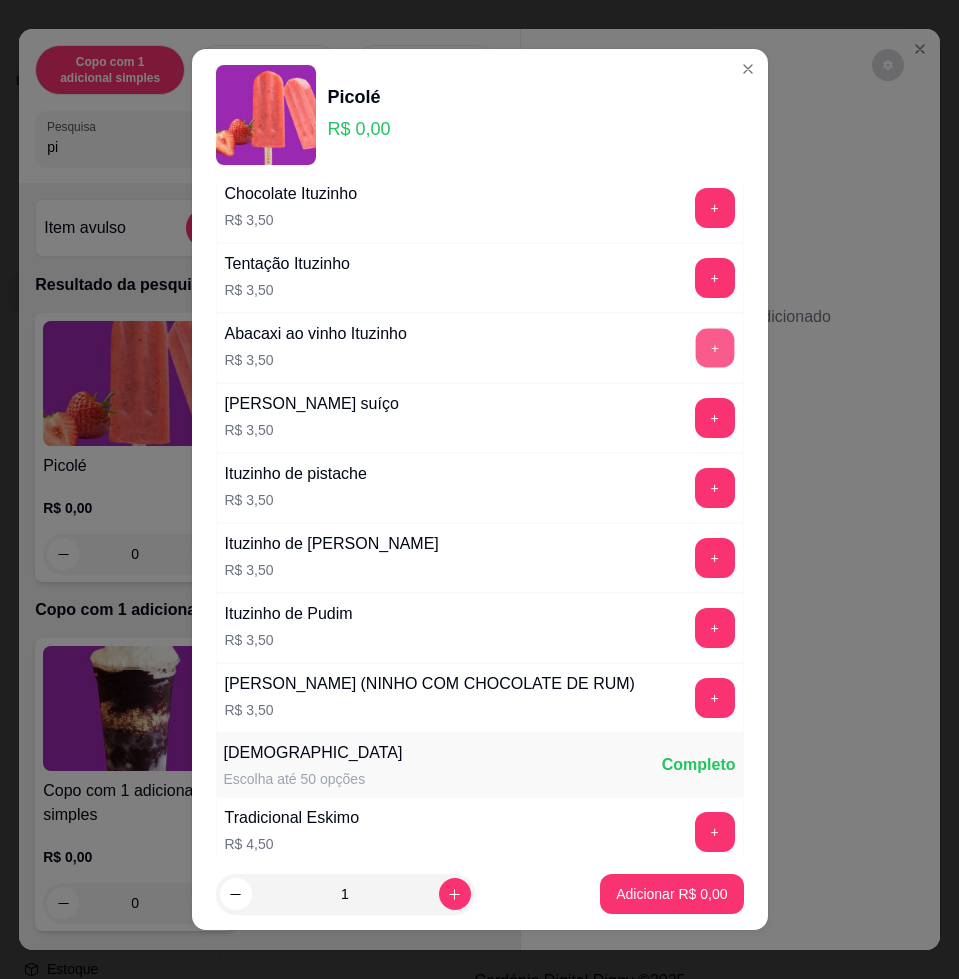 click on "+" at bounding box center [714, 348] 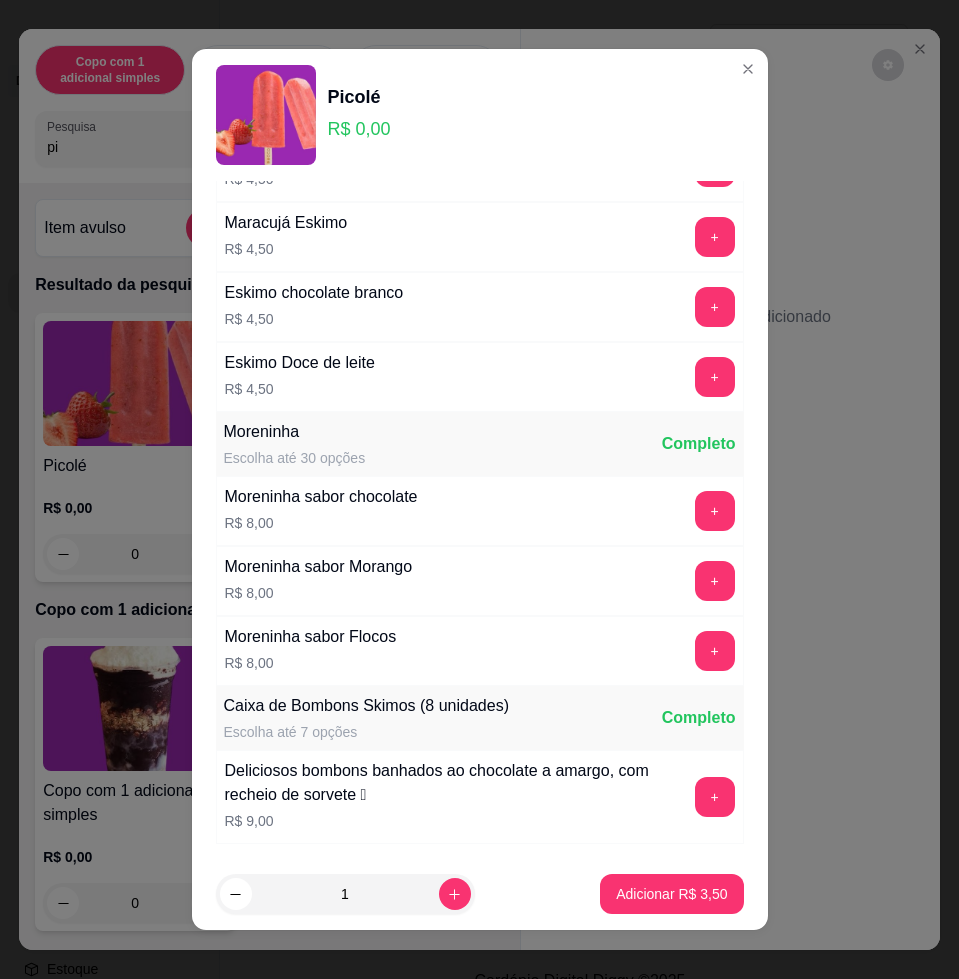 scroll, scrollTop: 2785, scrollLeft: 0, axis: vertical 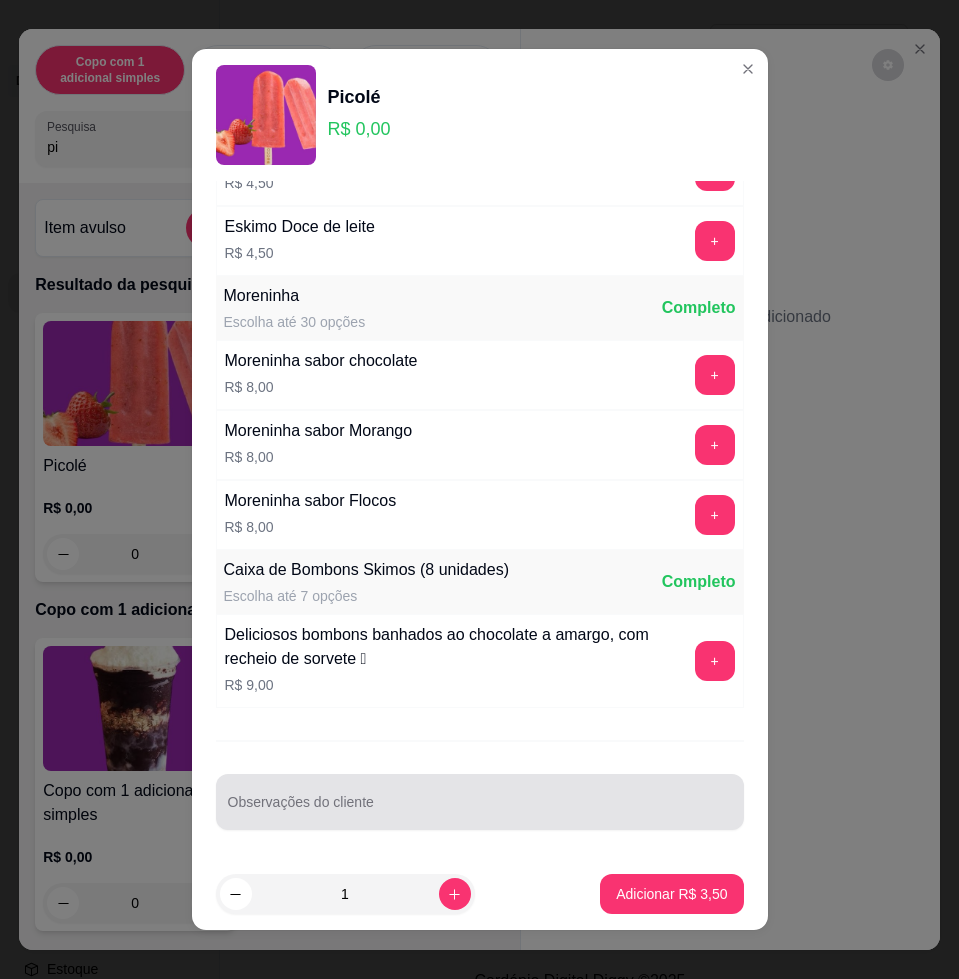 click at bounding box center (480, 802) 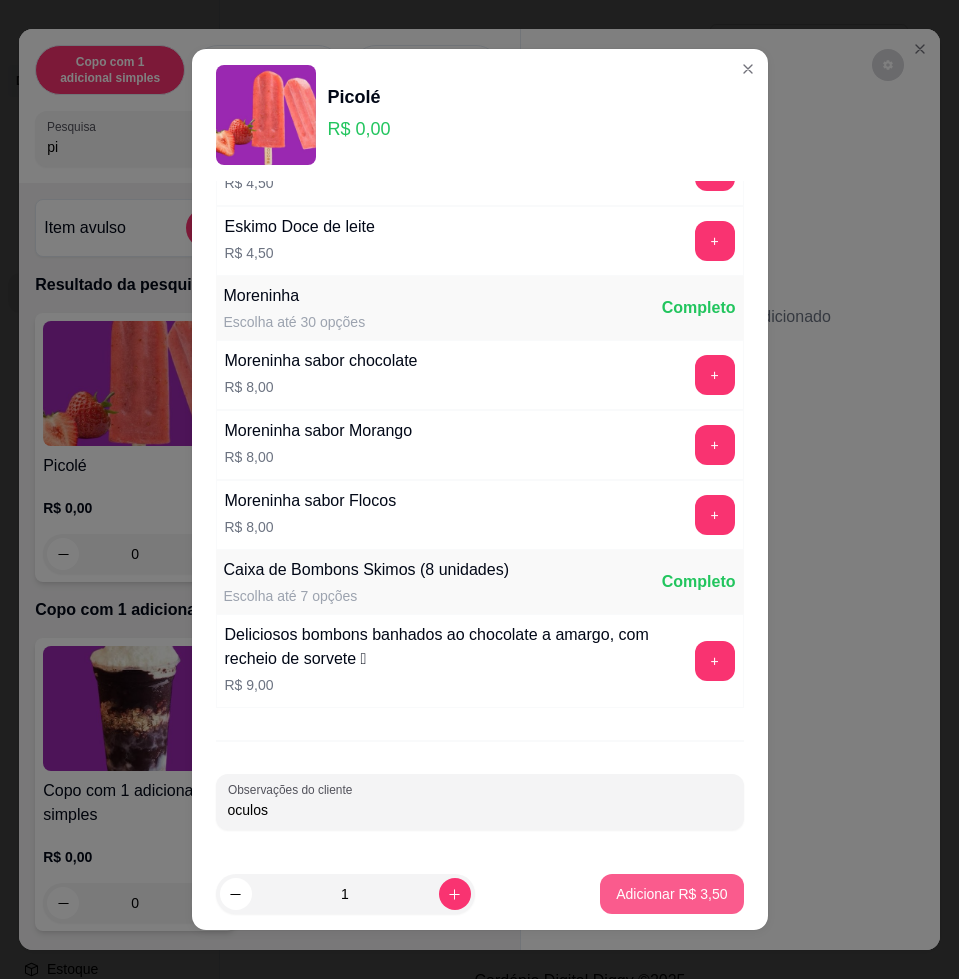 type on "oculos" 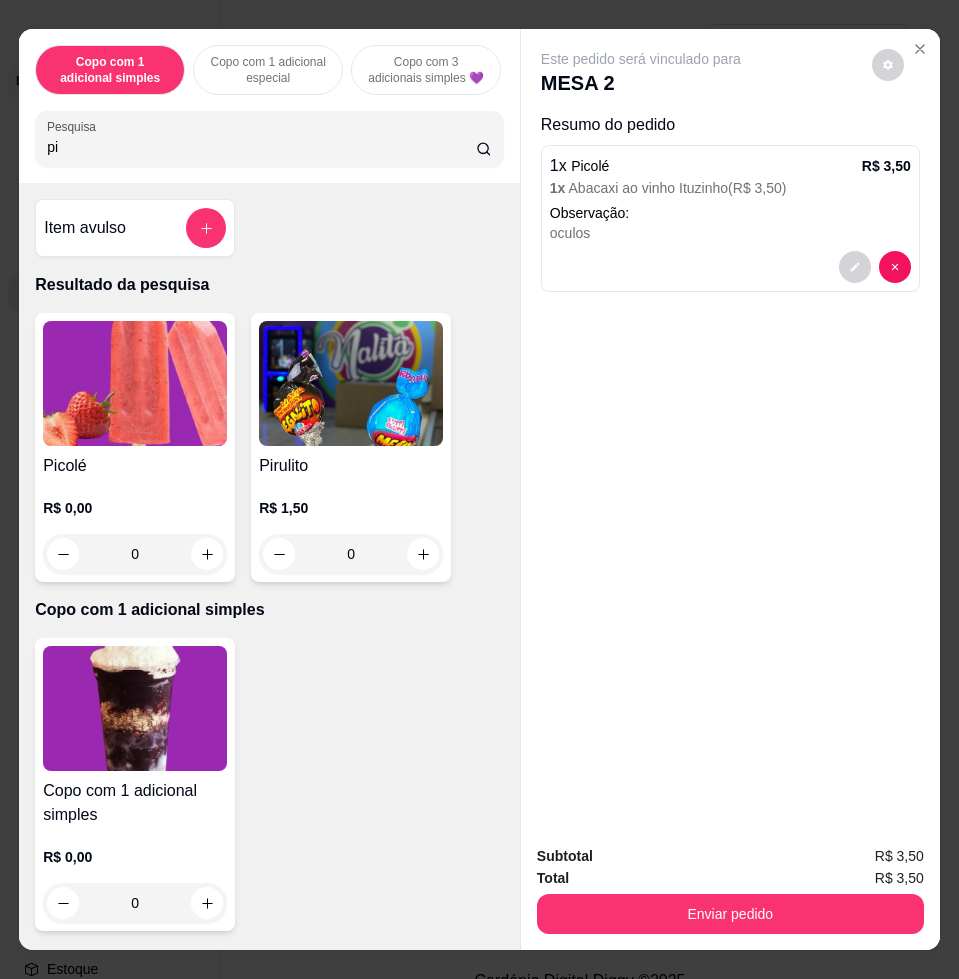 click on "Subtotal R$ 3,50 Total R$ 3,50 Enviar pedido" at bounding box center [730, 889] 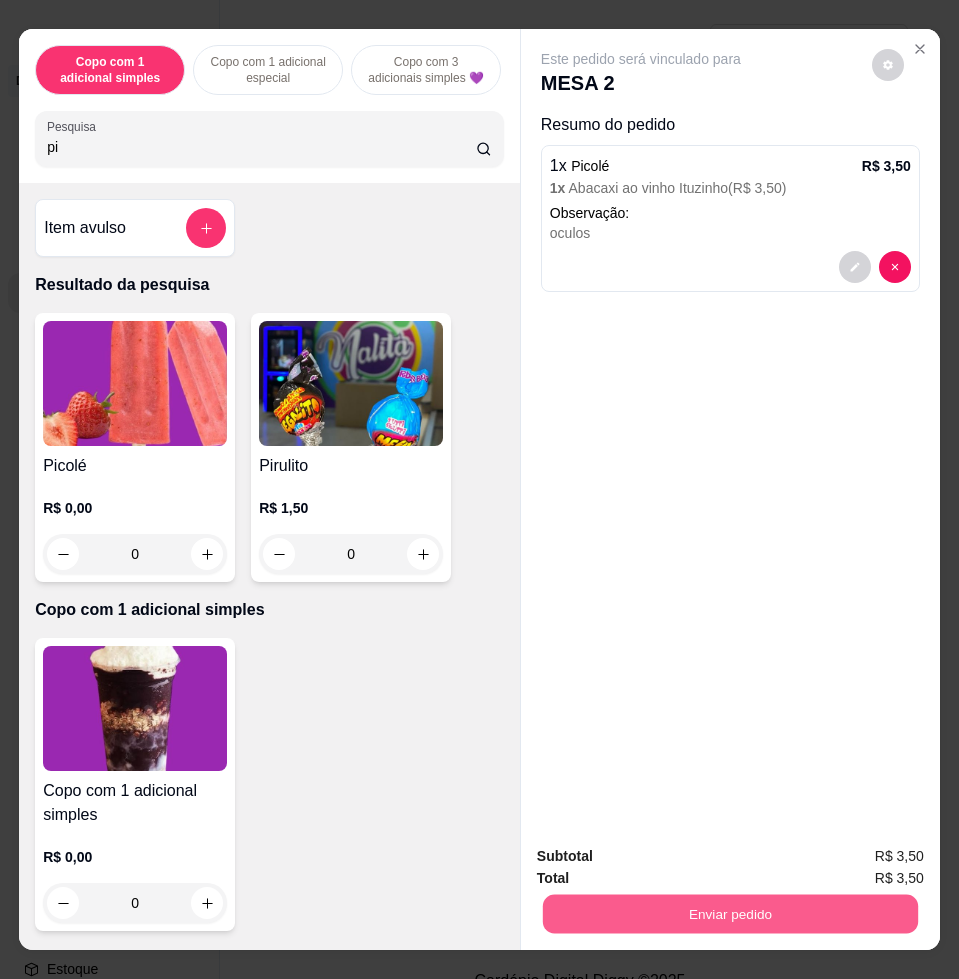 click on "Enviar pedido" at bounding box center (730, 913) 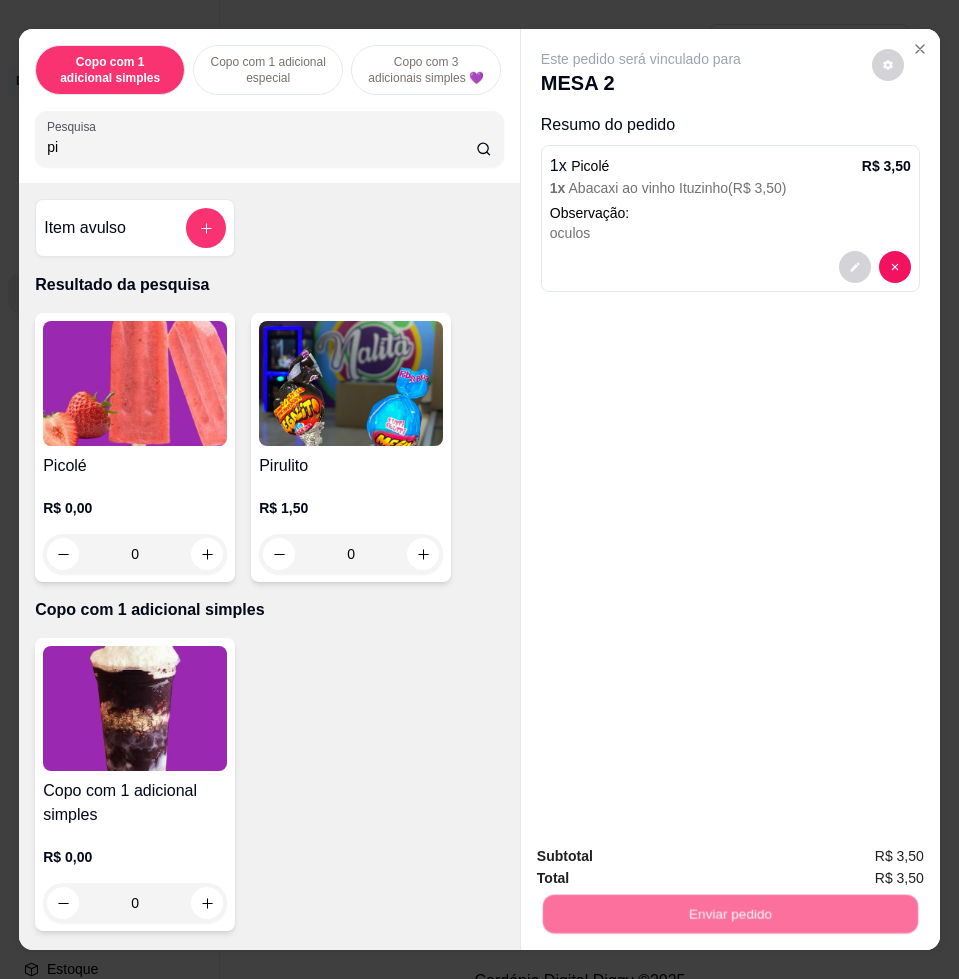 click on "Não registrar e enviar pedido" at bounding box center [662, 854] 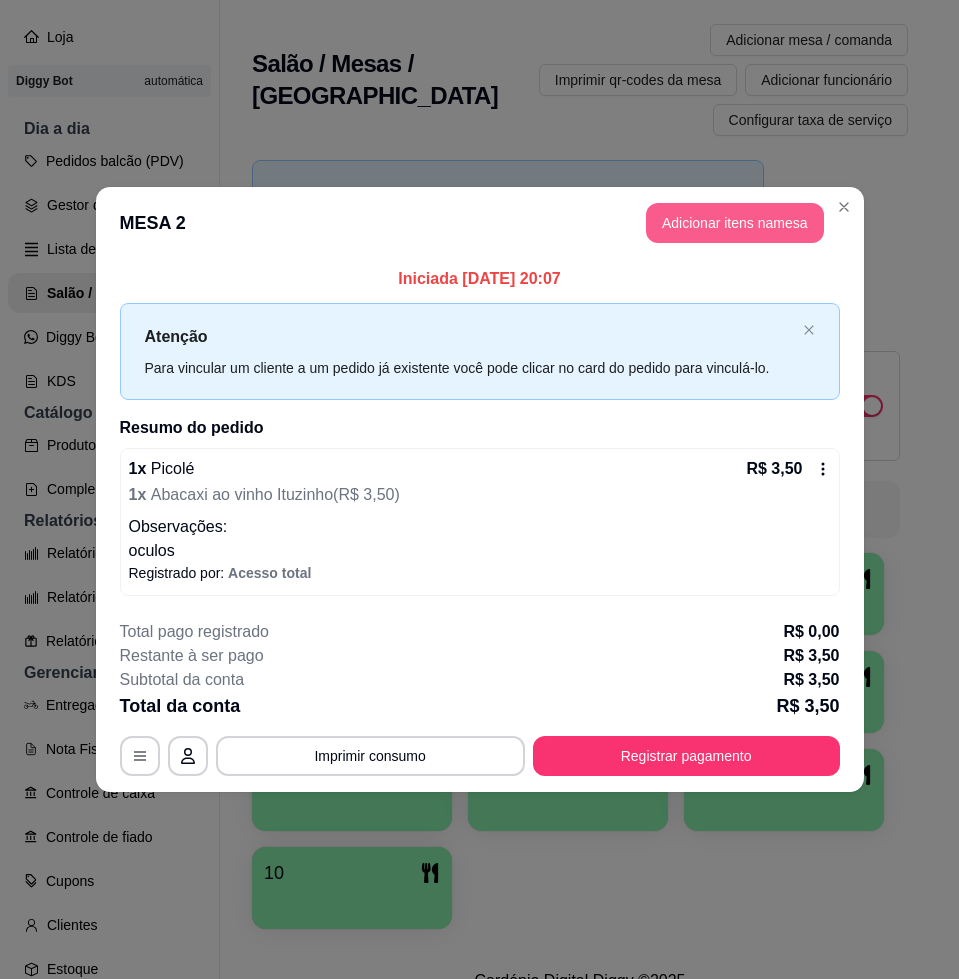 click on "Adicionar itens na  mesa" at bounding box center [735, 223] 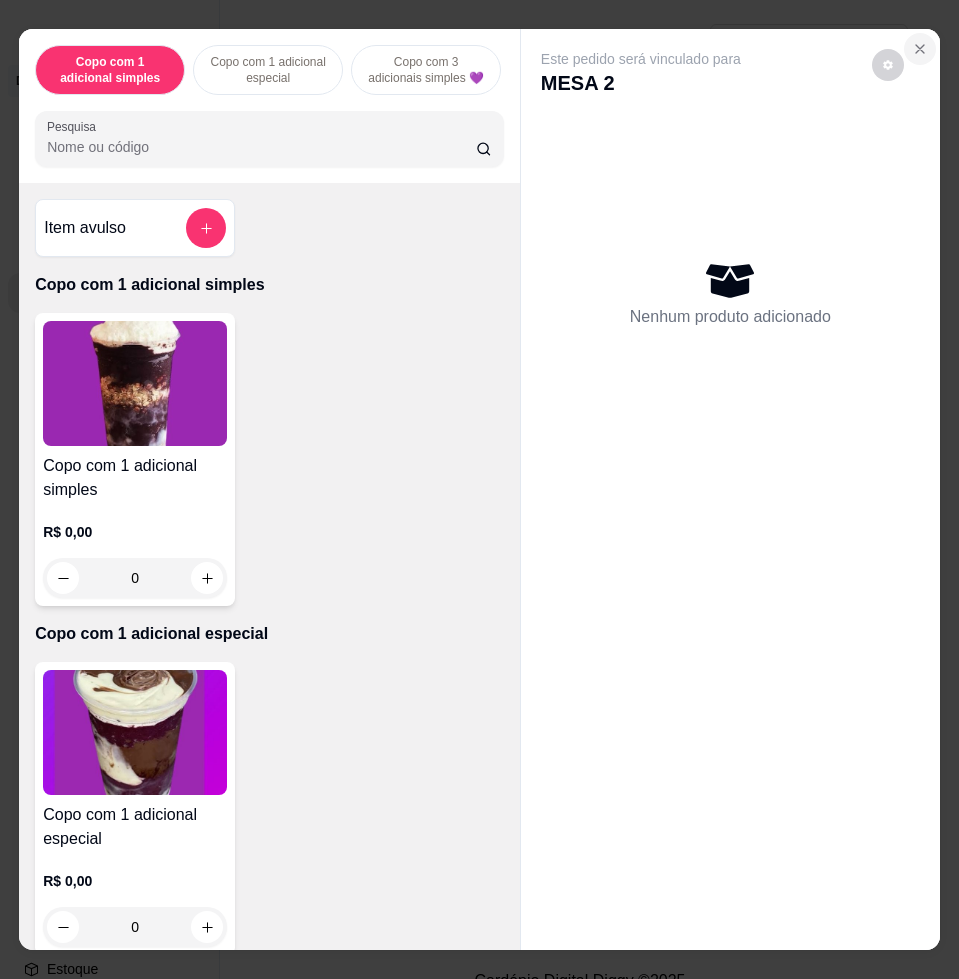 click 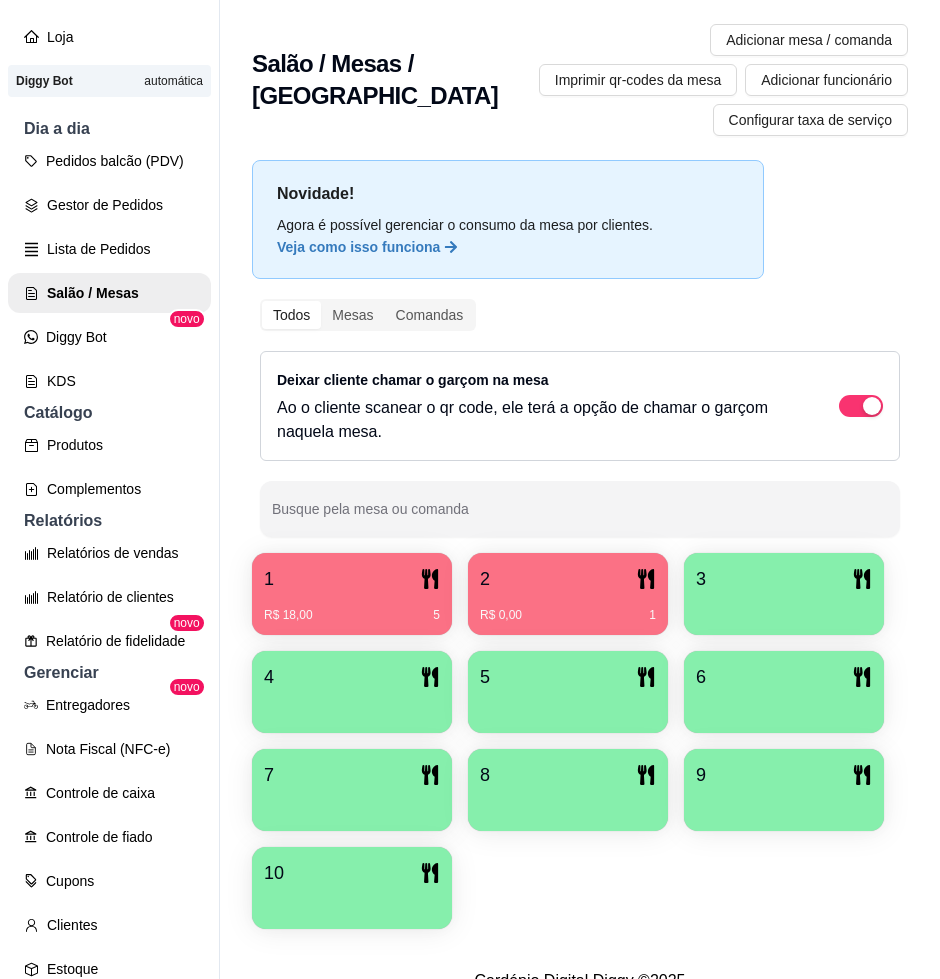 click at bounding box center [784, 608] 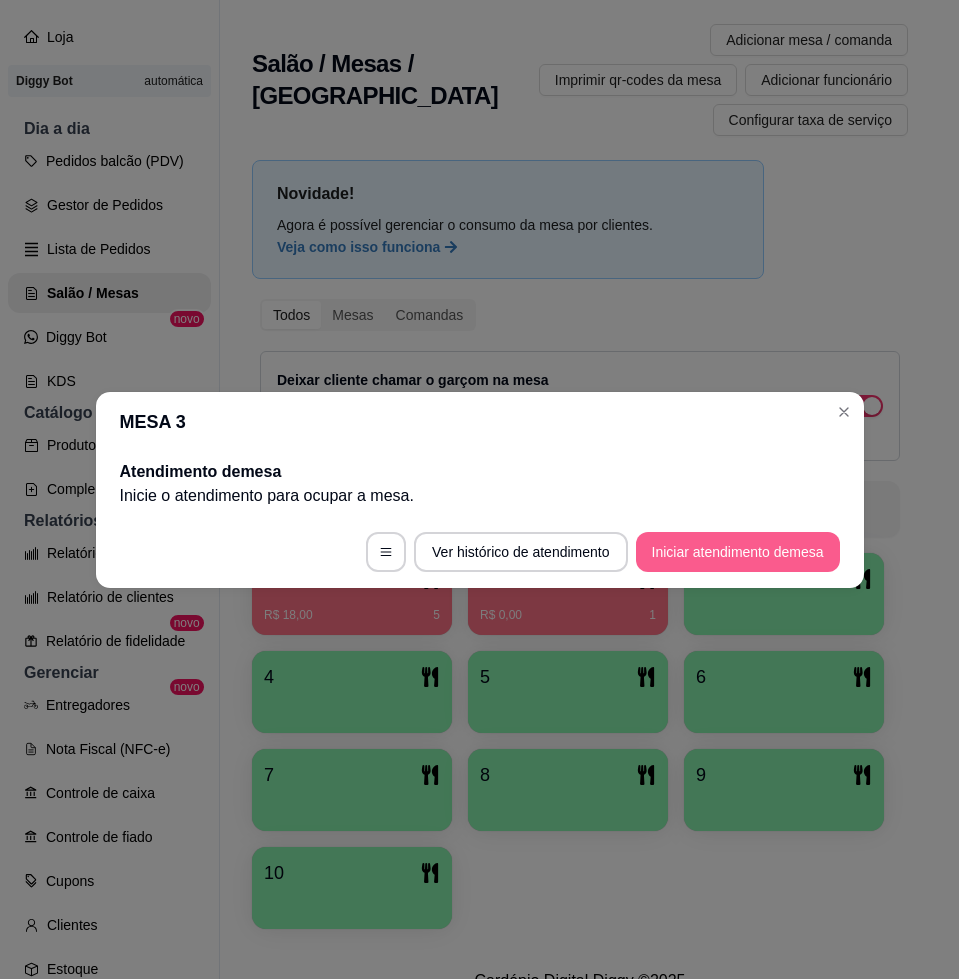 click on "Iniciar atendimento de  mesa" at bounding box center [738, 552] 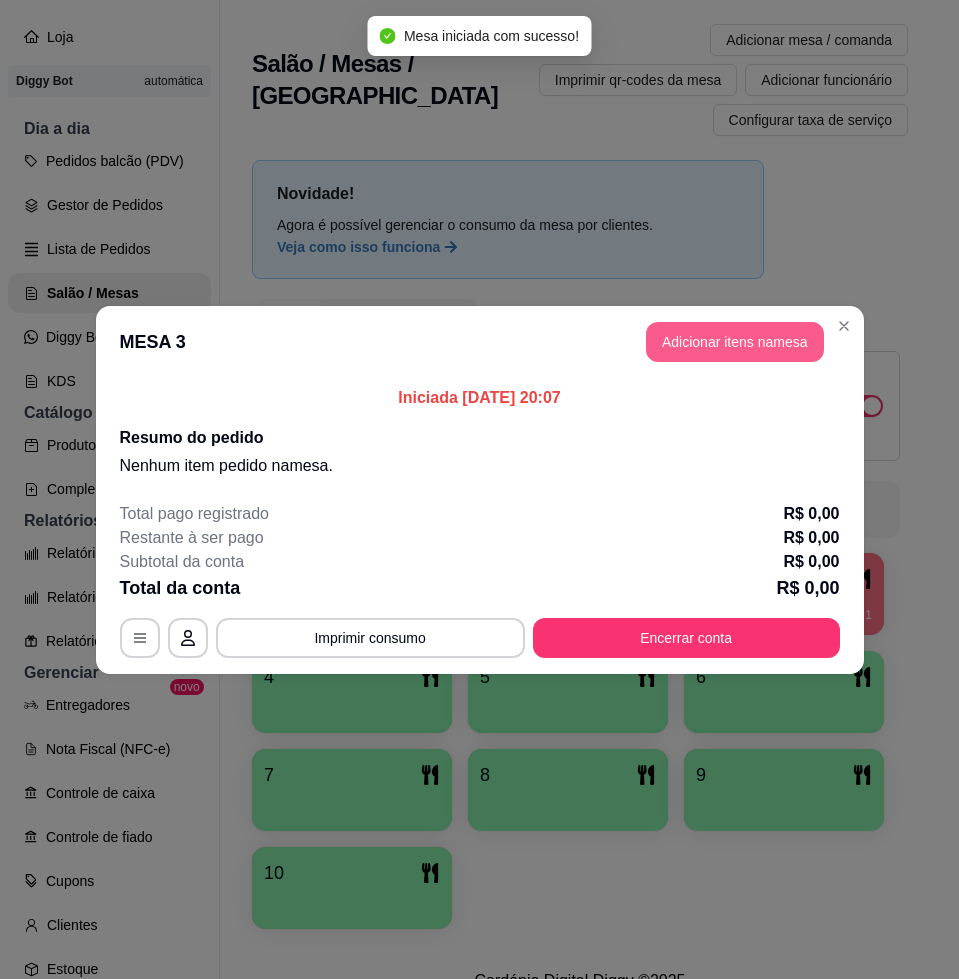 click on "Adicionar itens na  mesa" at bounding box center [735, 342] 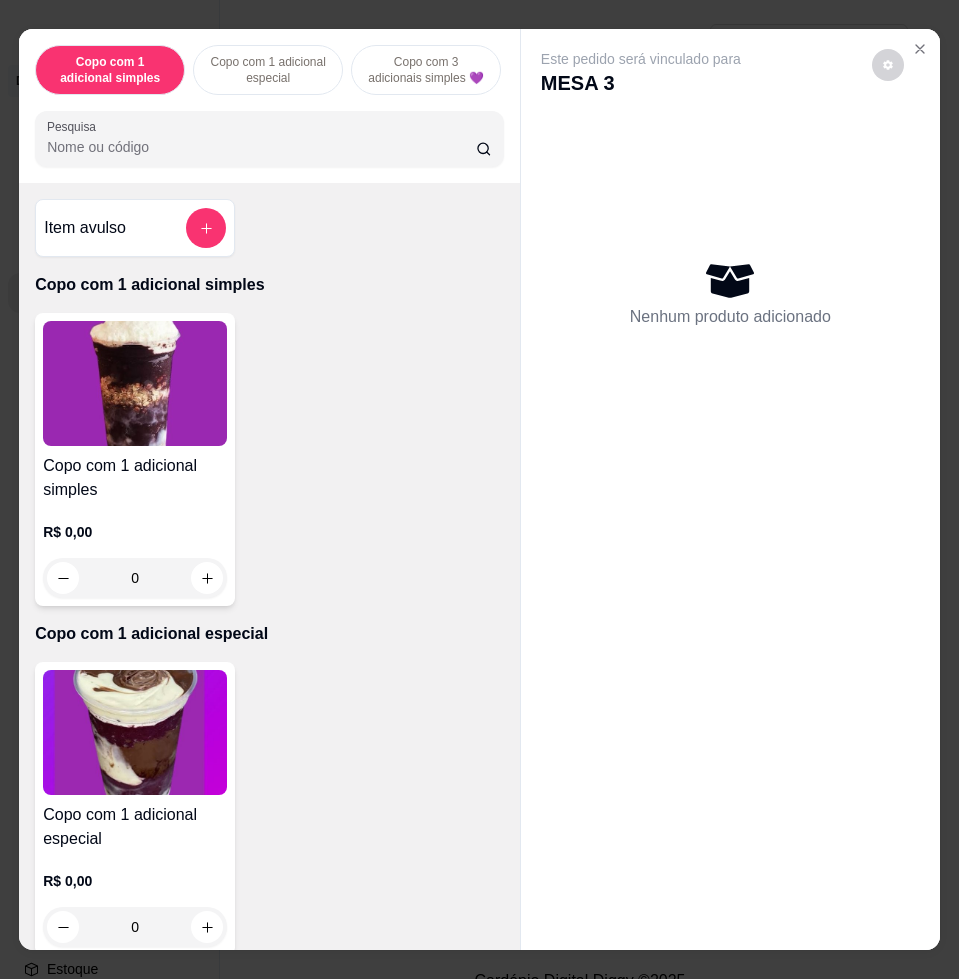 click on "Pesquisa" at bounding box center (261, 147) 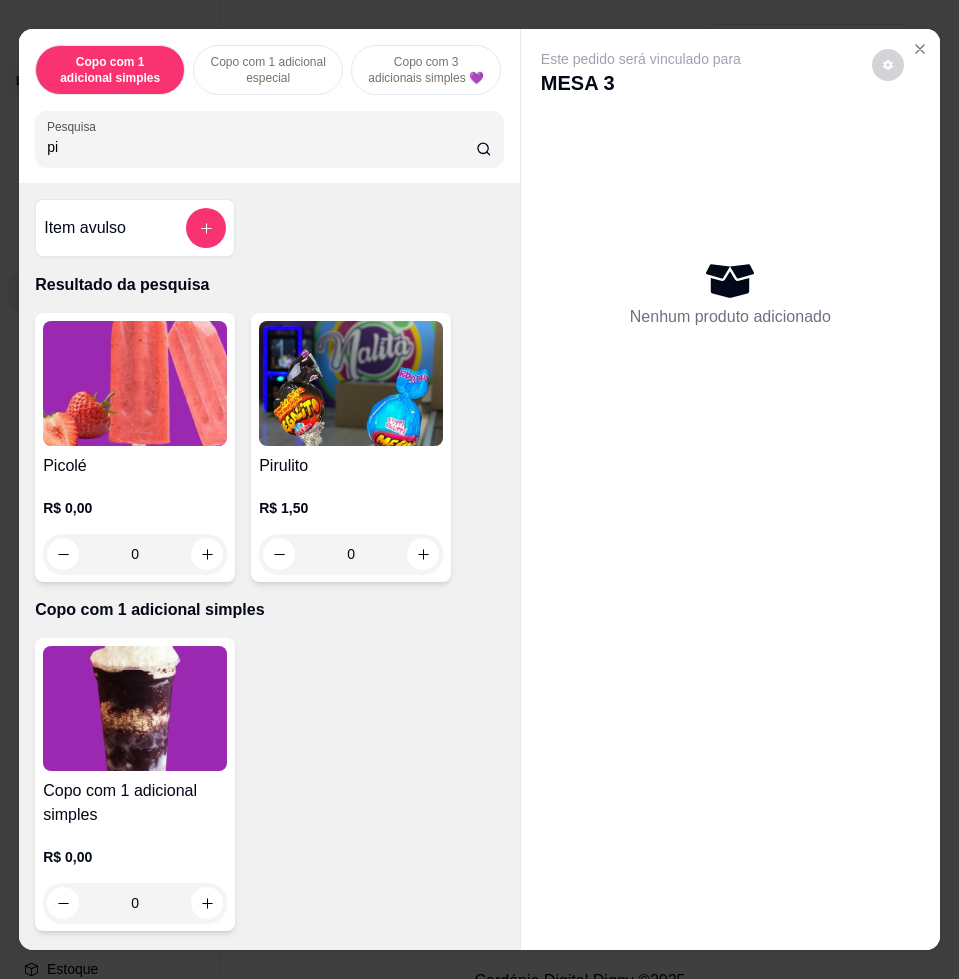 type on "pi" 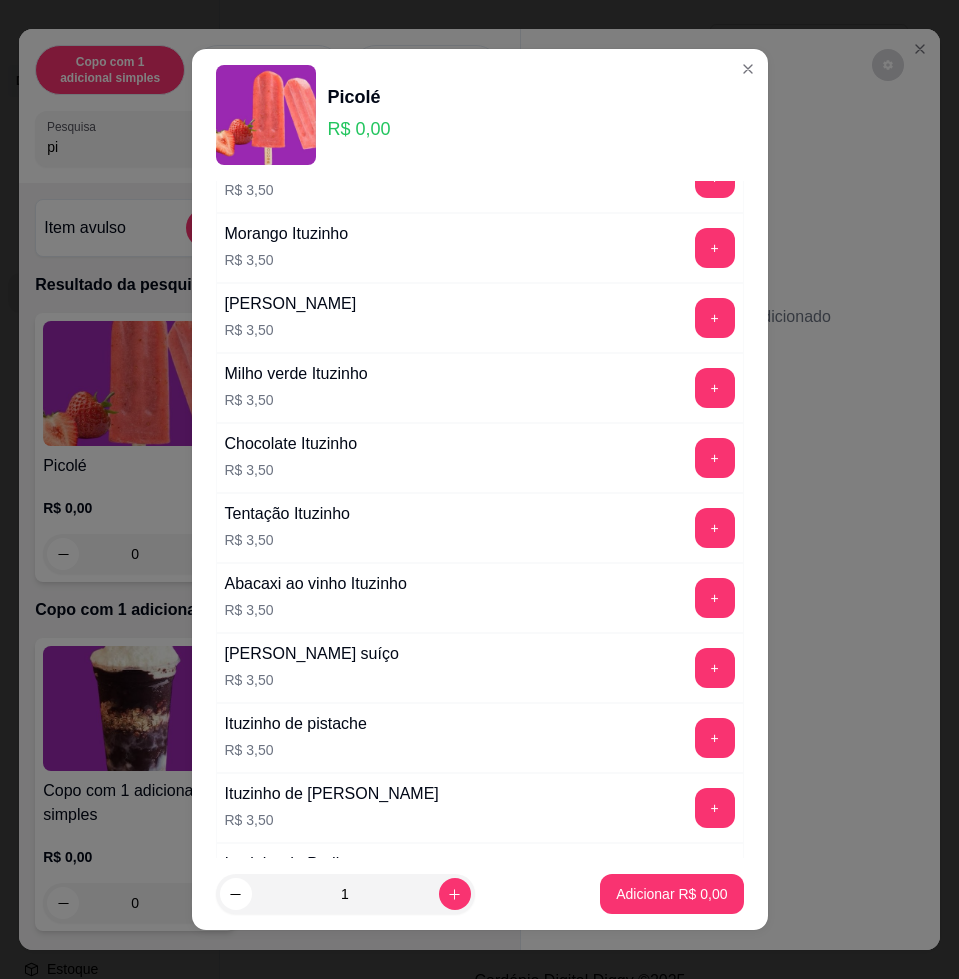 scroll, scrollTop: 2250, scrollLeft: 0, axis: vertical 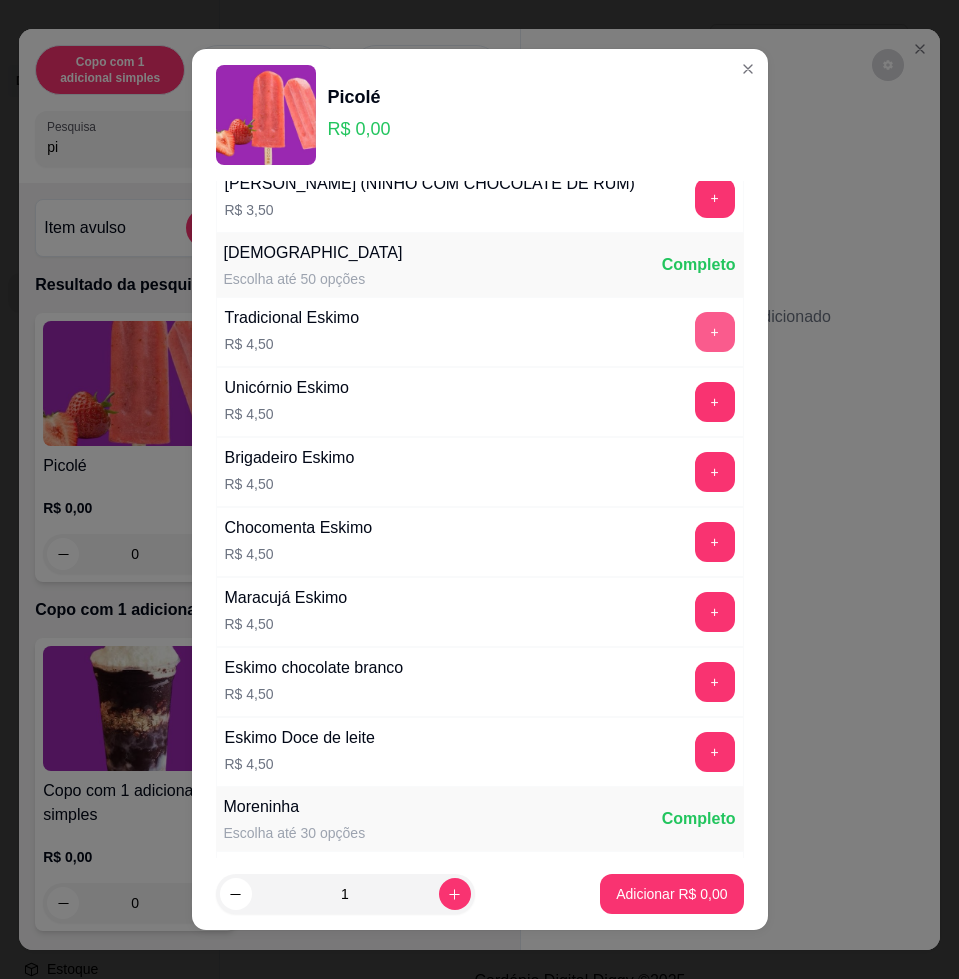 click on "+" at bounding box center (715, 332) 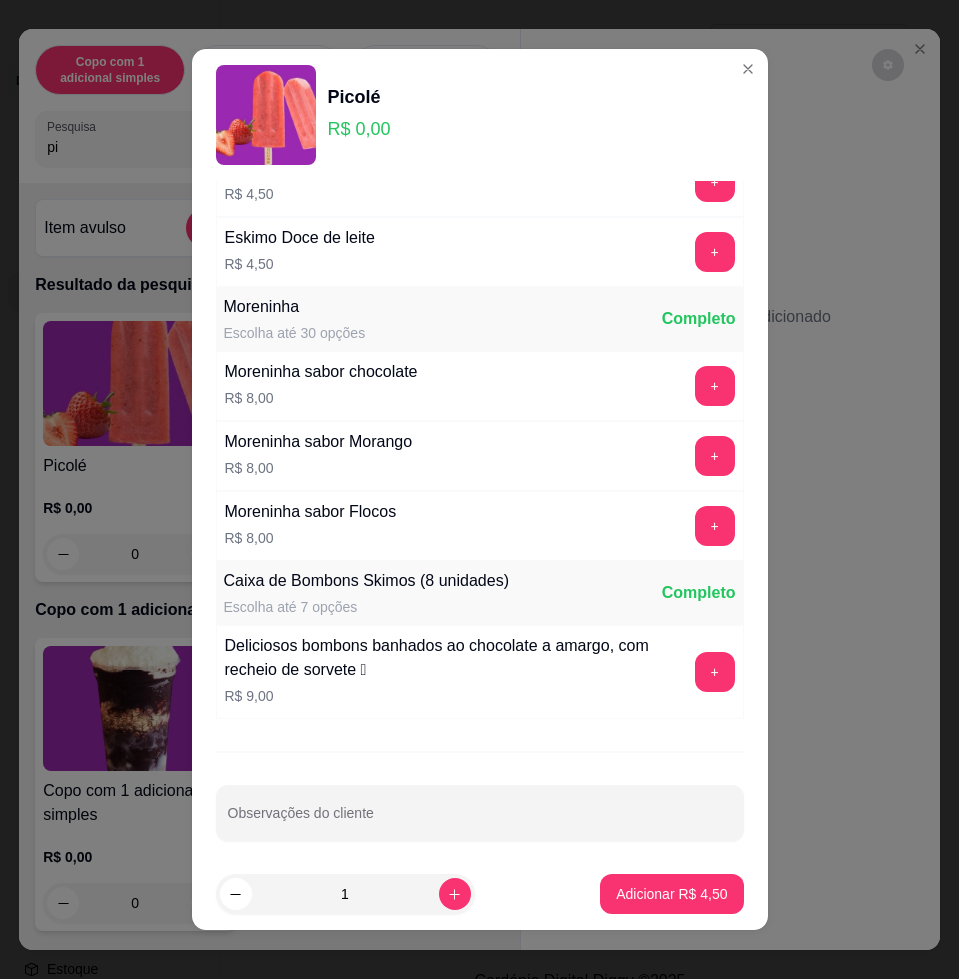 scroll, scrollTop: 2785, scrollLeft: 0, axis: vertical 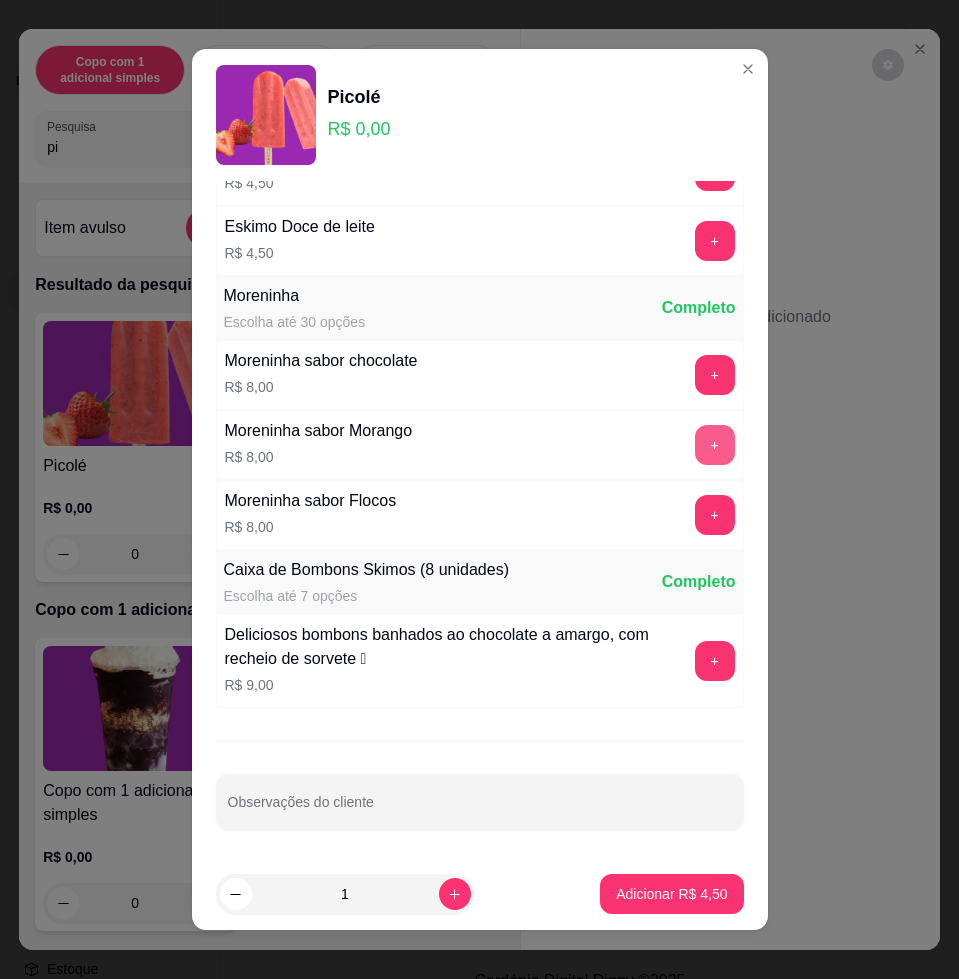 click on "+" at bounding box center [715, 445] 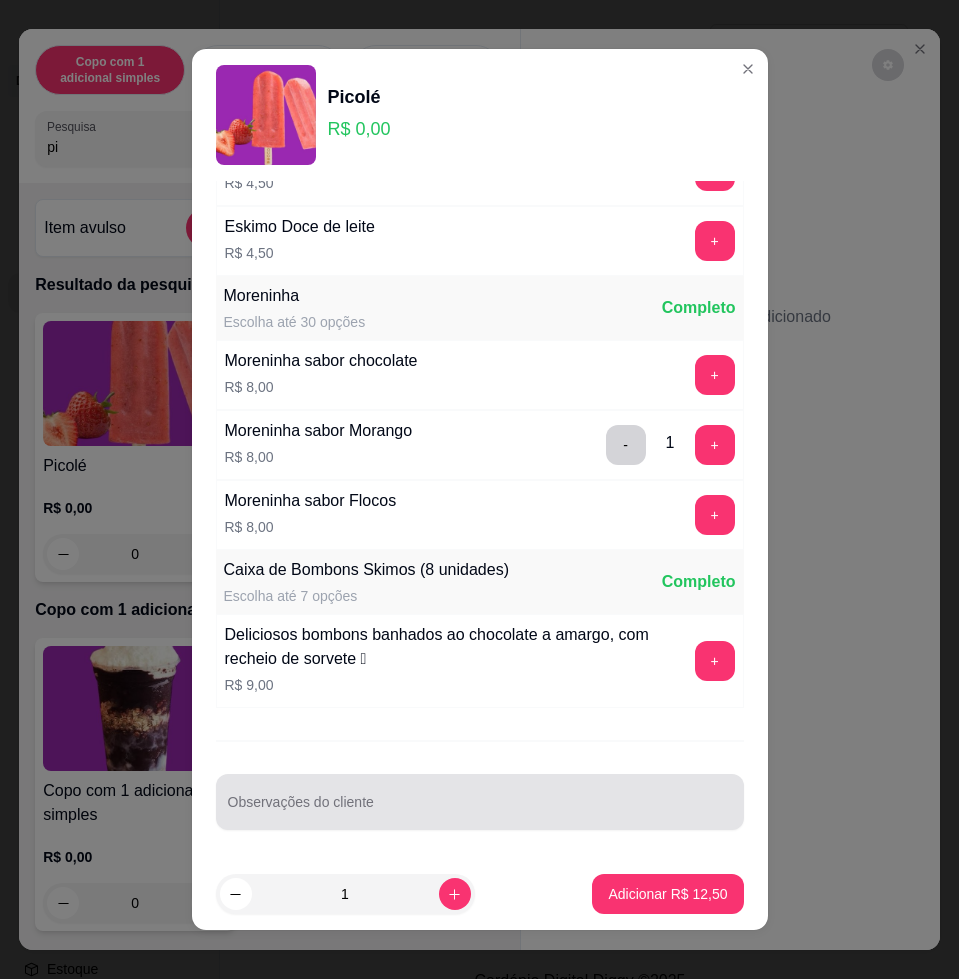 click on "Observações do cliente" at bounding box center [480, 802] 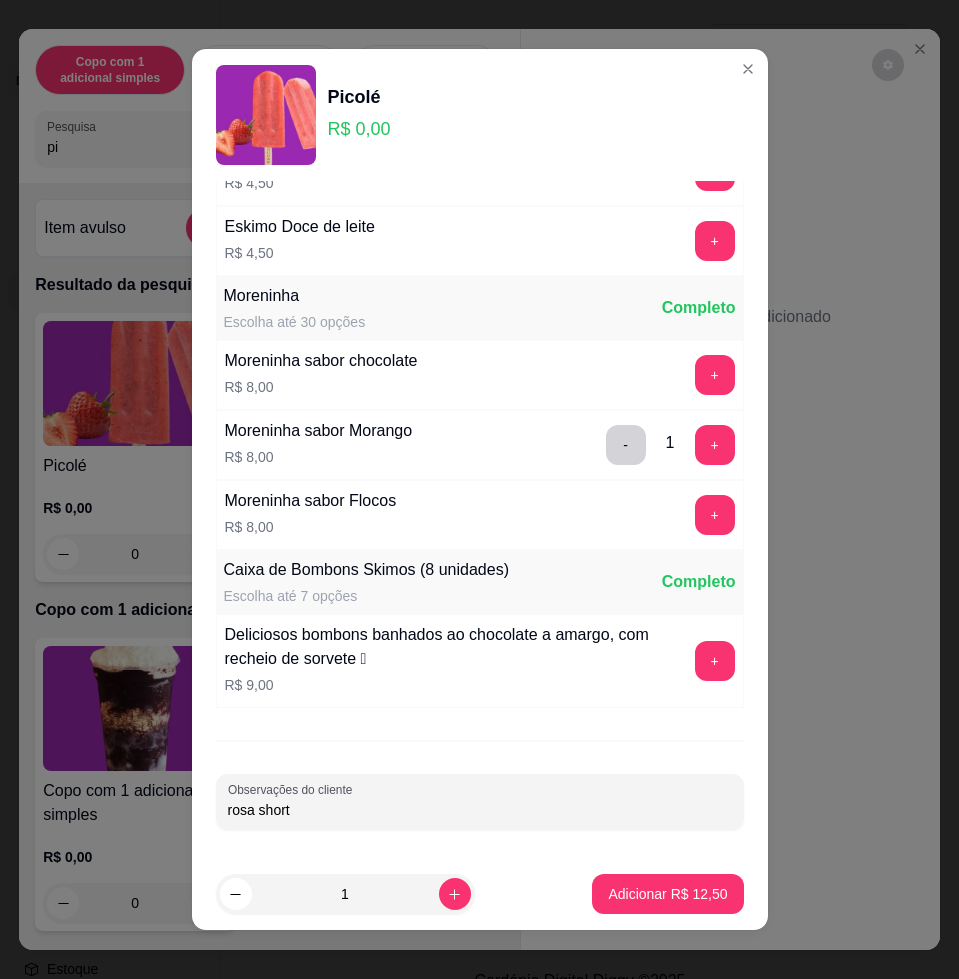 type on "rosa short" 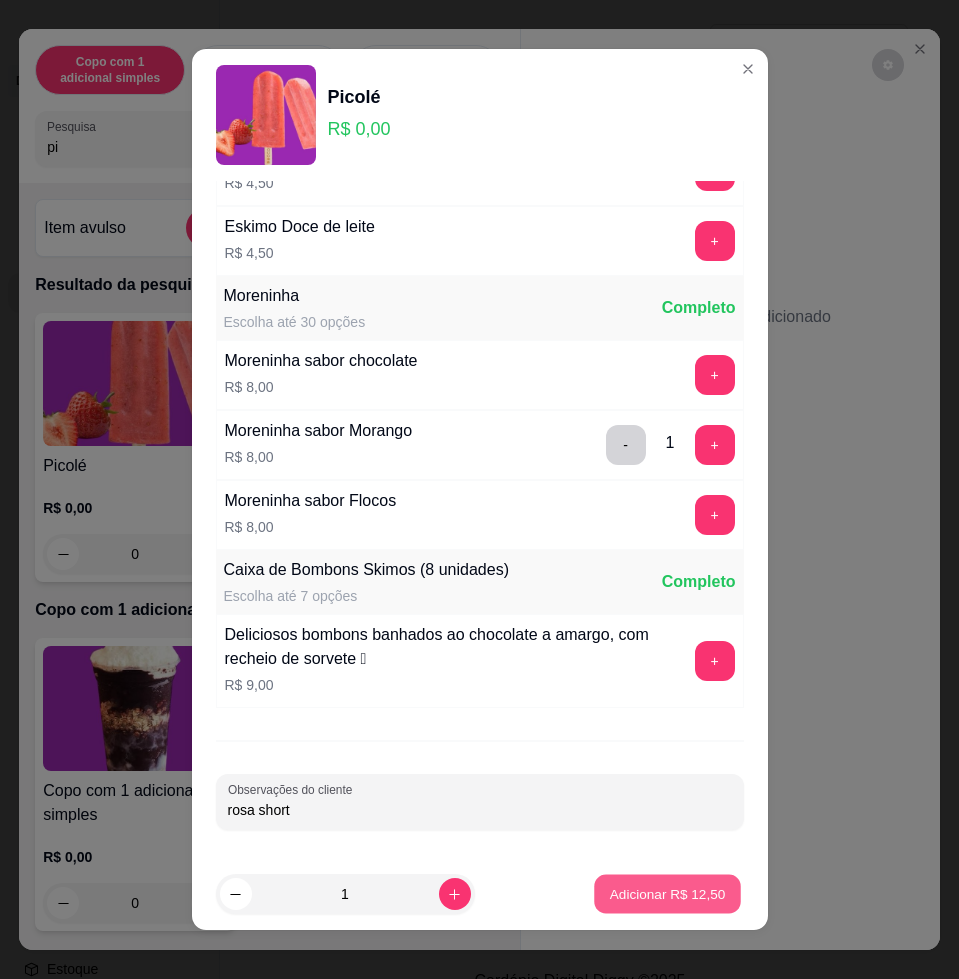 click on "Adicionar   R$ 12,50" at bounding box center [668, 894] 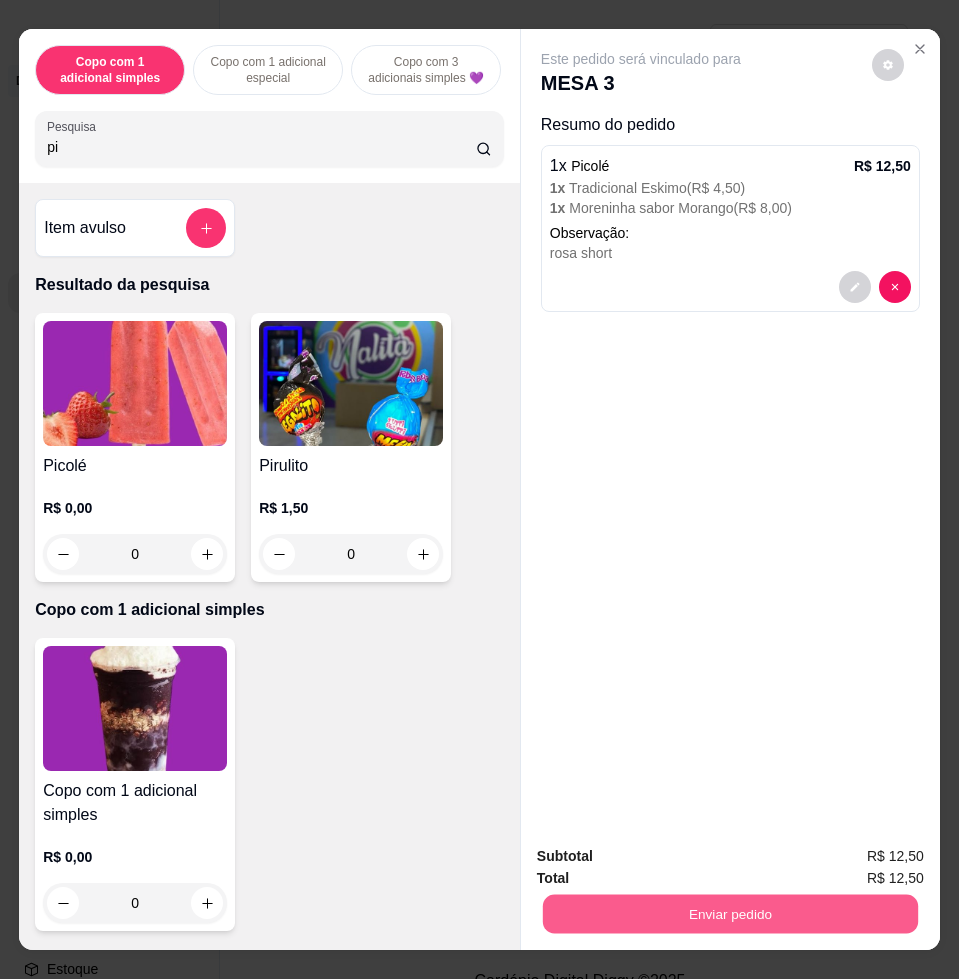 click on "Enviar pedido" at bounding box center (730, 913) 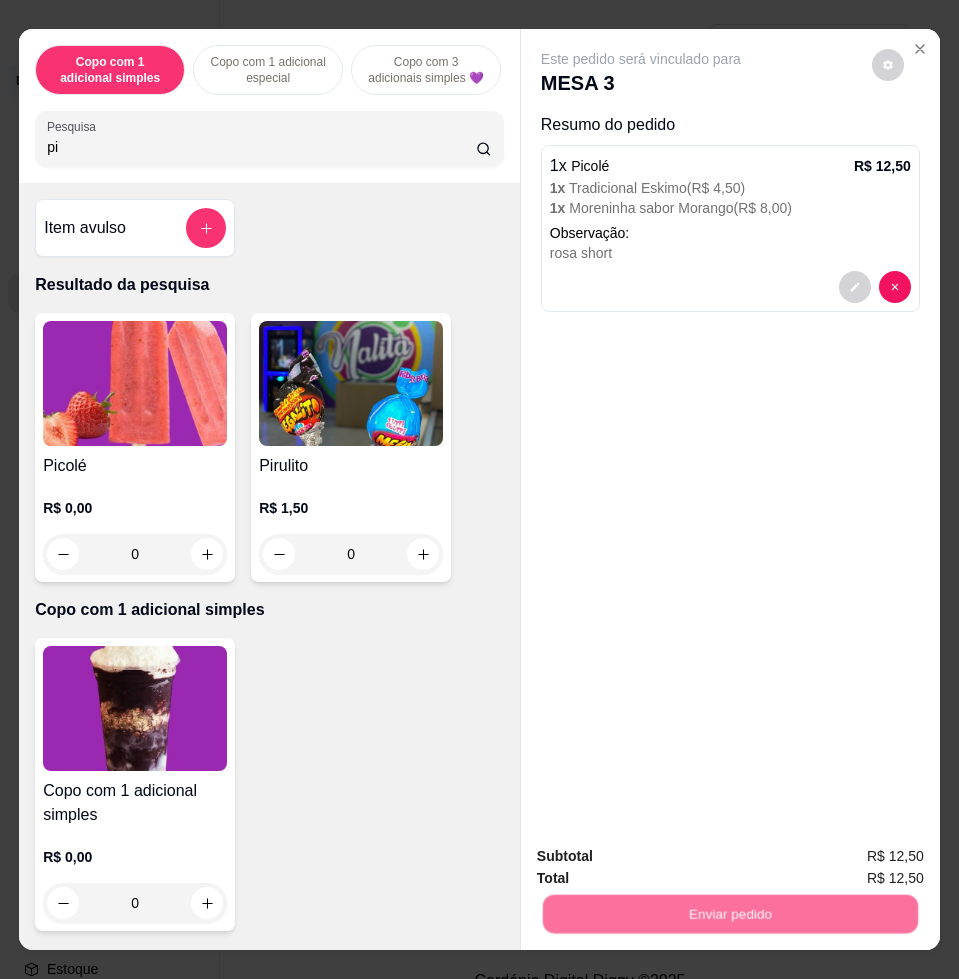 click on "Essa é uma forma de identificar quem consumiu cada item na mesa e facilitar o pagamento do consumo." at bounding box center (721, 820) 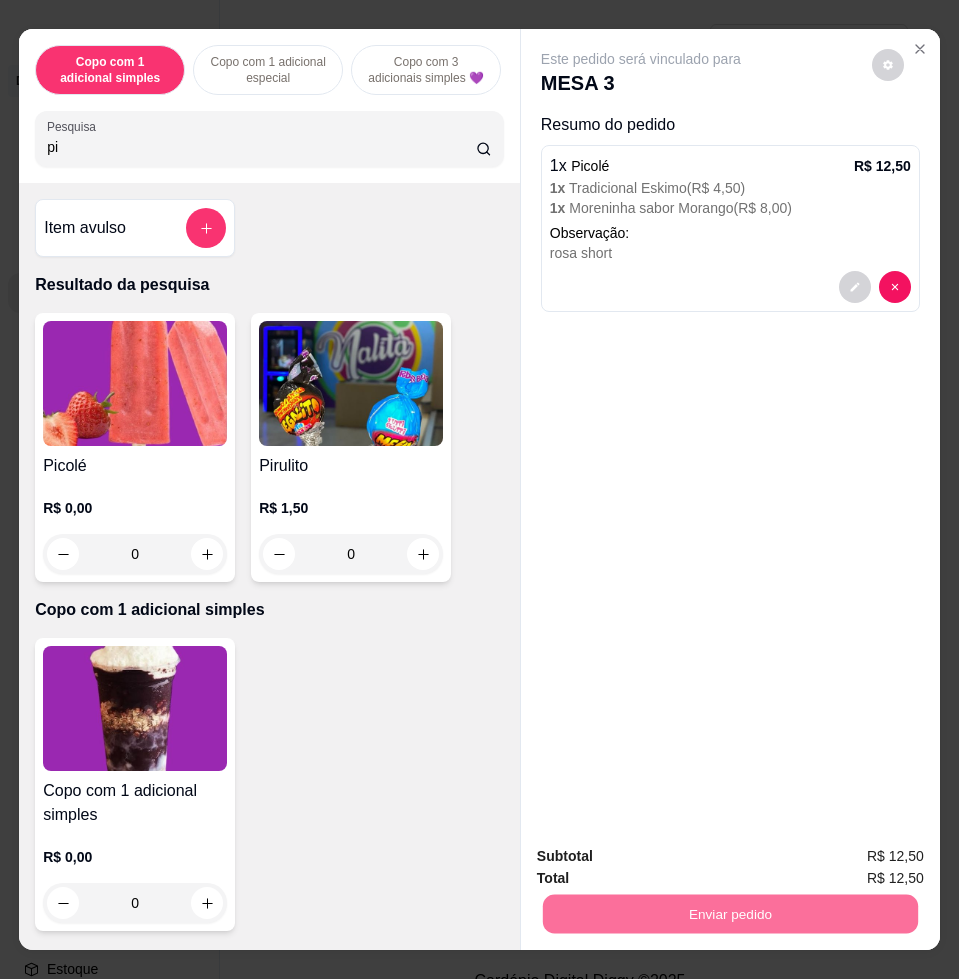 click on "Não registrar e enviar pedido" at bounding box center (662, 855) 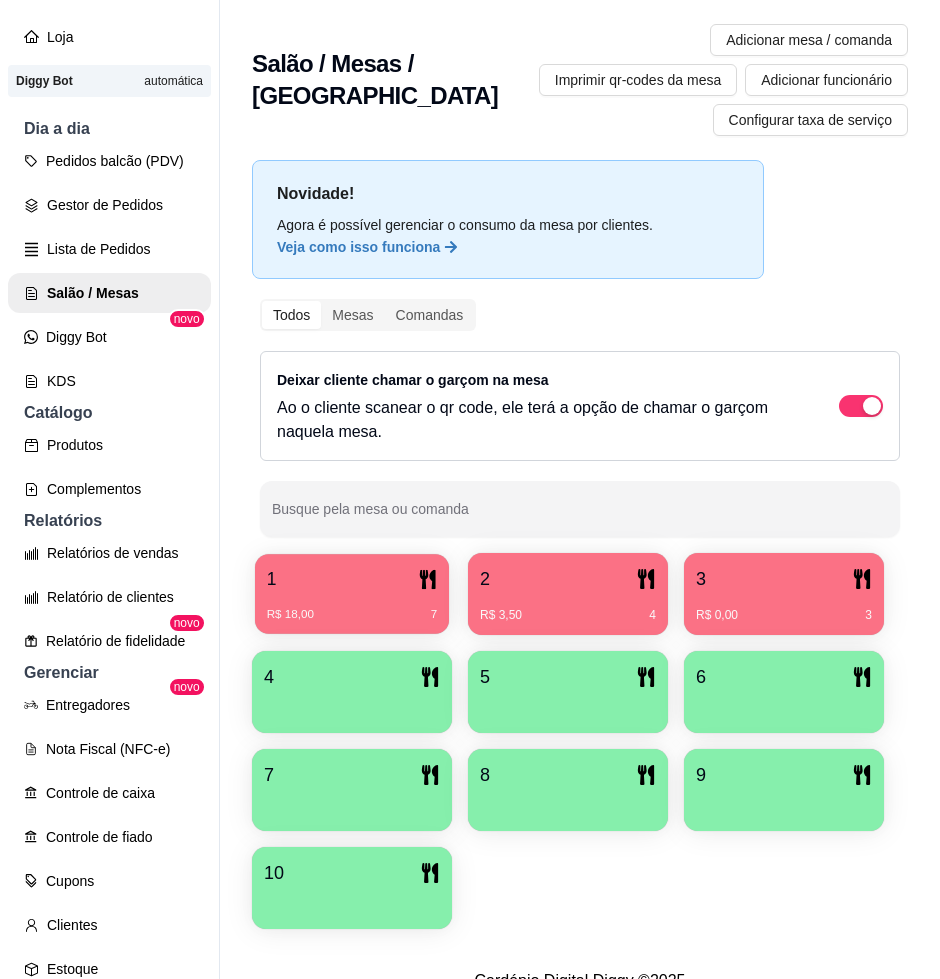 click on "R$ 18,00 7" at bounding box center [352, 607] 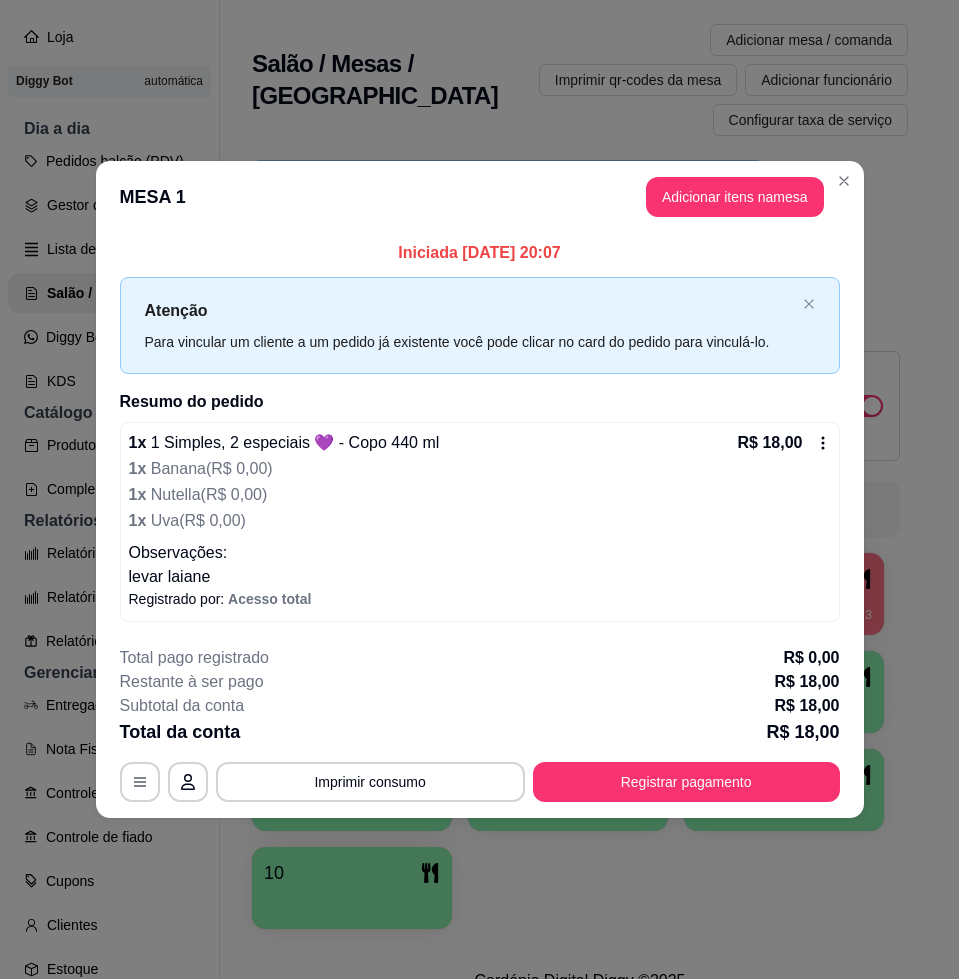 click on "**********" at bounding box center [480, 782] 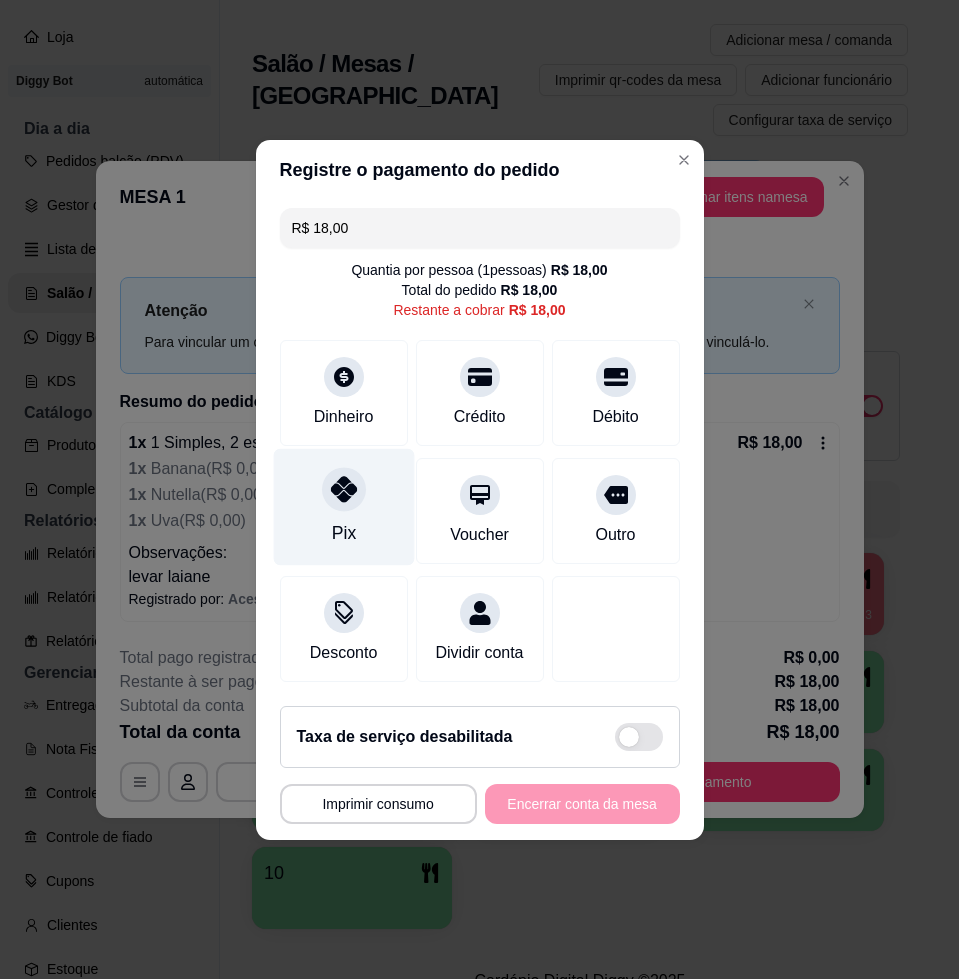 click on "Pix" at bounding box center (343, 506) 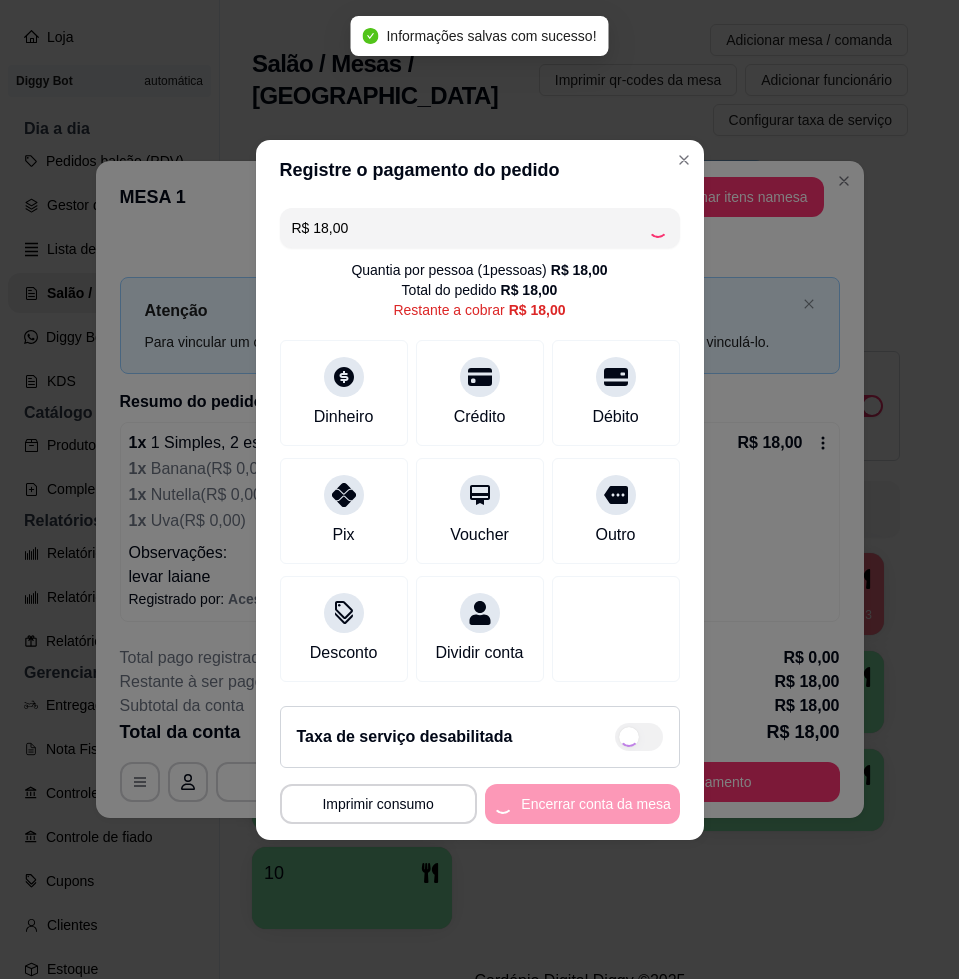 type on "R$ 0,00" 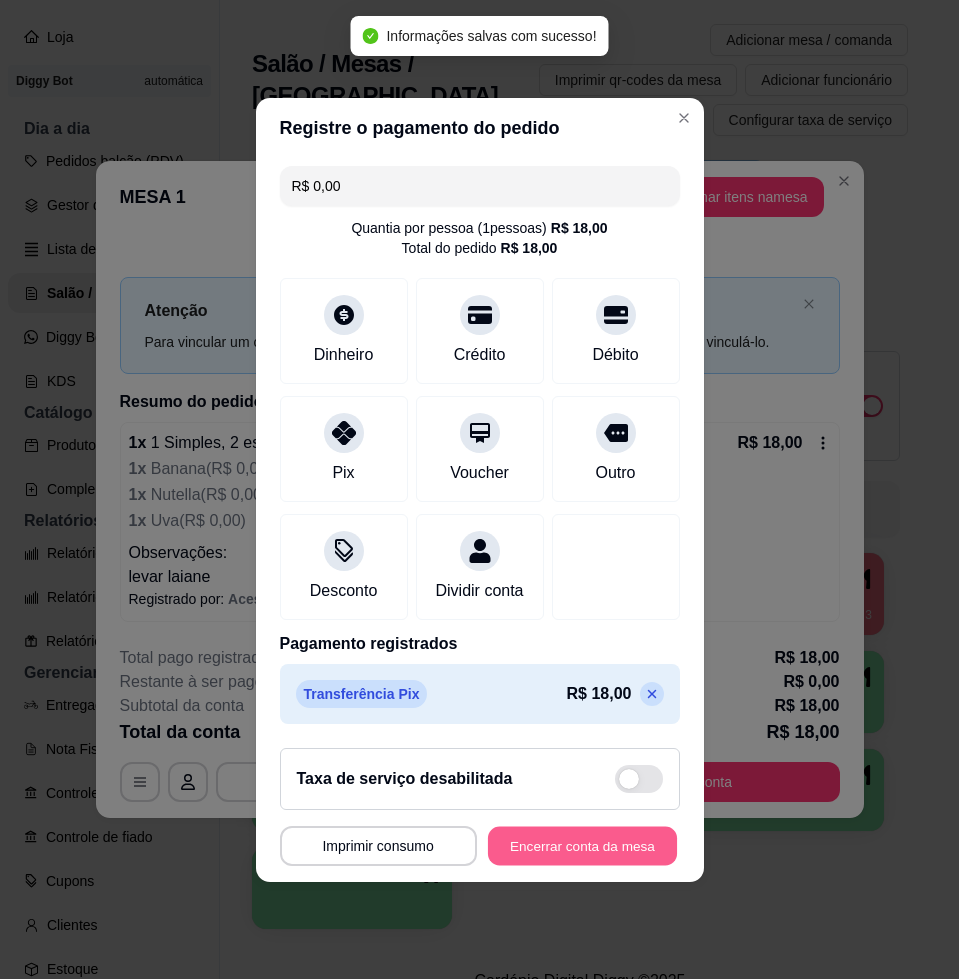 click on "Encerrar conta da mesa" at bounding box center [582, 845] 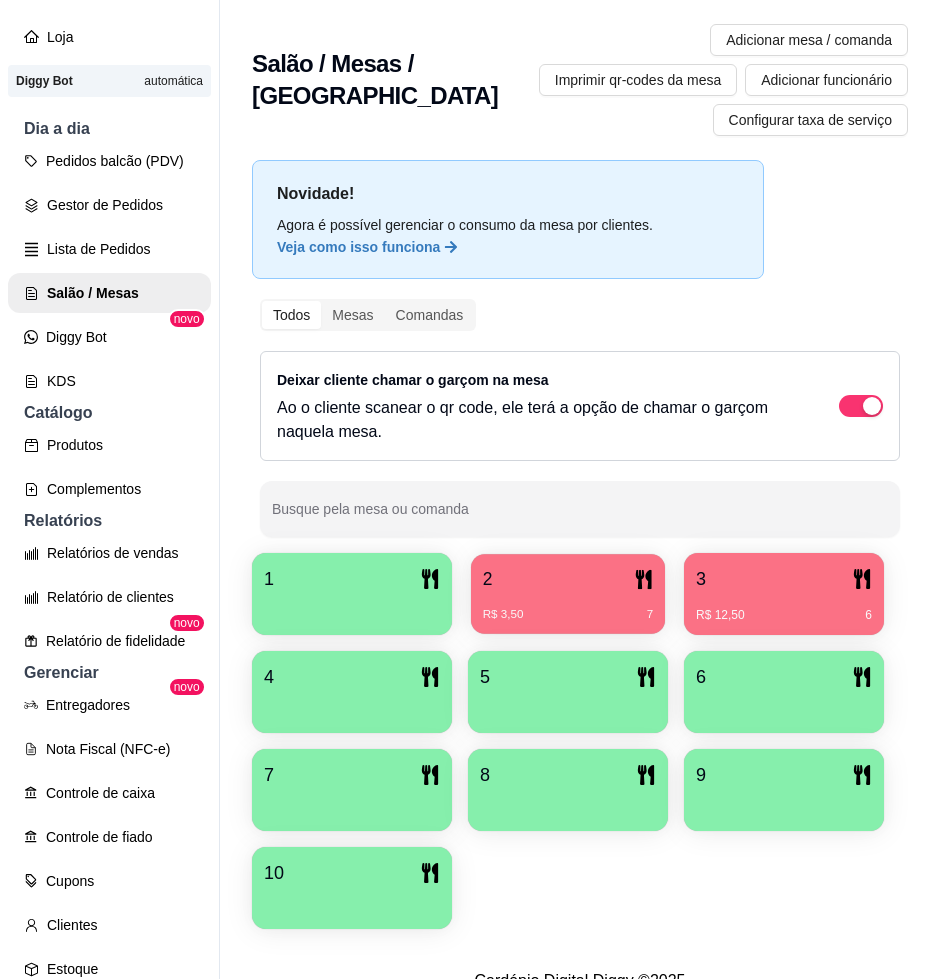 click on "R$ 3,50 7" at bounding box center (568, 607) 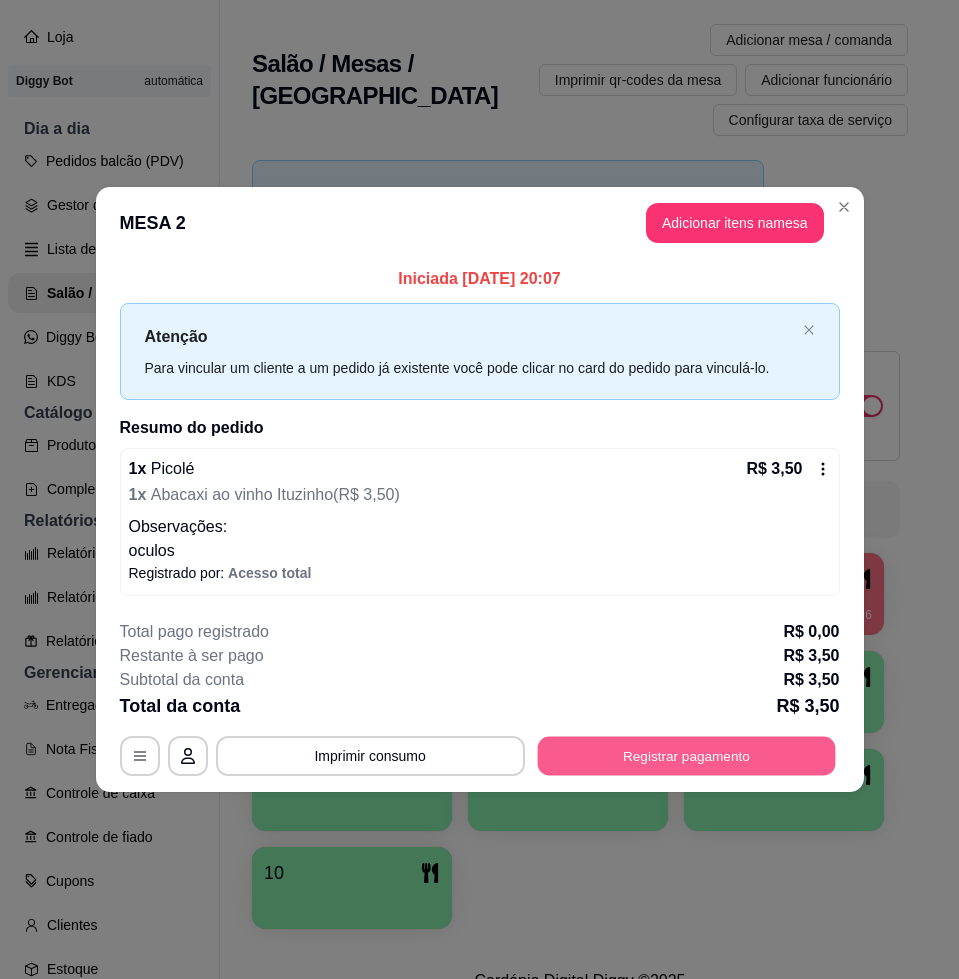 click on "Registrar pagamento" at bounding box center (686, 756) 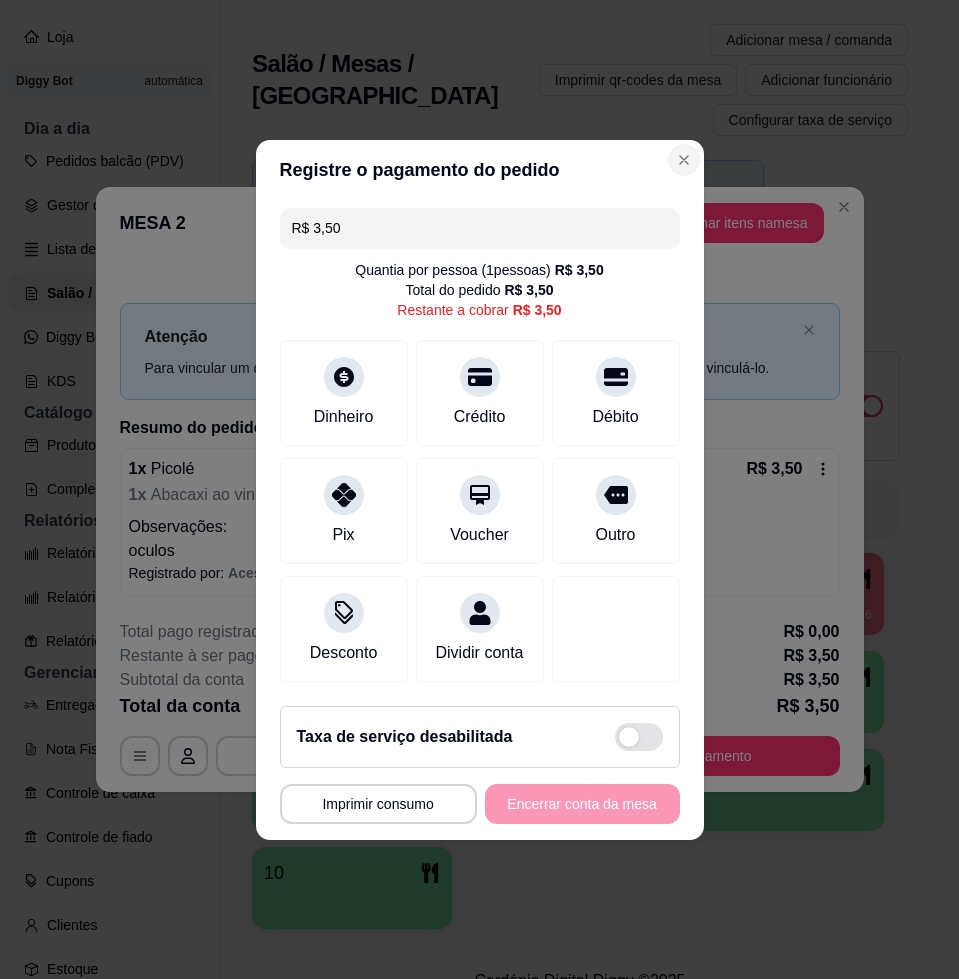 click on "Registre o pagamento do pedido" at bounding box center (480, 170) 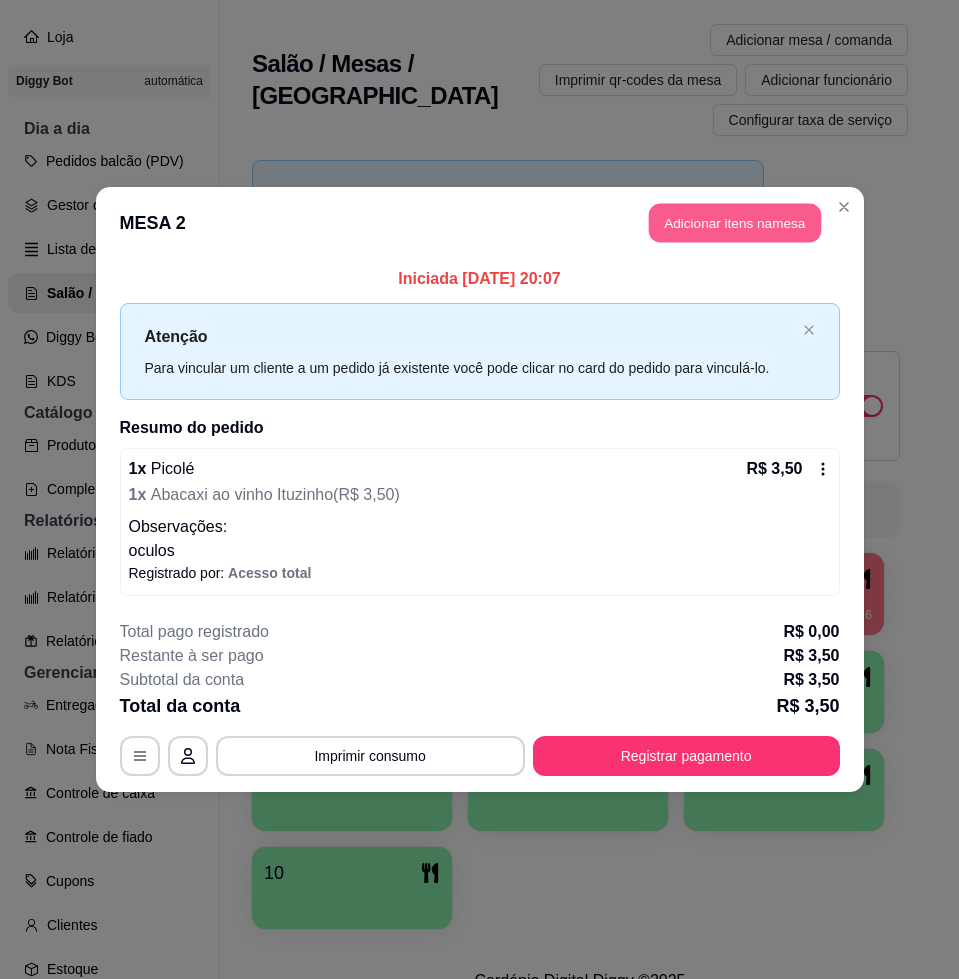 click on "Adicionar itens na  mesa" at bounding box center (735, 223) 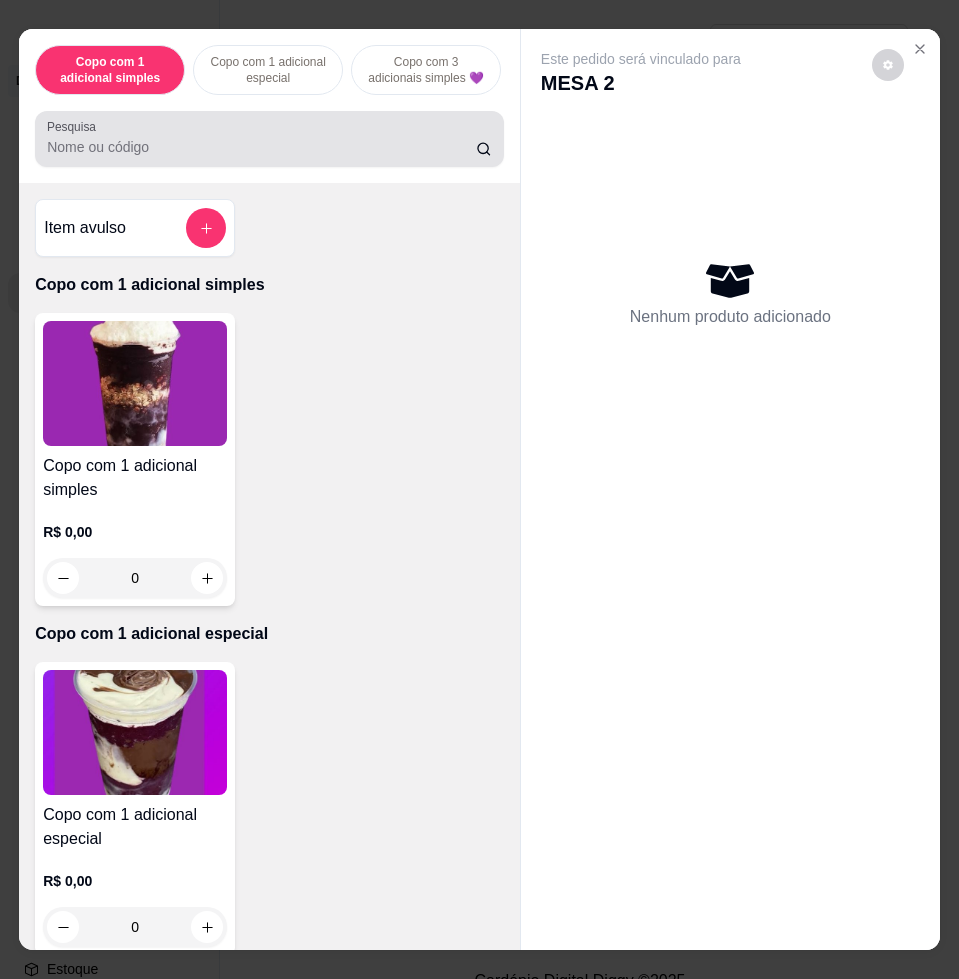 click at bounding box center [269, 139] 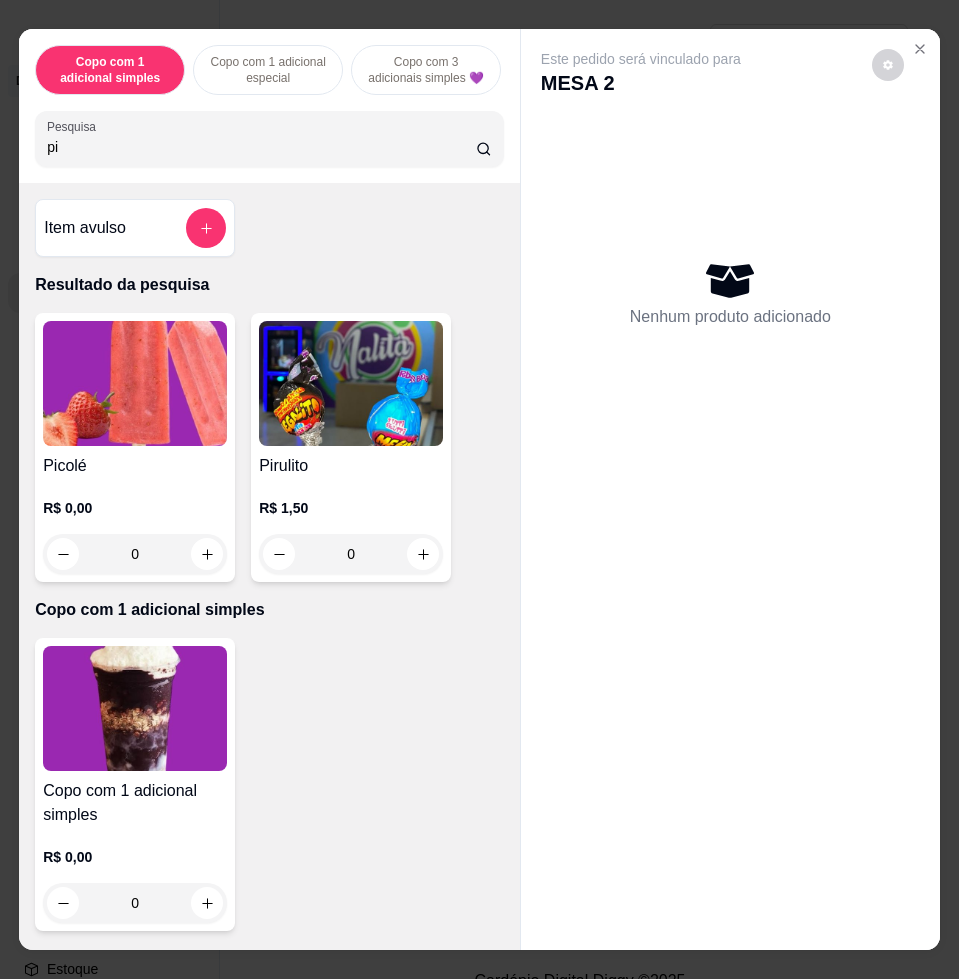 type on "pi" 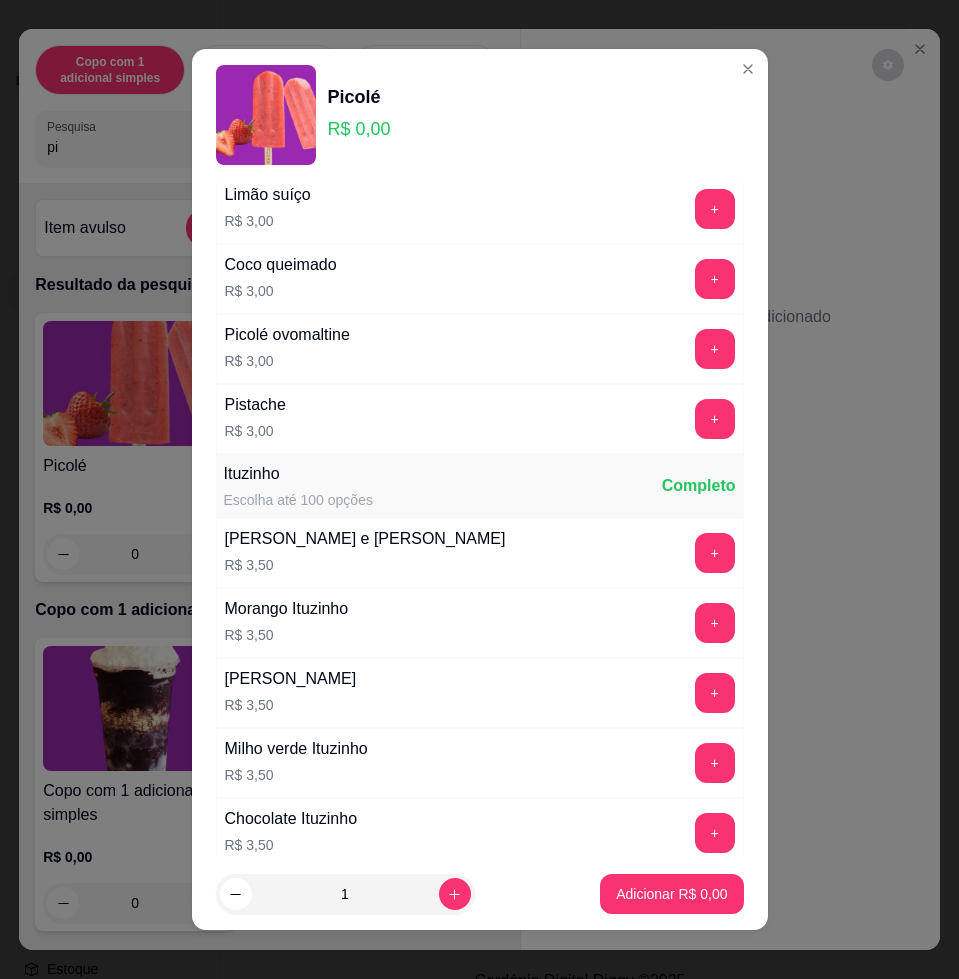 scroll, scrollTop: 1375, scrollLeft: 0, axis: vertical 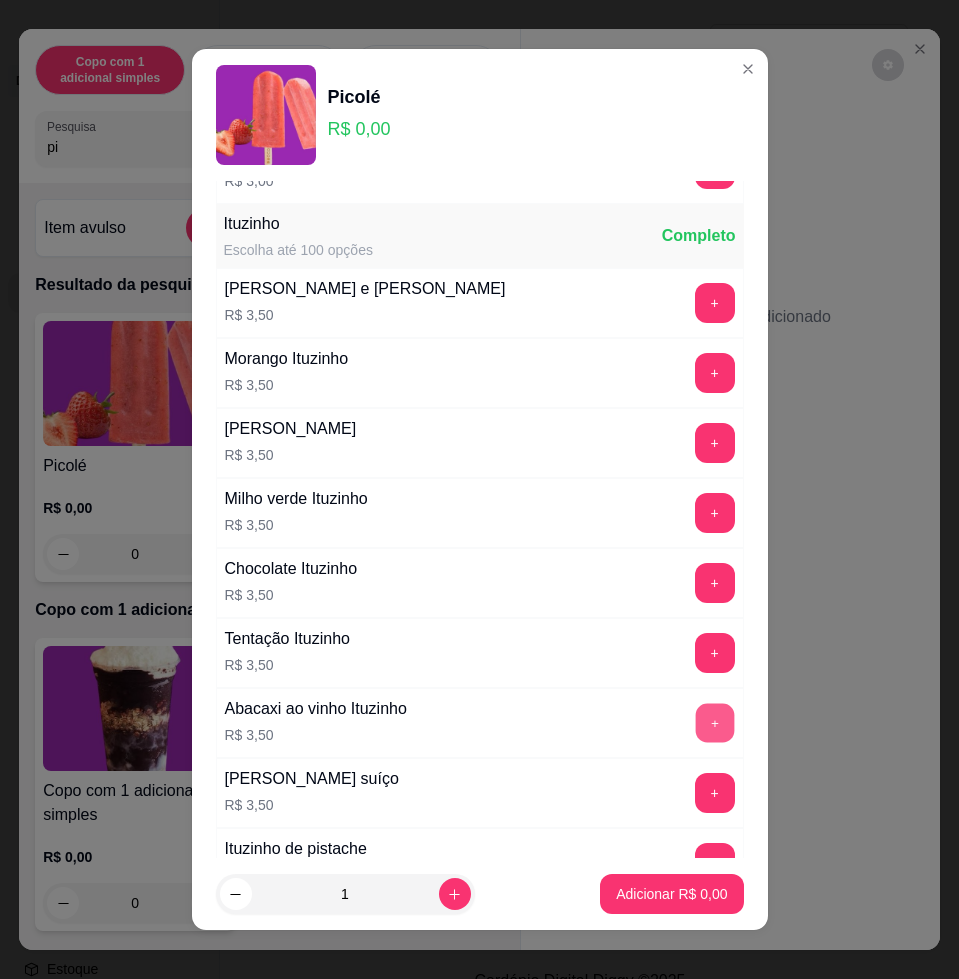 click on "+" at bounding box center (714, 723) 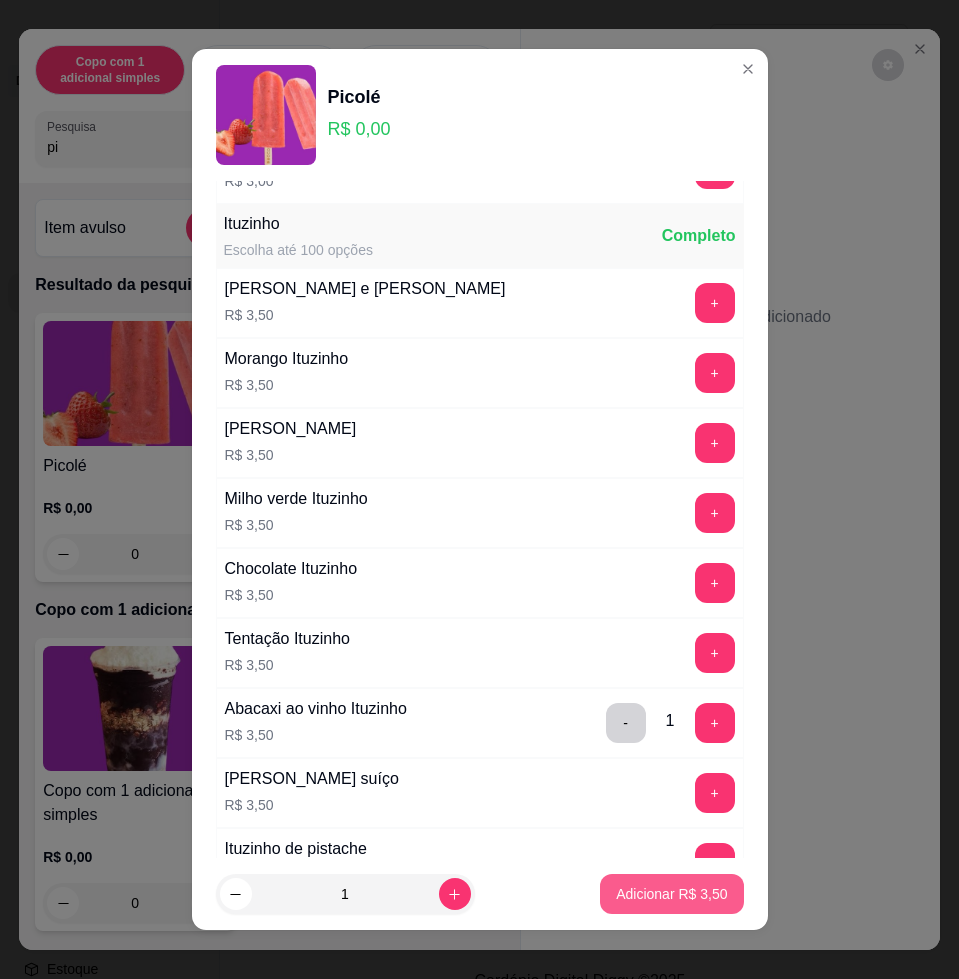 click on "Adicionar   R$ 3,50" at bounding box center [671, 894] 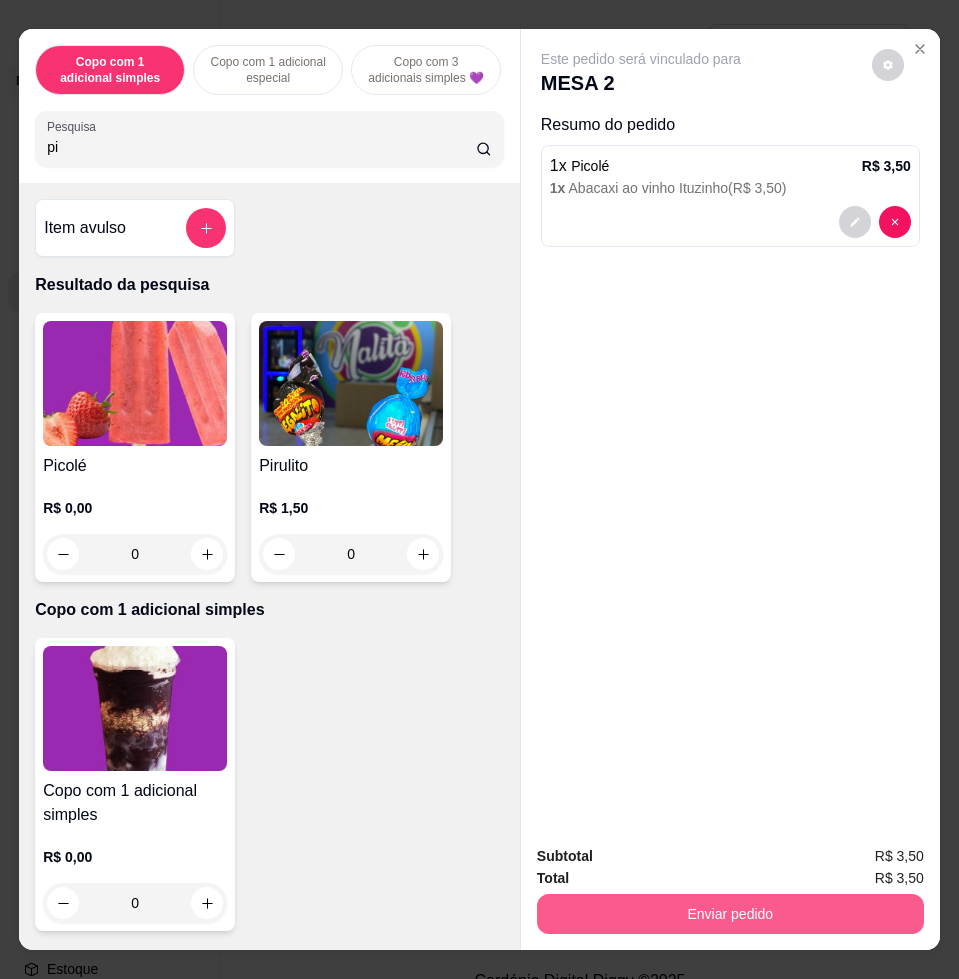 click on "Enviar pedido" at bounding box center (730, 914) 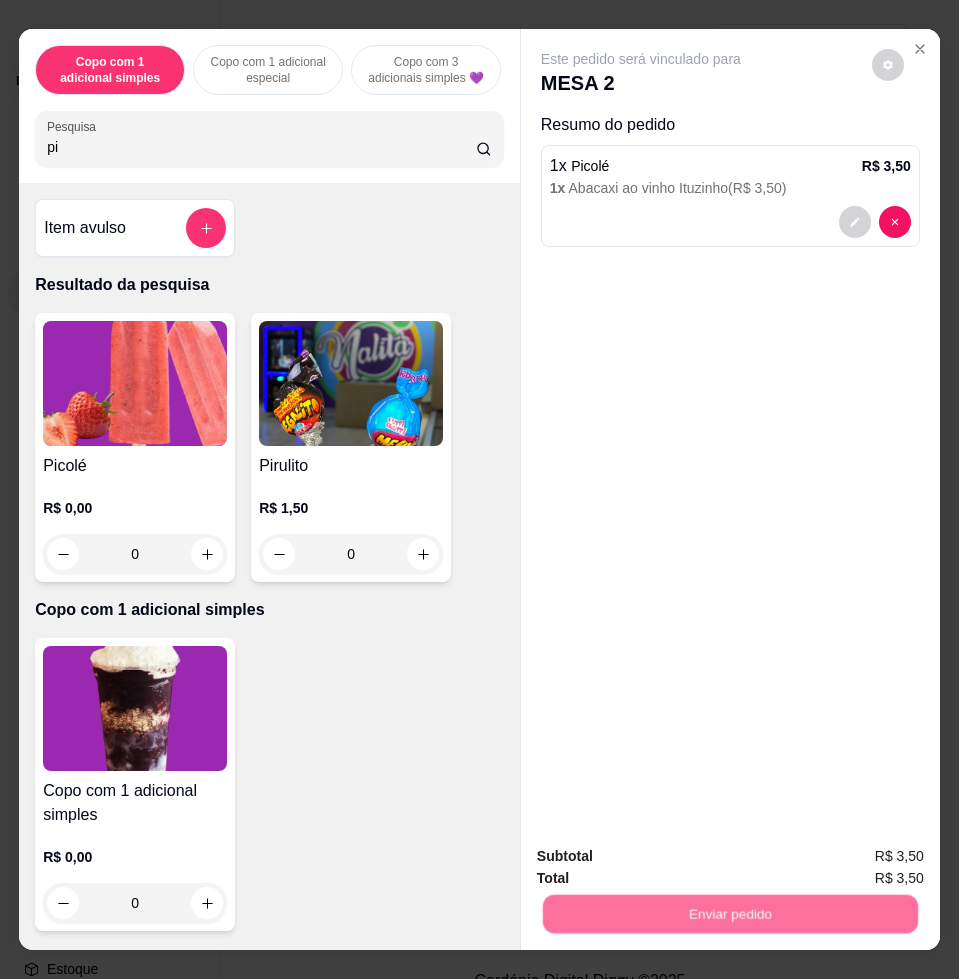 click on "Não registrar e enviar pedido" at bounding box center [662, 855] 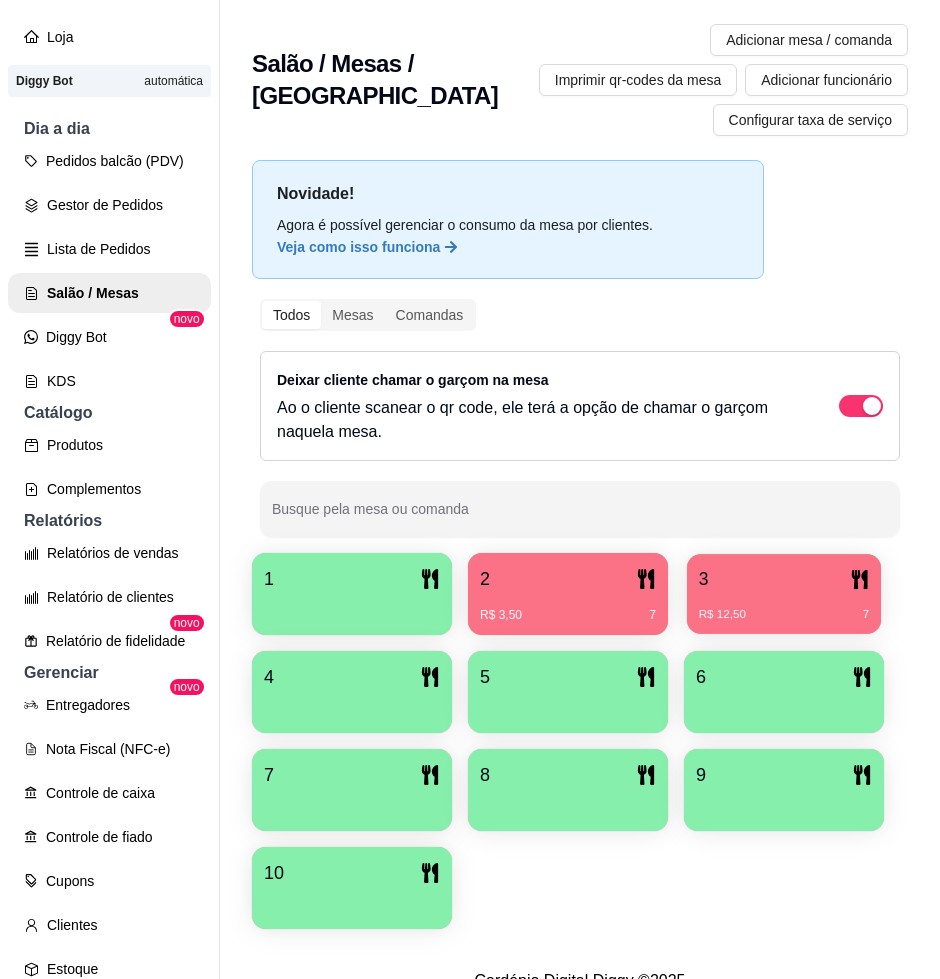 click on "R$ 12,50 7" at bounding box center [784, 615] 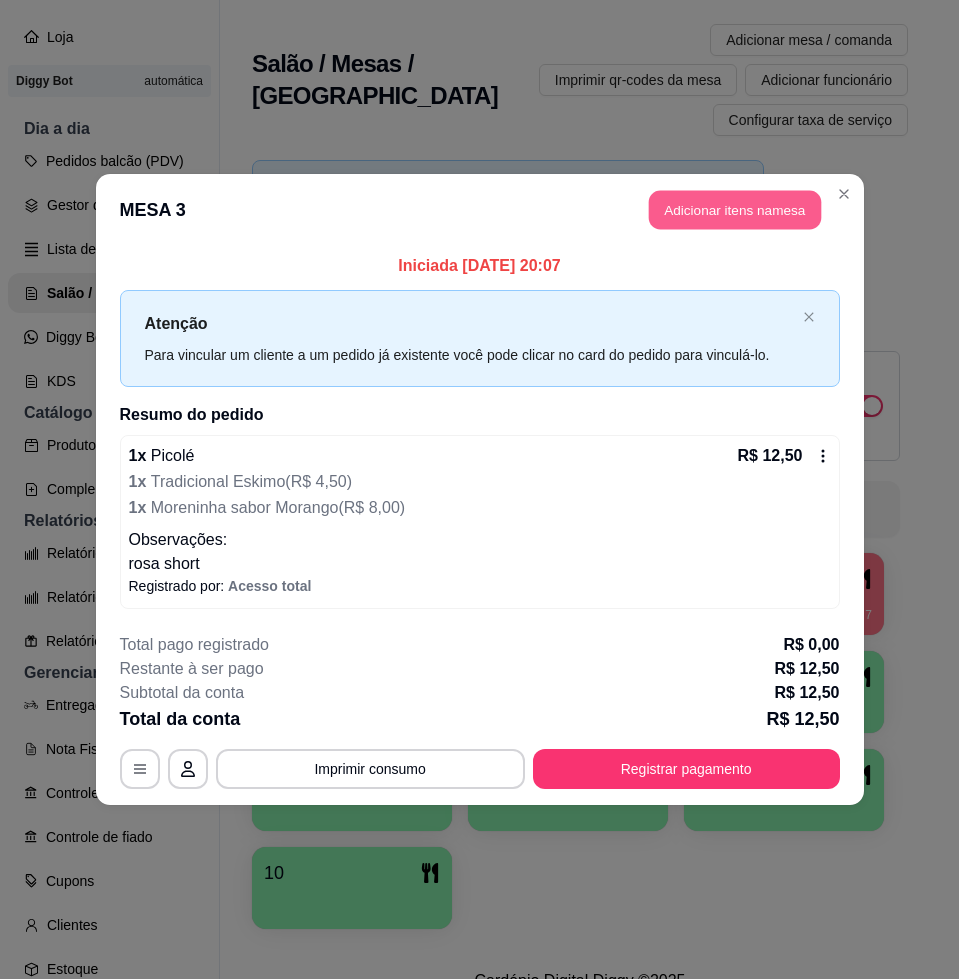 click on "Adicionar itens na  mesa" at bounding box center (735, 210) 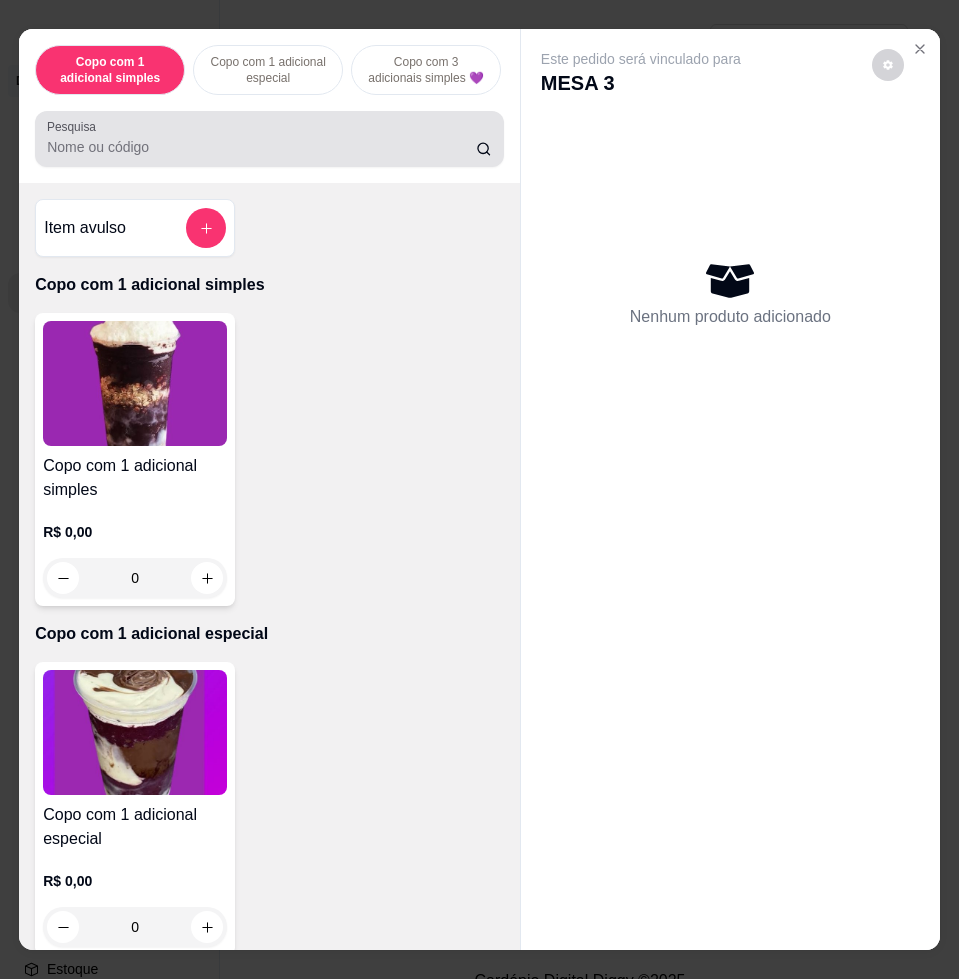 click at bounding box center (269, 139) 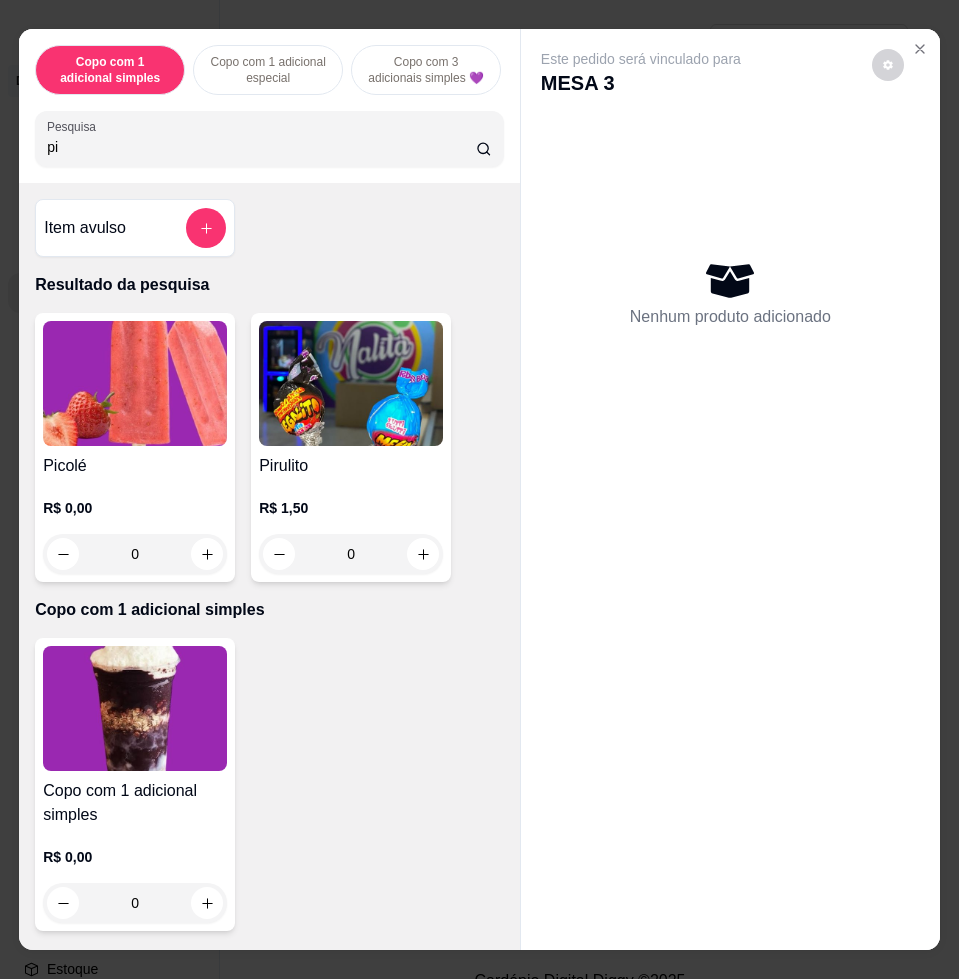 type on "pi" 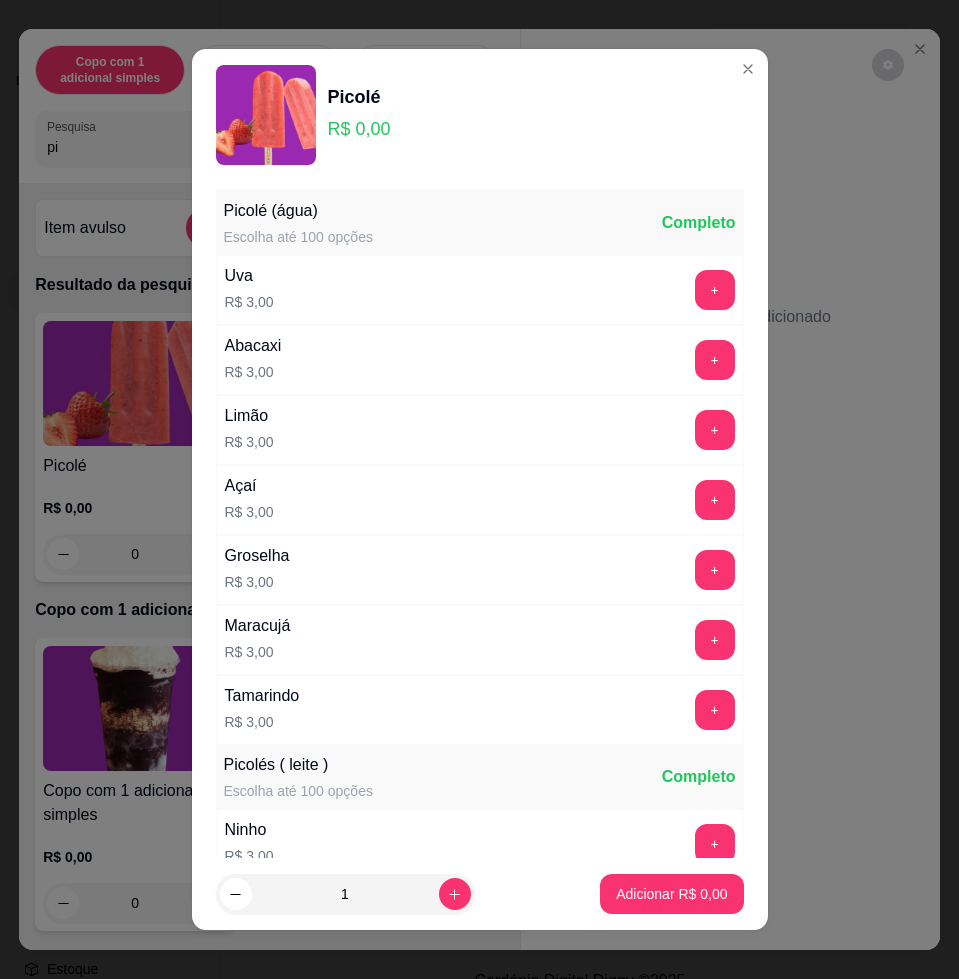 scroll, scrollTop: 750, scrollLeft: 0, axis: vertical 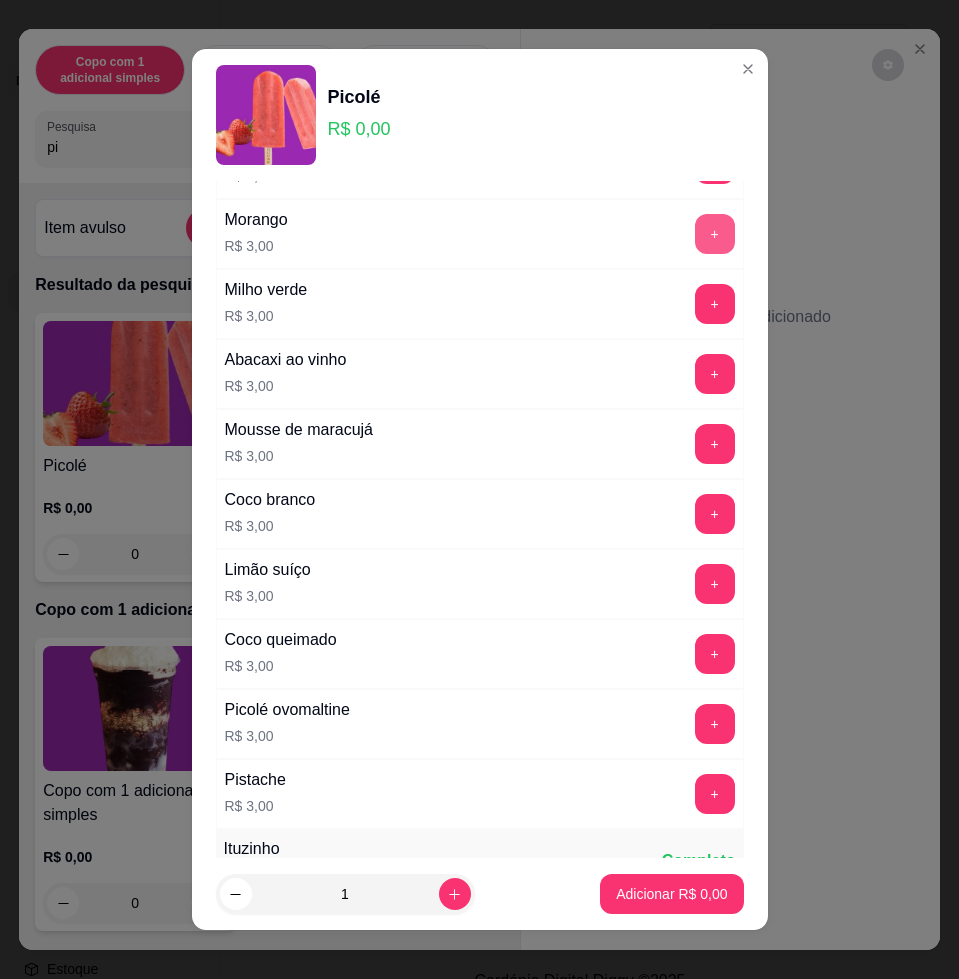 click on "+" at bounding box center [715, 234] 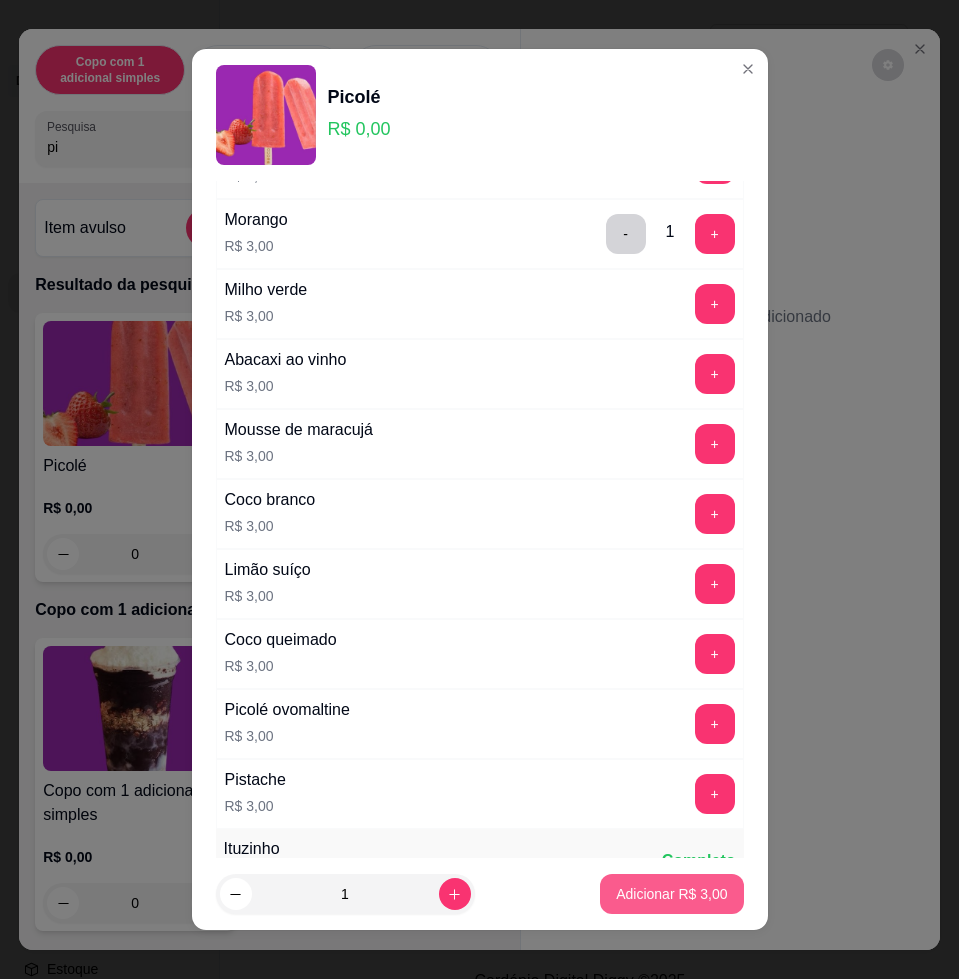 click on "Adicionar   R$ 3,00" at bounding box center [671, 894] 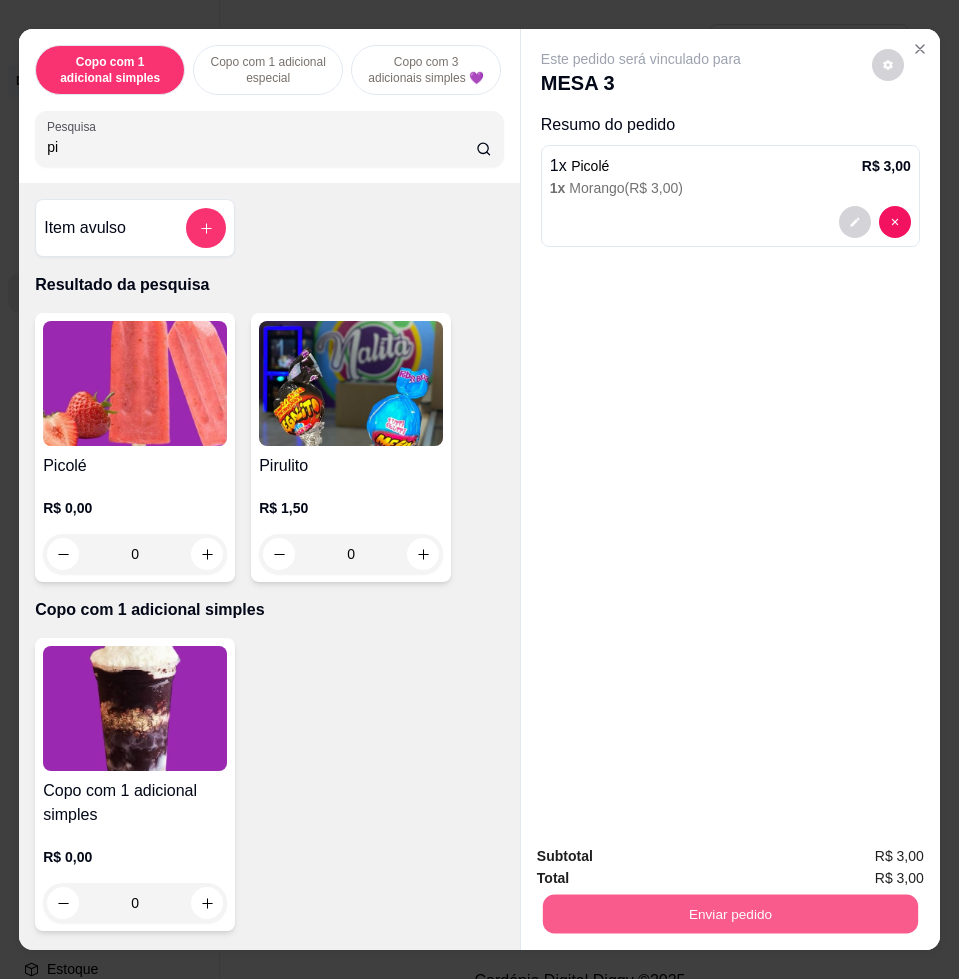click on "Enviar pedido" at bounding box center [730, 913] 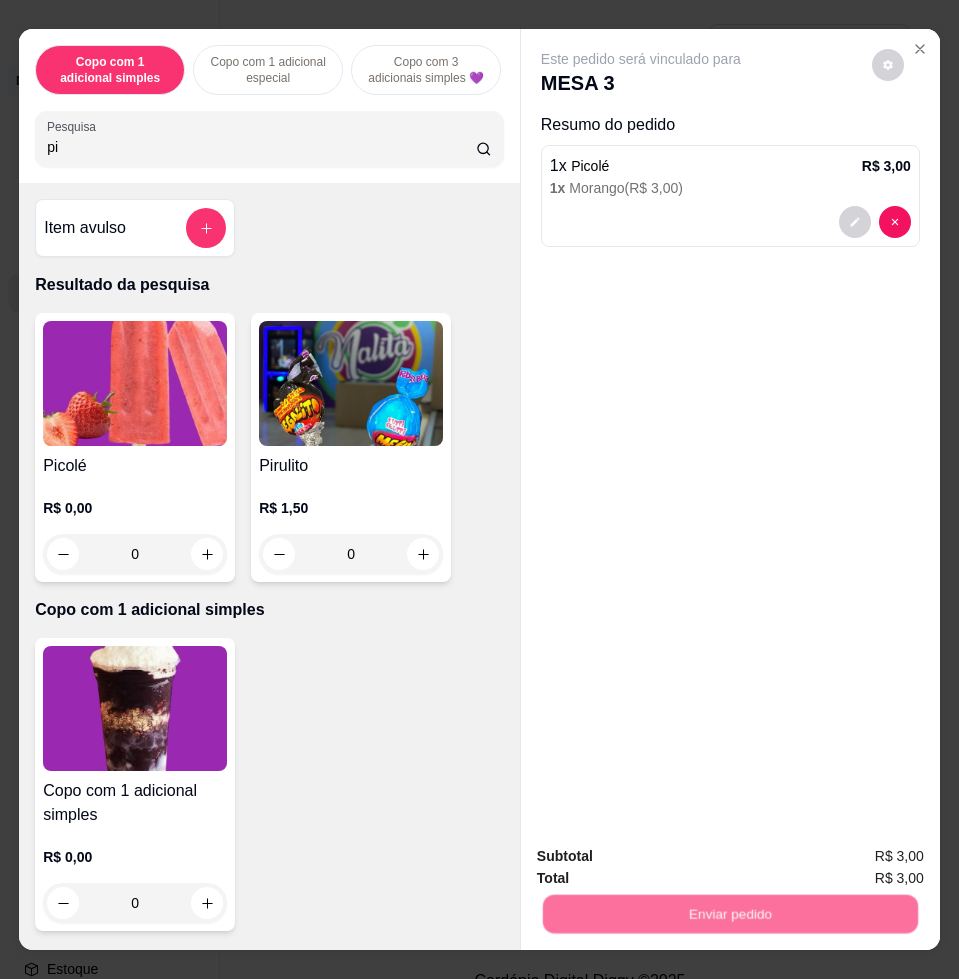click on "Não registrar e enviar pedido" at bounding box center (662, 855) 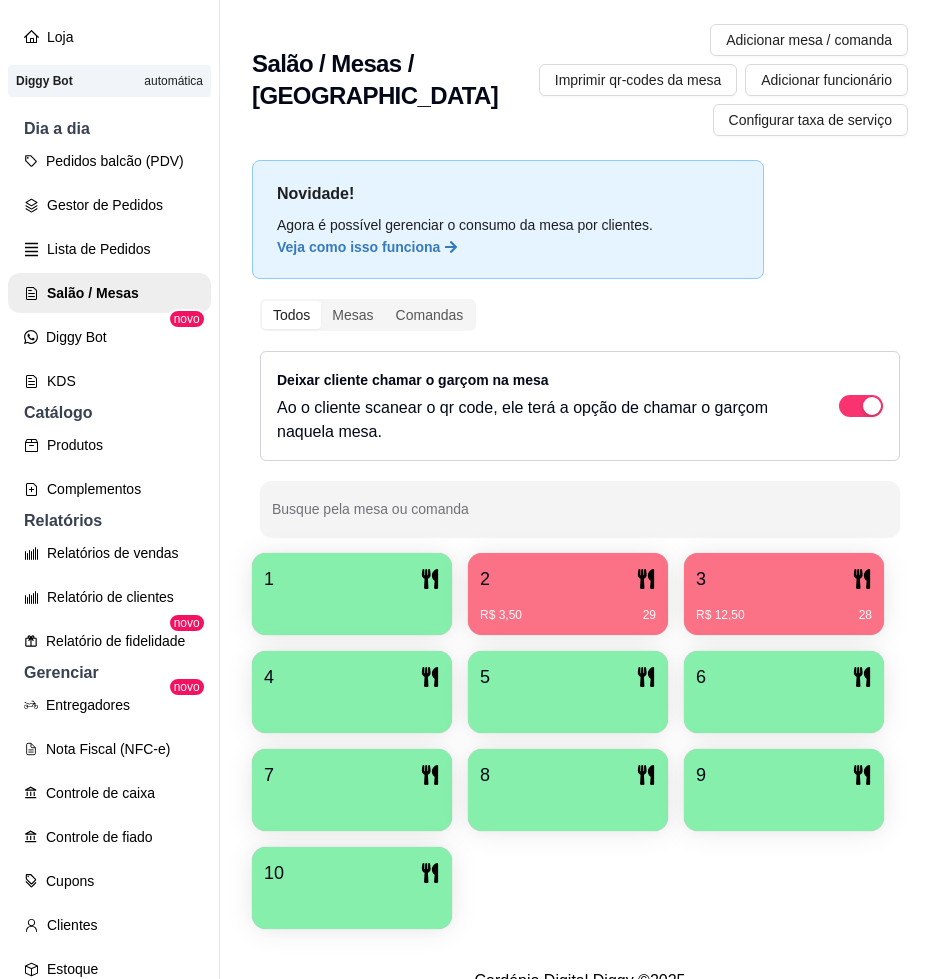 click on "Pedidos balcão (PDV)" at bounding box center (109, 161) 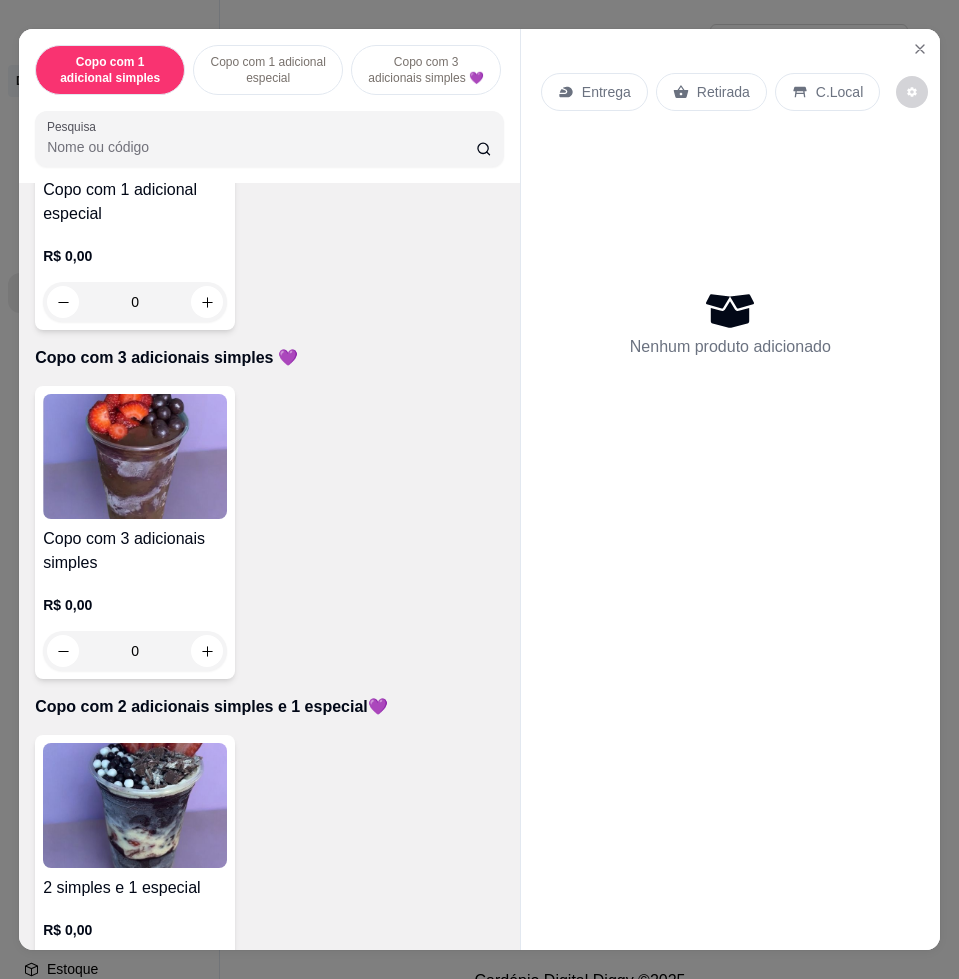 scroll, scrollTop: 875, scrollLeft: 0, axis: vertical 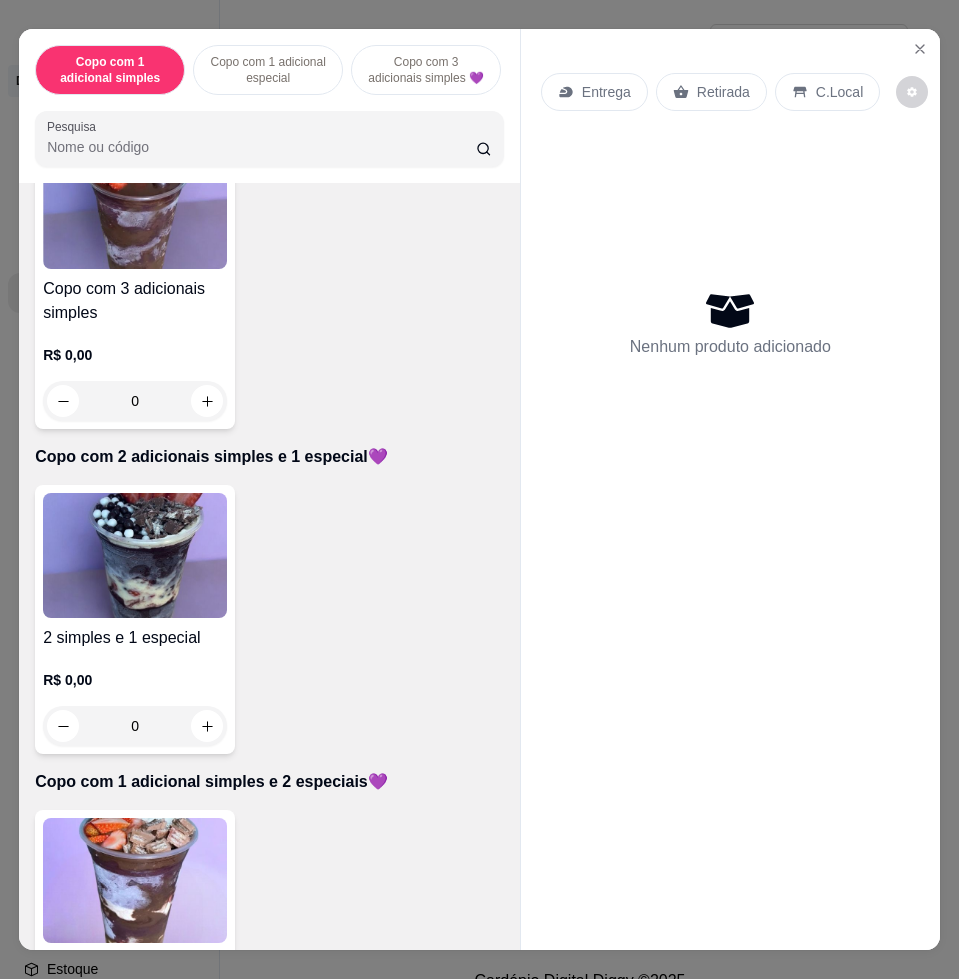 click at bounding box center (135, 880) 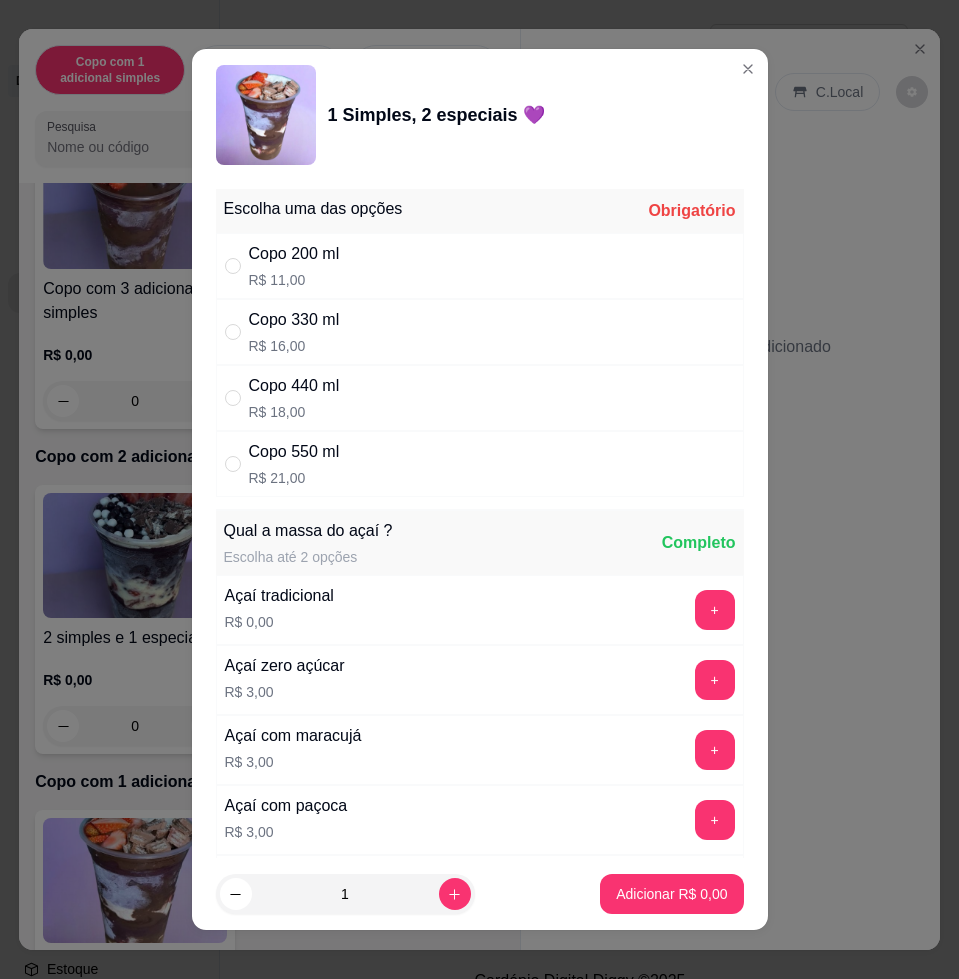 click on "Copo 550 ml R$ 21,00" at bounding box center (480, 464) 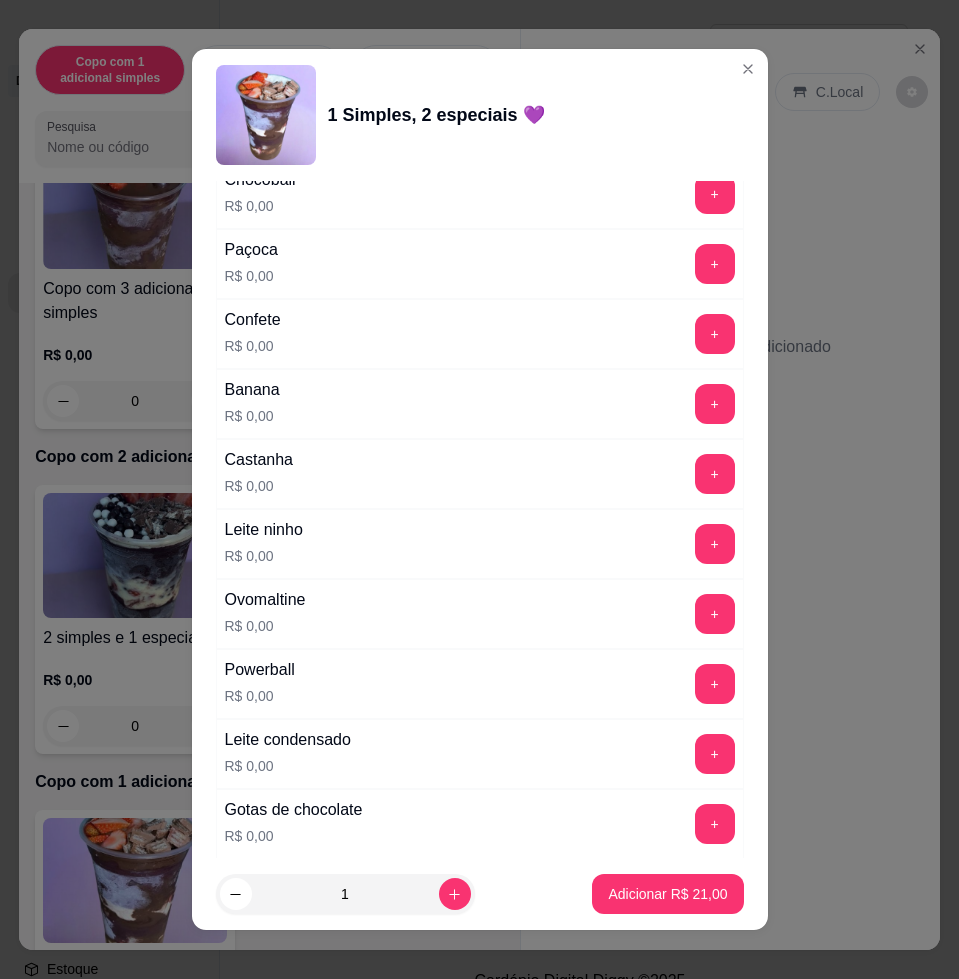 scroll, scrollTop: 1375, scrollLeft: 0, axis: vertical 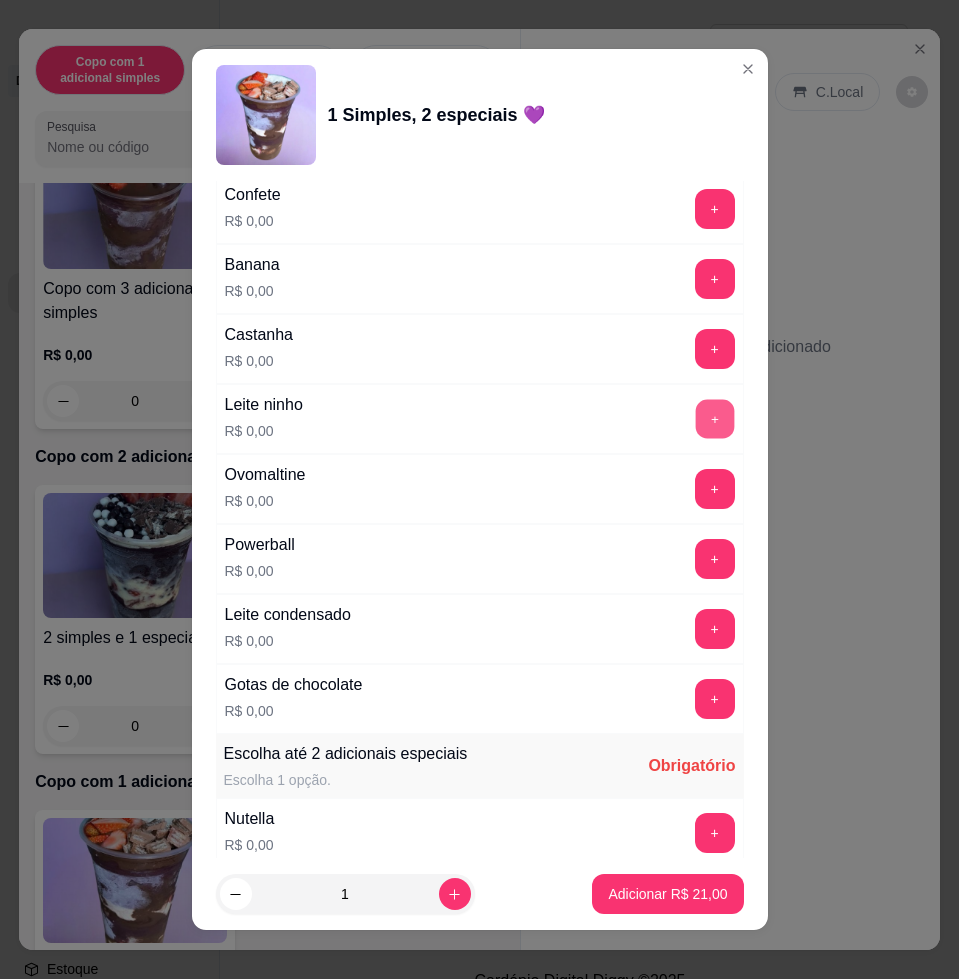 click on "+" at bounding box center [714, 419] 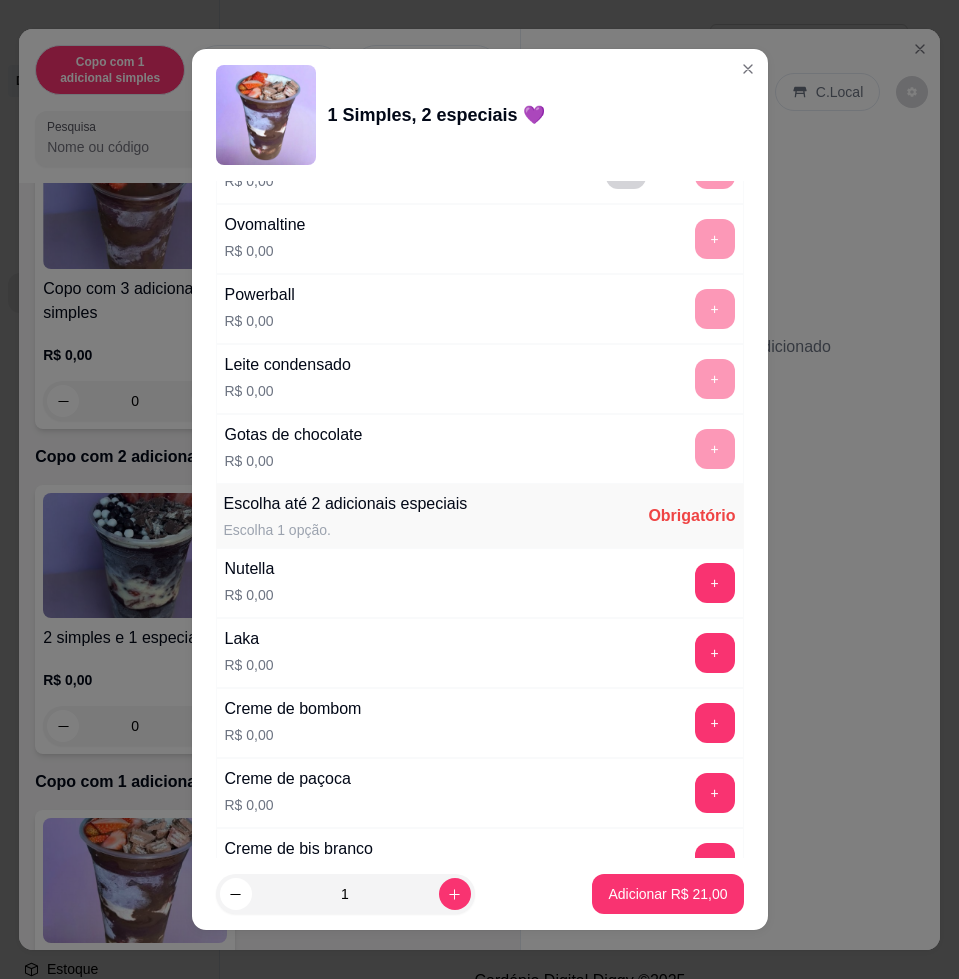 scroll, scrollTop: 1750, scrollLeft: 0, axis: vertical 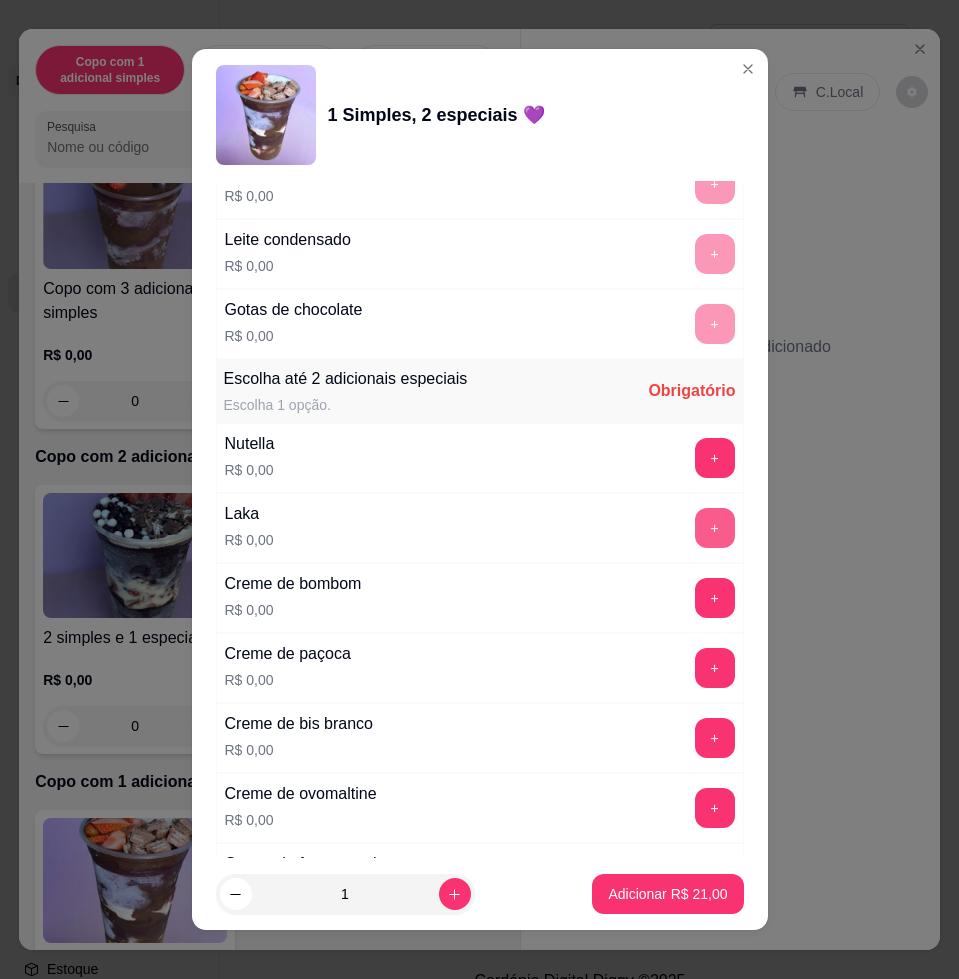 click on "+" at bounding box center [715, 528] 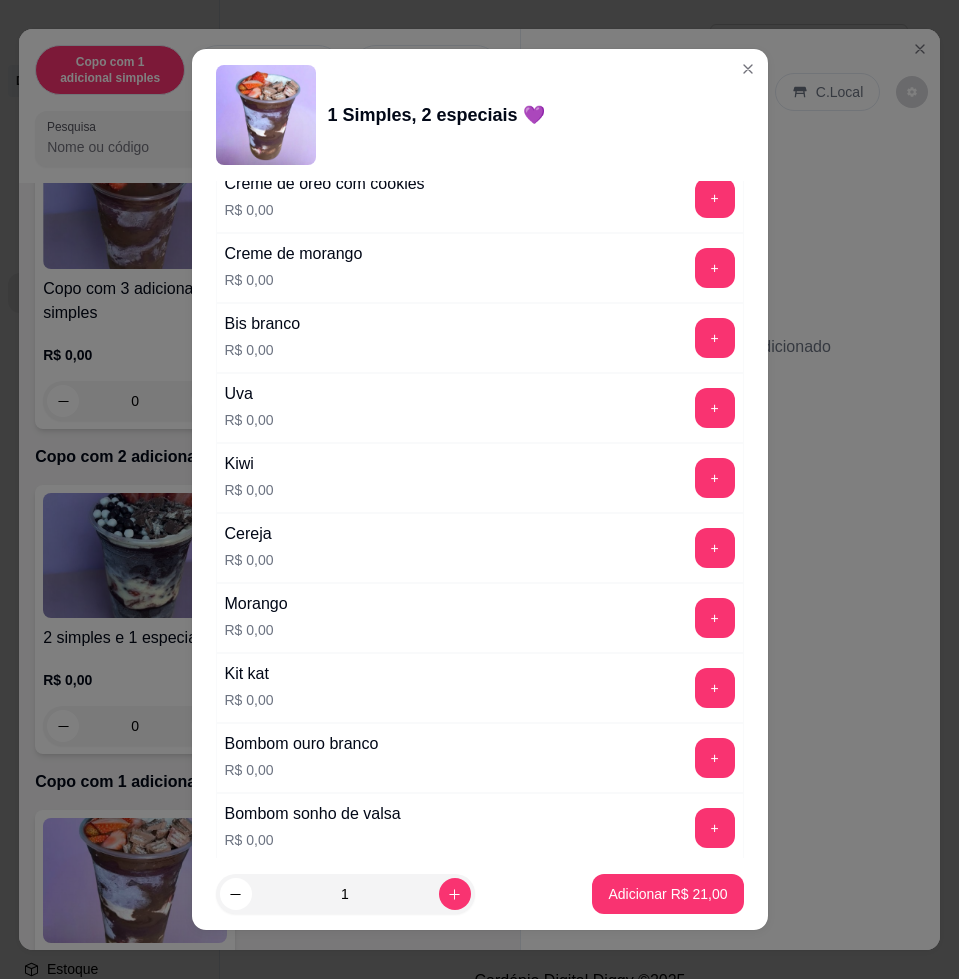 scroll, scrollTop: 2625, scrollLeft: 0, axis: vertical 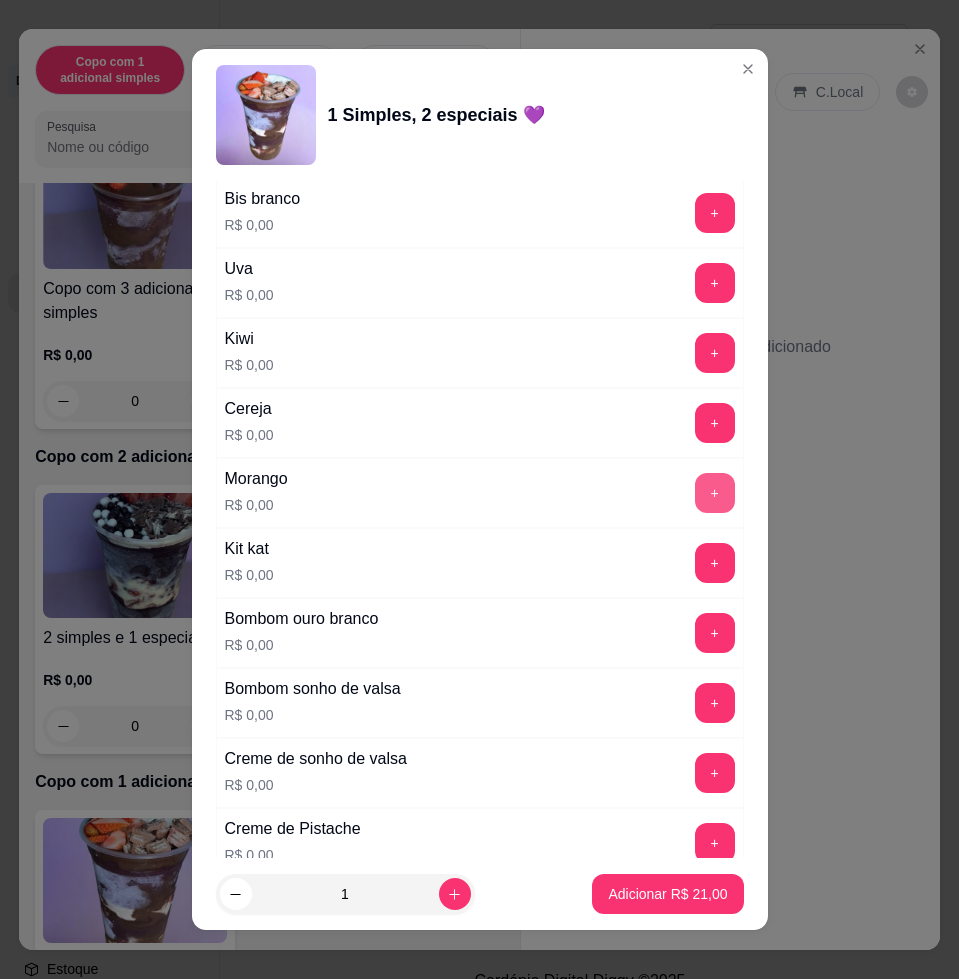 click on "+" at bounding box center (715, 493) 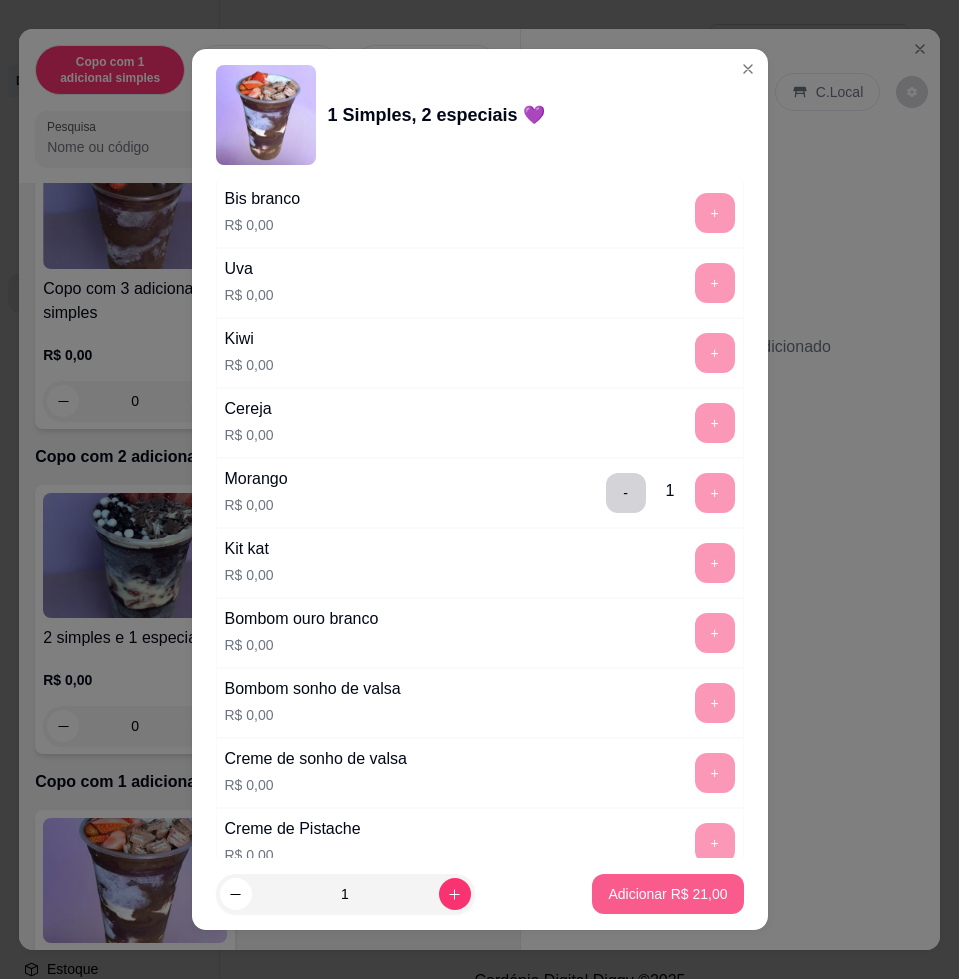 click on "Adicionar   R$ 21,00" at bounding box center (667, 894) 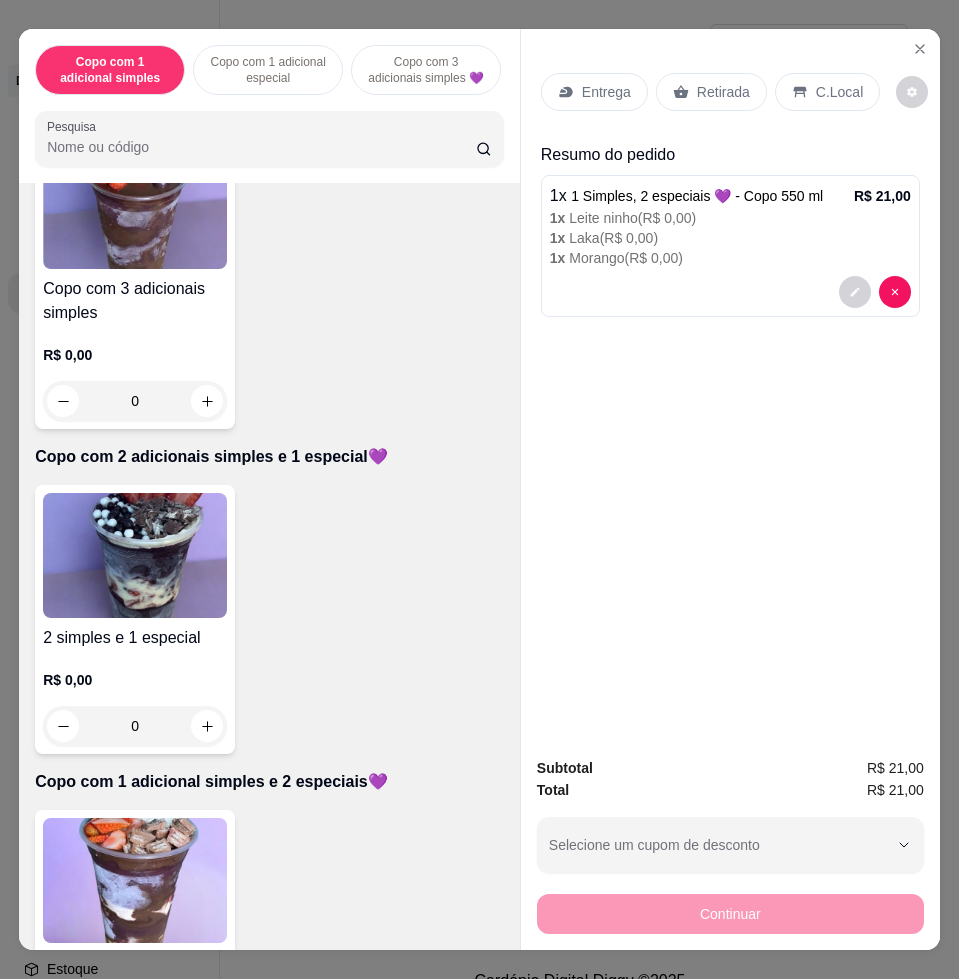 click on "Entrega" at bounding box center [594, 92] 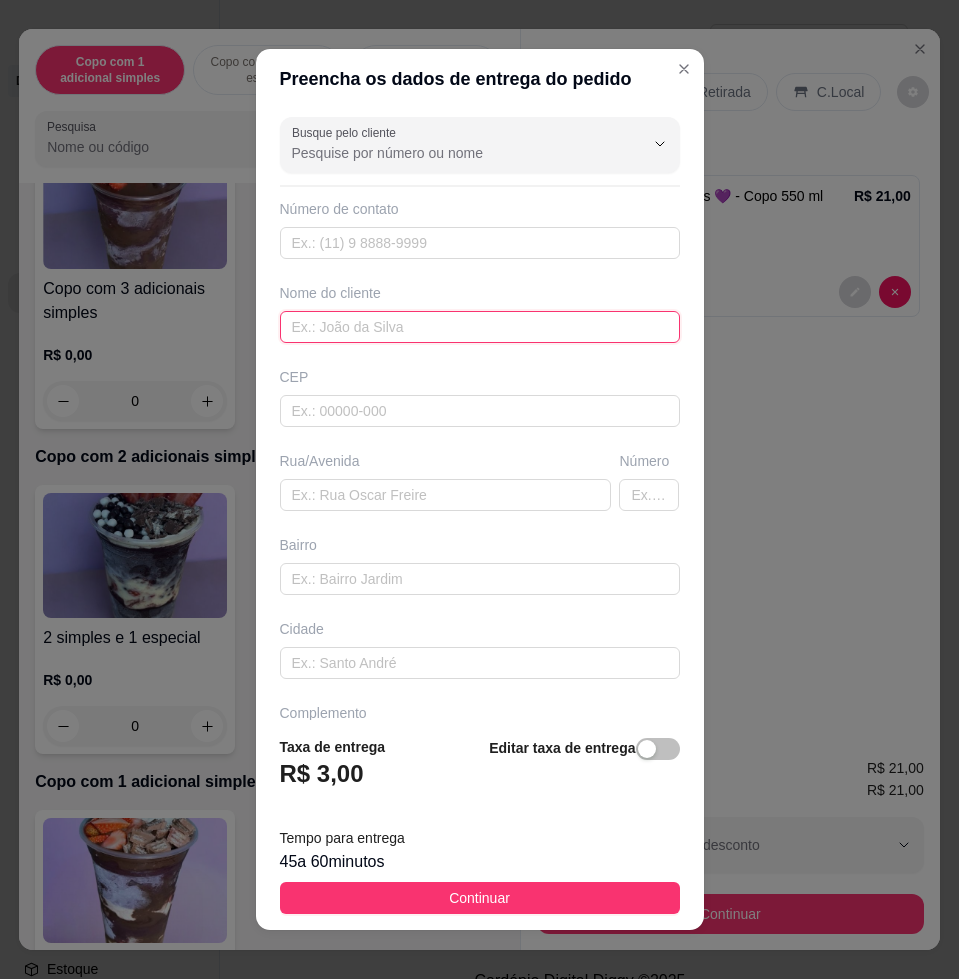 click at bounding box center [480, 327] 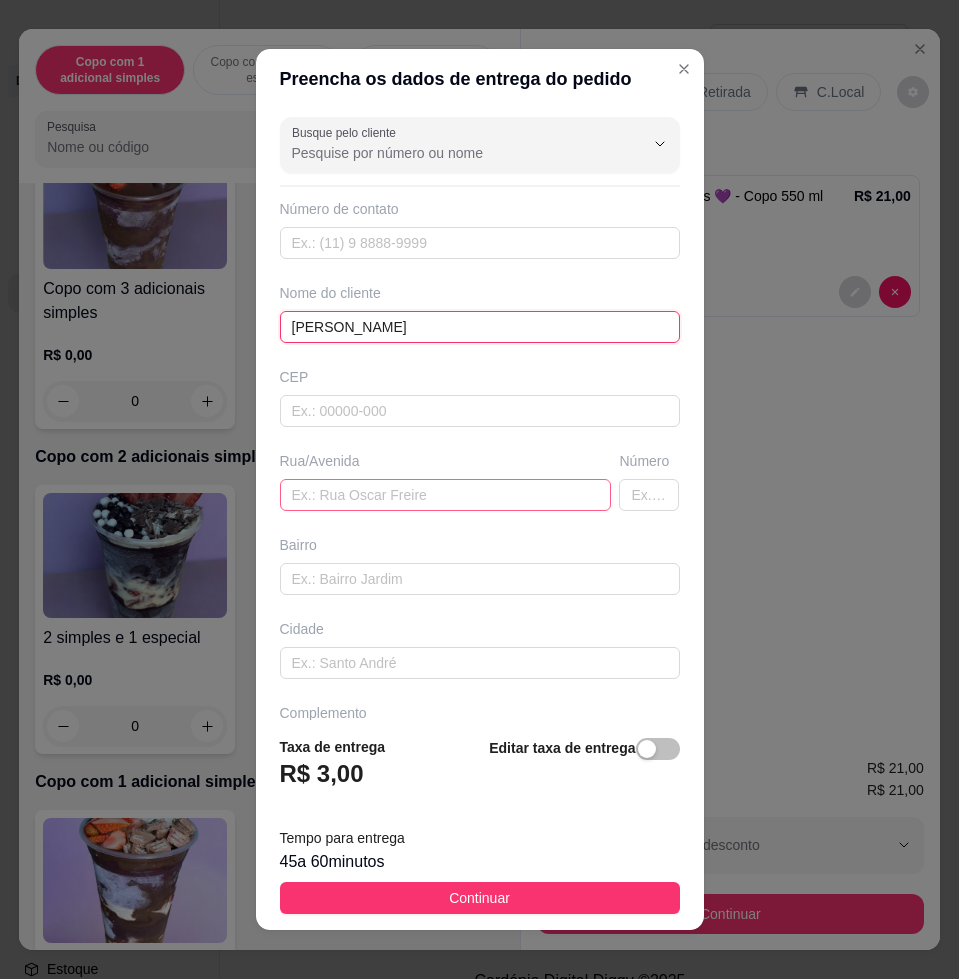 type on "sandra" 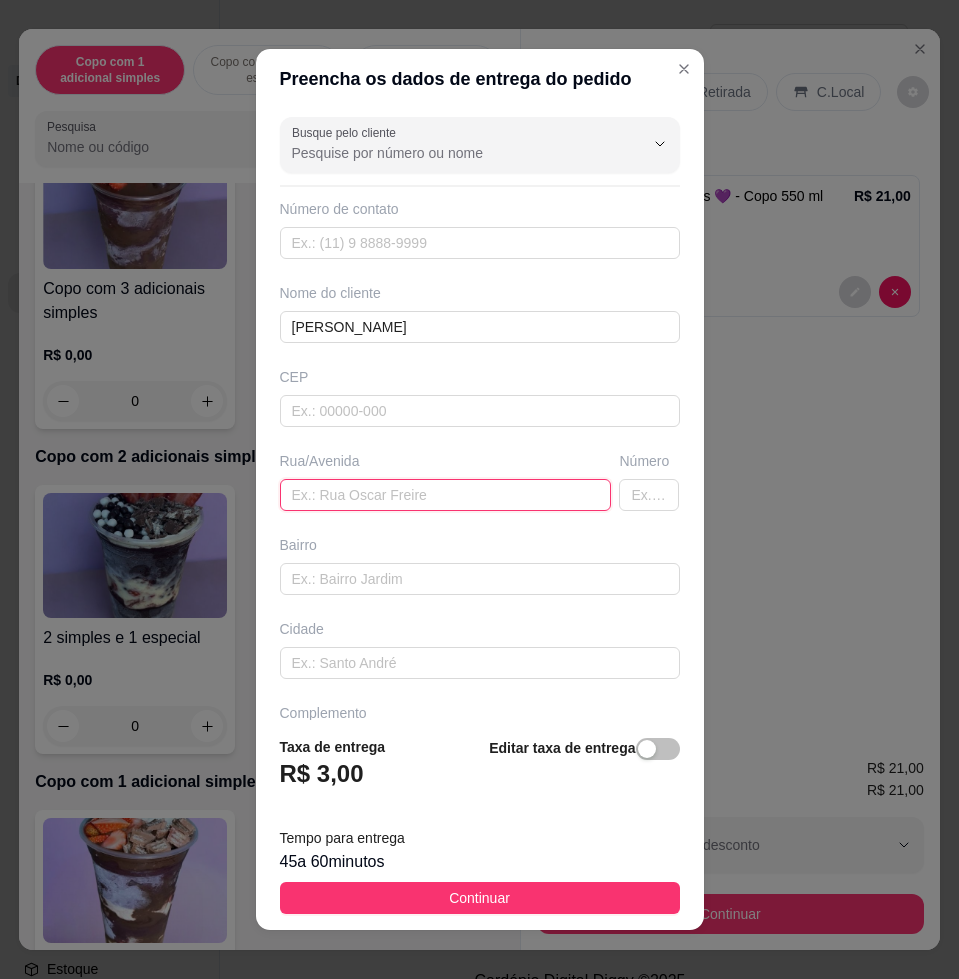 click at bounding box center (446, 495) 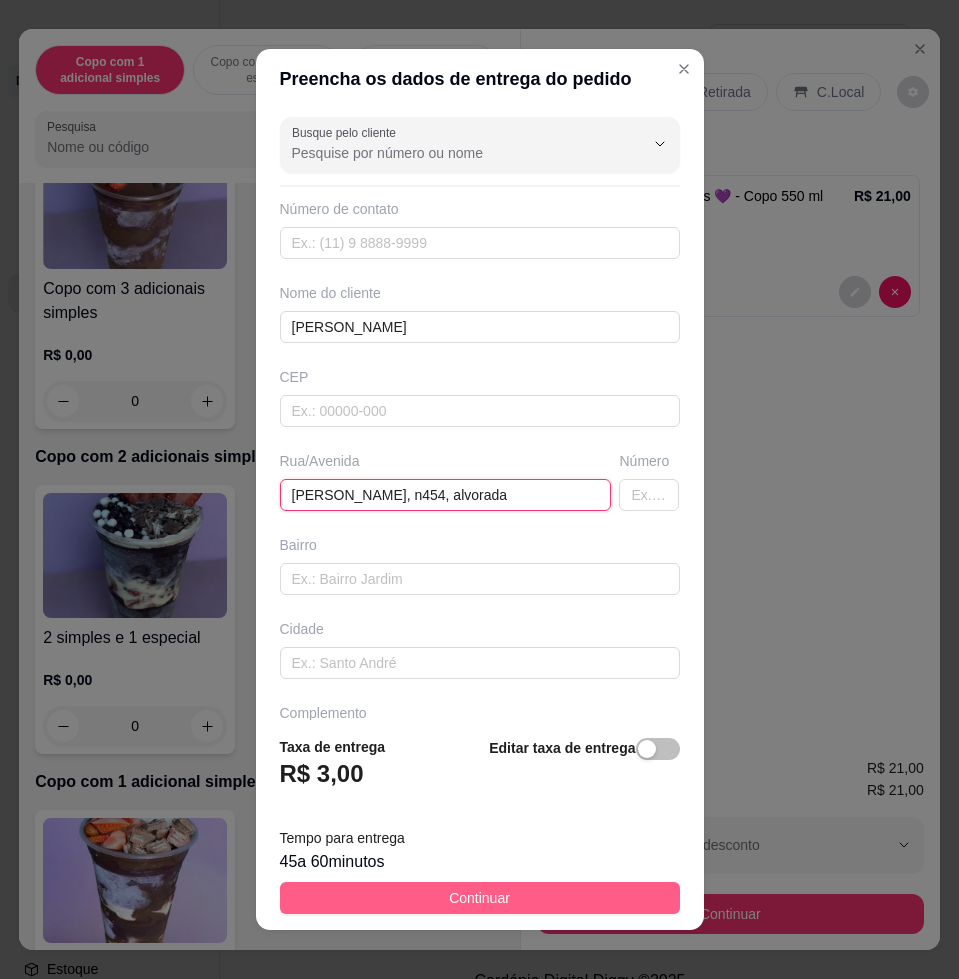 type on "cristian magno, n454, alvorada" 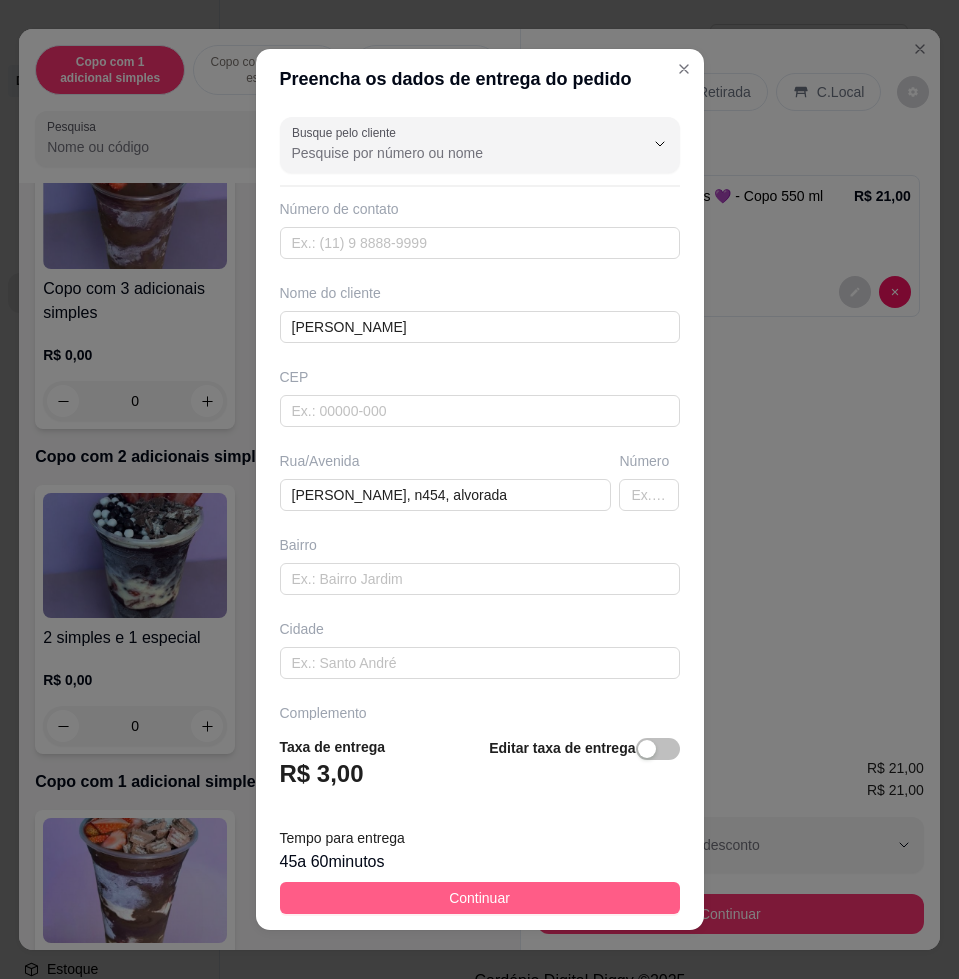 click on "Continuar" at bounding box center [480, 898] 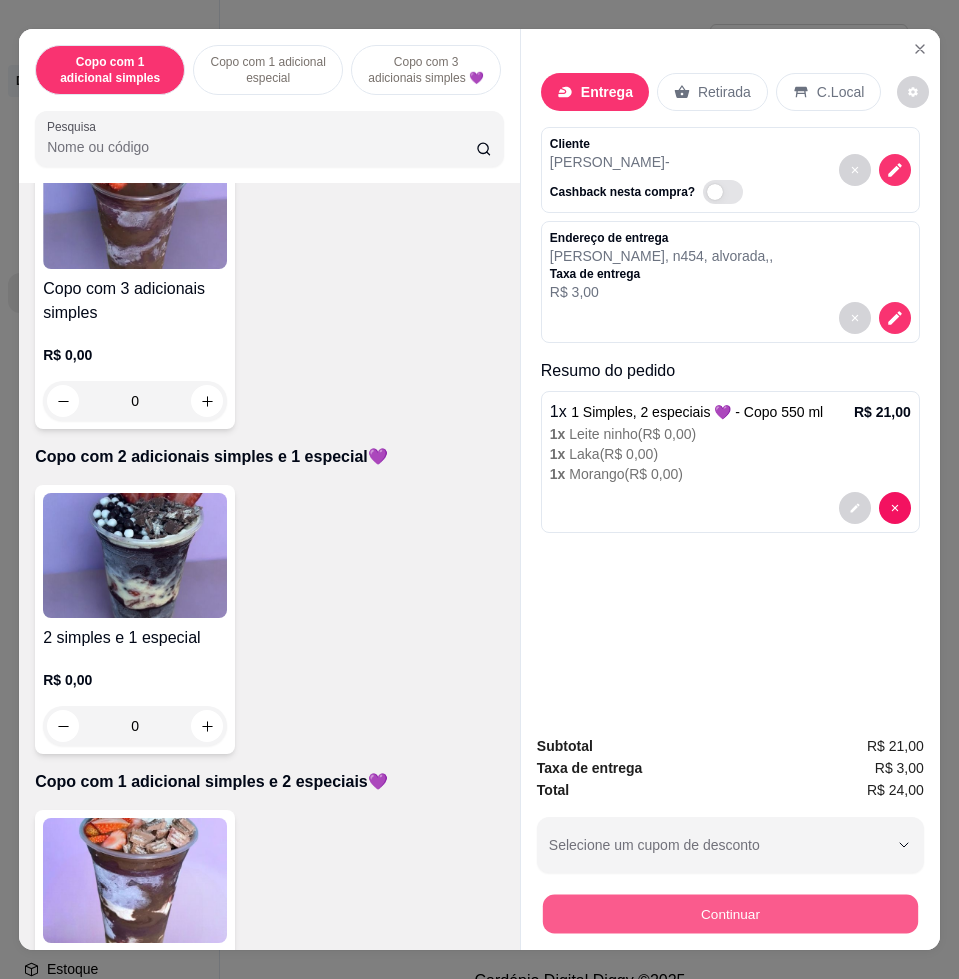 click on "Continuar" at bounding box center [730, 913] 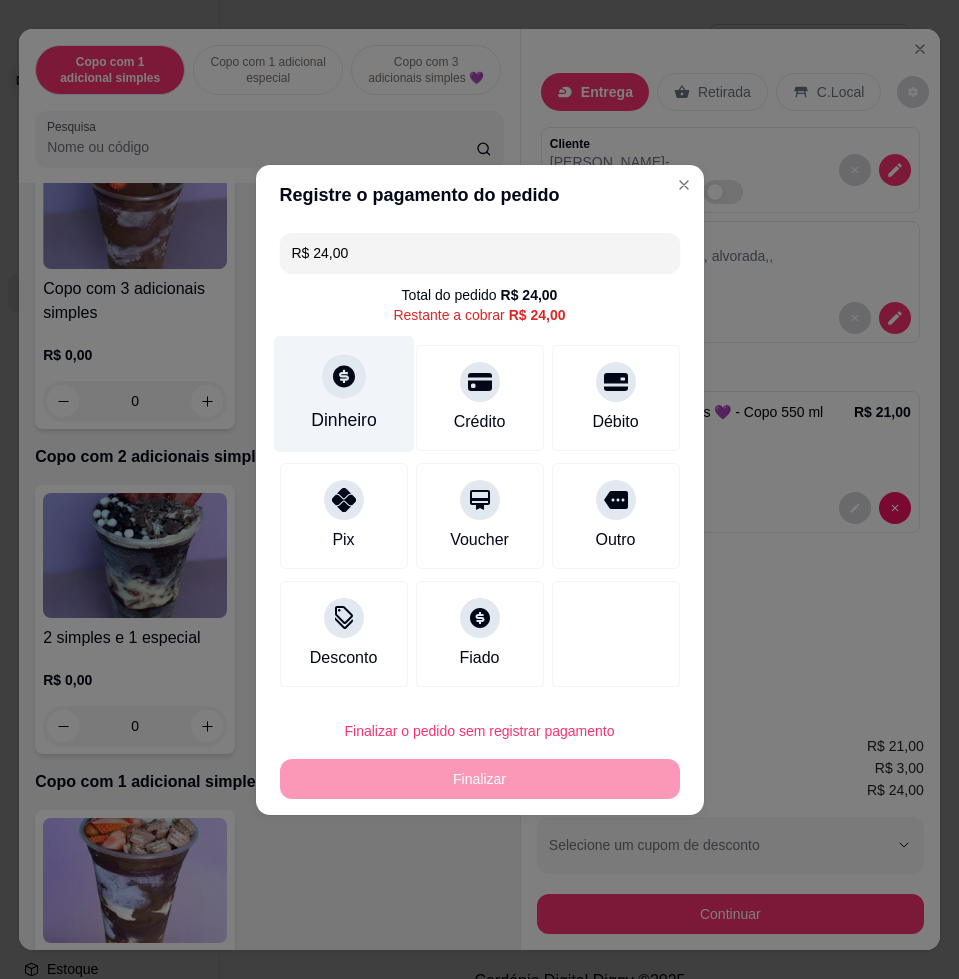 click on "Dinheiro" at bounding box center [343, 393] 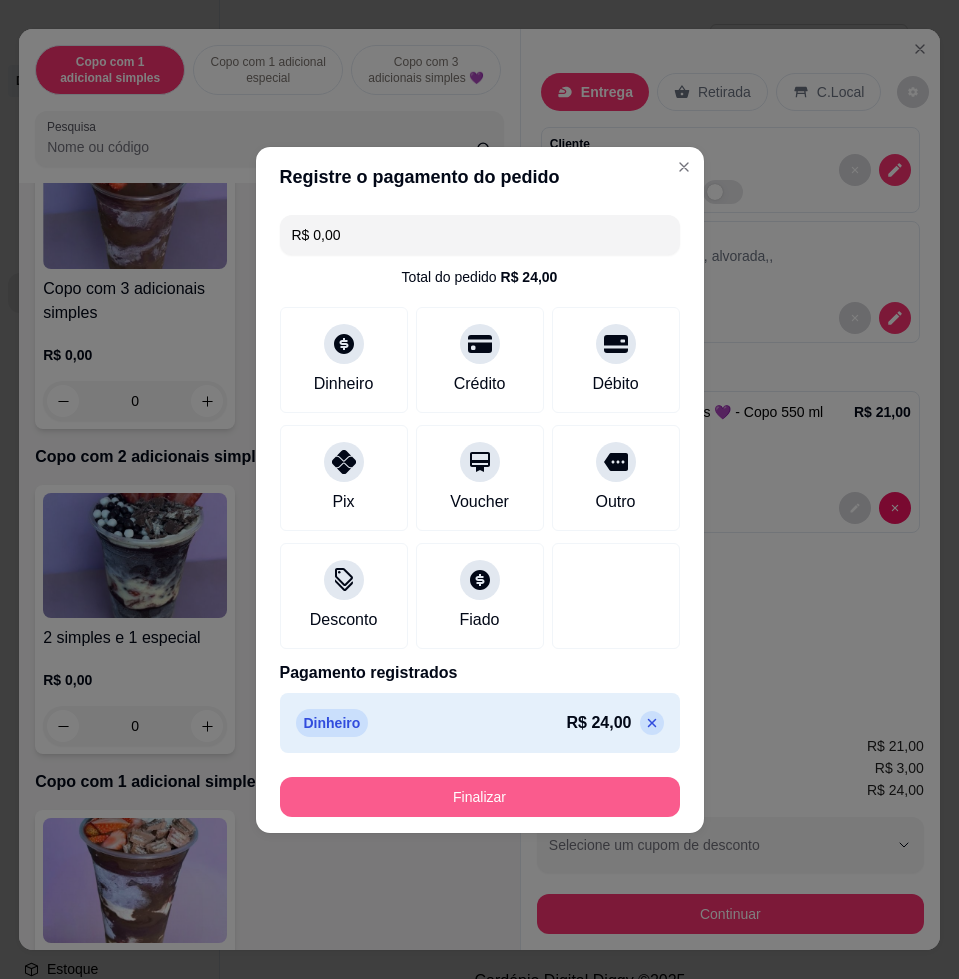 click on "Finalizar" at bounding box center [480, 797] 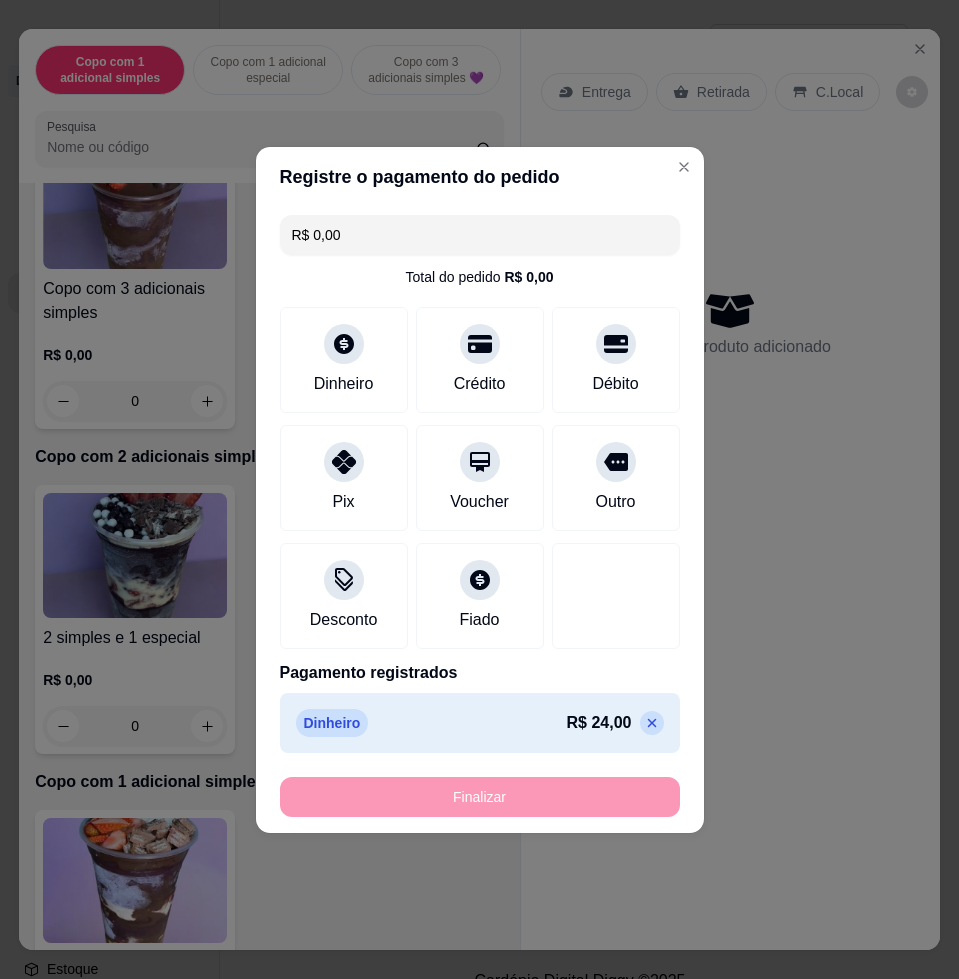 type on "-R$ 24,00" 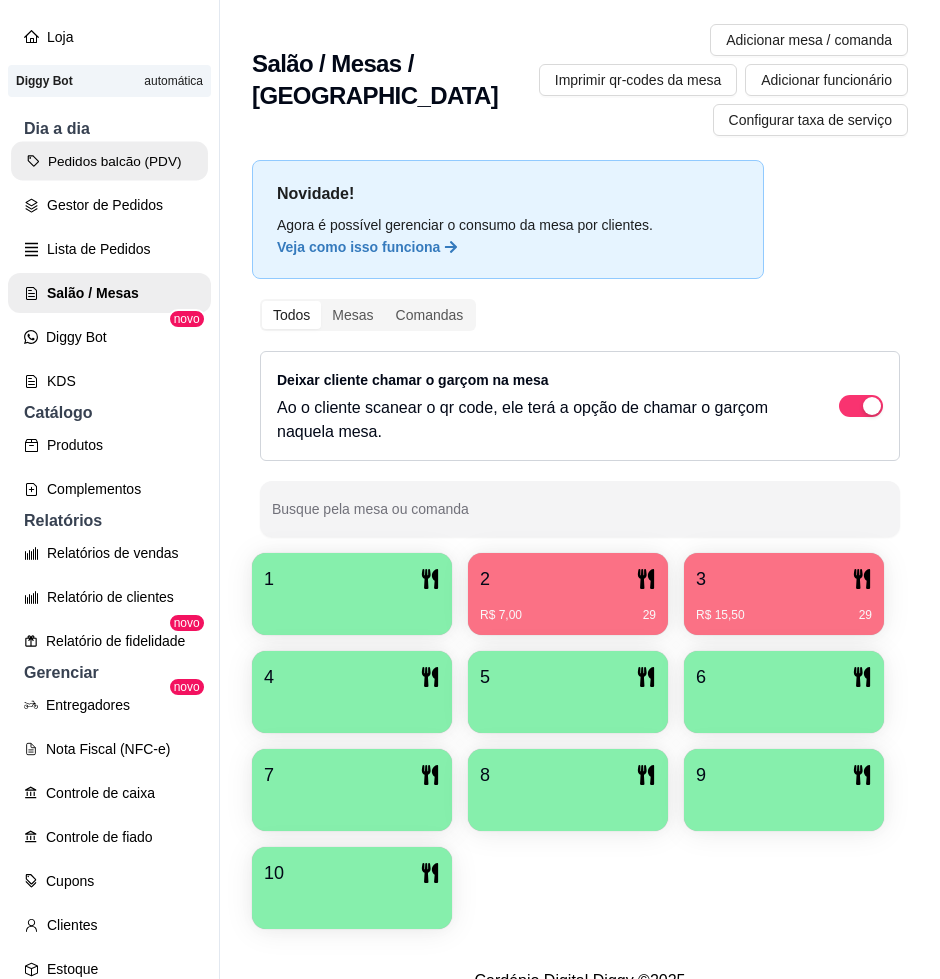 click on "Pedidos balcão (PDV)" at bounding box center [109, 161] 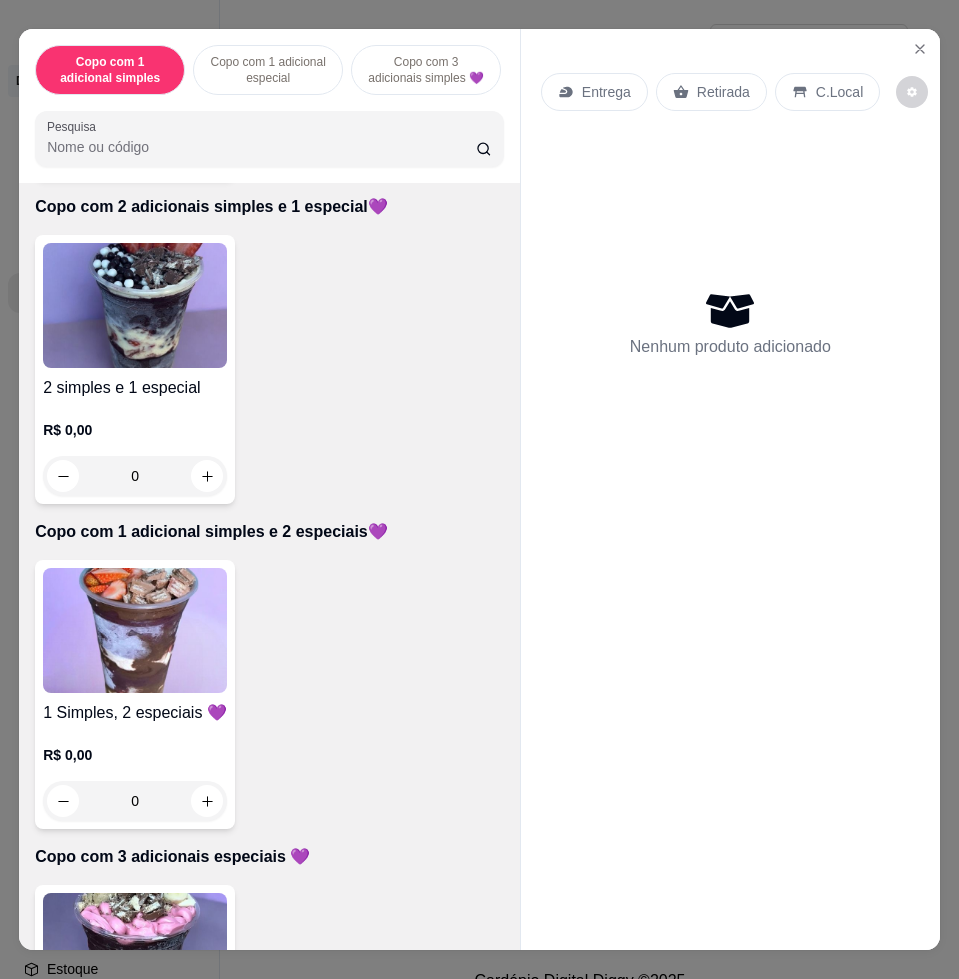 scroll, scrollTop: 500, scrollLeft: 0, axis: vertical 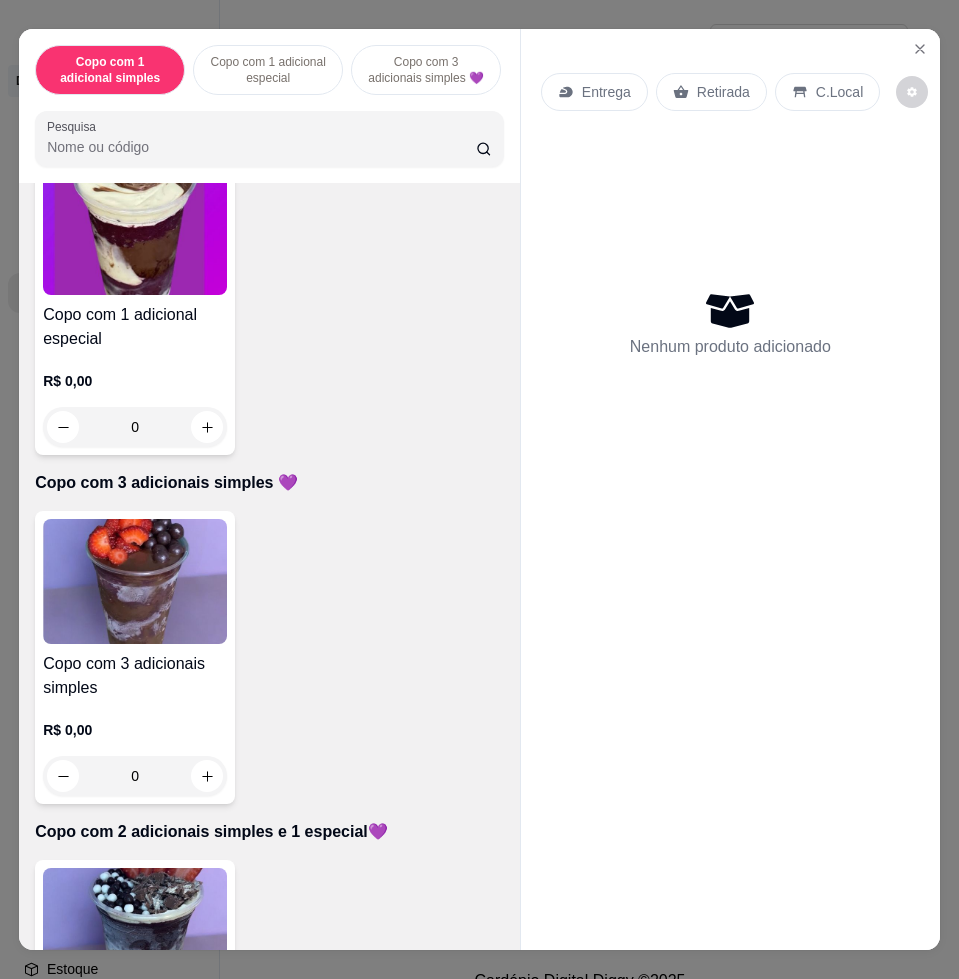 click on "Copo com 1 adicional especial" at bounding box center [135, 327] 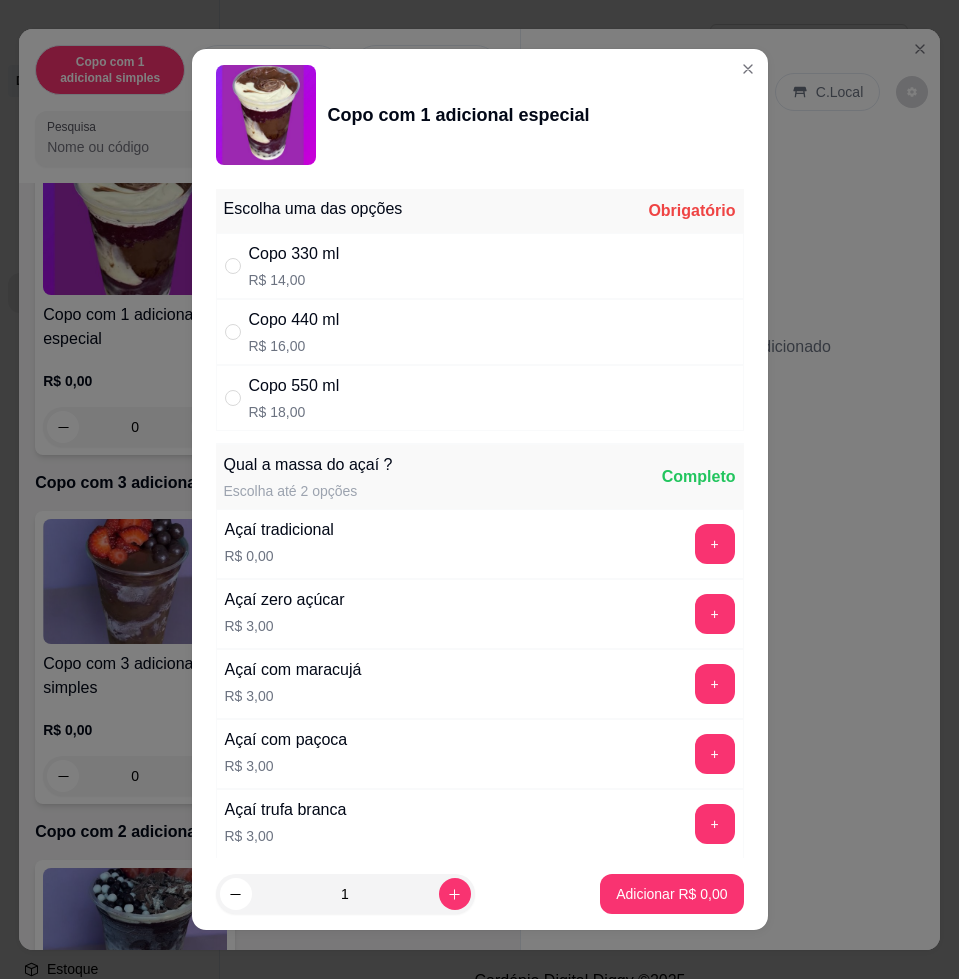 click on "Copo 330 ml R$ 14,00" at bounding box center (480, 266) 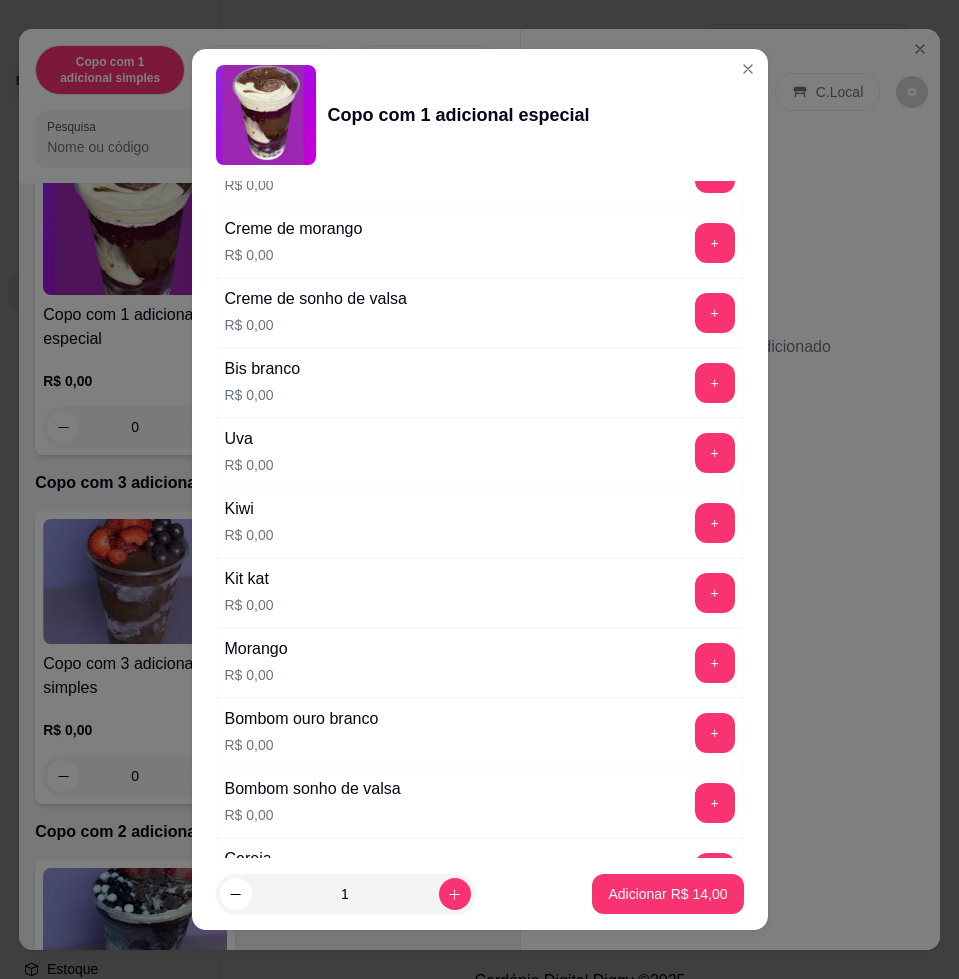 scroll, scrollTop: 1750, scrollLeft: 0, axis: vertical 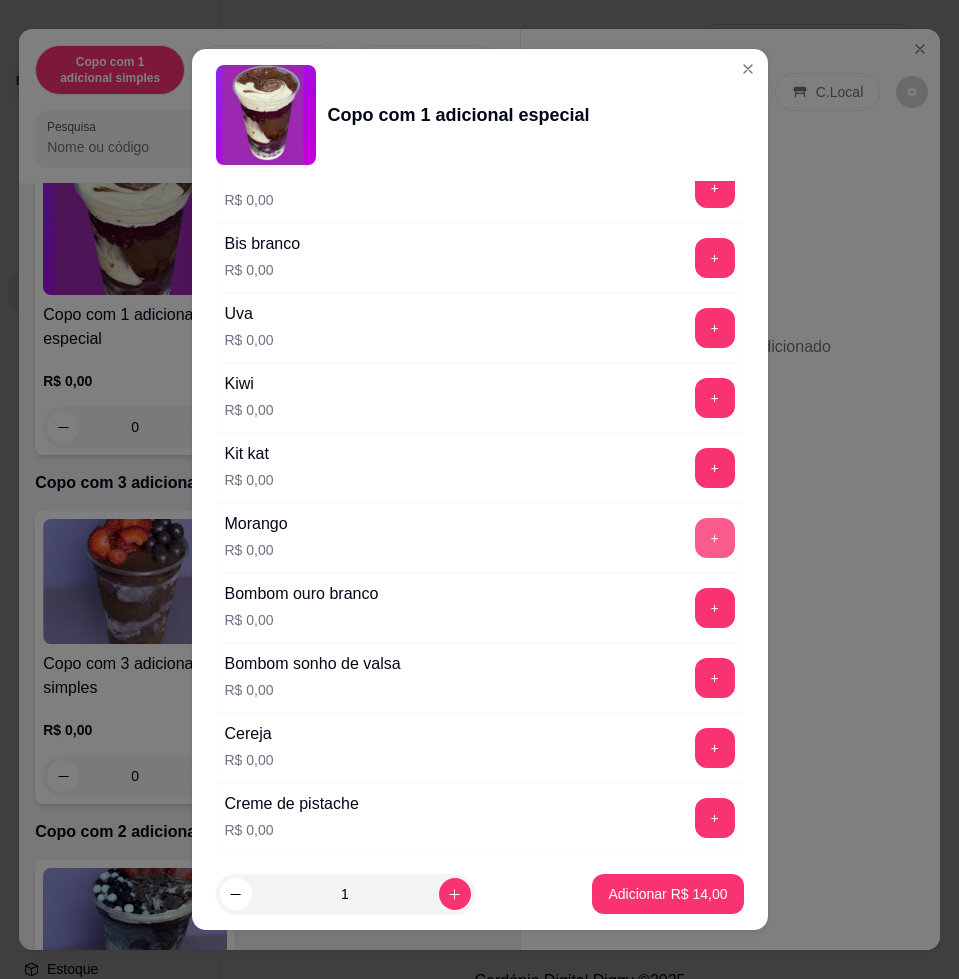 click on "+" at bounding box center (715, 538) 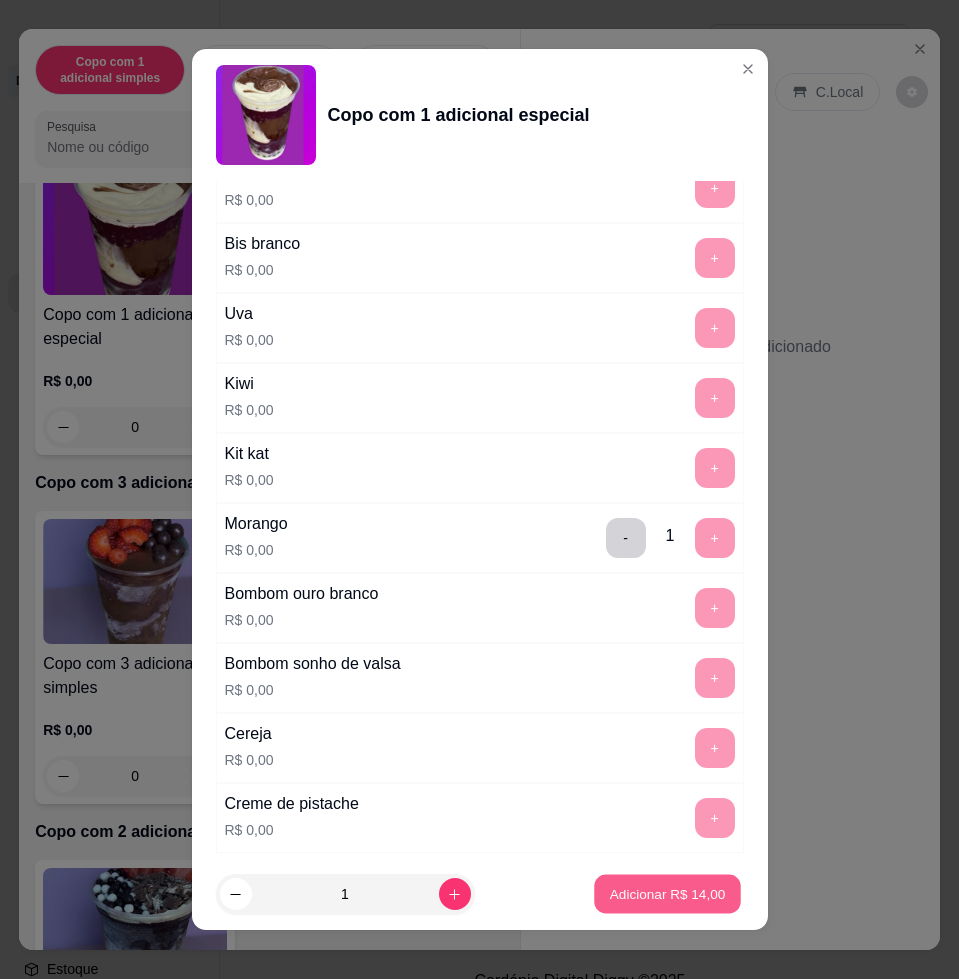 click on "Adicionar   R$ 14,00" at bounding box center (668, 893) 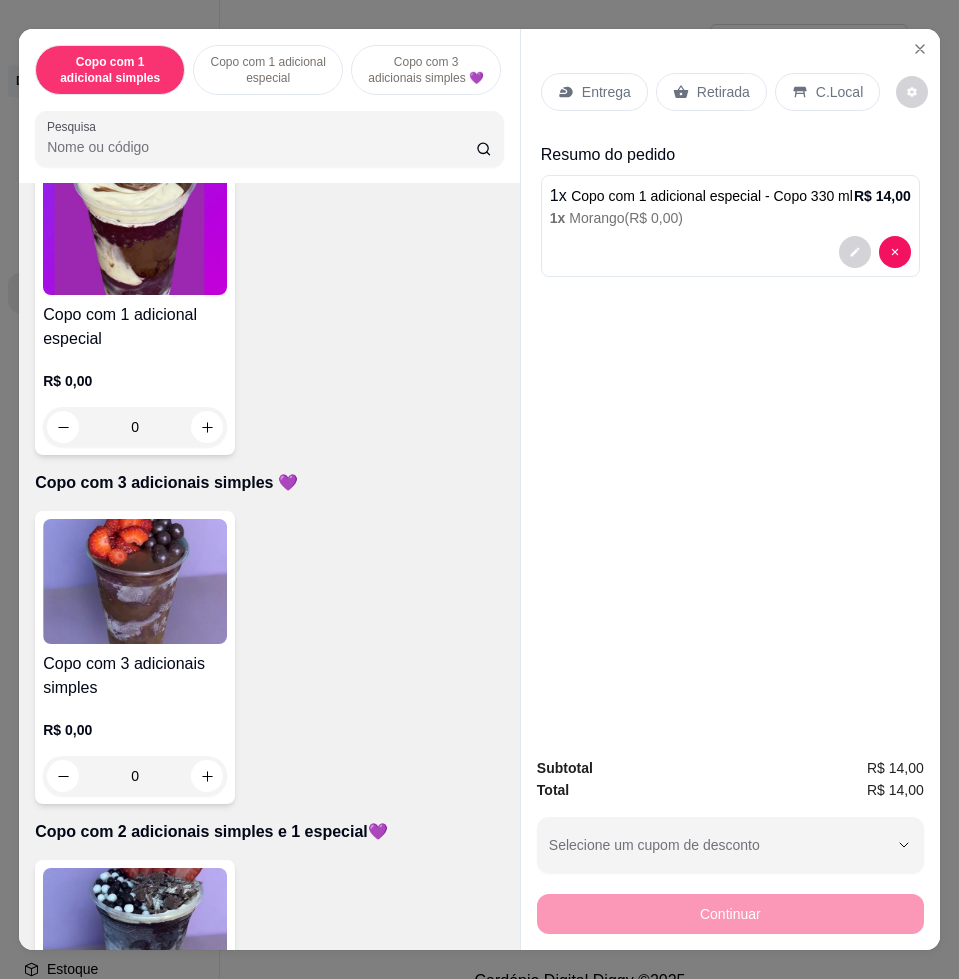 click on "Entrega" at bounding box center (606, 92) 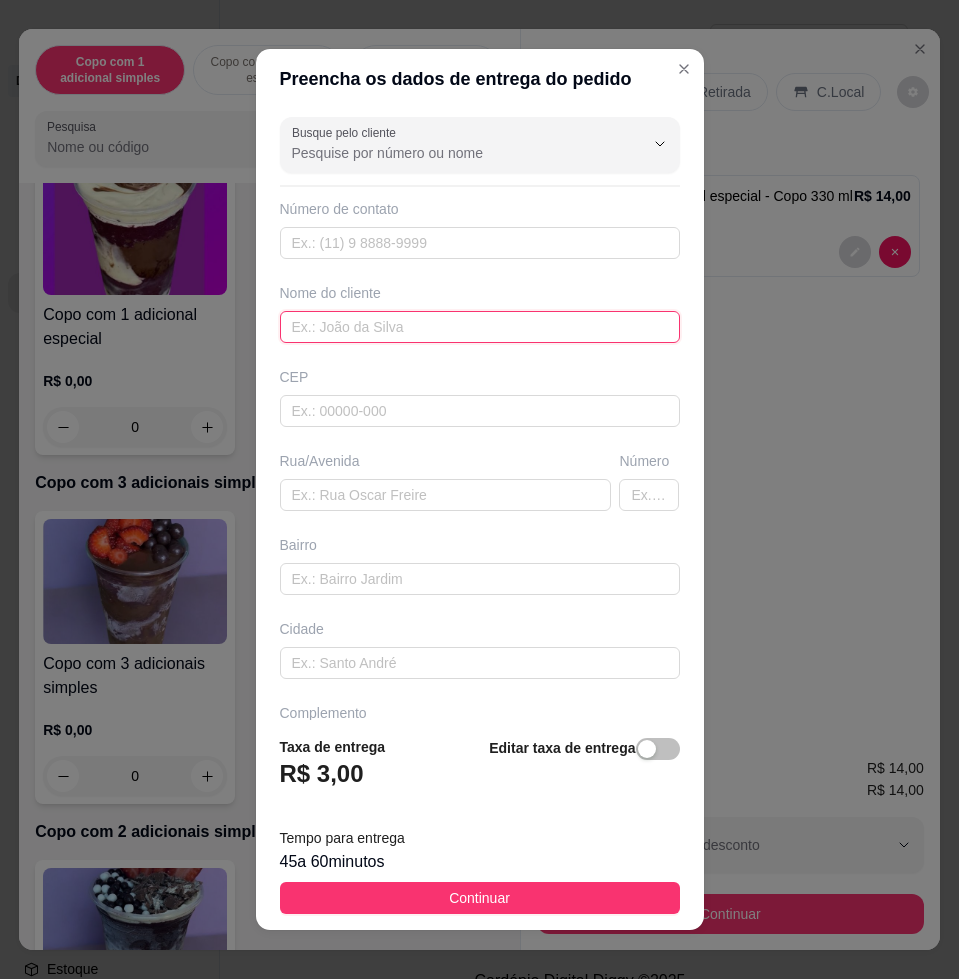 click at bounding box center (480, 327) 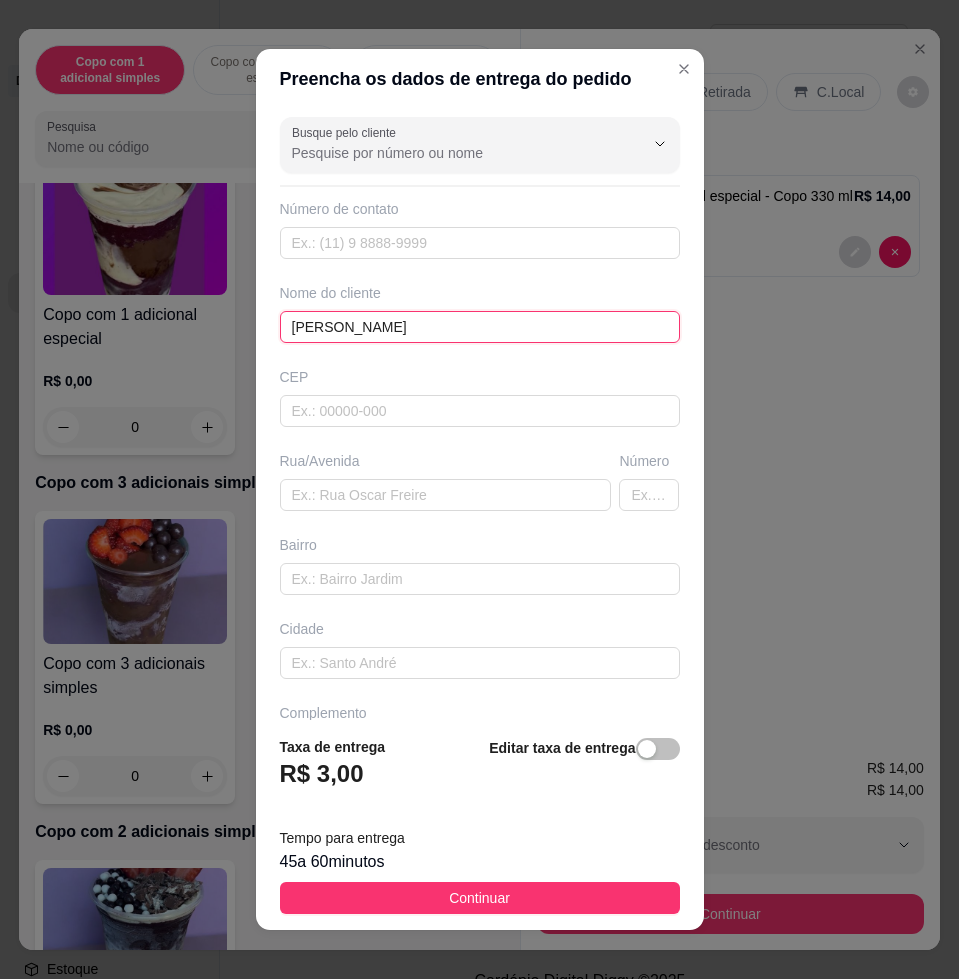 type on "gabriel" 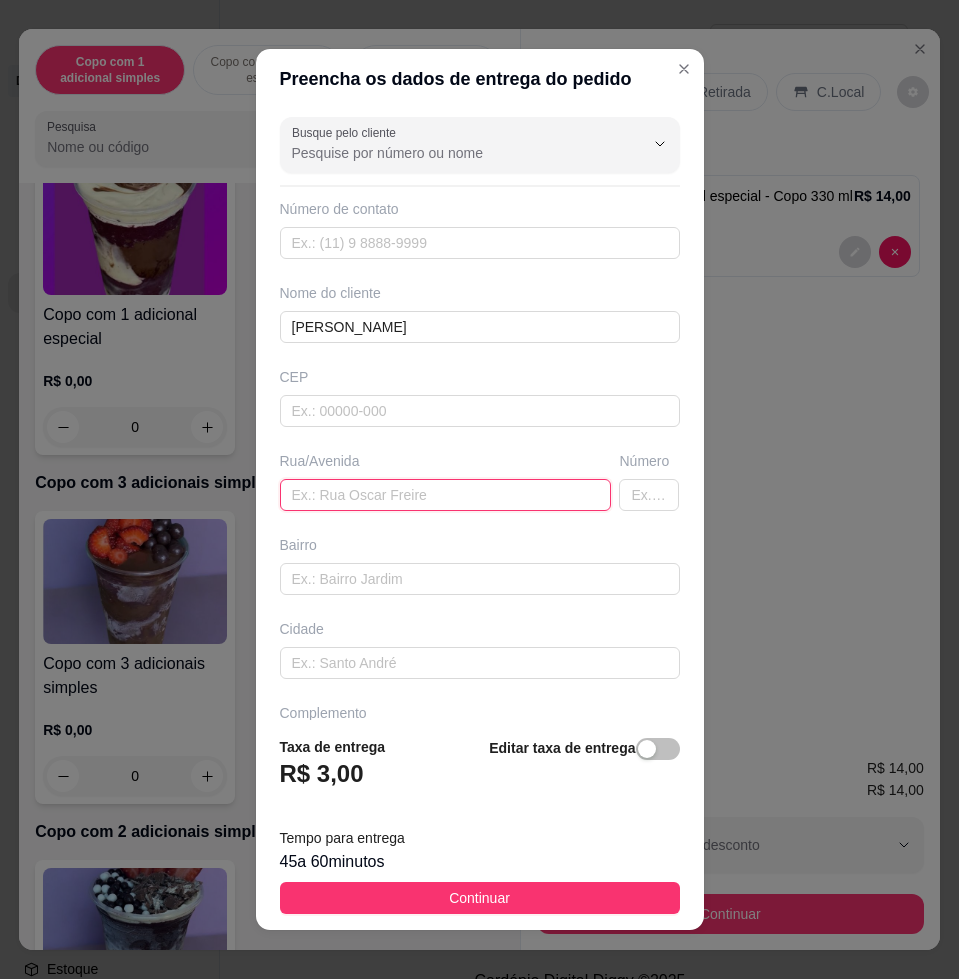 click at bounding box center (446, 495) 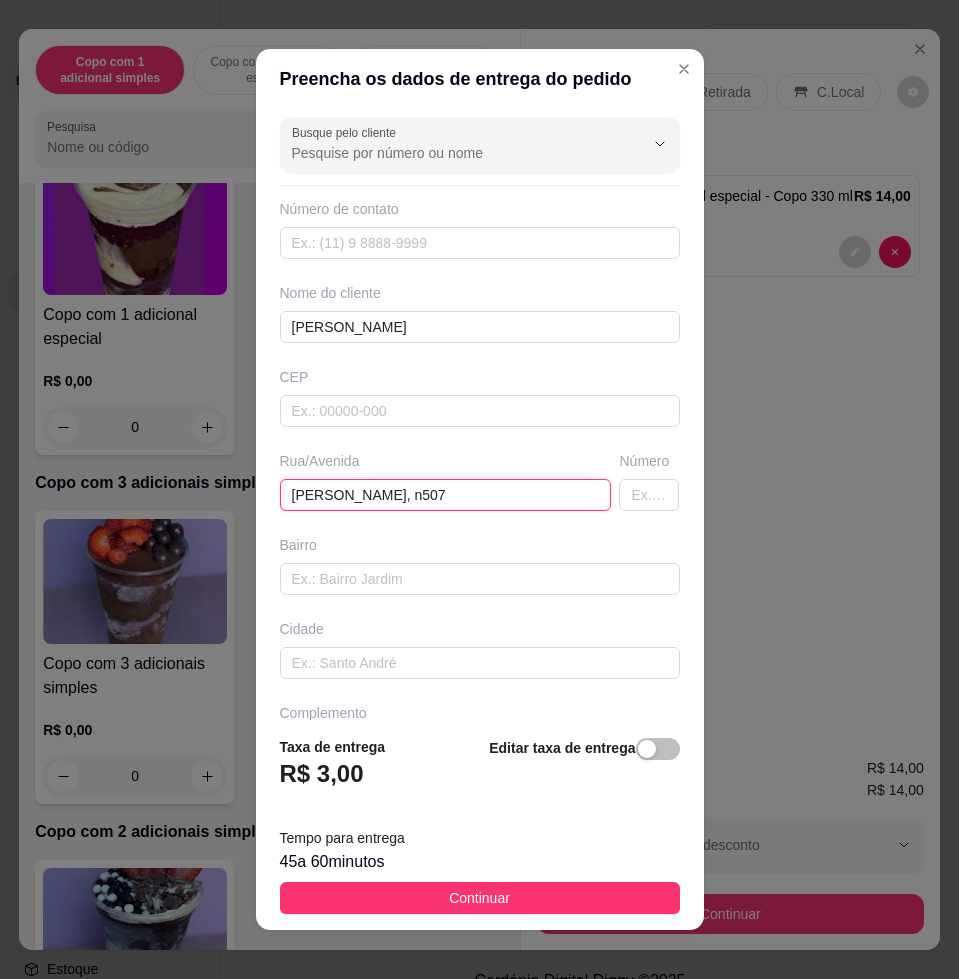 click on "francisco lourenço, n507" at bounding box center [446, 495] 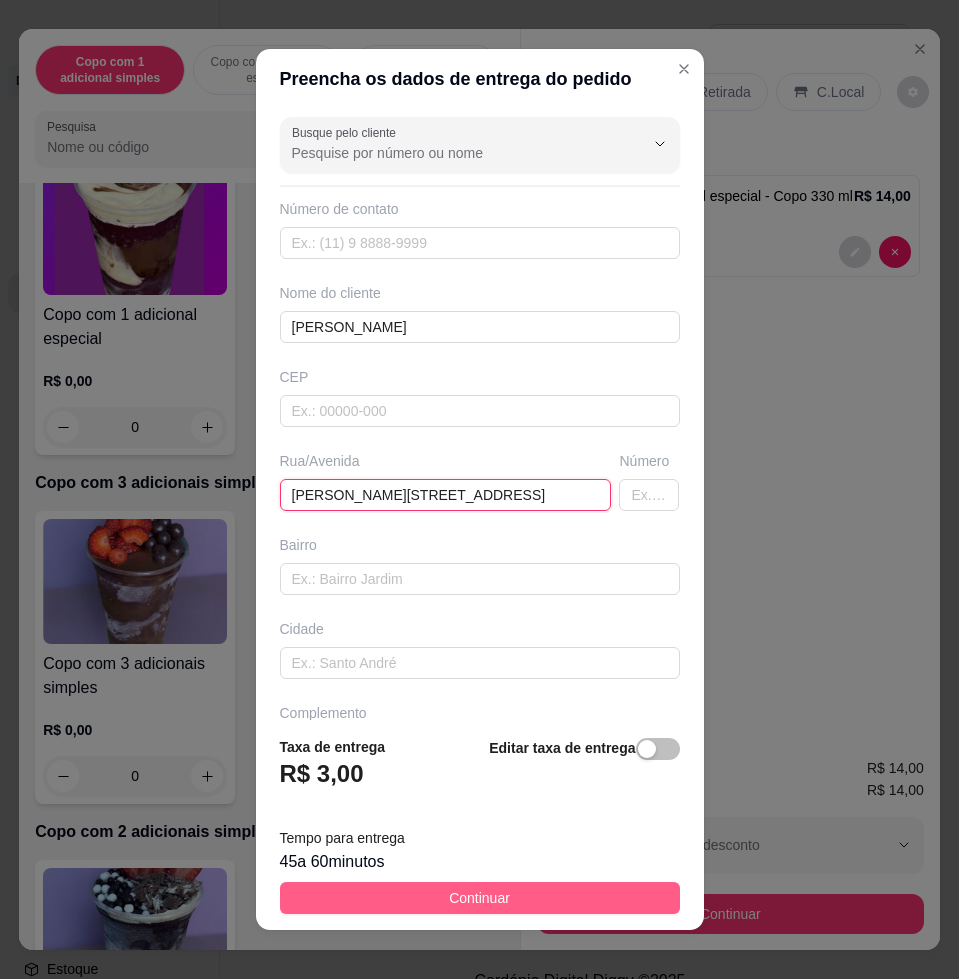 type on "francisco lourenço dos santos, n507, leão 1" 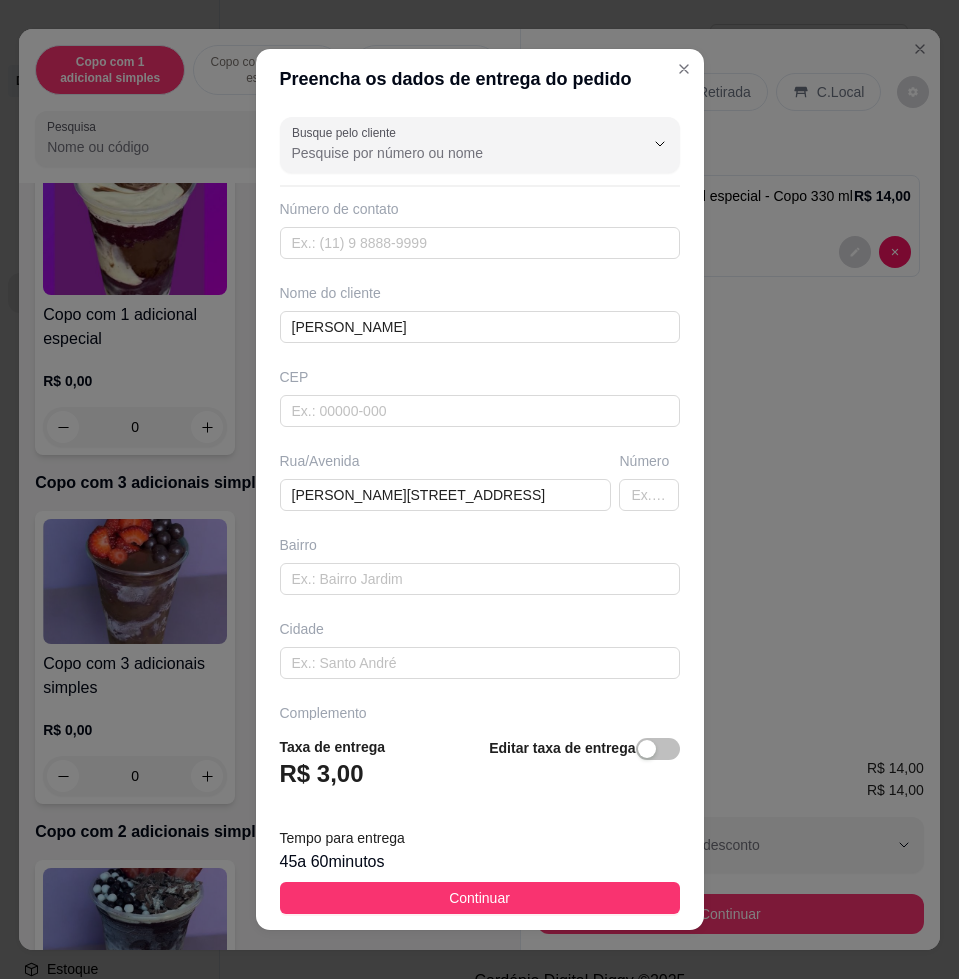 drag, startPoint x: 592, startPoint y: 886, endPoint x: 605, endPoint y: 909, distance: 26.41969 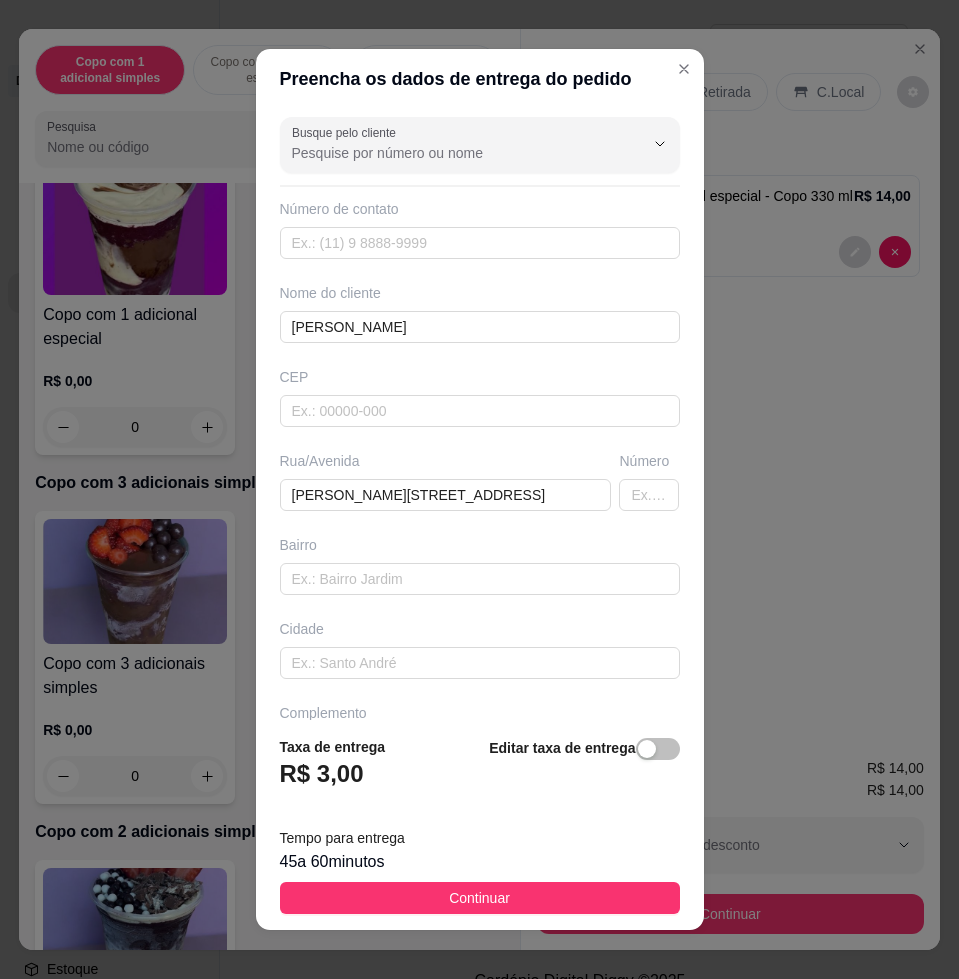 click on "Continuar" at bounding box center (480, 898) 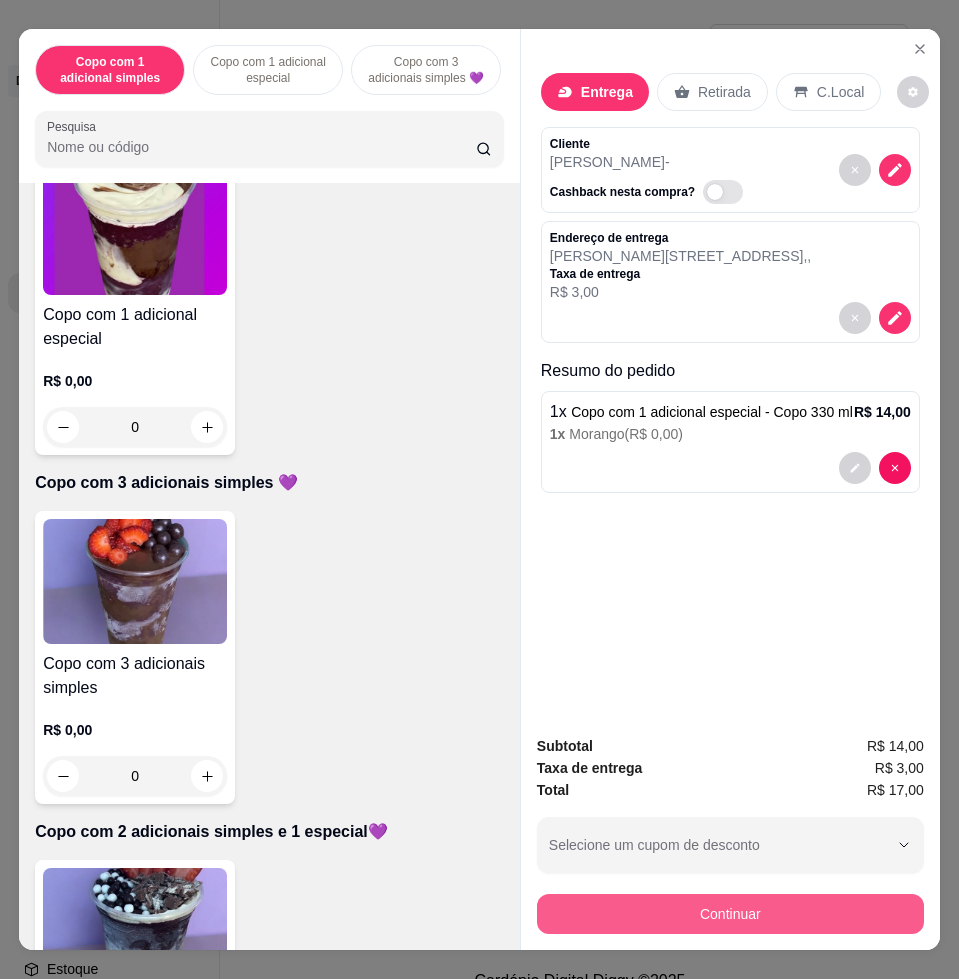 click on "Continuar" at bounding box center (730, 914) 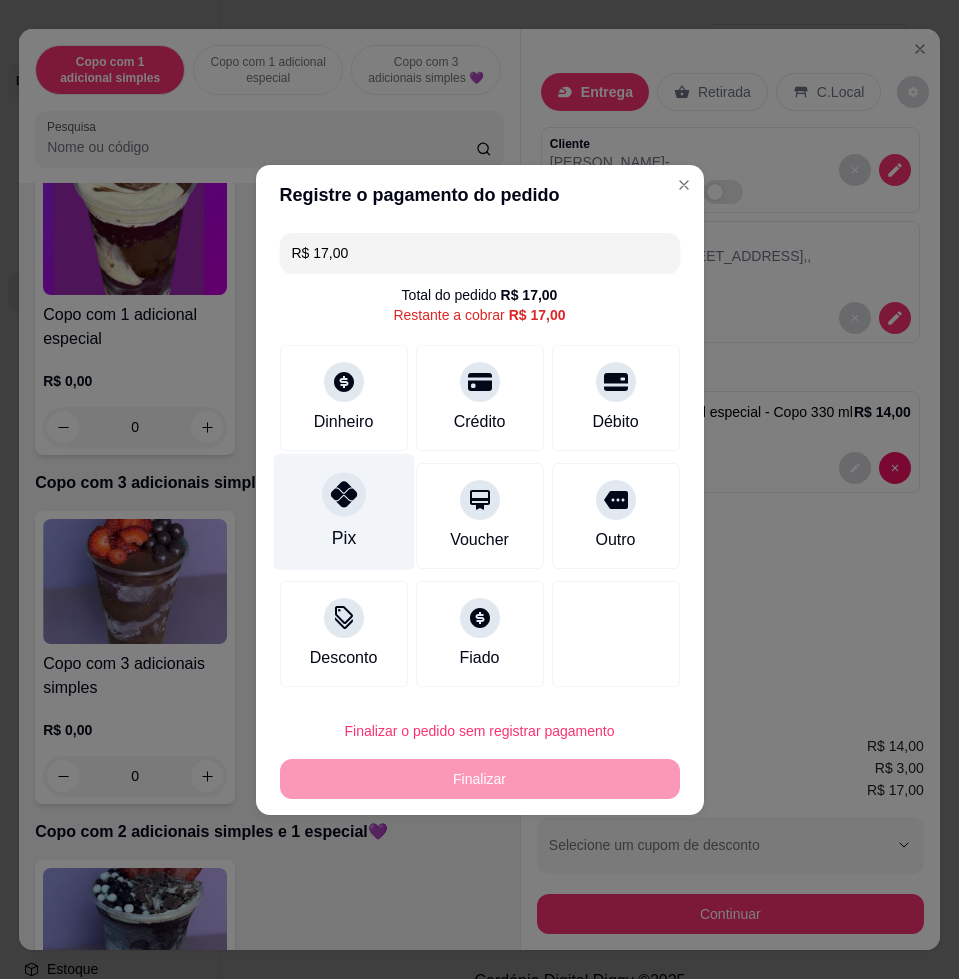 click on "Pix" at bounding box center [343, 511] 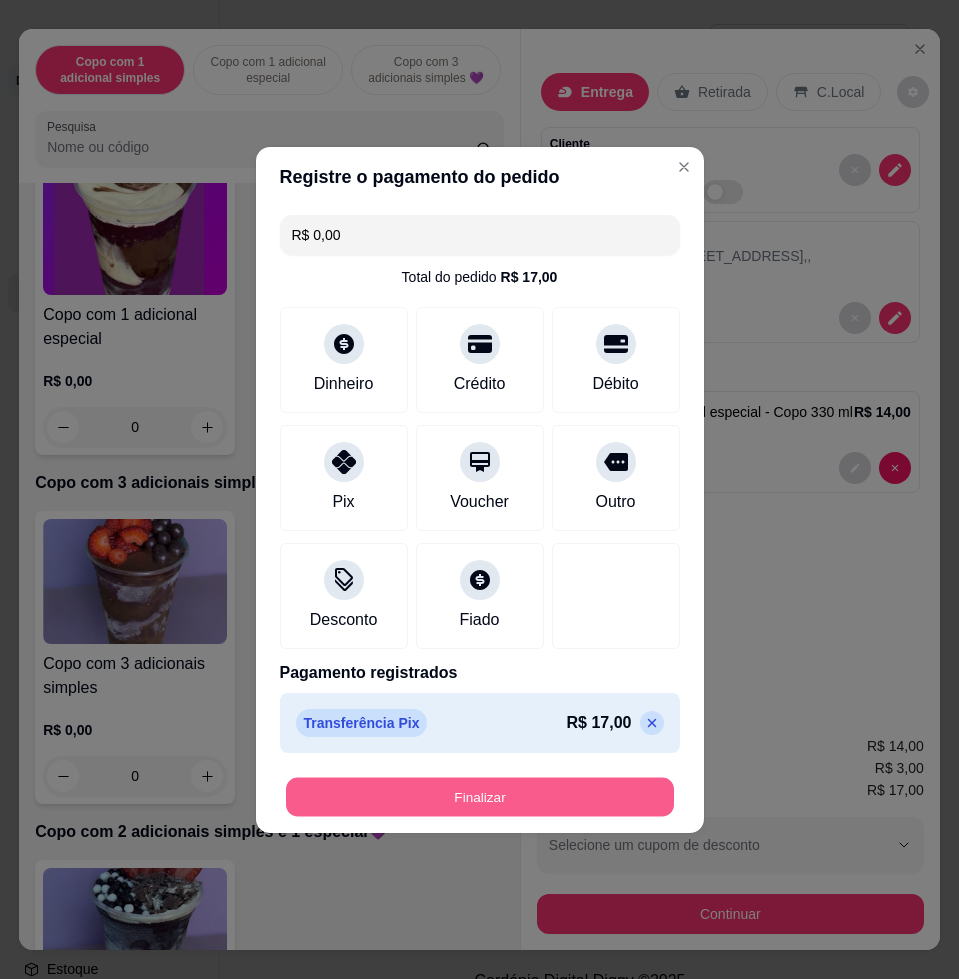 click on "Finalizar" at bounding box center [480, 796] 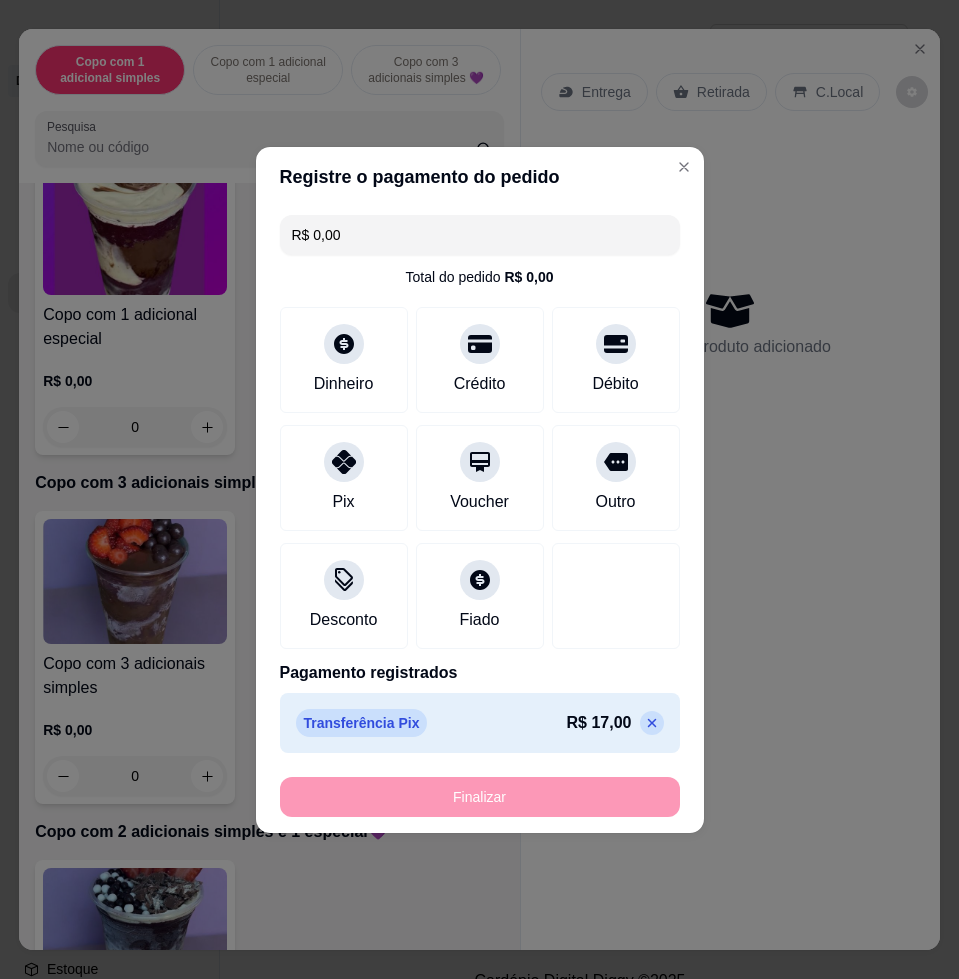 type on "-R$ 17,00" 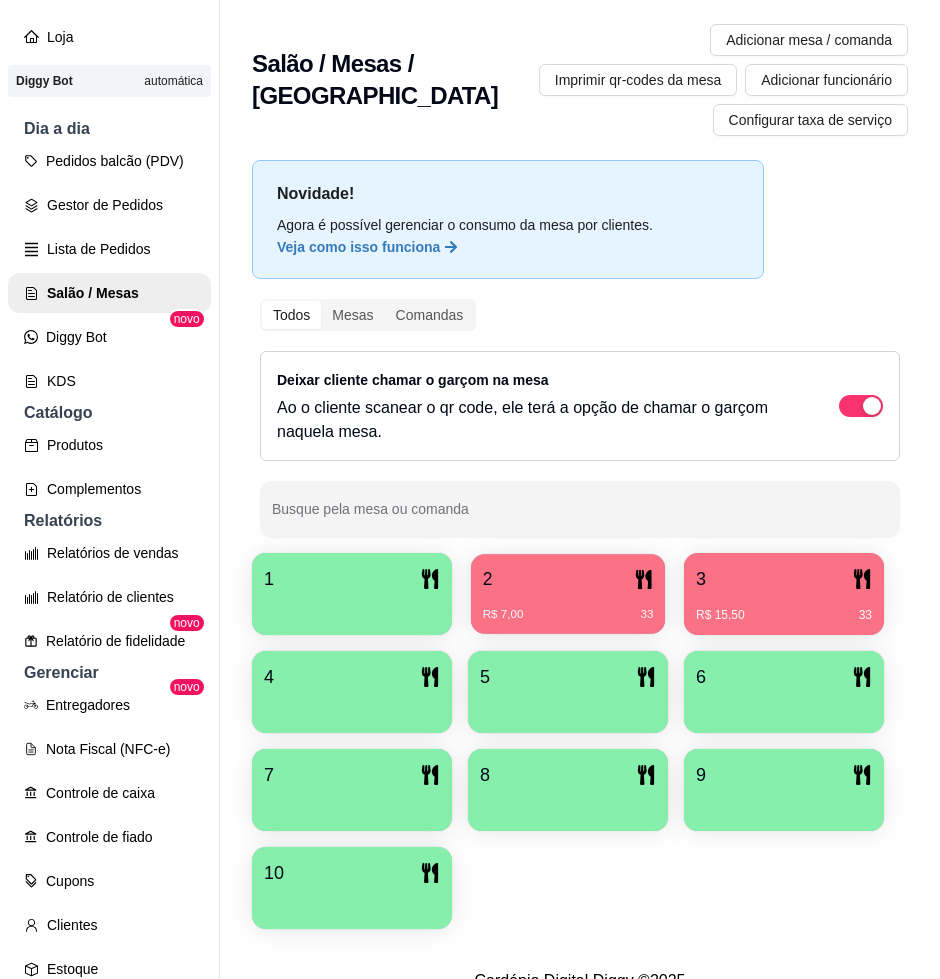 click on "R$ 7,00 33" at bounding box center (568, 607) 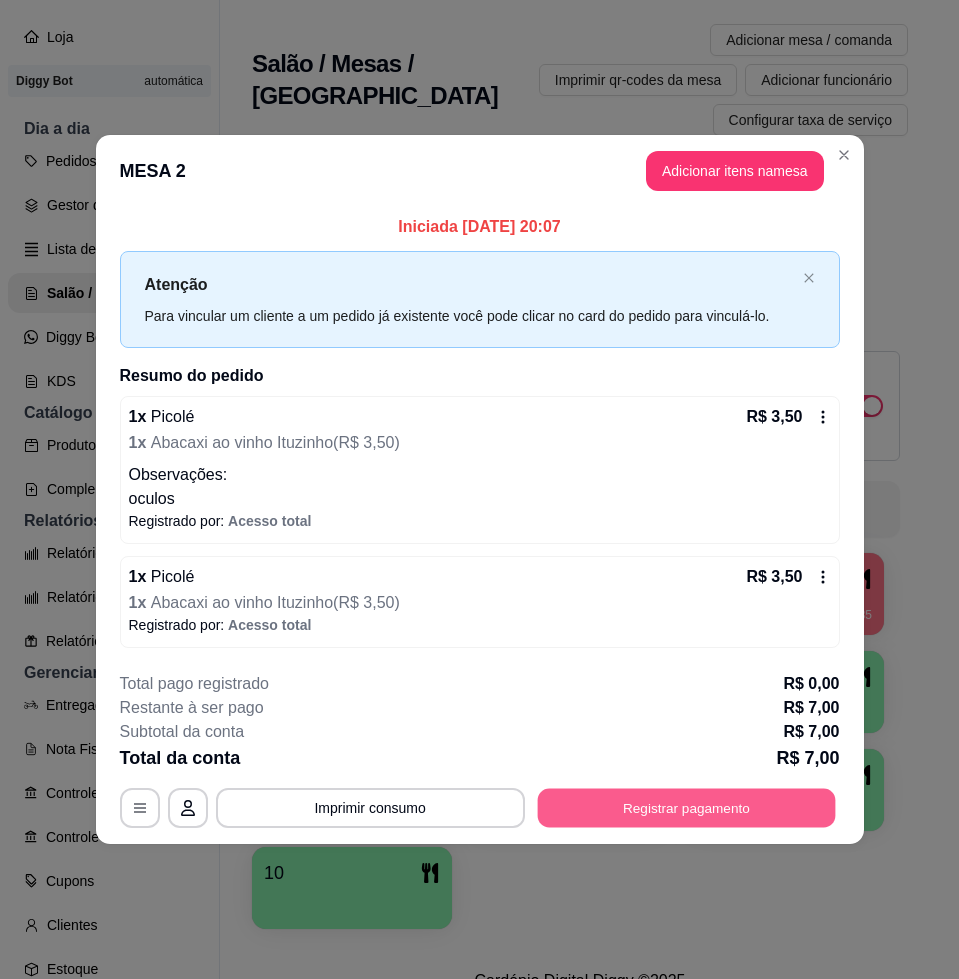 click on "Registrar pagamento" at bounding box center [686, 808] 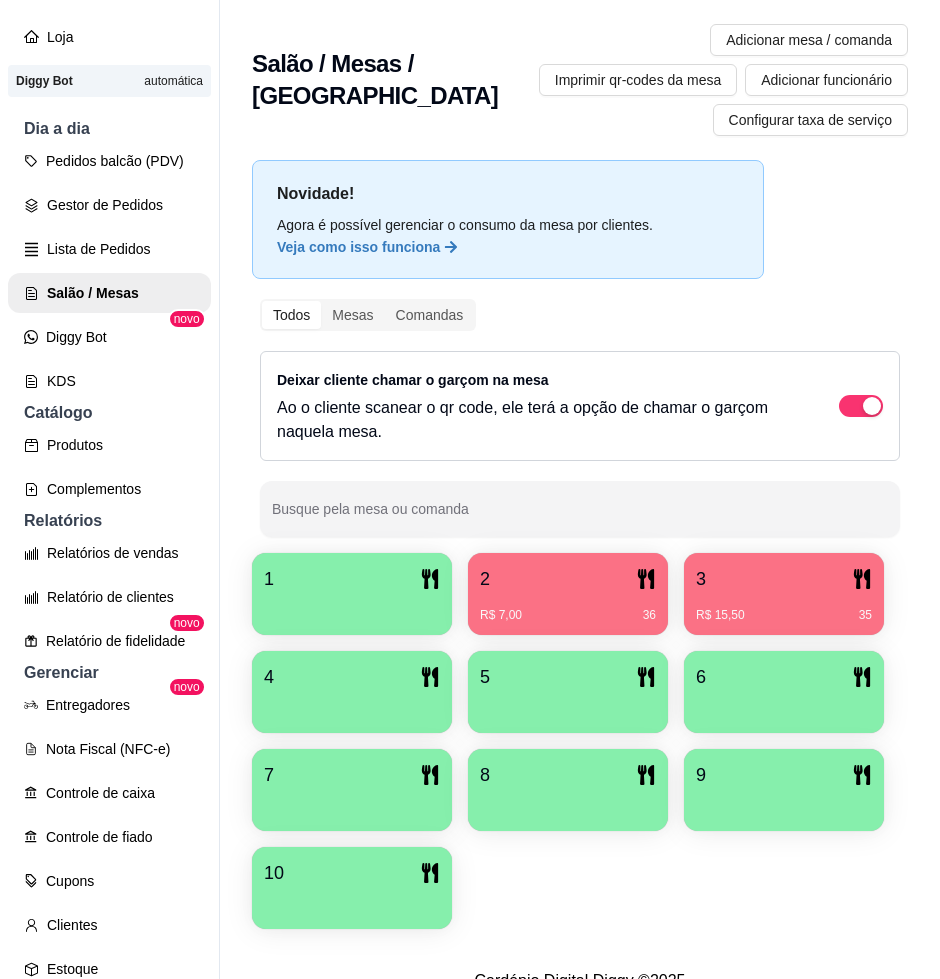 click on "R$ 15,50 35" at bounding box center (784, 615) 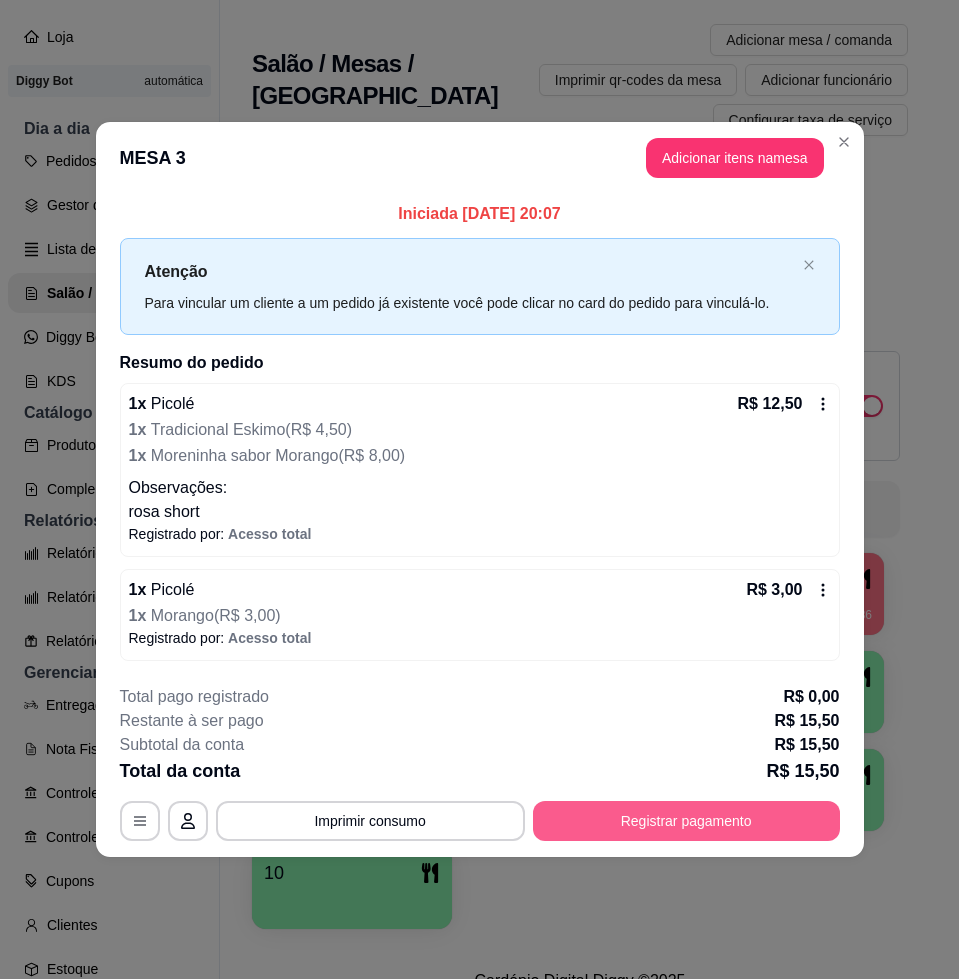 click on "Registrar pagamento" at bounding box center [686, 821] 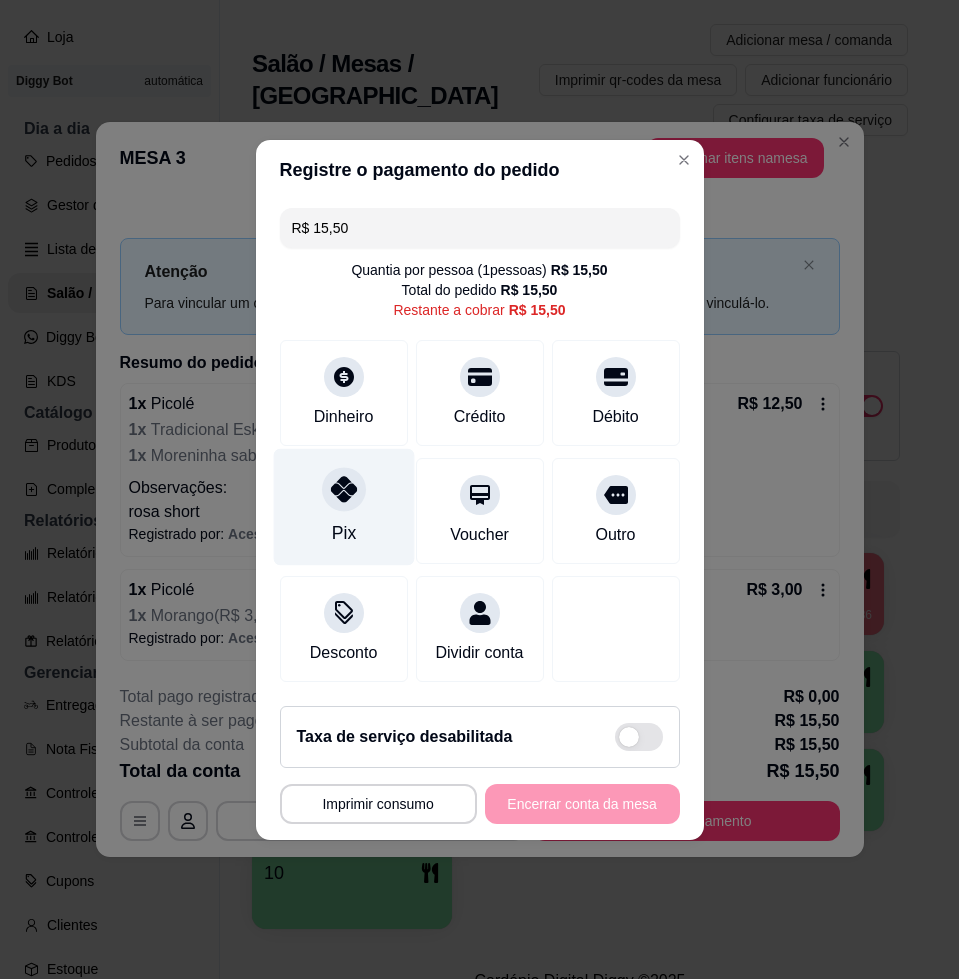 click on "Pix" at bounding box center [343, 506] 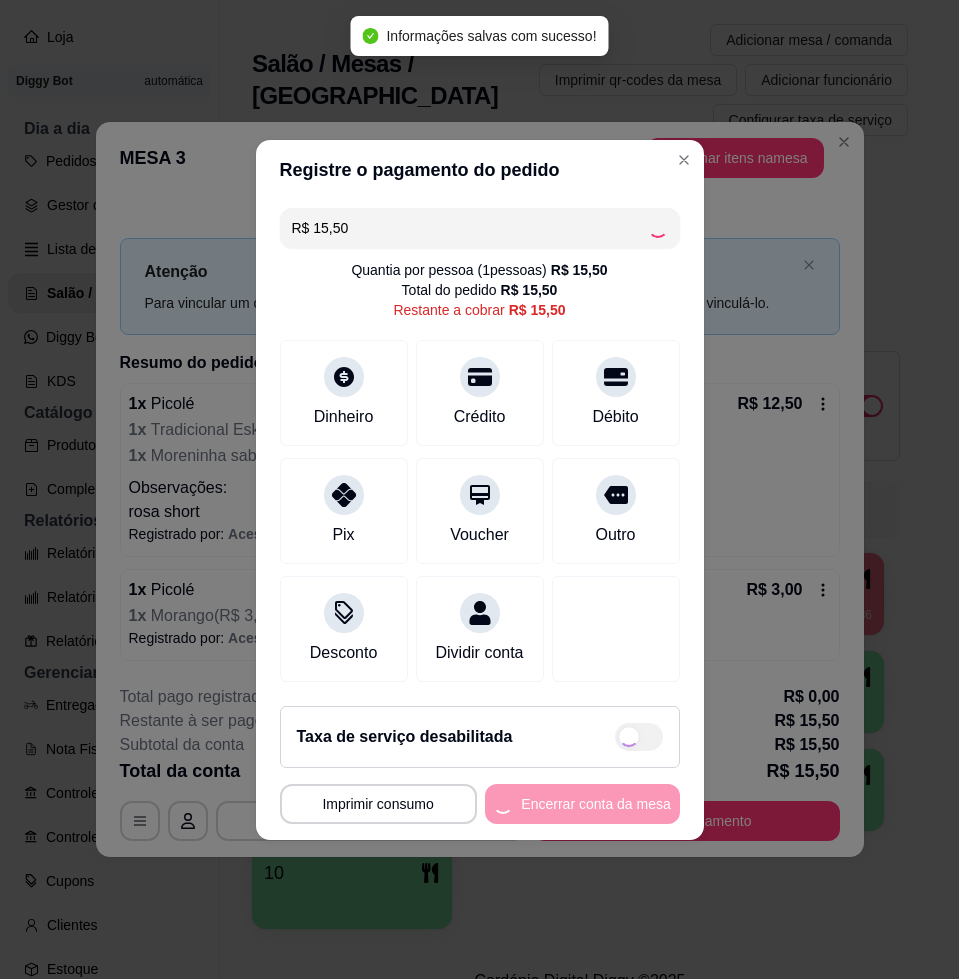 type on "R$ 0,00" 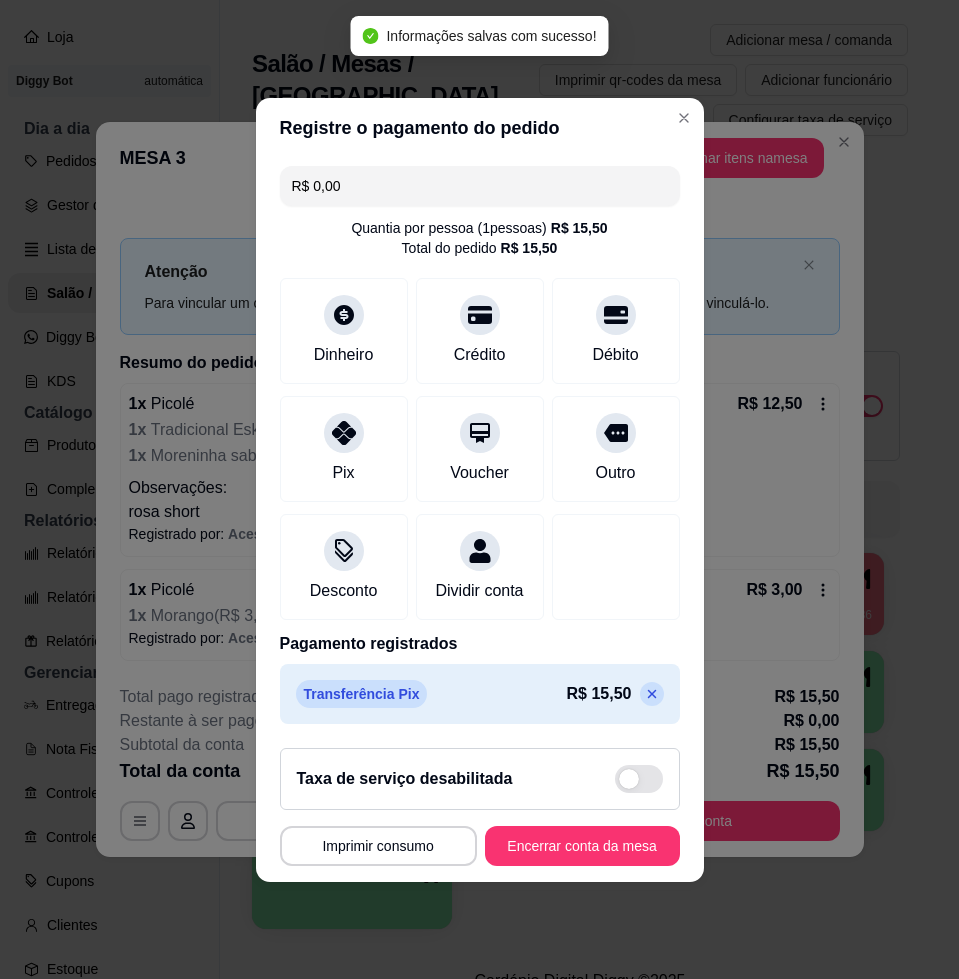 click on "Encerrar conta da mesa" at bounding box center [582, 846] 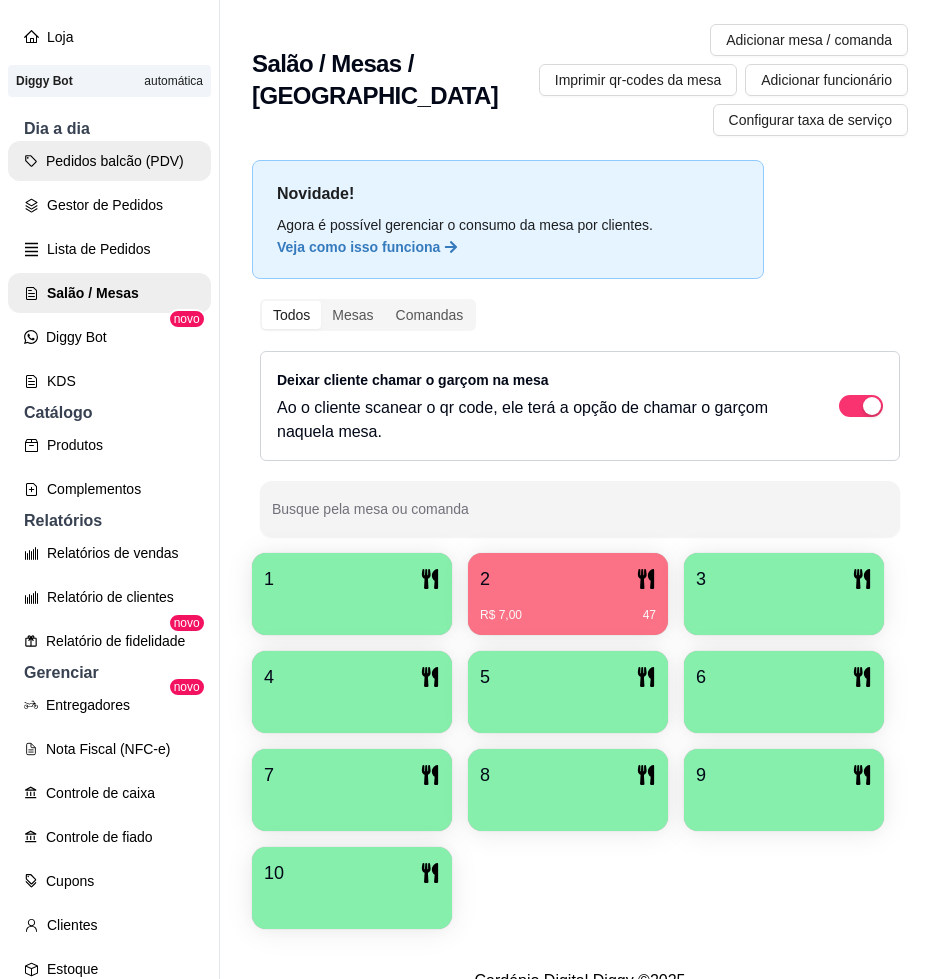 click on "Pedidos balcão (PDV)" at bounding box center [109, 161] 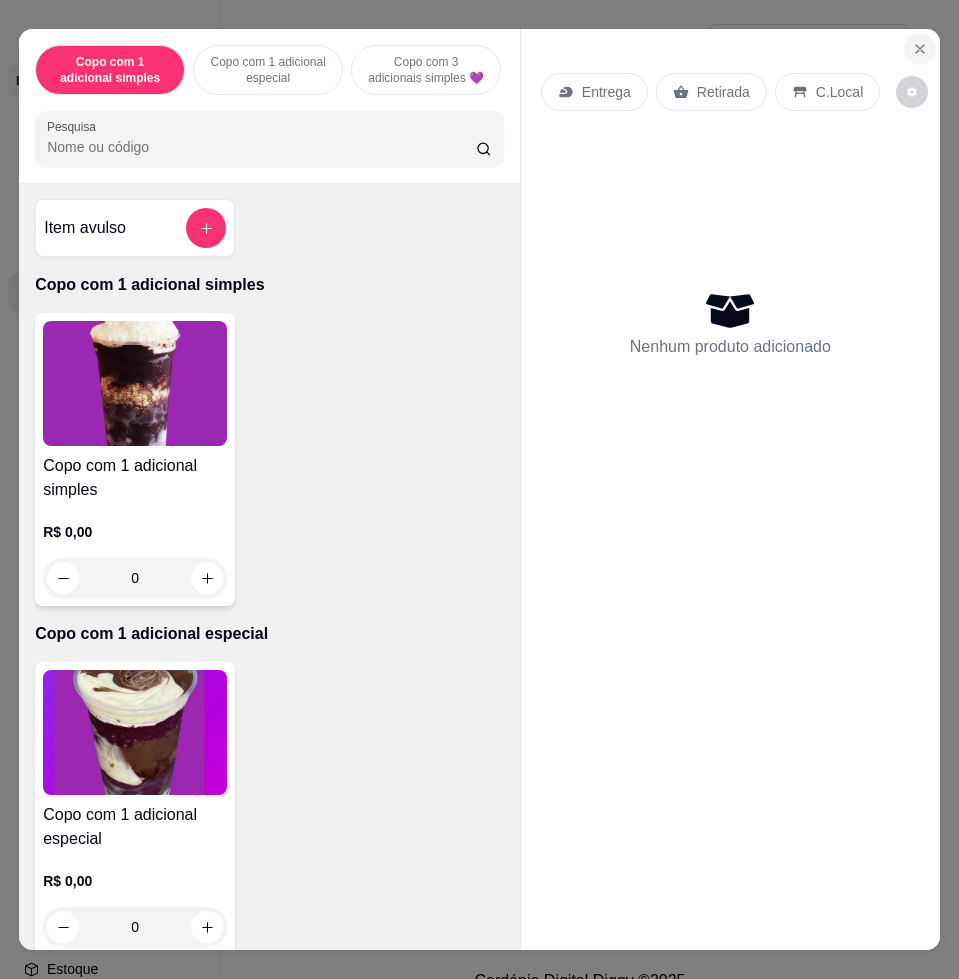click 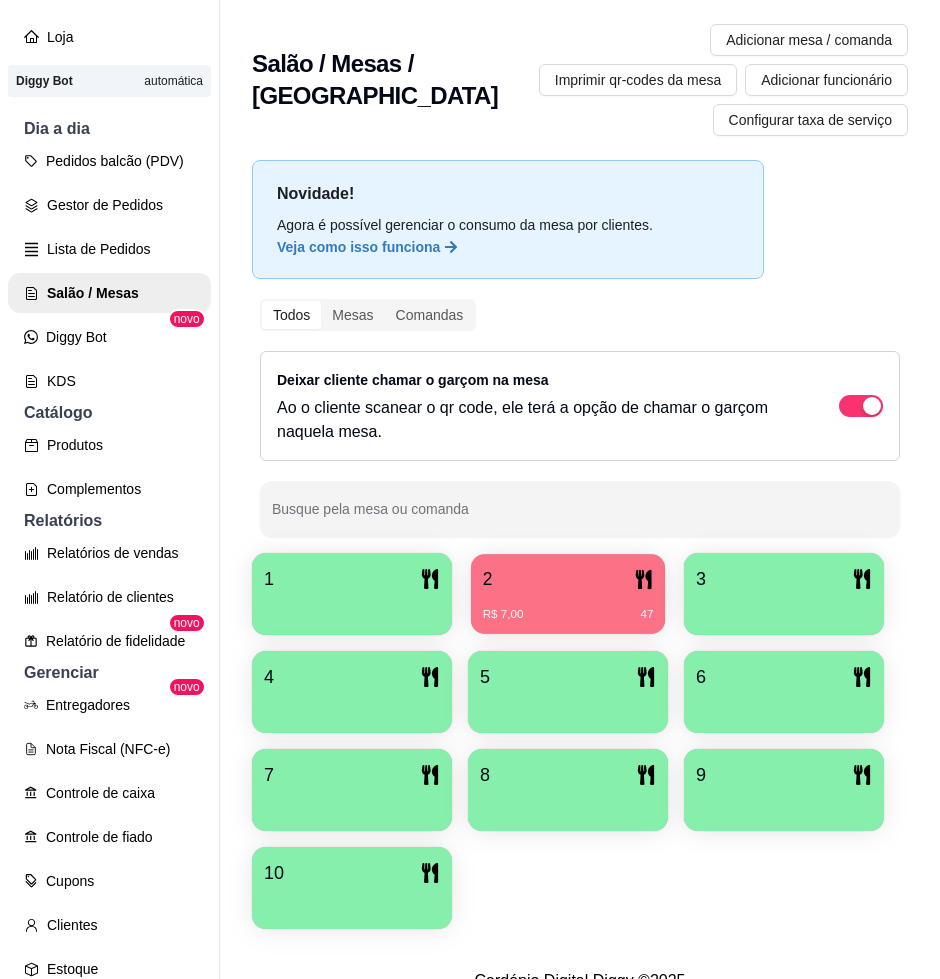 click on "2" at bounding box center [568, 579] 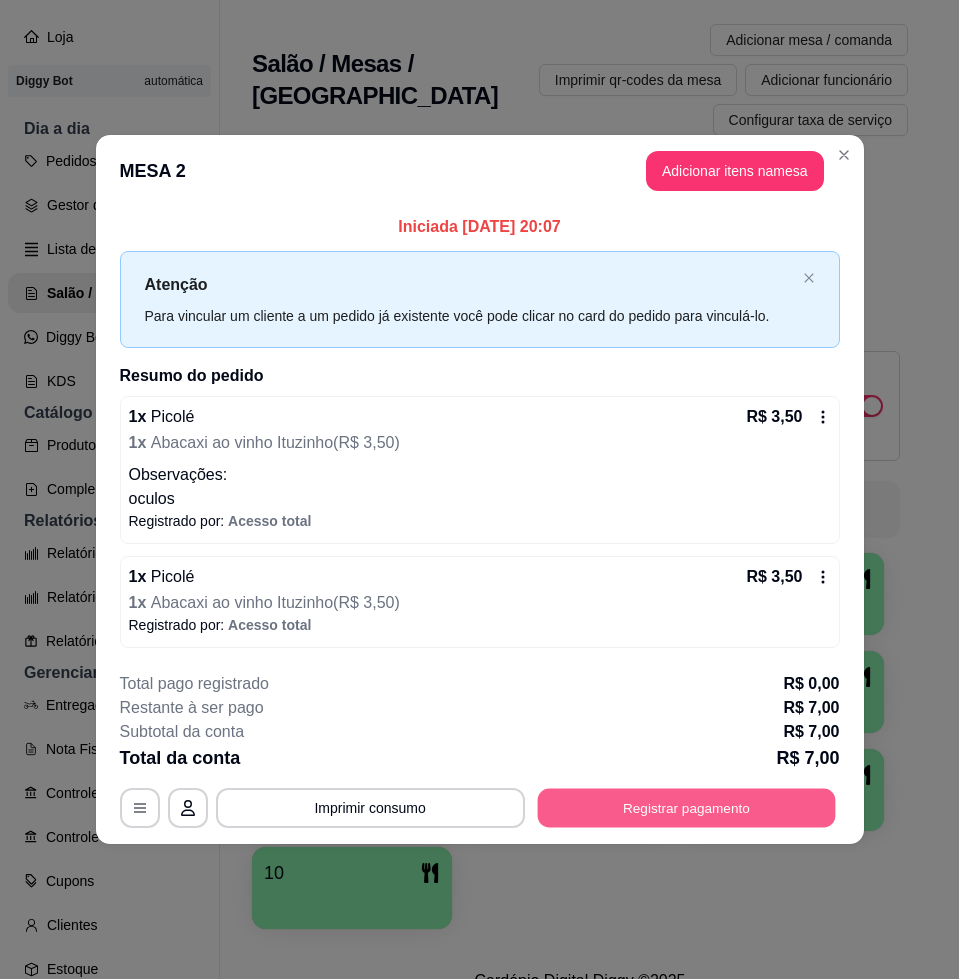 click on "Registrar pagamento" at bounding box center [686, 808] 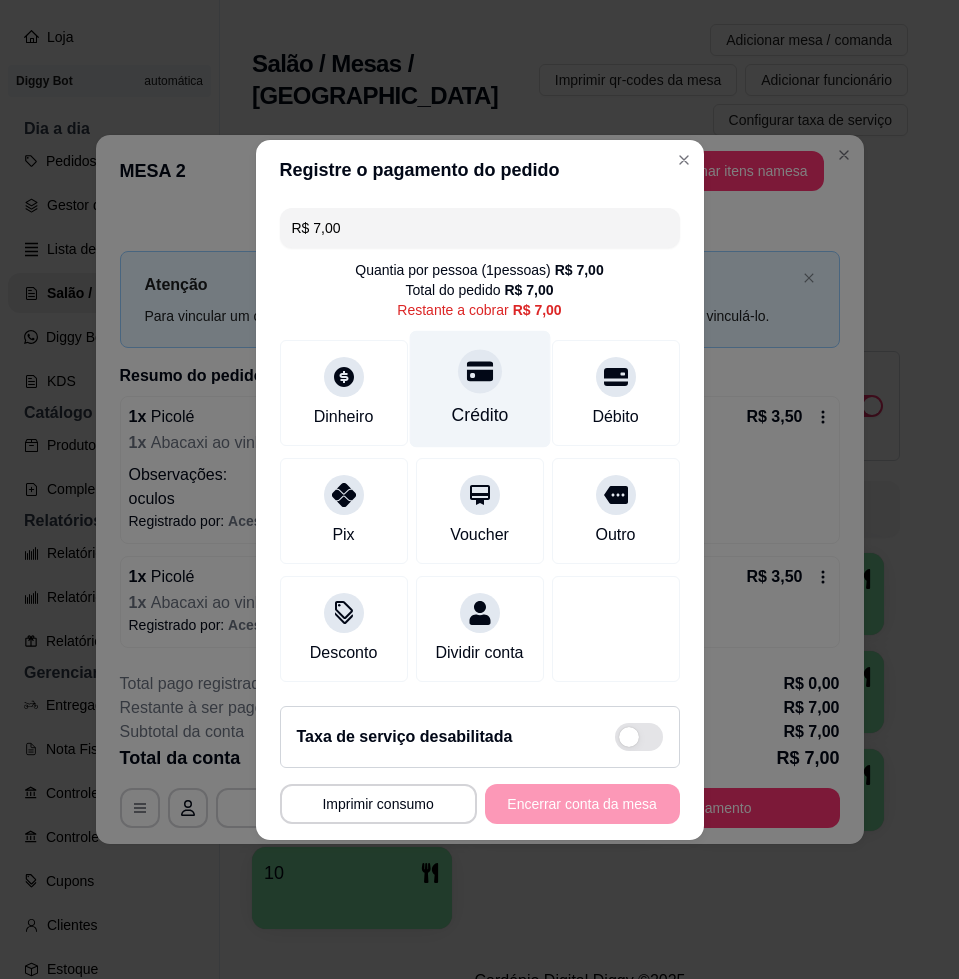 click on "Crédito" at bounding box center (479, 388) 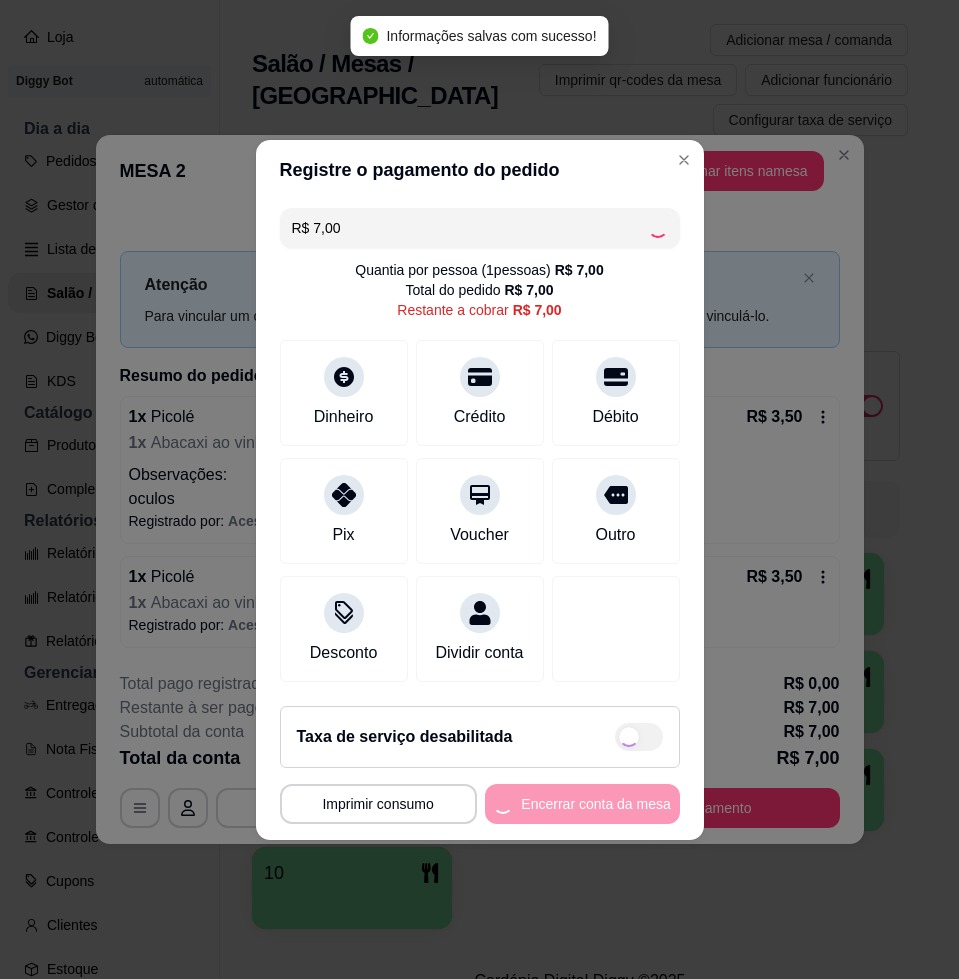 type on "R$ 0,00" 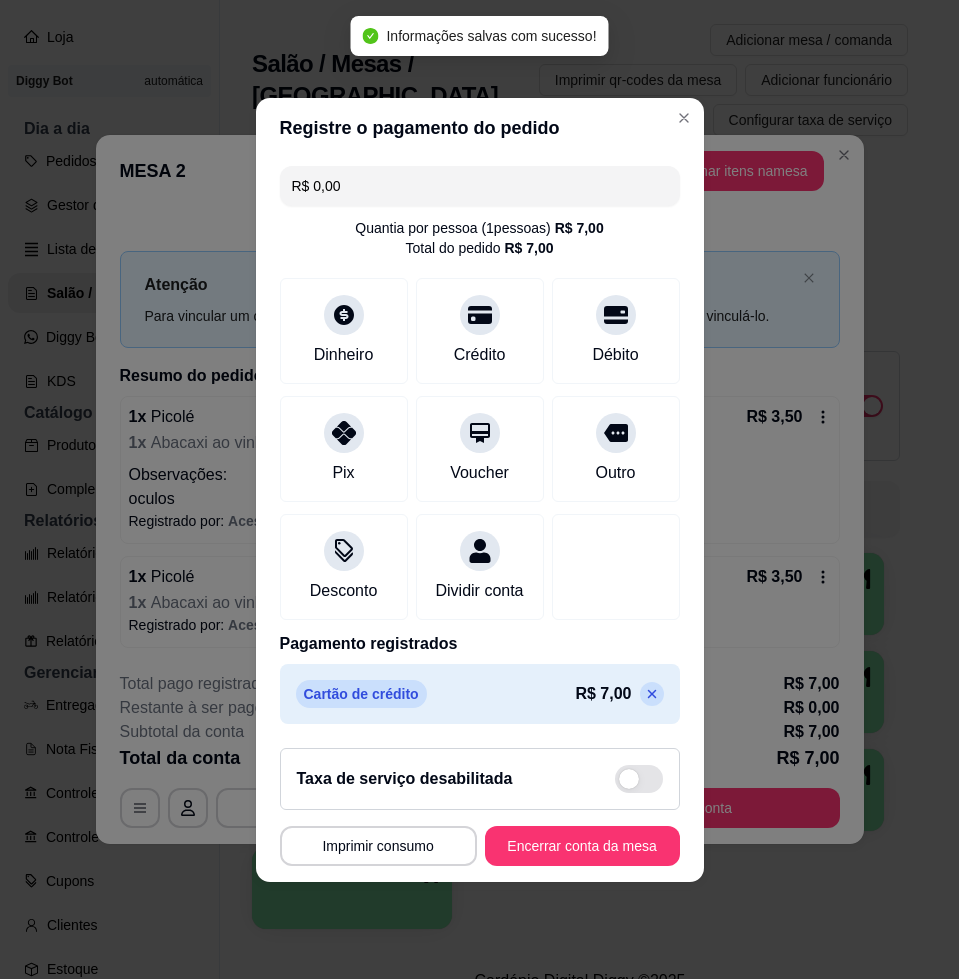 drag, startPoint x: 609, startPoint y: 823, endPoint x: 617, endPoint y: 835, distance: 14.422205 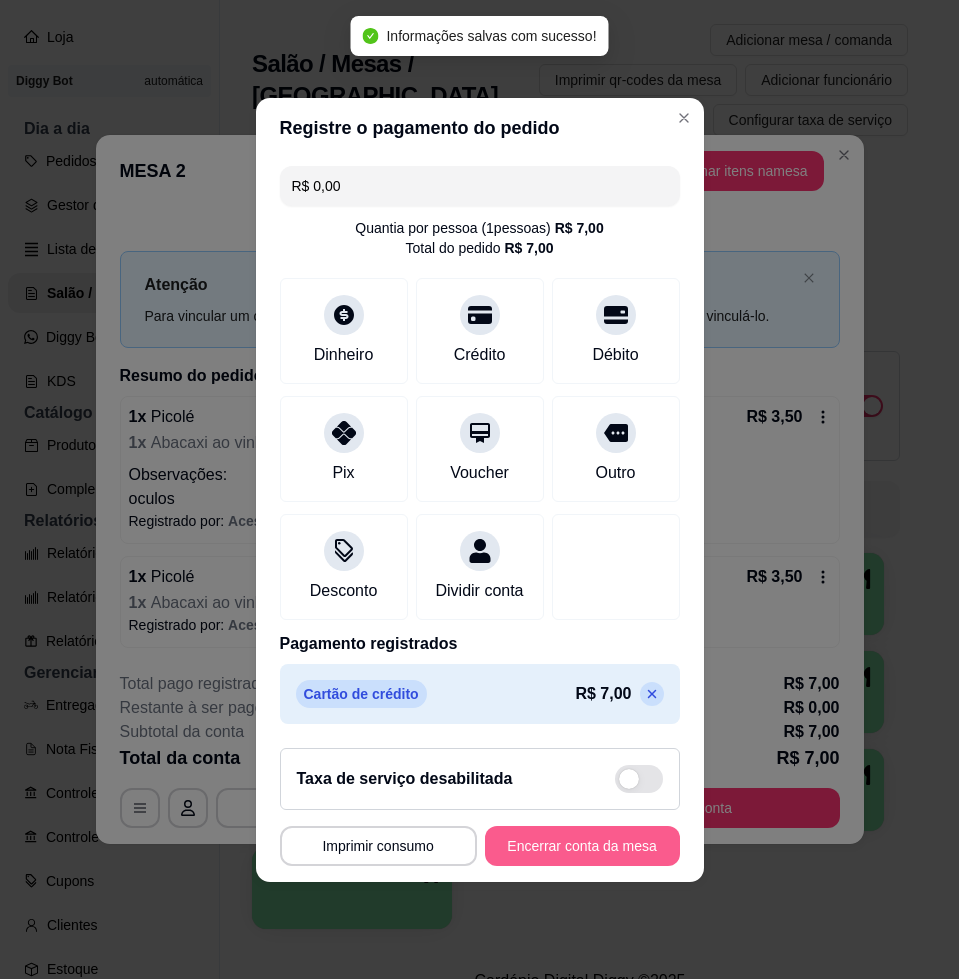 click on "Encerrar conta da mesa" at bounding box center [582, 846] 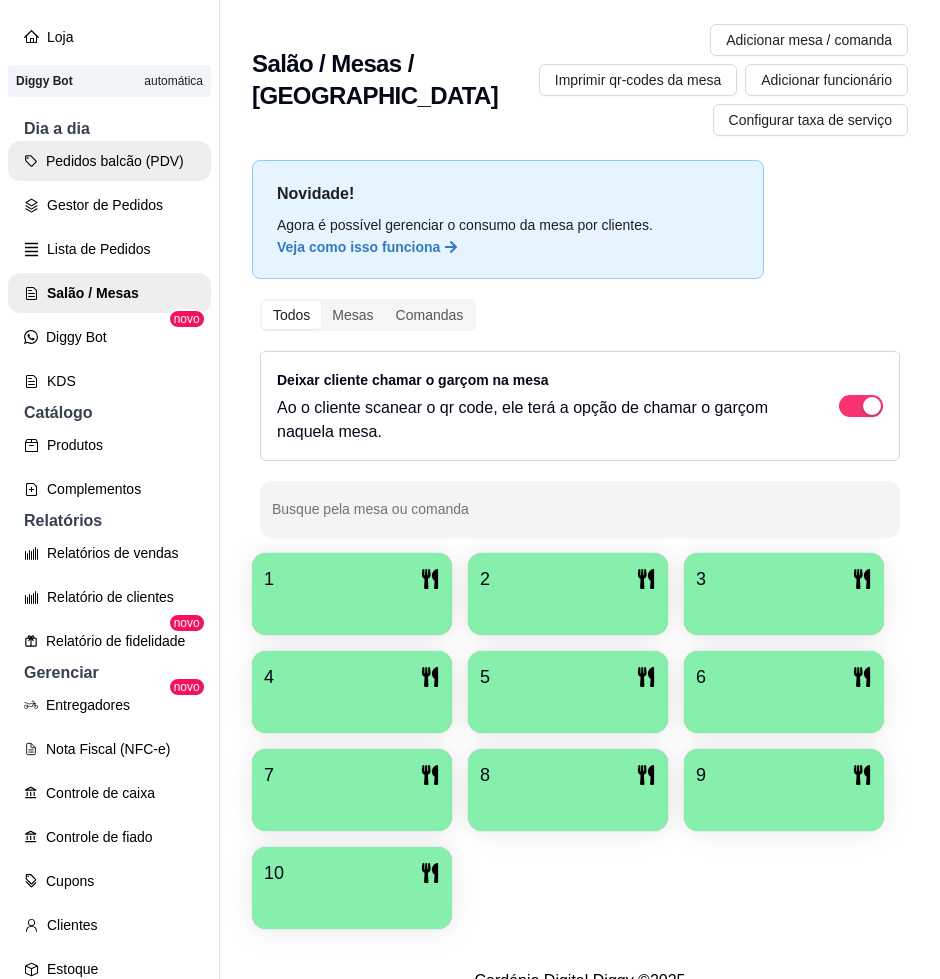 click on "Pedidos balcão (PDV)" at bounding box center (109, 161) 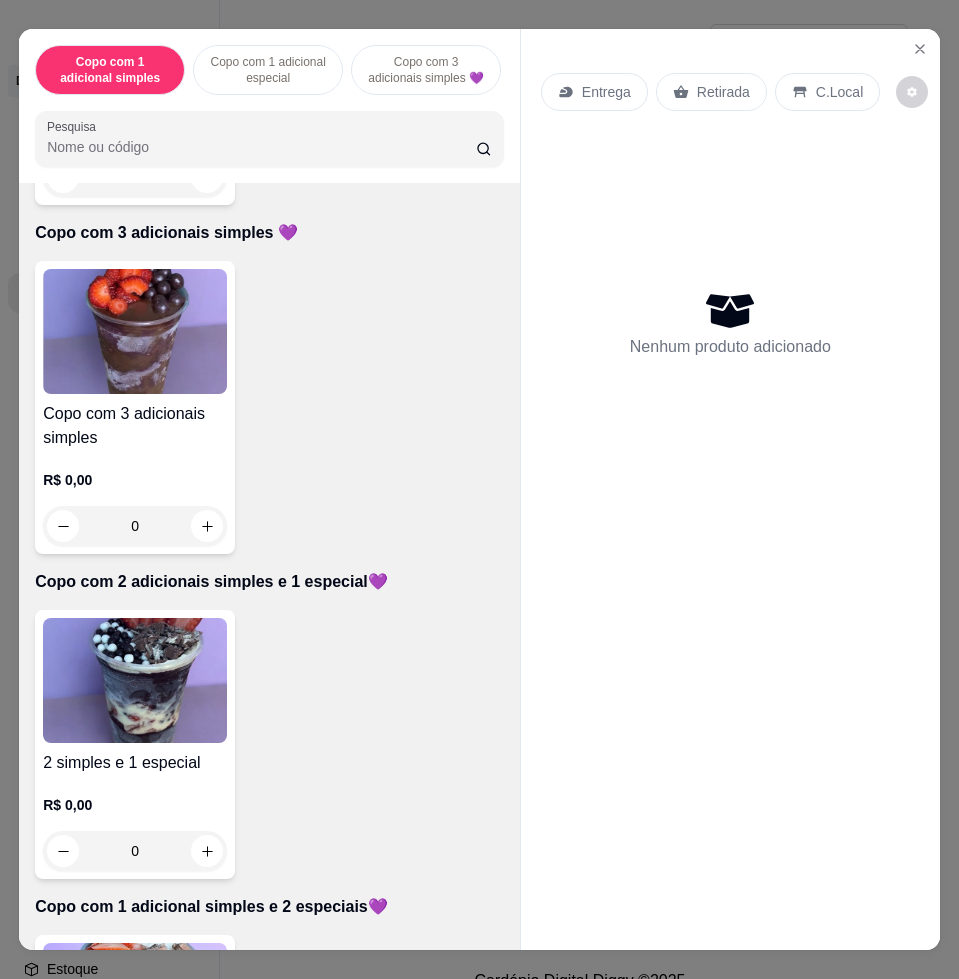 scroll, scrollTop: 1000, scrollLeft: 0, axis: vertical 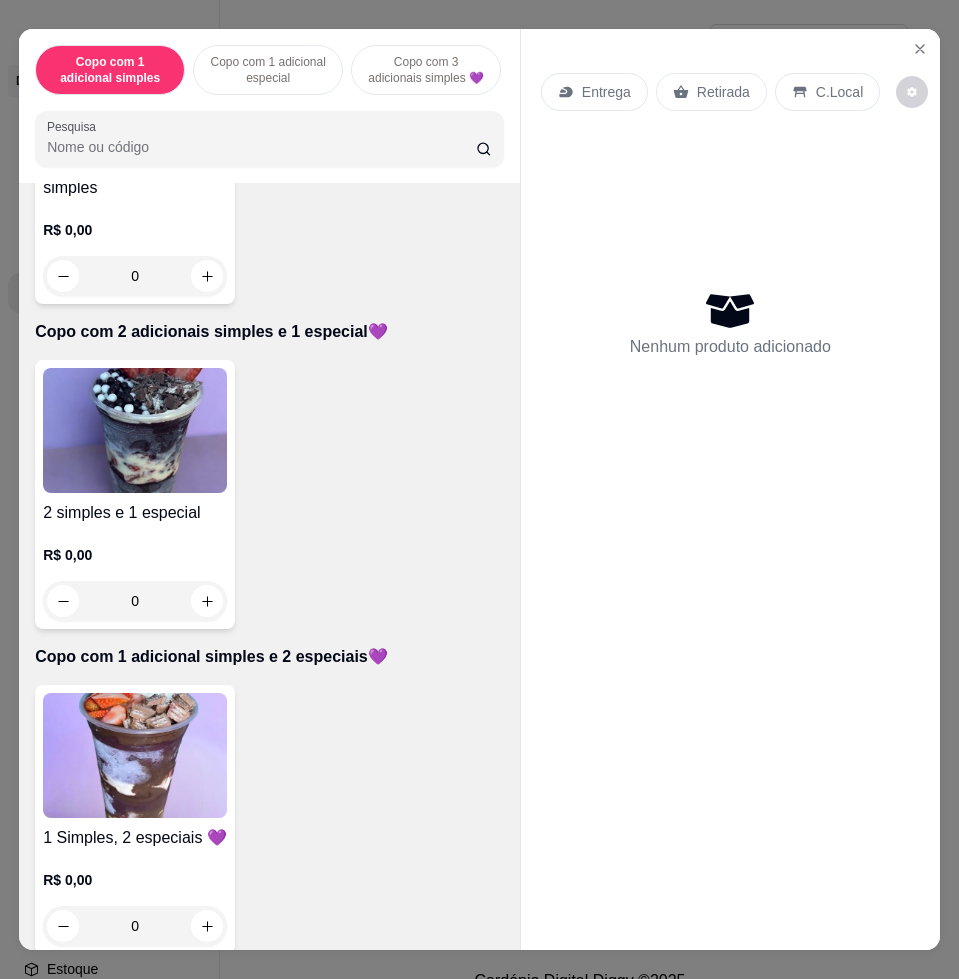 click at bounding box center [135, 430] 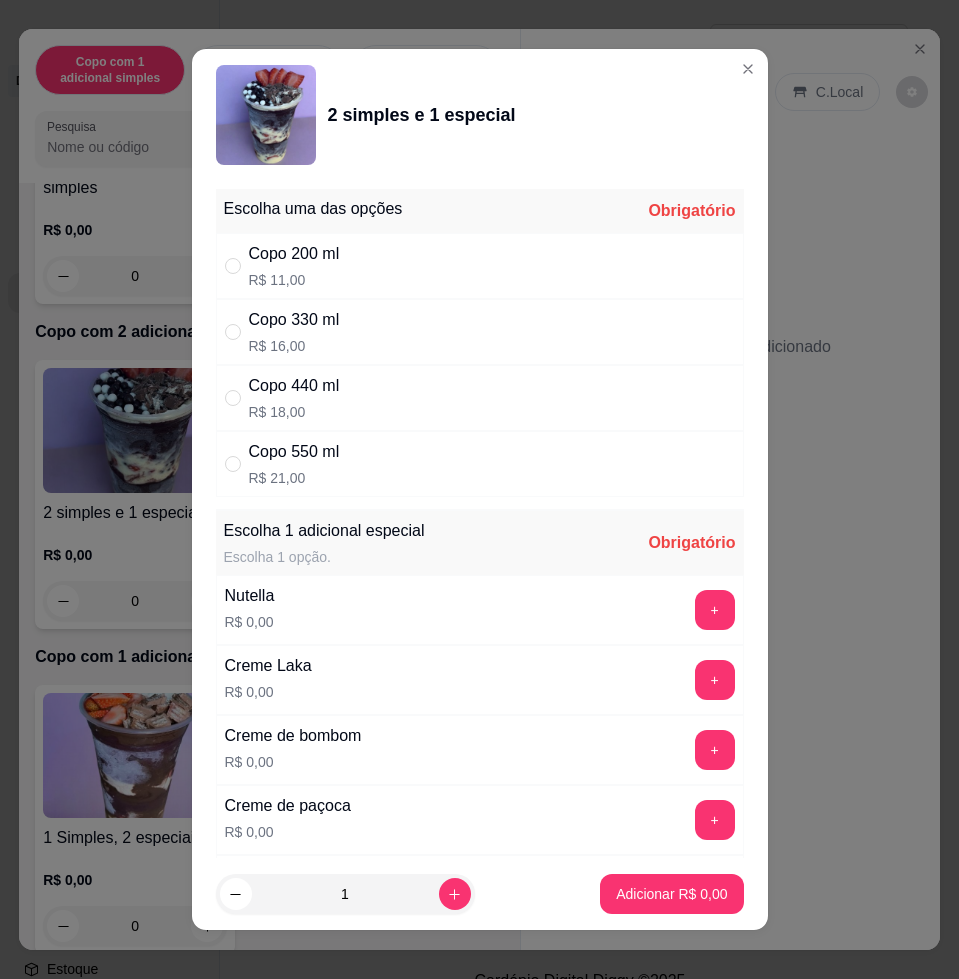 click on "Copo 330 ml R$ 16,00" at bounding box center (480, 332) 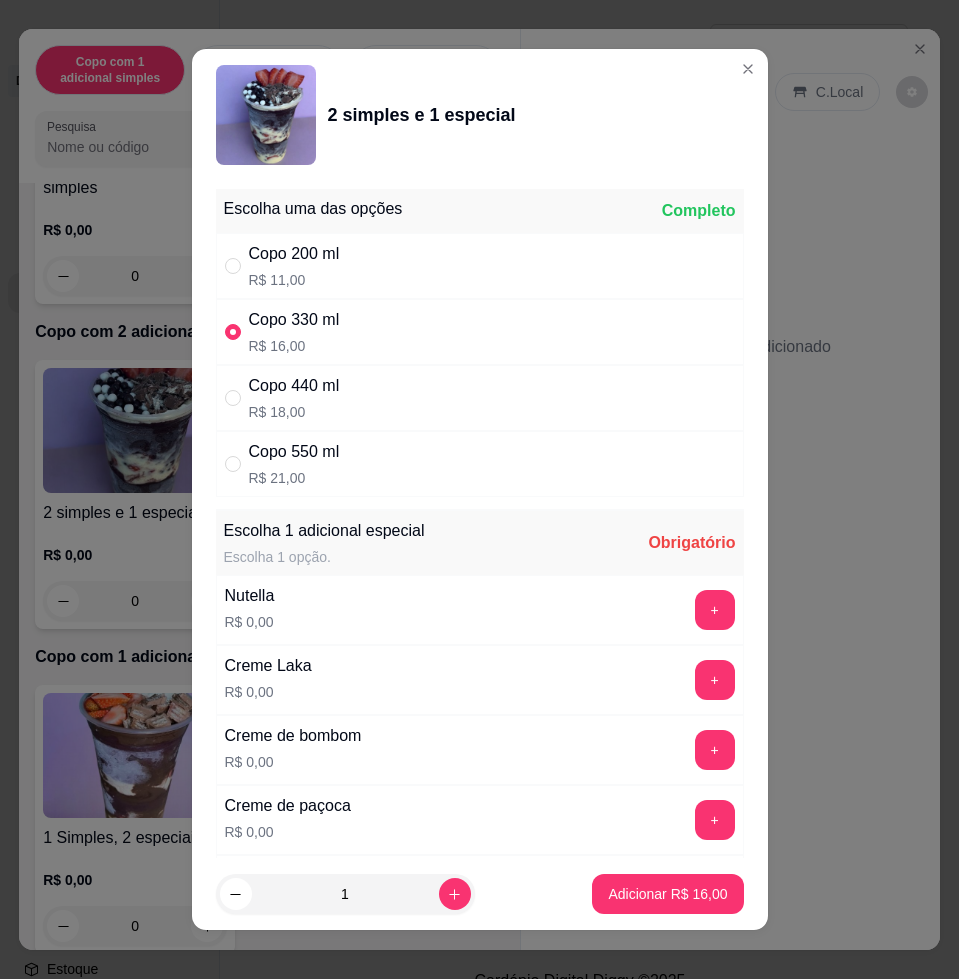 drag, startPoint x: 705, startPoint y: 599, endPoint x: 658, endPoint y: 613, distance: 49.0408 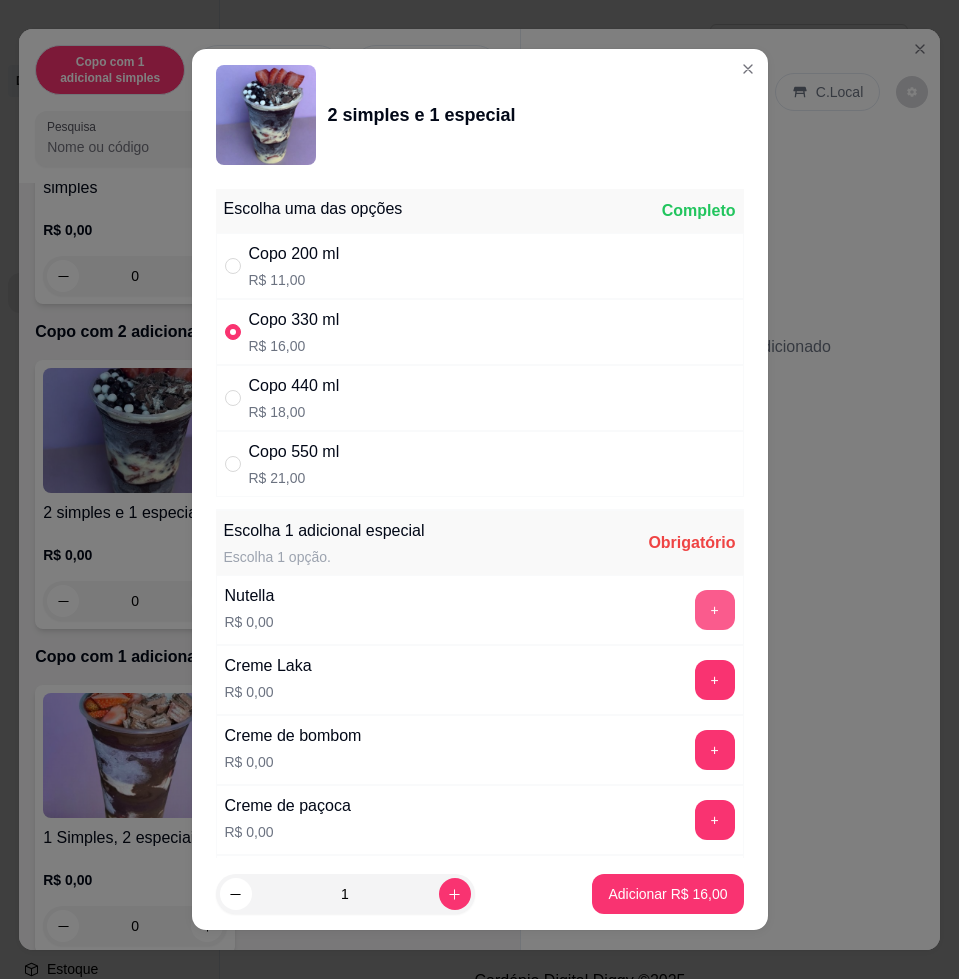 click on "+" at bounding box center (715, 610) 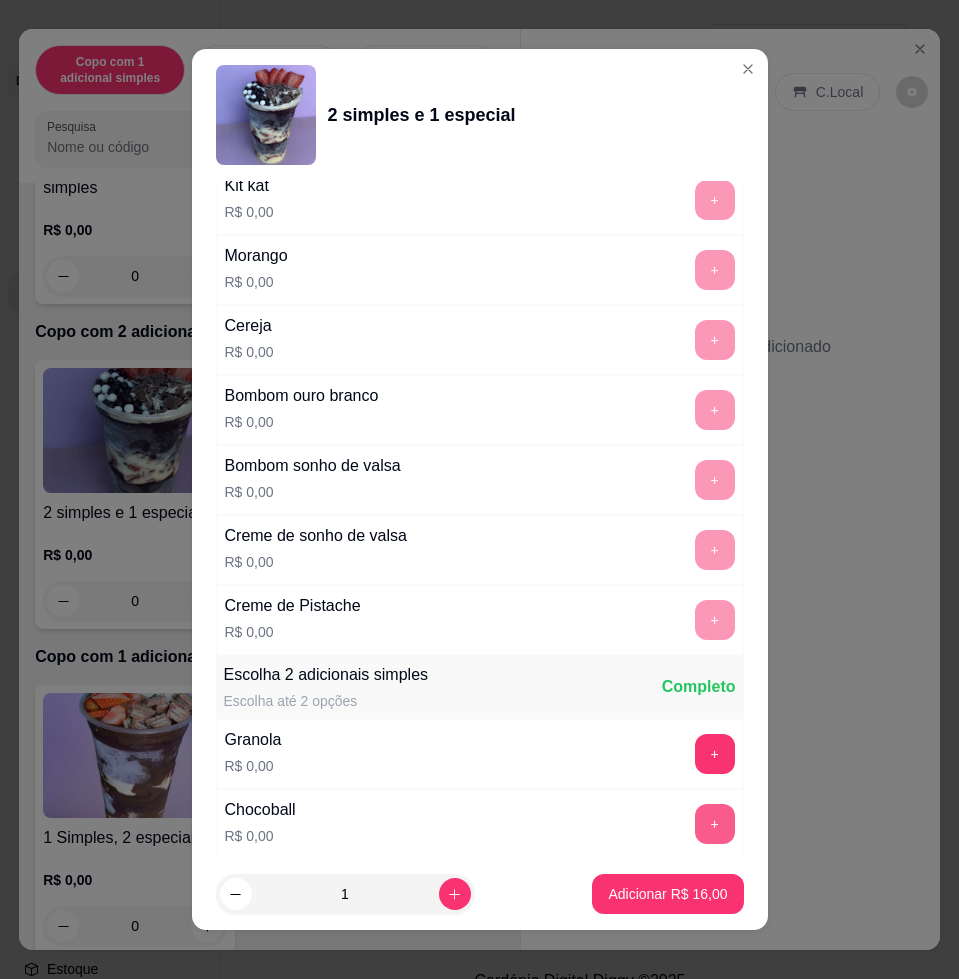 scroll, scrollTop: 1750, scrollLeft: 0, axis: vertical 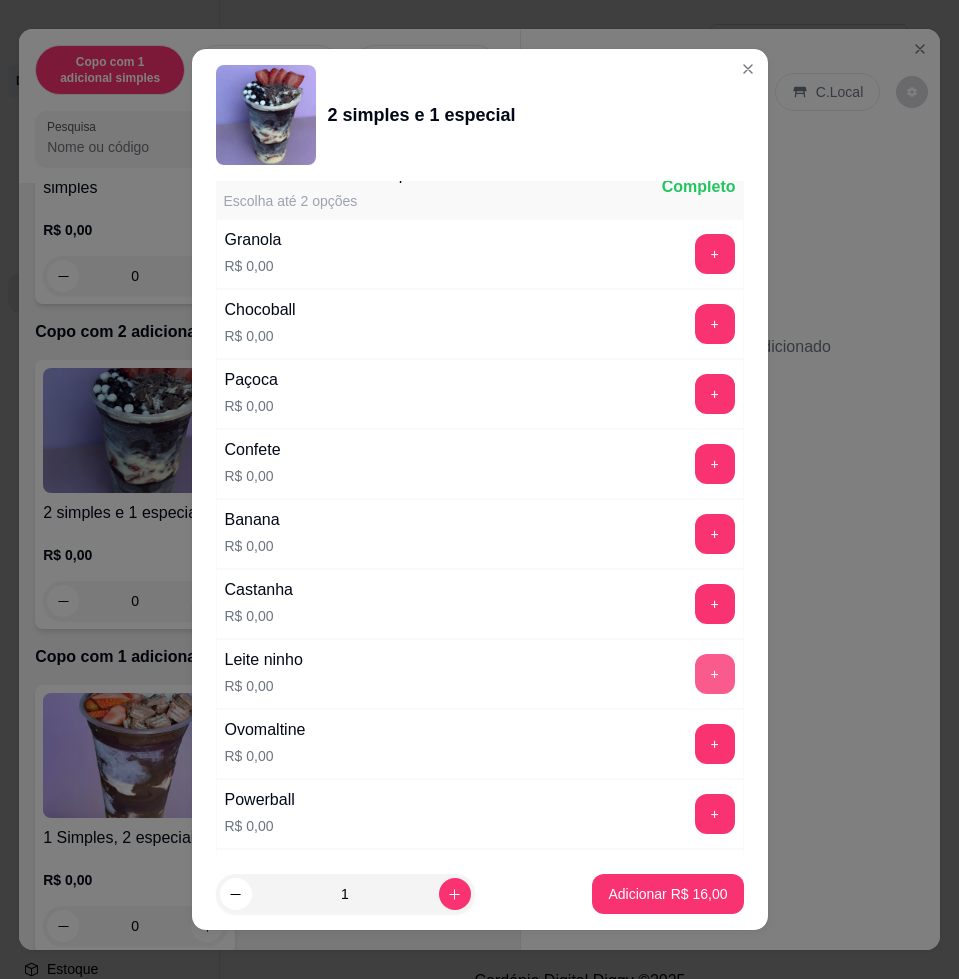 click on "+" at bounding box center (715, 674) 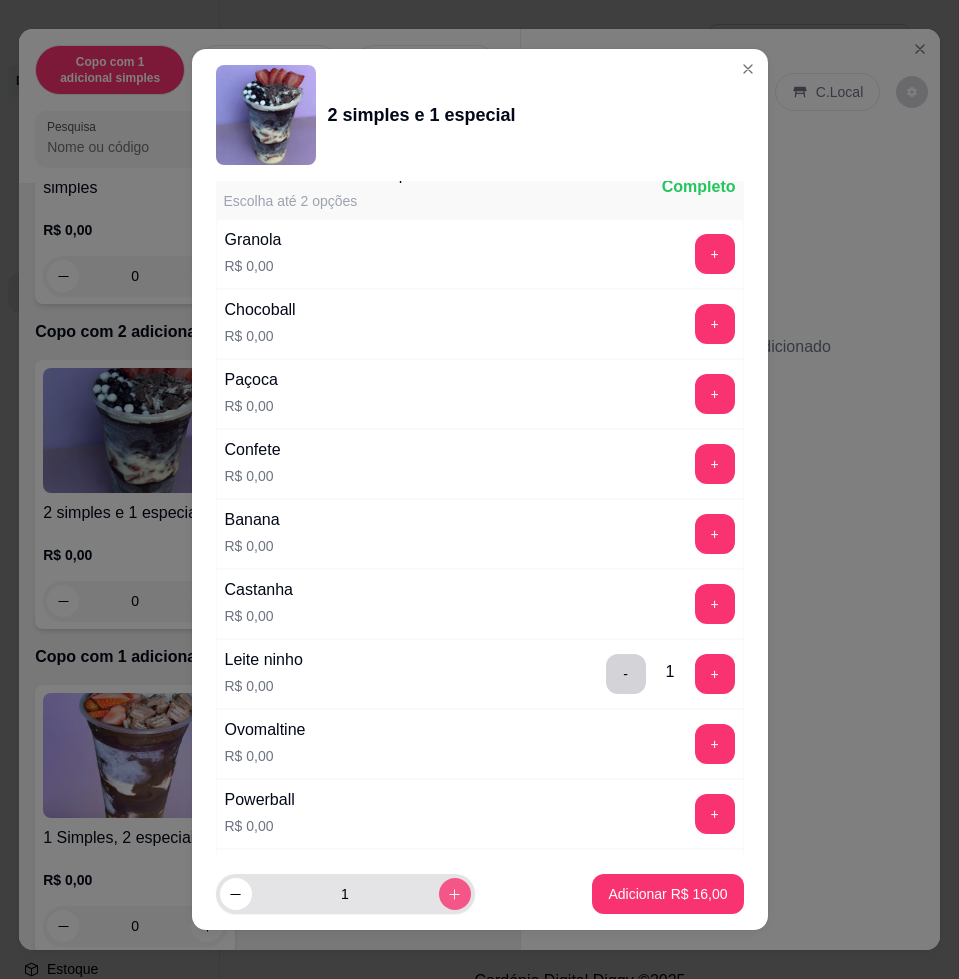 click 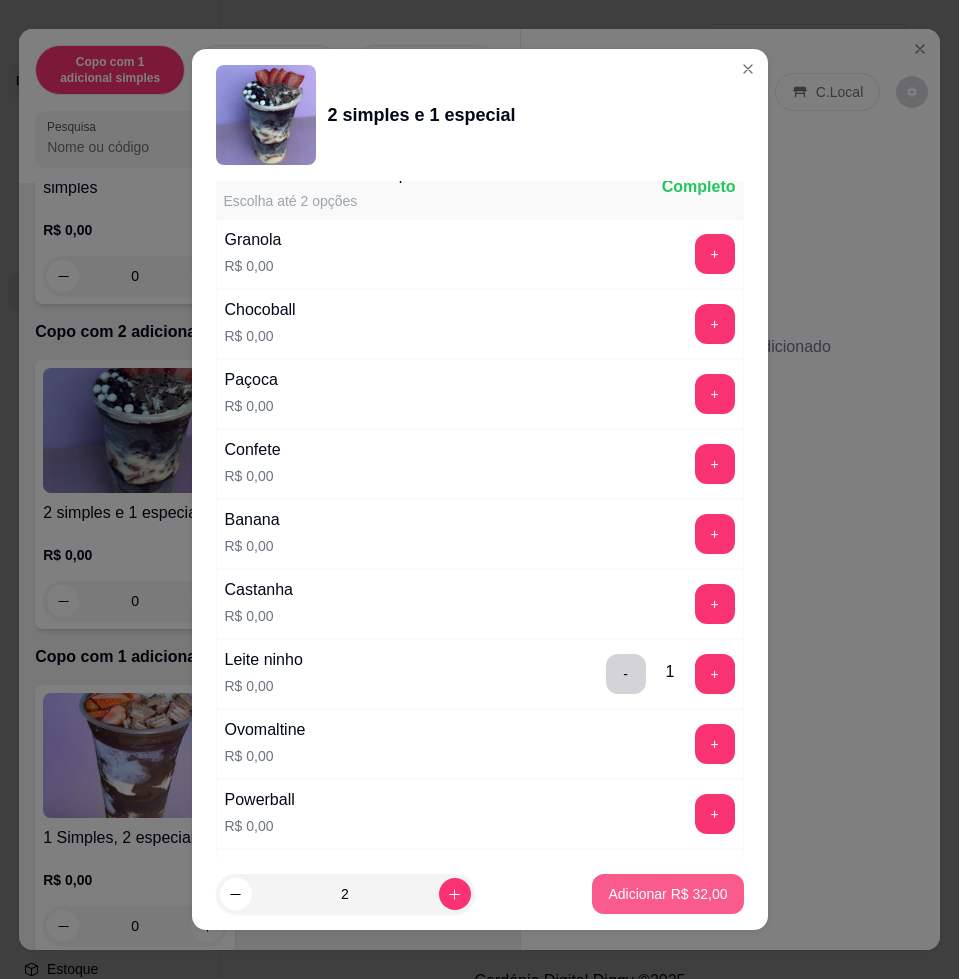 click on "Adicionar   R$ 32,00" at bounding box center (667, 894) 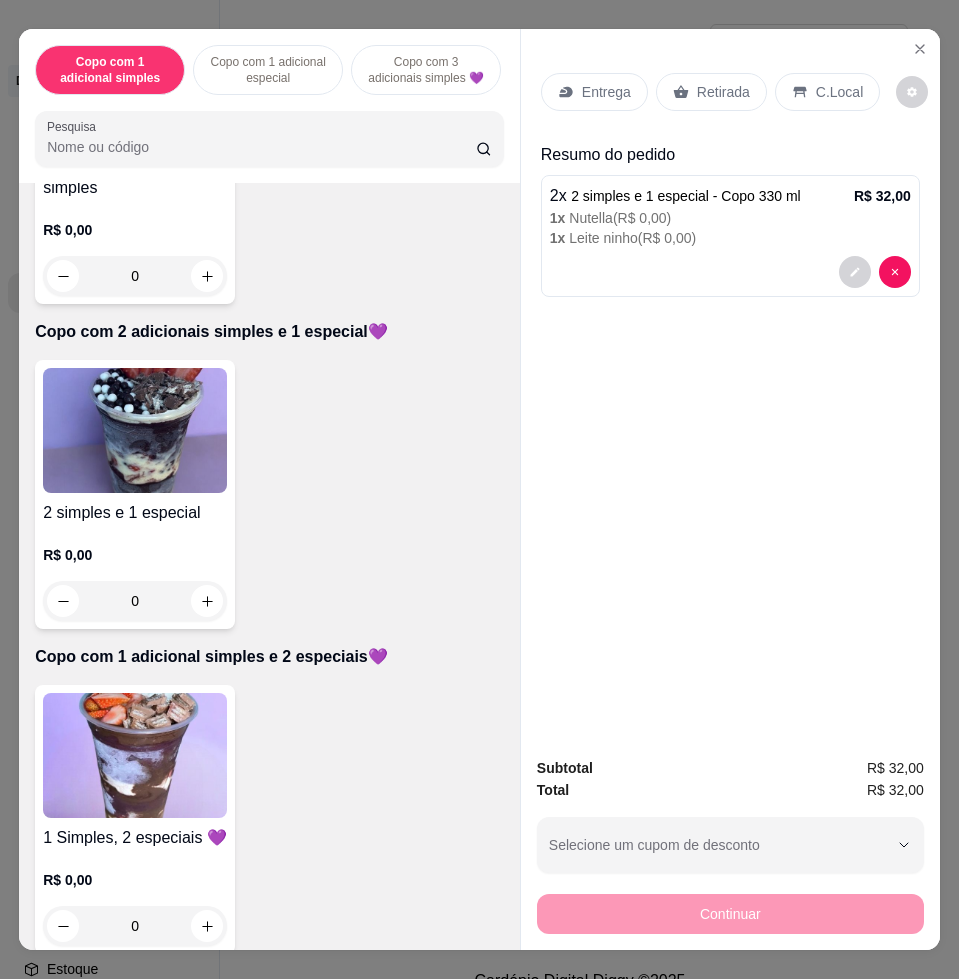 click on "Entrega" at bounding box center (594, 92) 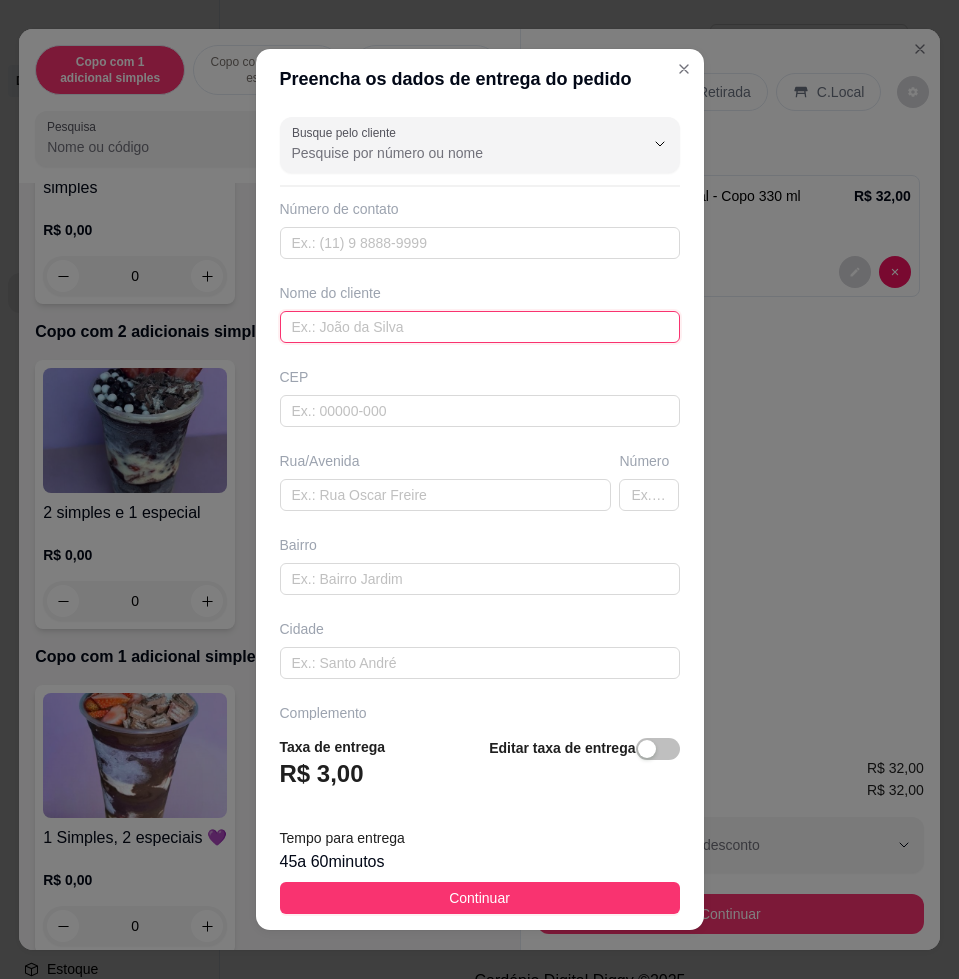 click at bounding box center [480, 327] 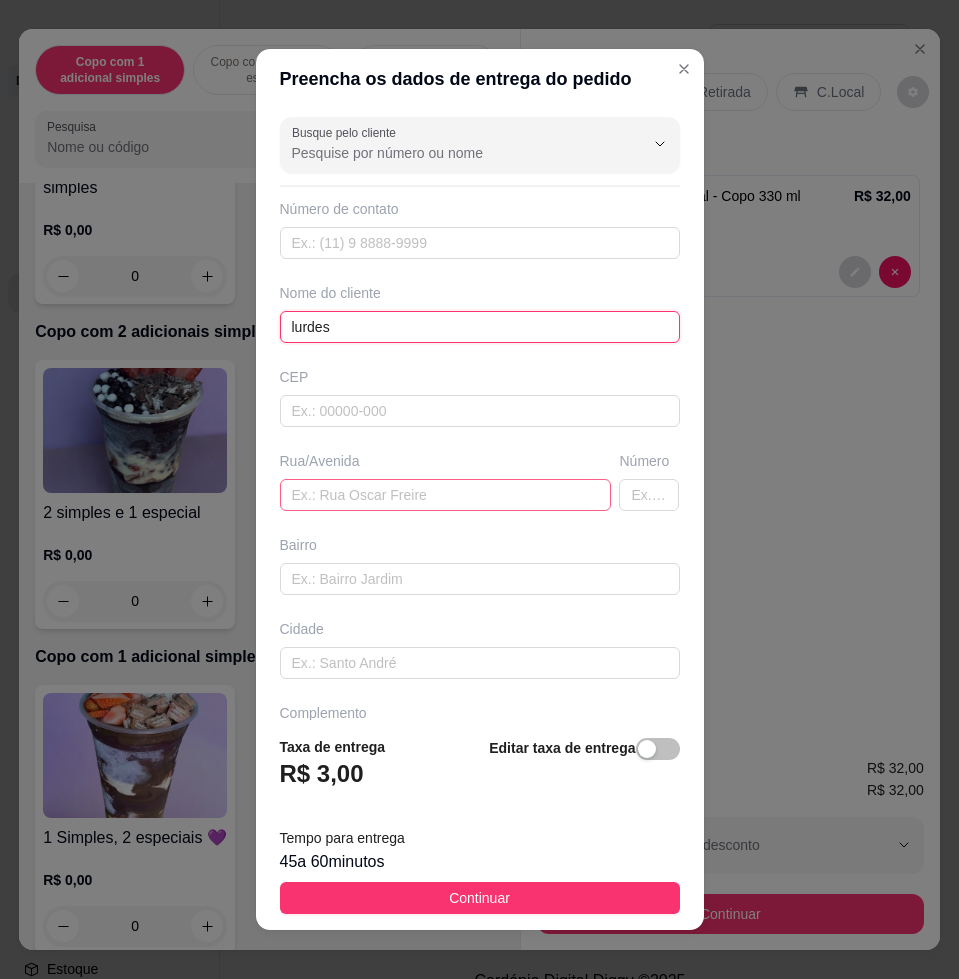 type on "lurdes" 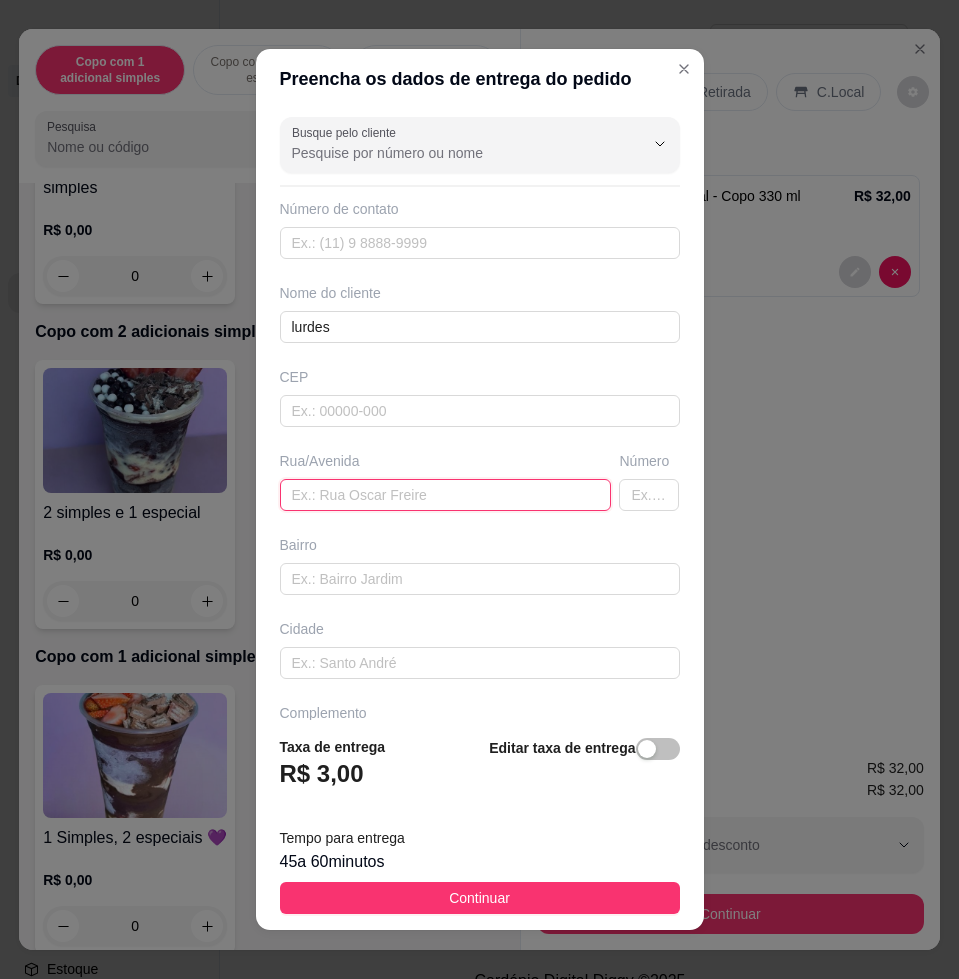 click at bounding box center (446, 495) 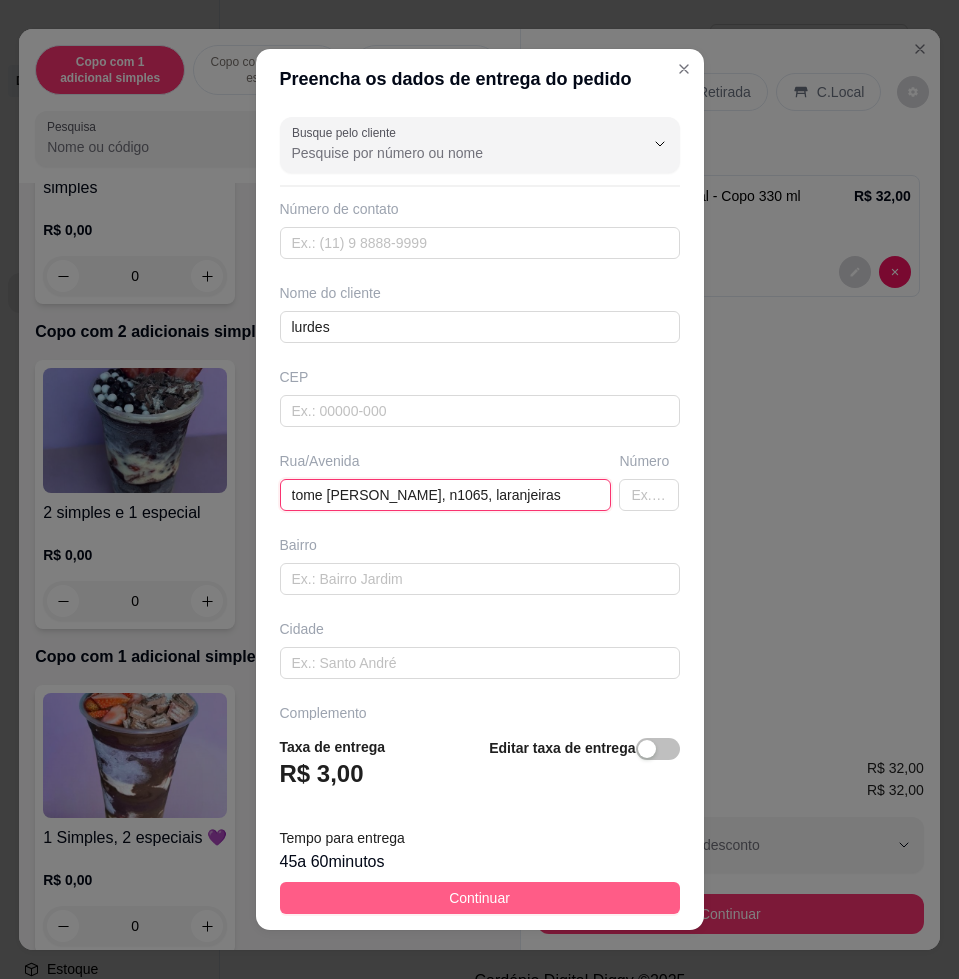 type on "tome emidio de souza, n1065, laranjeiras" 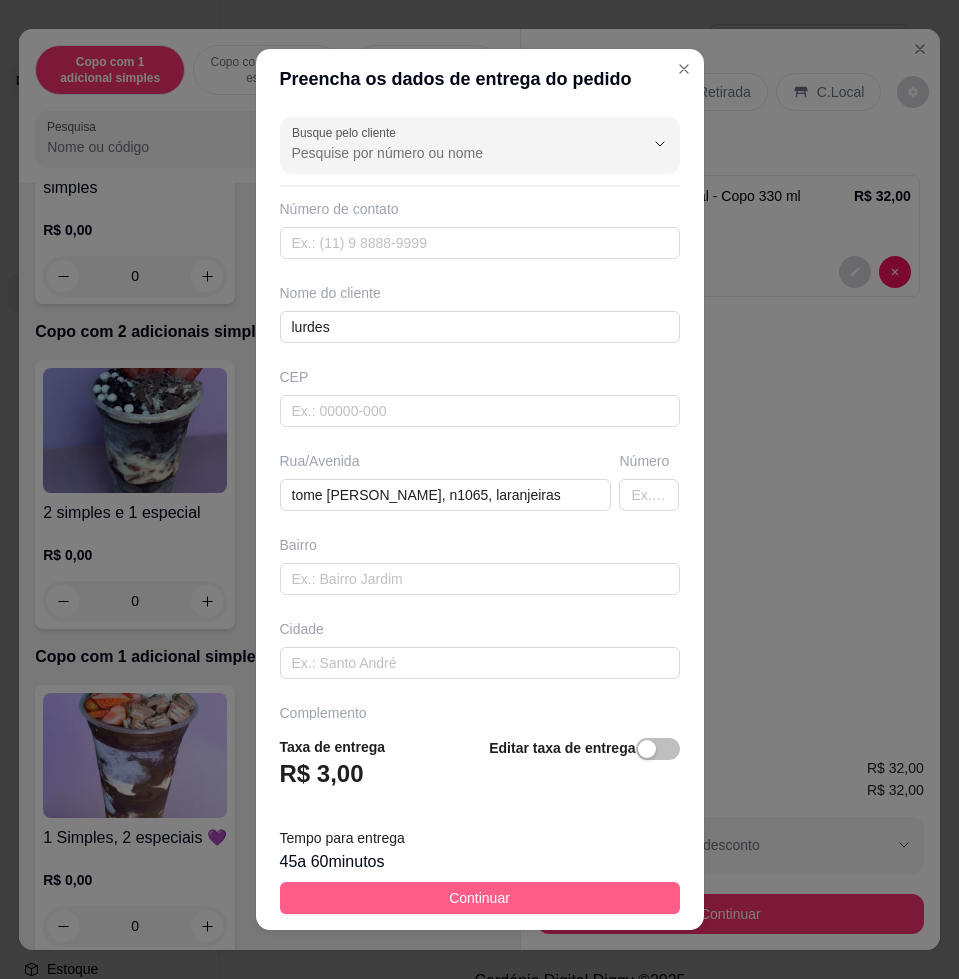 click on "Continuar" at bounding box center (480, 898) 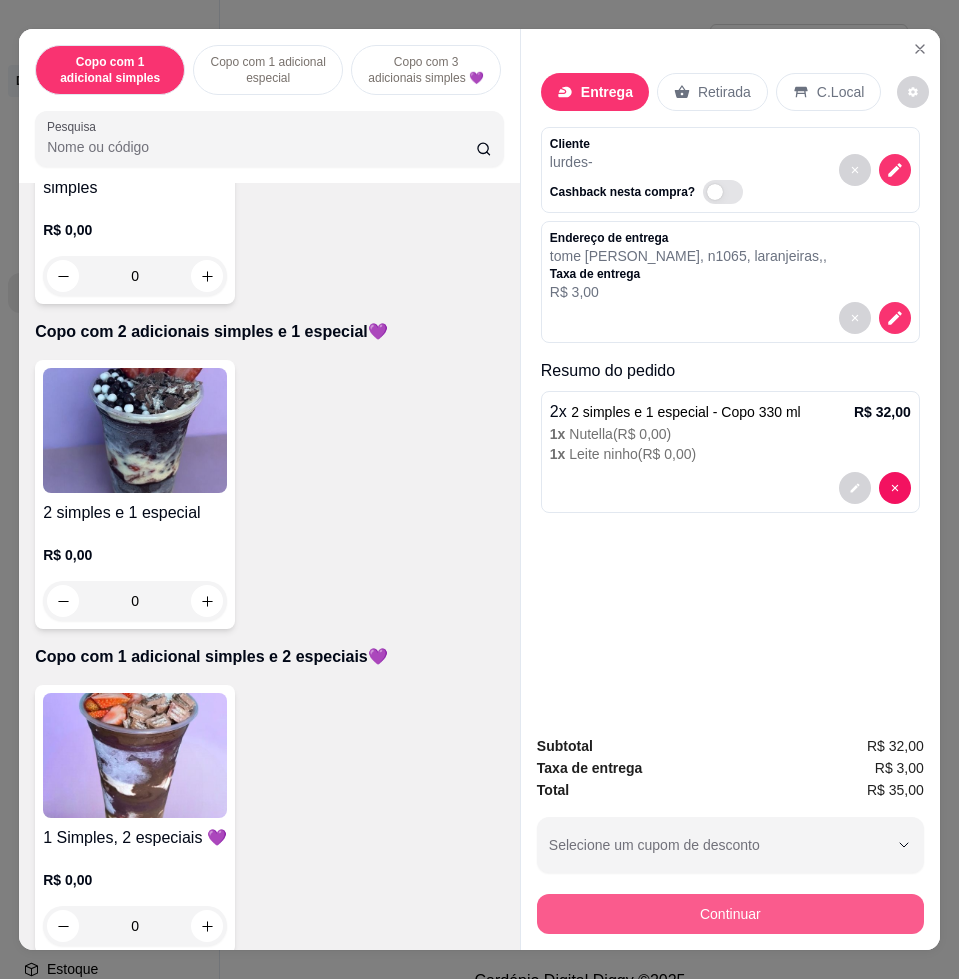 click on "Continuar" at bounding box center [730, 914] 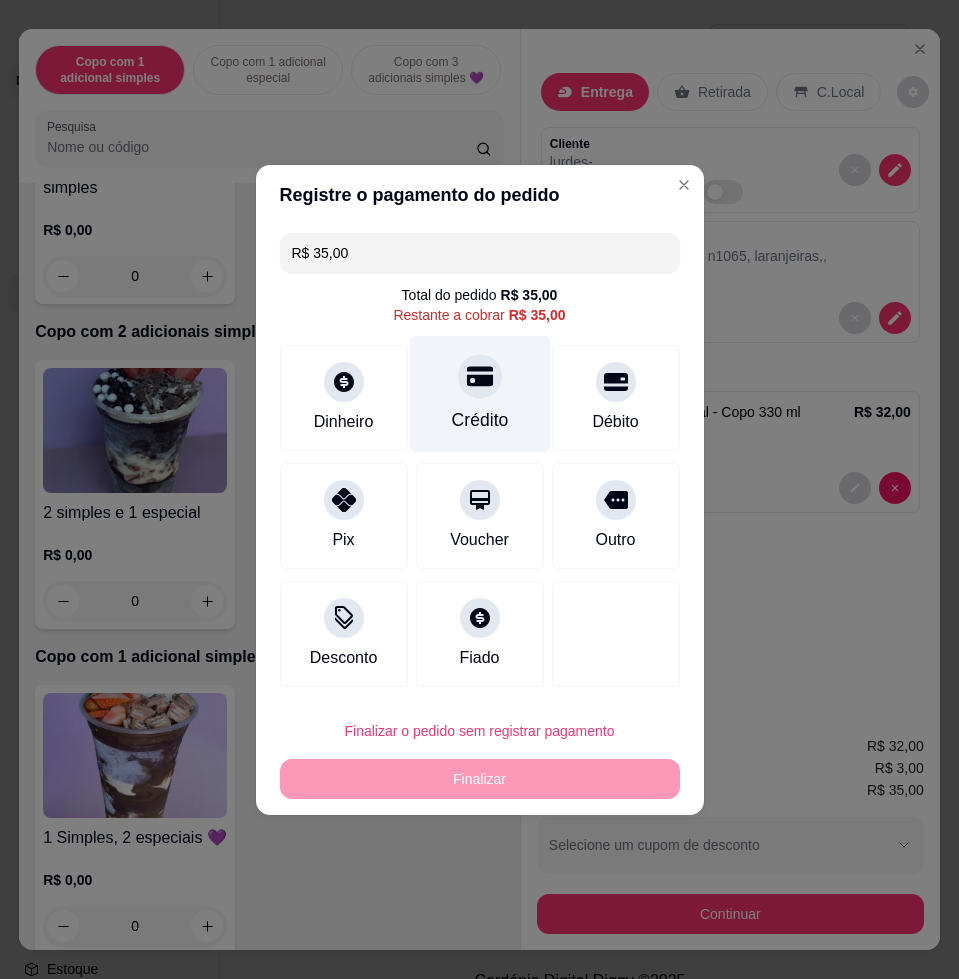 click on "Crédito" at bounding box center [479, 393] 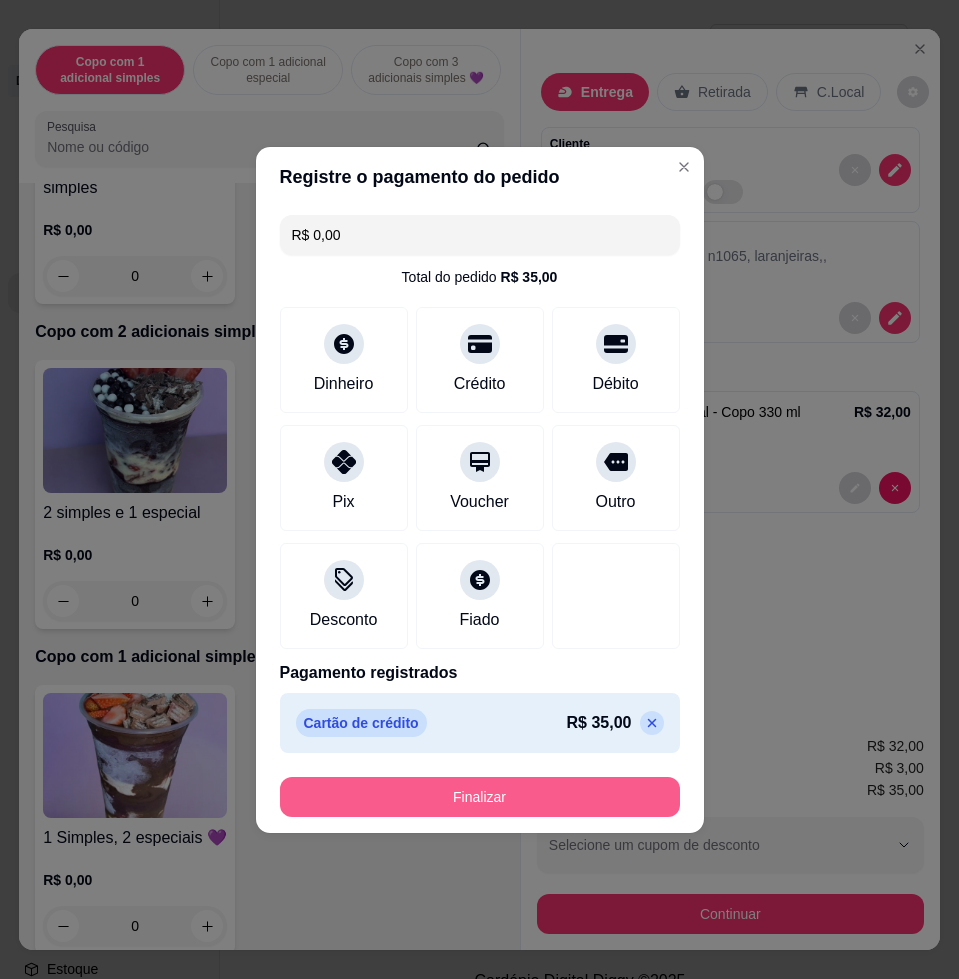 click on "Finalizar" at bounding box center (480, 797) 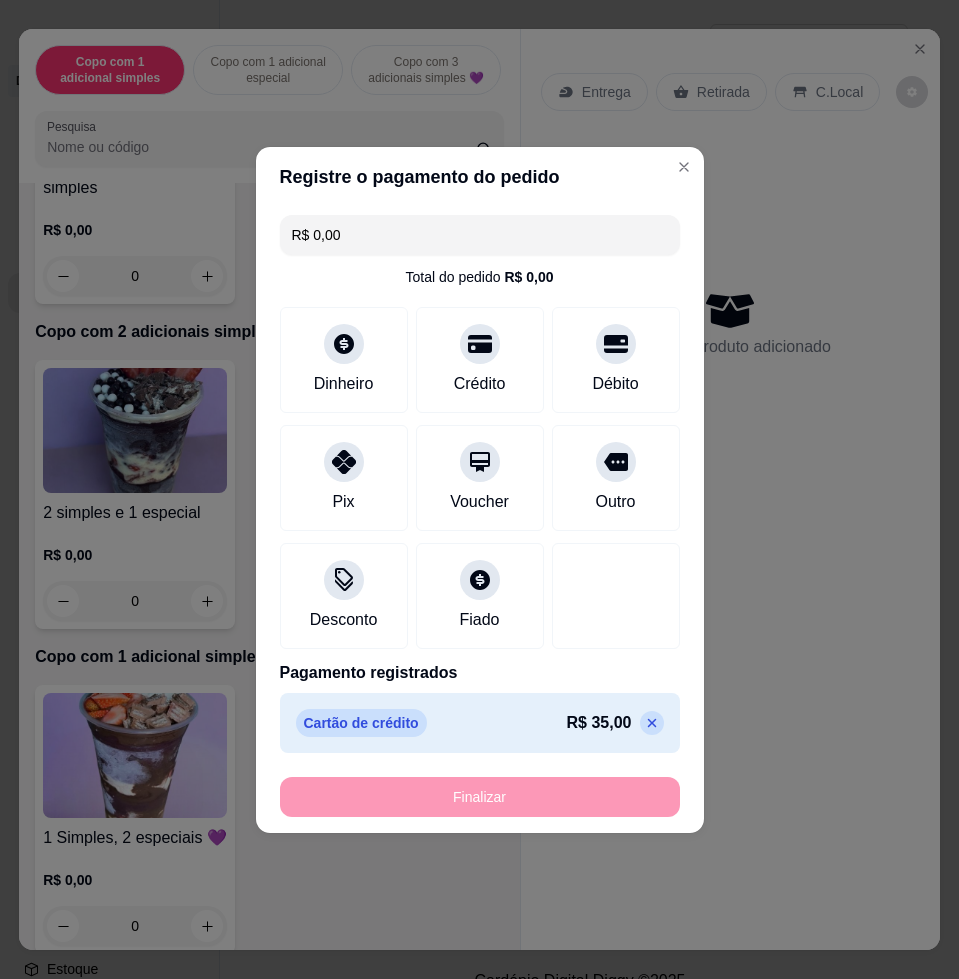 type on "-R$ 35,00" 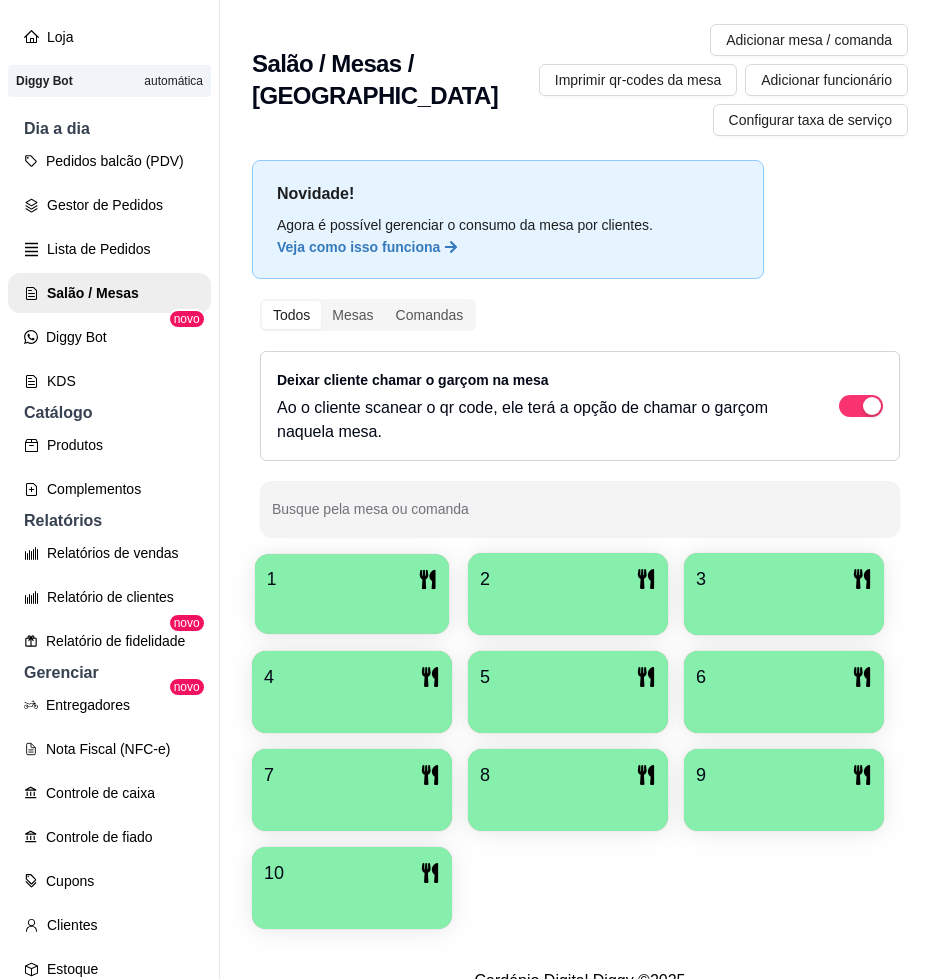 click at bounding box center (352, 607) 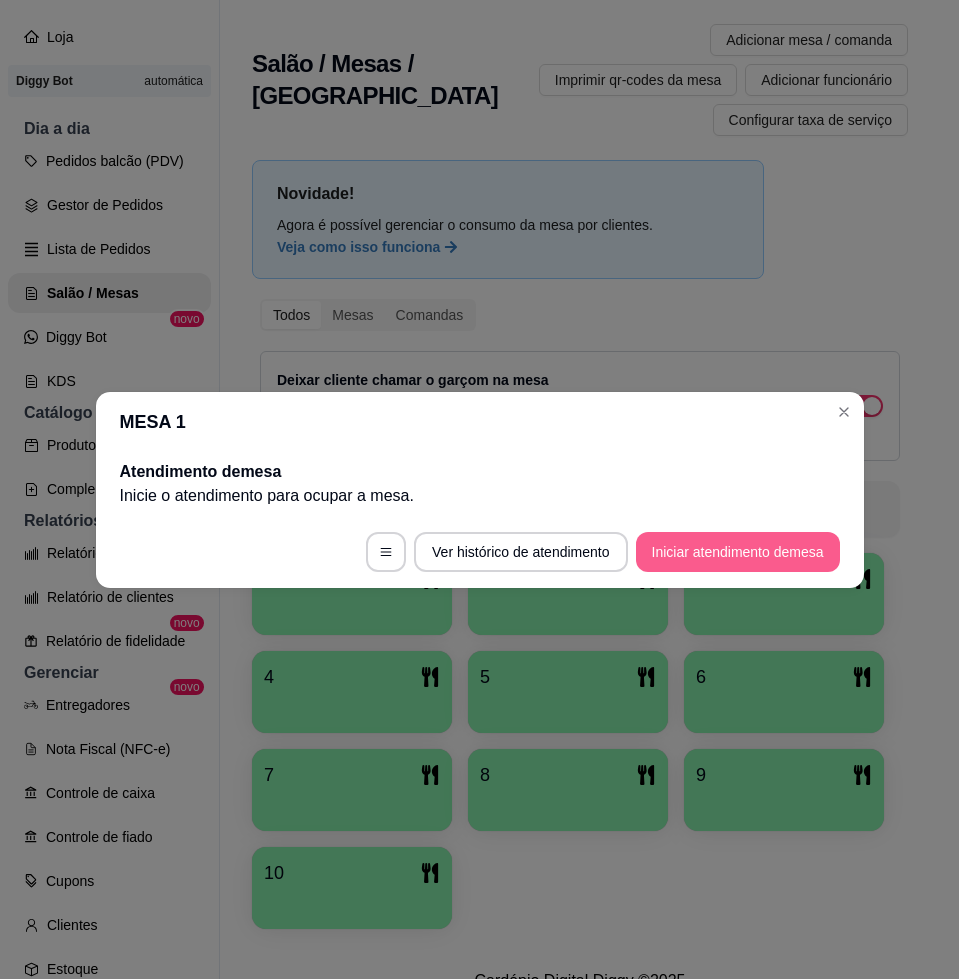 click on "Iniciar atendimento de  mesa" at bounding box center [738, 552] 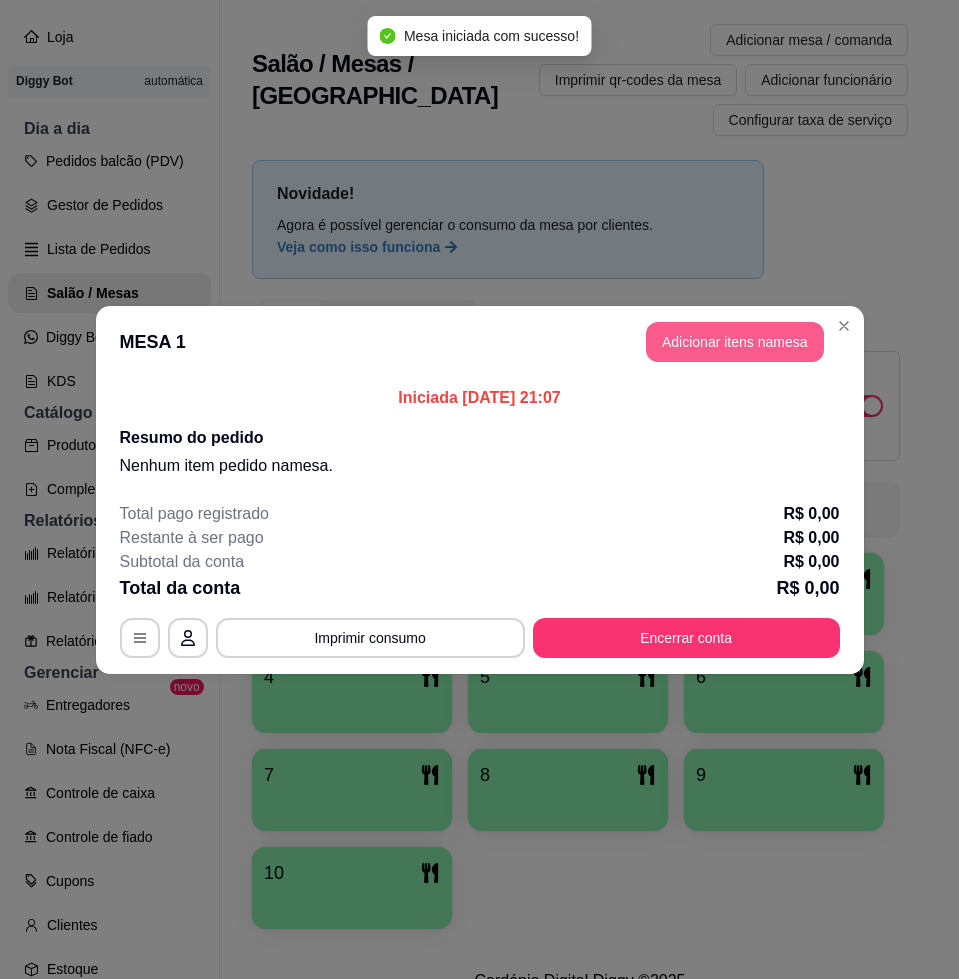 click on "Adicionar itens na  mesa" at bounding box center (735, 342) 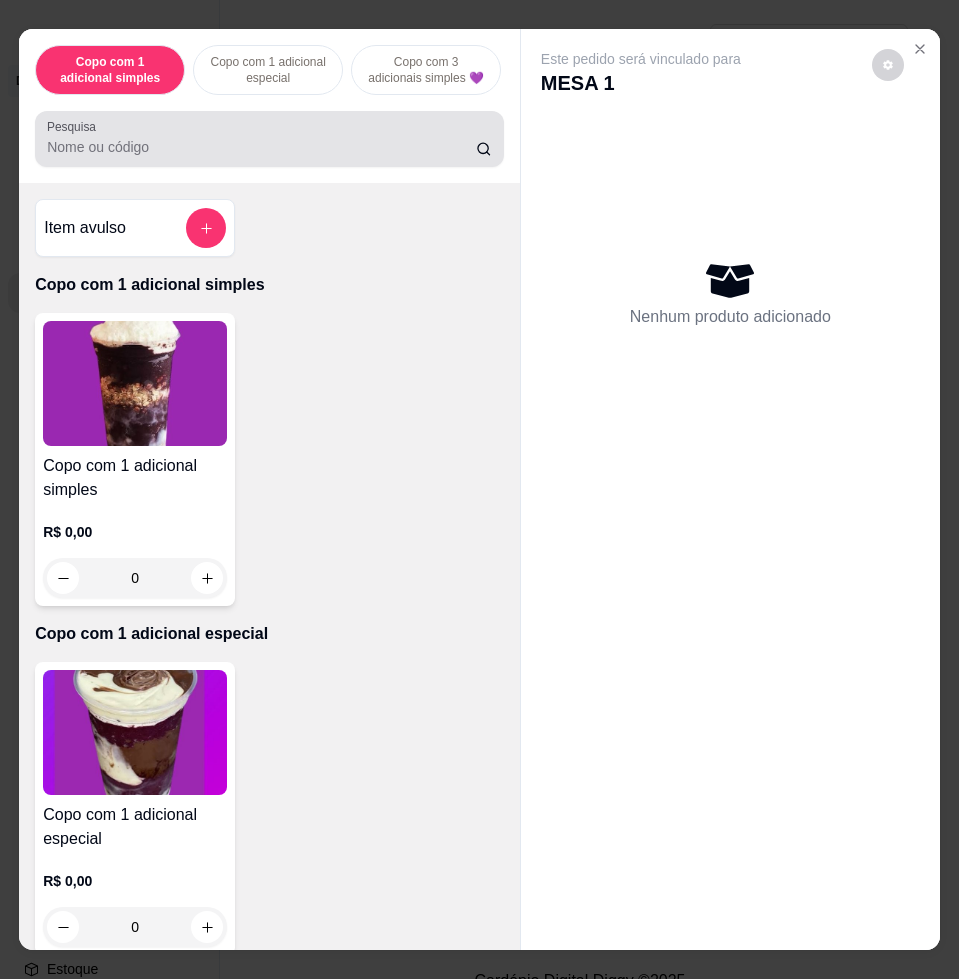 click on "Copo com 1 adicional simples  Copo com 1 adicional especial  Copo com 3 adicionais simples 💜 Copo com 2 adicionais simples e 1 especial💜  Copo com 1 adicional simples e 2 especiais💜  Copo com 3 adicionais especiais  💜 Copo de açaí puro 💜 Açaí na marmita 💜 Barca de açaí 💜 Barca de açaí 💜 Pote 1 litro puro 💜 Pote 2 litros puro 💜 Pote 1 litro recheado com creme laka💜 Pote 1 litro recheado com creme de nutella💜 Escolha seus adicionais a parte  Fondue Fondue na tijela💜 Pote 1 litro de sorvete  Sorvetes Bolas Milk-shake  Roleta P (500 ml)  Roleta de açaí 💜 Picolé  SORVETE 0% DE AÇÚCAR 200 ml  Pote 1,8 litros   Bombons Skimos (8 unidades) Cascão 2 bolas Casquinha  Cestinha 2 bolas Combo Família 💜 Marmita P (350 ml)  Marmita de açaí G (1100 ml) Petit Gâteau Milk shake gourmet Bebidas  Doces Pesquisa" at bounding box center [269, 106] 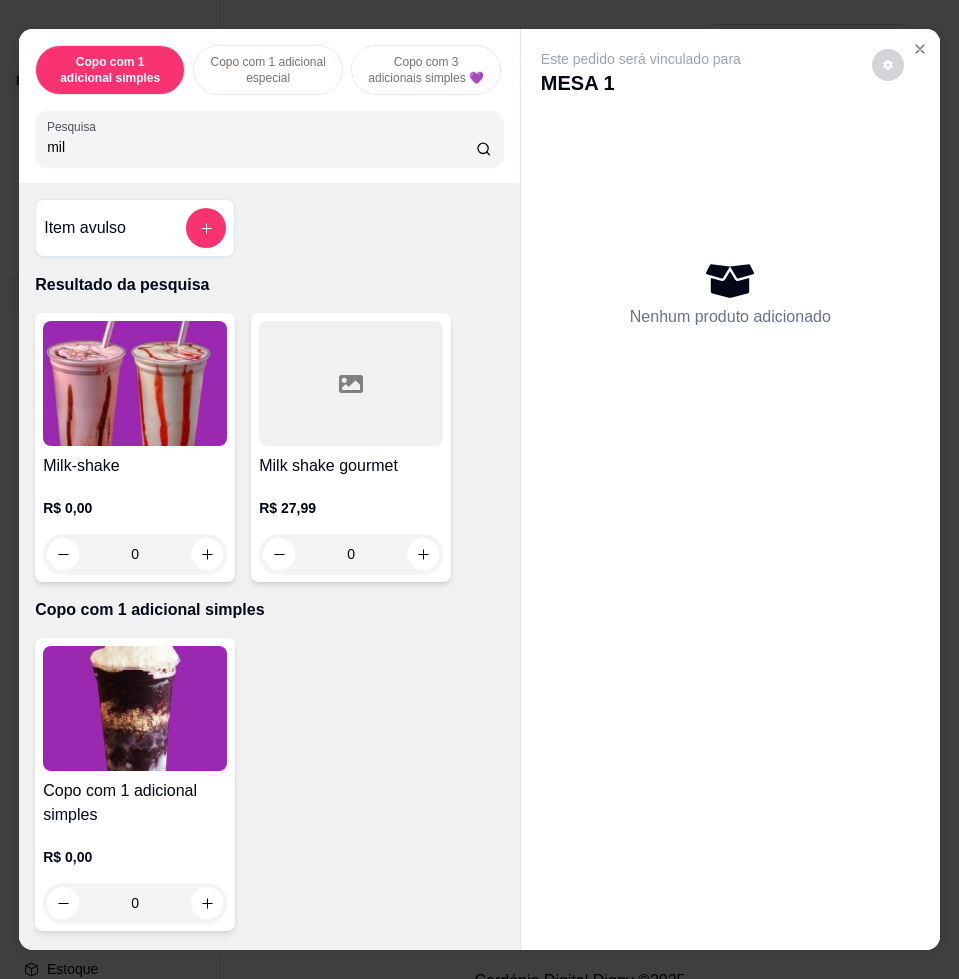 type on "mil" 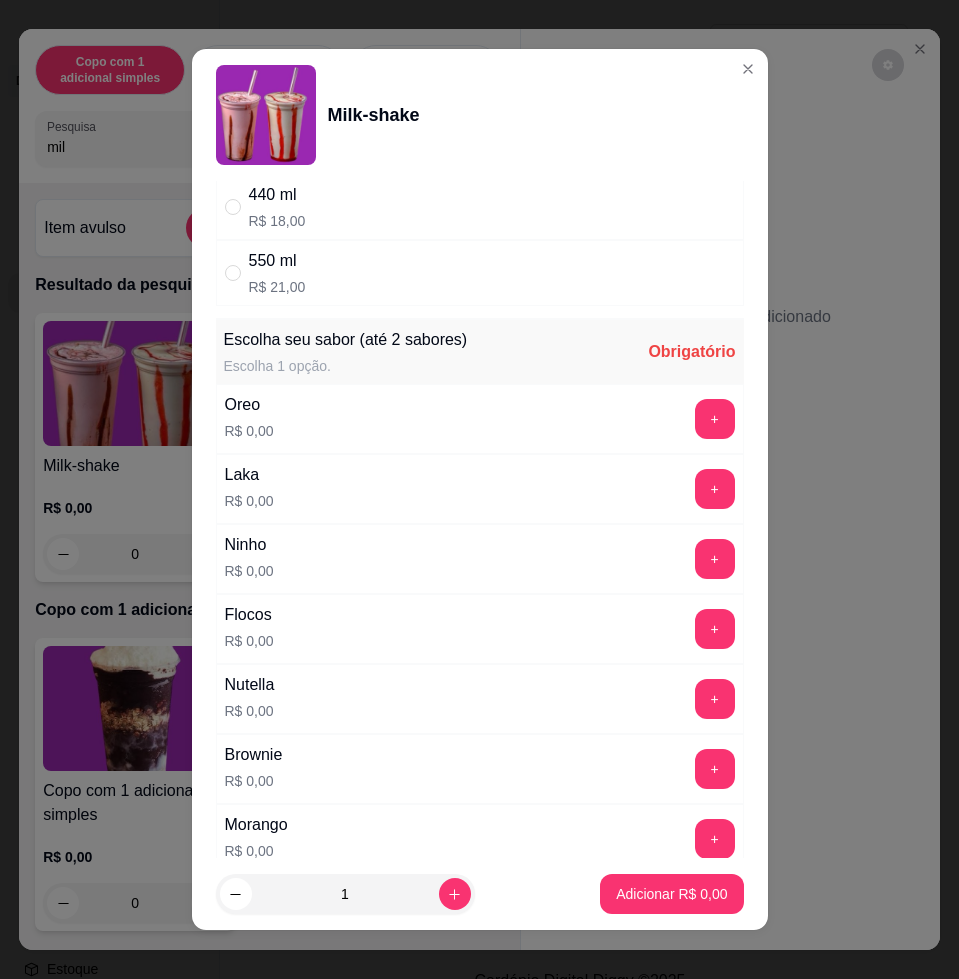 scroll, scrollTop: 0, scrollLeft: 0, axis: both 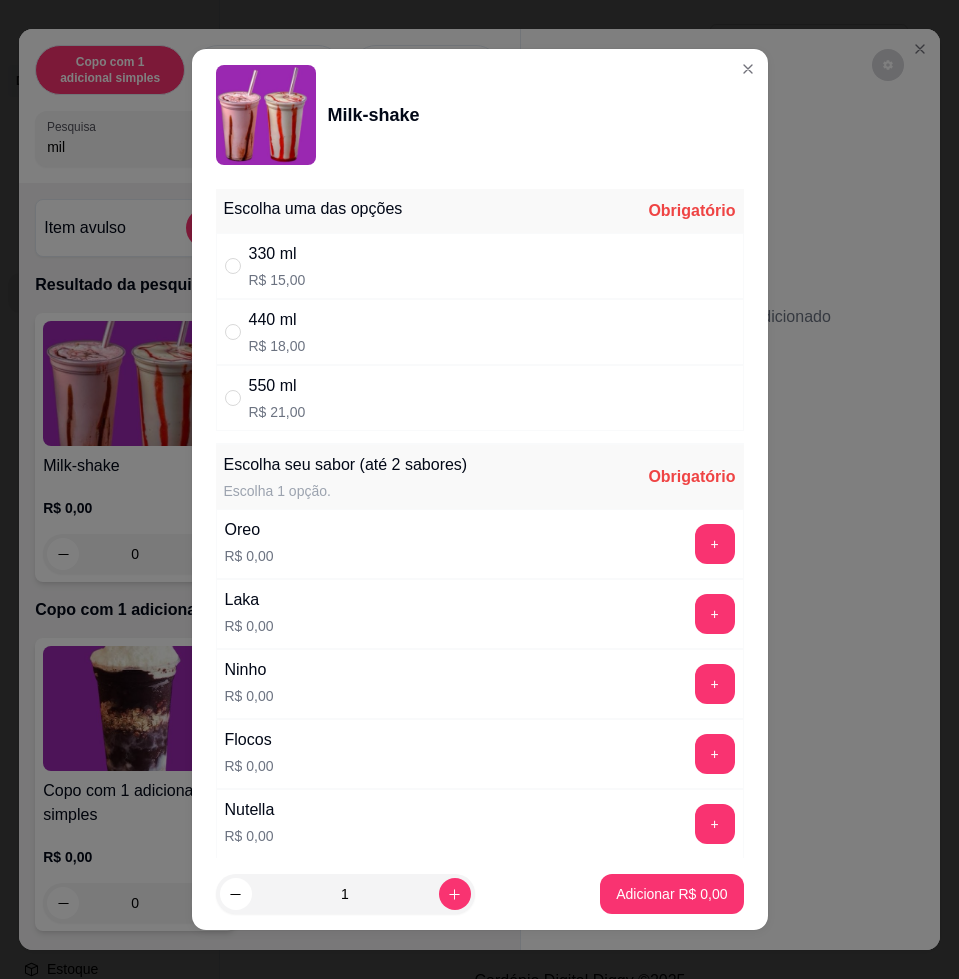 click on "440 ml R$ 18,00" at bounding box center [480, 332] 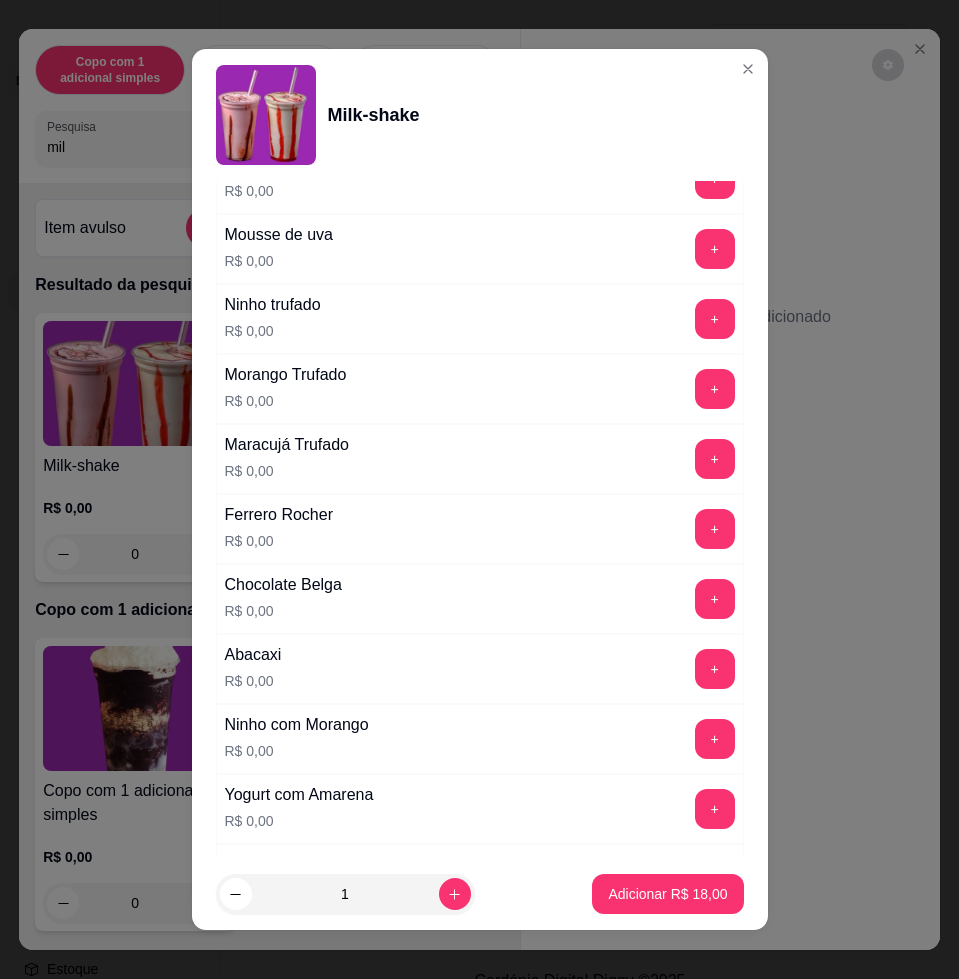 scroll, scrollTop: 1831, scrollLeft: 0, axis: vertical 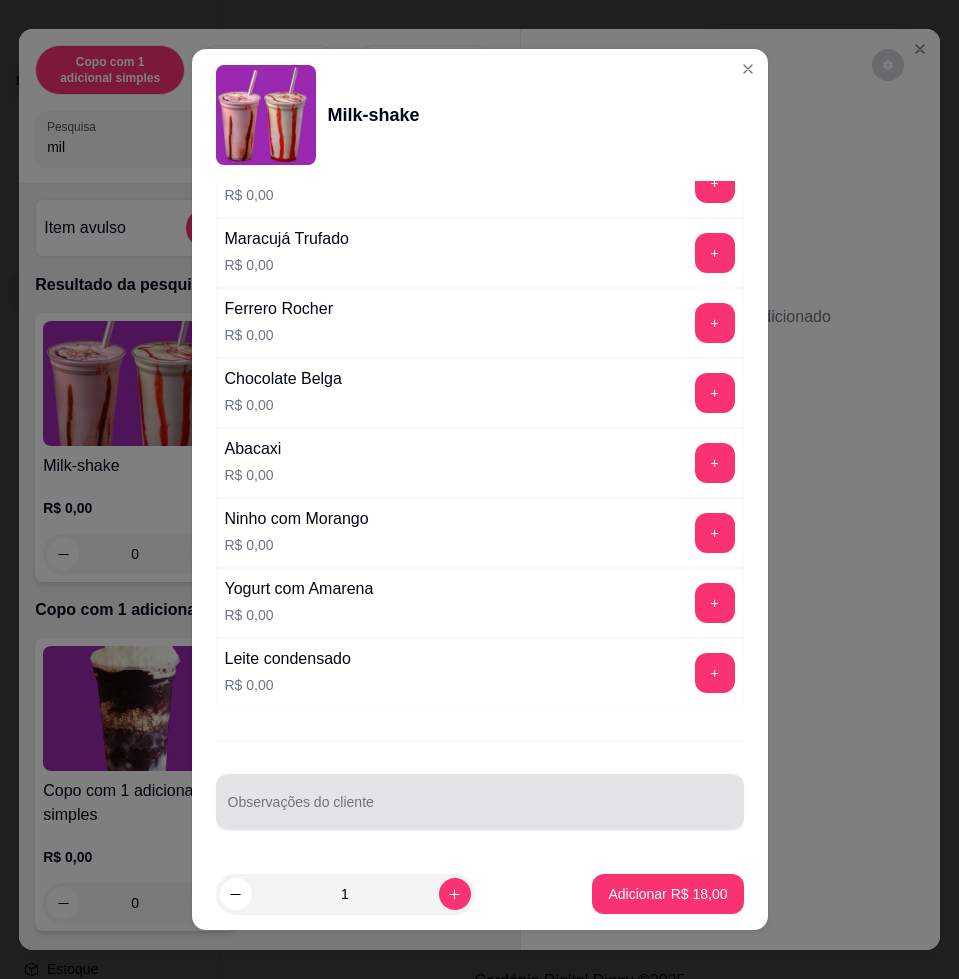 drag, startPoint x: 390, startPoint y: 806, endPoint x: 382, endPoint y: 797, distance: 12.0415945 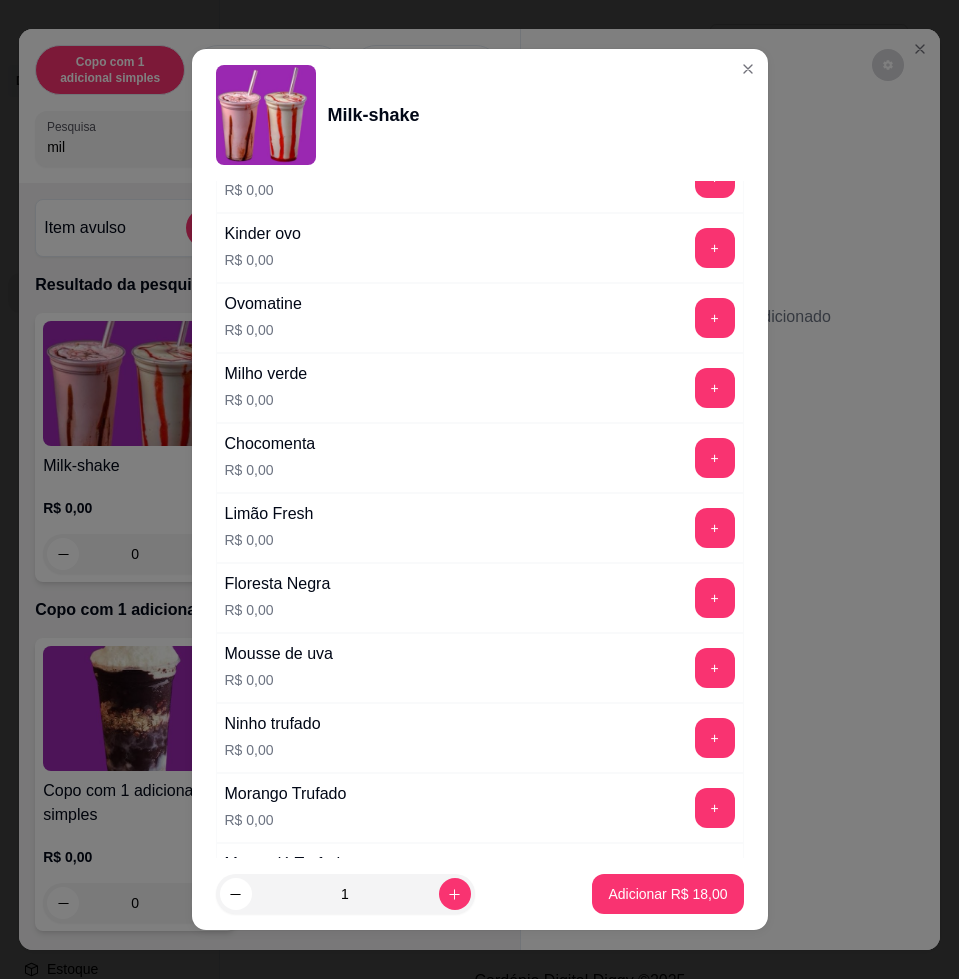 scroll, scrollTop: 956, scrollLeft: 0, axis: vertical 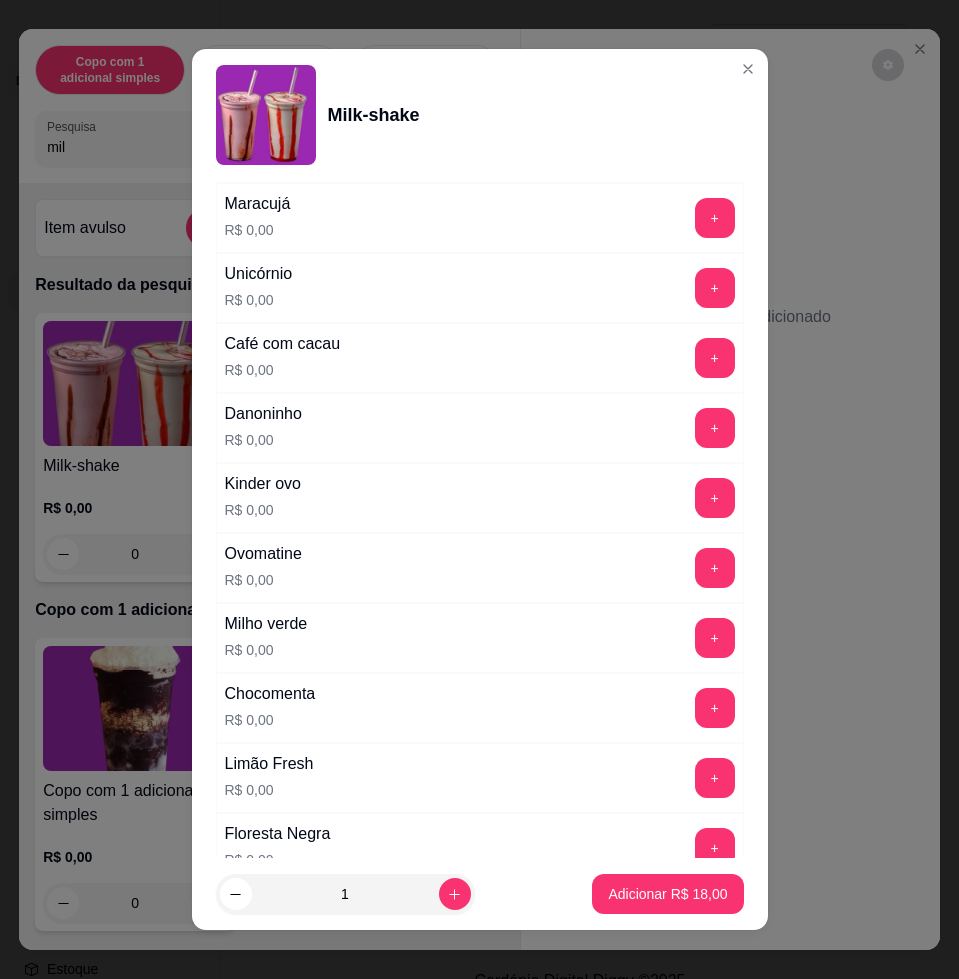 type on "tomar gabriel" 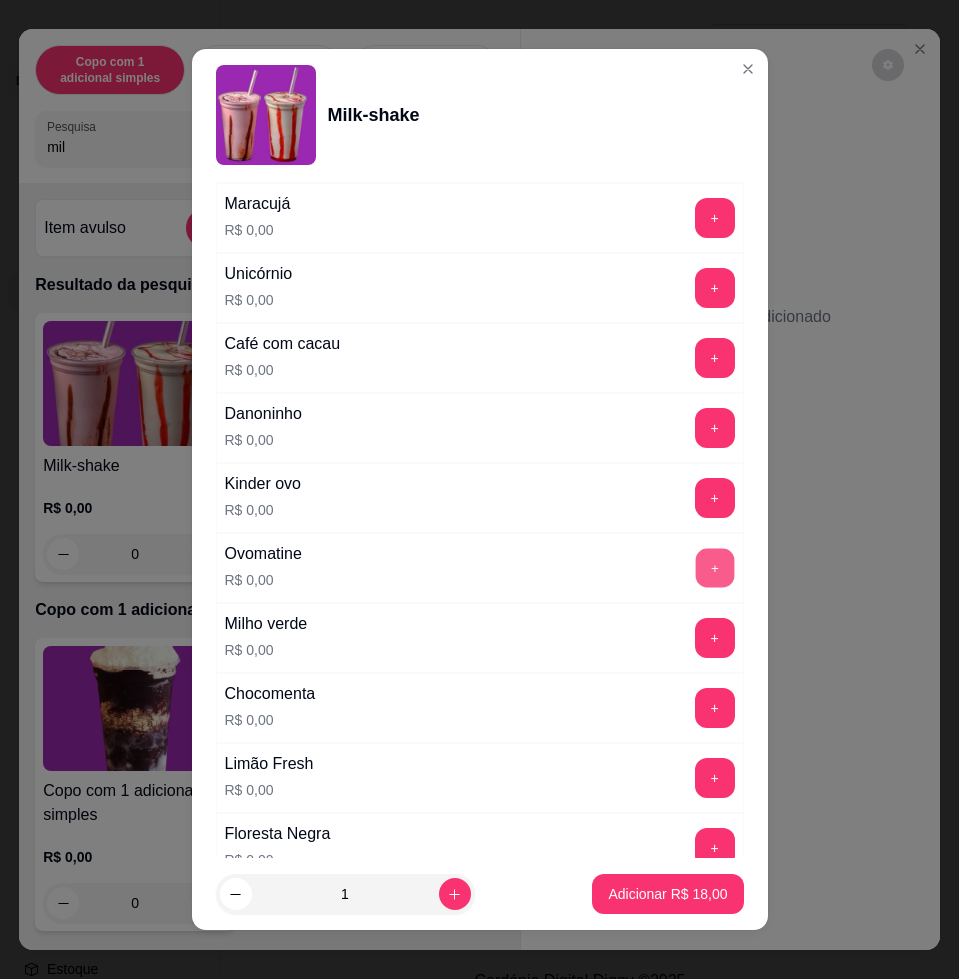 click on "+" at bounding box center [714, 568] 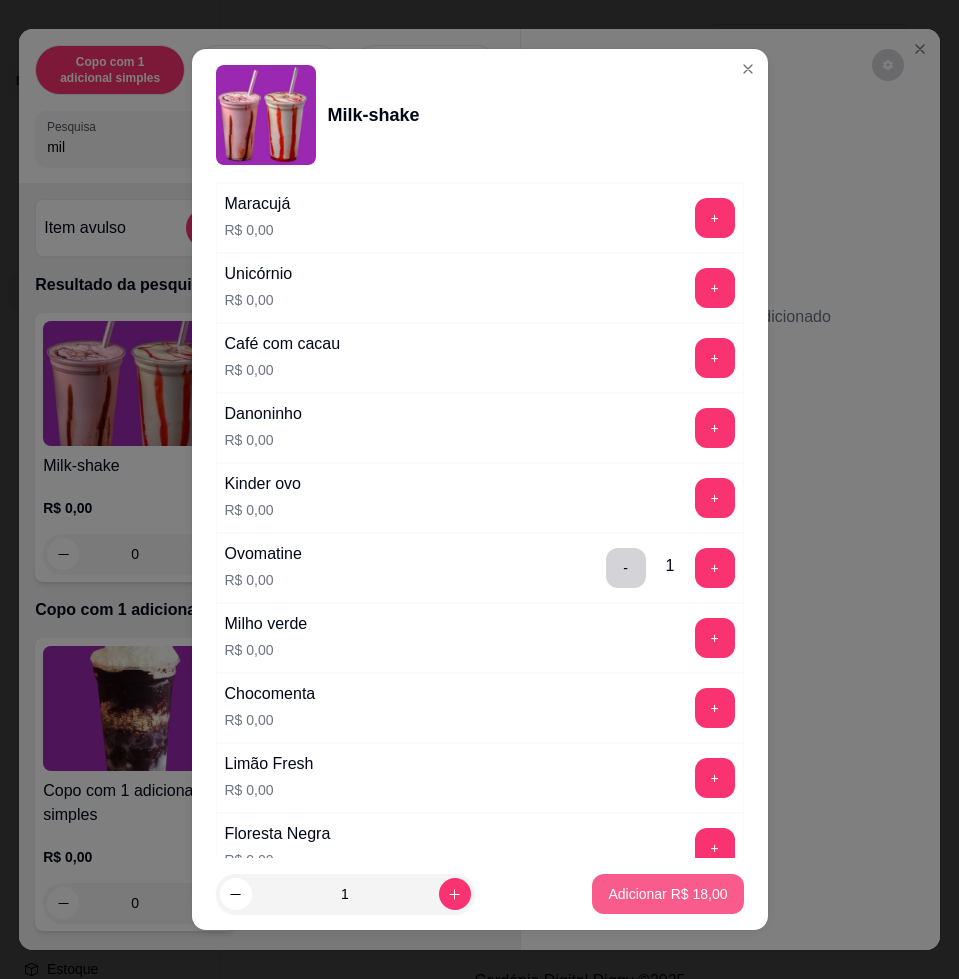 click on "Adicionar   R$ 18,00" at bounding box center (667, 894) 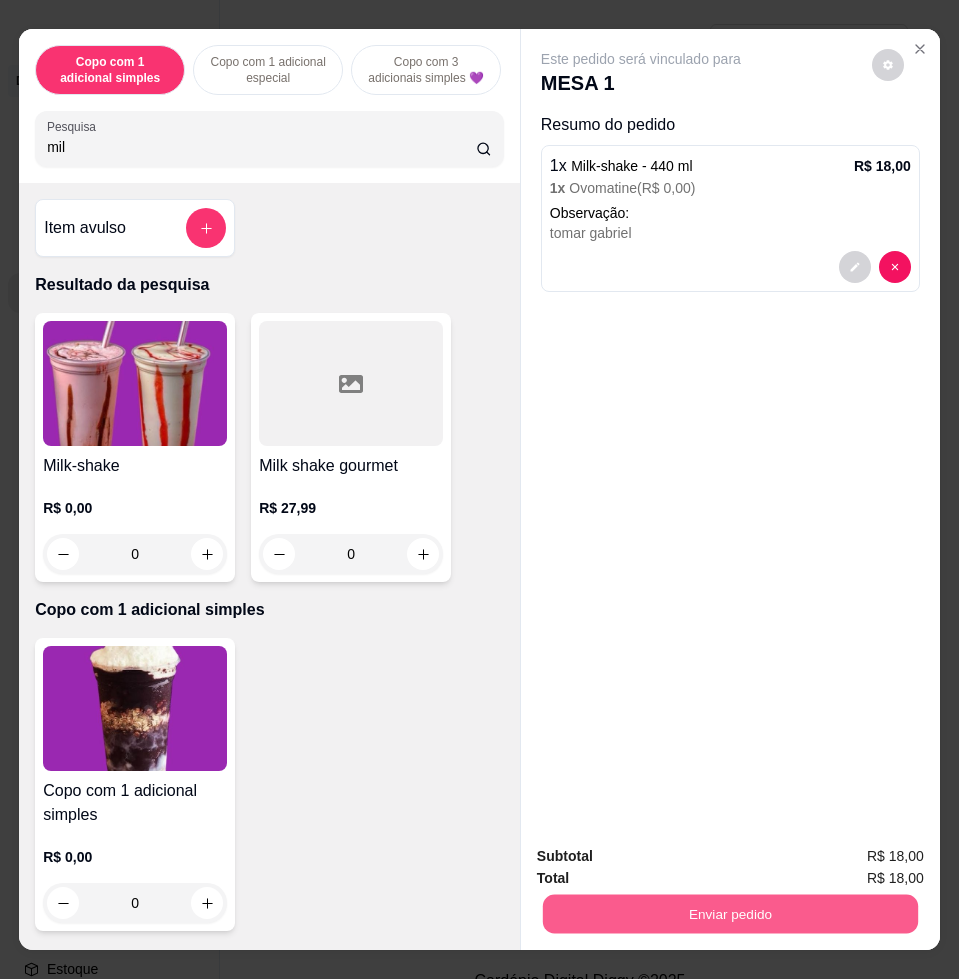 click on "Enviar pedido" at bounding box center (730, 913) 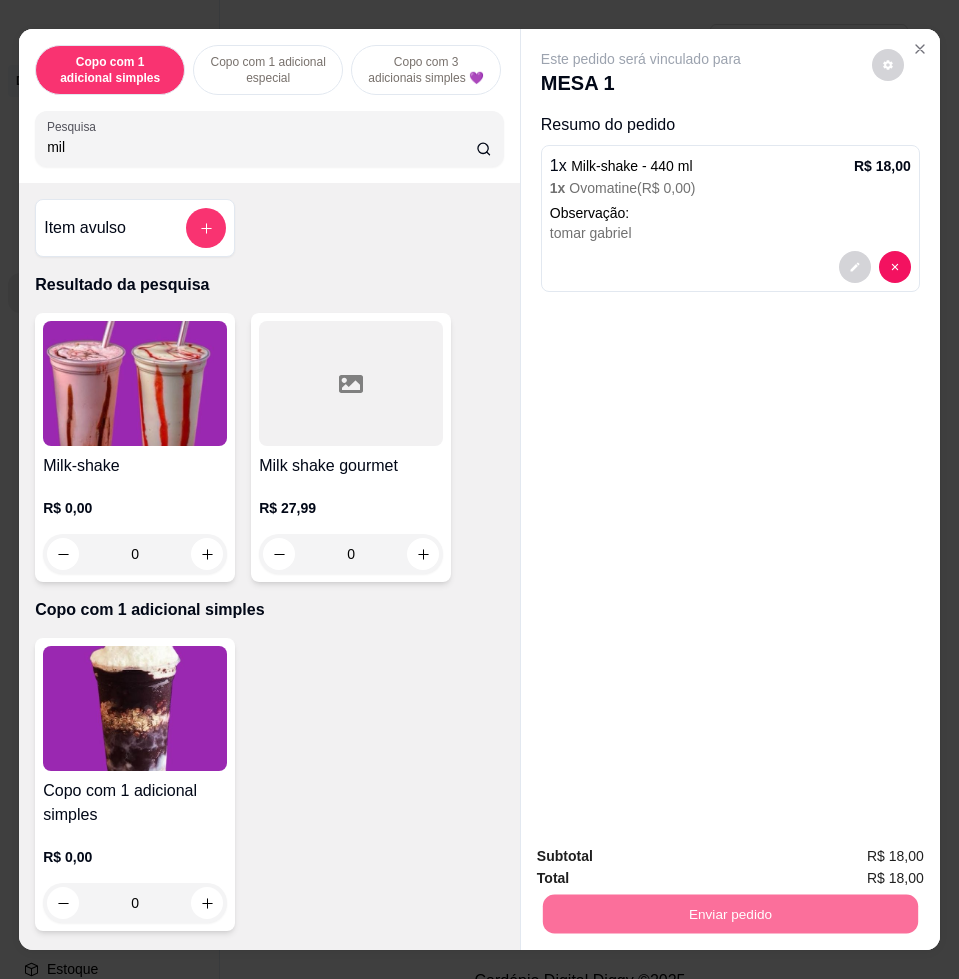 click on "Não registrar e enviar pedido" at bounding box center [662, 855] 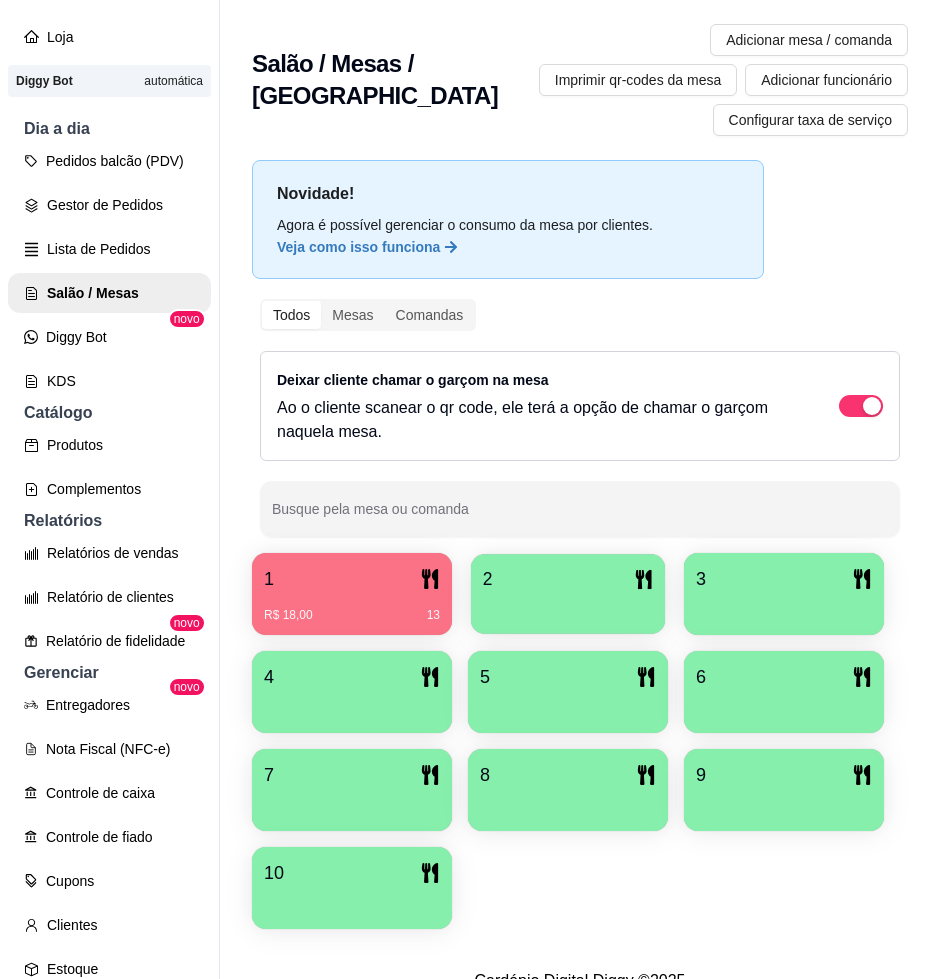 click on "2" at bounding box center (568, 579) 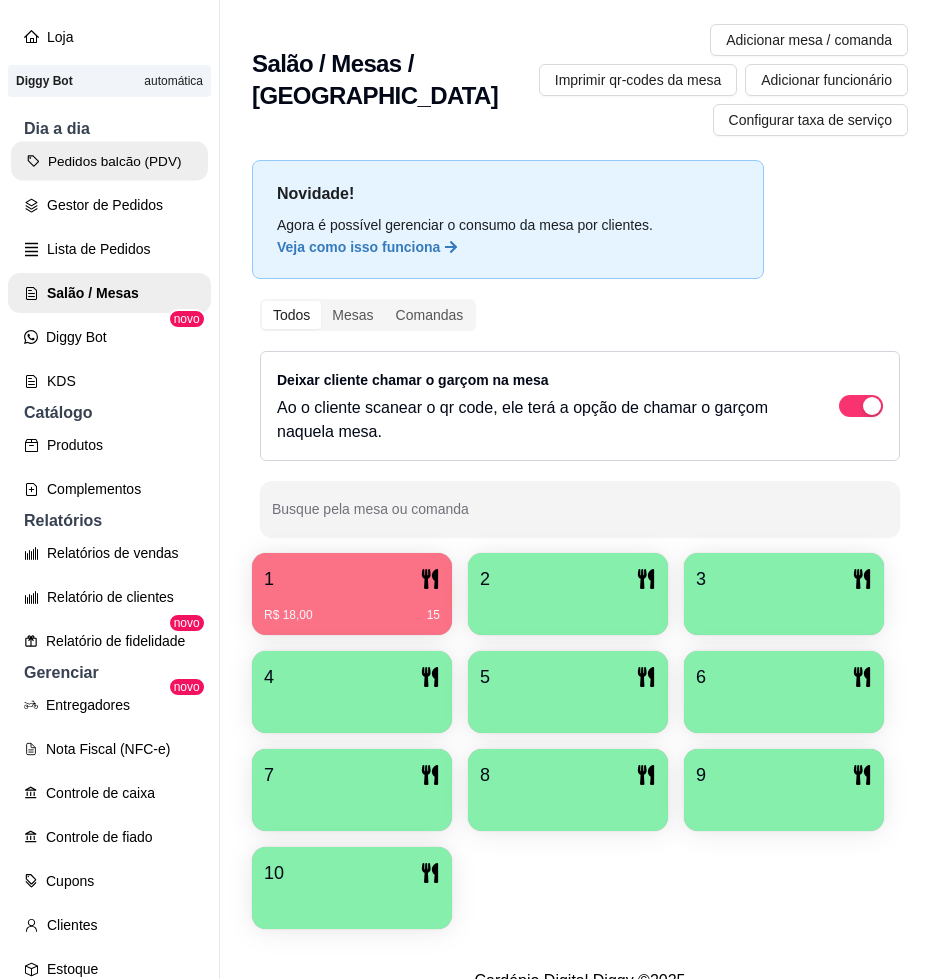 click on "Pedidos balcão (PDV)" at bounding box center [109, 161] 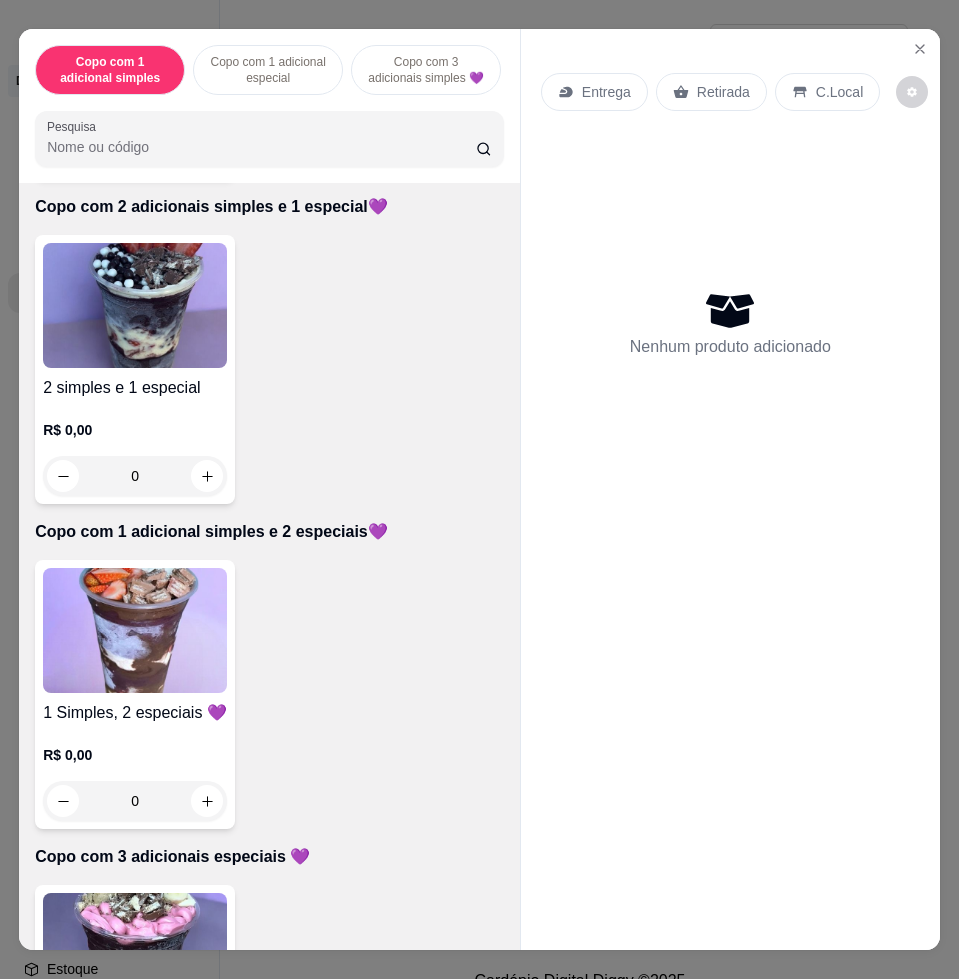 scroll, scrollTop: 1250, scrollLeft: 0, axis: vertical 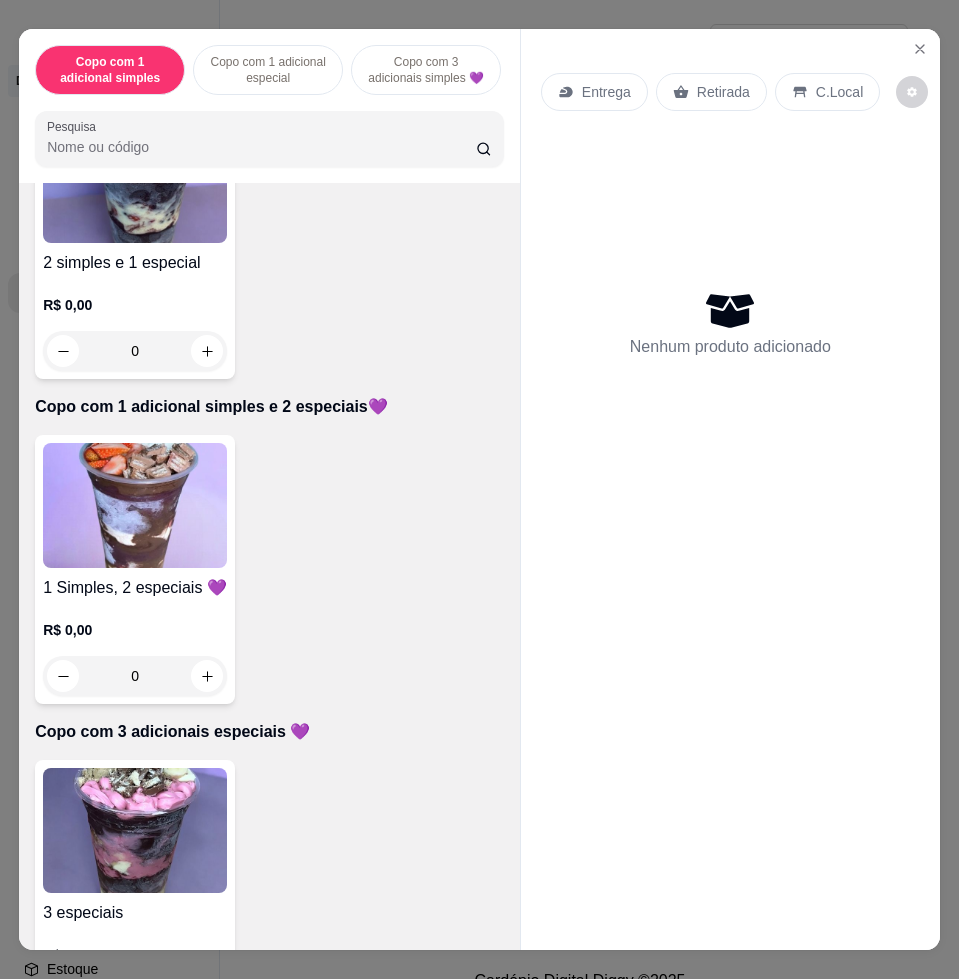 click at bounding box center (135, 505) 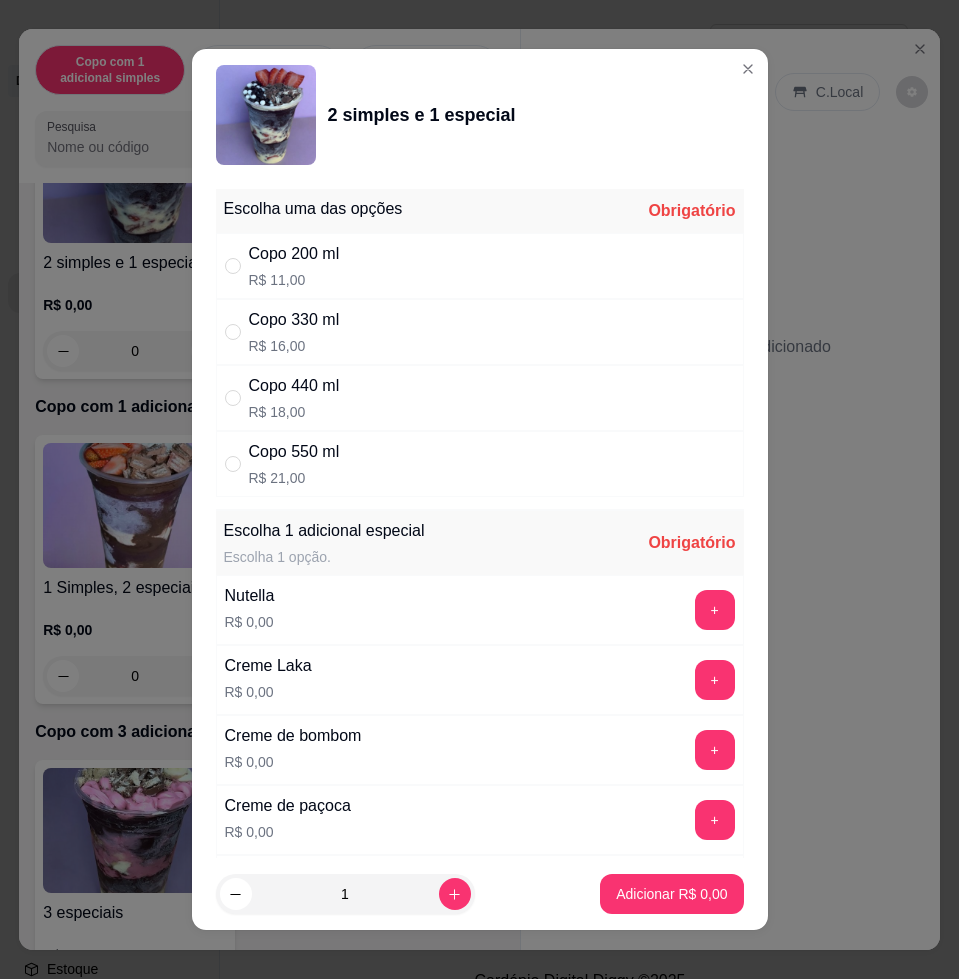 click on "Copo 440 ml  R$ 18,00" at bounding box center (480, 398) 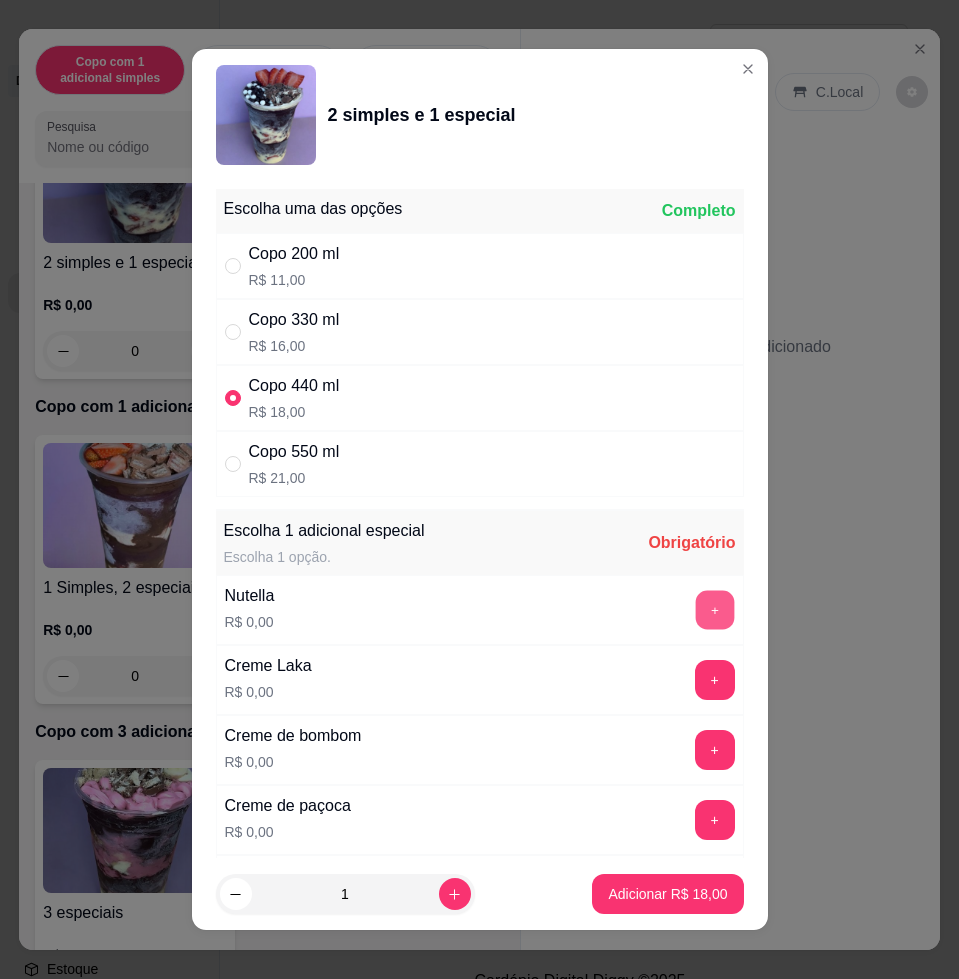 click on "+" at bounding box center [714, 610] 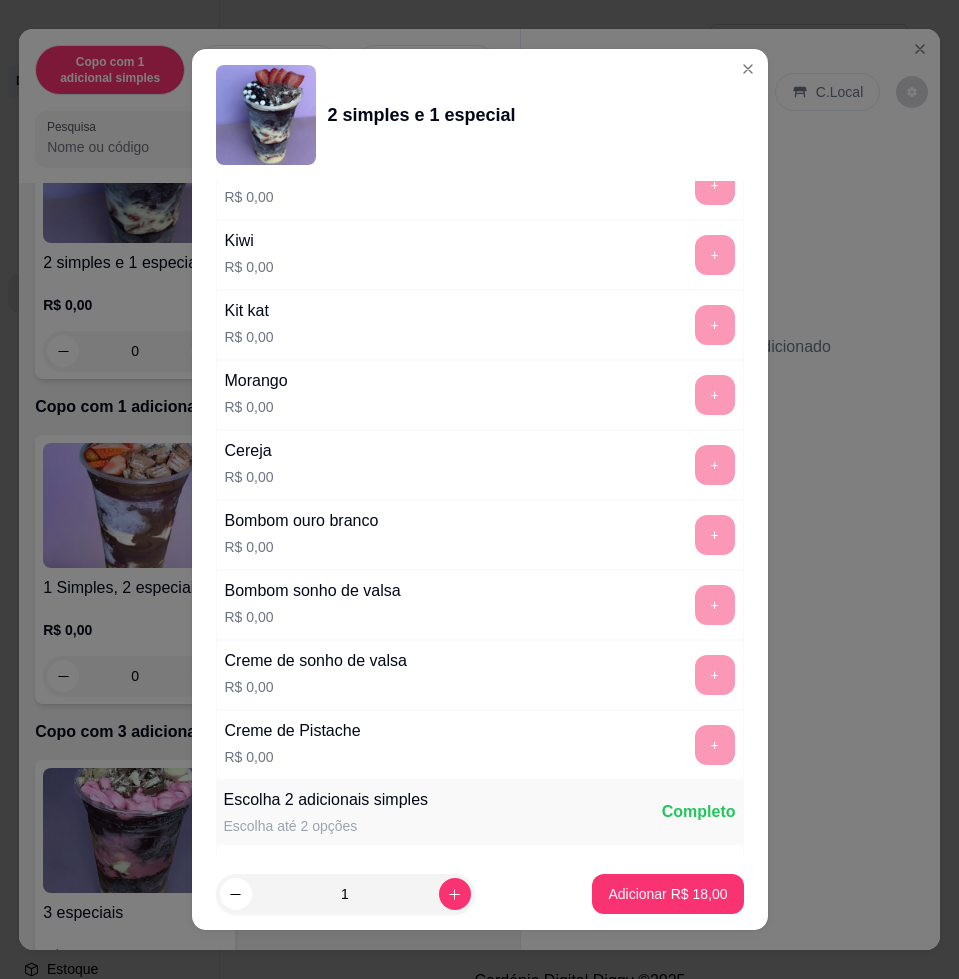 scroll, scrollTop: 1625, scrollLeft: 0, axis: vertical 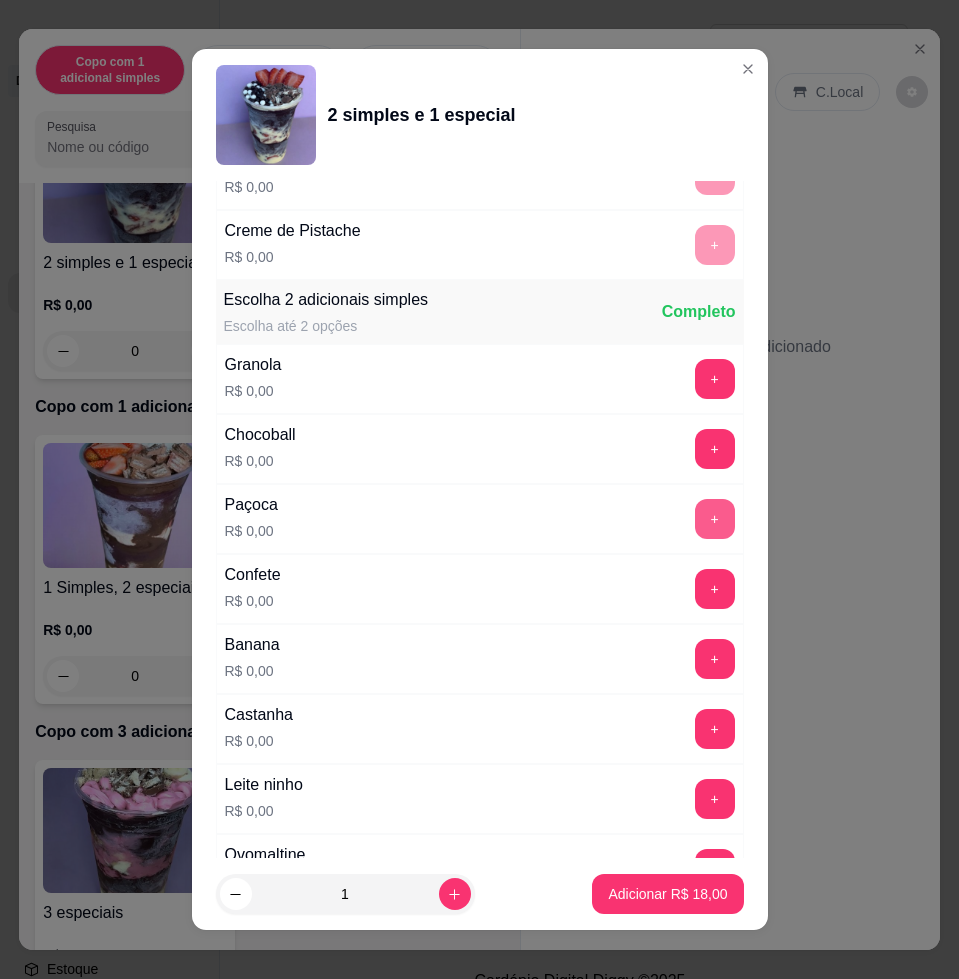 click on "+" at bounding box center (715, 519) 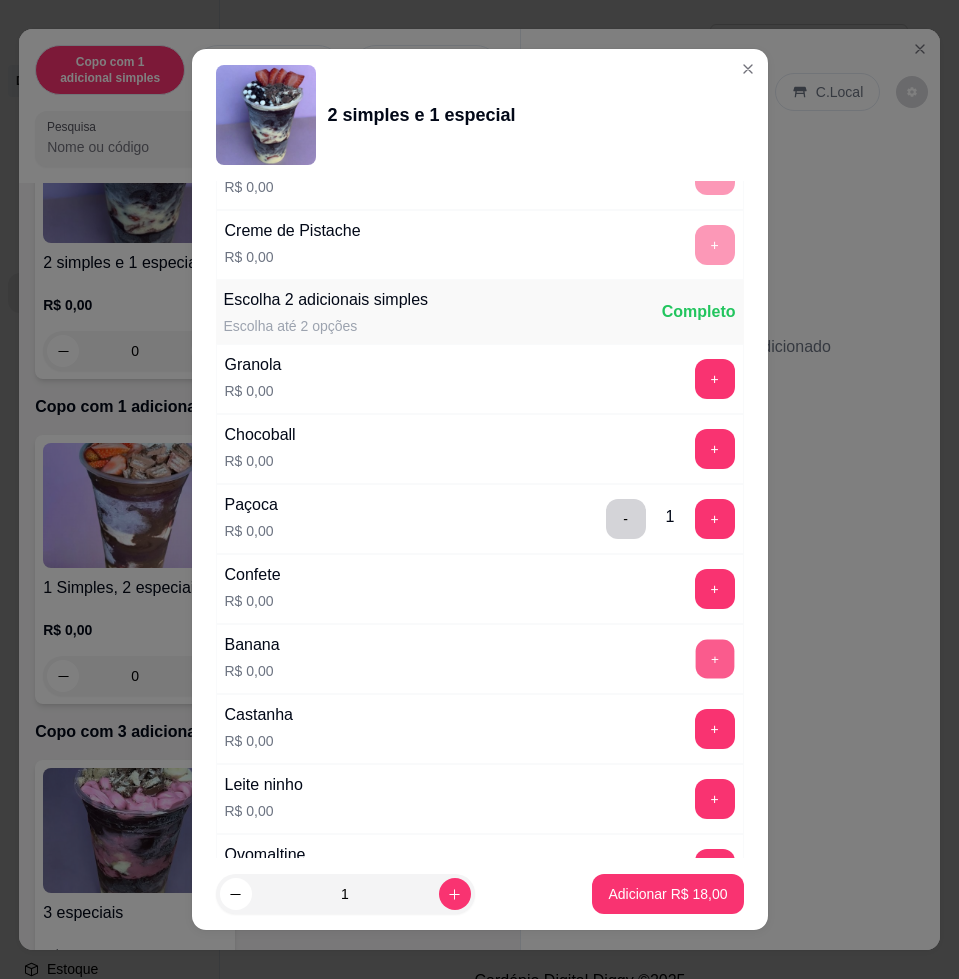 click on "+" at bounding box center (714, 659) 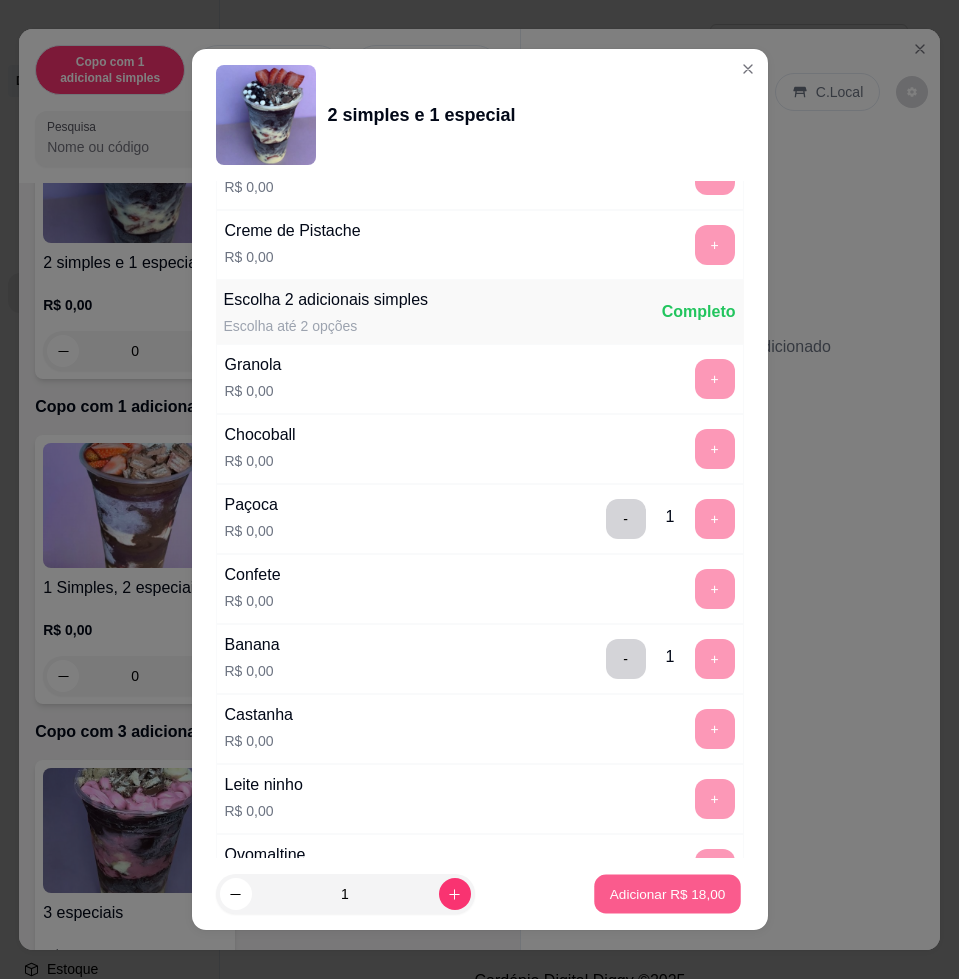 click on "Adicionar   R$ 18,00" at bounding box center (668, 894) 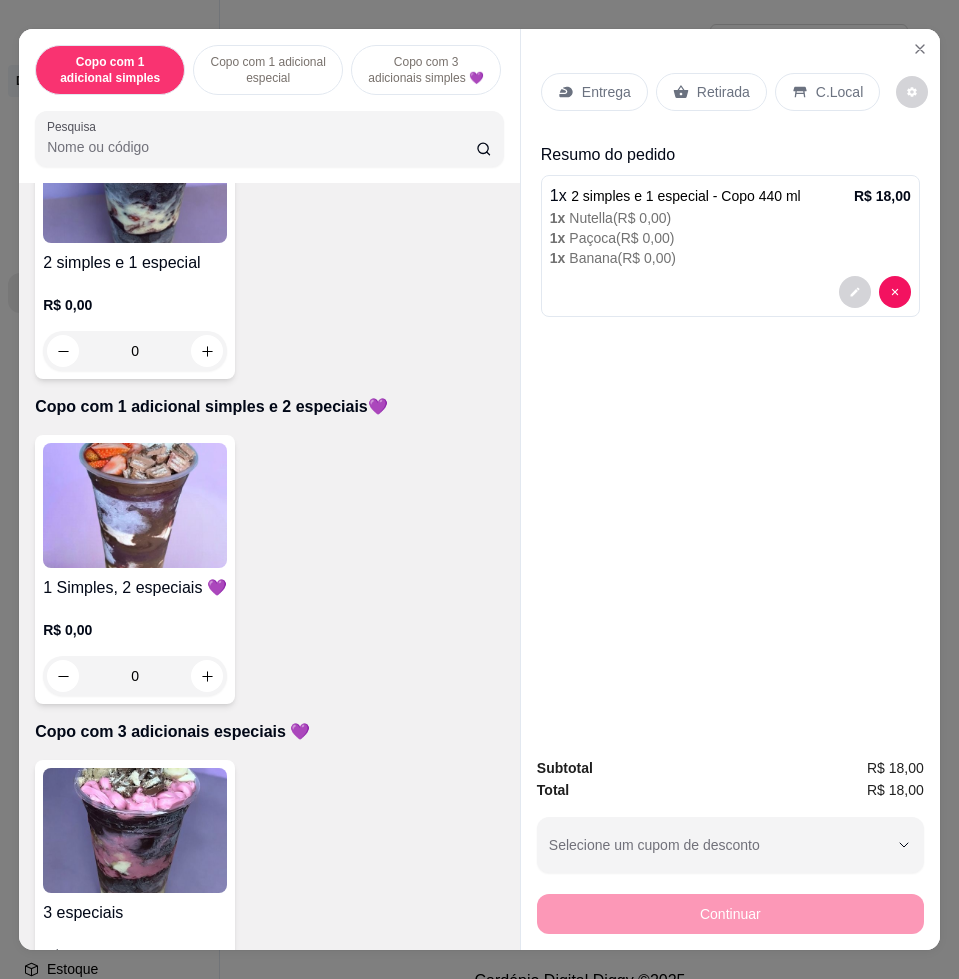click at bounding box center [135, 505] 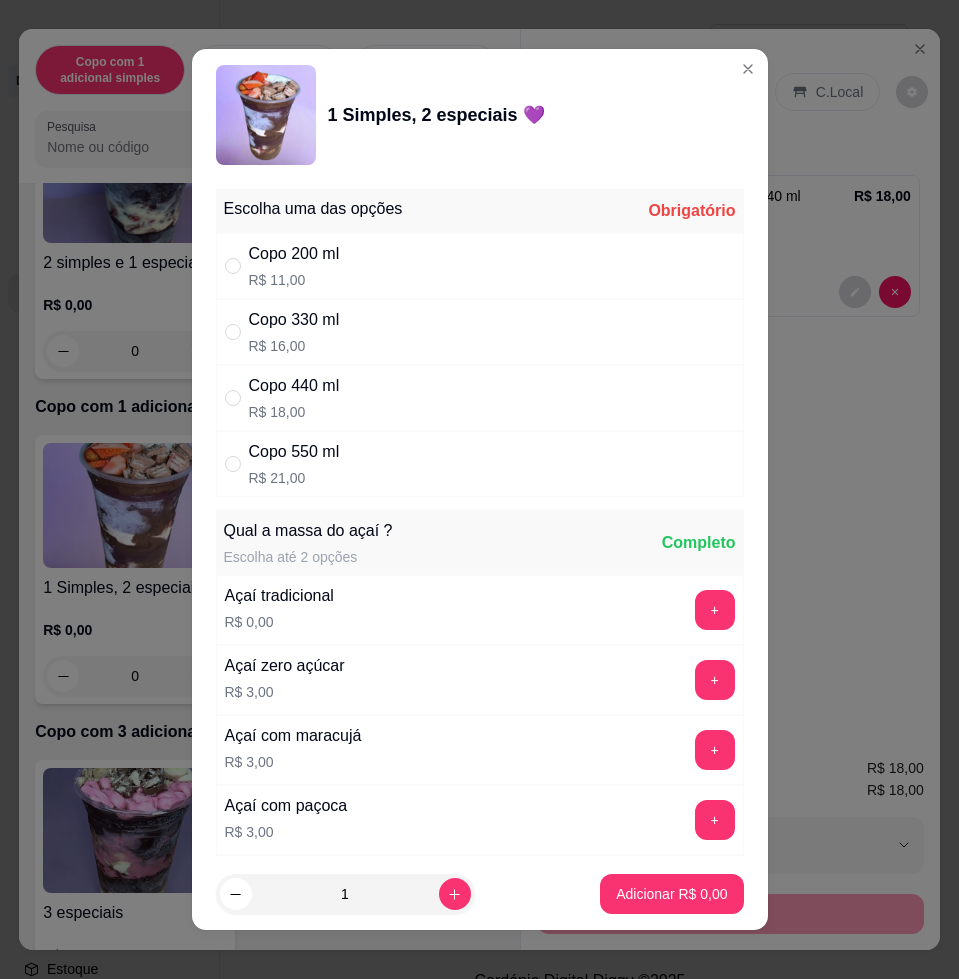 click on "Copo 330 ml R$ 16,00" at bounding box center [480, 332] 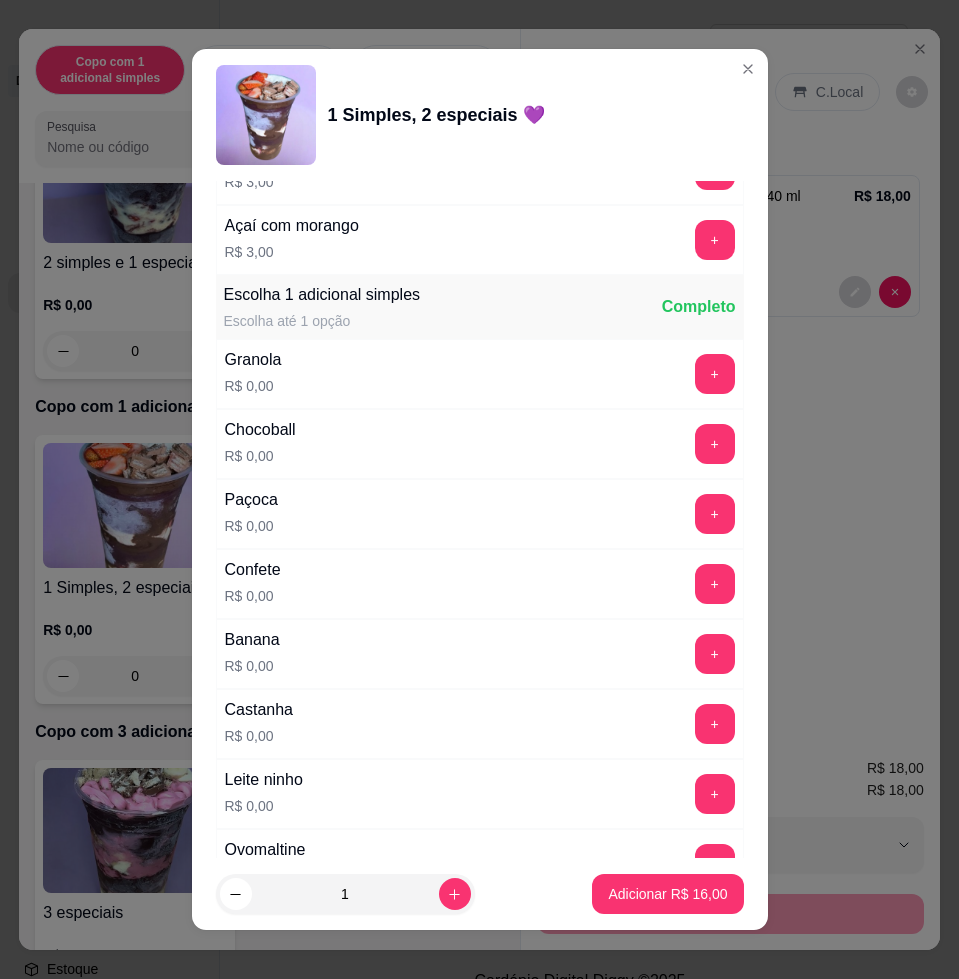 scroll, scrollTop: 1250, scrollLeft: 0, axis: vertical 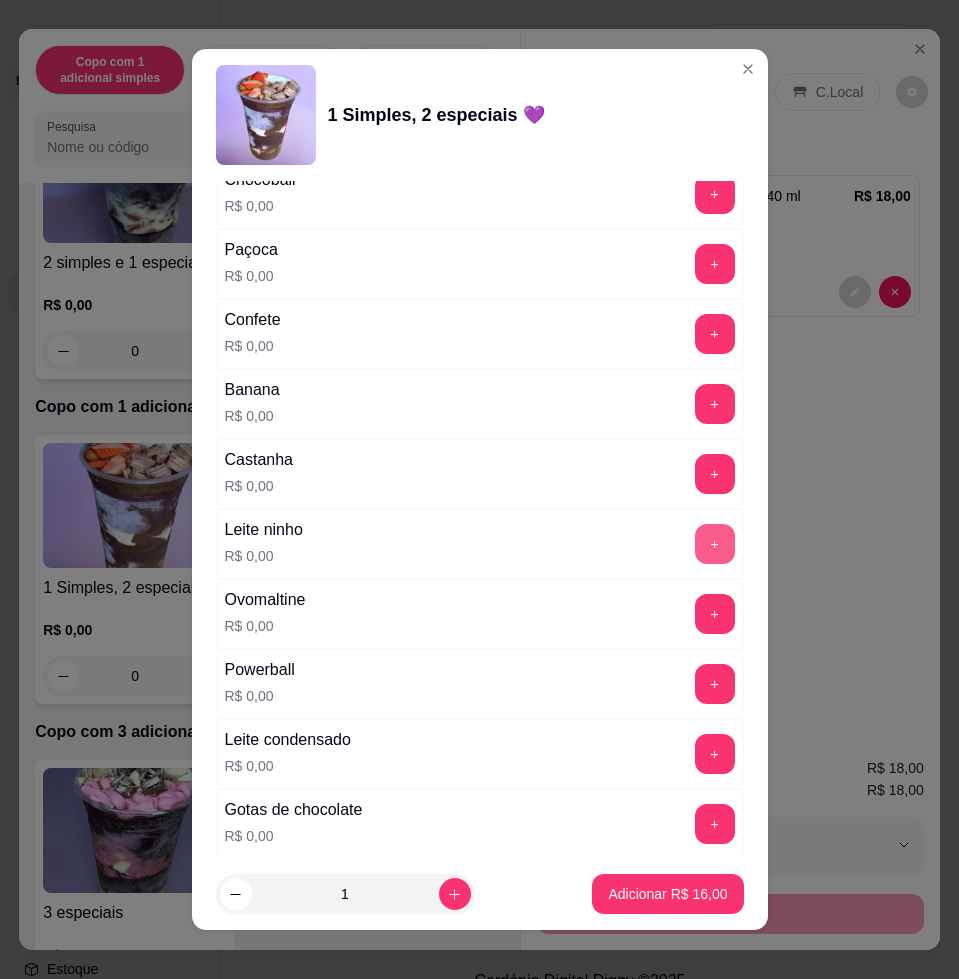click on "+" at bounding box center [715, 544] 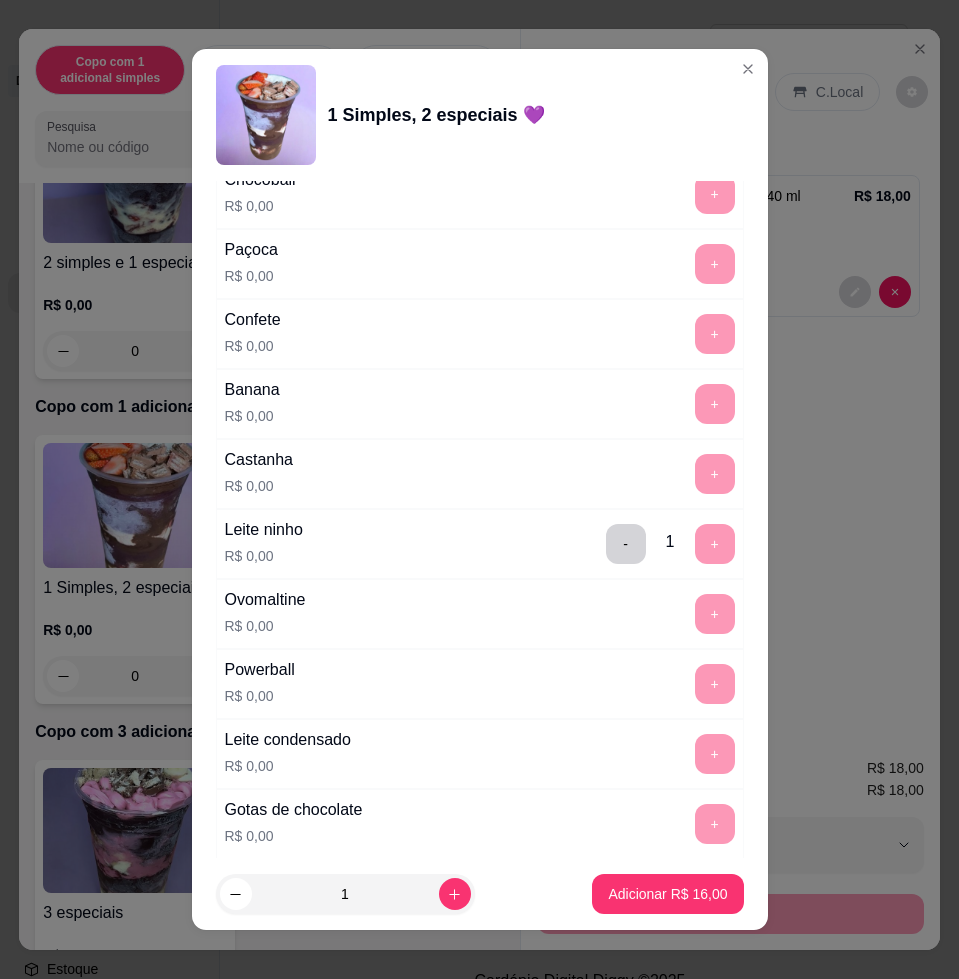 scroll, scrollTop: 1875, scrollLeft: 0, axis: vertical 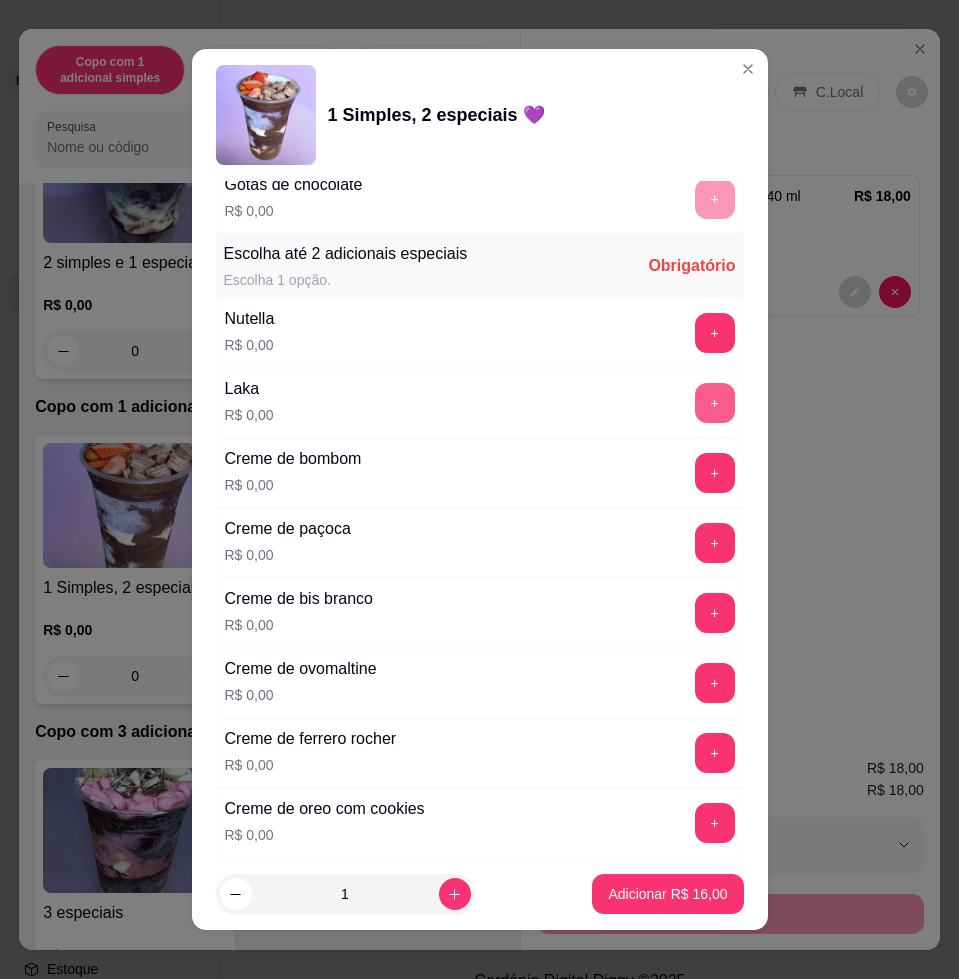 click on "+" at bounding box center (715, 403) 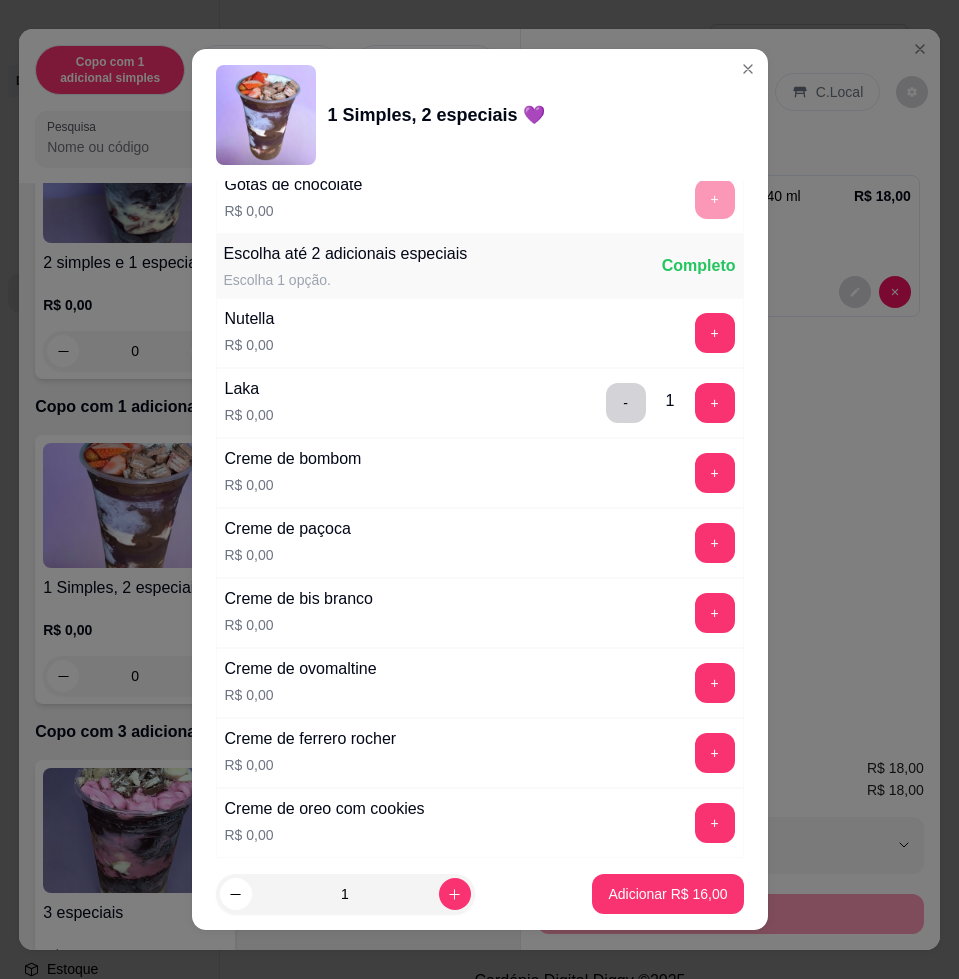 scroll, scrollTop: 2375, scrollLeft: 0, axis: vertical 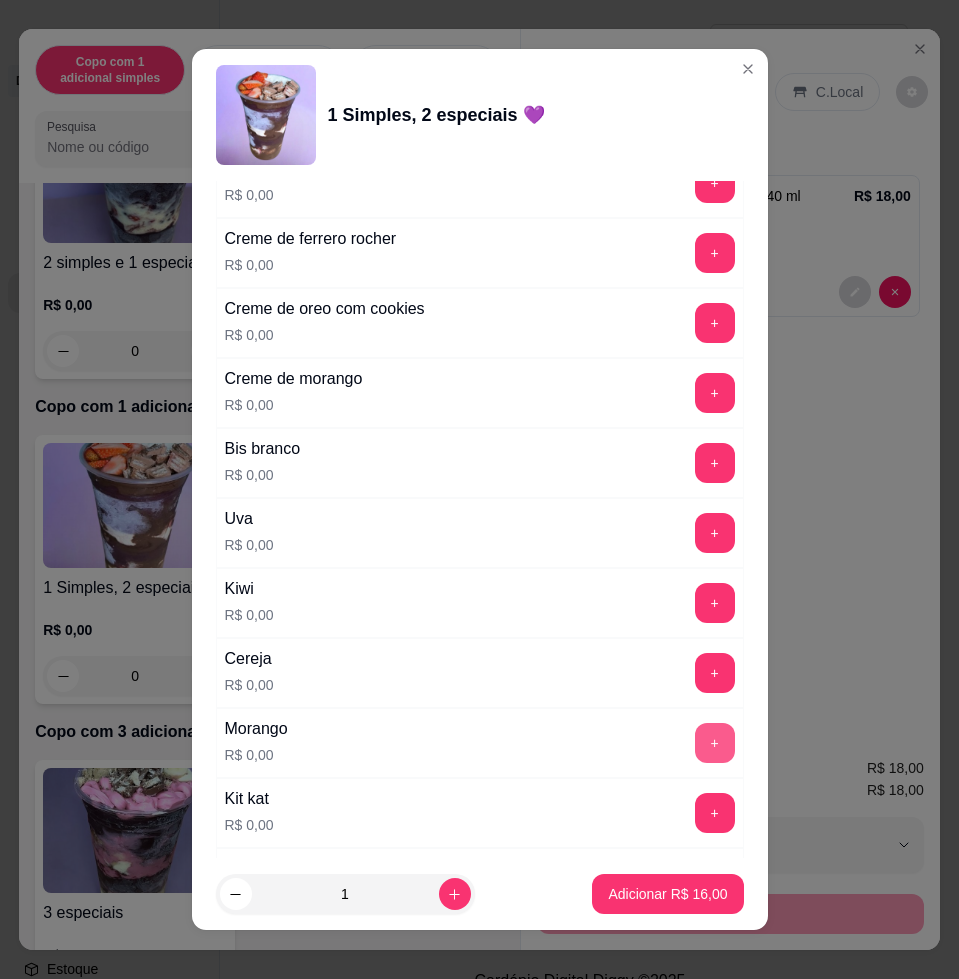 click on "+" at bounding box center (715, 743) 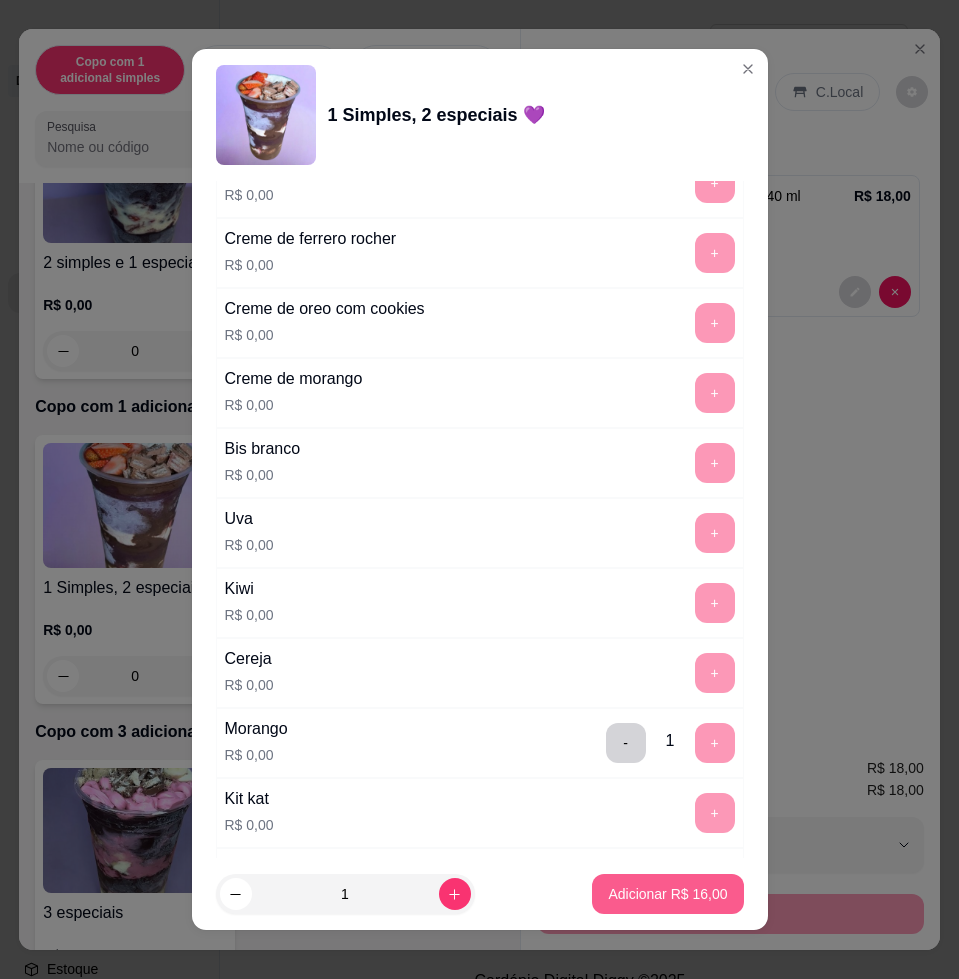 click on "Adicionar   R$ 16,00" at bounding box center [667, 894] 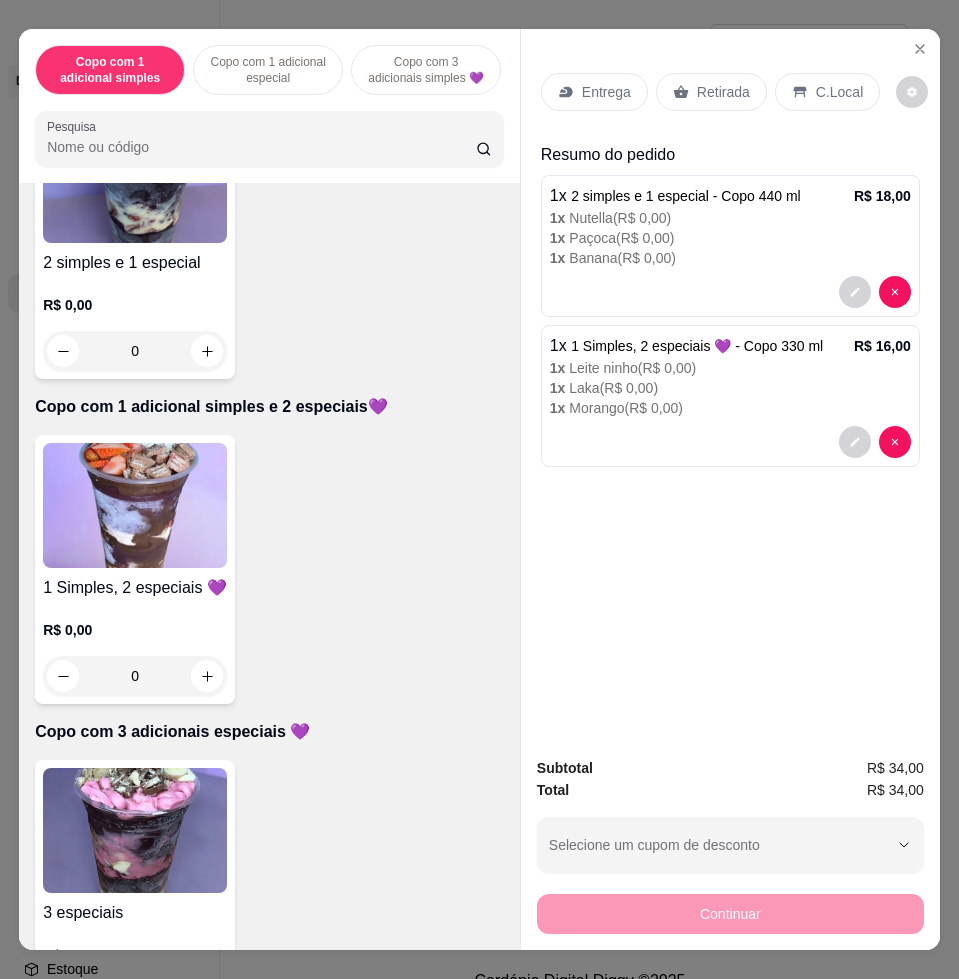 click on "Retirada" at bounding box center [723, 92] 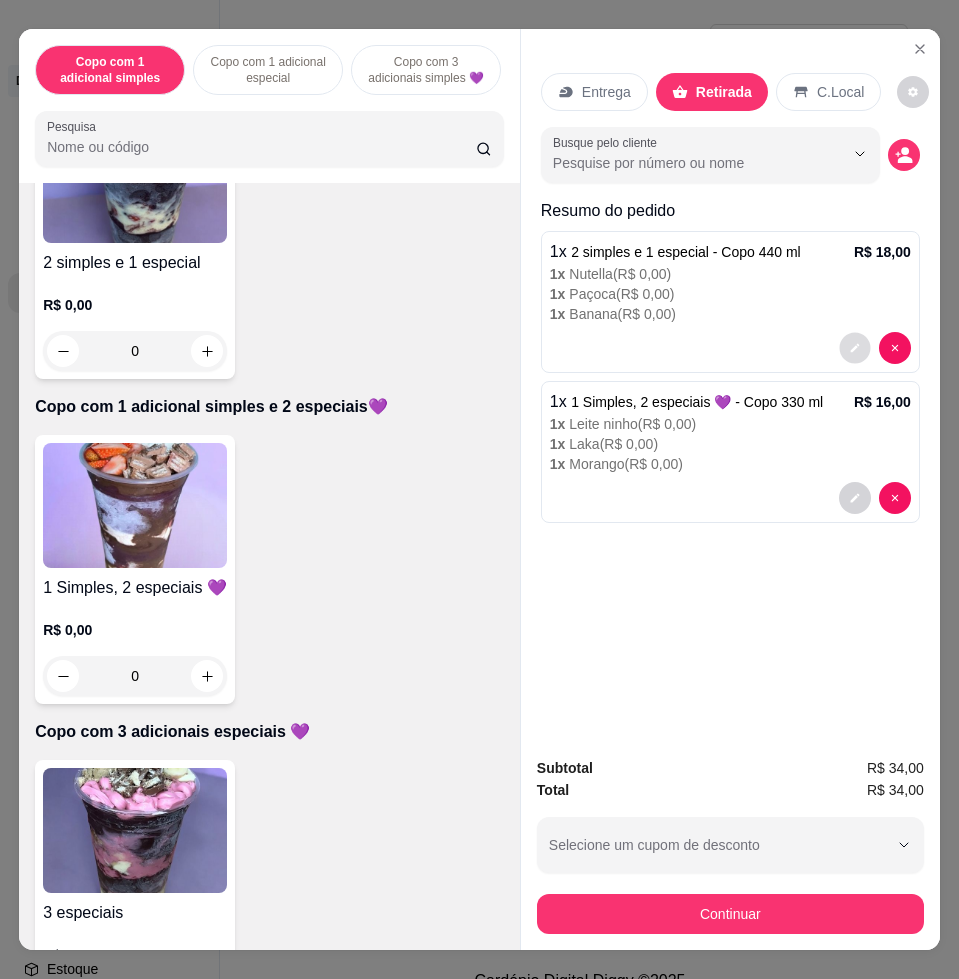 click 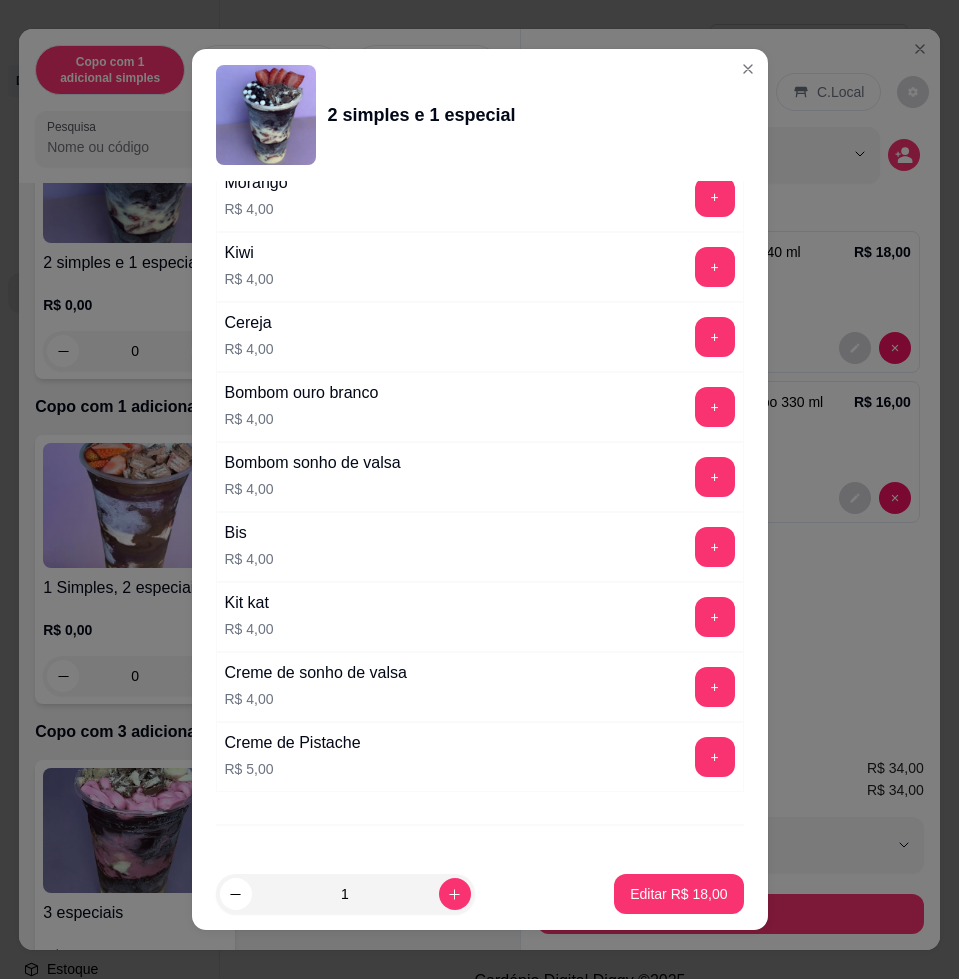 scroll, scrollTop: 4959, scrollLeft: 0, axis: vertical 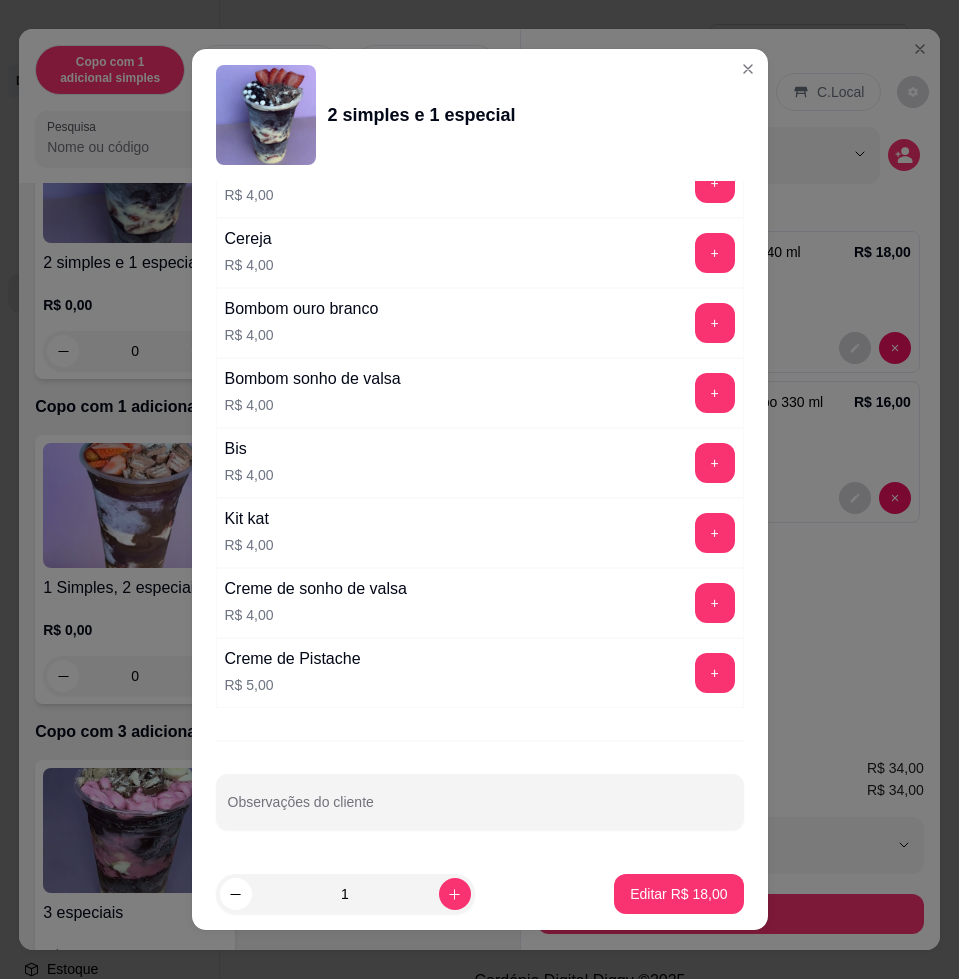 click on "Escolha uma das opções Completo Copo 200 ml R$ 11,00 Copo 330 ml R$ 16,00 Copo 440 ml  R$ 18,00 Copo 550 ml R$ 21,00 Escolha 1 adicional especial  Escolha 1 opção. Completo Nutella R$ 0,00 - 1 + Creme Laka R$ 0,00 + Creme de bombom R$ 0,00 + Creme de paçoca  R$ 0,00 + Creme de bis branco  R$ 0,00 + Creme de ovomaltine  R$ 0,00 + Creme de ferrero rocher R$ 0,00 + Creme de oreo com cookies R$ 0,00 + Creme de morango  R$ 0,00 + Bis branco  R$ 0,00 + Uva R$ 0,00 + Kiwi  R$ 0,00 + Kit kat R$ 0,00 + Morango  R$ 0,00 + Cereja R$ 0,00 + Bombom ouro branco  R$ 0,00 + Bombom sonho de valsa  R$ 0,00 + Creme de sonho de valsa  R$ 0,00 + Creme de Pistache  R$ 0,00 + Escolha 2 adicionais simples  Escolha até 2 opções Completo Granola  R$ 0,00 + Chocoball R$ 0,00 + Paçoca  R$ 0,00 - 1 + Confete  R$ 0,00 + Banana R$ 0,00 - 1 + Castanha R$ 0,00 + Leite ninho R$ 0,00 + Ovomaltine  R$ 0,00 + Powerball R$ 0,00 + Leite condensado  R$ 0,00 + Gotas de chocolate  R$ 0,00 + Completo R$ 0,00" at bounding box center (480, 519) 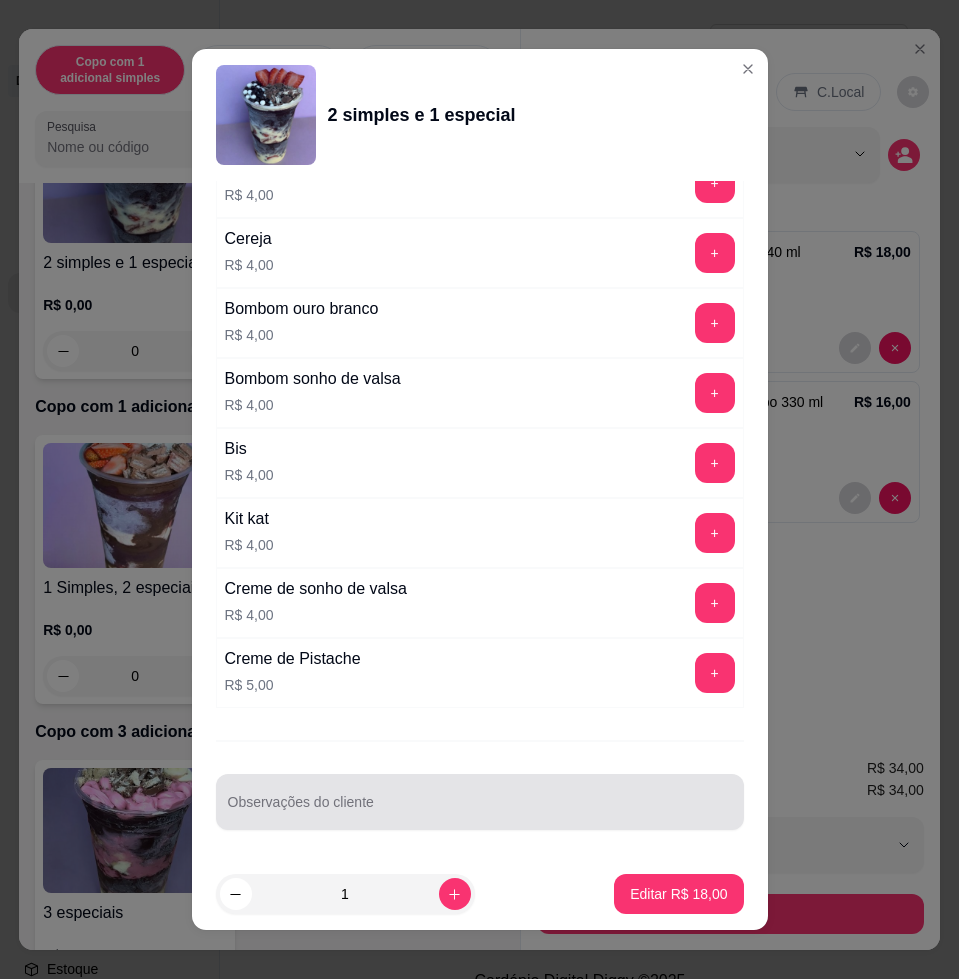 click on "Observações do cliente" at bounding box center (480, 810) 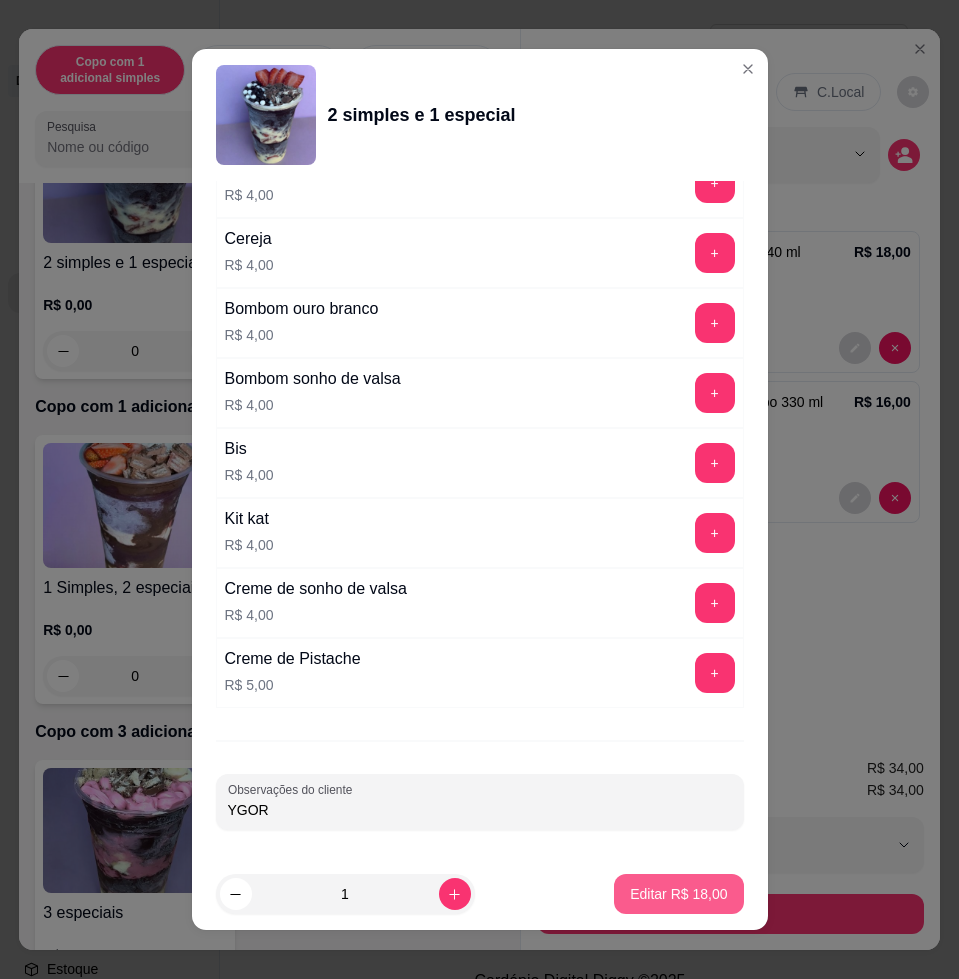 type on "YGOR" 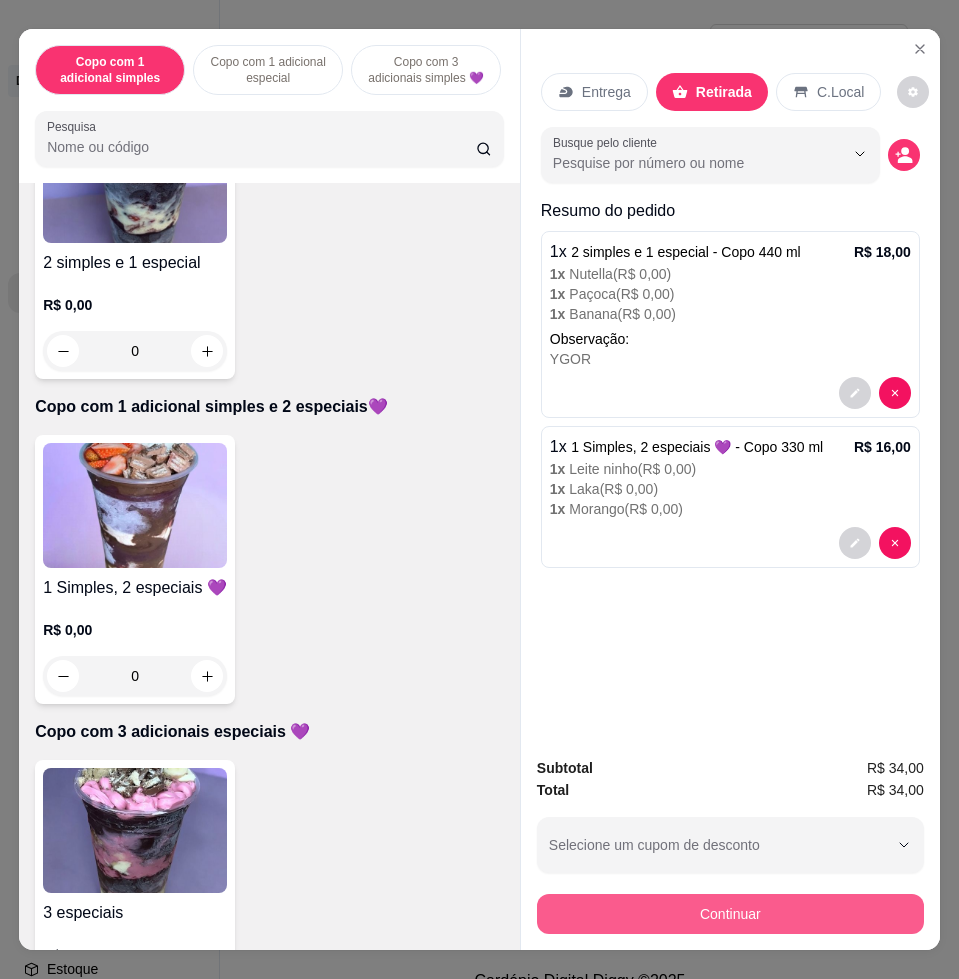 click on "Continuar" at bounding box center (730, 914) 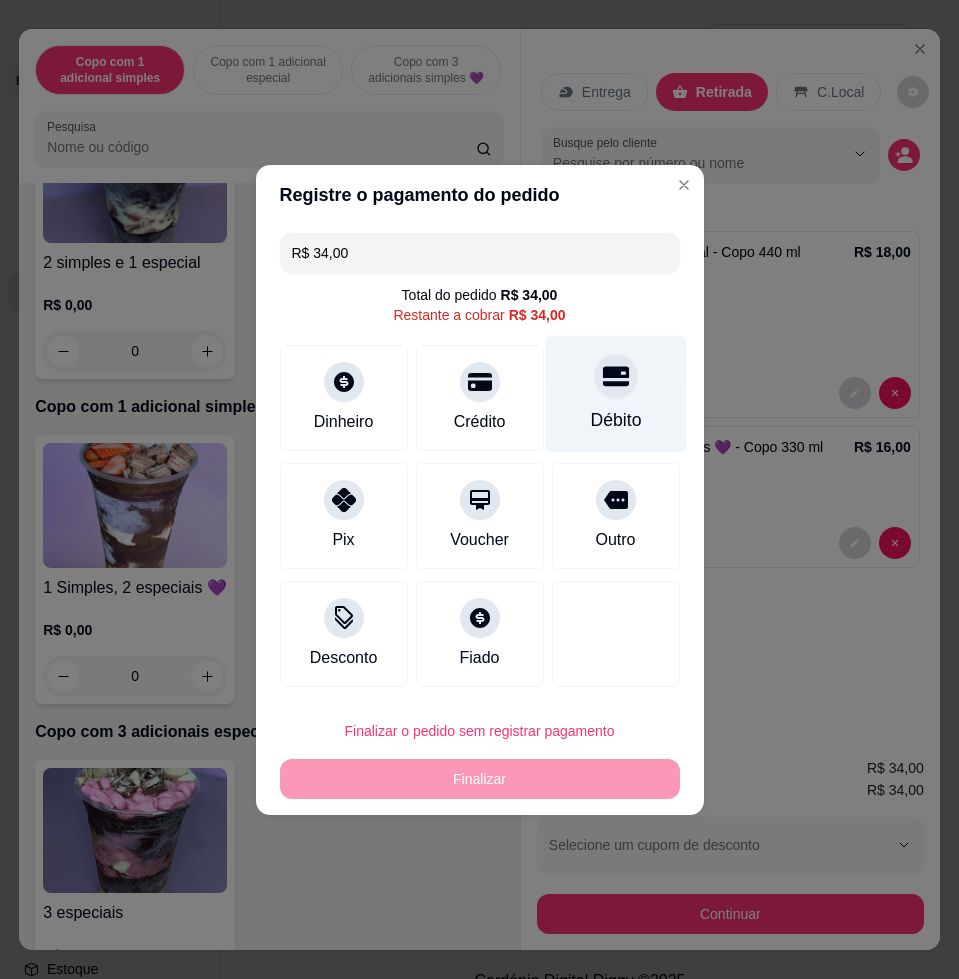 click on "Débito" at bounding box center [615, 420] 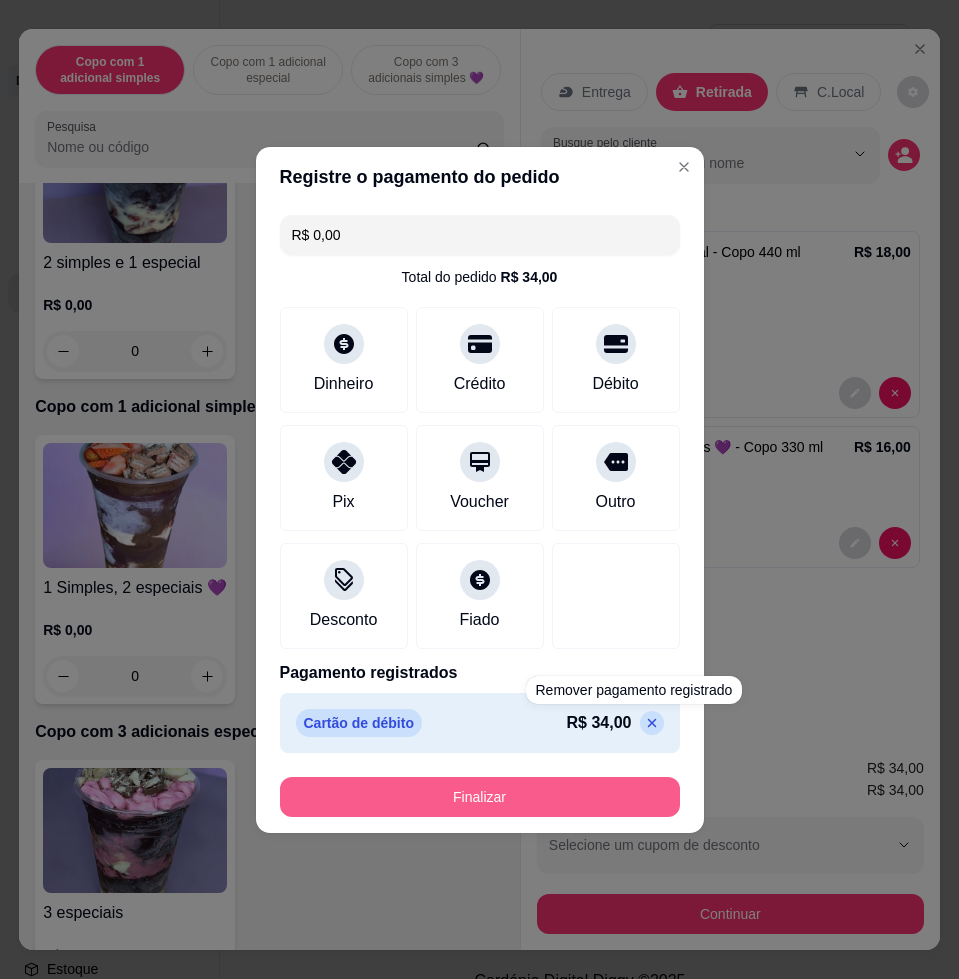 click on "Finalizar" at bounding box center (480, 797) 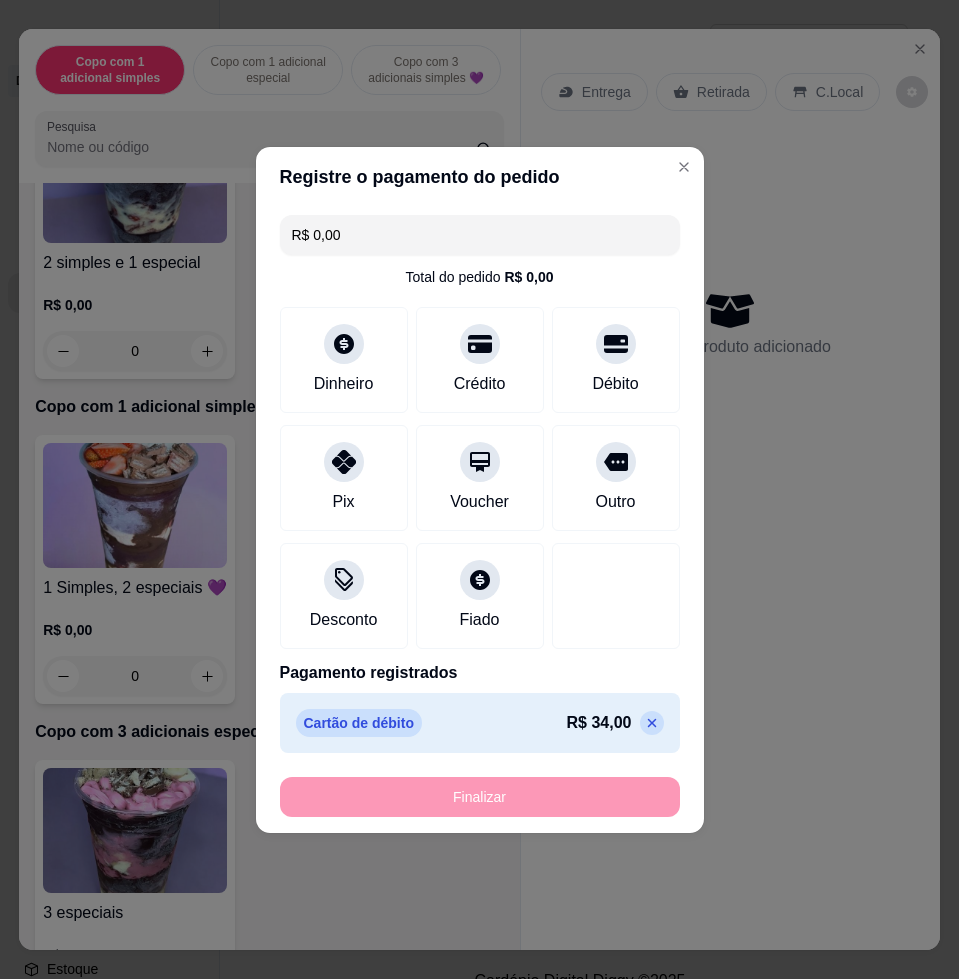 type on "-R$ 34,00" 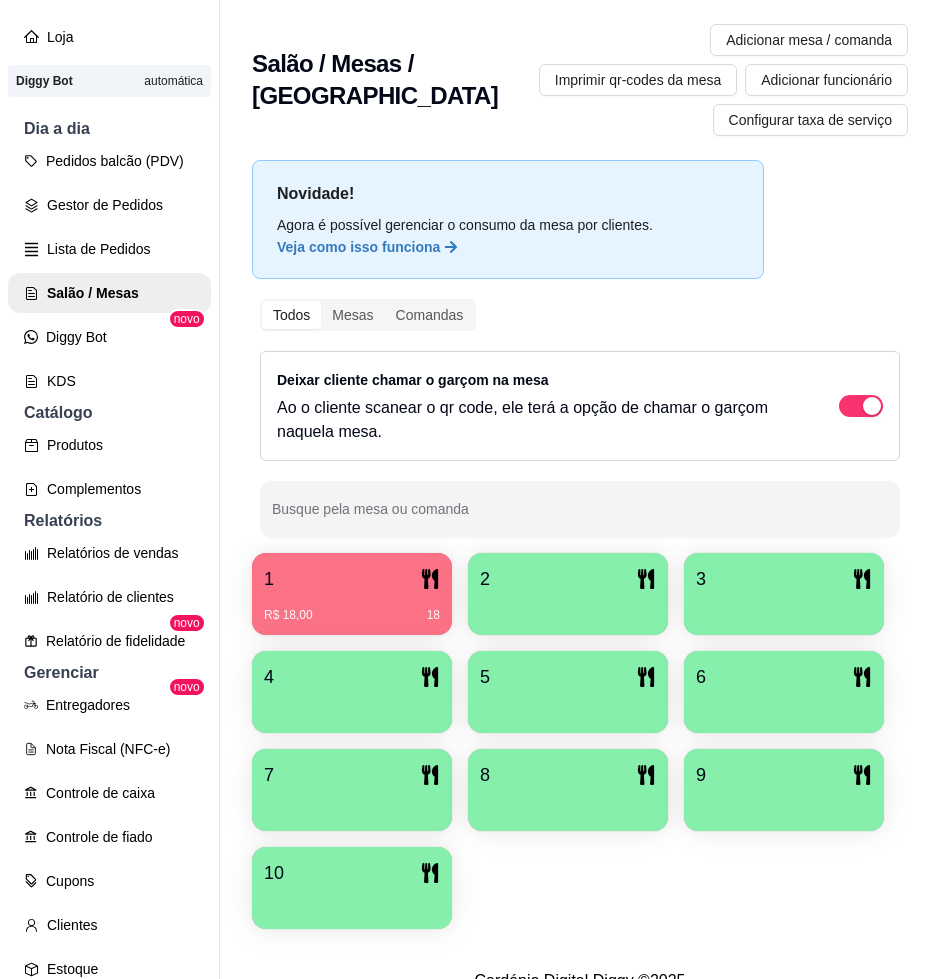 click on "1 R$ 18,00 18" at bounding box center [352, 594] 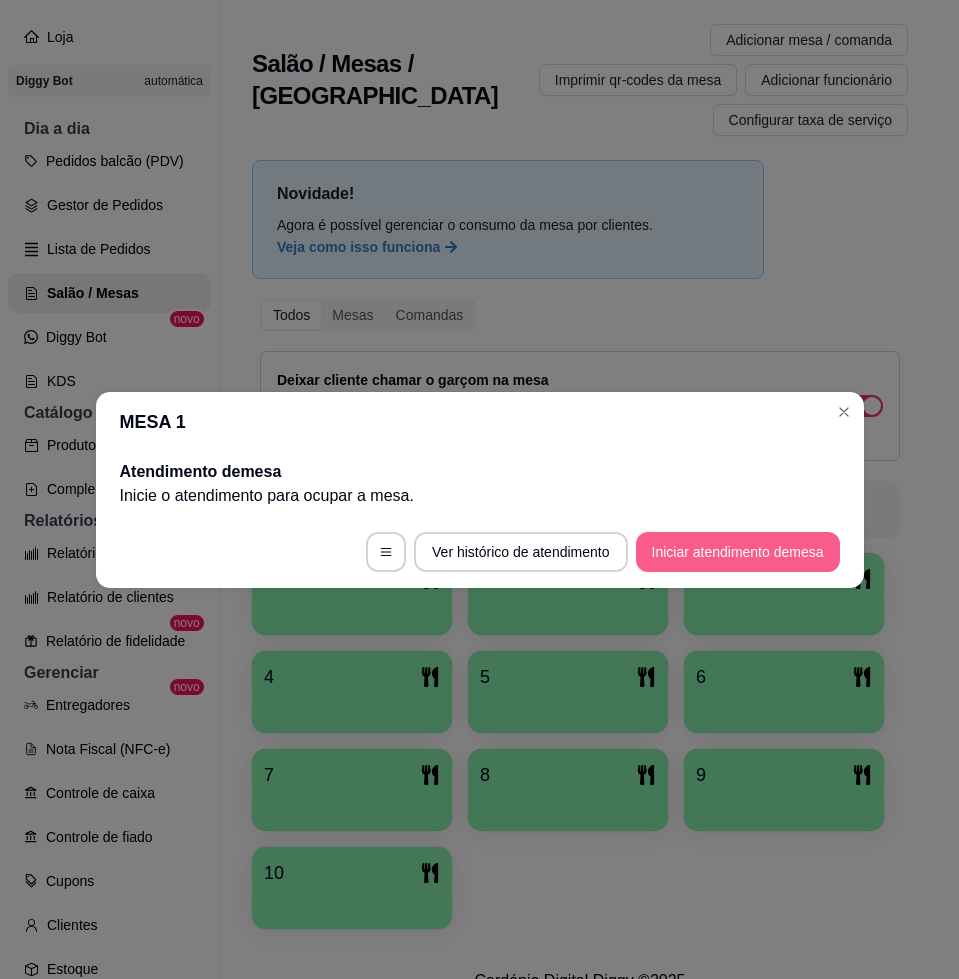 click on "Iniciar atendimento de  mesa" at bounding box center (738, 552) 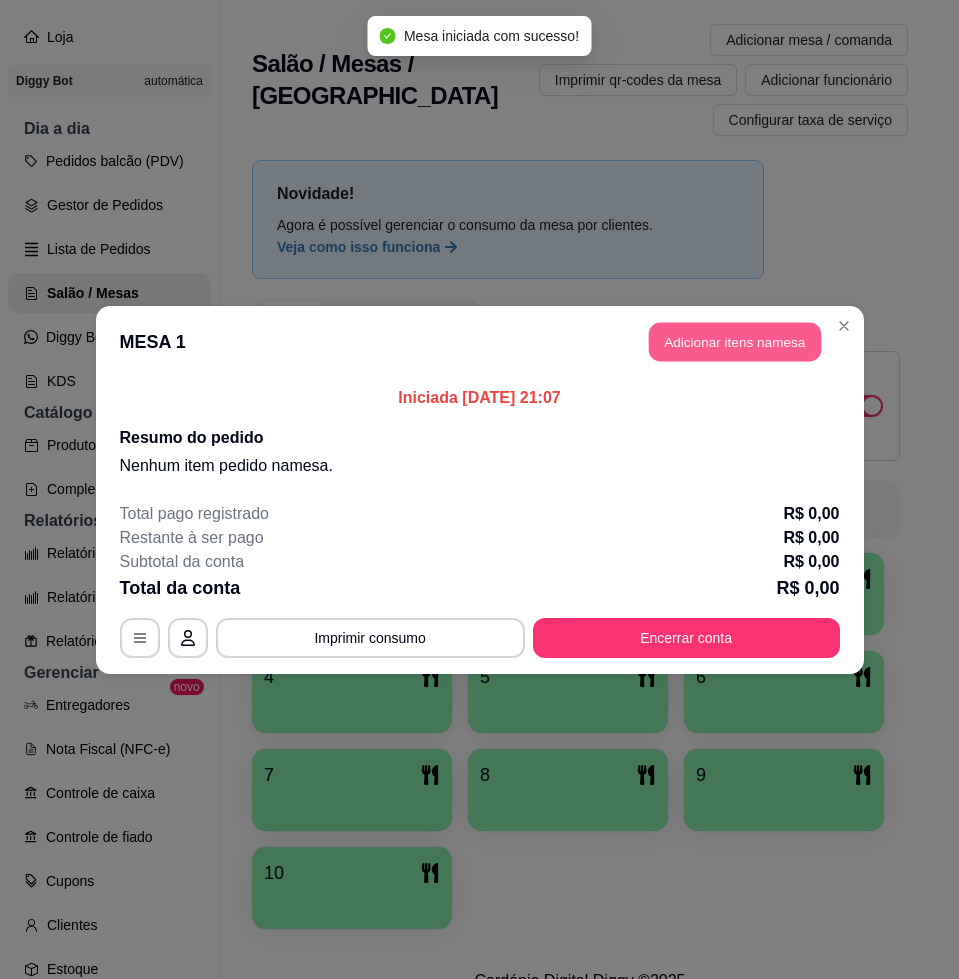 click on "Adicionar itens na  mesa" at bounding box center (735, 341) 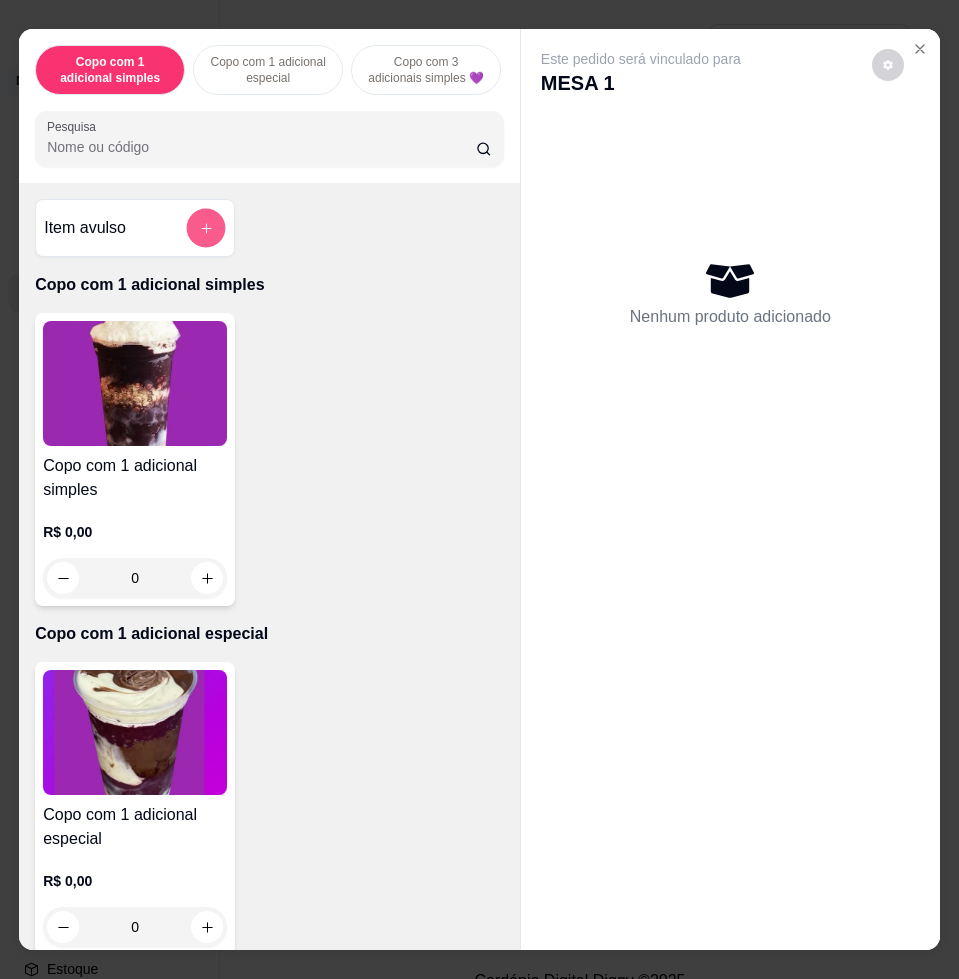 click at bounding box center [206, 228] 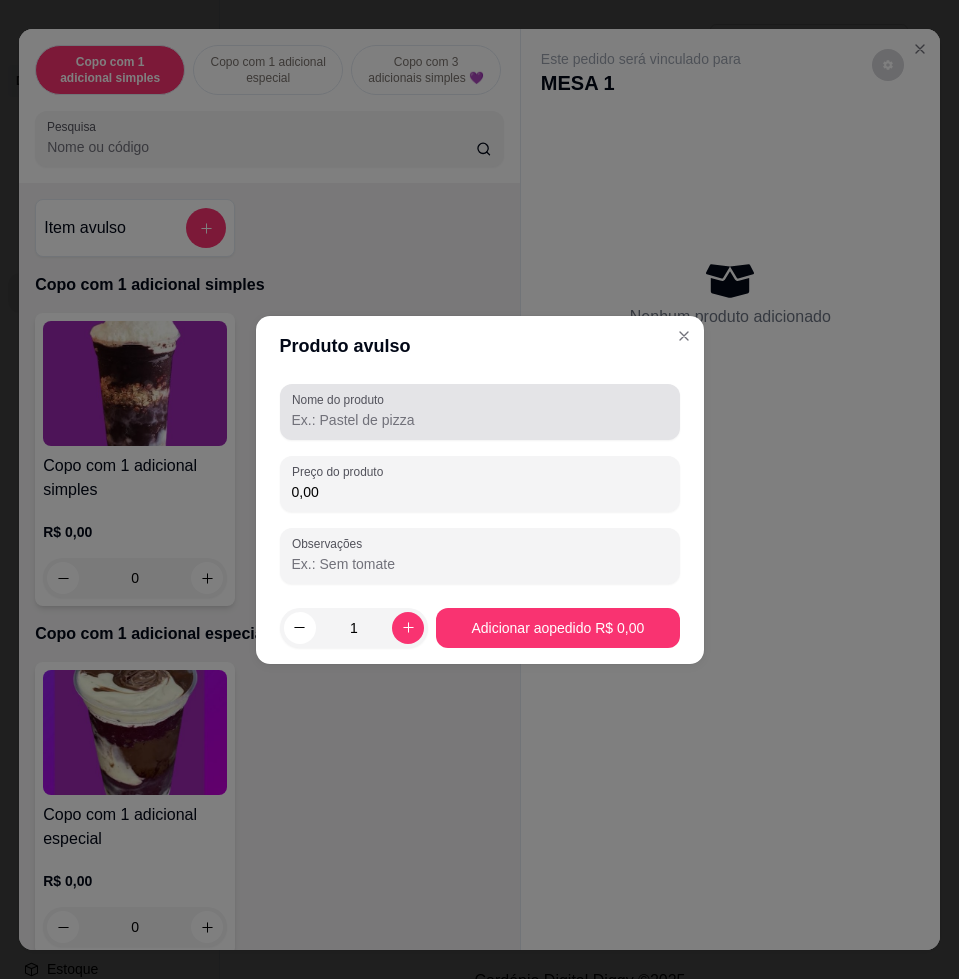 click on "Nome do produto" at bounding box center [480, 420] 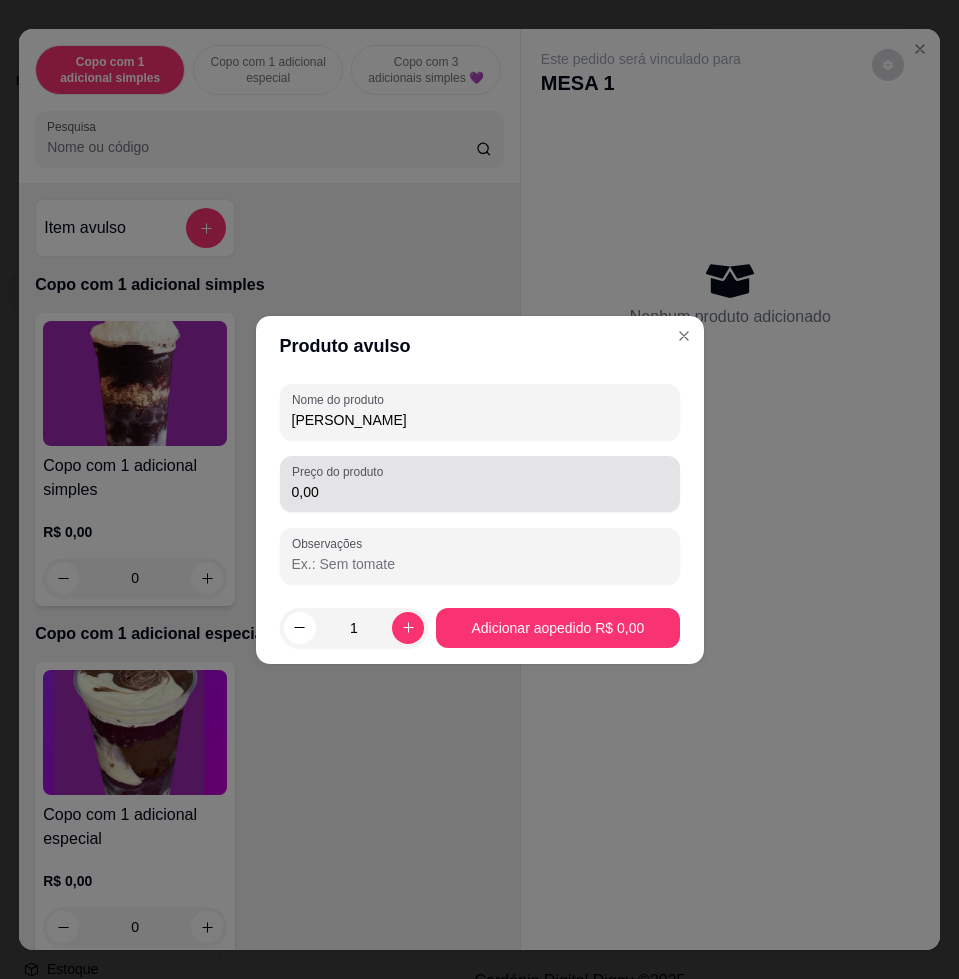 type on "WESLEY" 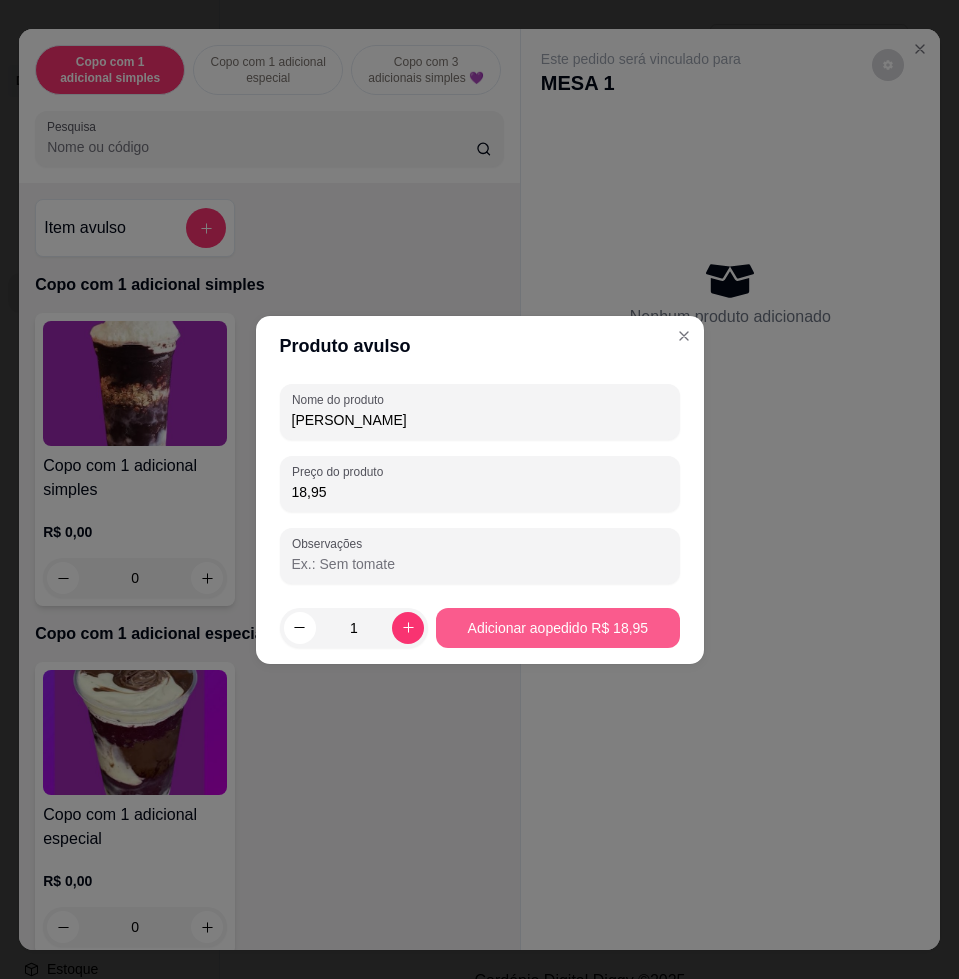 type on "18,95" 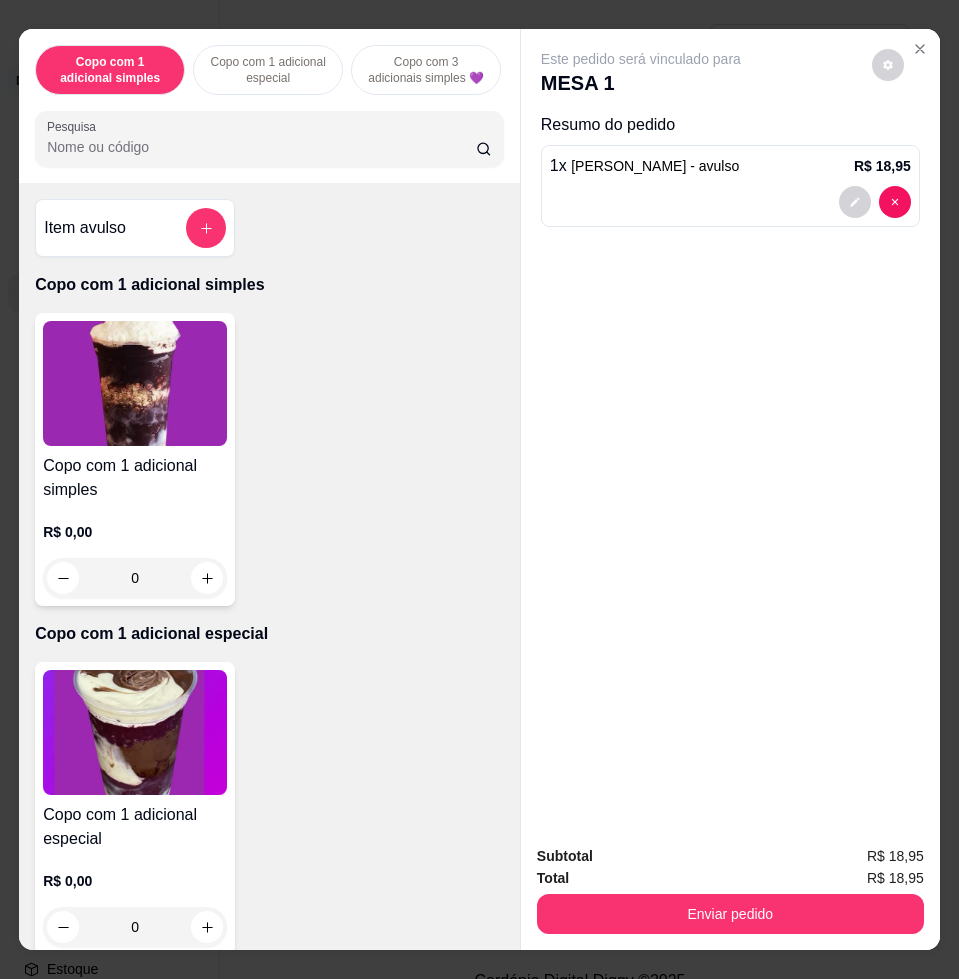 click on "Item avulso" at bounding box center (135, 228) 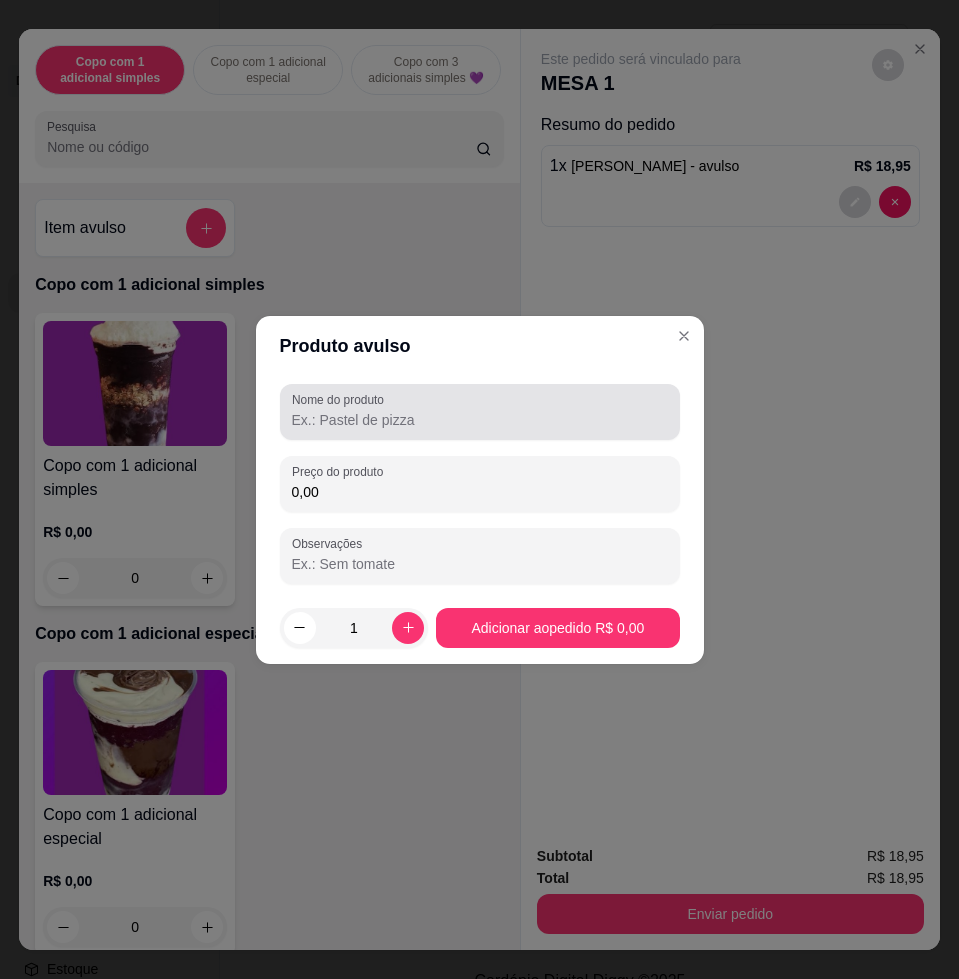 click on "Nome do produto" at bounding box center [480, 420] 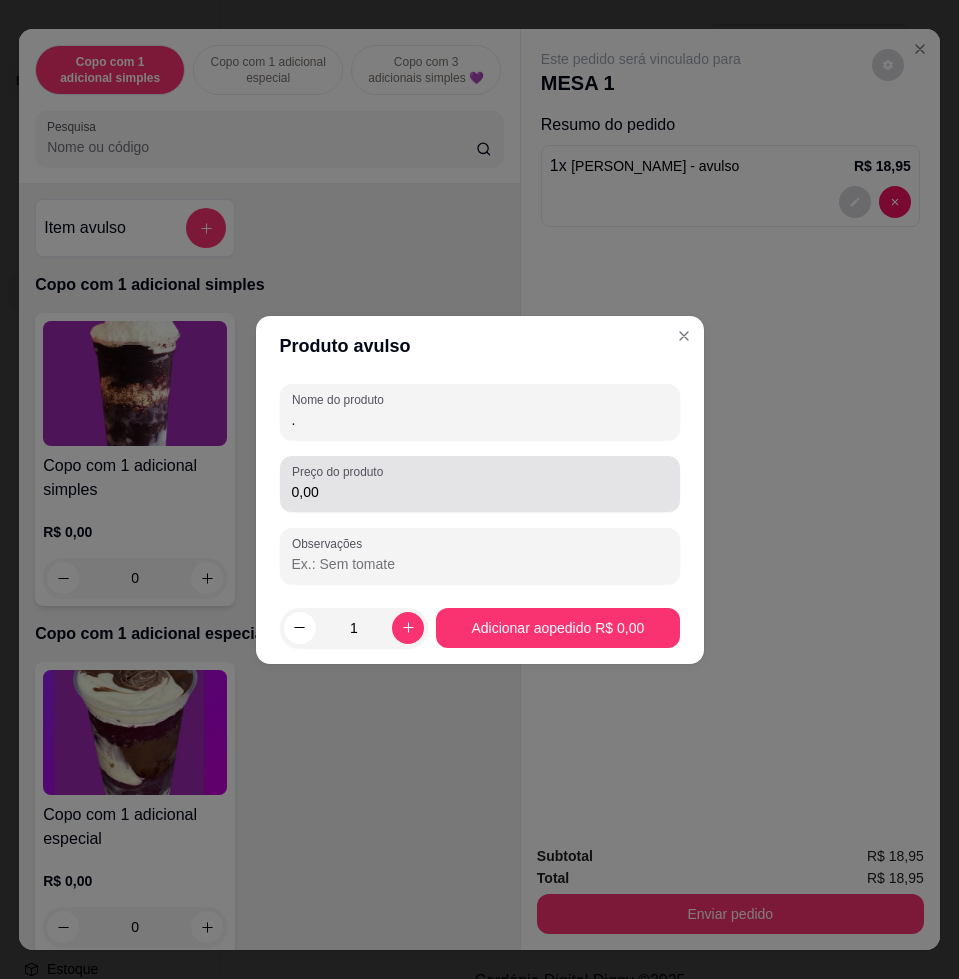 type on "." 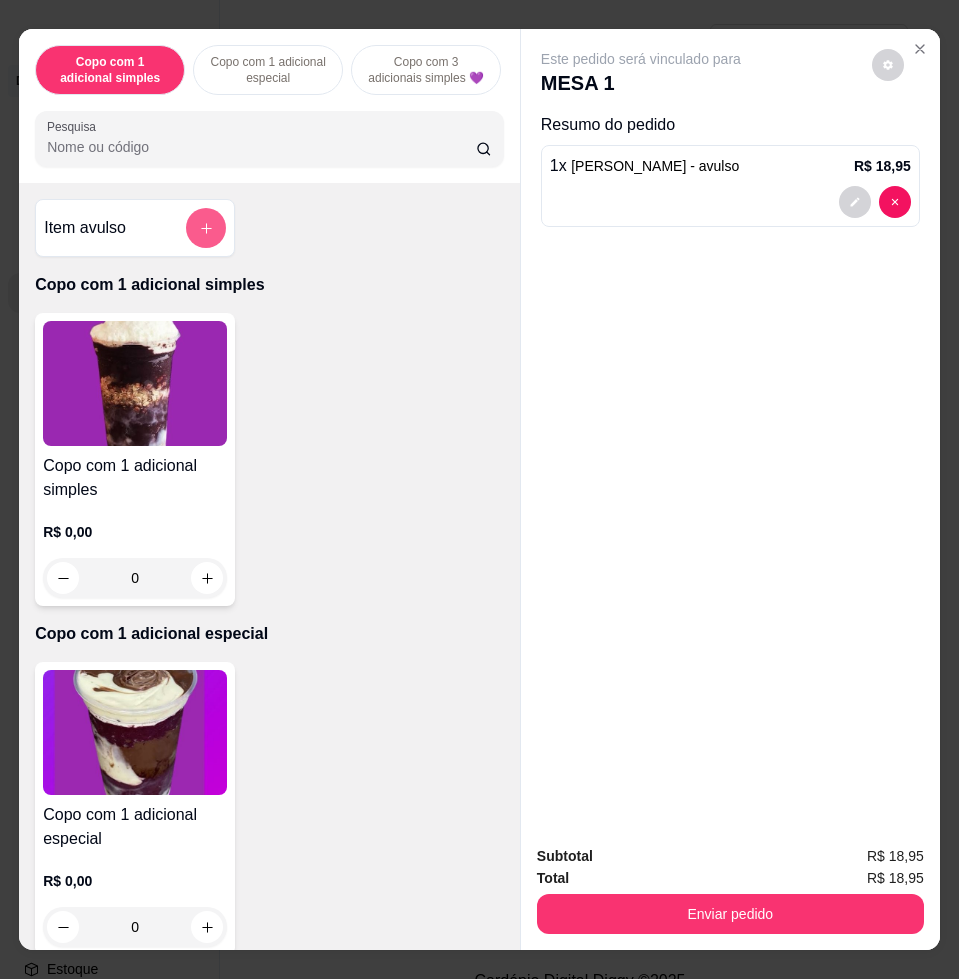 click at bounding box center [206, 228] 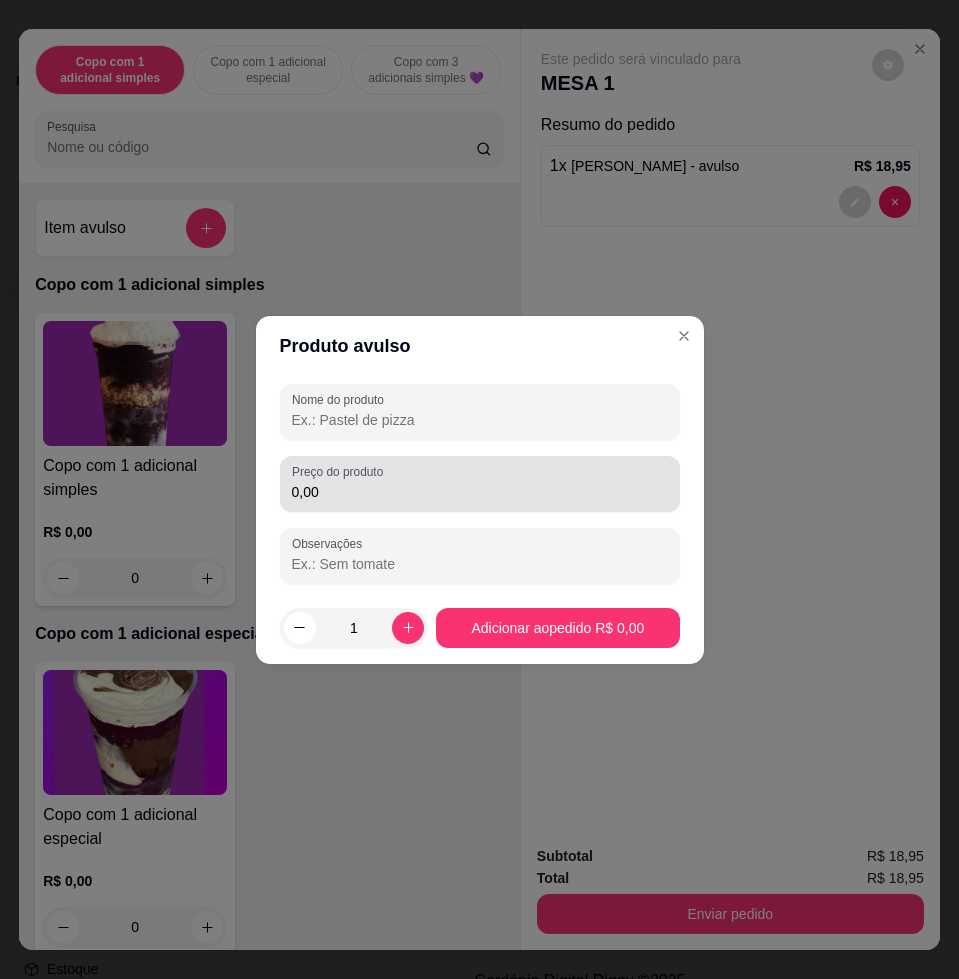 click on "0,00" at bounding box center [480, 492] 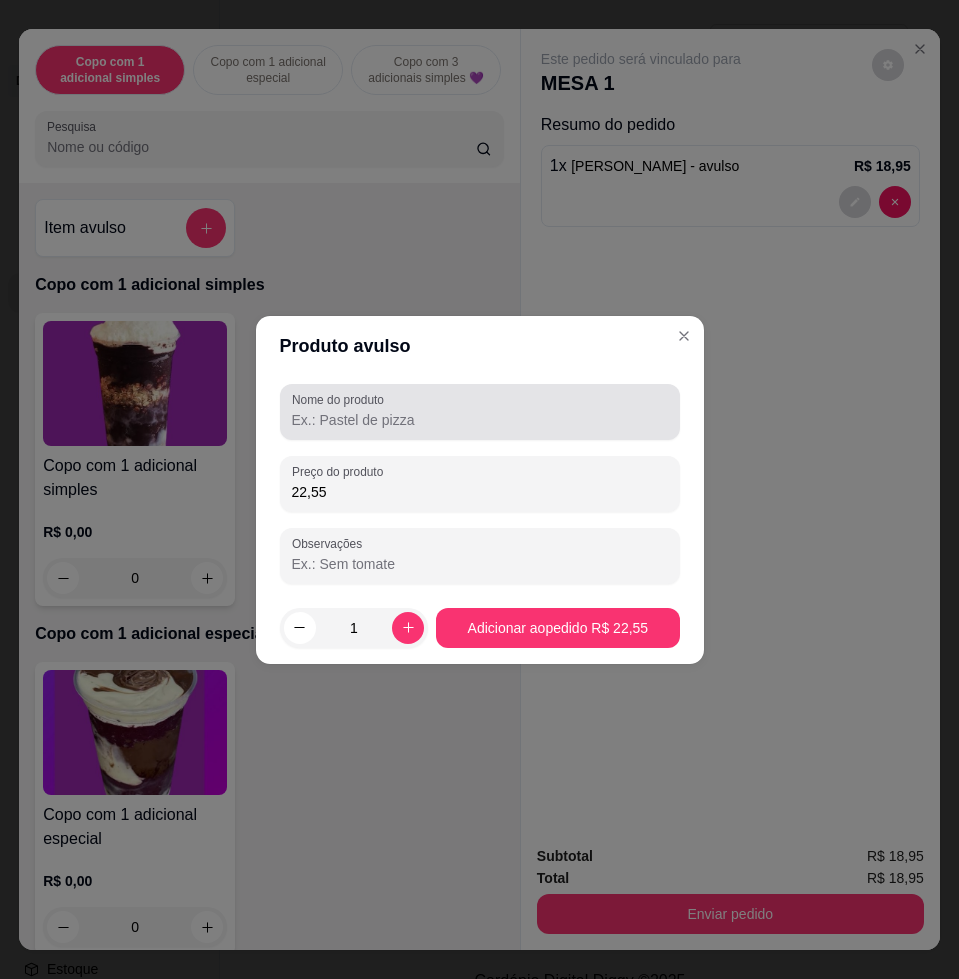 type on "22,55" 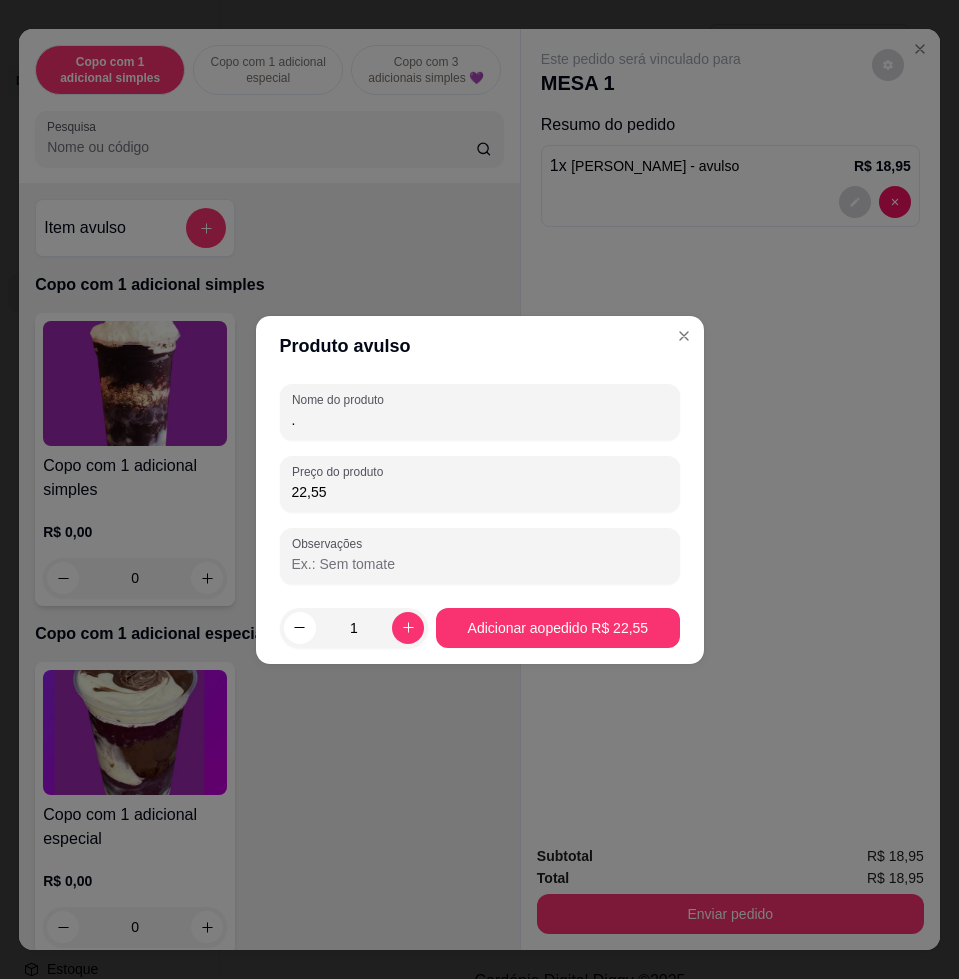 type on "." 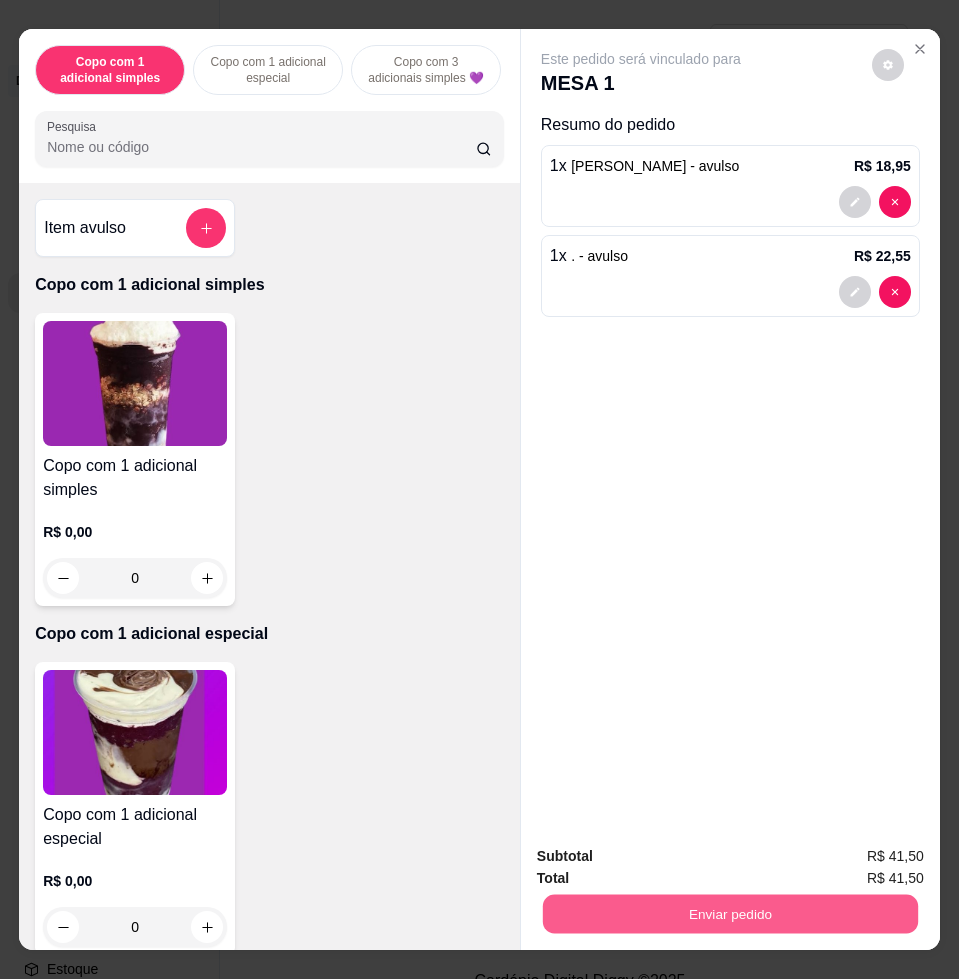 click on "Enviar pedido" at bounding box center [730, 913] 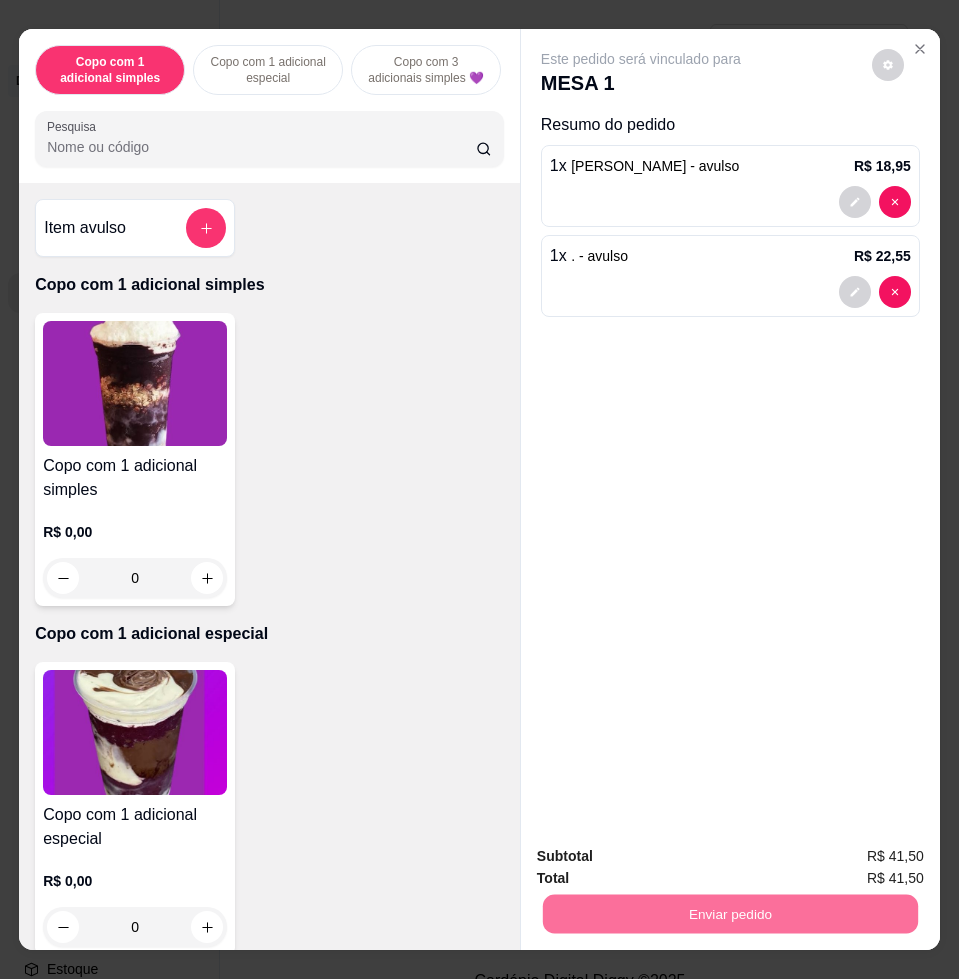 click on "Não registrar e enviar pedido" at bounding box center (662, 855) 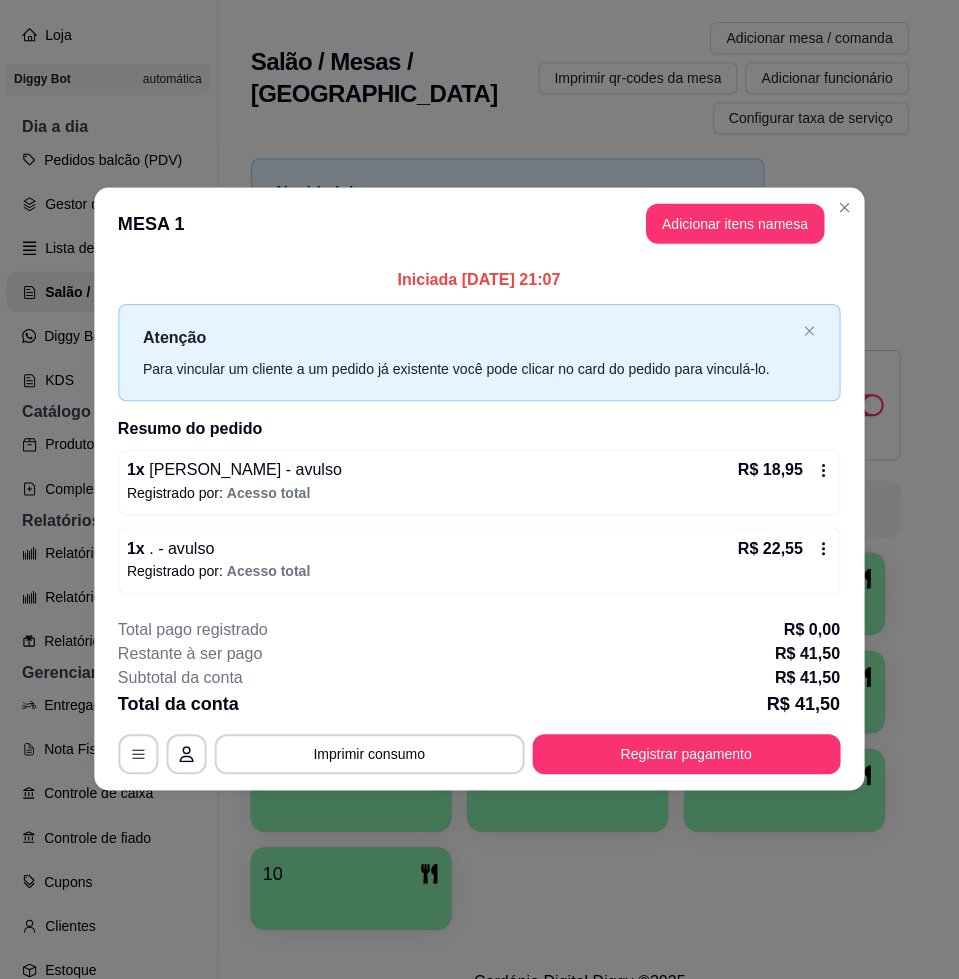 scroll, scrollTop: 0, scrollLeft: 0, axis: both 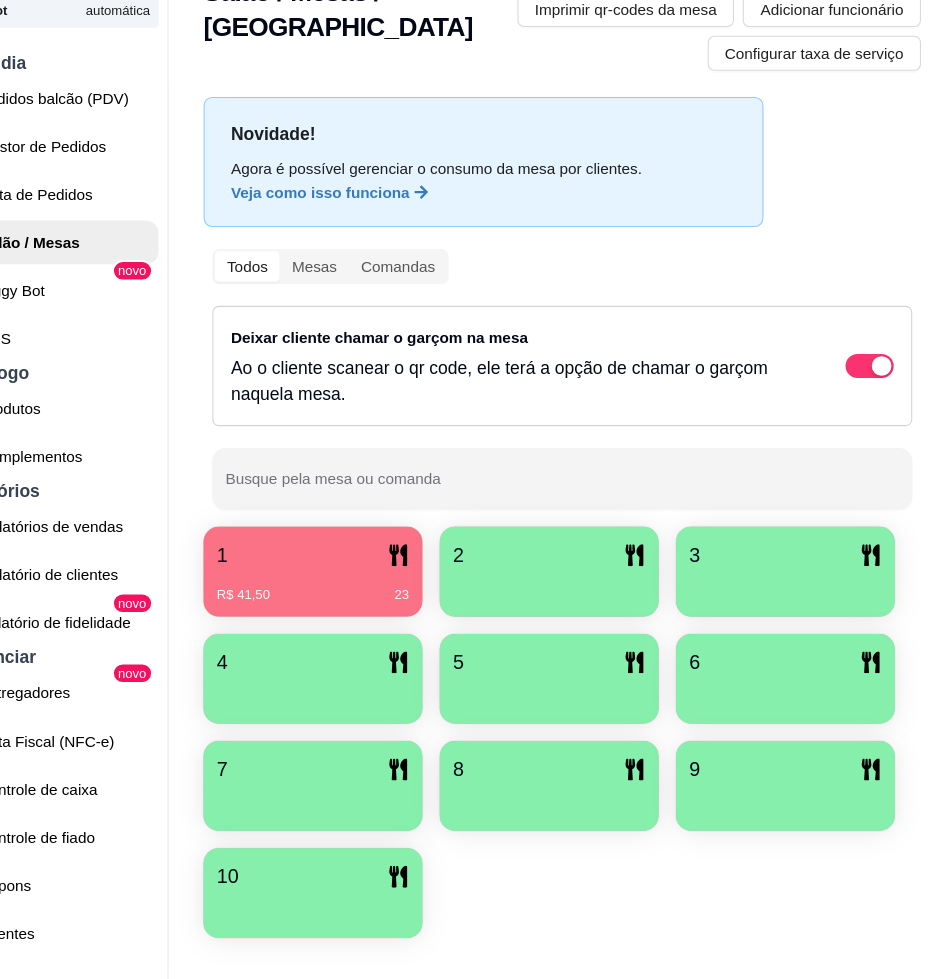 click at bounding box center [568, 608] 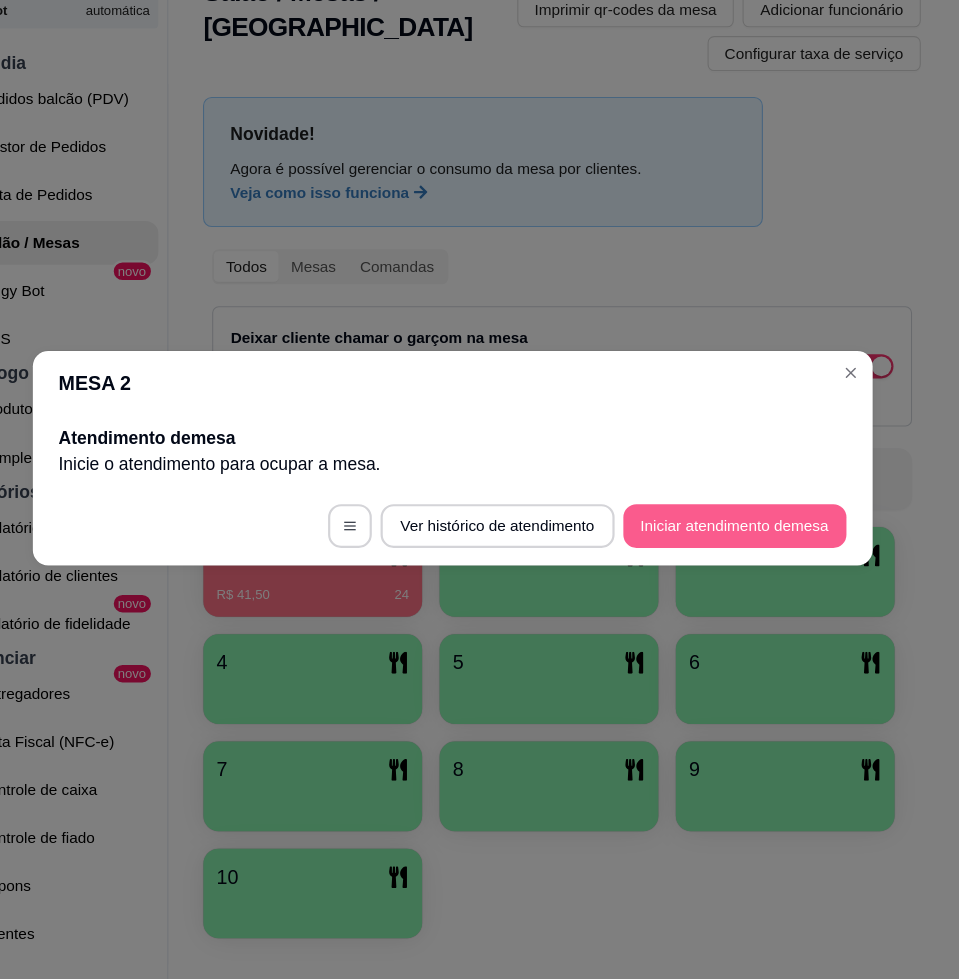 click on "Iniciar atendimento de  mesa" at bounding box center [738, 552] 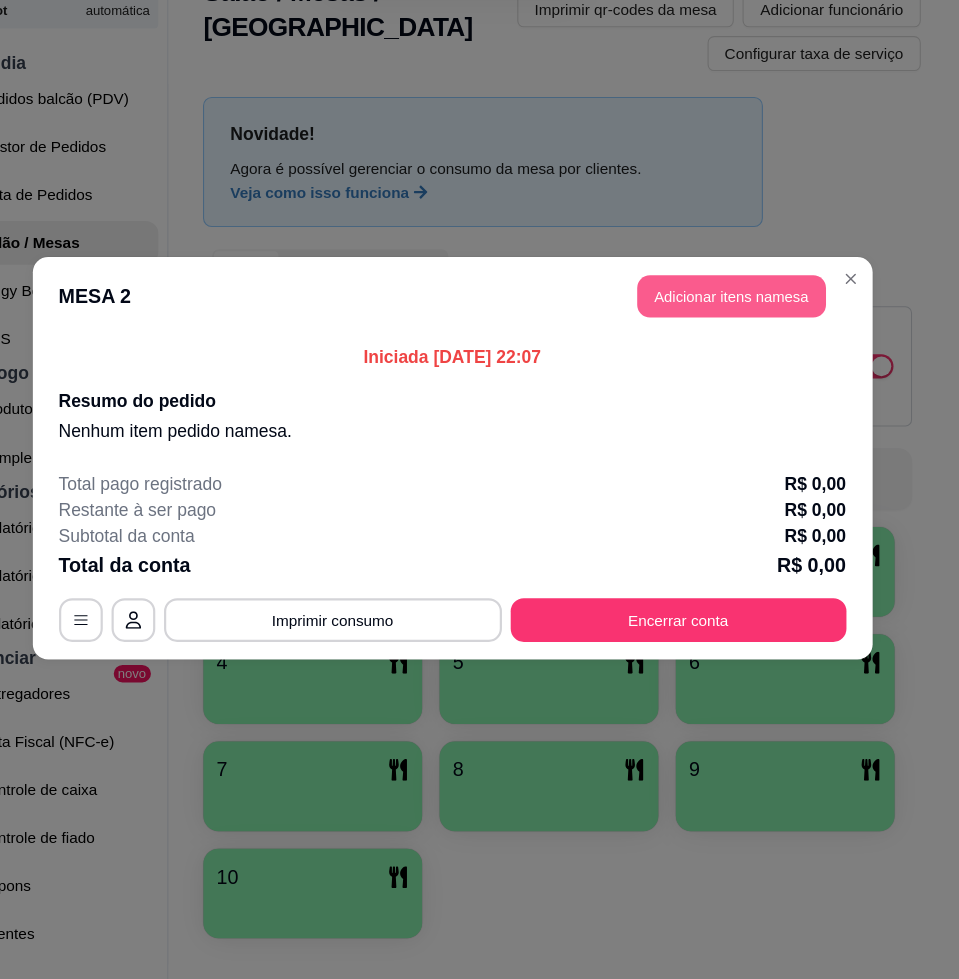 click on "Adicionar itens na  mesa" at bounding box center [735, 341] 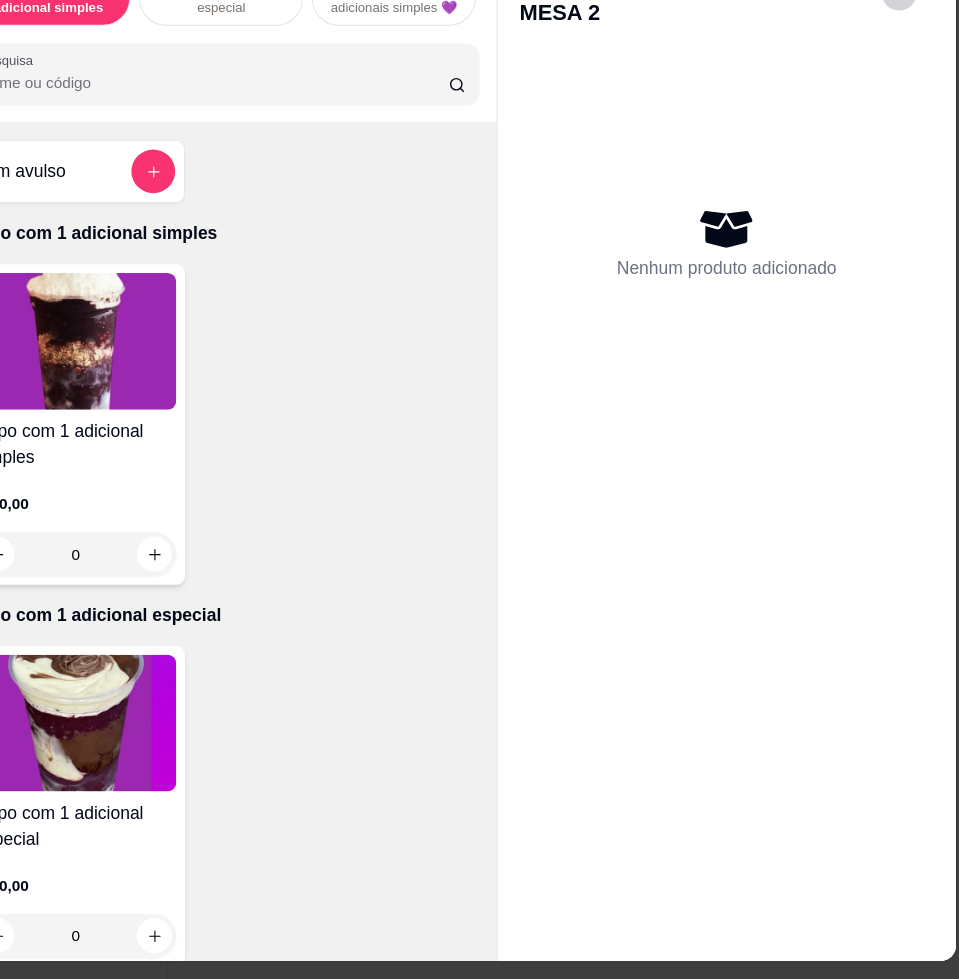 click on "Pesquisa" at bounding box center [261, 147] 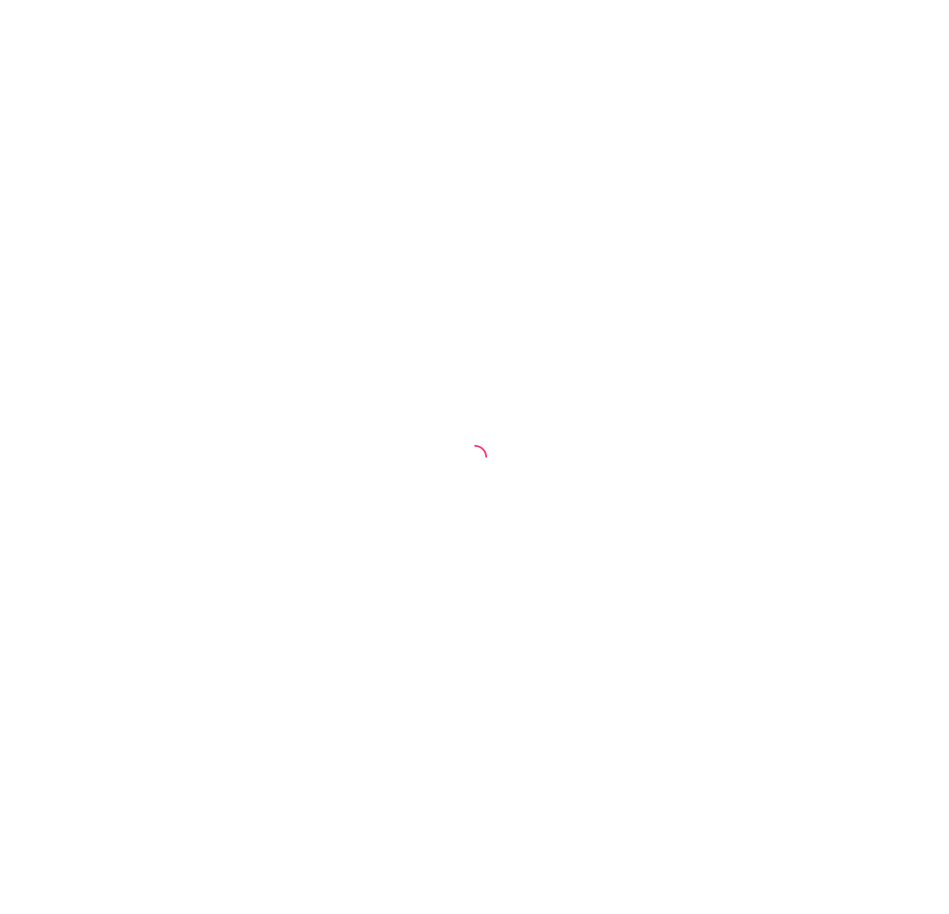 scroll, scrollTop: 0, scrollLeft: 0, axis: both 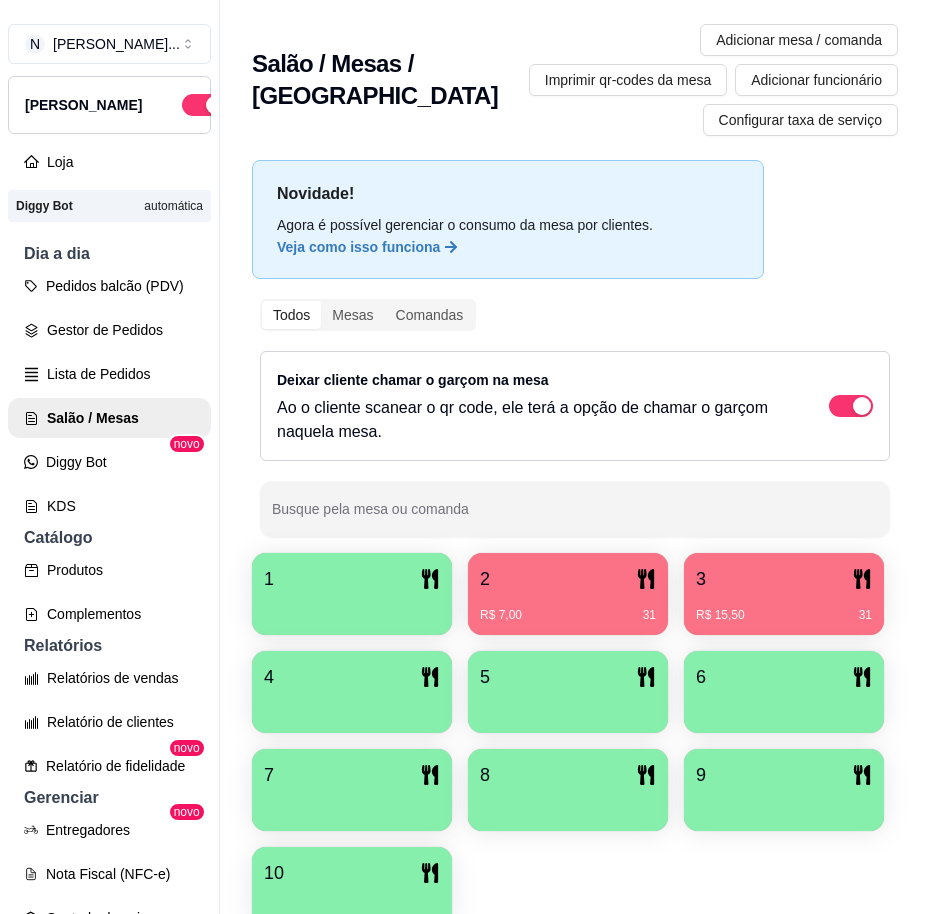 click at bounding box center [352, 706] 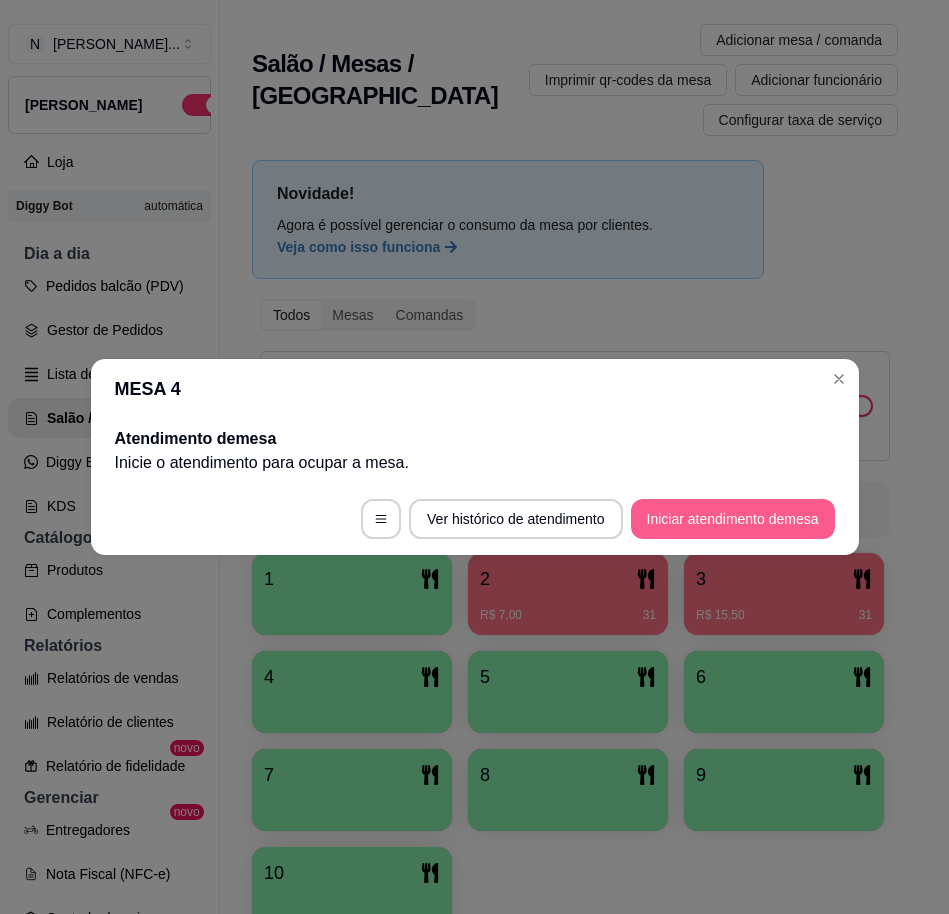 click on "Iniciar atendimento de  mesa" at bounding box center (733, 519) 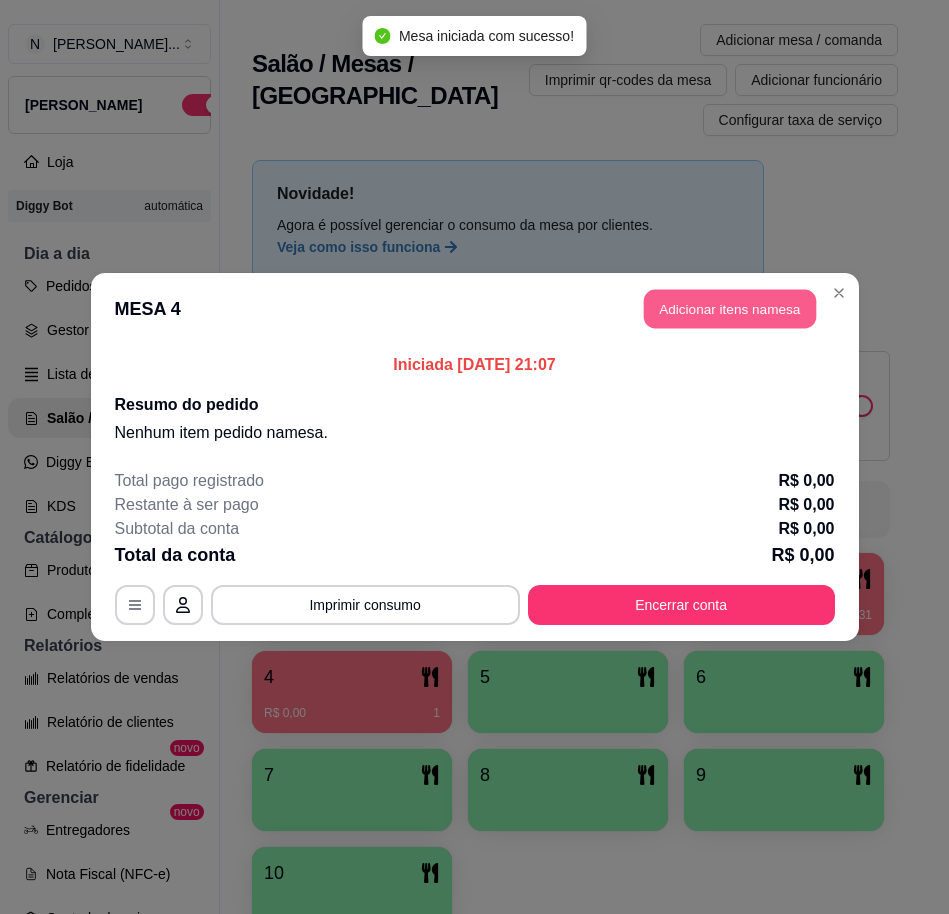 click on "Adicionar itens na  mesa" at bounding box center (730, 309) 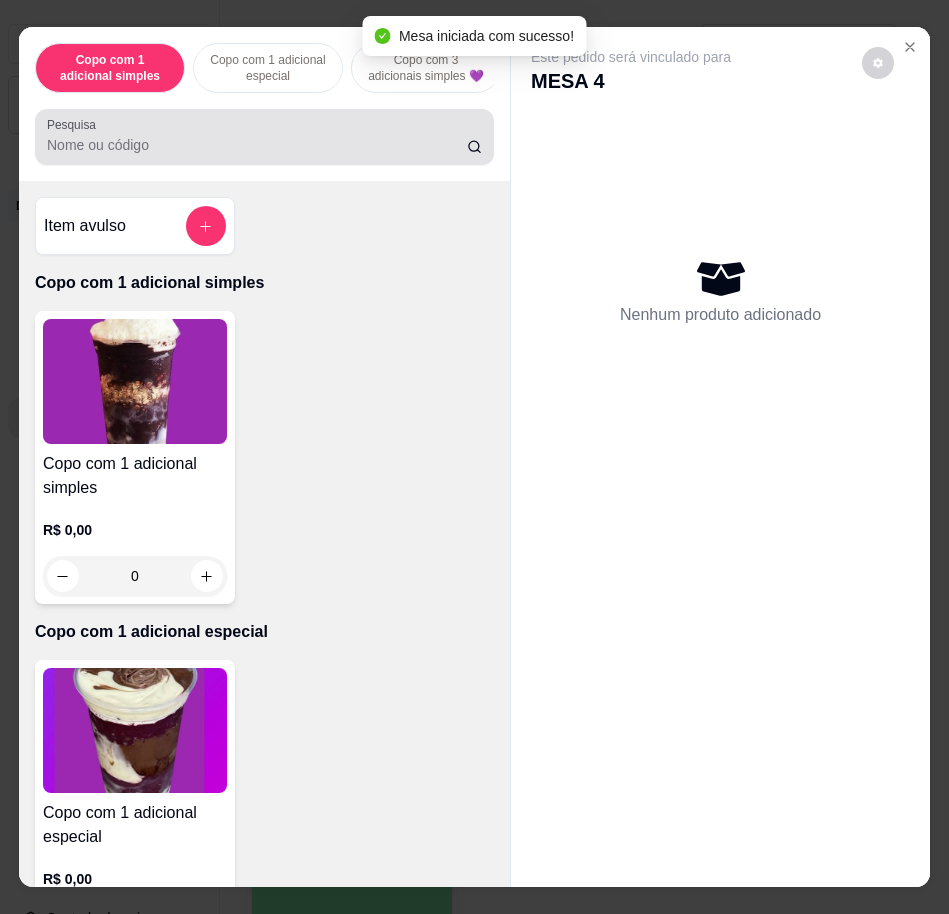 click on "Pesquisa" at bounding box center [257, 145] 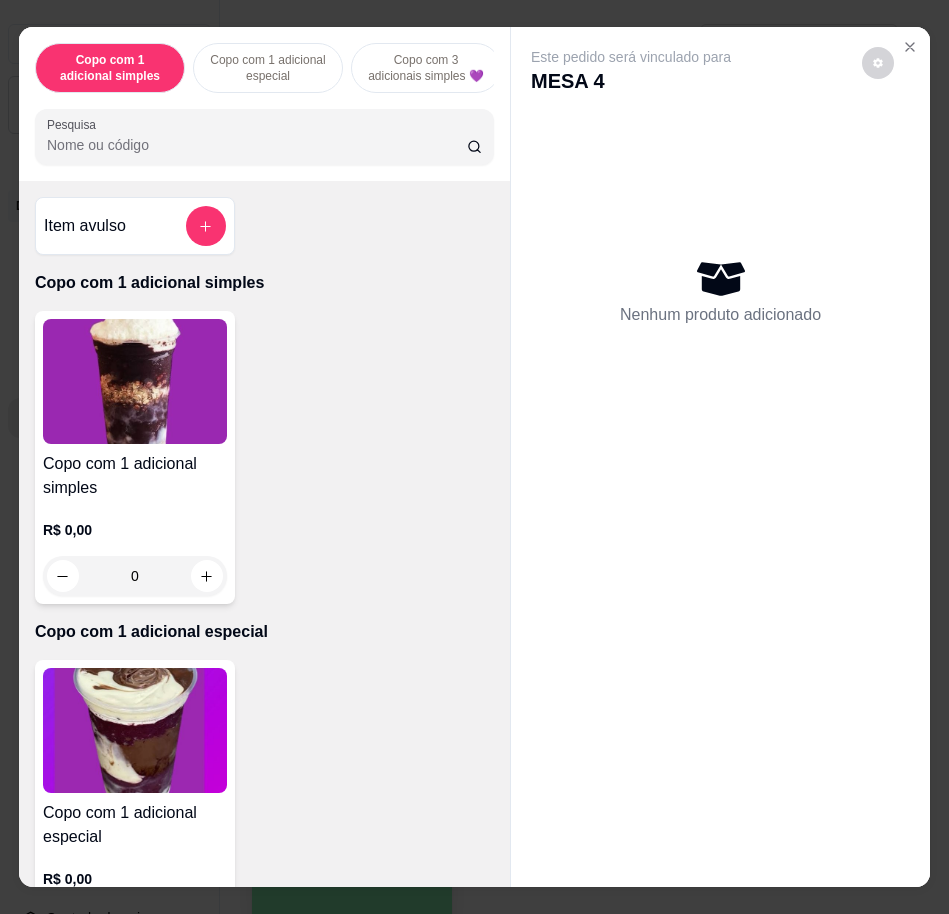 click at bounding box center [135, 381] 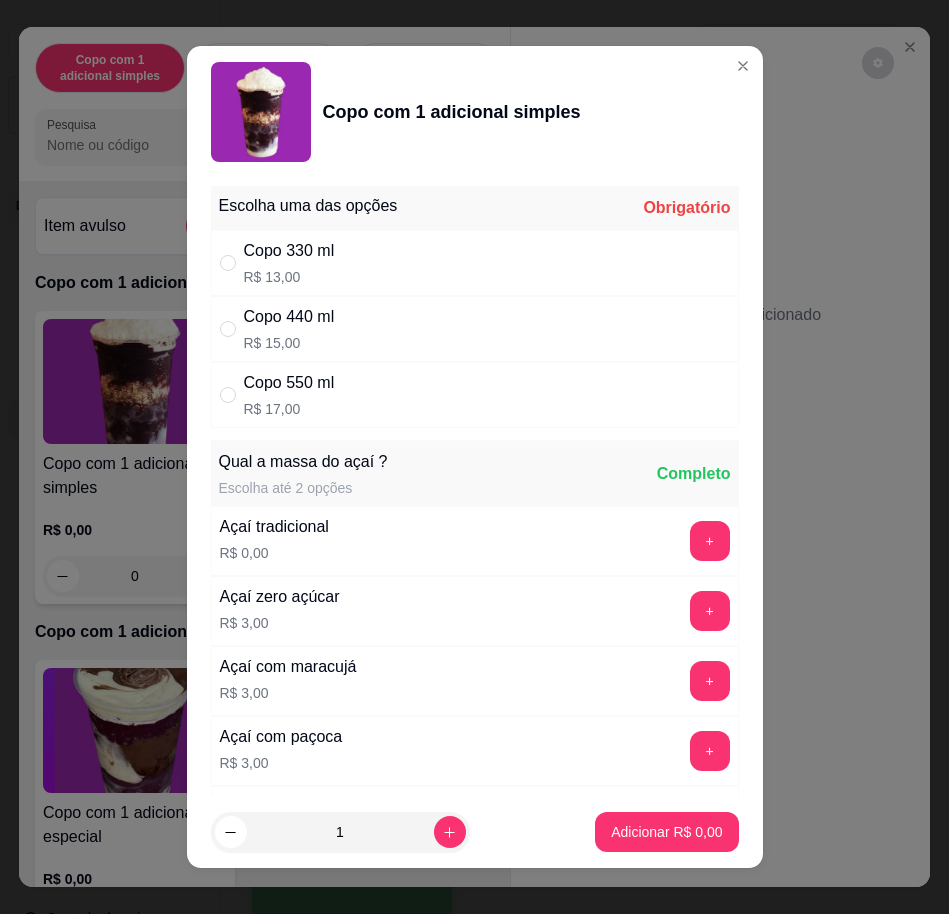 click on "Copo 550 ml R$ 17,00" at bounding box center (475, 395) 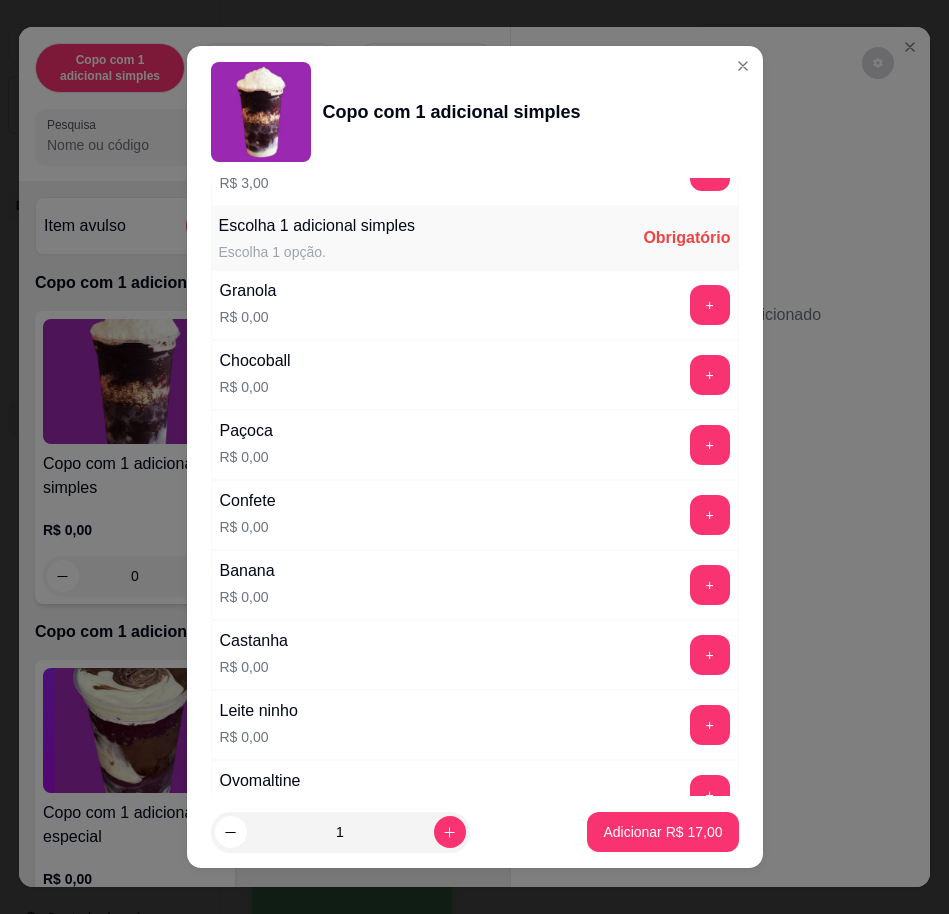 scroll, scrollTop: 1125, scrollLeft: 0, axis: vertical 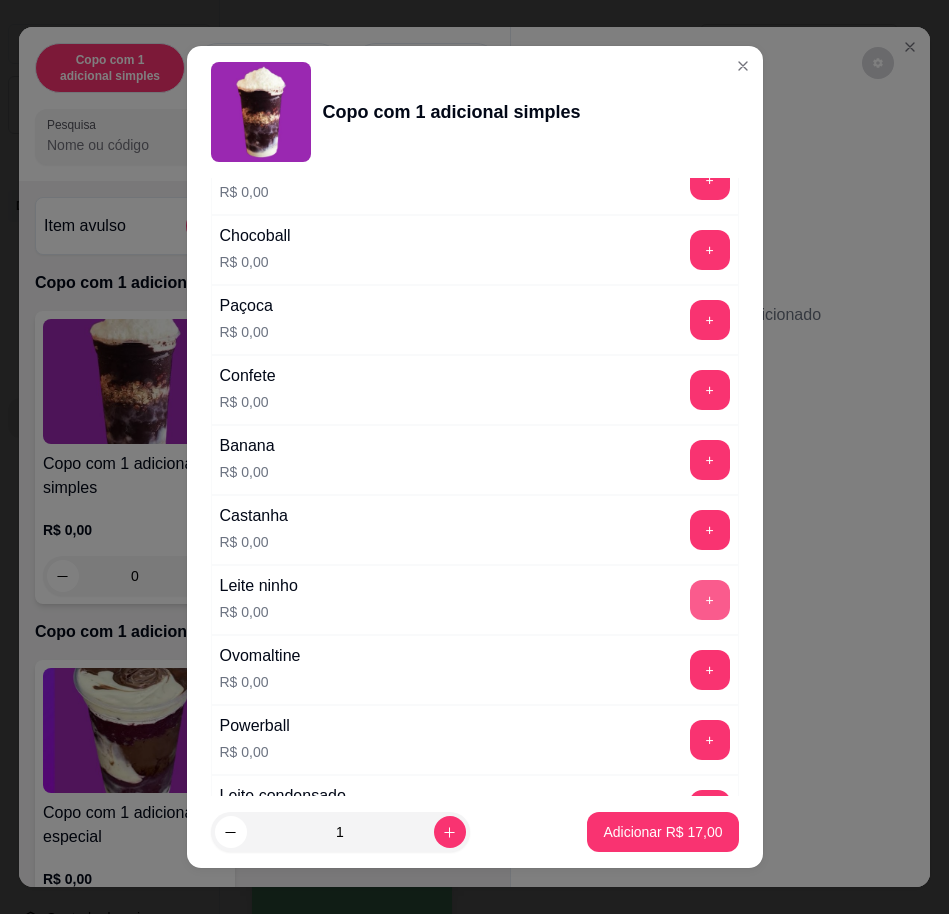 click on "+" at bounding box center [710, 600] 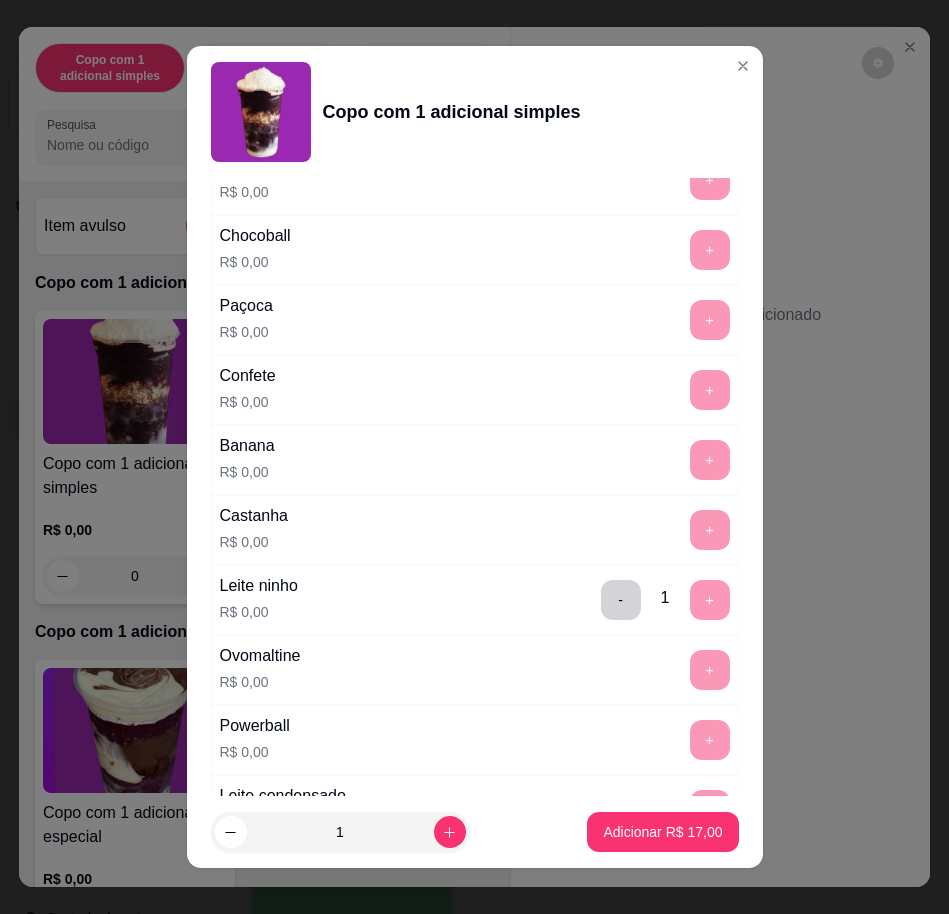 drag, startPoint x: 638, startPoint y: 854, endPoint x: 628, endPoint y: 832, distance: 24.166092 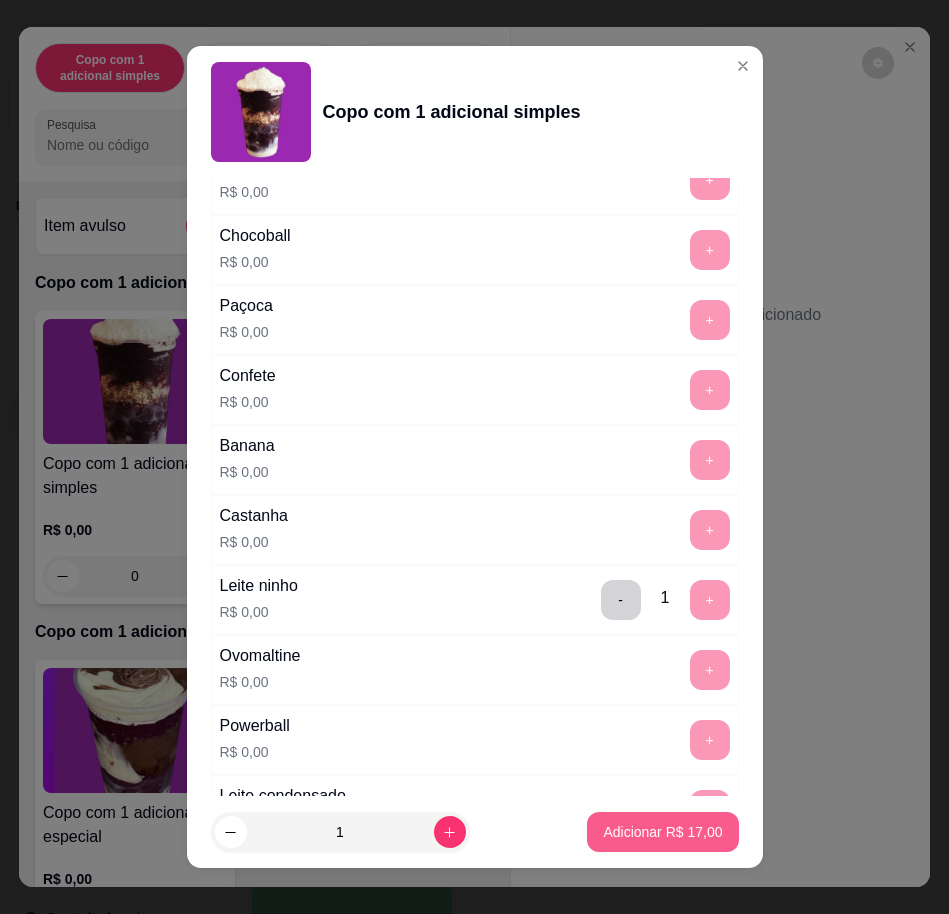 click on "Adicionar   R$ 17,00" at bounding box center (662, 832) 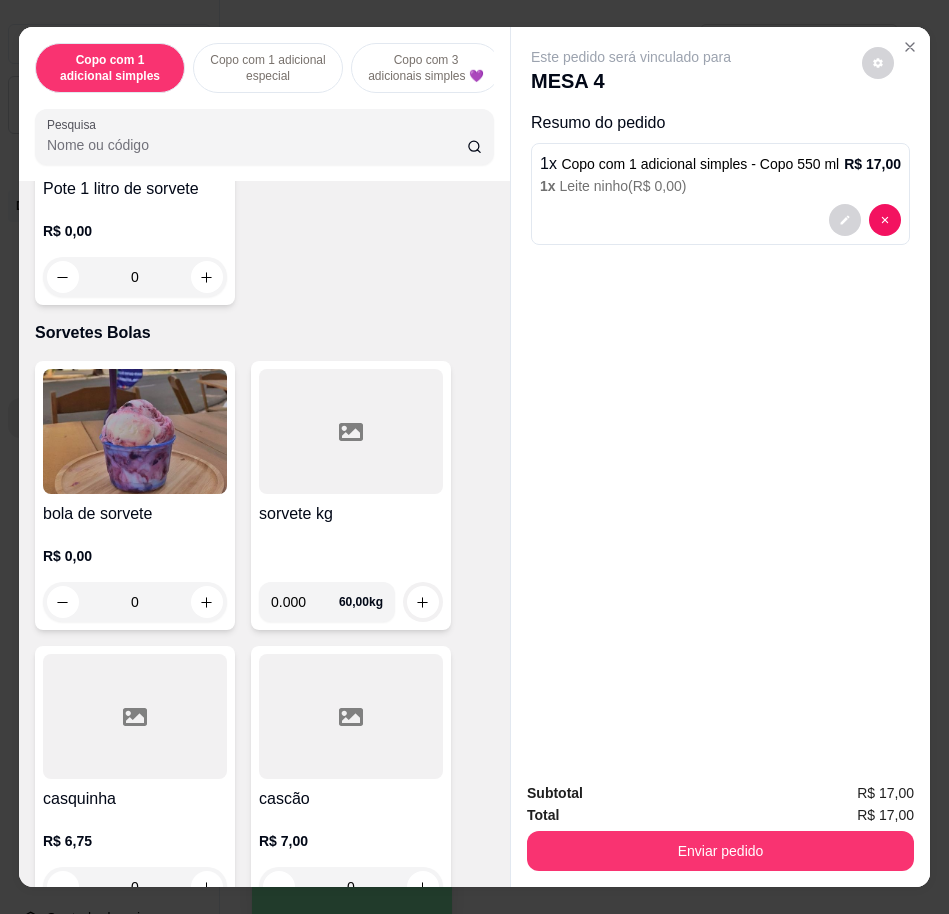 scroll, scrollTop: 6875, scrollLeft: 0, axis: vertical 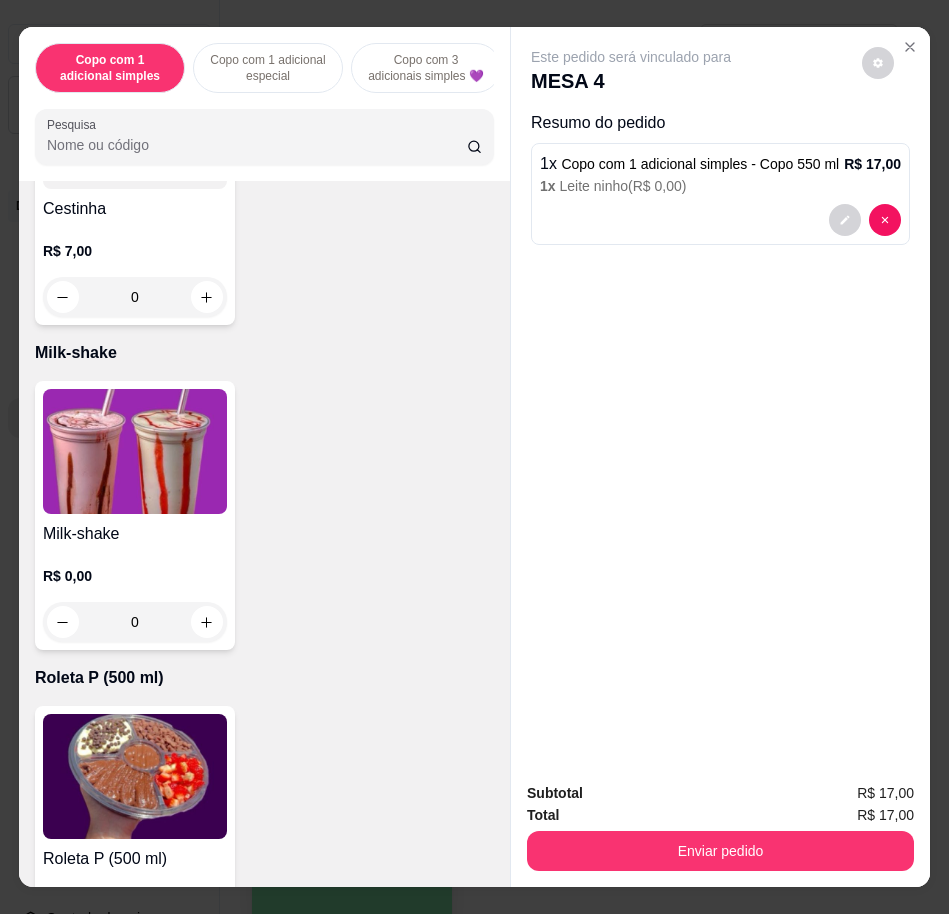click on "R$ 0,00 0" at bounding box center (135, 594) 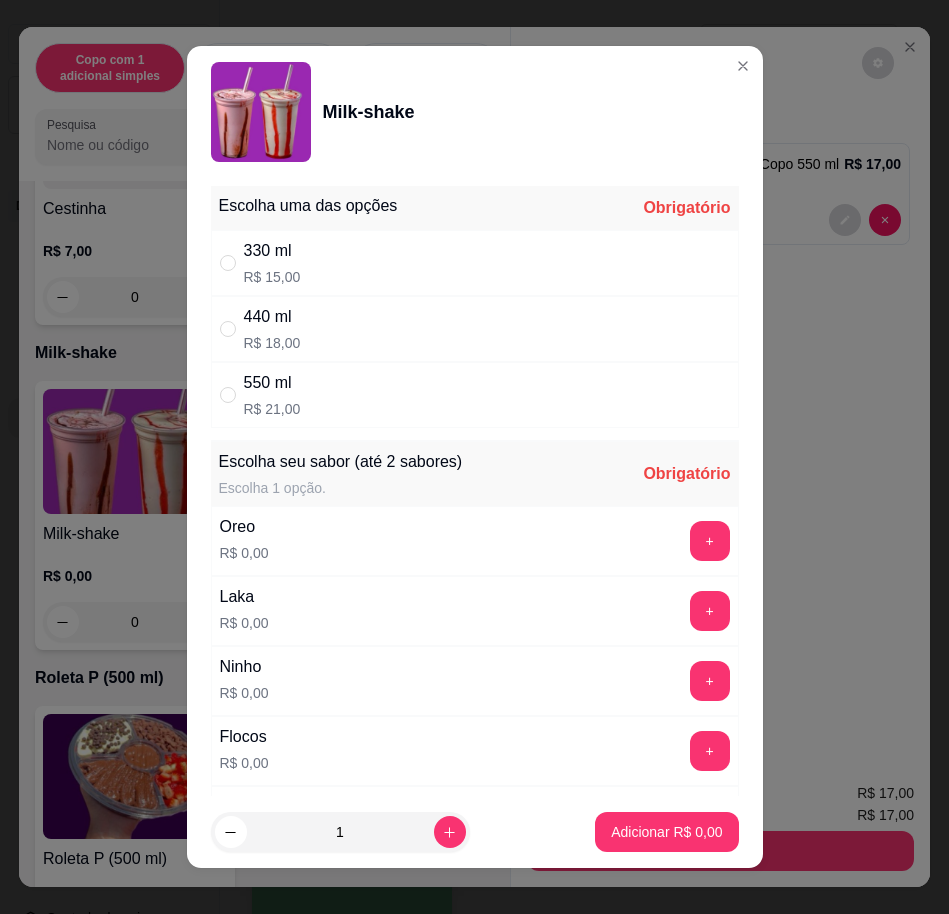 click on "330 ml R$ 15,00" at bounding box center [475, 263] 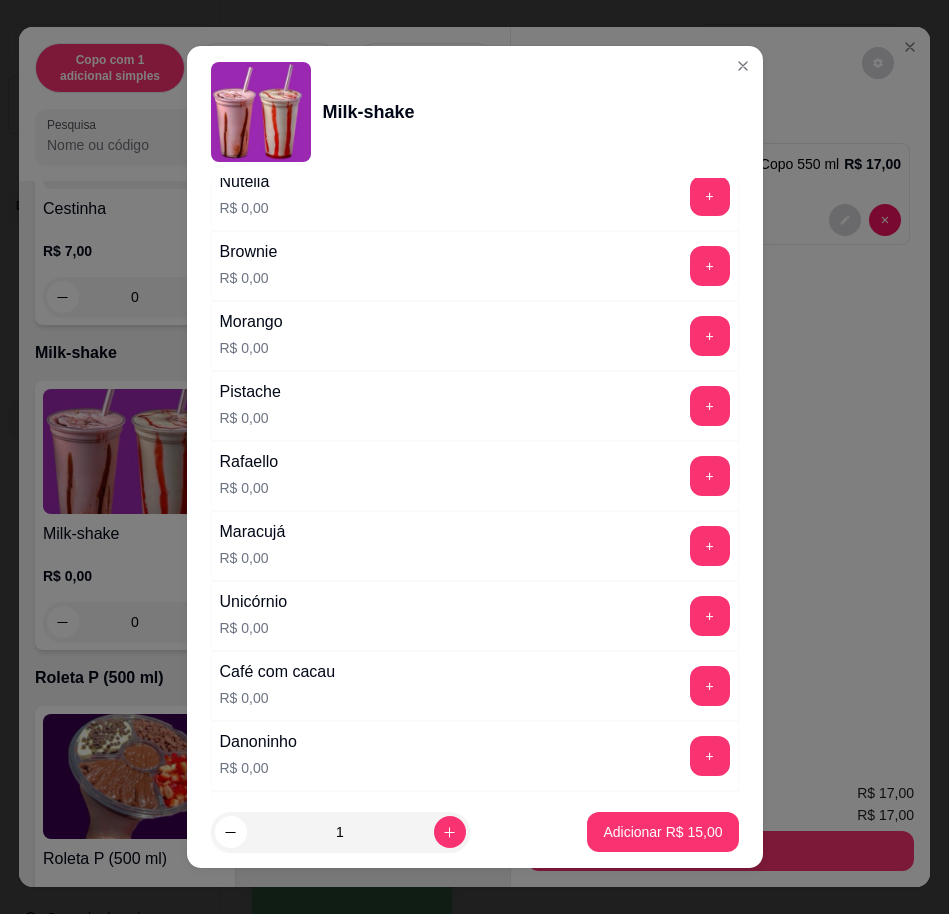 scroll, scrollTop: 1000, scrollLeft: 0, axis: vertical 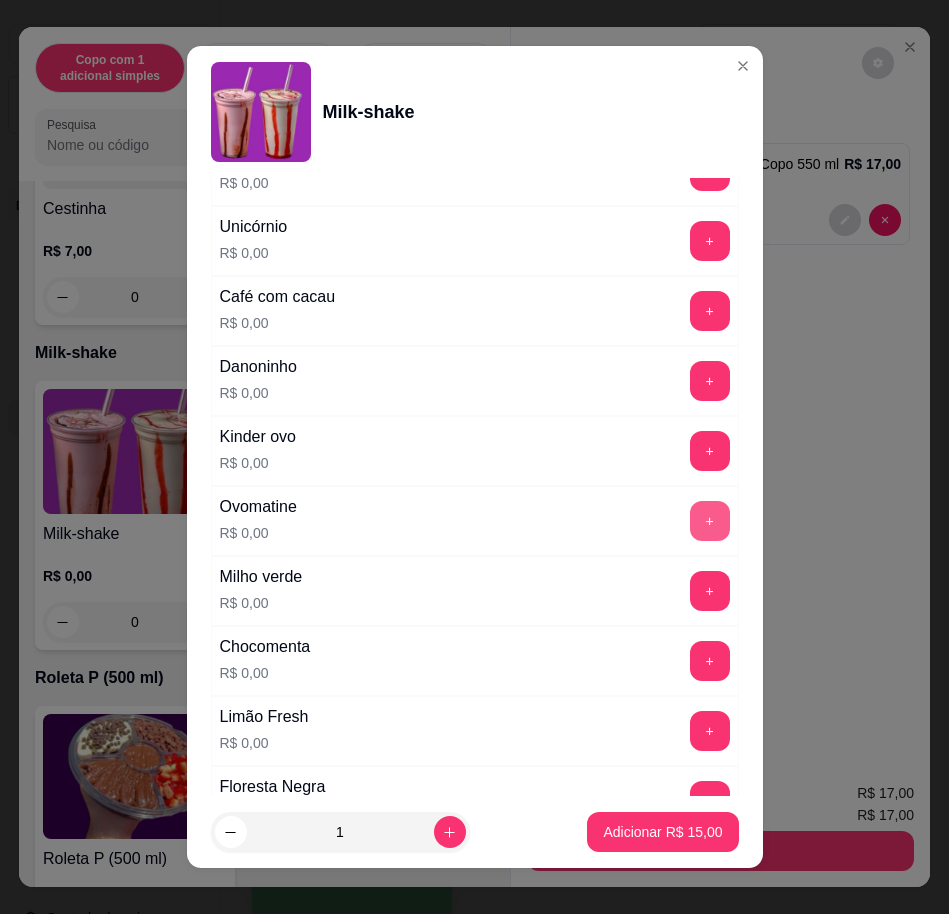 click on "+" at bounding box center [710, 521] 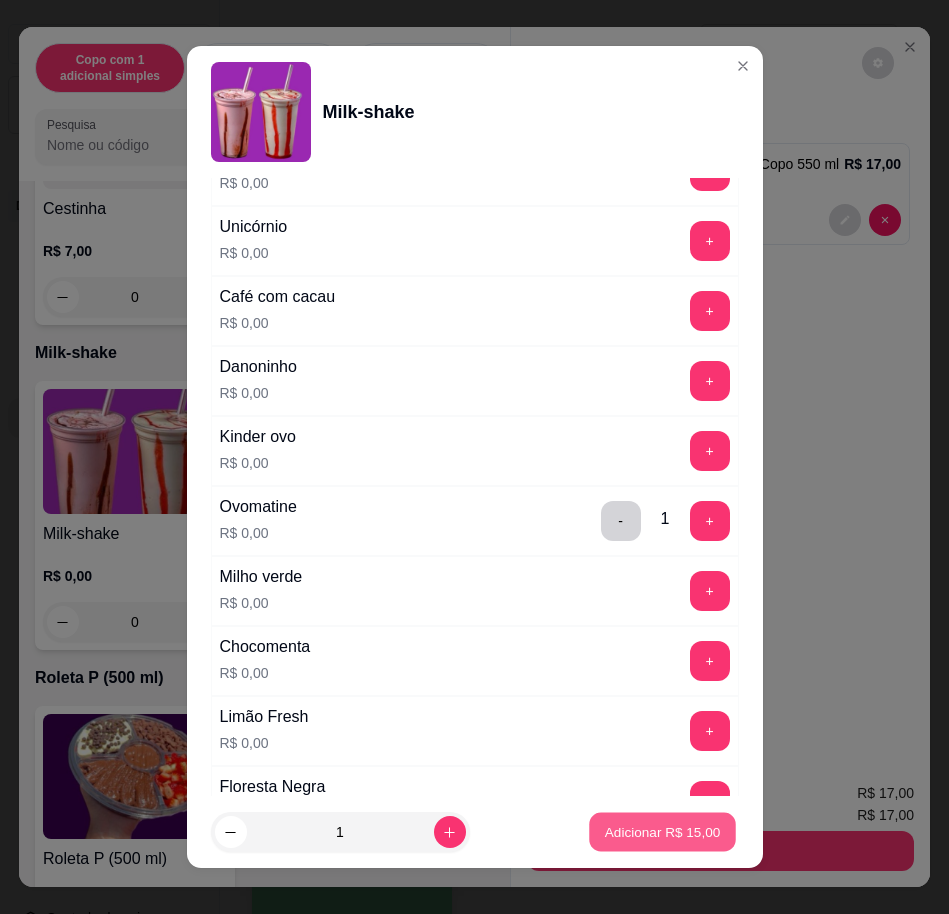 click on "Adicionar   R$ 15,00" at bounding box center [663, 832] 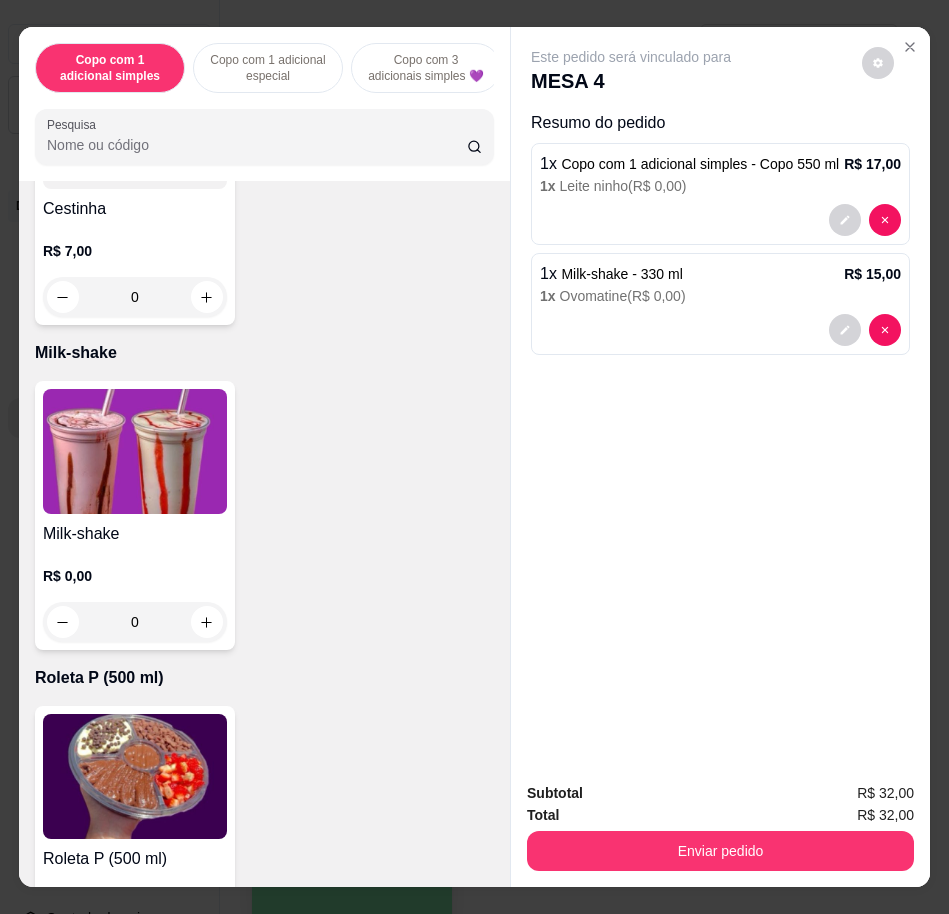 click at bounding box center (865, 330) 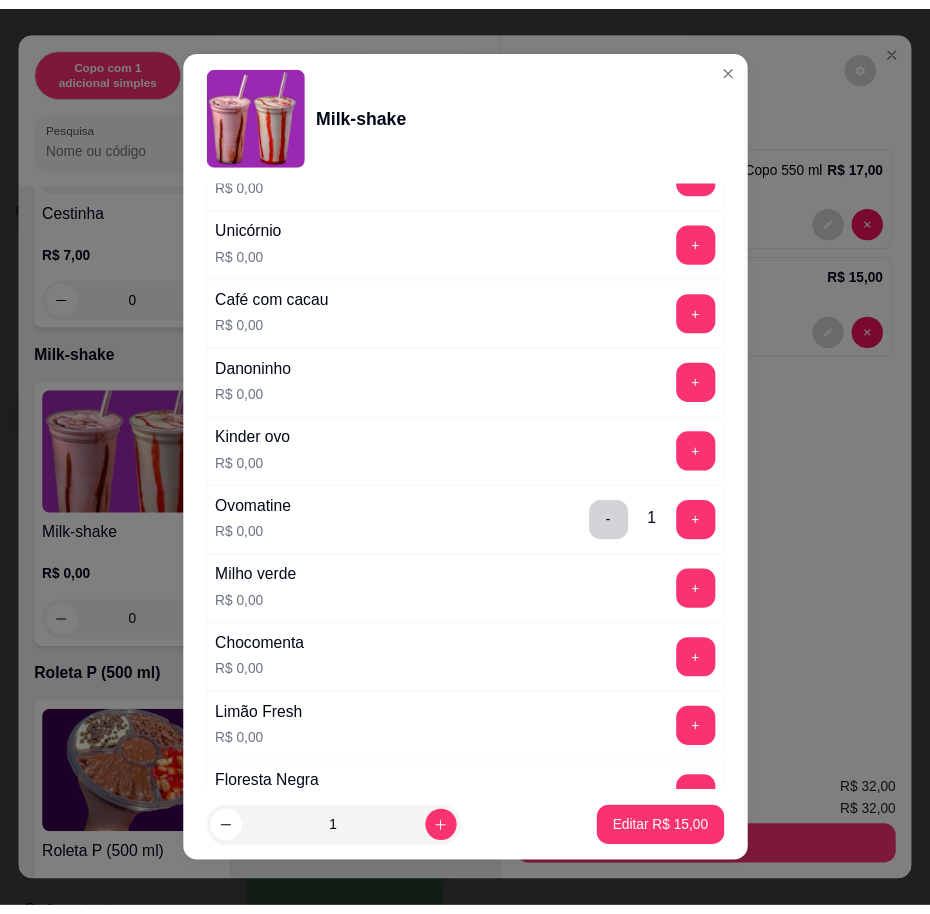 scroll, scrollTop: 1889, scrollLeft: 0, axis: vertical 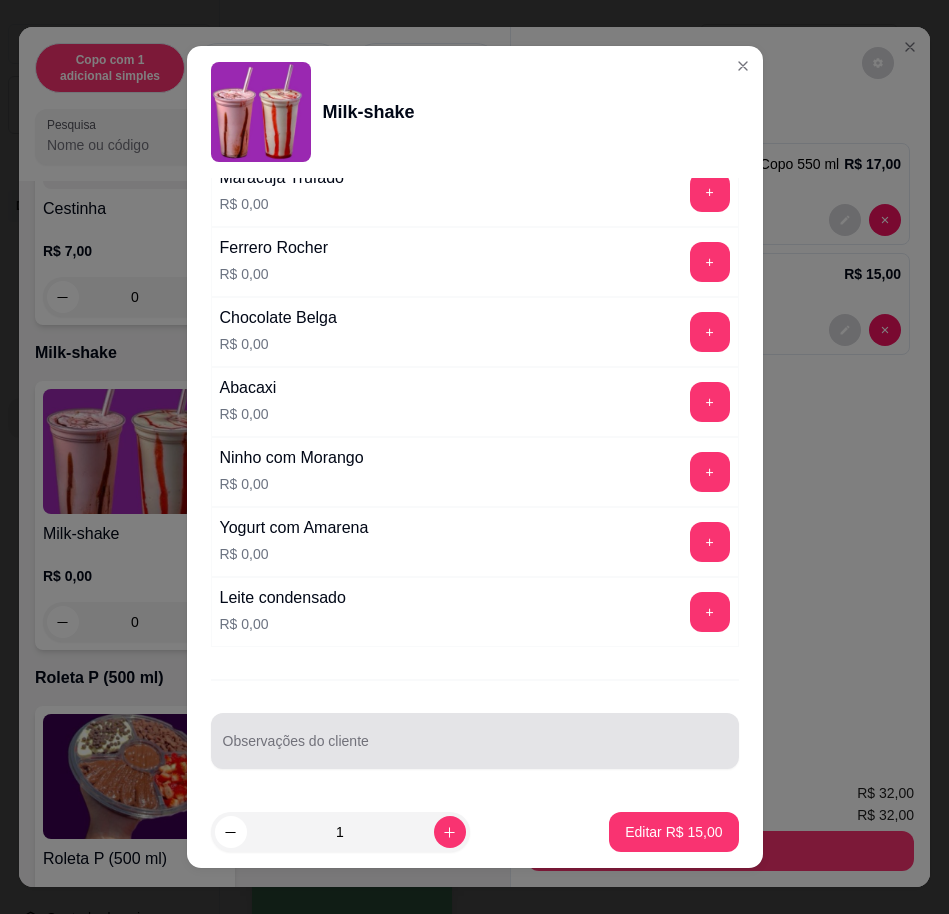 drag, startPoint x: 451, startPoint y: 741, endPoint x: 428, endPoint y: 736, distance: 23.537205 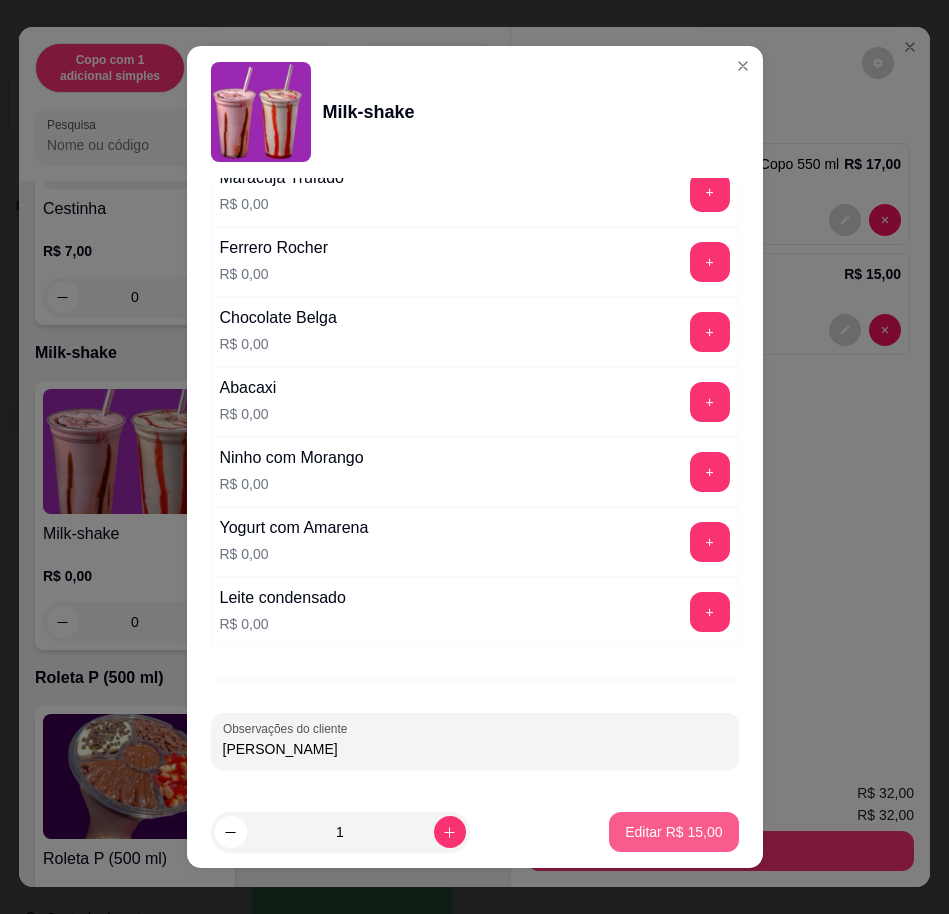 type on "[PERSON_NAME]" 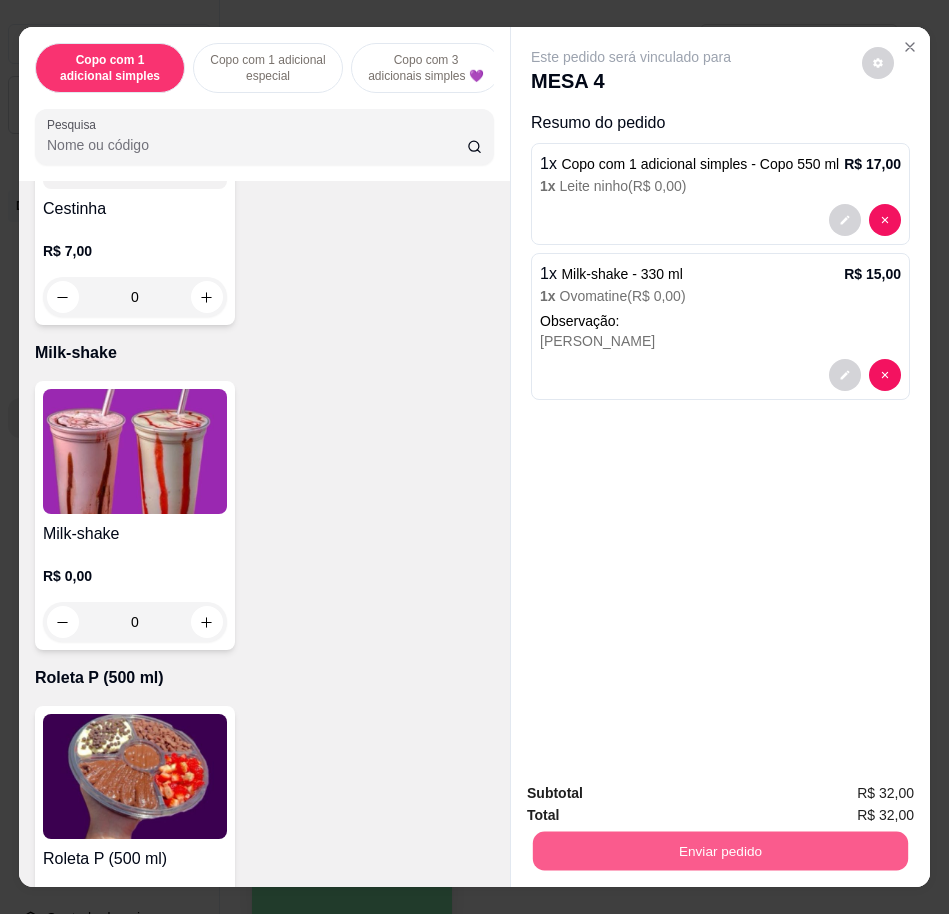 click on "Enviar pedido" at bounding box center [720, 850] 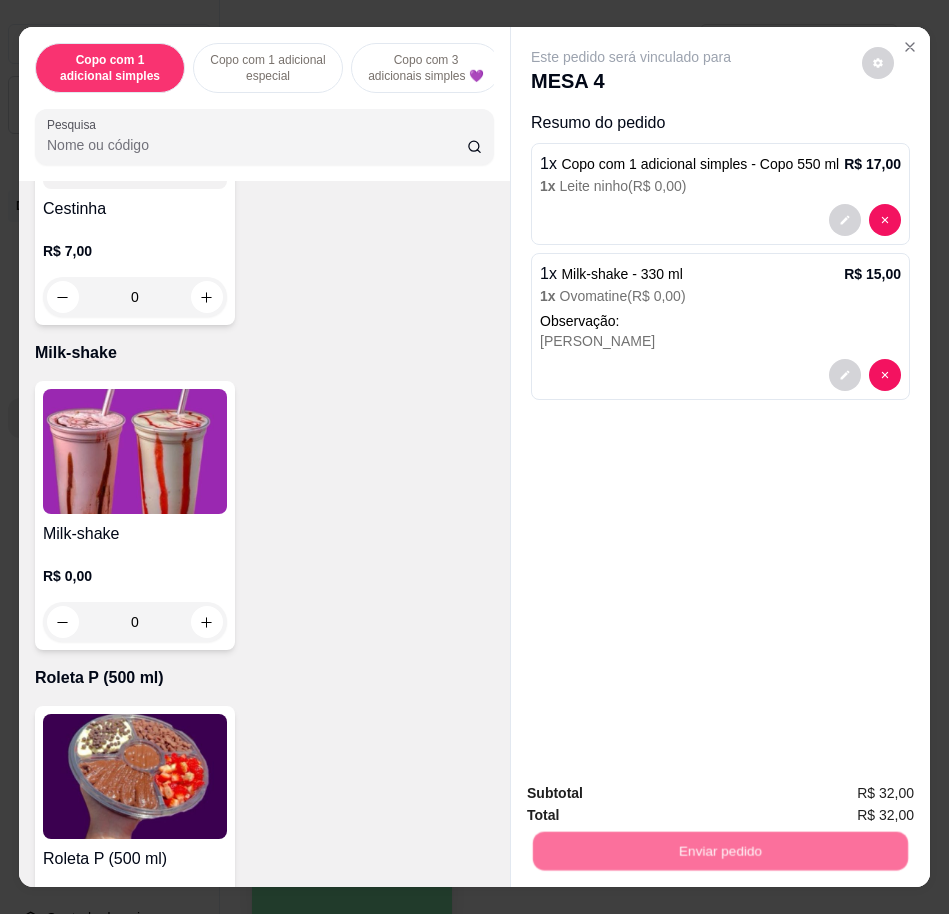 click on "Não registrar e enviar pedido" at bounding box center (652, 792) 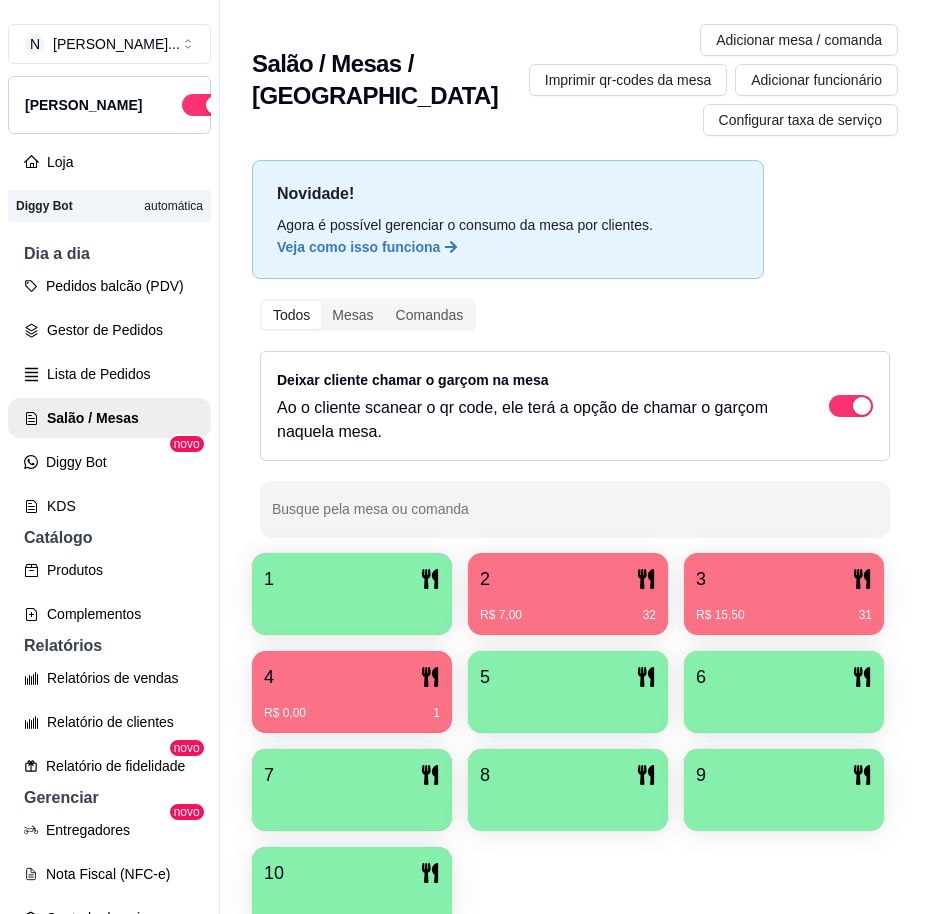 click on "1 2 R$ 7,00 32 3 R$ 15,50 31 4 R$ 0,00 1 5 6 7 8 9 10" at bounding box center [575, 741] 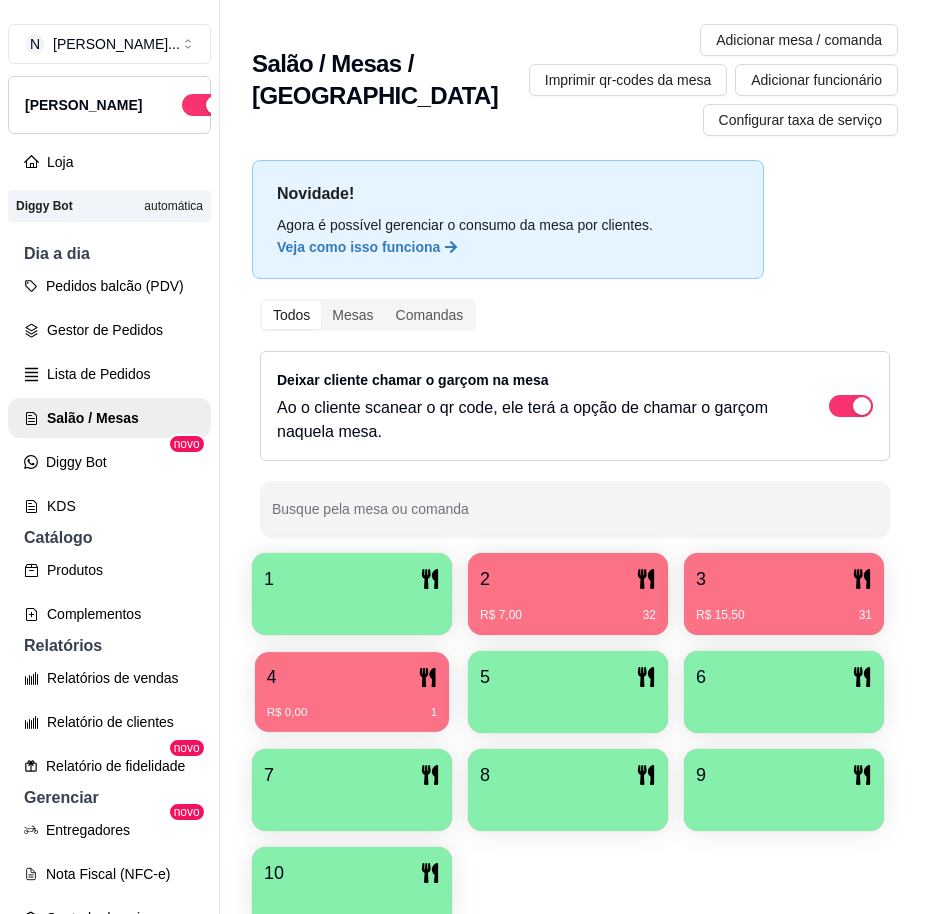 click on "R$ 0,00 1" at bounding box center (352, 705) 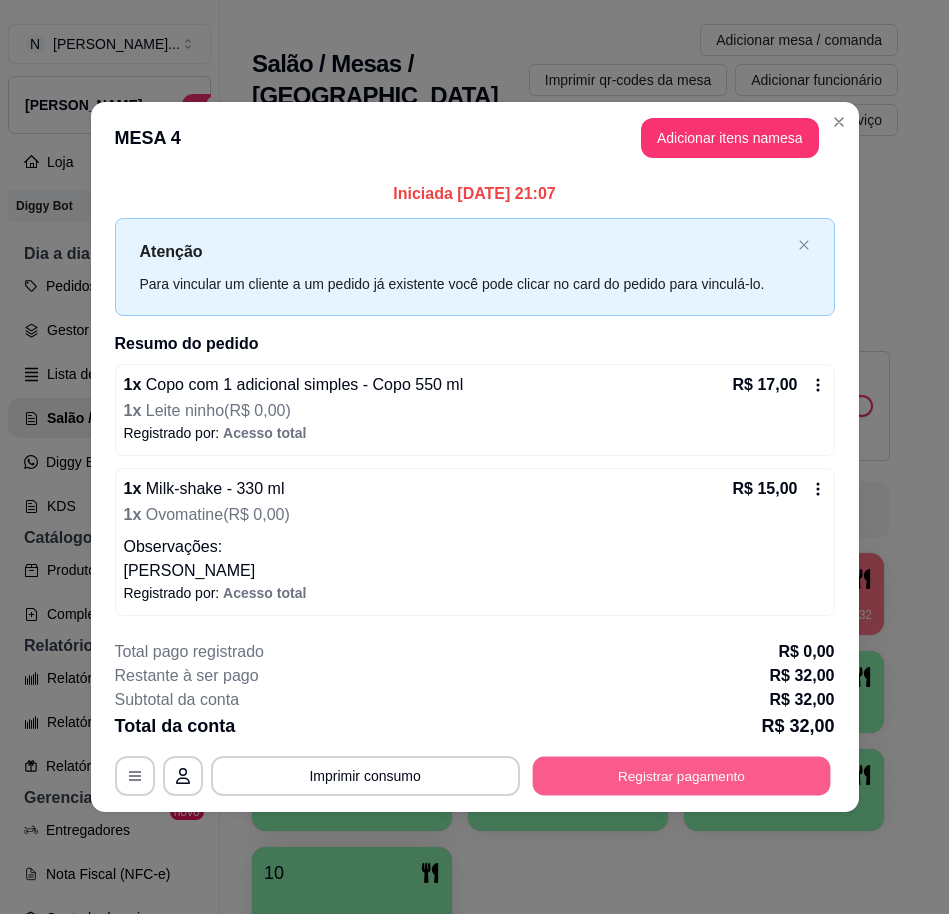 click on "Registrar pagamento" at bounding box center [681, 775] 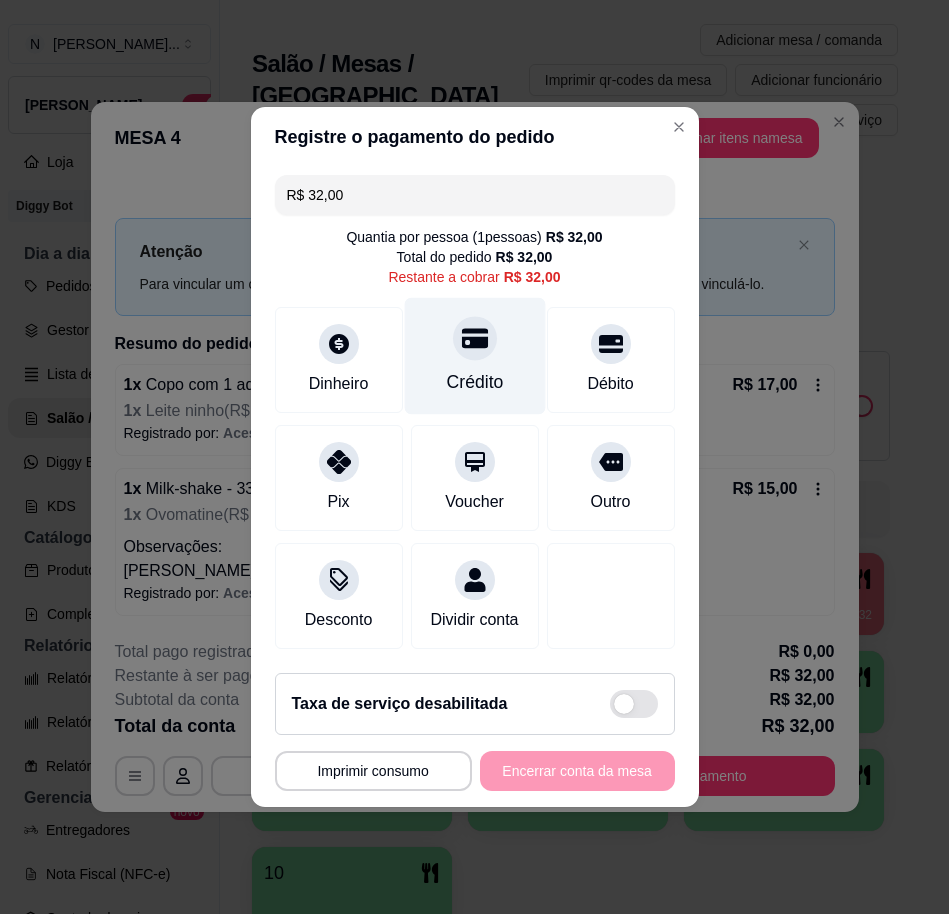 click on "Crédito" at bounding box center [474, 382] 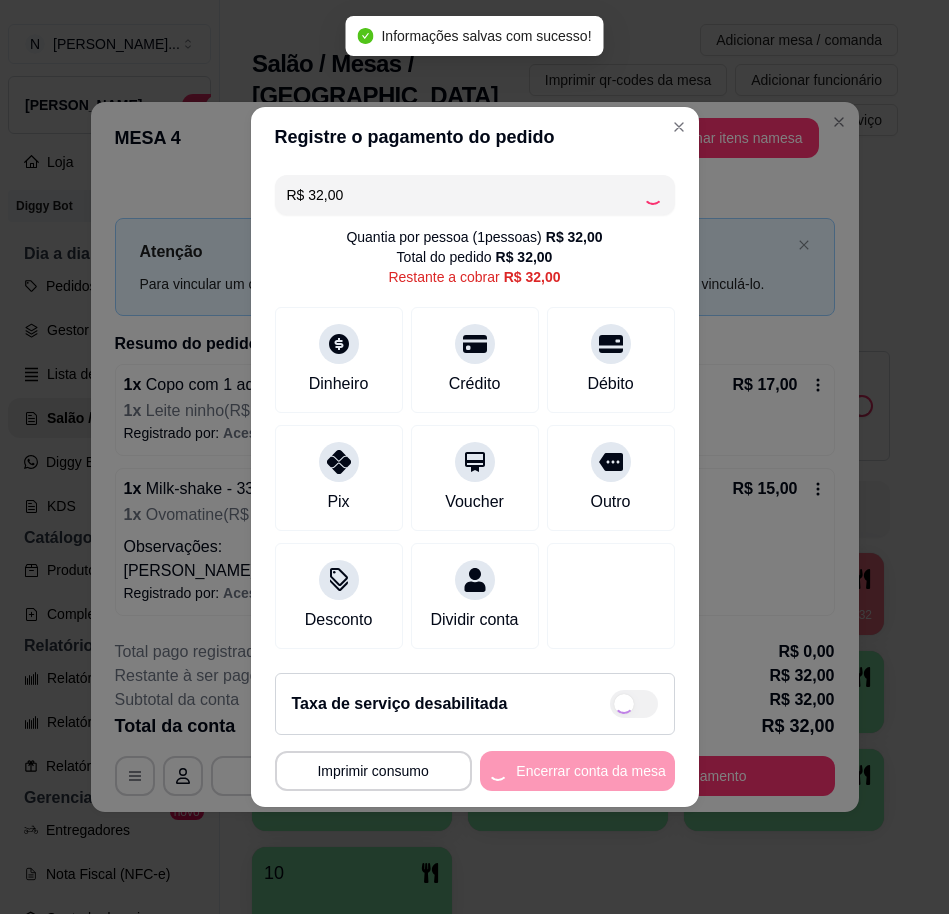 type on "R$ 0,00" 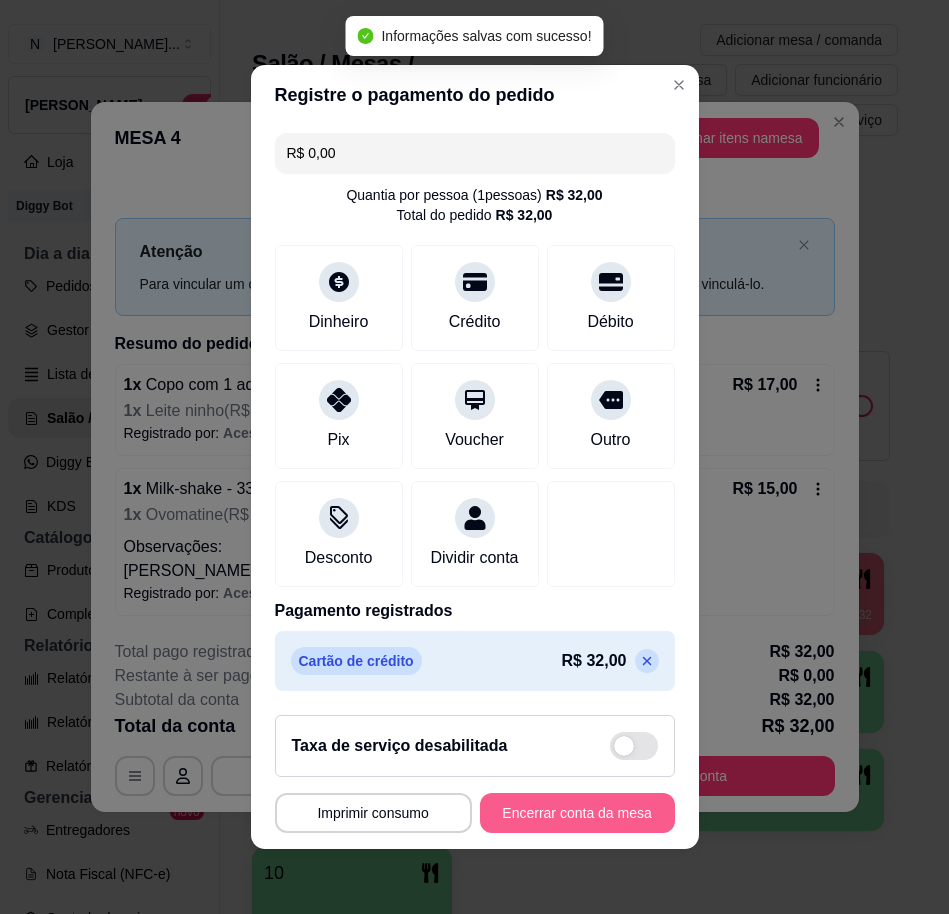 click on "Encerrar conta da mesa" at bounding box center (577, 813) 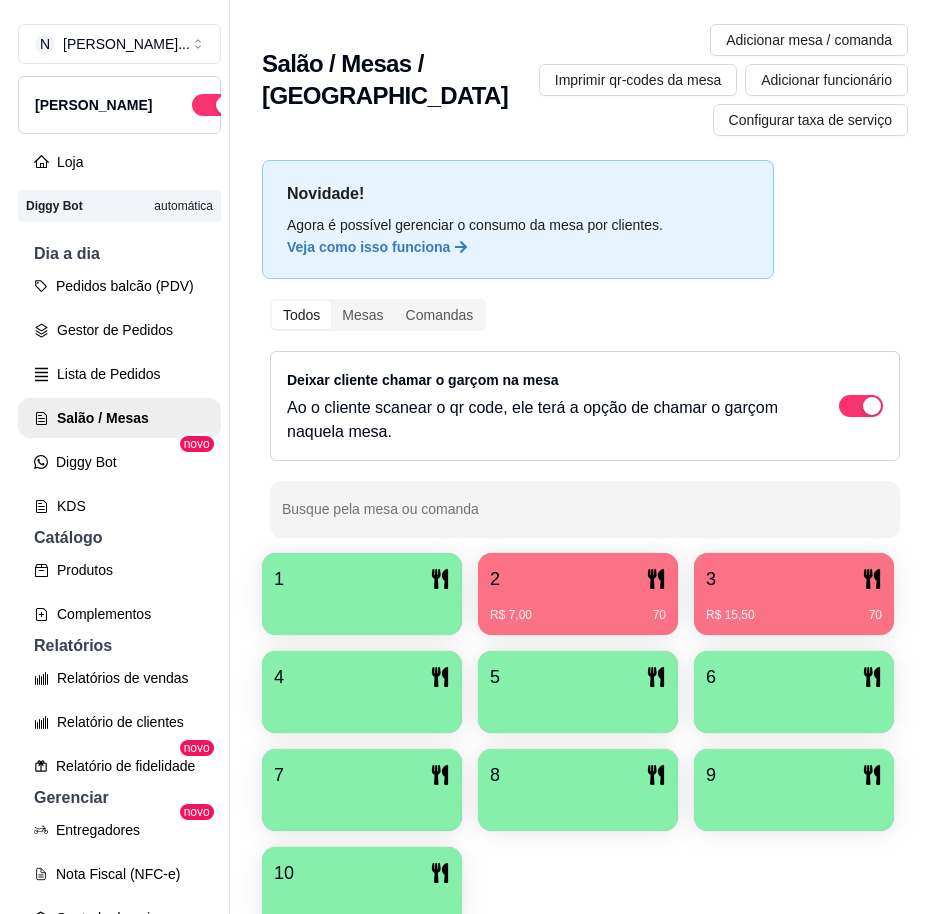 scroll, scrollTop: 0, scrollLeft: 0, axis: both 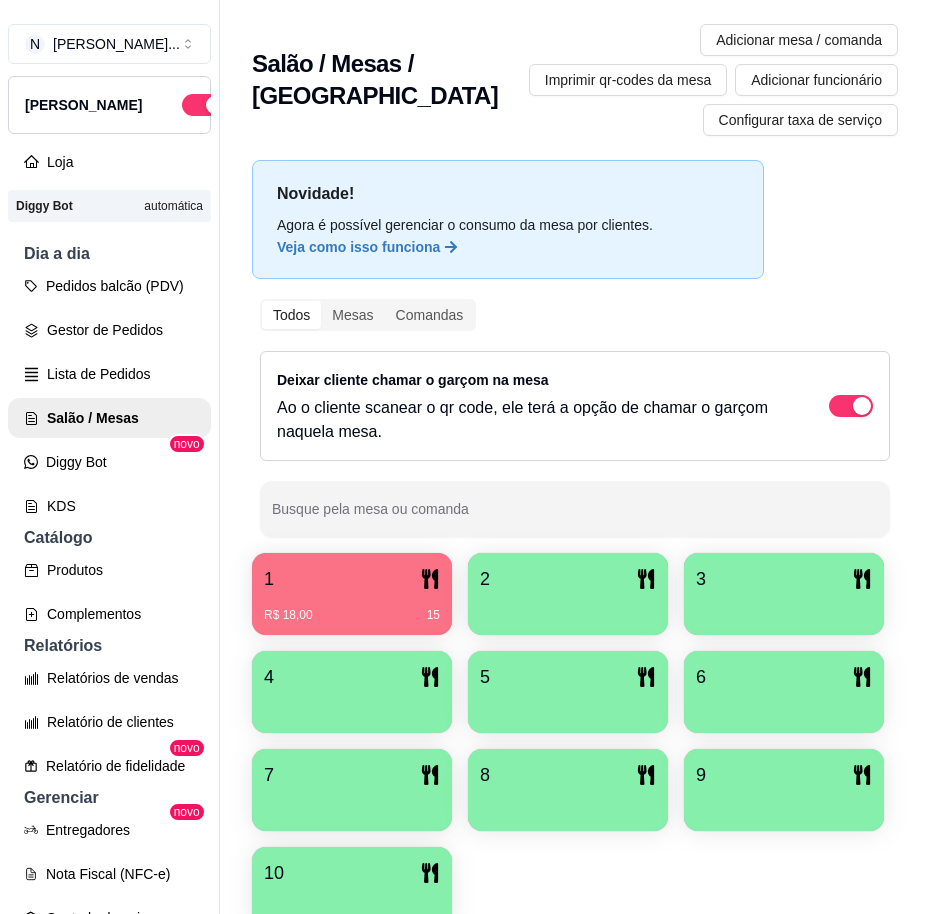 click on "1" at bounding box center (352, 579) 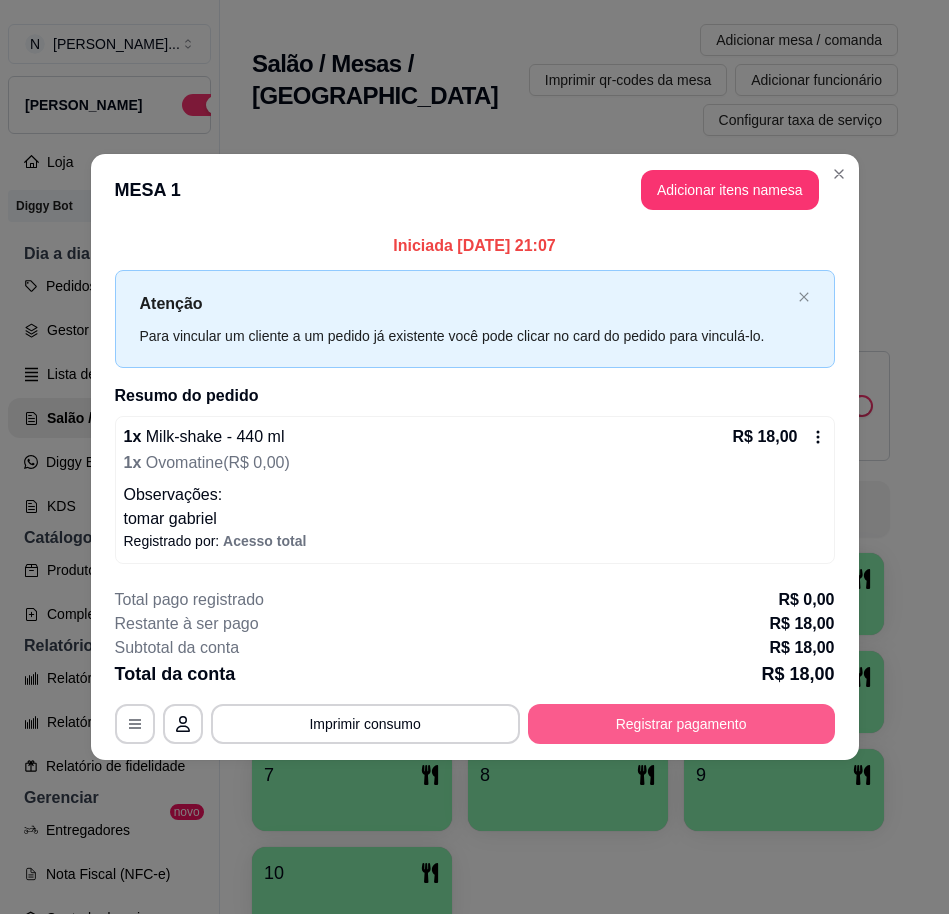 click on "Registrar pagamento" at bounding box center (681, 724) 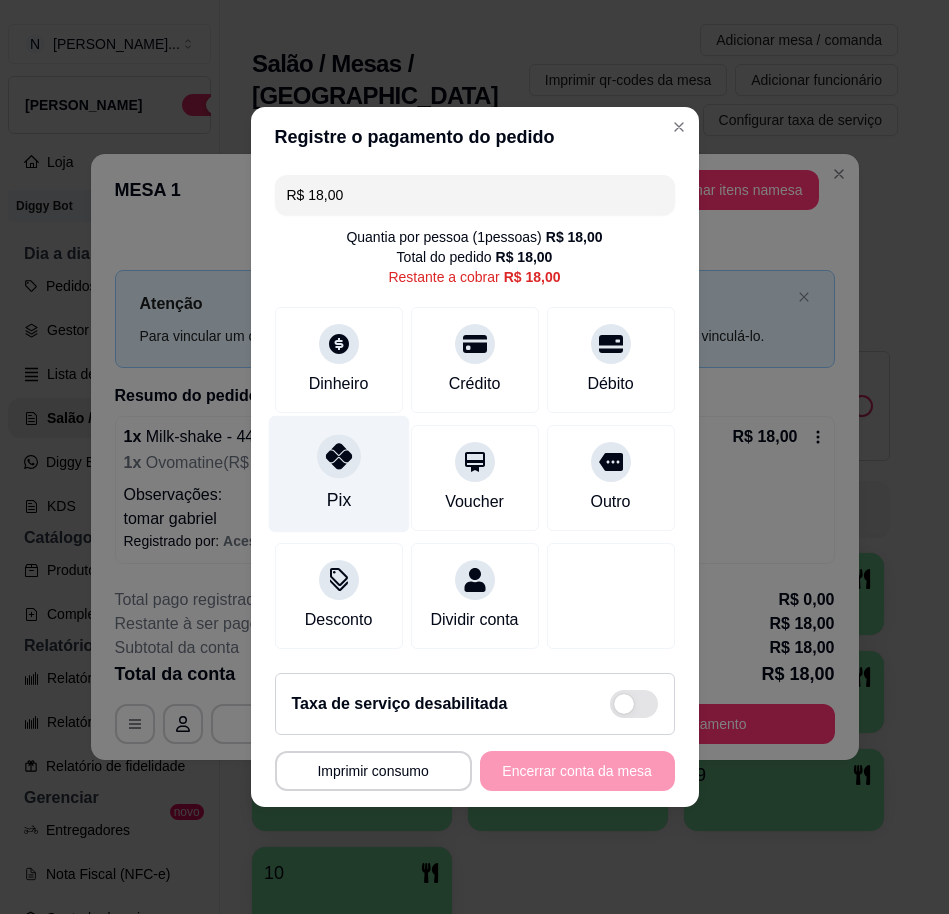 click at bounding box center [339, 456] 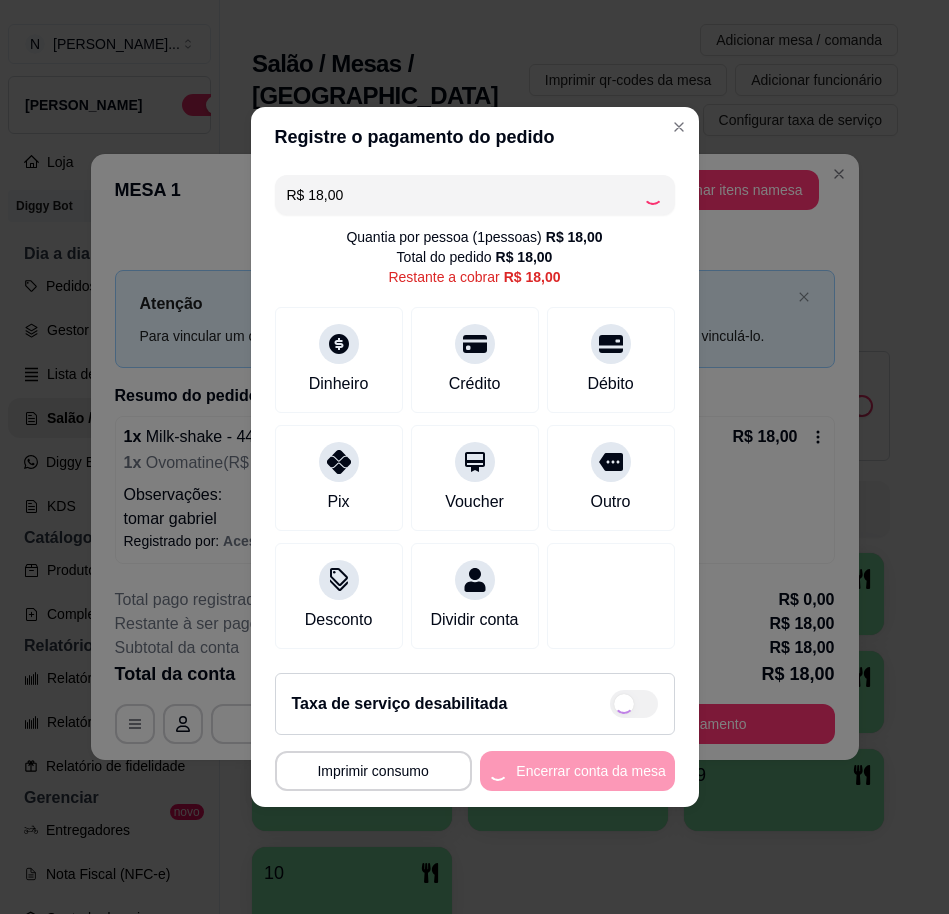 type on "R$ 0,00" 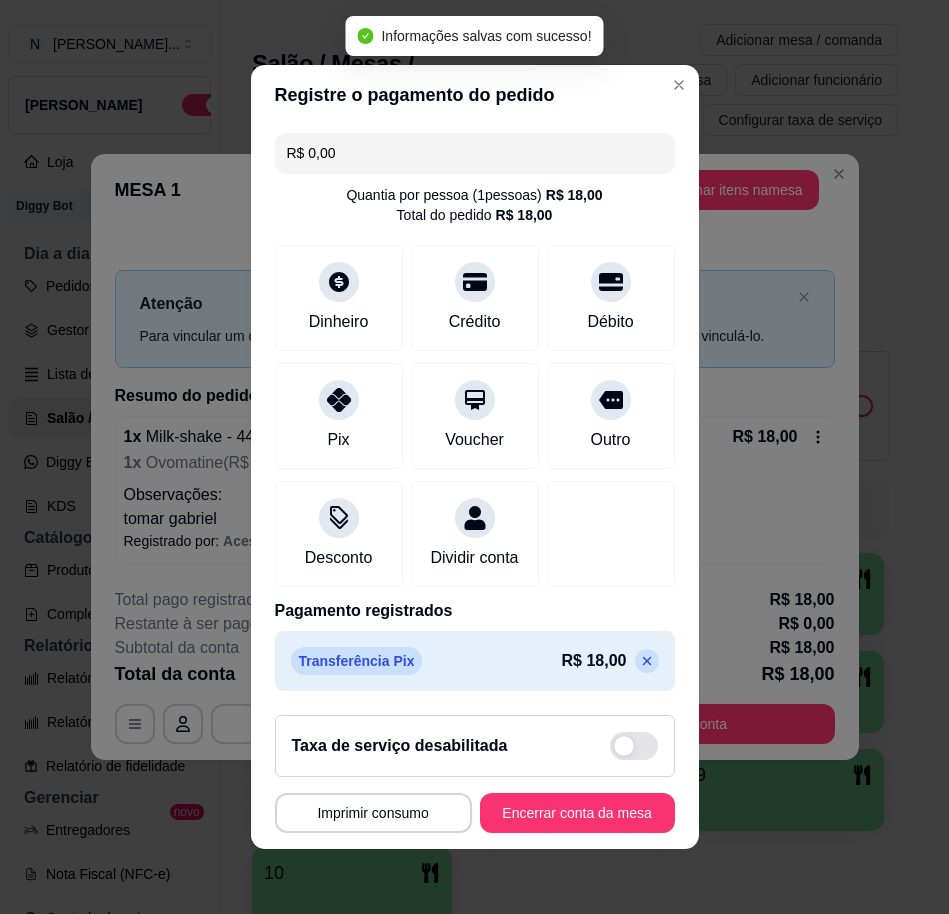click on "Encerrar conta da mesa" at bounding box center [577, 813] 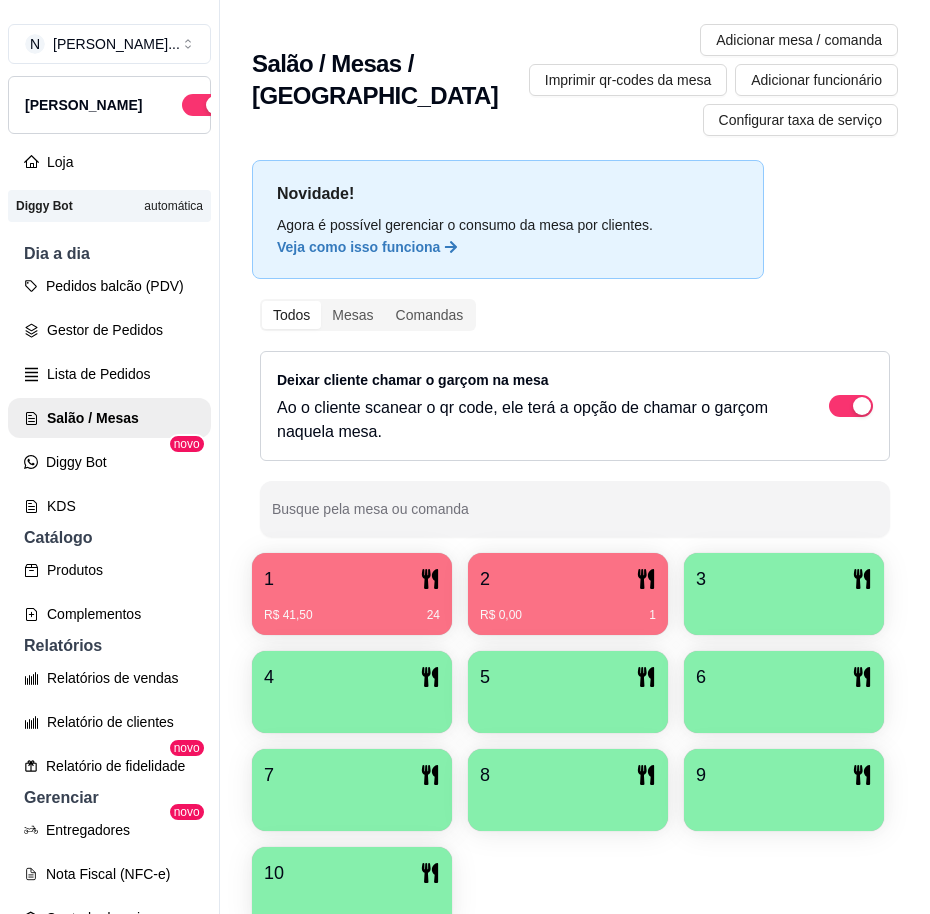 click on "2" at bounding box center (568, 579) 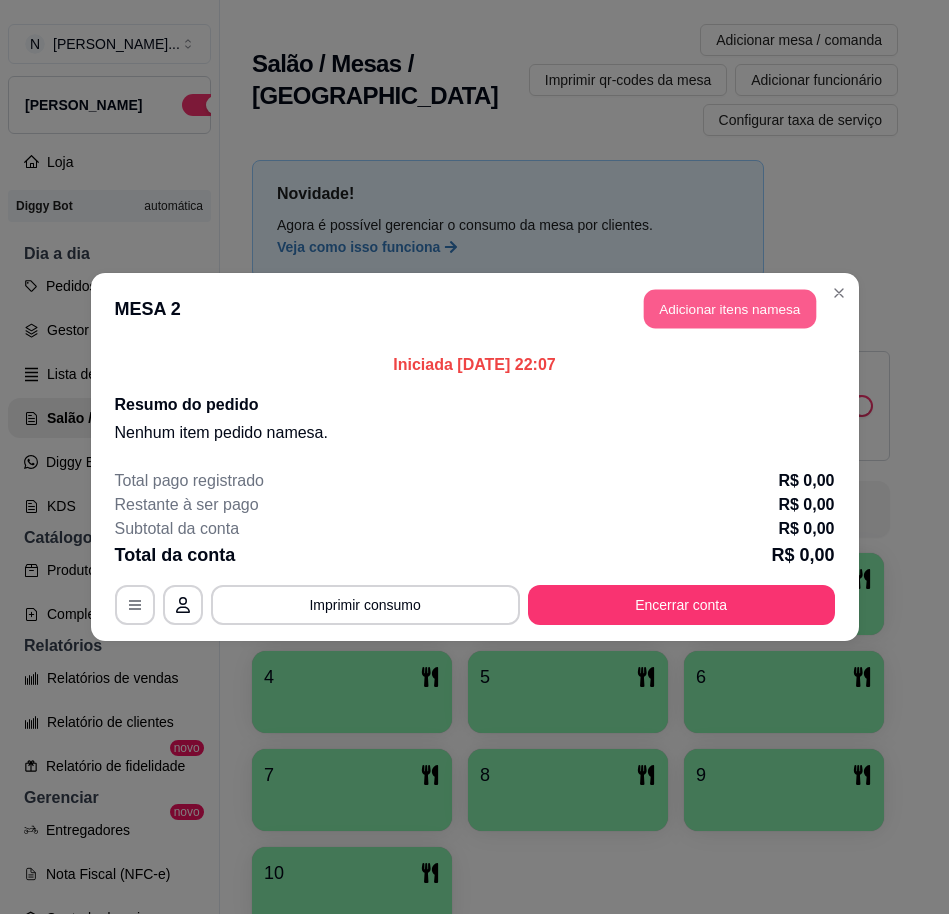 click on "Adicionar itens na  mesa" at bounding box center (730, 309) 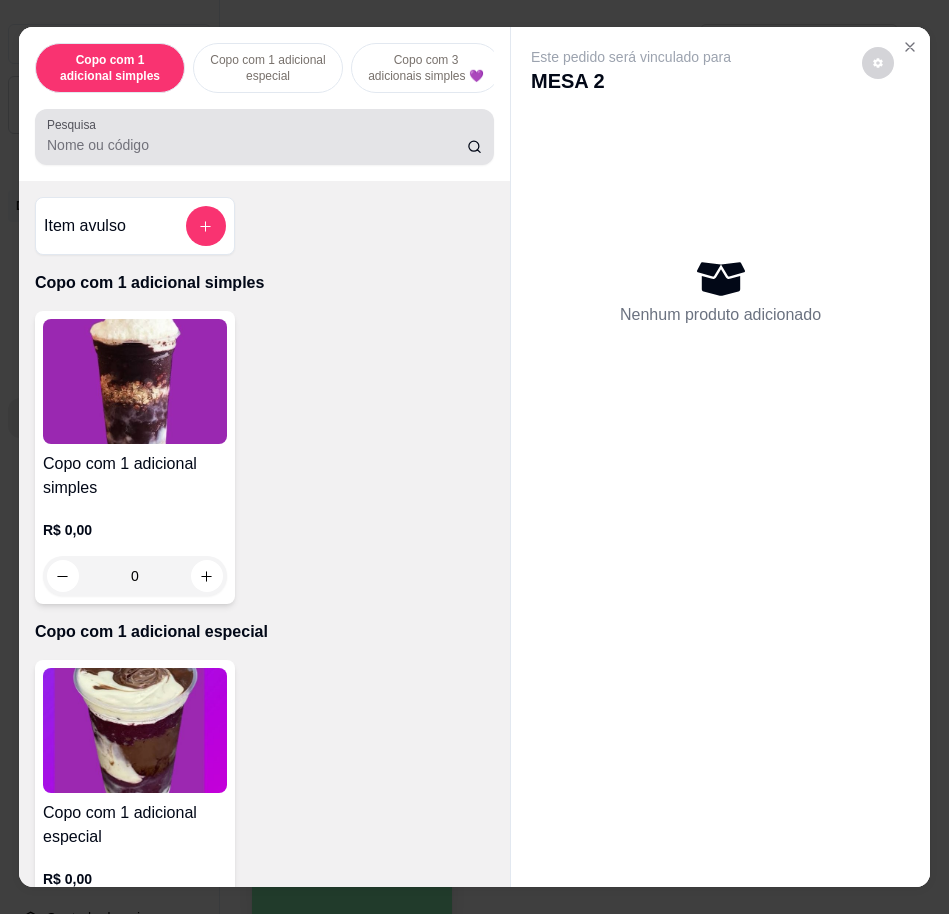click on "Pesquisa" at bounding box center [257, 145] 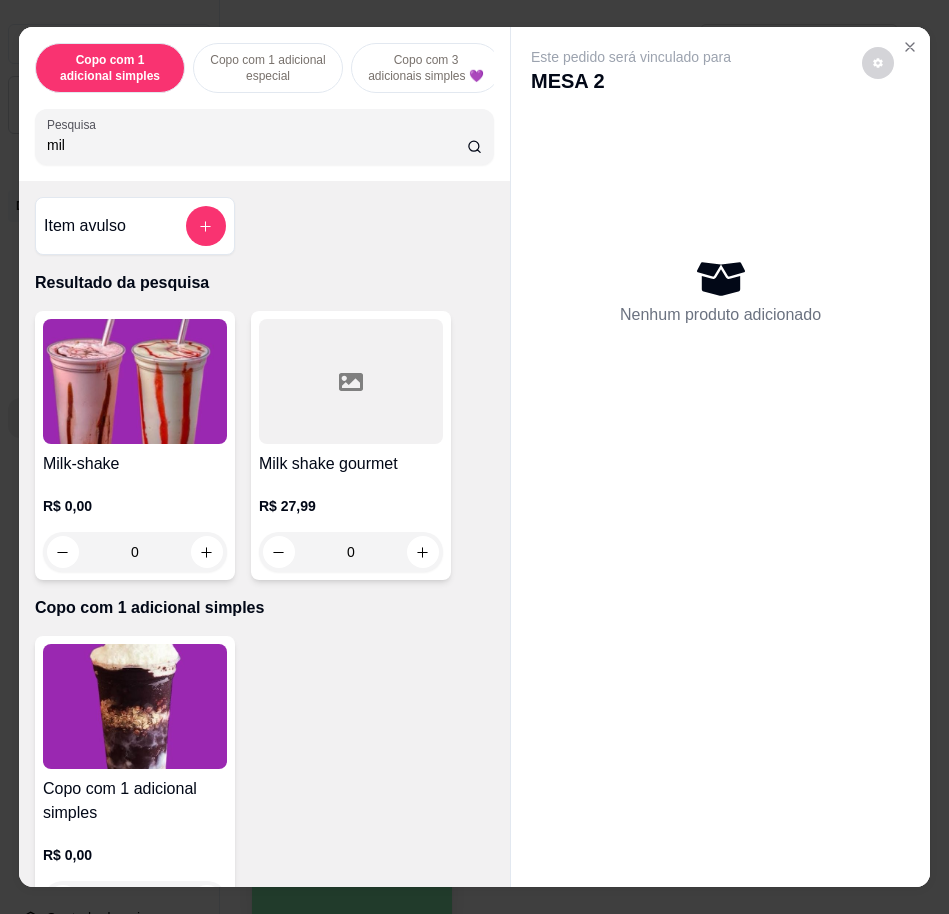 type on "mil" 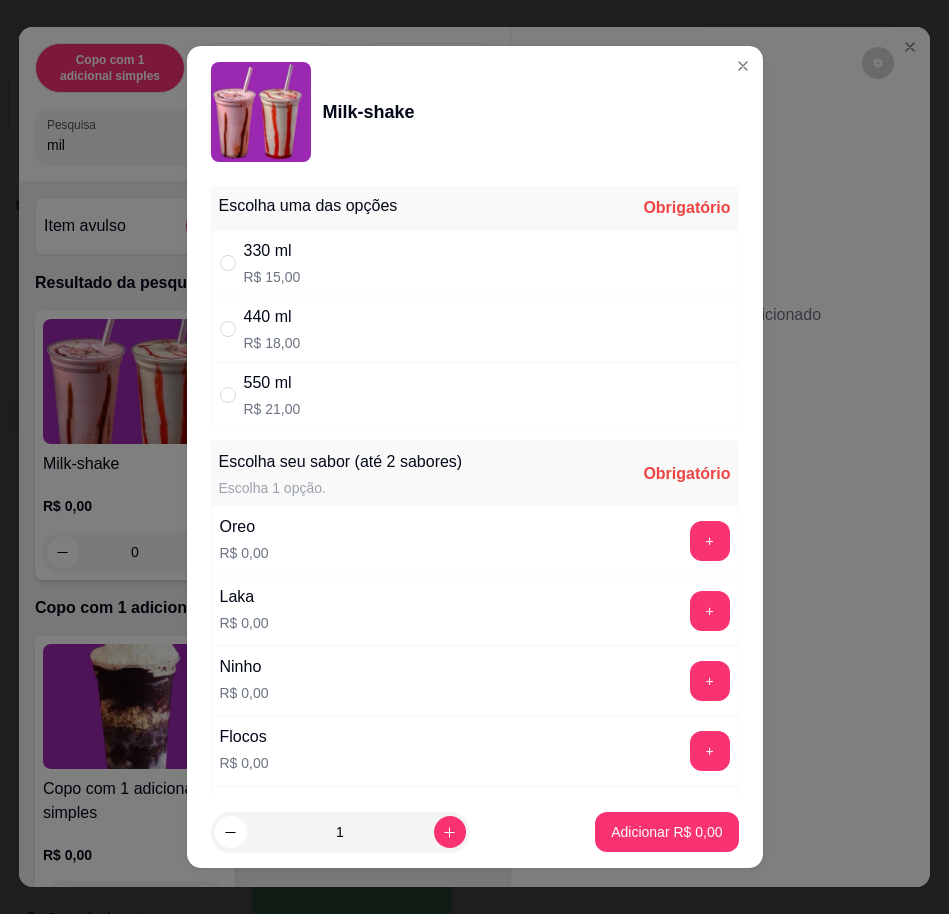 drag, startPoint x: 433, startPoint y: 406, endPoint x: 447, endPoint y: 410, distance: 14.56022 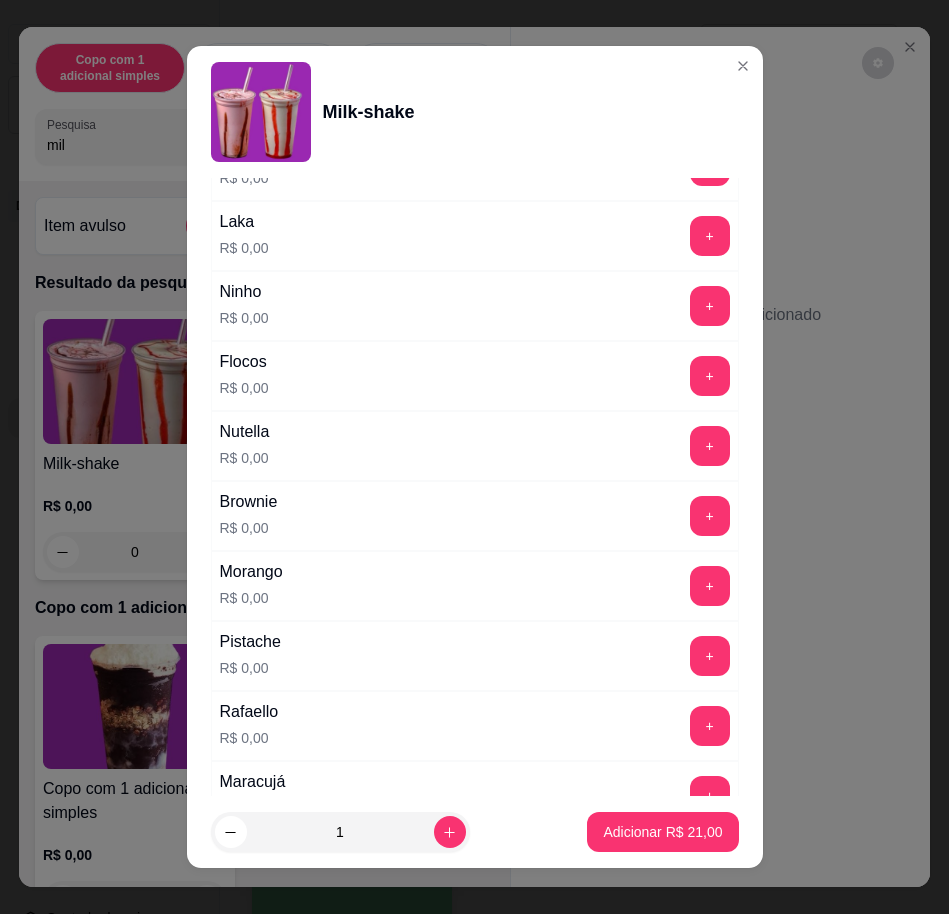 scroll, scrollTop: 500, scrollLeft: 0, axis: vertical 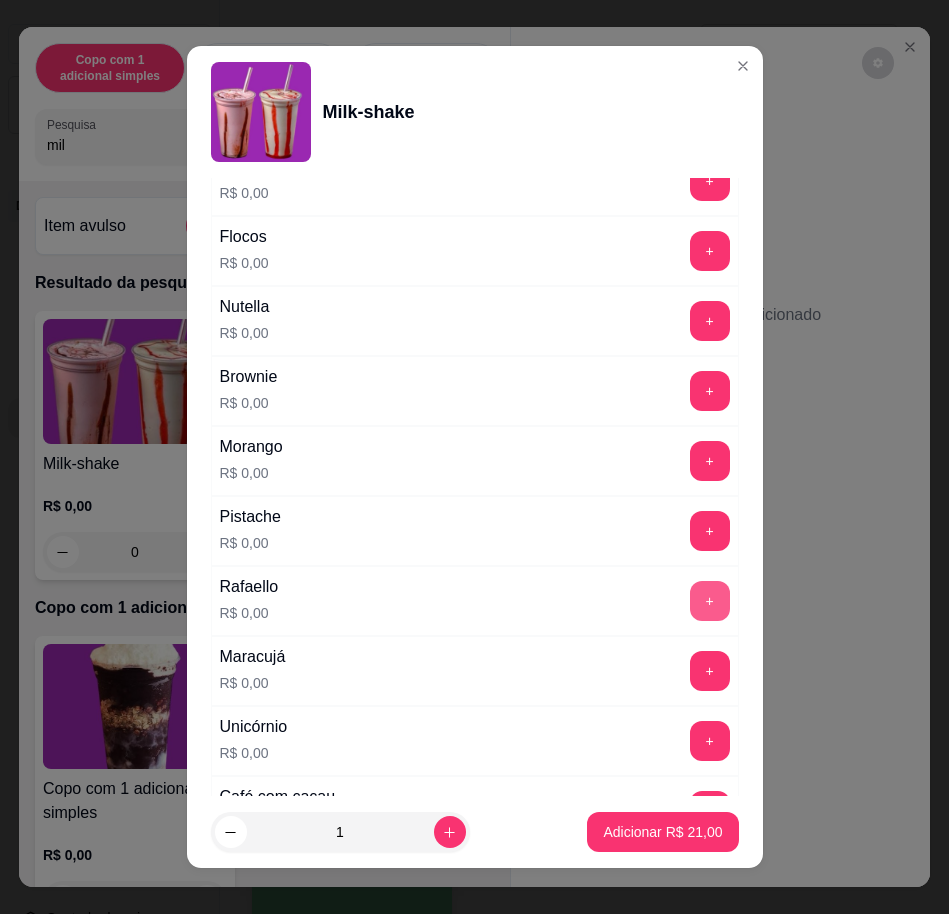 click on "+" at bounding box center (710, 601) 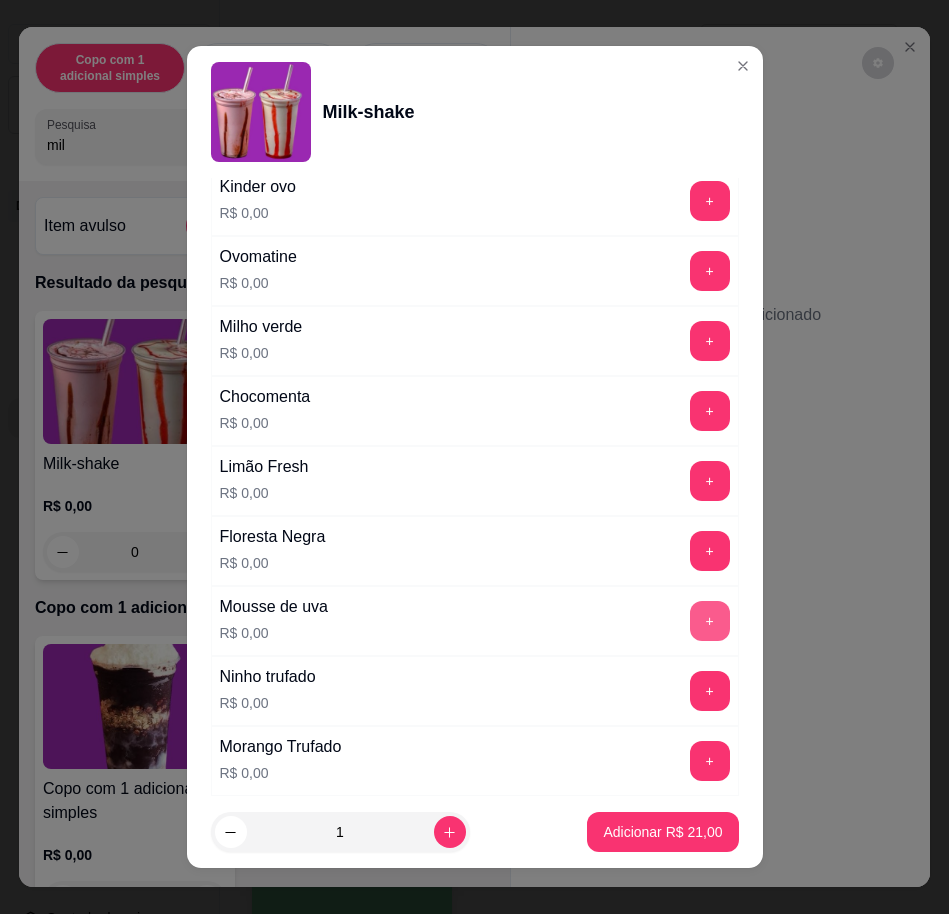 scroll, scrollTop: 1889, scrollLeft: 0, axis: vertical 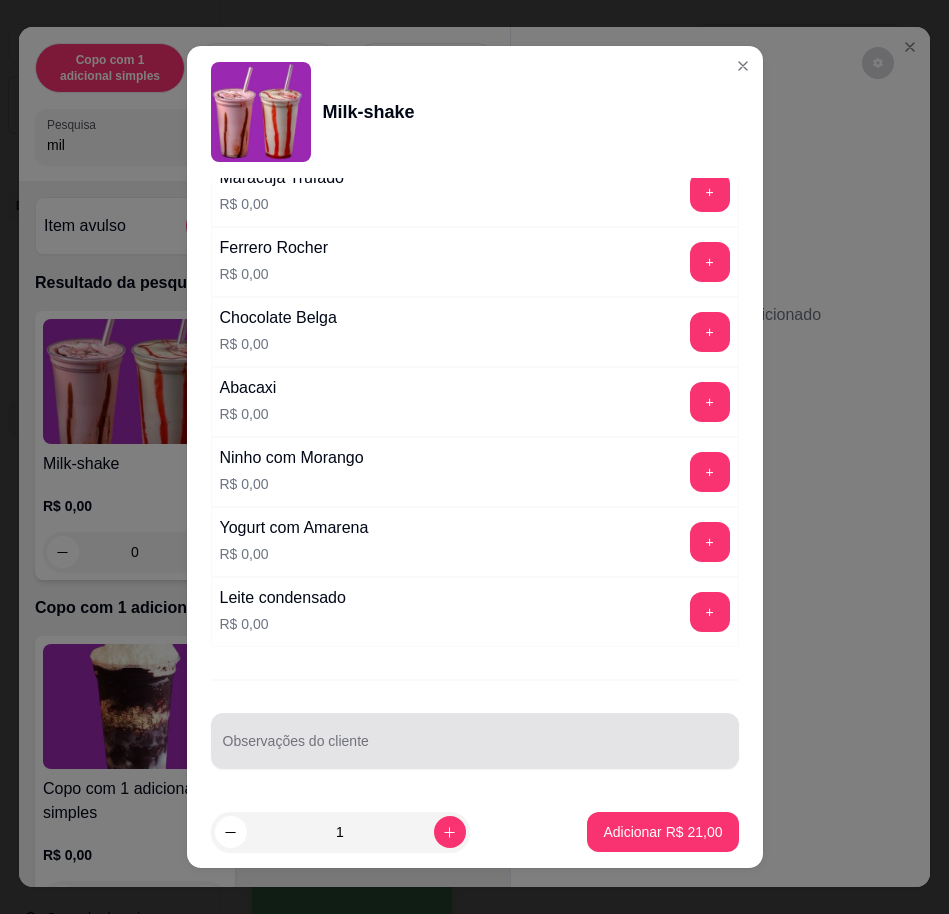click on "Observações do cliente" at bounding box center (475, 749) 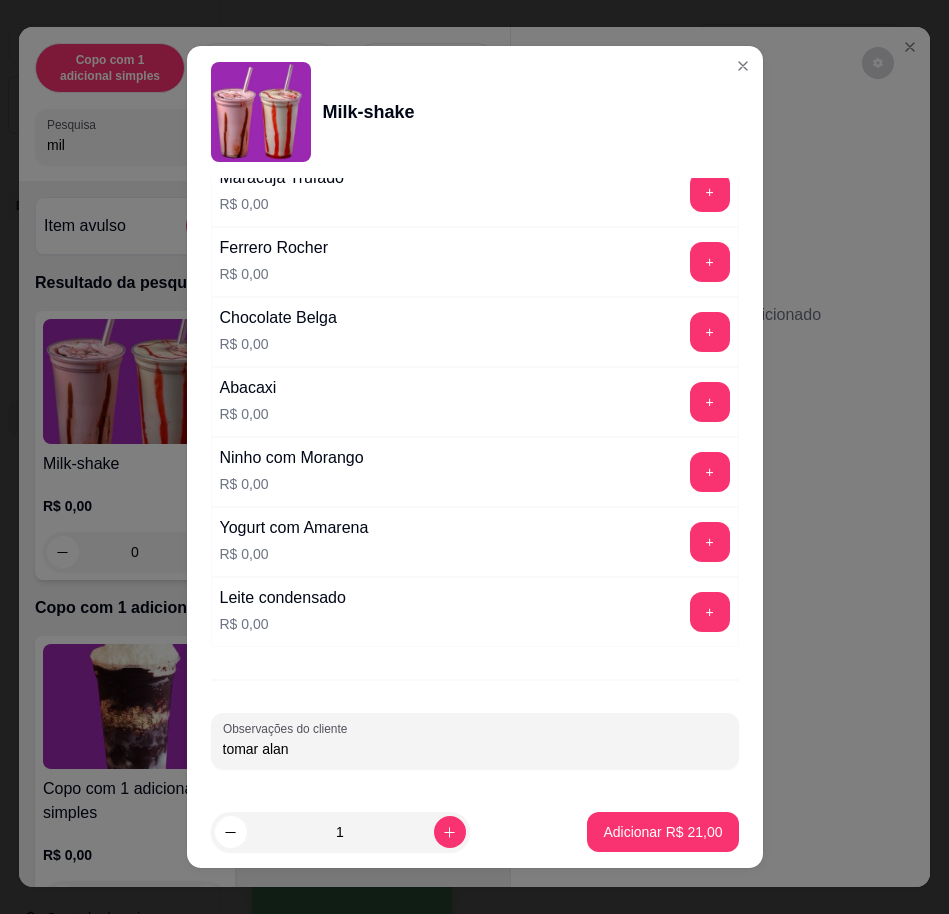 type on "tomar alan" 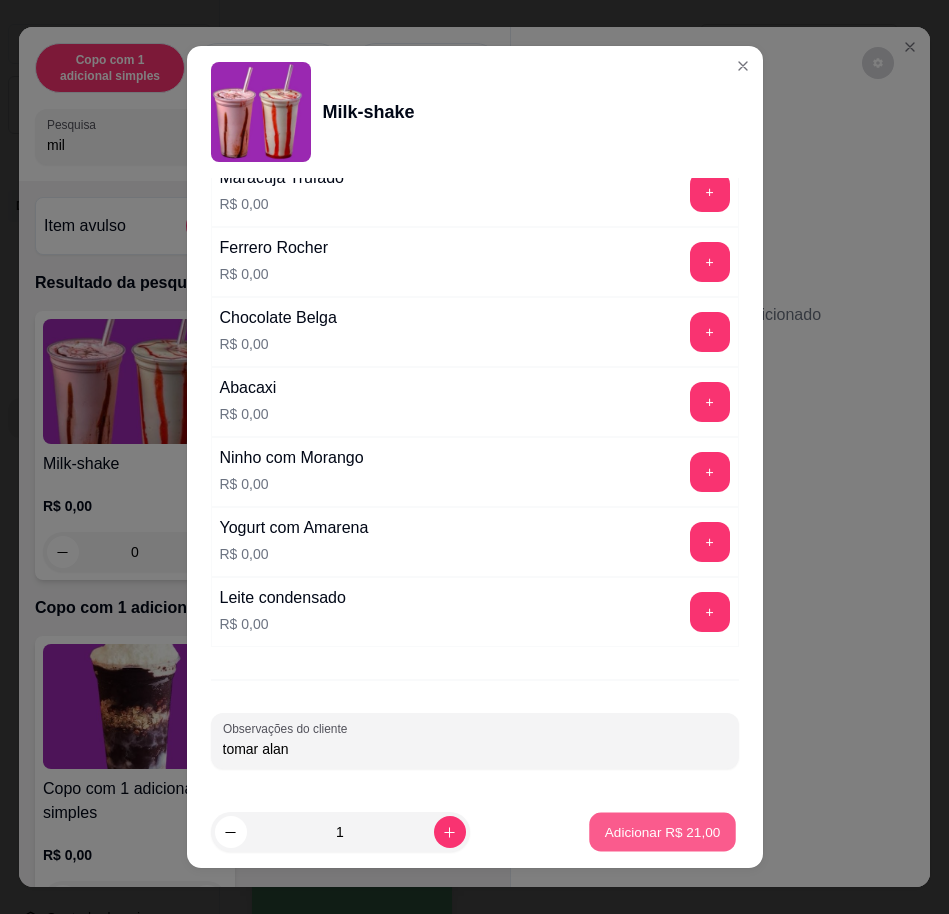 click on "Adicionar   R$ 21,00" at bounding box center (663, 832) 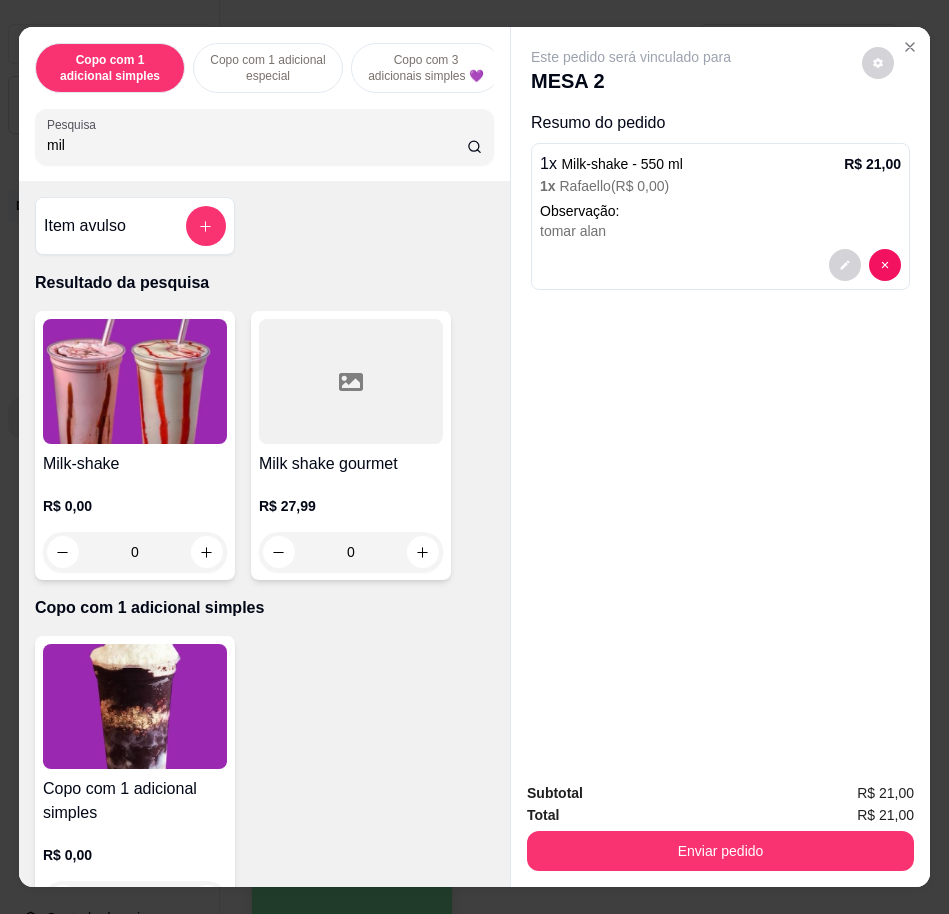 click at bounding box center [135, 381] 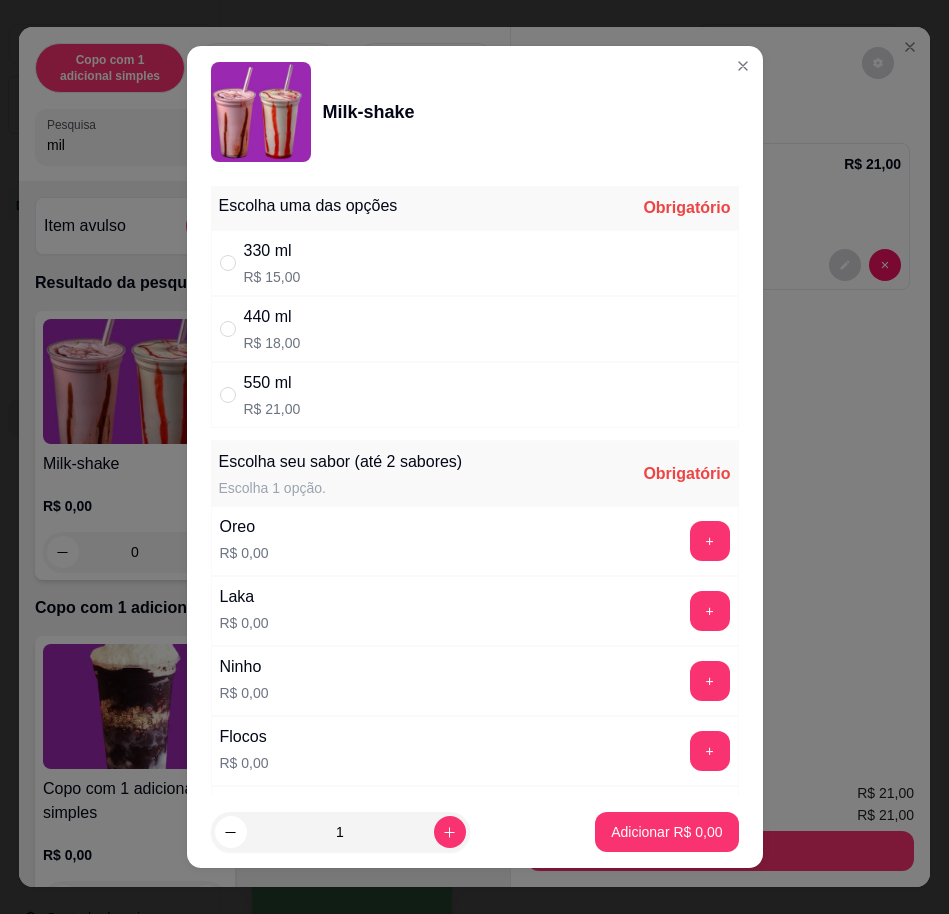 click on "550 ml R$ 21,00" at bounding box center (475, 395) 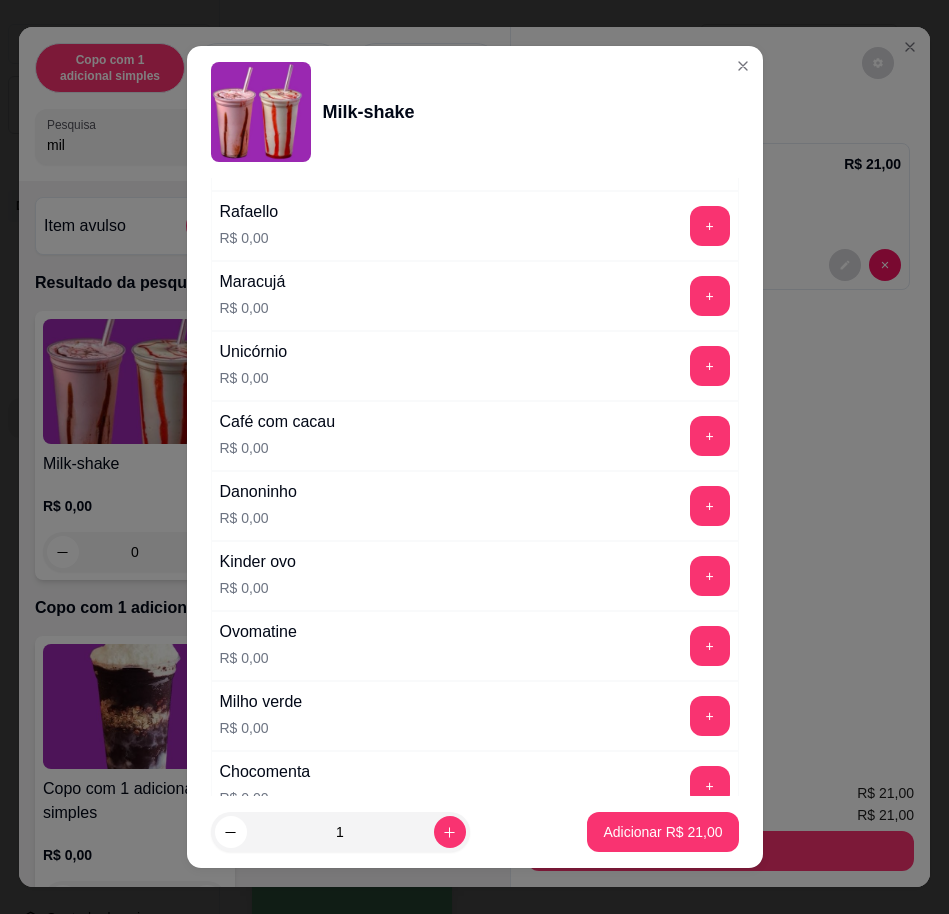 scroll, scrollTop: 1125, scrollLeft: 0, axis: vertical 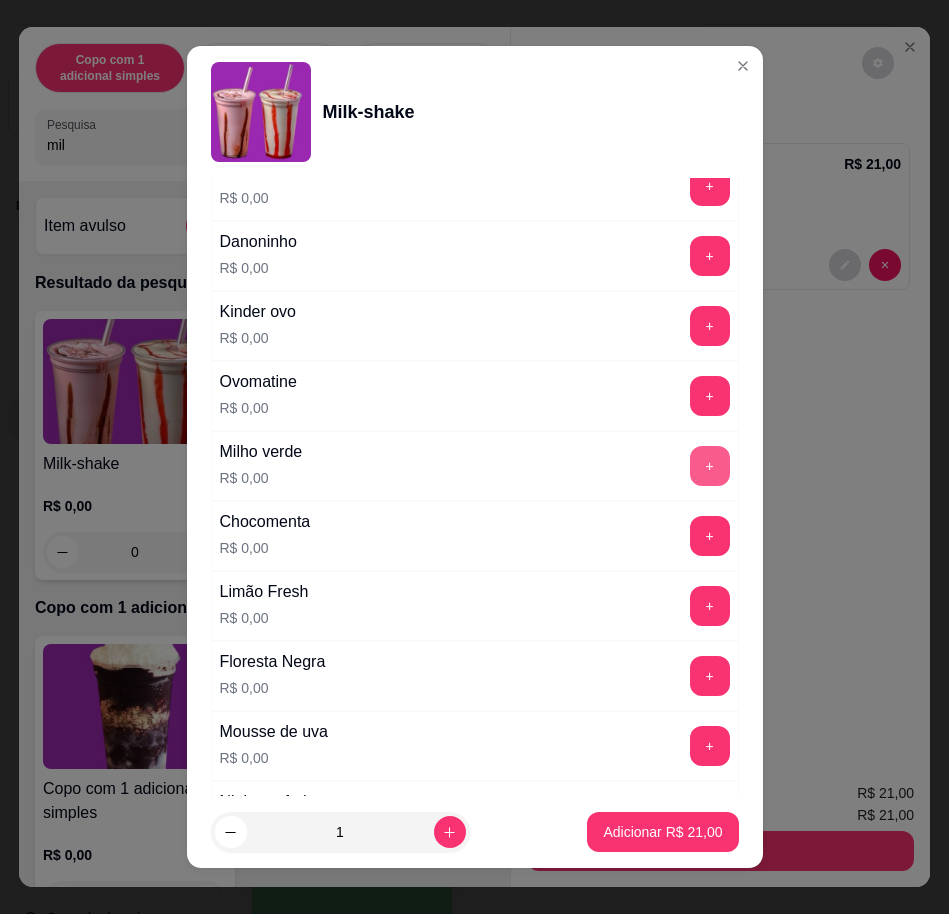 click on "+" at bounding box center [710, 466] 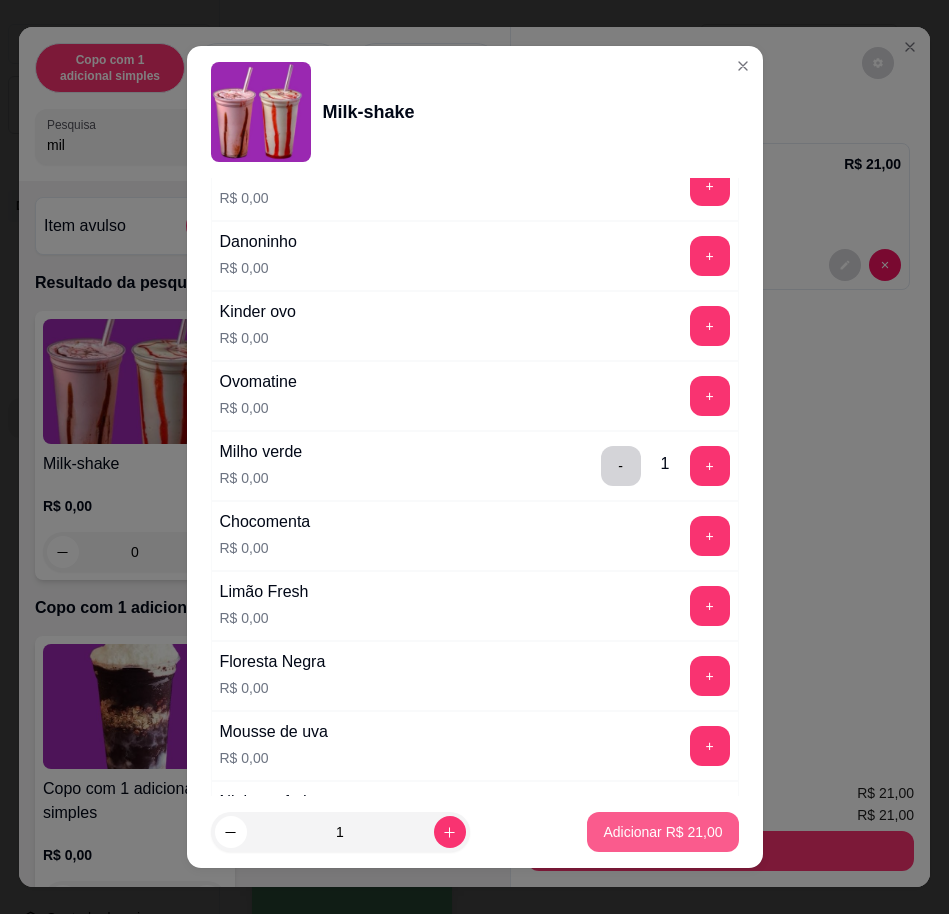 click on "Adicionar   R$ 21,00" at bounding box center (662, 832) 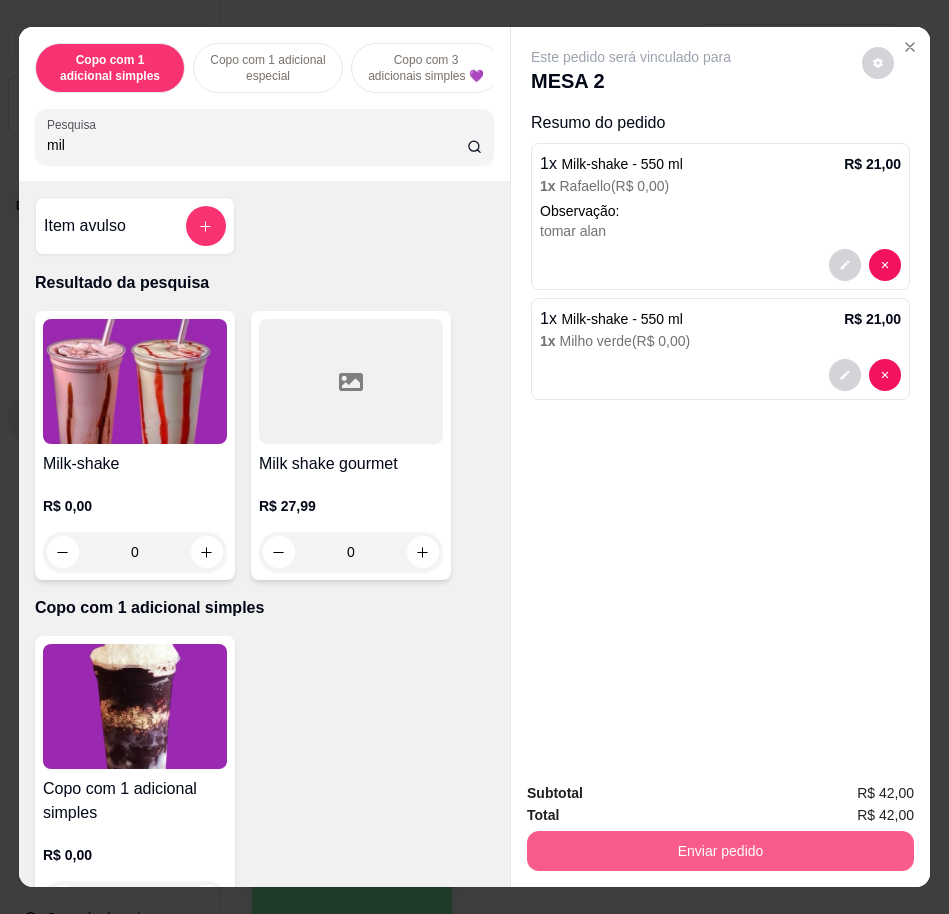 click on "Enviar pedido" at bounding box center (720, 851) 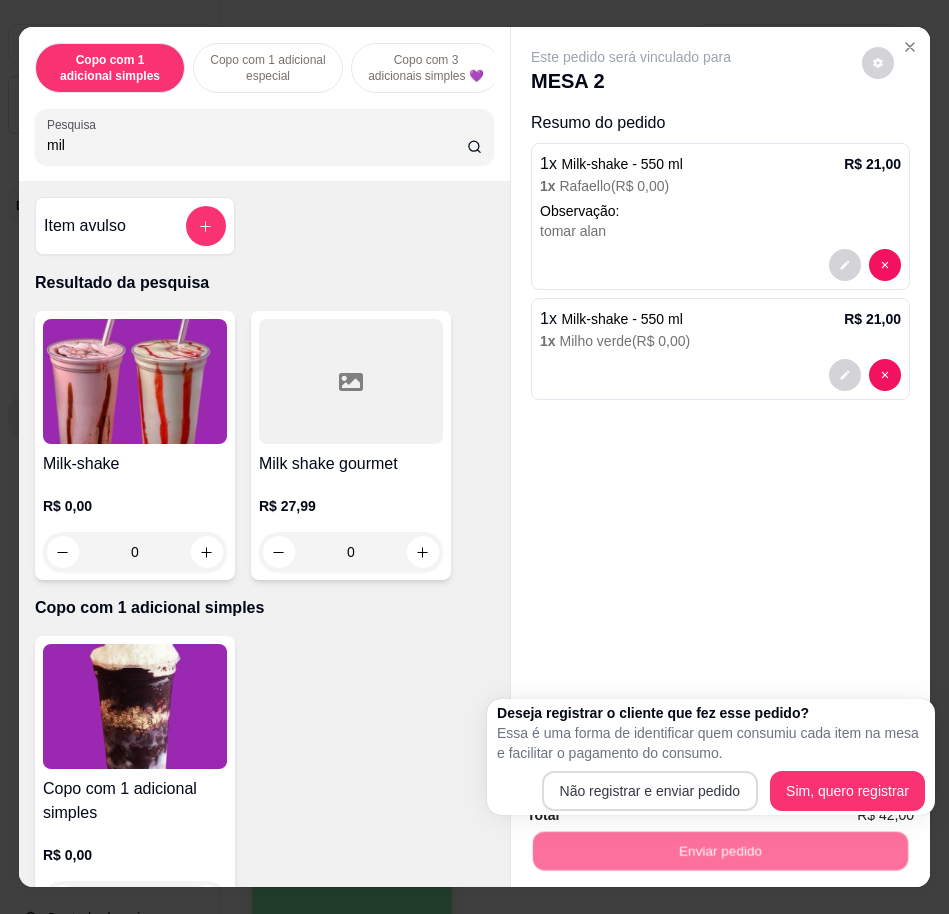 click on "Deseja registrar o cliente que fez esse pedido? Essa é uma forma de identificar quem consumiu cada item na mesa e facilitar o pagamento do consumo. Não registrar e enviar pedido Sim, quero registrar" at bounding box center (711, 757) 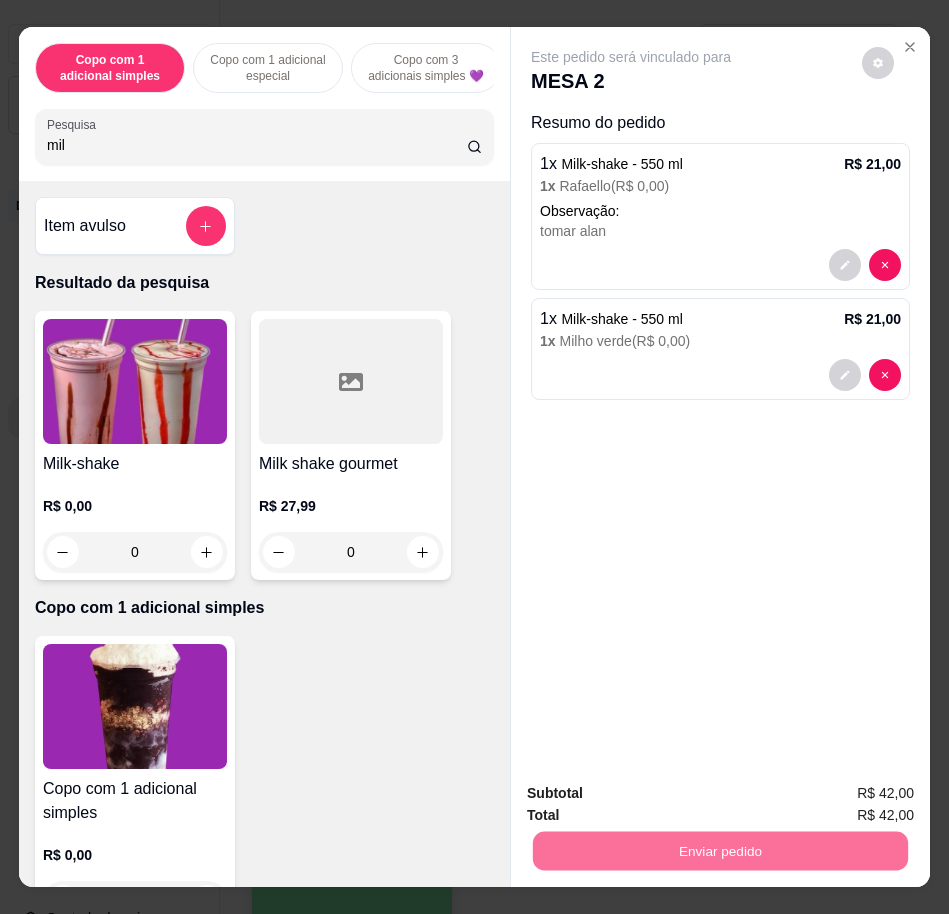 click on "Não registrar e enviar pedido" at bounding box center [652, 792] 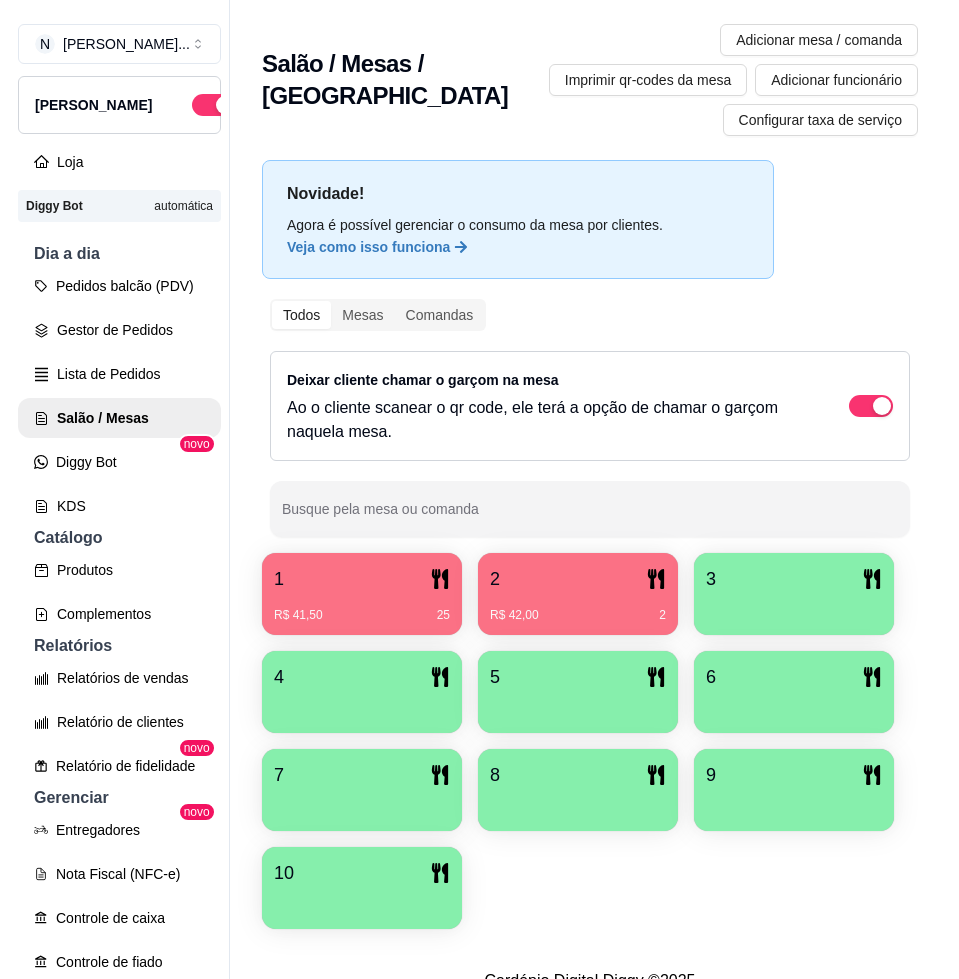 scroll, scrollTop: 0, scrollLeft: 0, axis: both 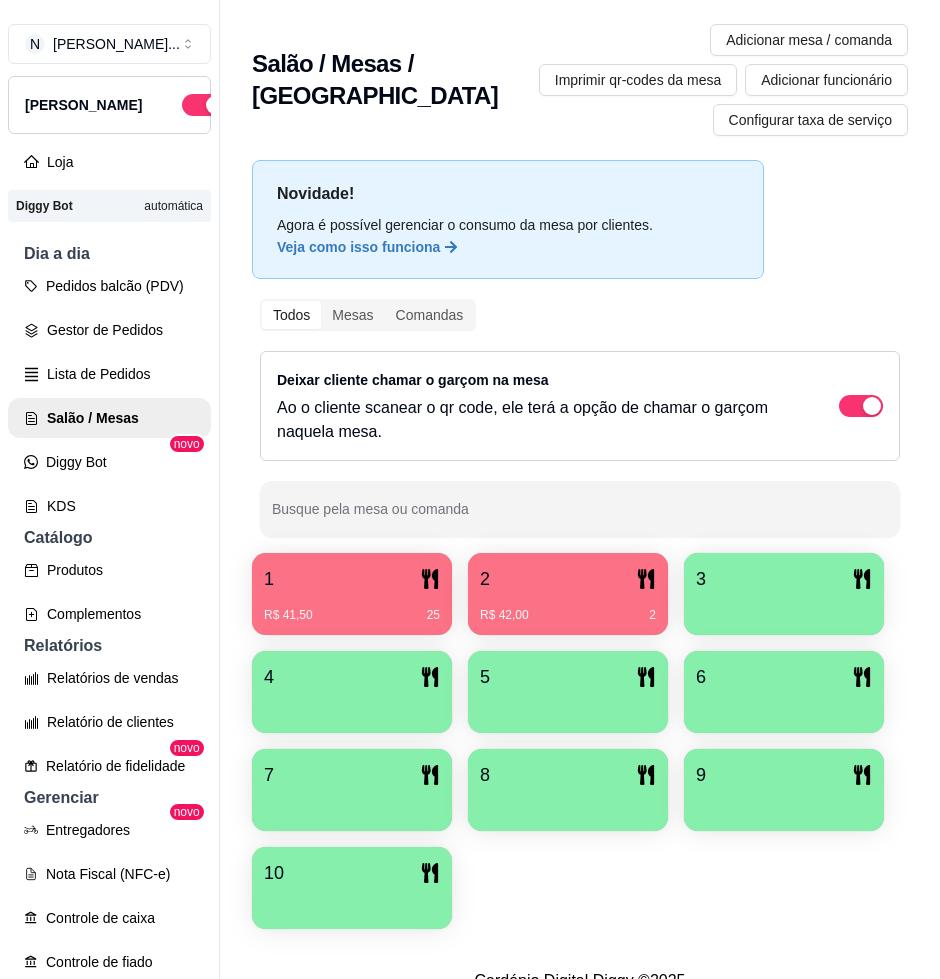 click on "2" at bounding box center (568, 579) 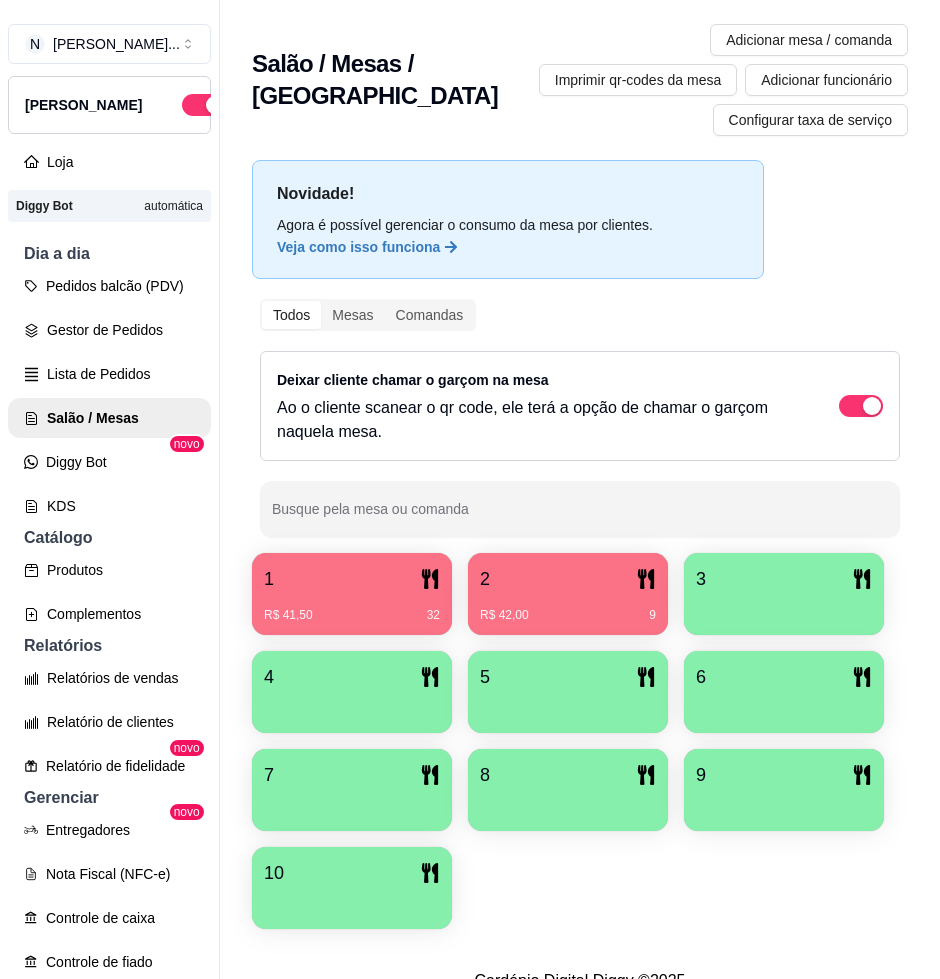 click on "R$ 41,50" at bounding box center [288, 615] 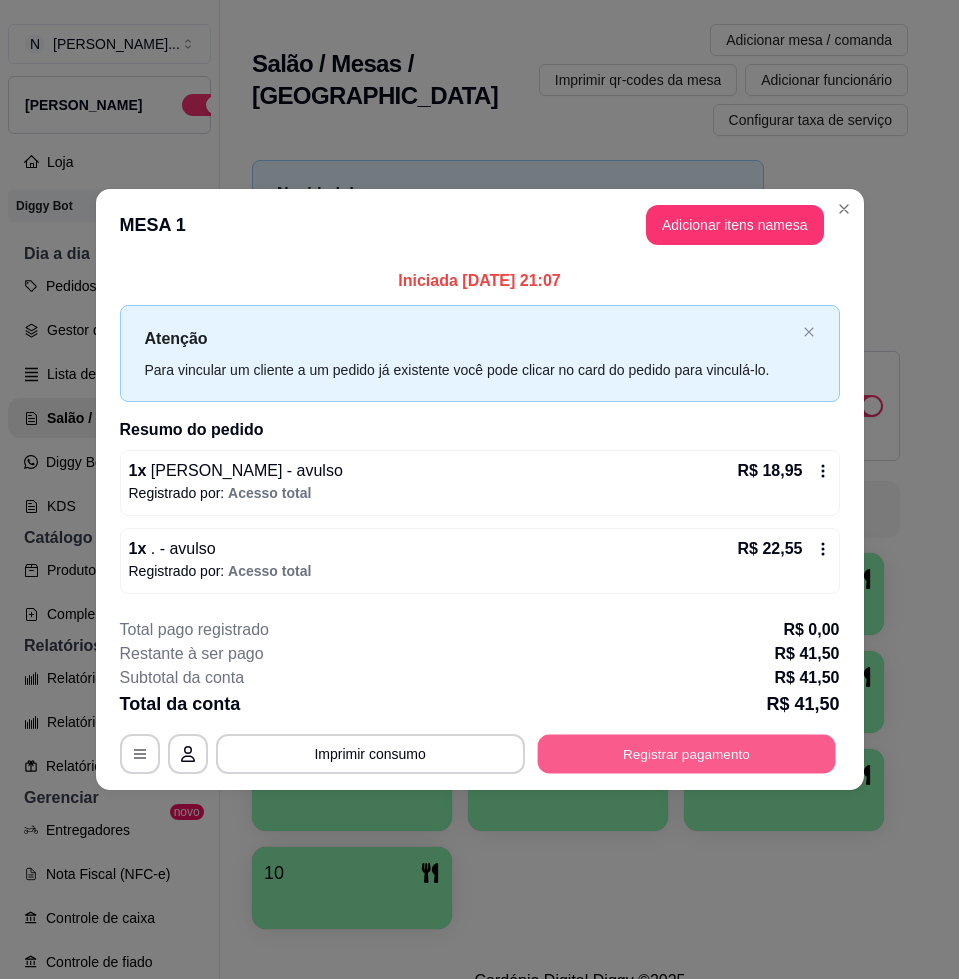 click on "Registrar pagamento" at bounding box center [686, 754] 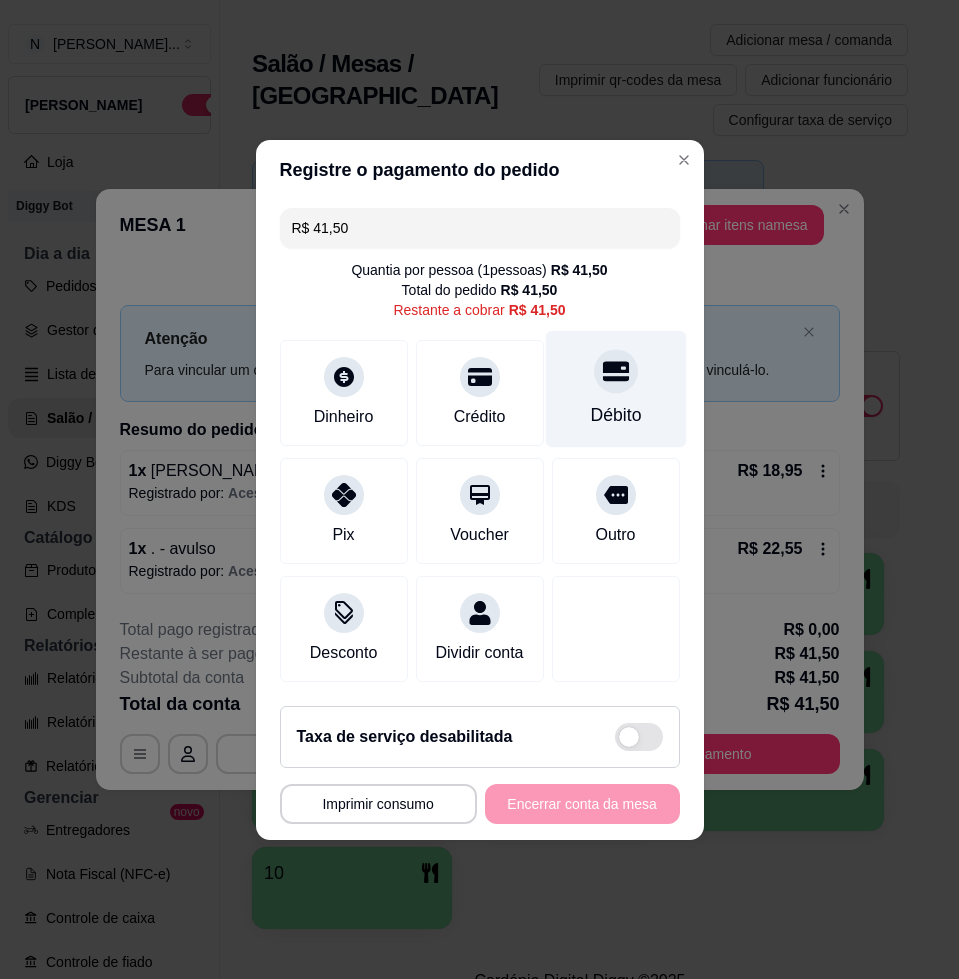 click at bounding box center [616, 371] 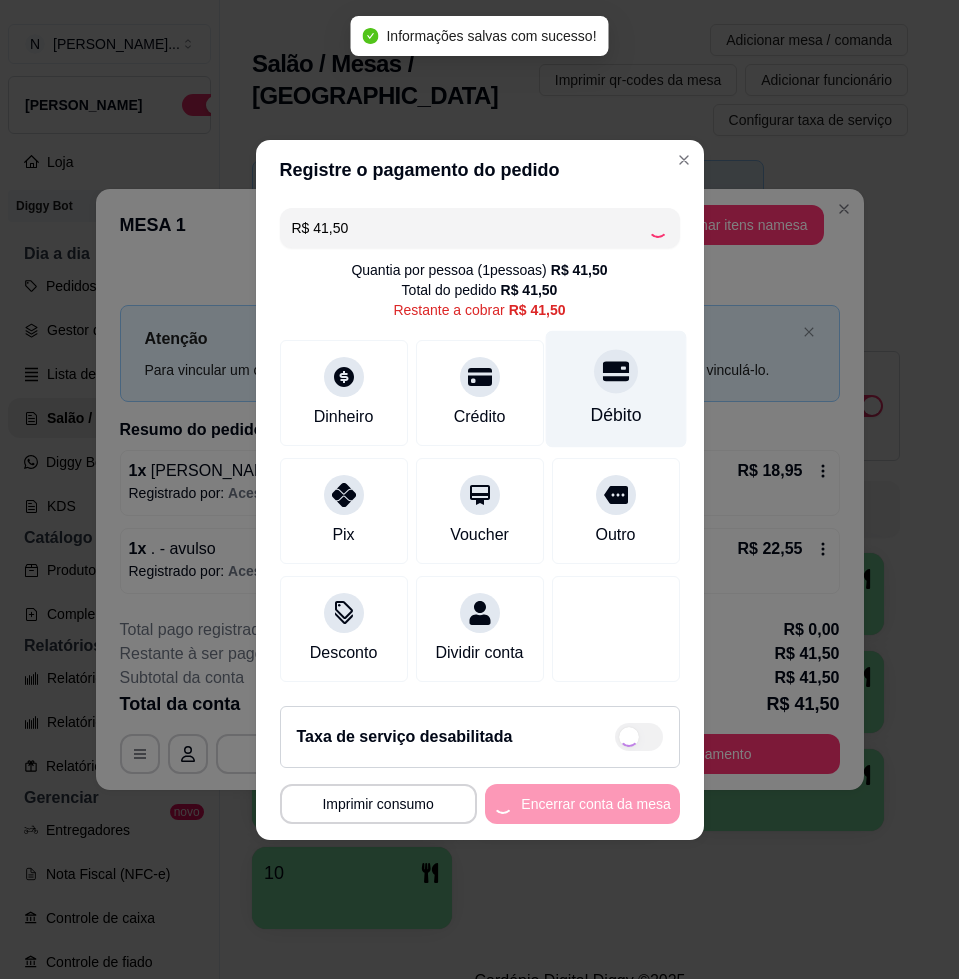 type on "R$ 0,00" 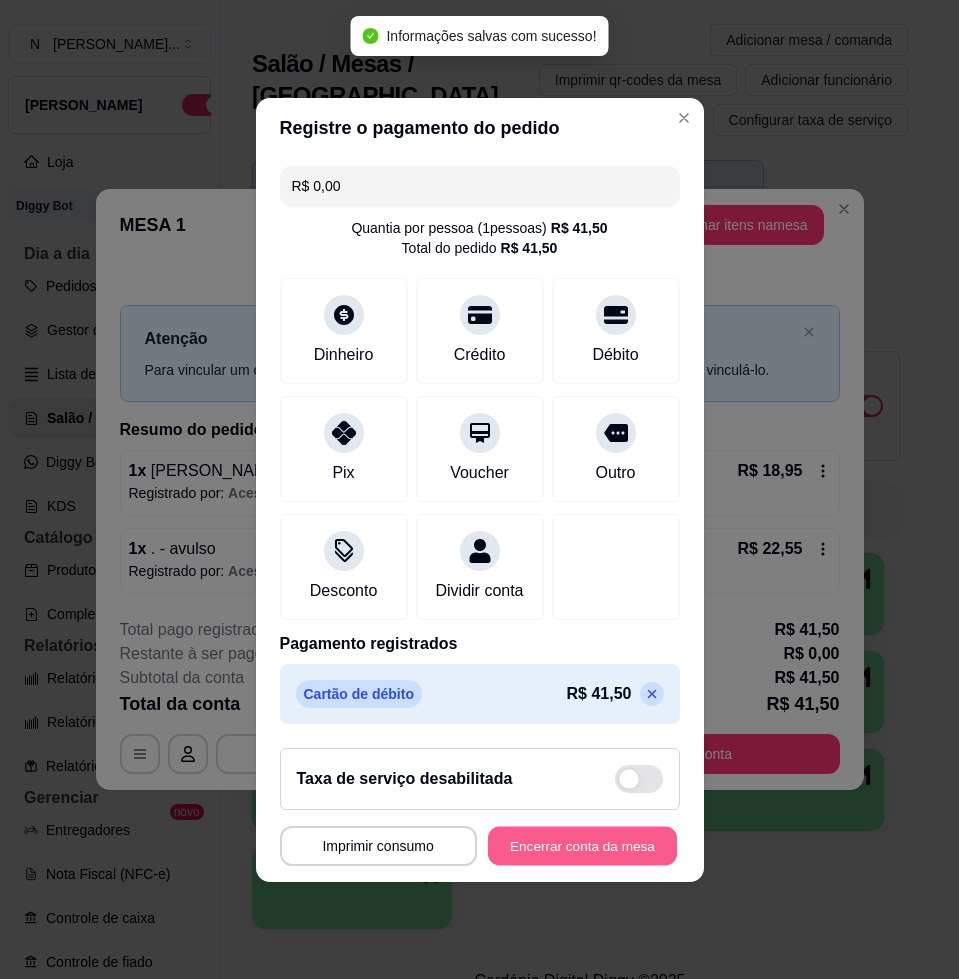 click on "Encerrar conta da mesa" at bounding box center (582, 845) 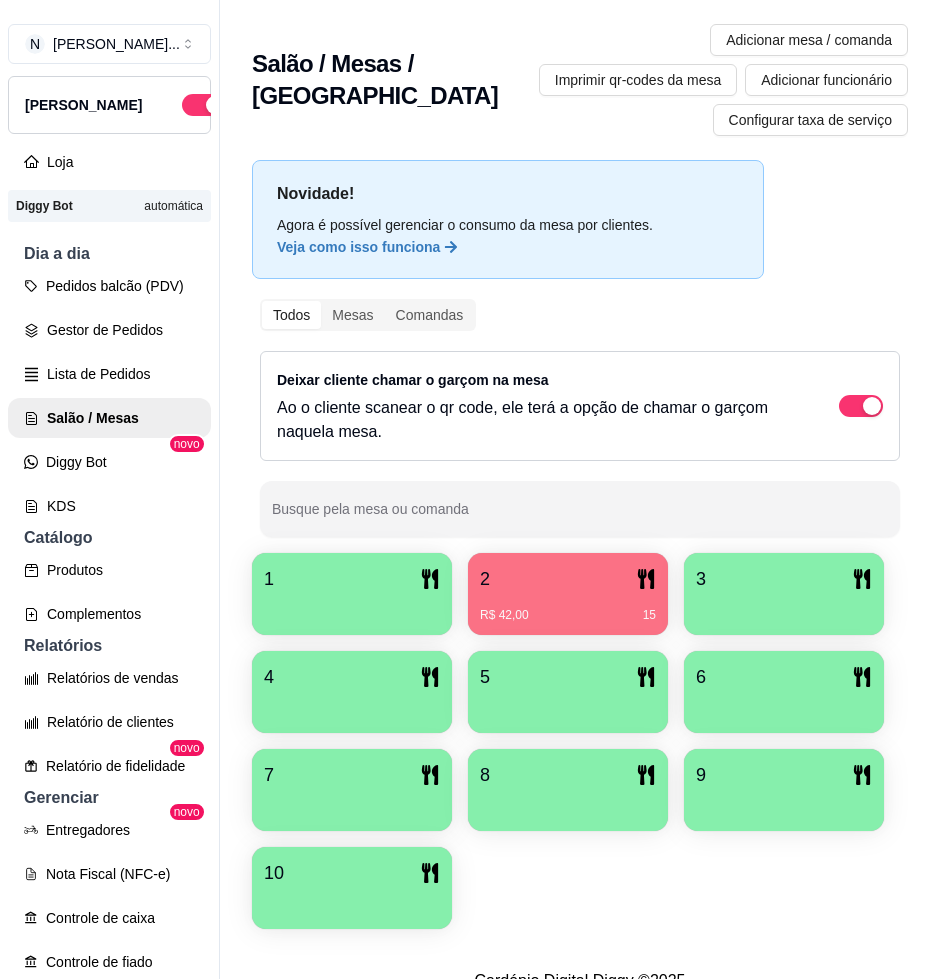 click on "1 2 R$ 42,00 15 3 4 5 6 7 8 9 10" at bounding box center [580, 741] 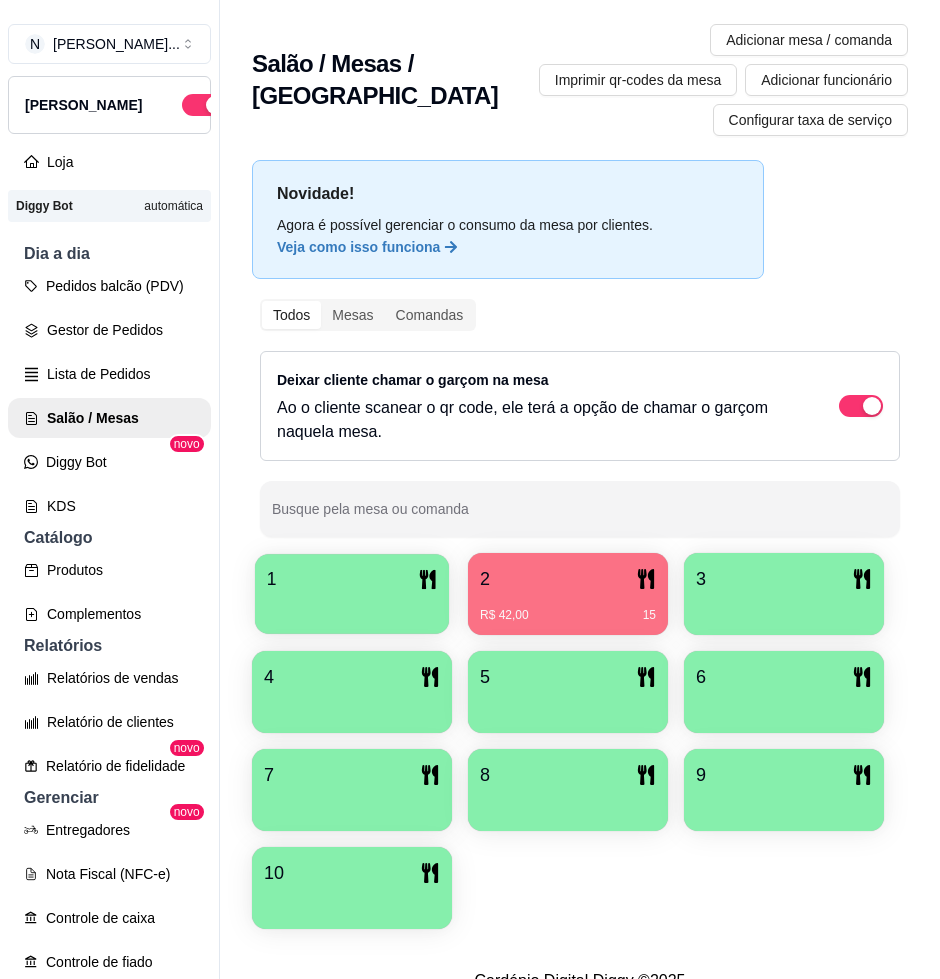 click on "1" at bounding box center [352, 579] 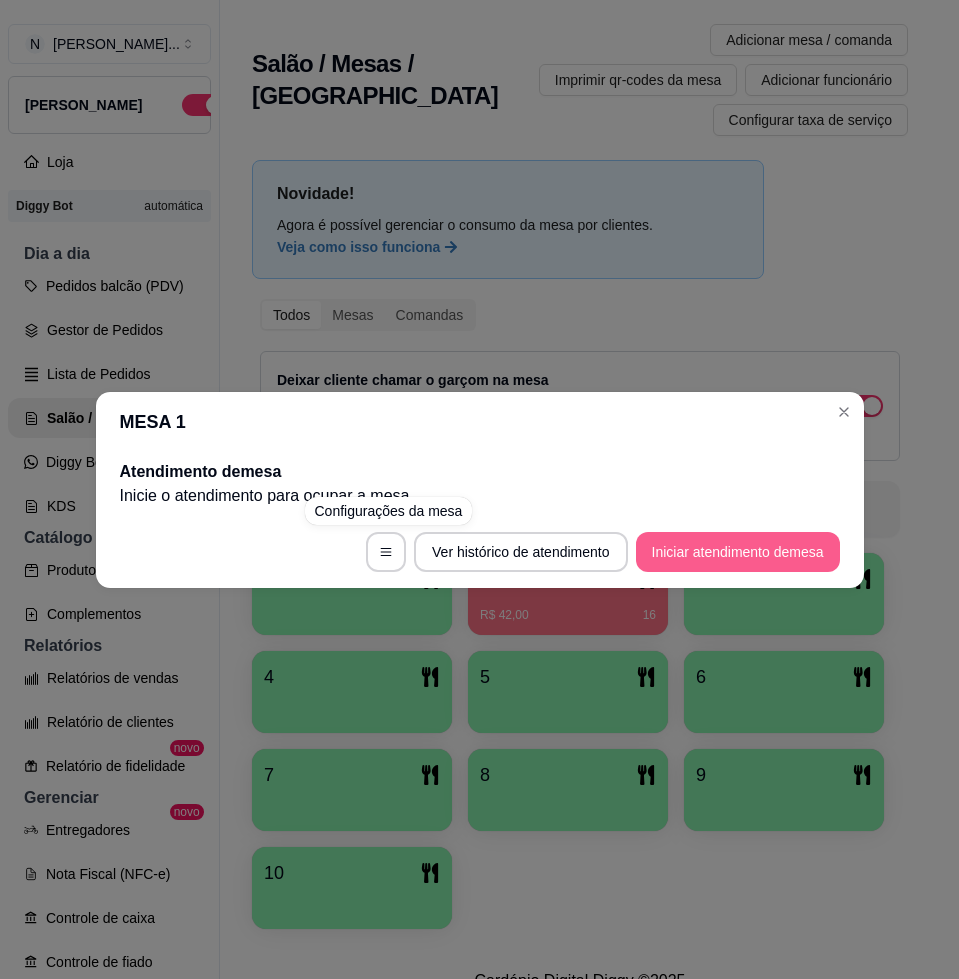 click on "Iniciar atendimento de  mesa" at bounding box center (738, 552) 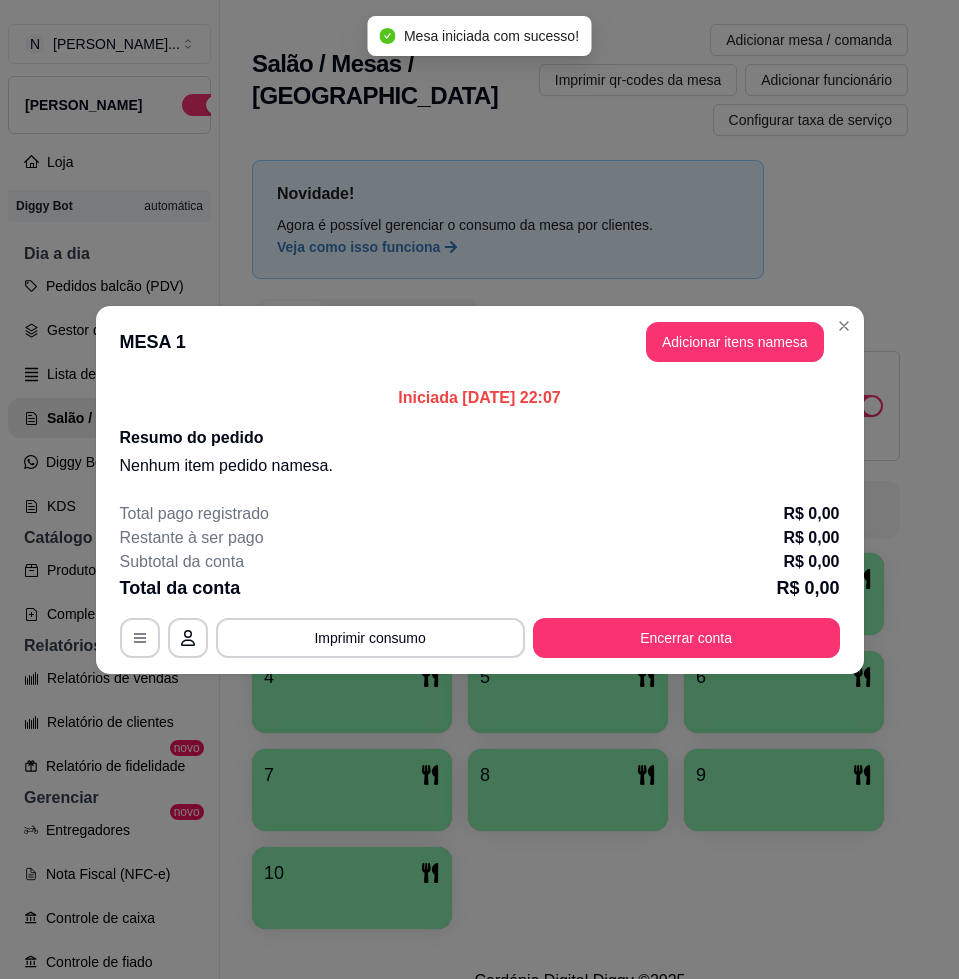 scroll, scrollTop: 32, scrollLeft: 0, axis: vertical 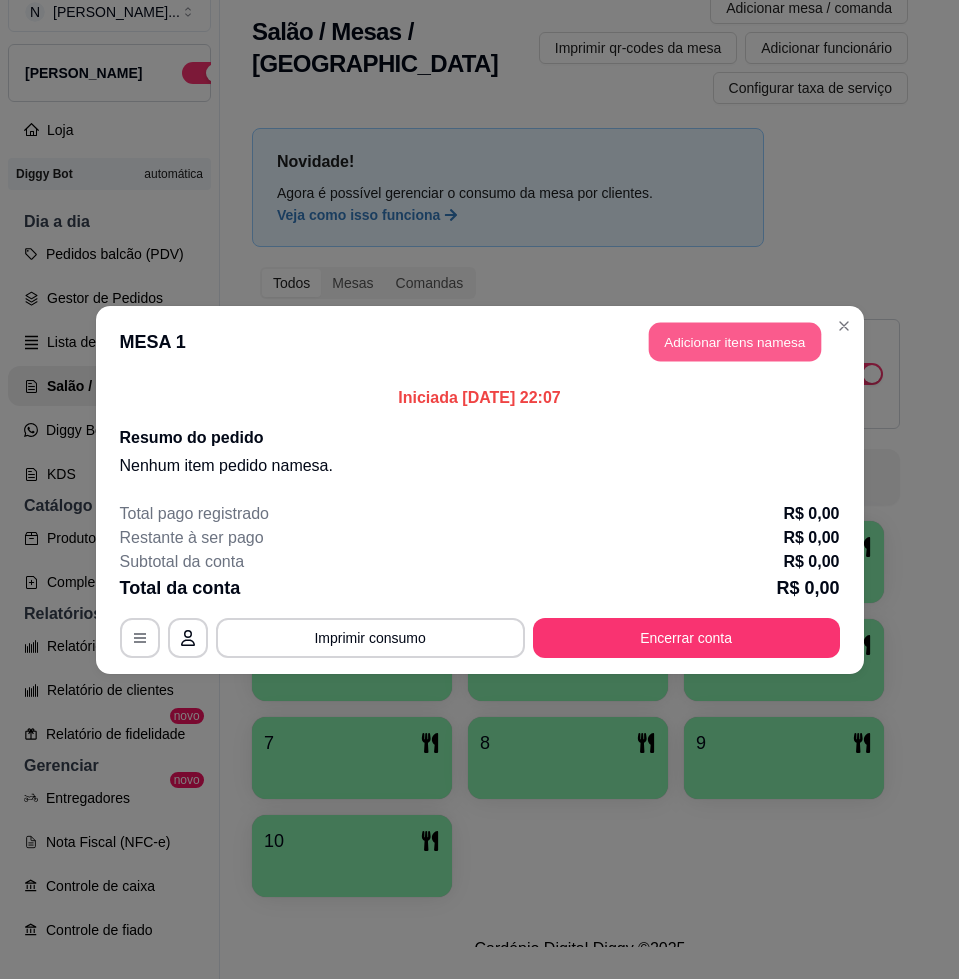 click on "Adicionar itens na  mesa" at bounding box center [735, 341] 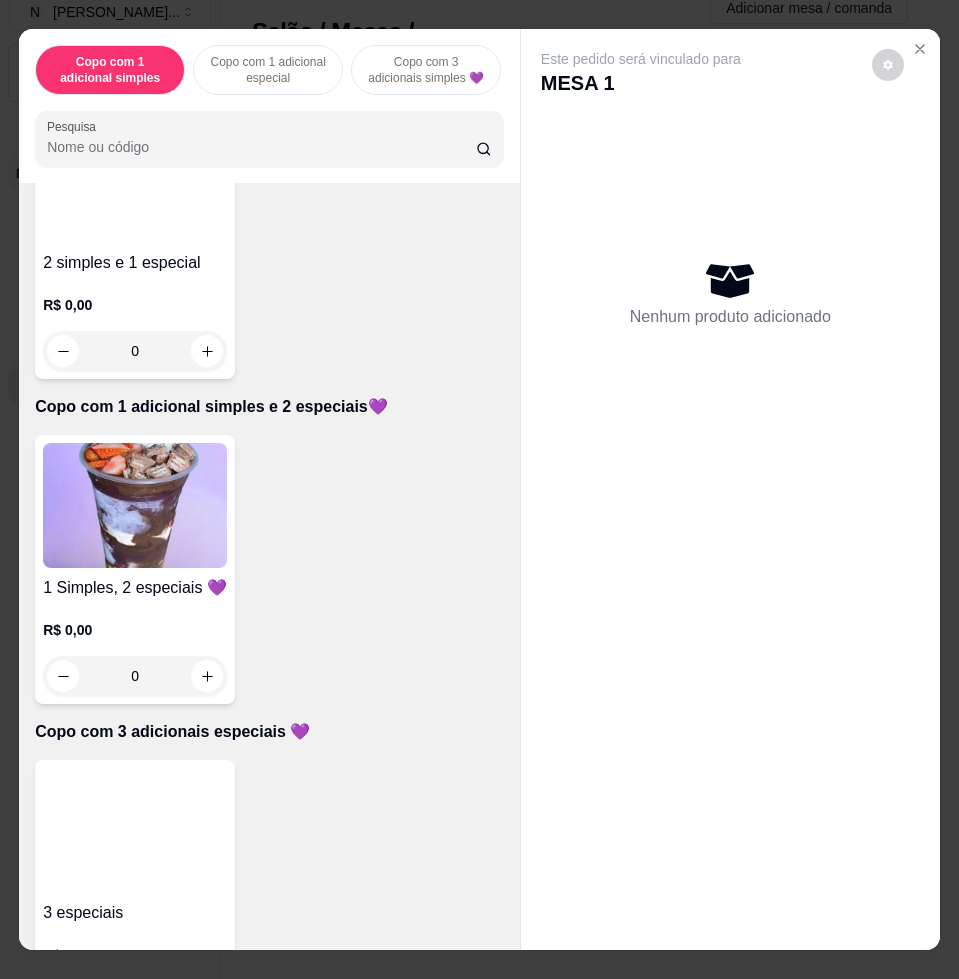 scroll, scrollTop: 750, scrollLeft: 0, axis: vertical 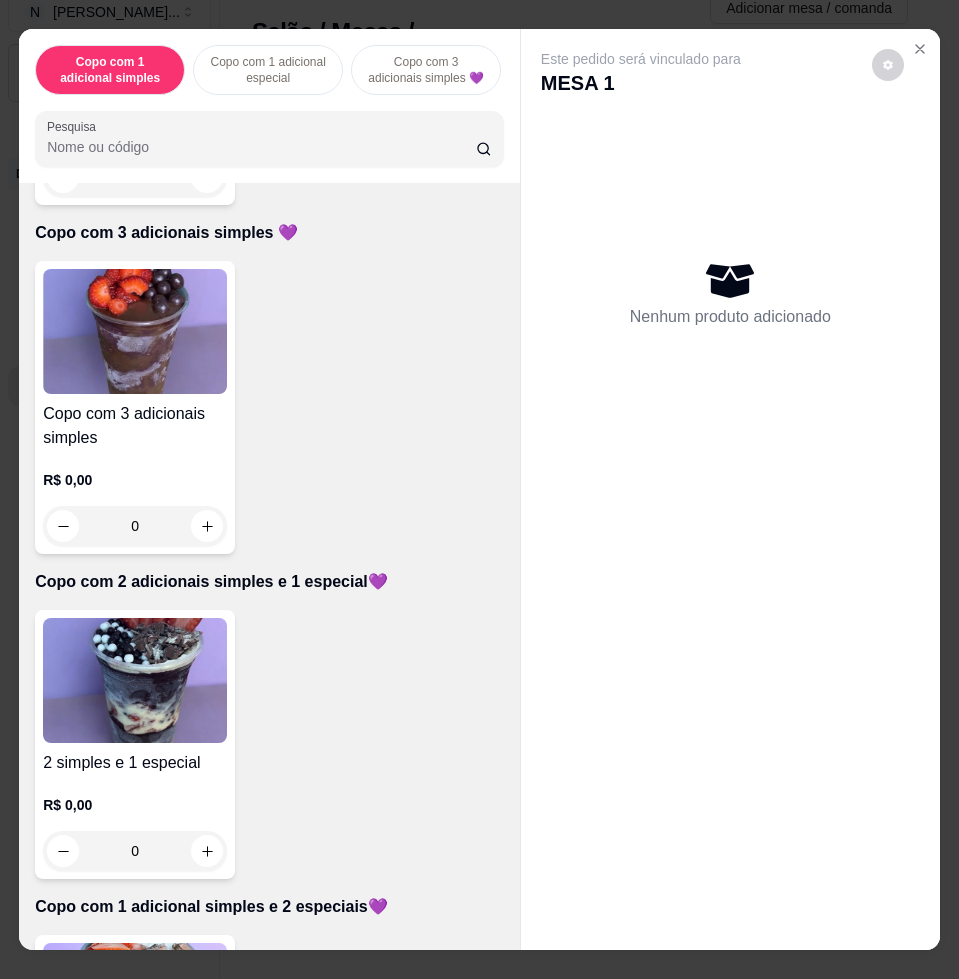 click at bounding box center [135, 331] 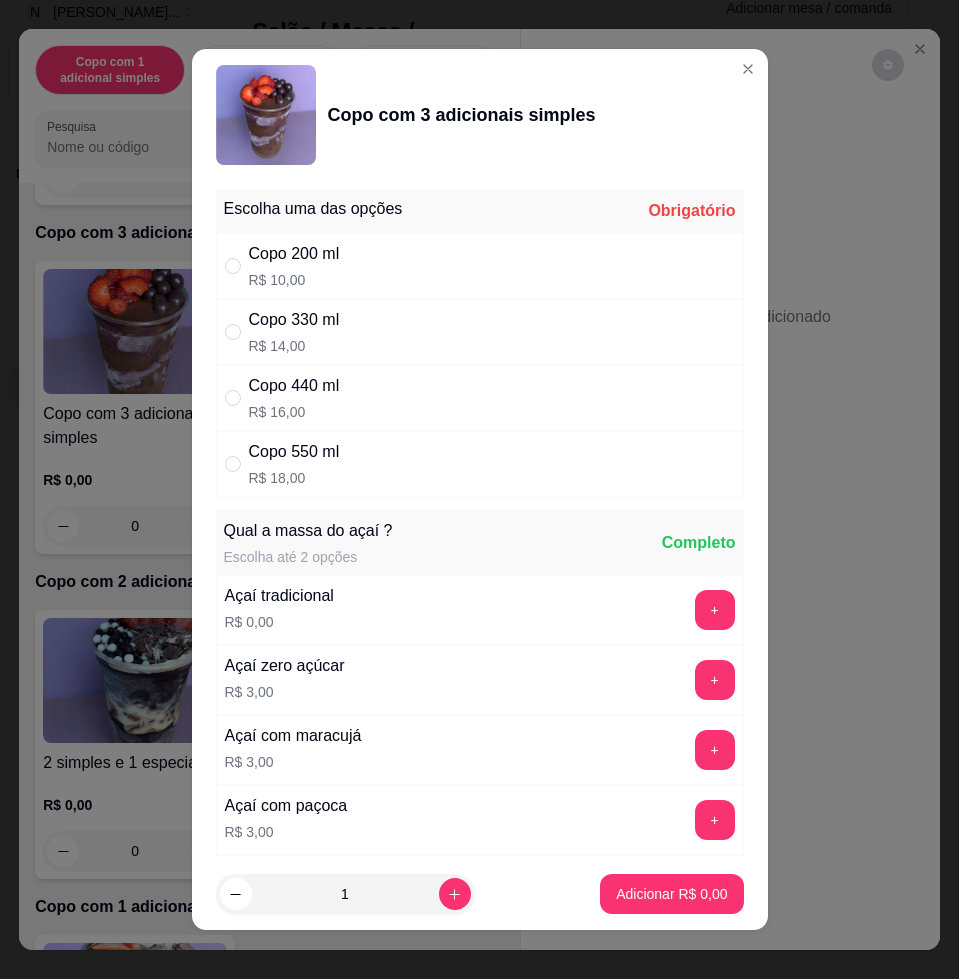 click on "Copo 330 ml R$ 14,00" at bounding box center [480, 332] 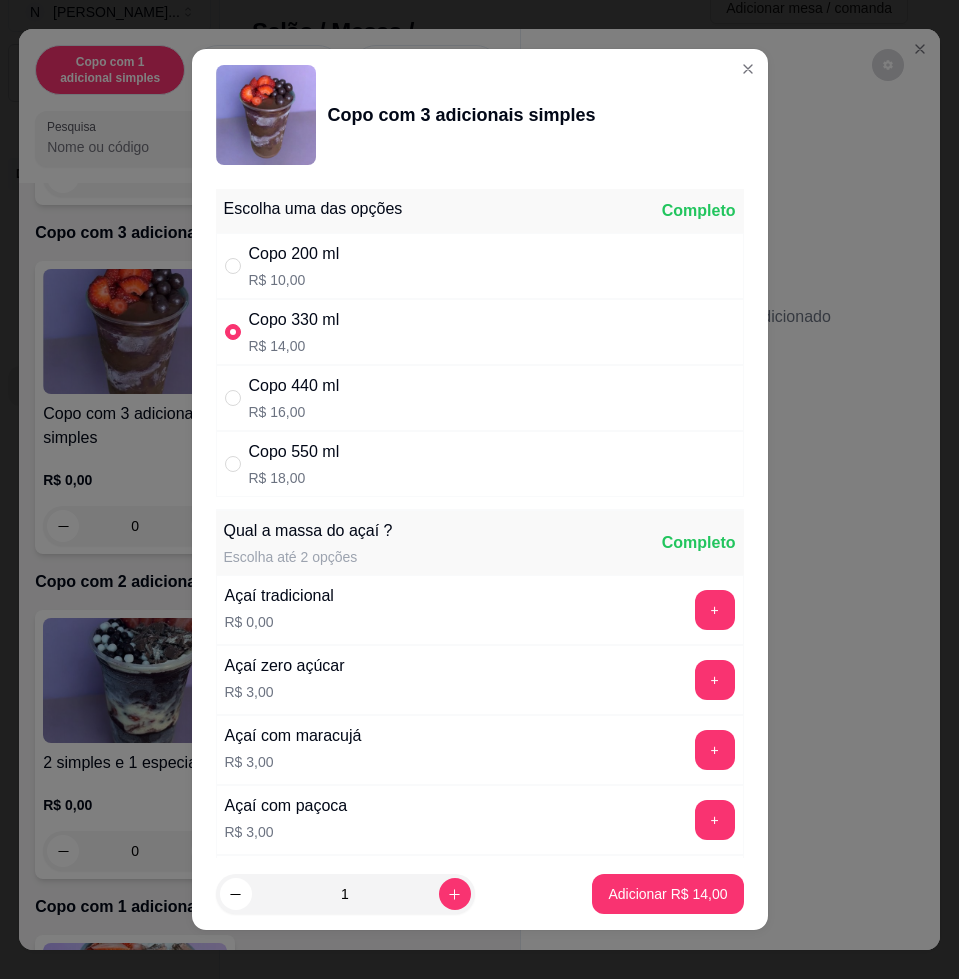 scroll, scrollTop: 750, scrollLeft: 0, axis: vertical 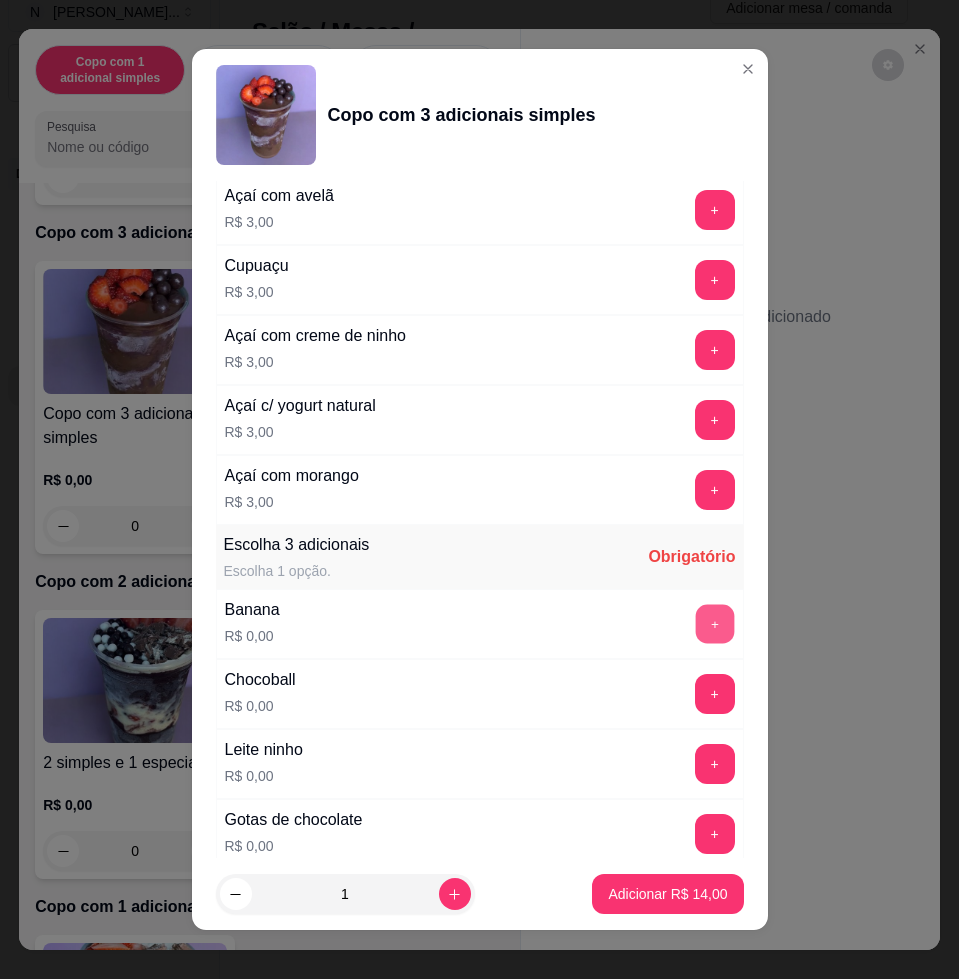 click on "+" at bounding box center [714, 624] 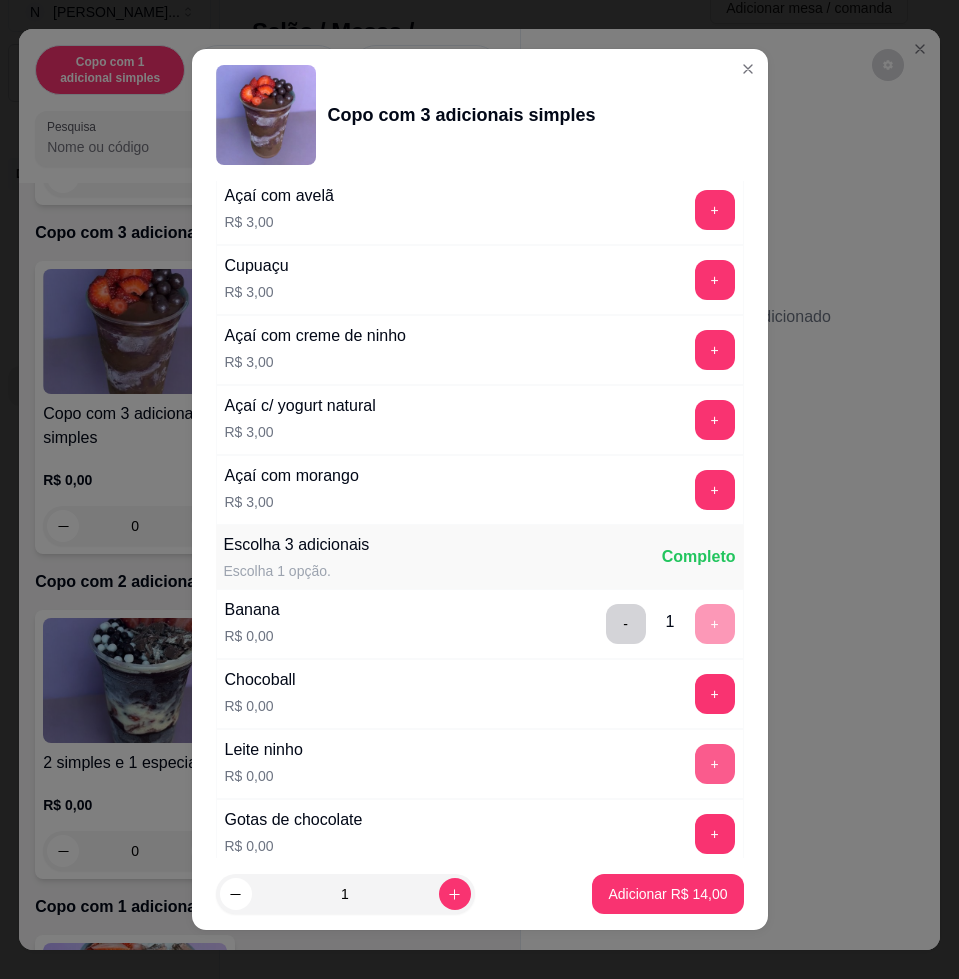 click on "Leite ninho  R$ 0,00 +" at bounding box center (480, 764) 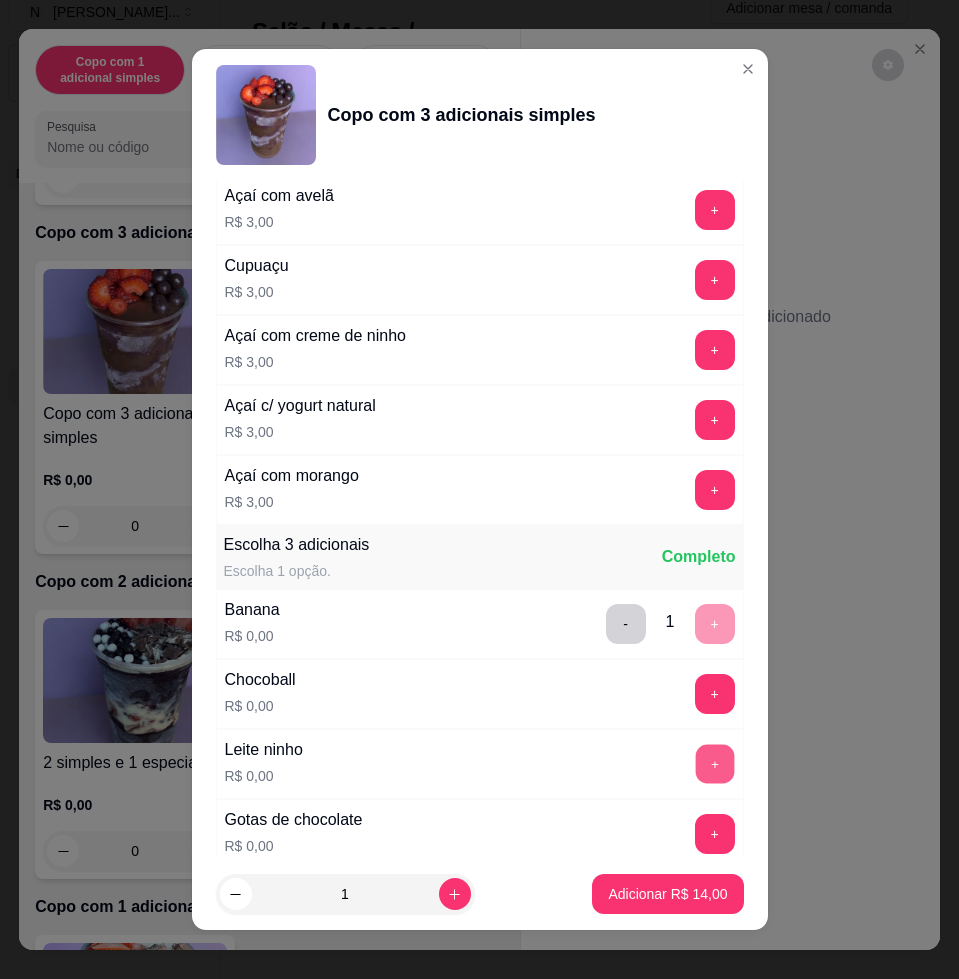 click on "+" at bounding box center [714, 764] 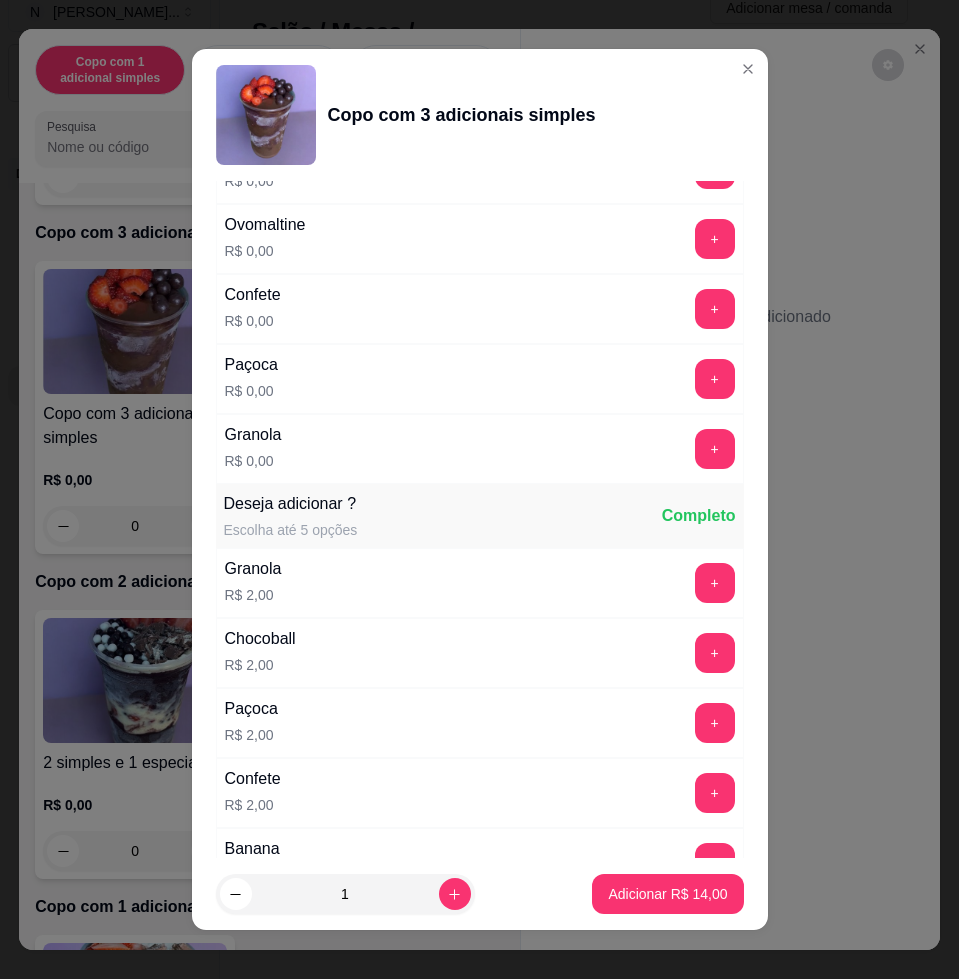 scroll, scrollTop: 1250, scrollLeft: 0, axis: vertical 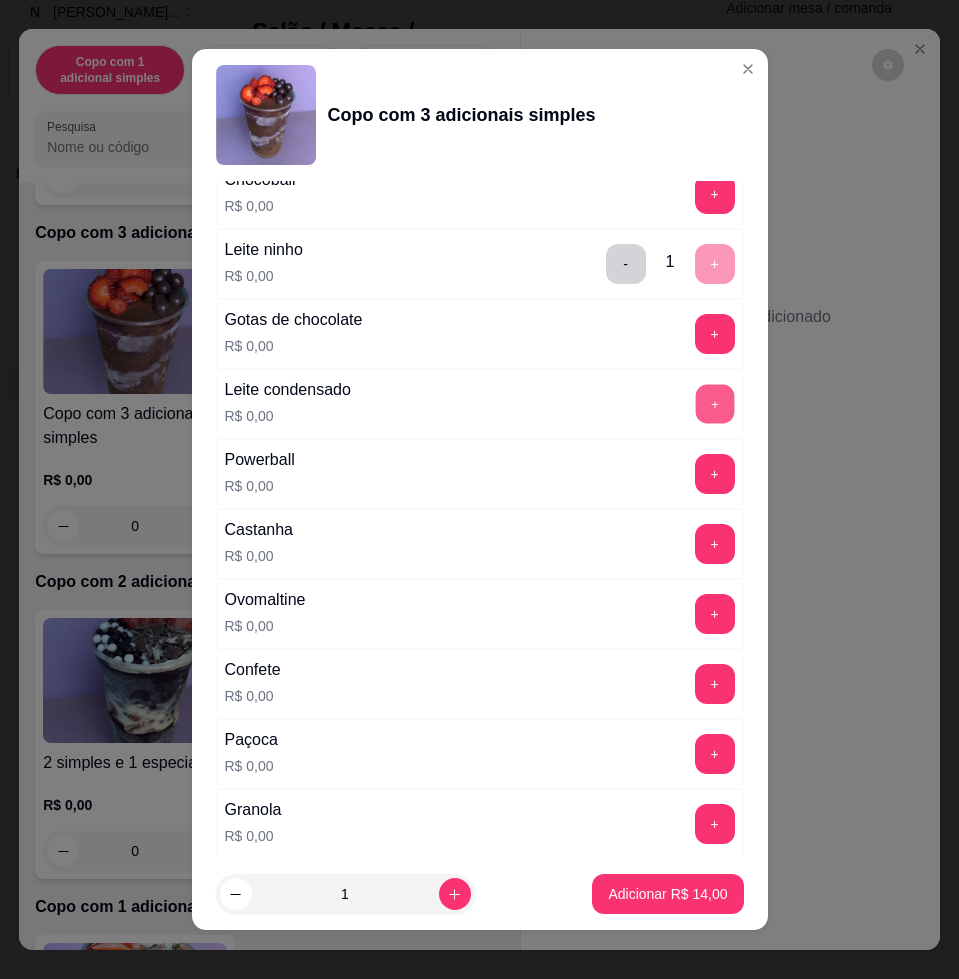 click on "+" at bounding box center [714, 404] 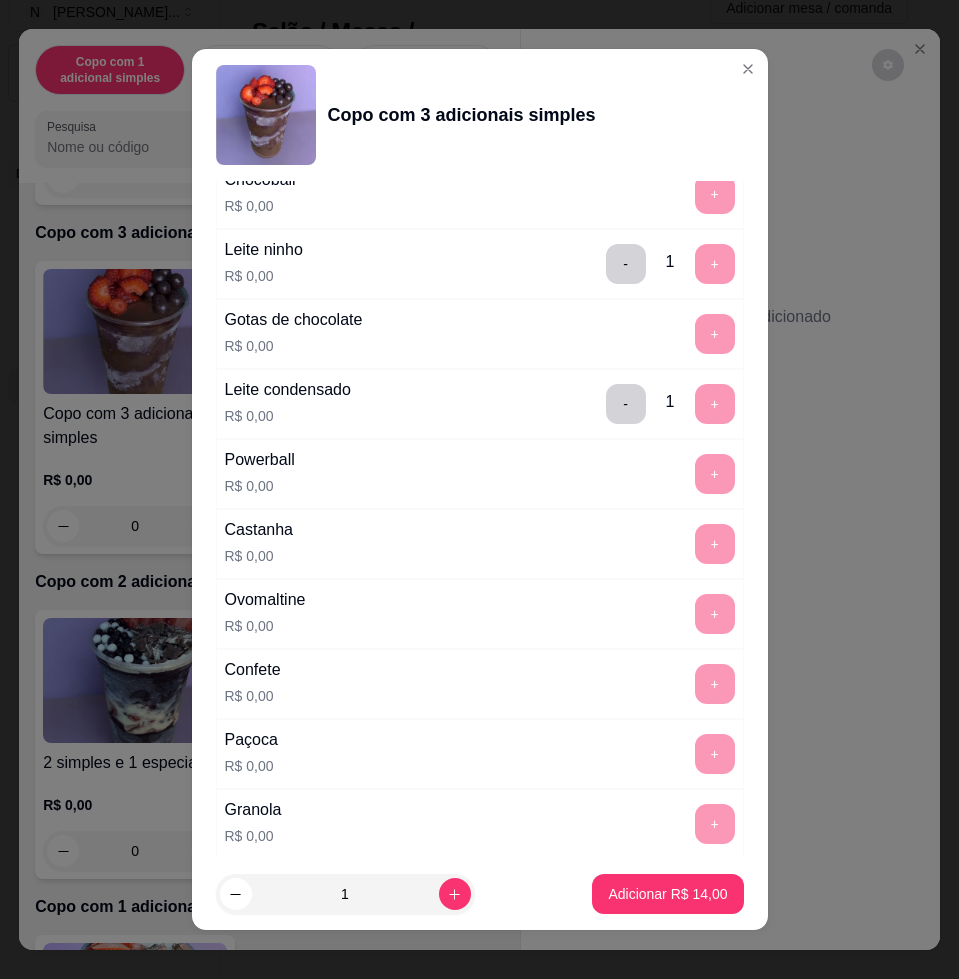 drag, startPoint x: 651, startPoint y: 916, endPoint x: 643, endPoint y: 909, distance: 10.630146 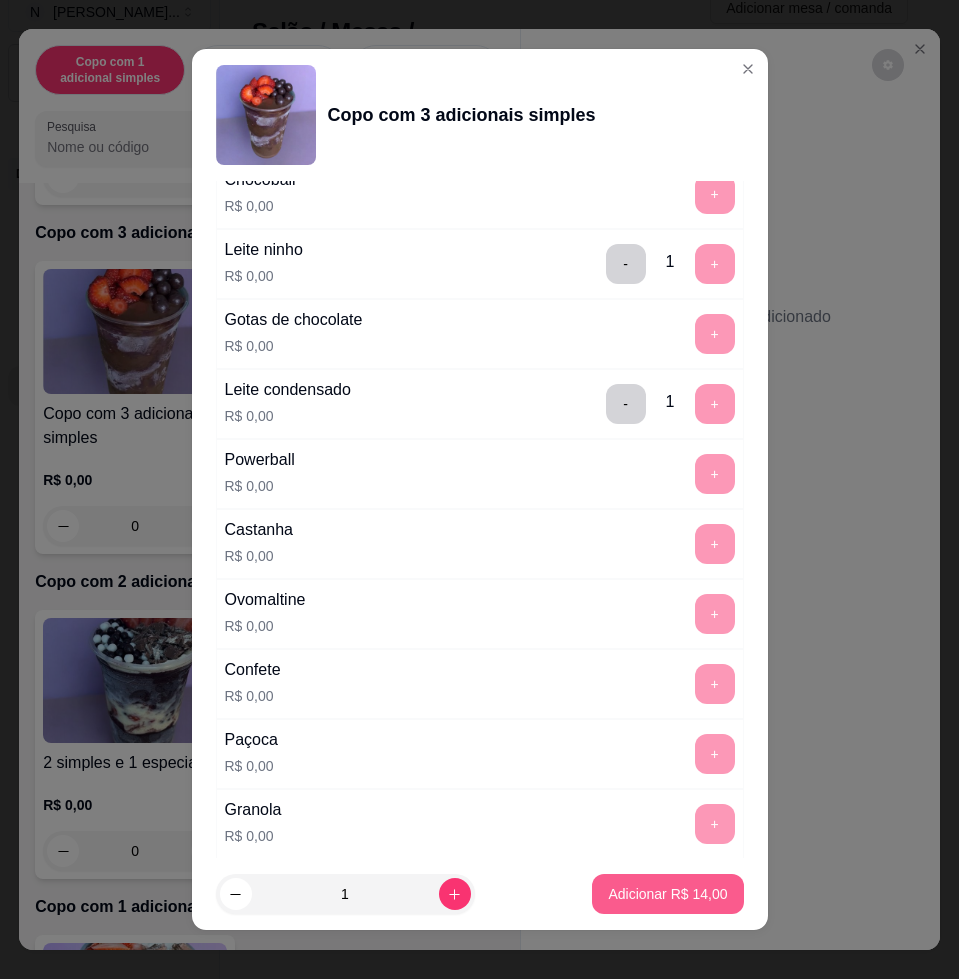 click on "Adicionar   R$ 14,00" at bounding box center (667, 894) 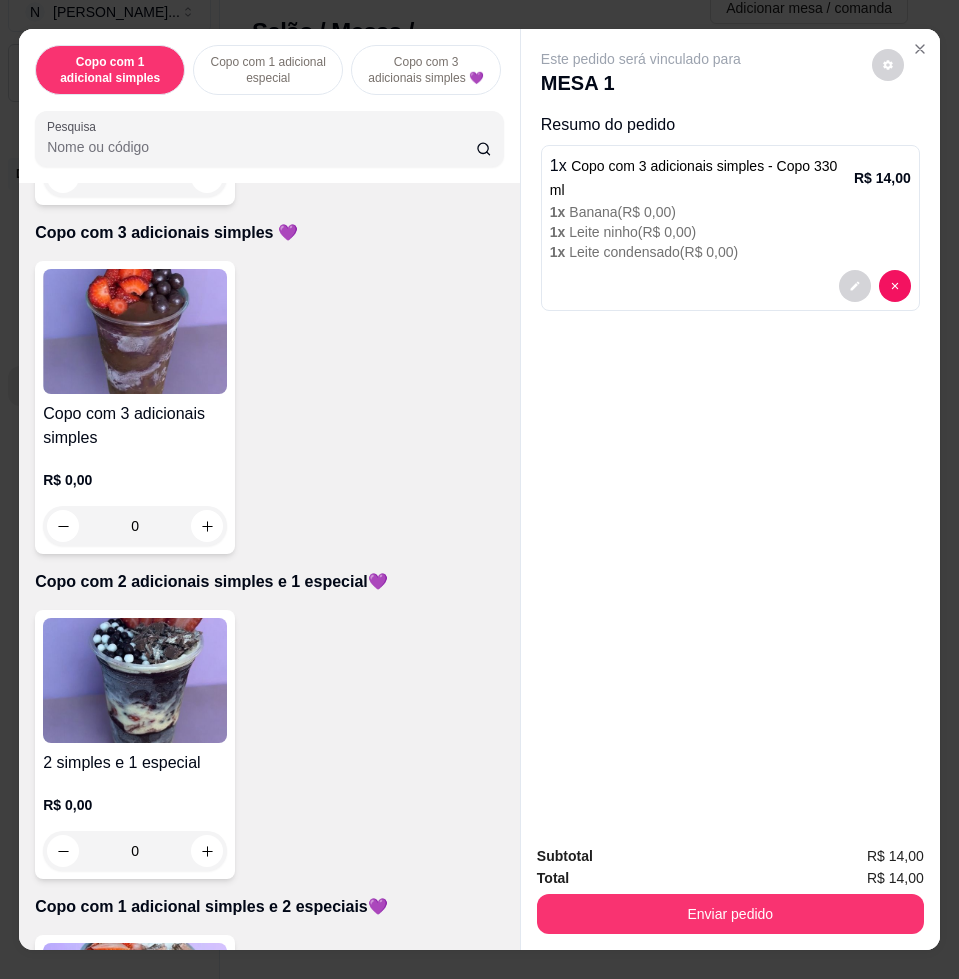 scroll, scrollTop: 875, scrollLeft: 0, axis: vertical 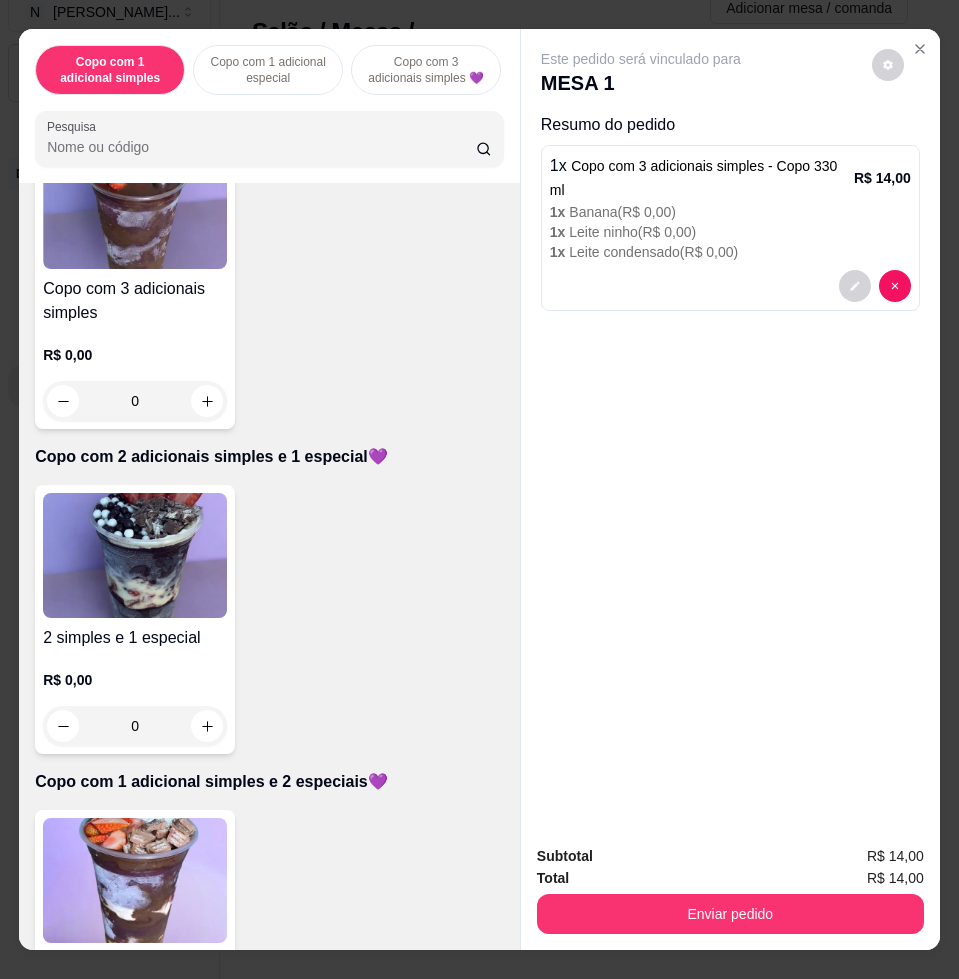 click at bounding box center (135, 555) 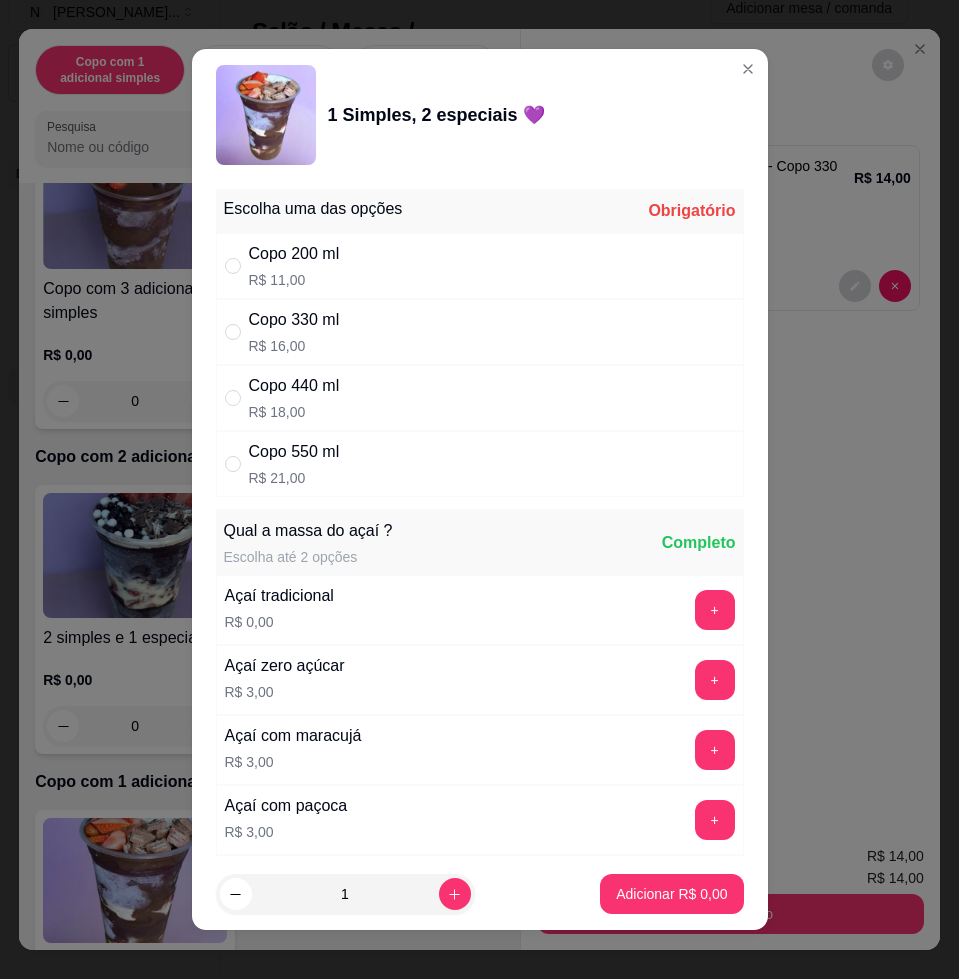click on "Copo 330 ml R$ 16,00" at bounding box center (480, 332) 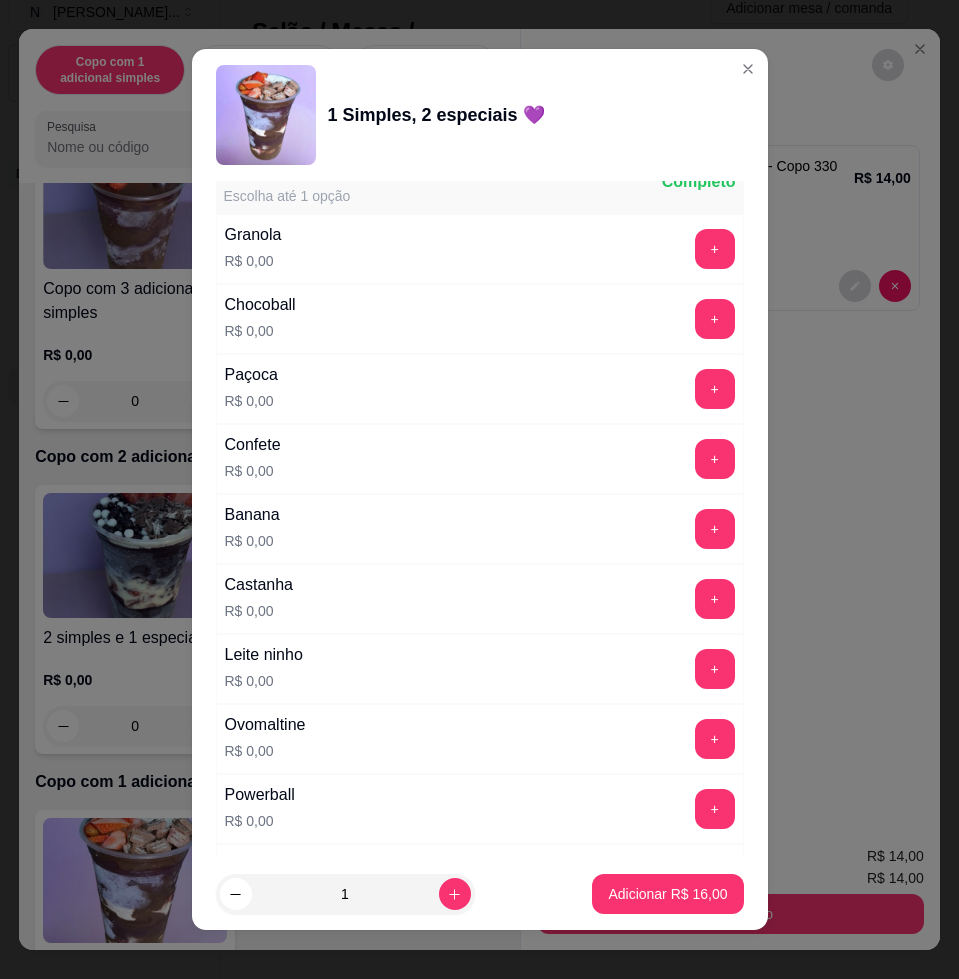 scroll, scrollTop: 1875, scrollLeft: 0, axis: vertical 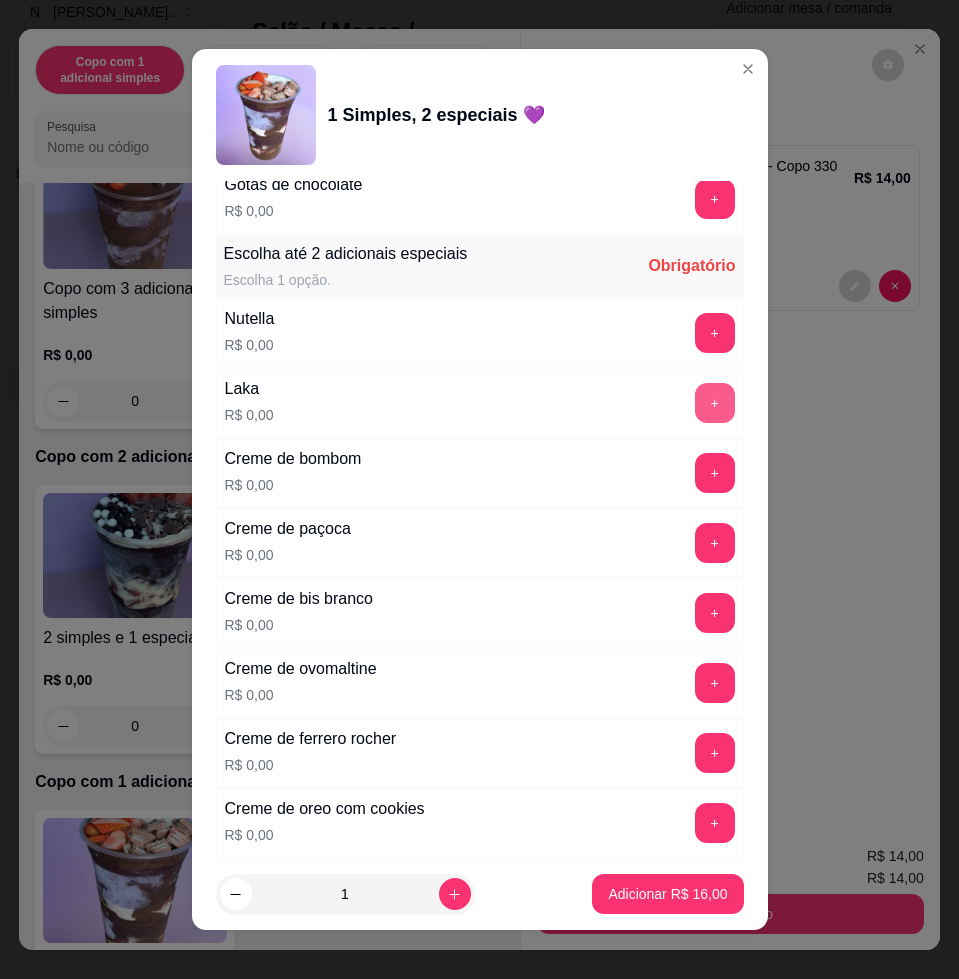 click on "+" at bounding box center (715, 403) 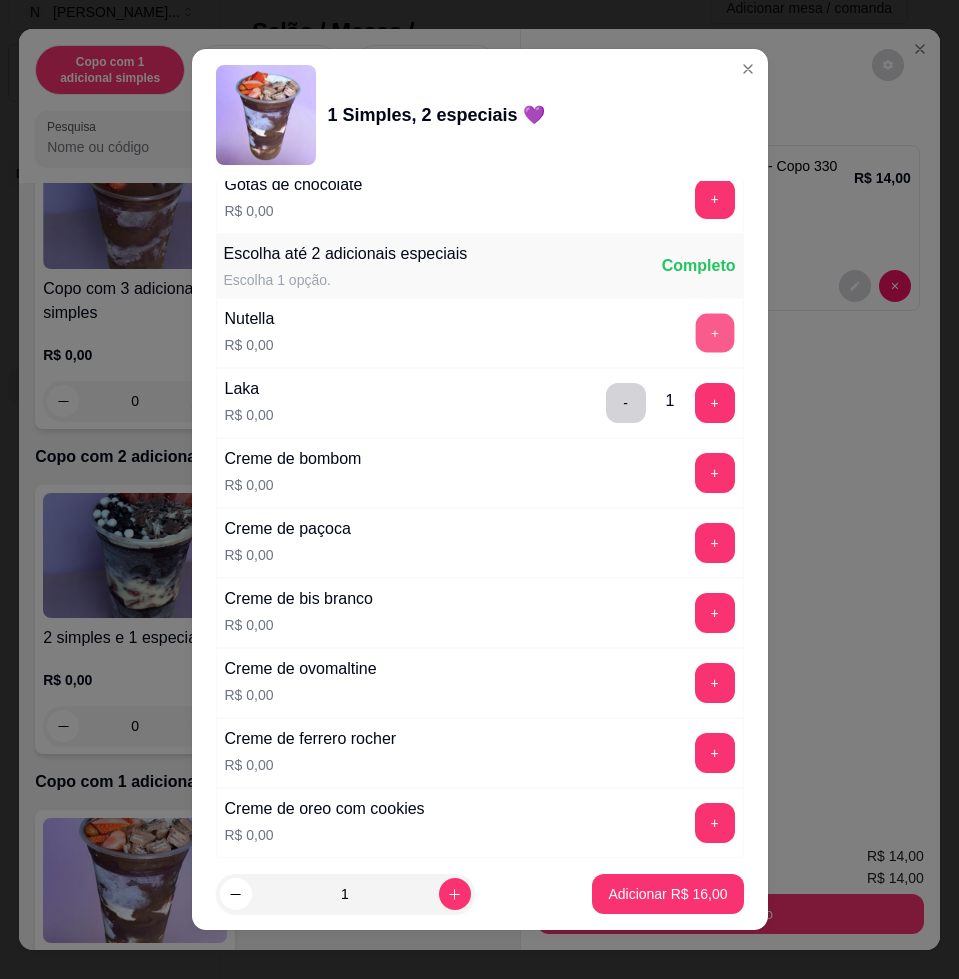 click on "+" at bounding box center (714, 333) 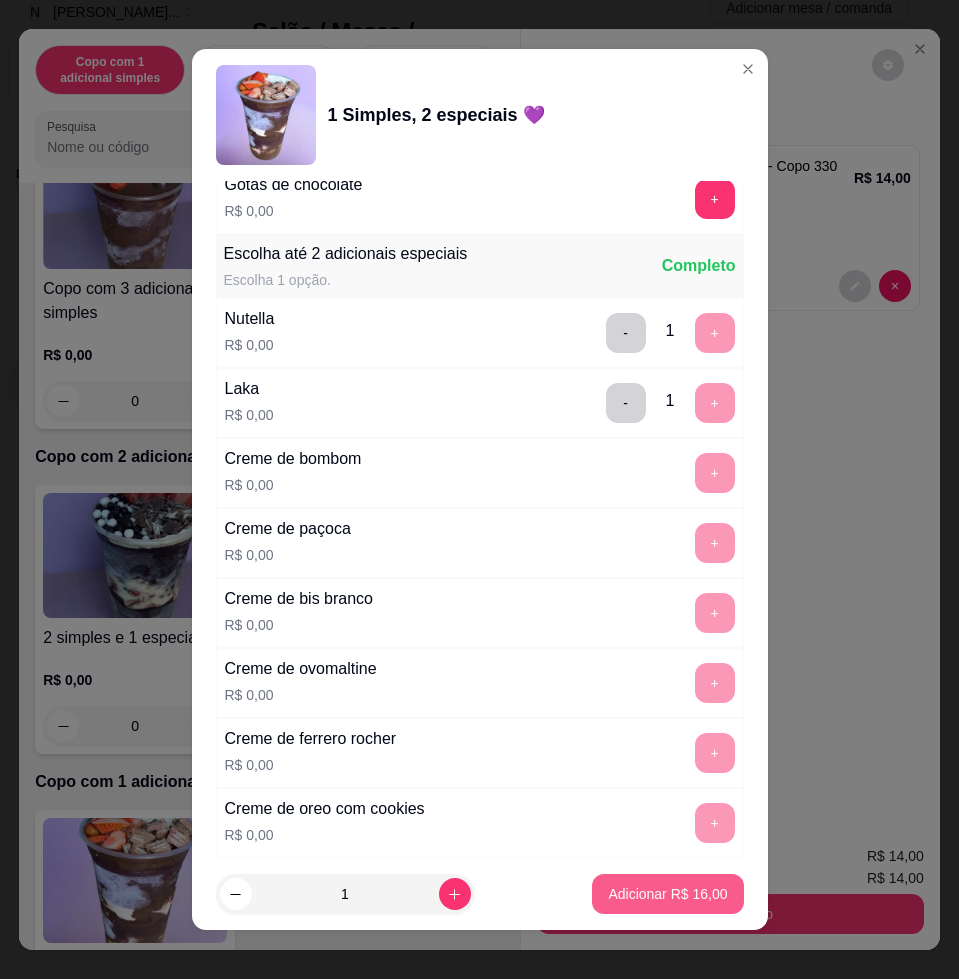 click on "Adicionar   R$ 16,00" at bounding box center (667, 894) 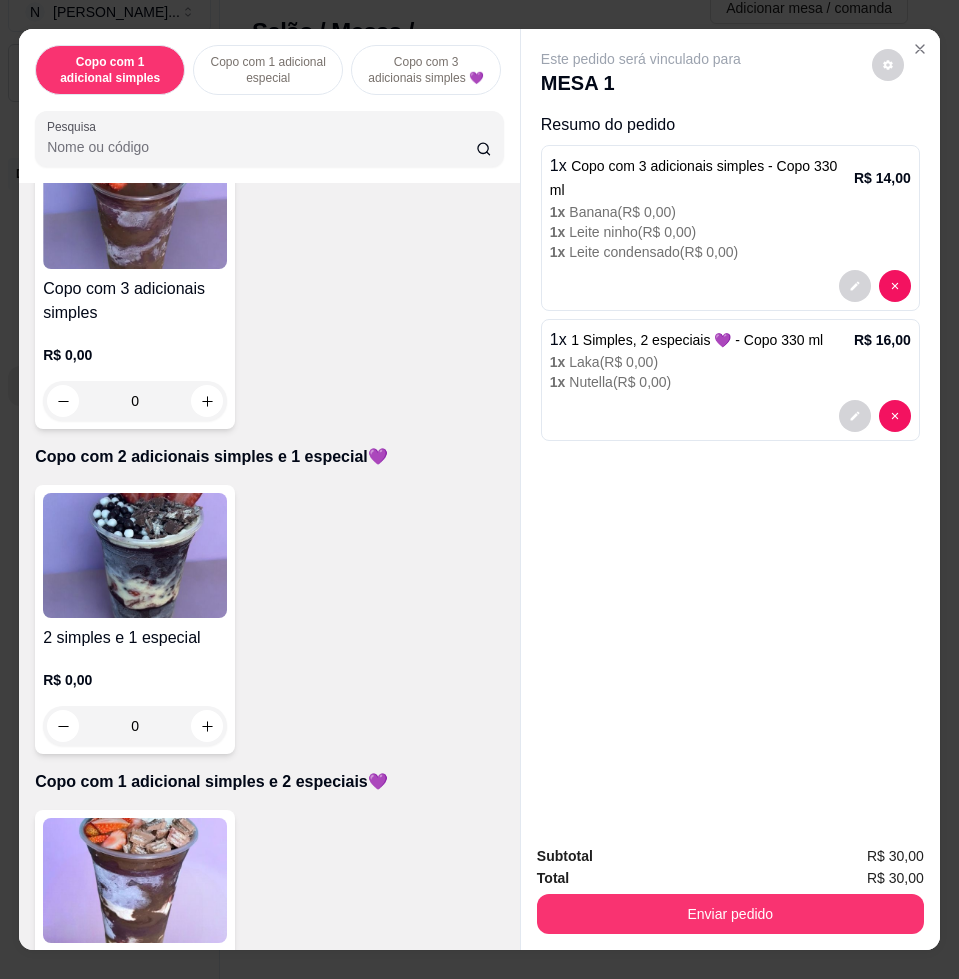 click at bounding box center (135, 555) 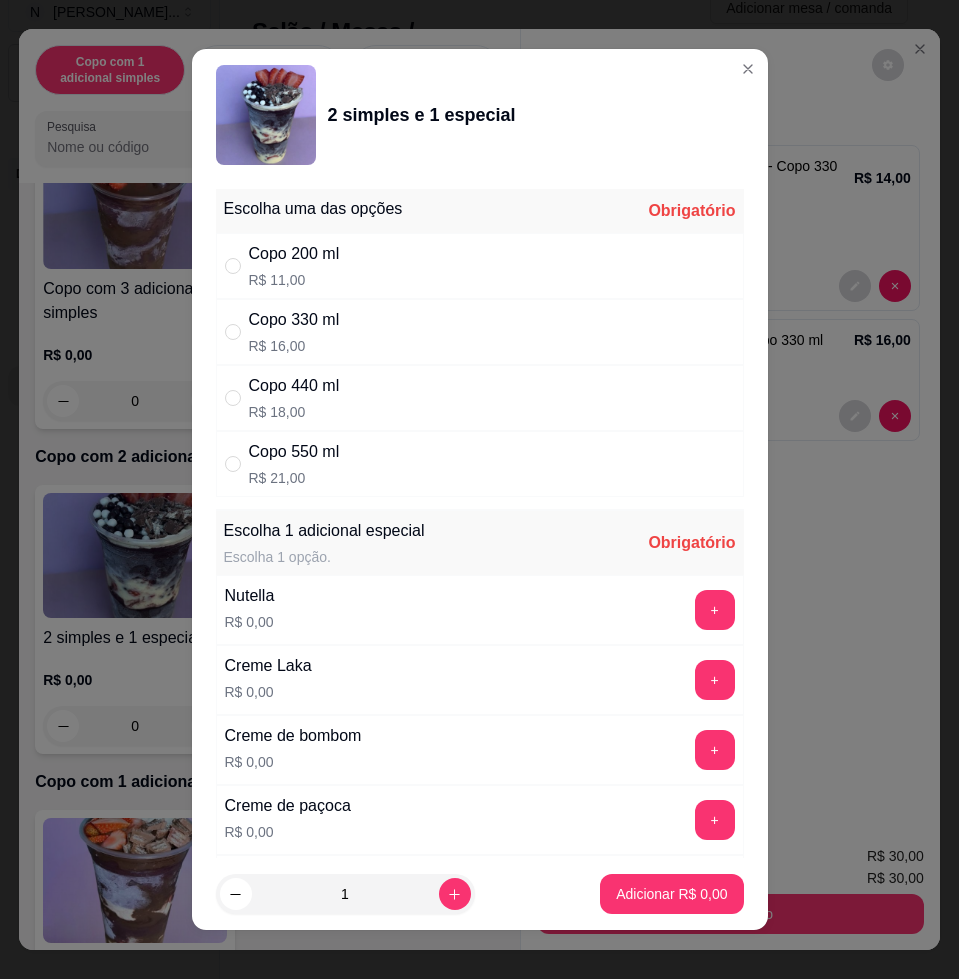 click on "Copo 330 ml R$ 16,00" at bounding box center [480, 332] 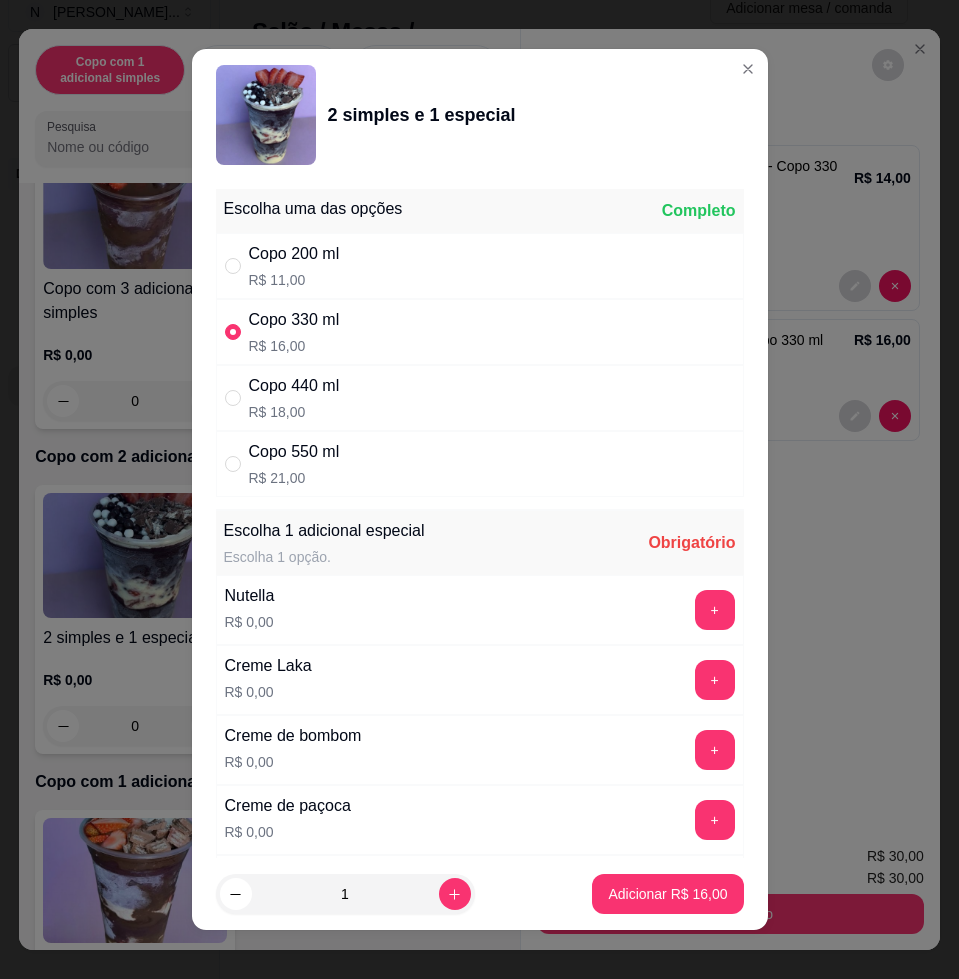 scroll, scrollTop: 375, scrollLeft: 0, axis: vertical 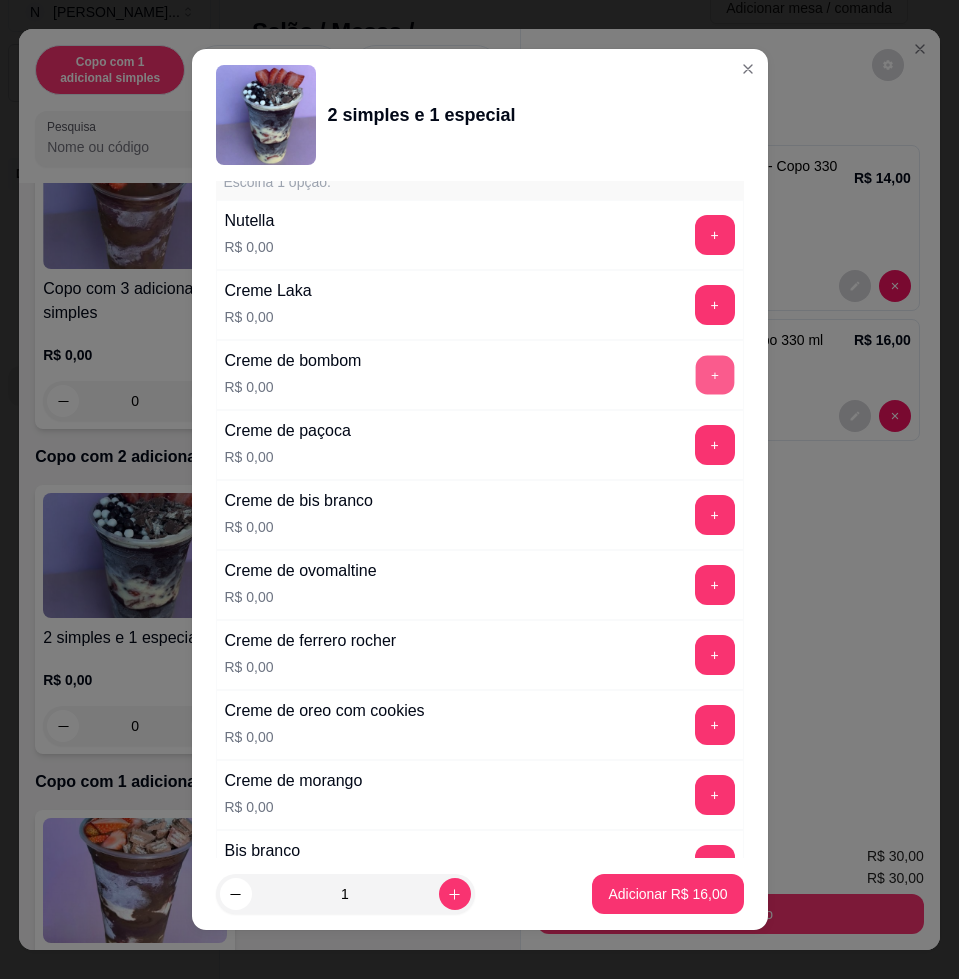 click on "+" at bounding box center (714, 375) 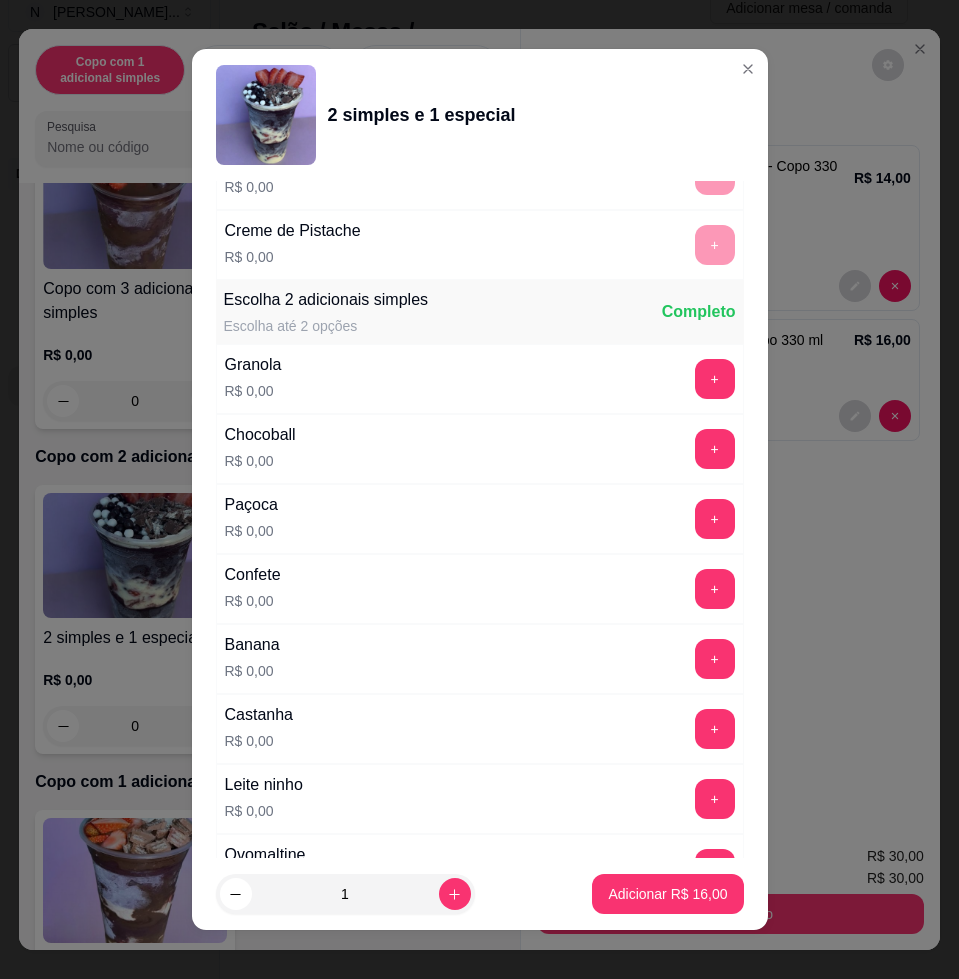 scroll, scrollTop: 1750, scrollLeft: 0, axis: vertical 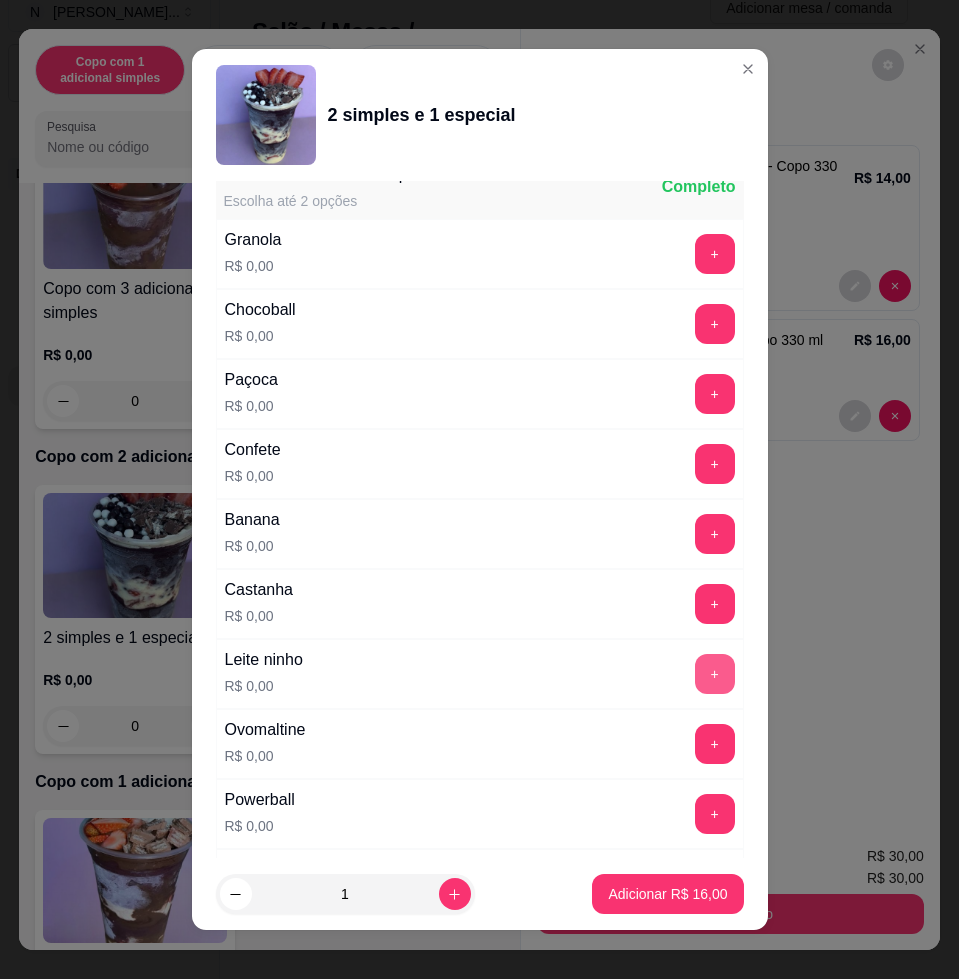 click on "+" at bounding box center [715, 674] 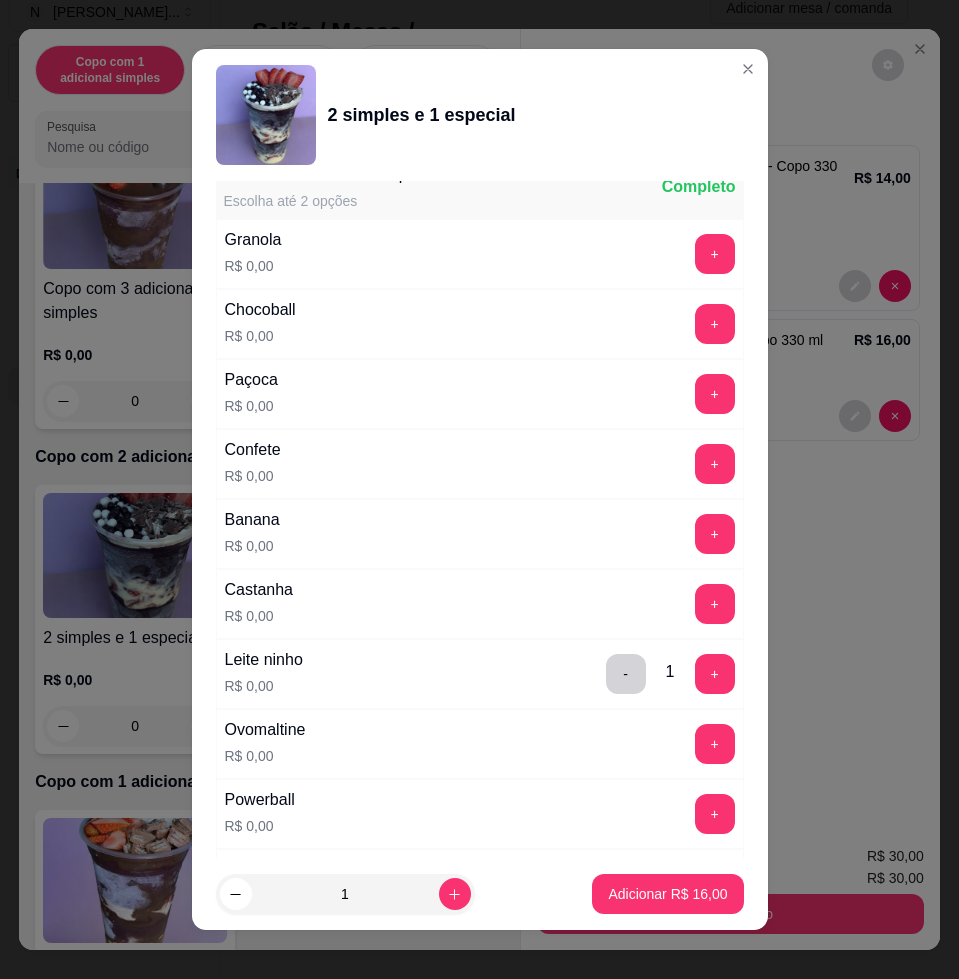 scroll, scrollTop: 2000, scrollLeft: 0, axis: vertical 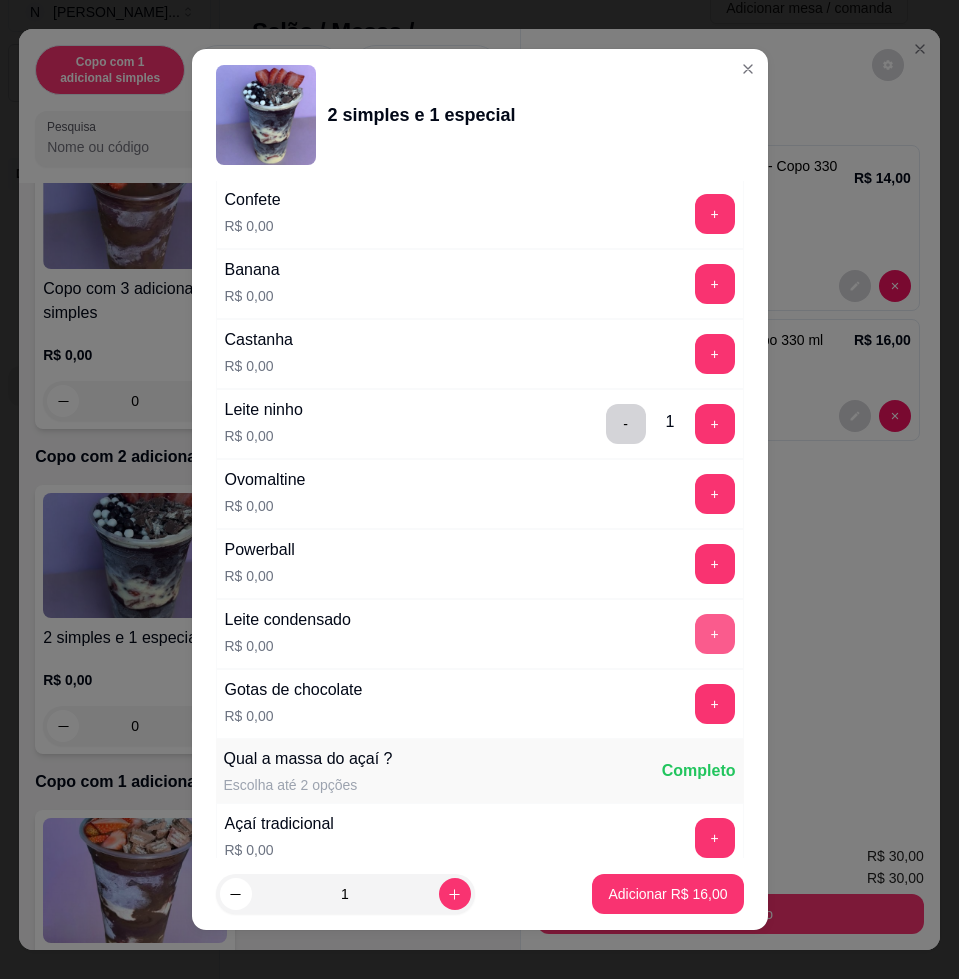 click on "+" at bounding box center [715, 634] 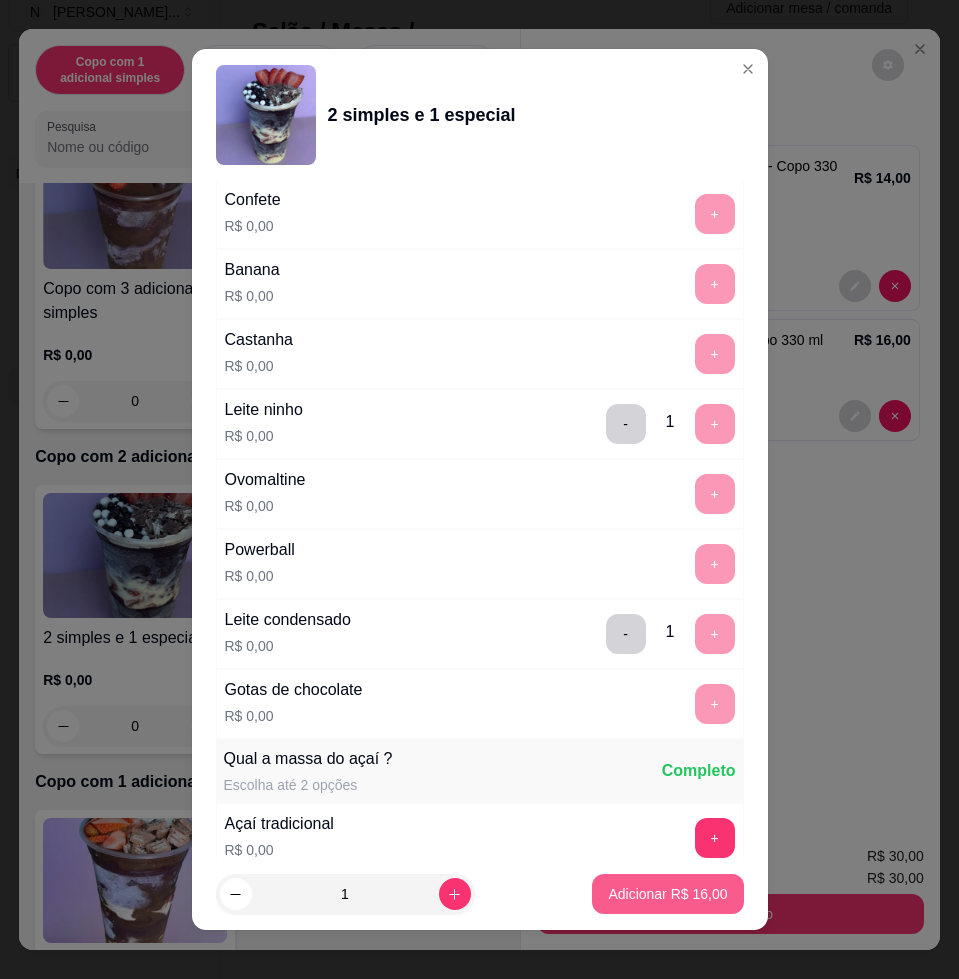 click on "Adicionar   R$ 16,00" at bounding box center [667, 894] 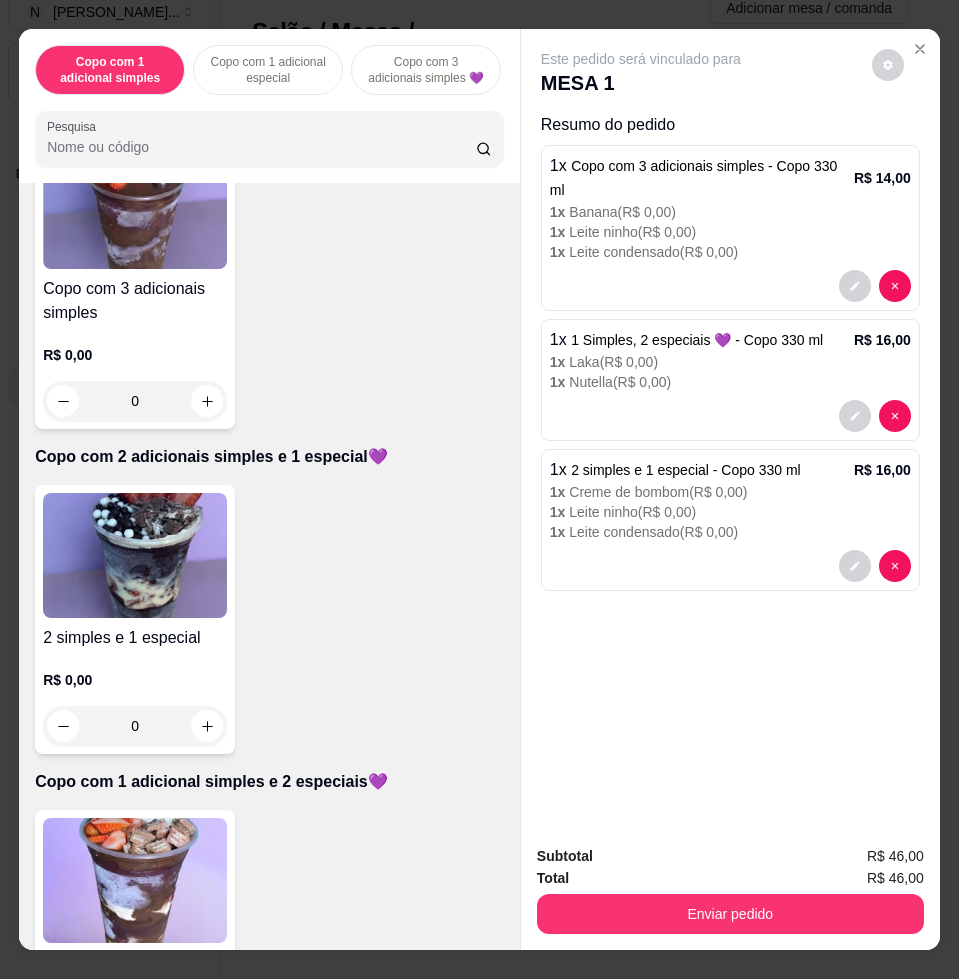 scroll, scrollTop: 1000, scrollLeft: 0, axis: vertical 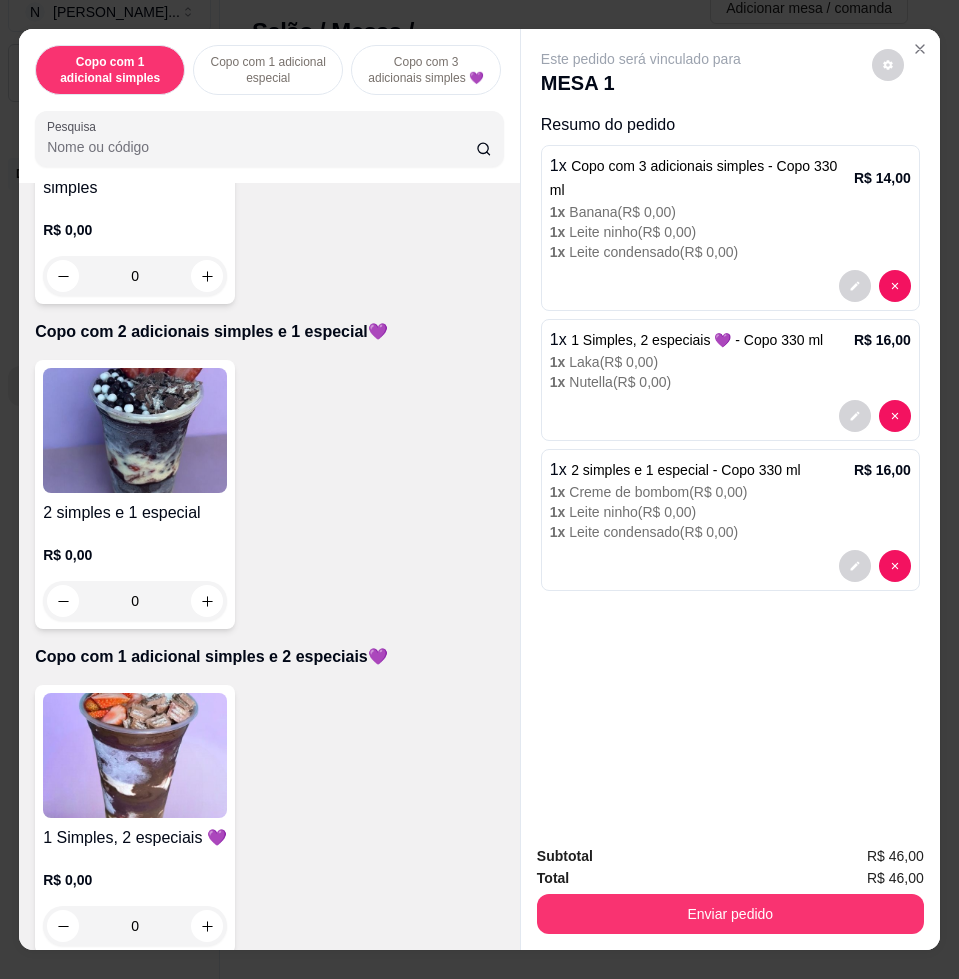 click at bounding box center [135, 755] 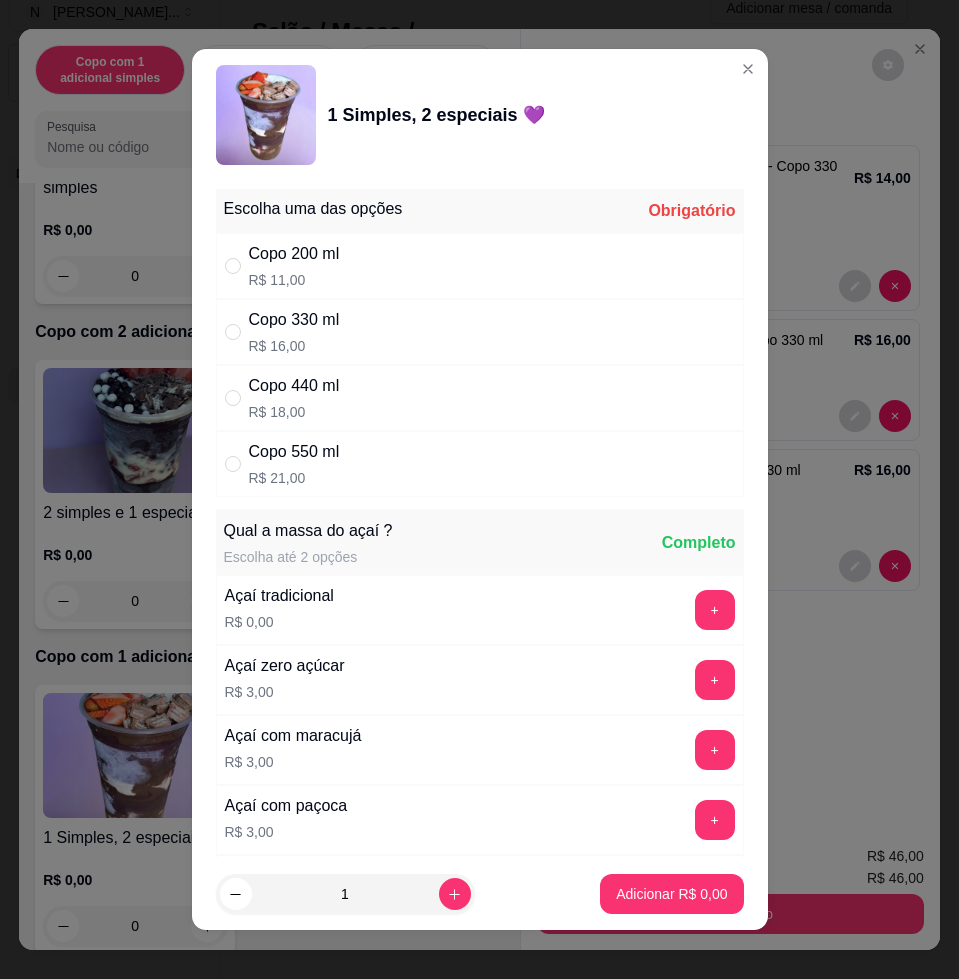 click on "Copo 440 ml  R$ 18,00" at bounding box center [480, 398] 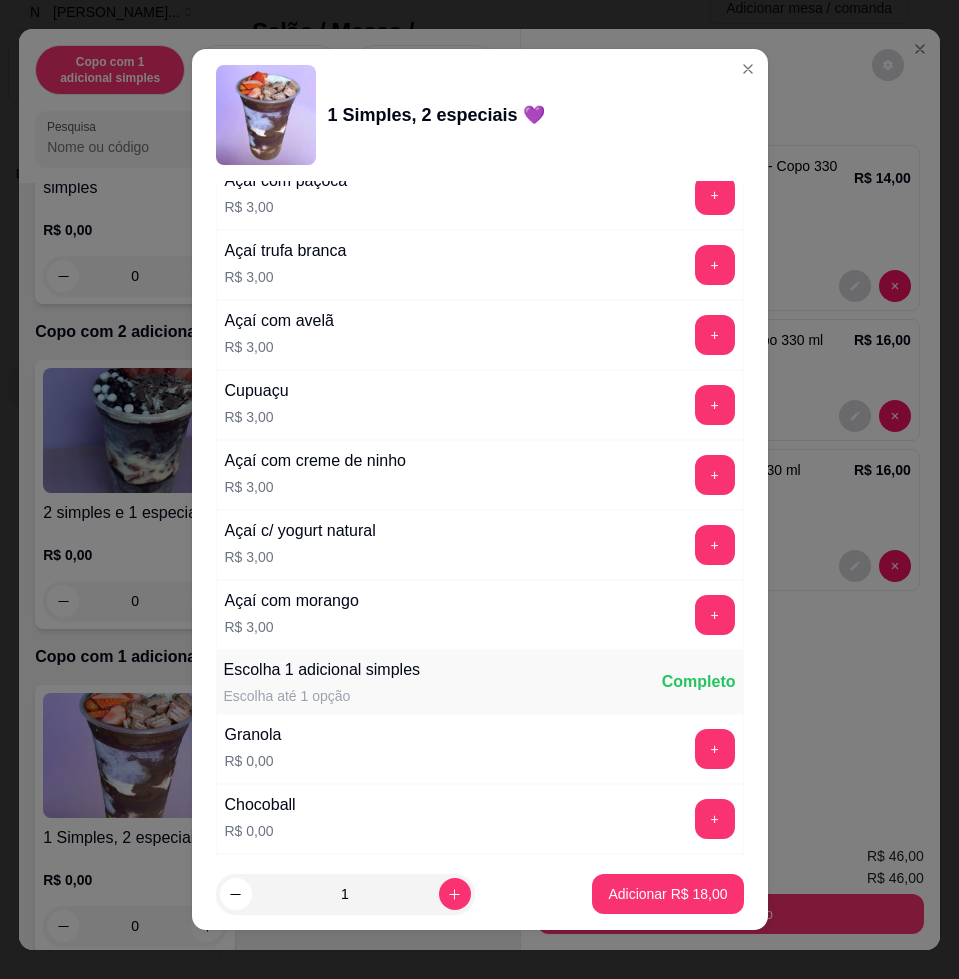 scroll, scrollTop: 1125, scrollLeft: 0, axis: vertical 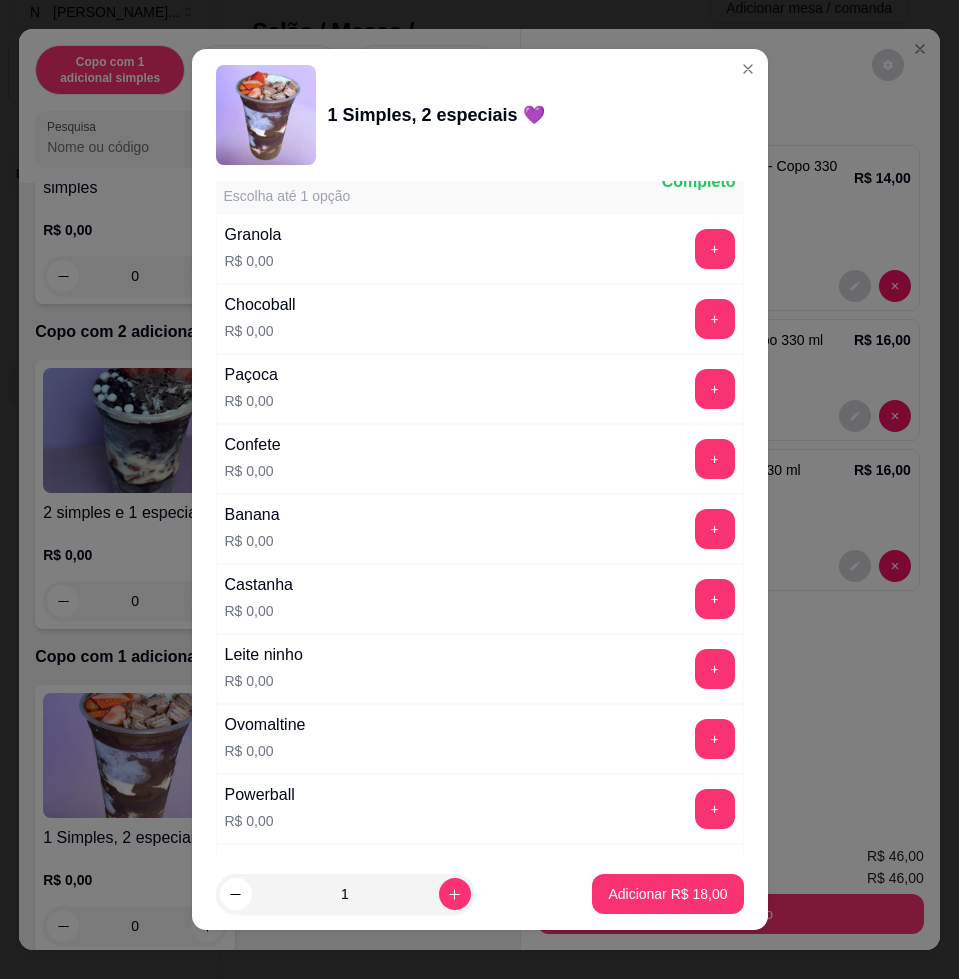 click on "+" at bounding box center [715, 529] 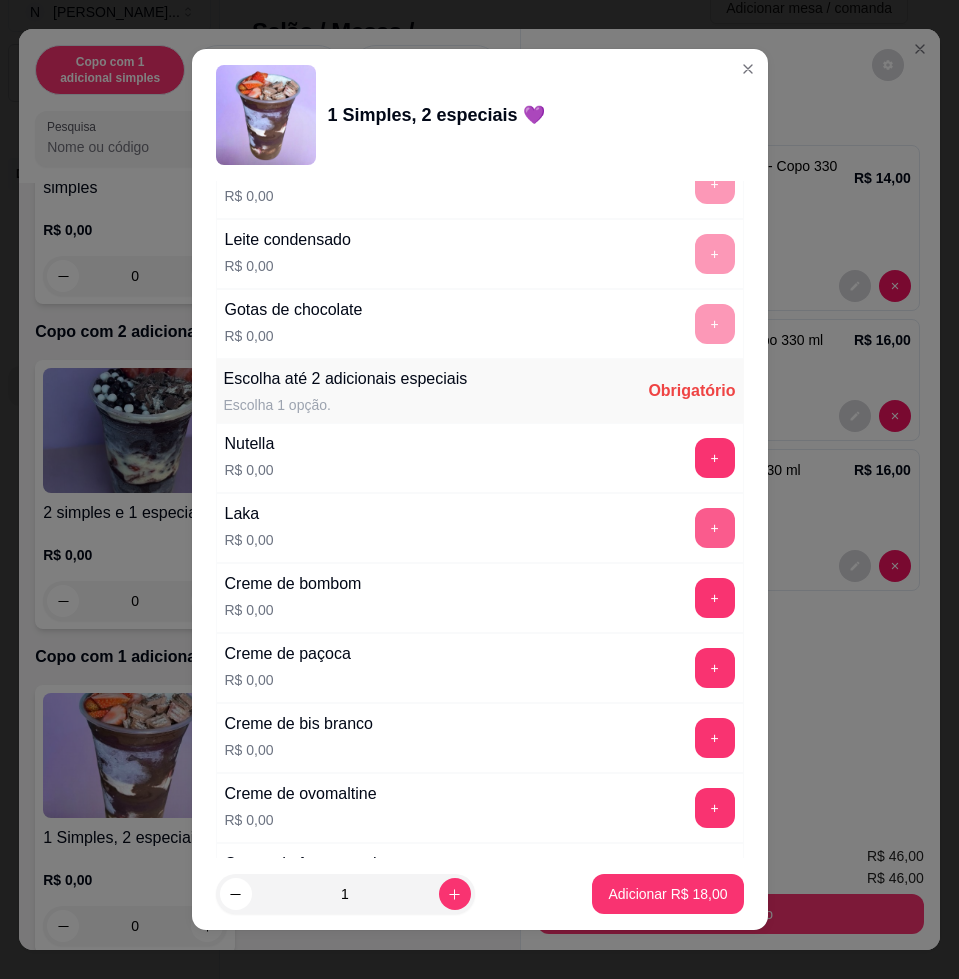 scroll, scrollTop: 1875, scrollLeft: 0, axis: vertical 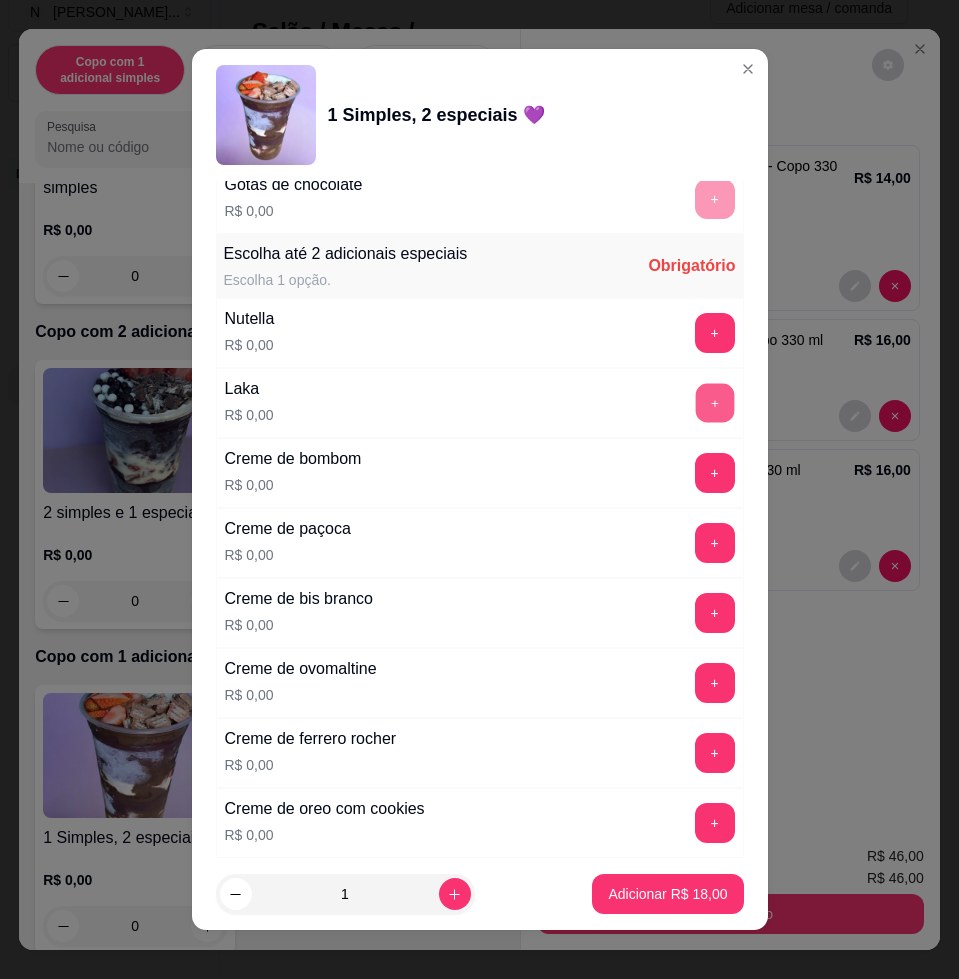 click on "+" at bounding box center [714, 403] 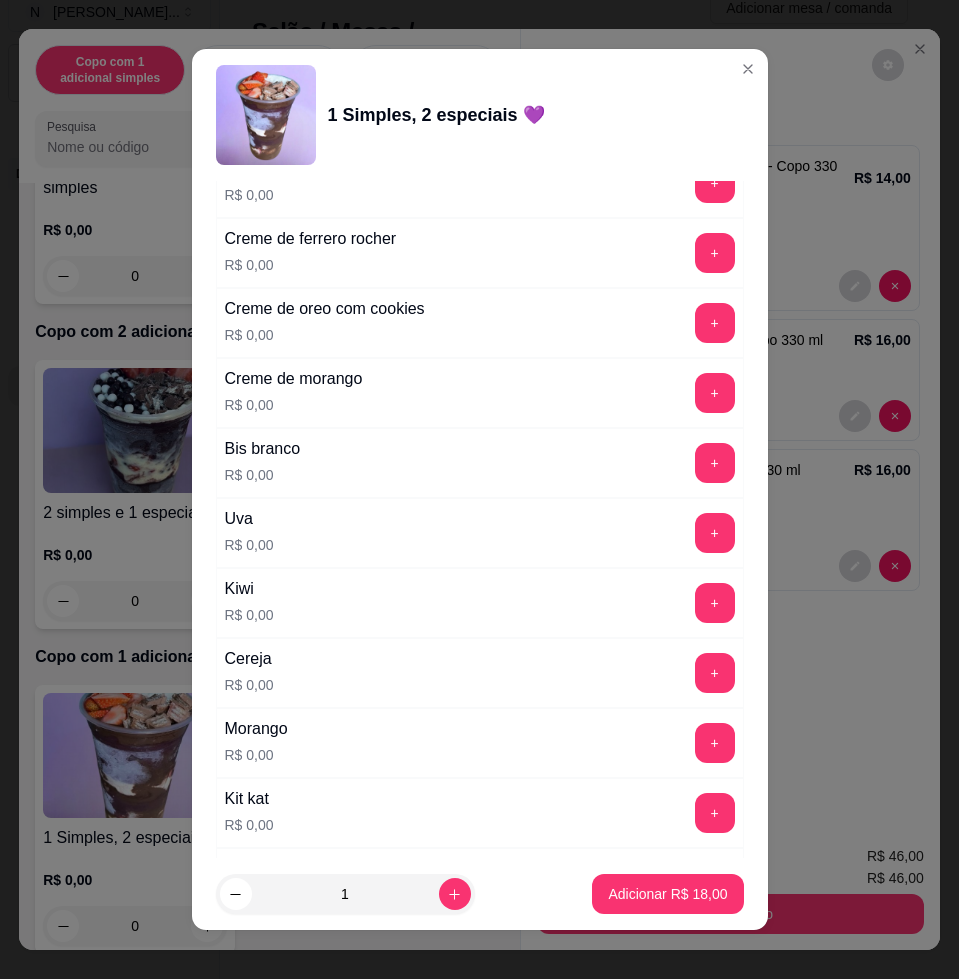 scroll, scrollTop: 1875, scrollLeft: 0, axis: vertical 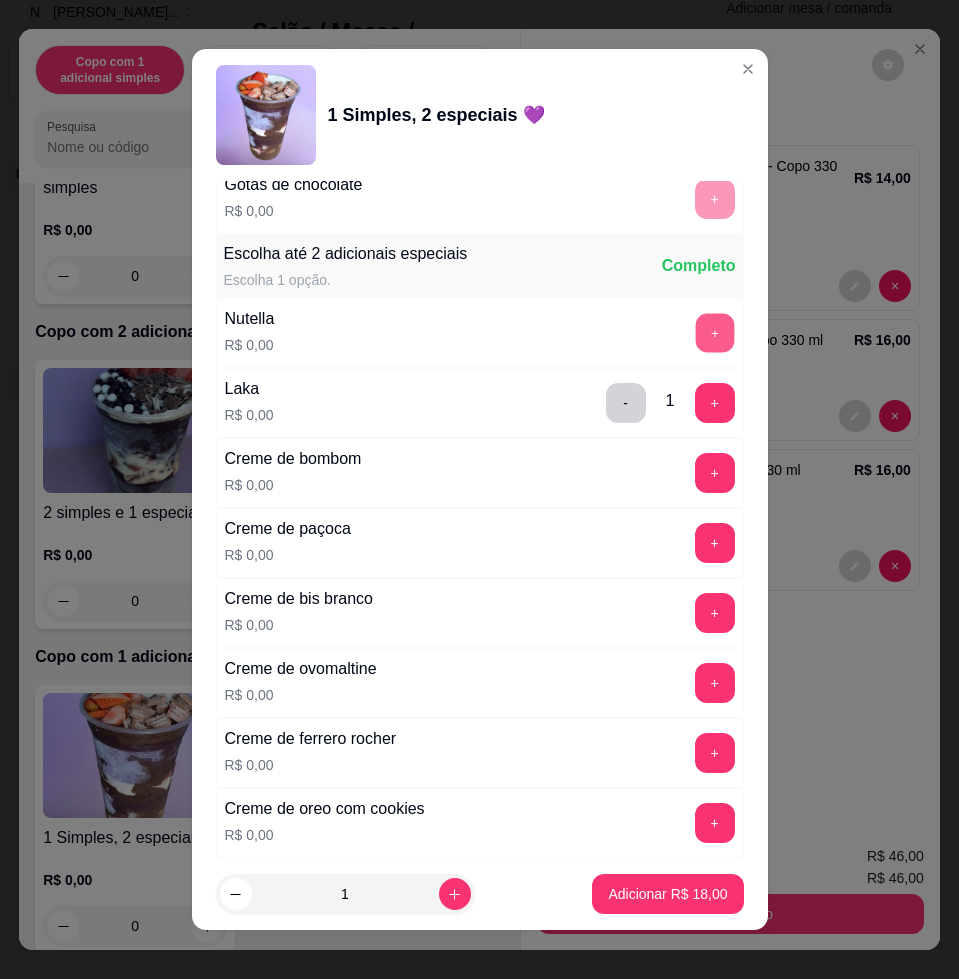 click on "+" at bounding box center (714, 333) 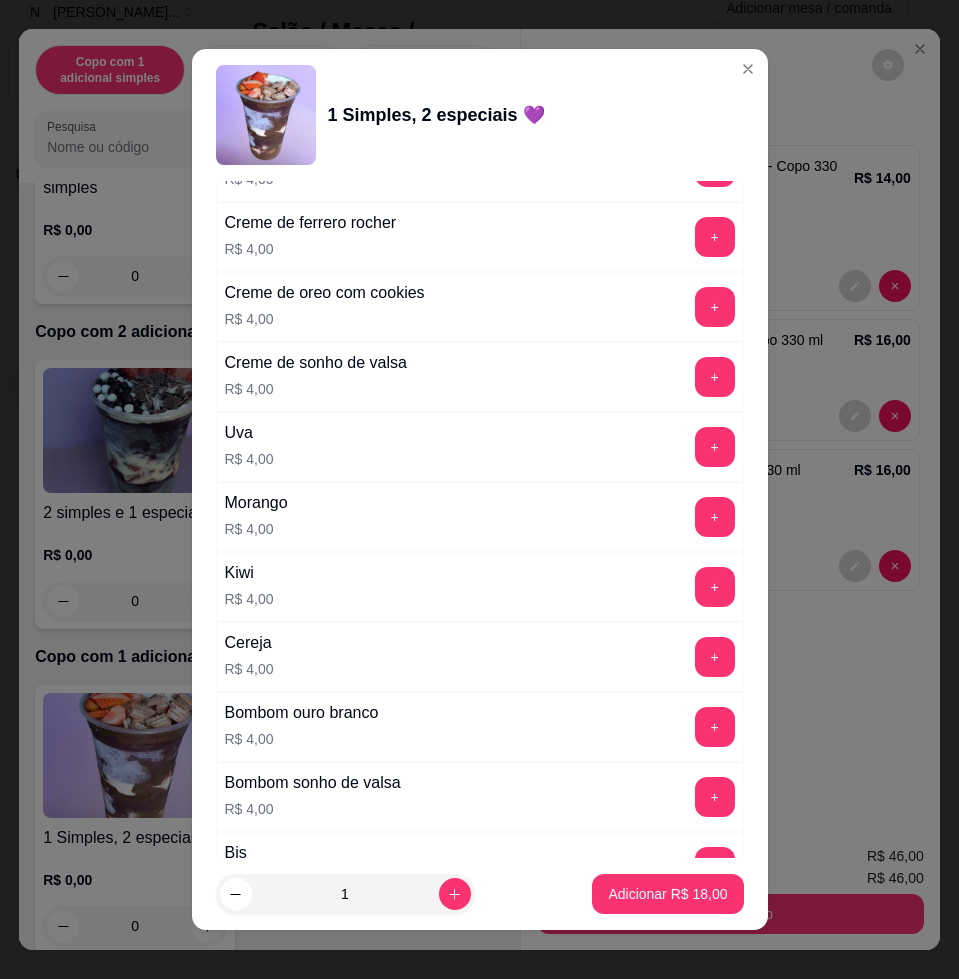 scroll, scrollTop: 4959, scrollLeft: 0, axis: vertical 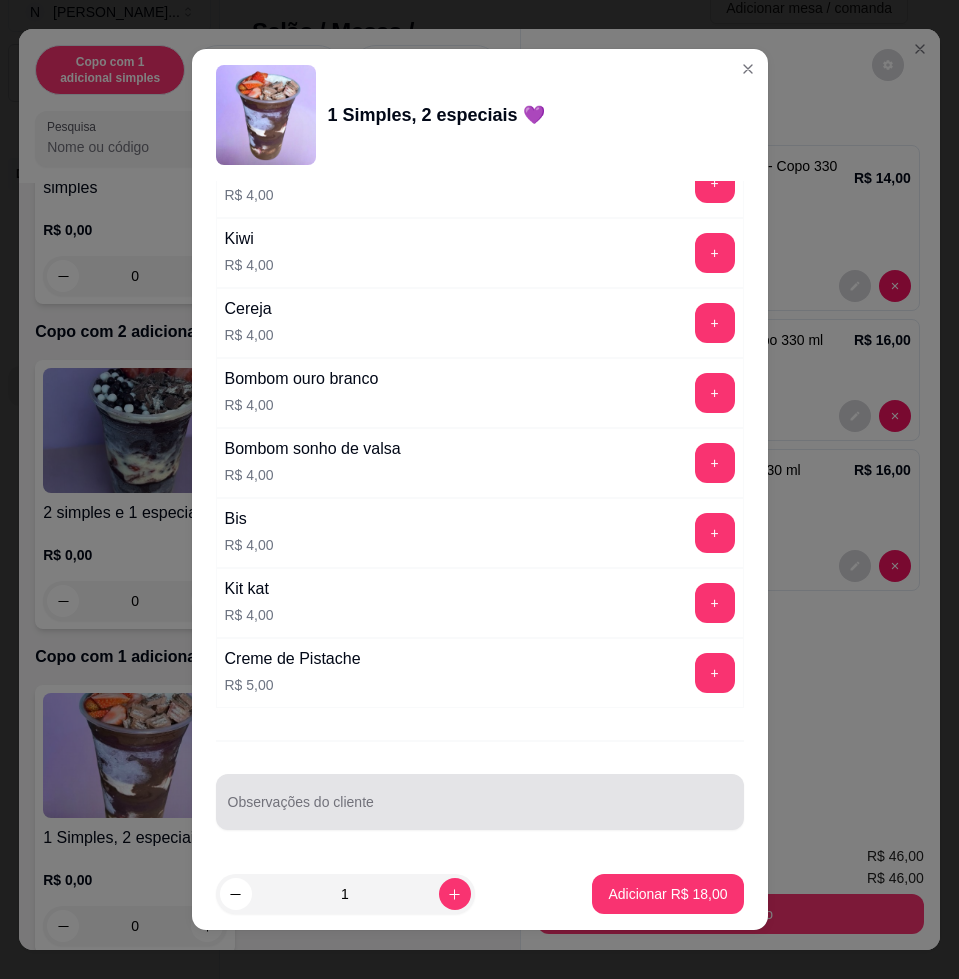 click on "Observações do cliente" at bounding box center (480, 810) 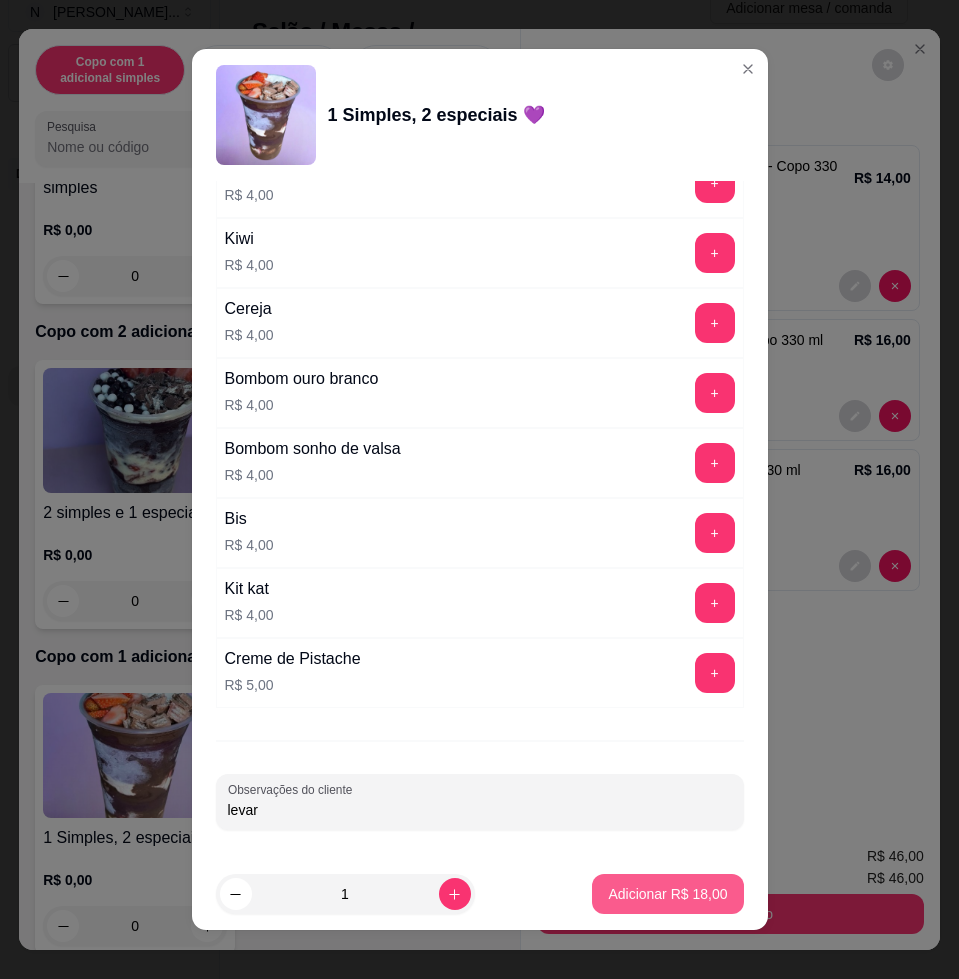 type on "levar" 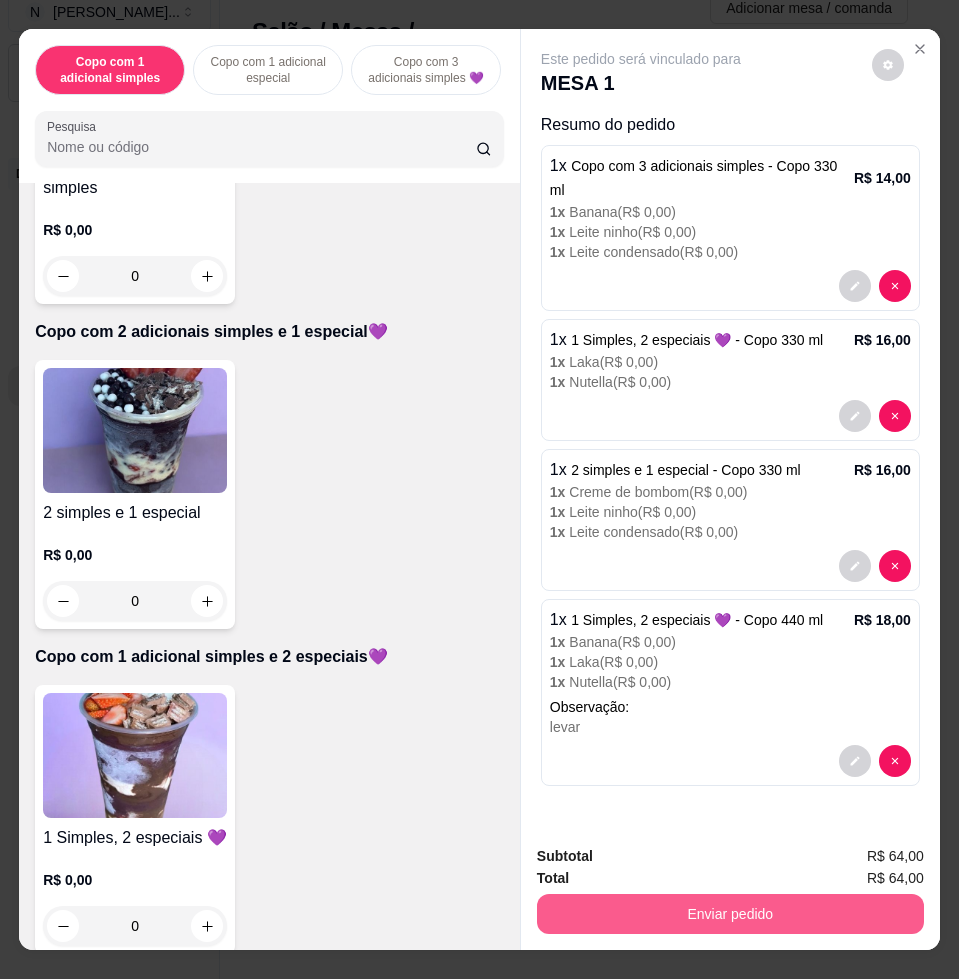 click on "Enviar pedido" at bounding box center [730, 914] 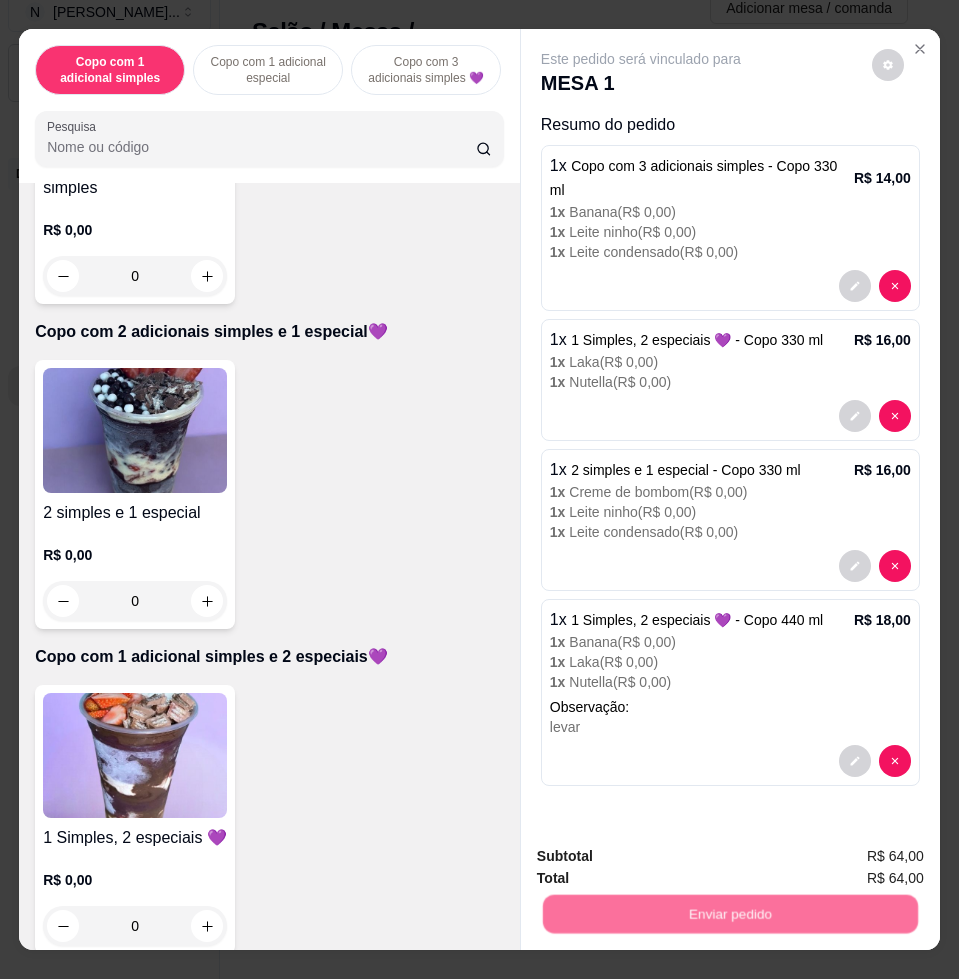 click on "Não registrar e enviar pedido" at bounding box center (662, 855) 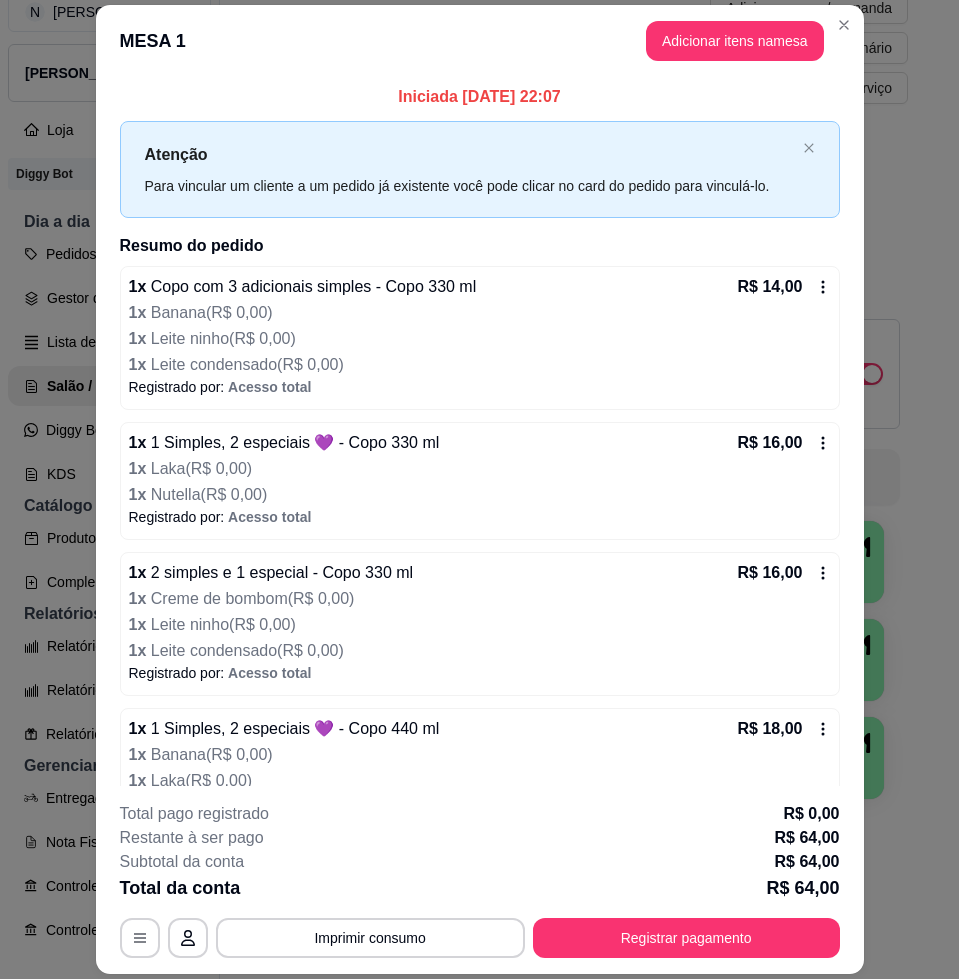 scroll, scrollTop: 130, scrollLeft: 0, axis: vertical 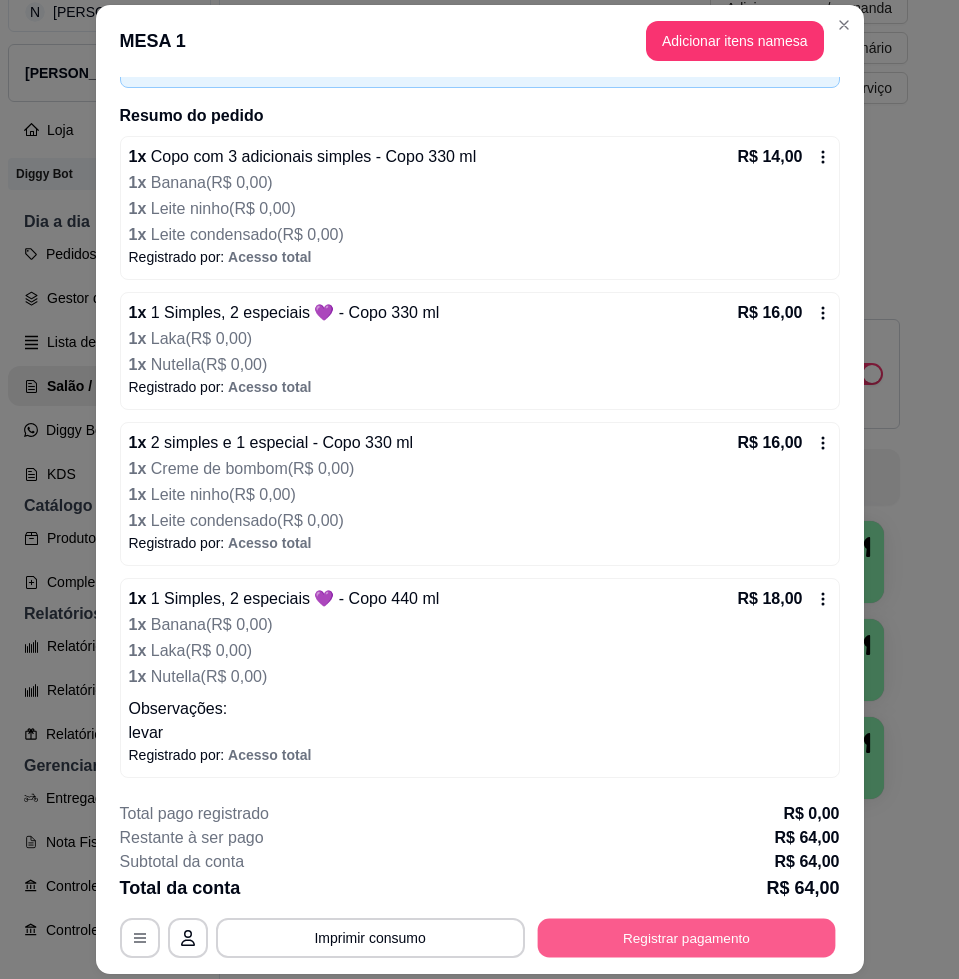 click on "Registrar pagamento" at bounding box center [686, 938] 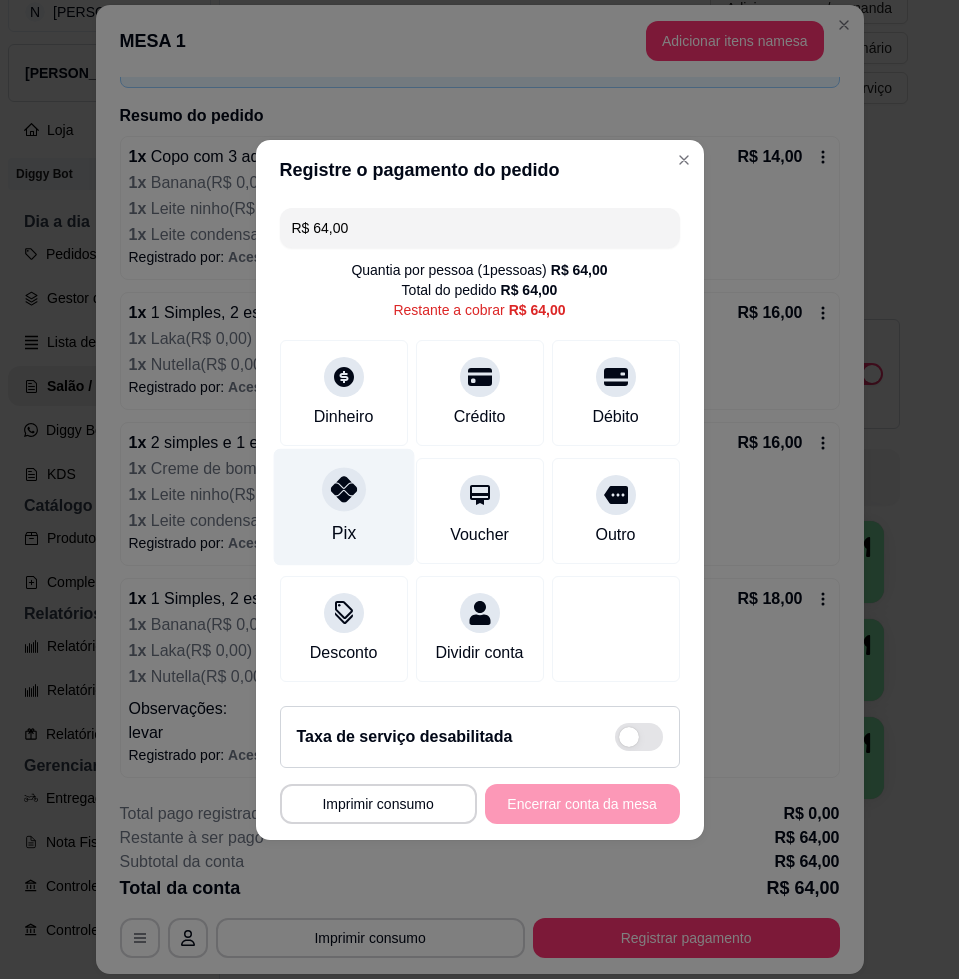 click 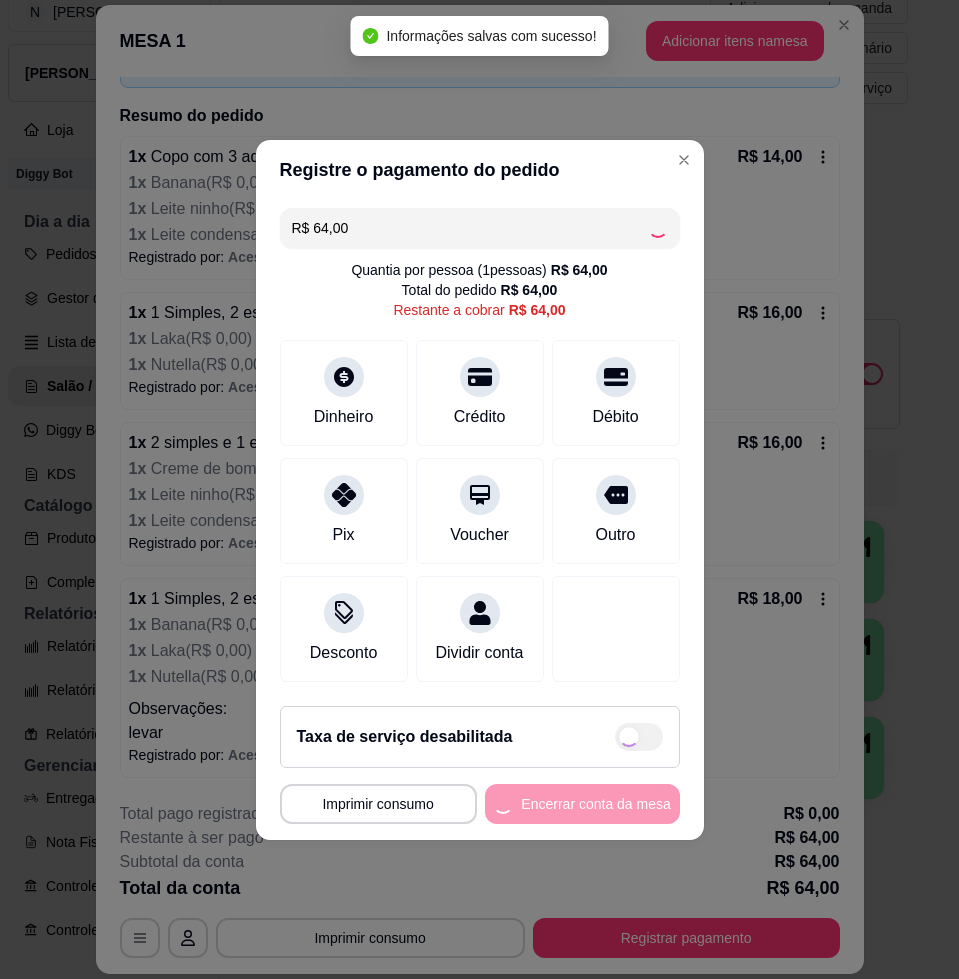 type on "R$ 0,00" 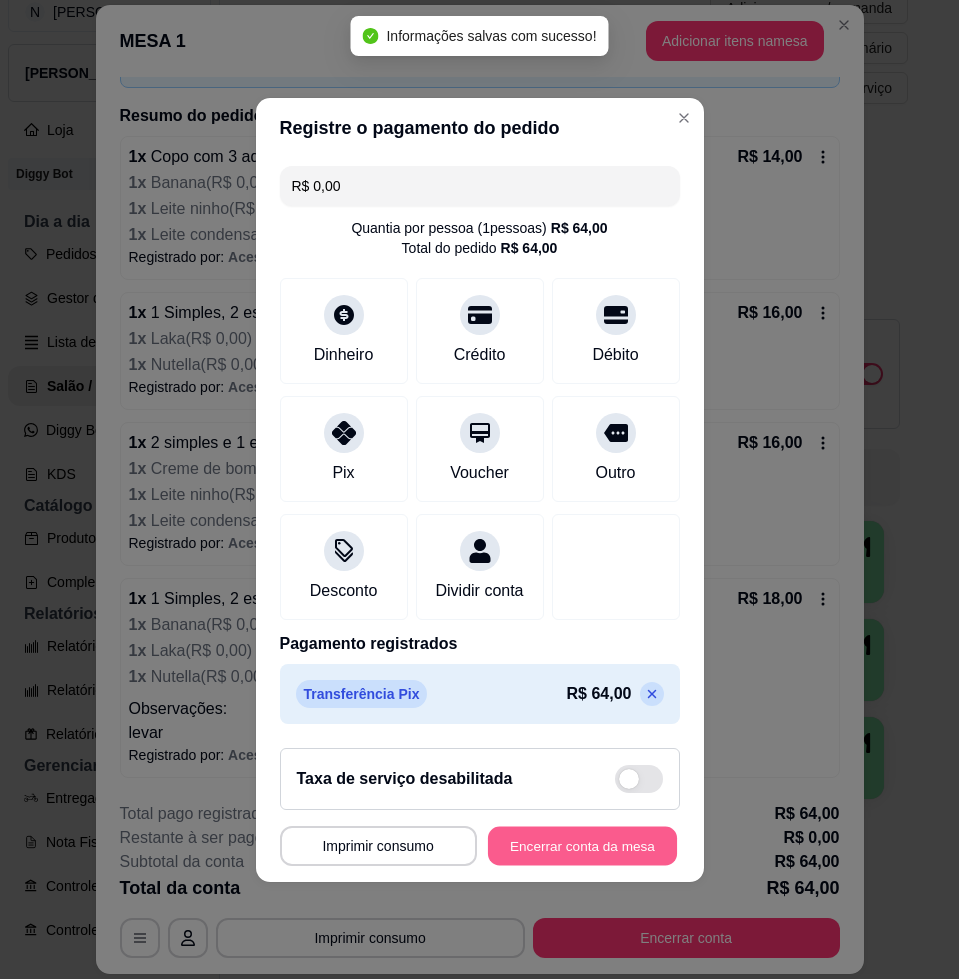 click on "Encerrar conta da mesa" at bounding box center [582, 845] 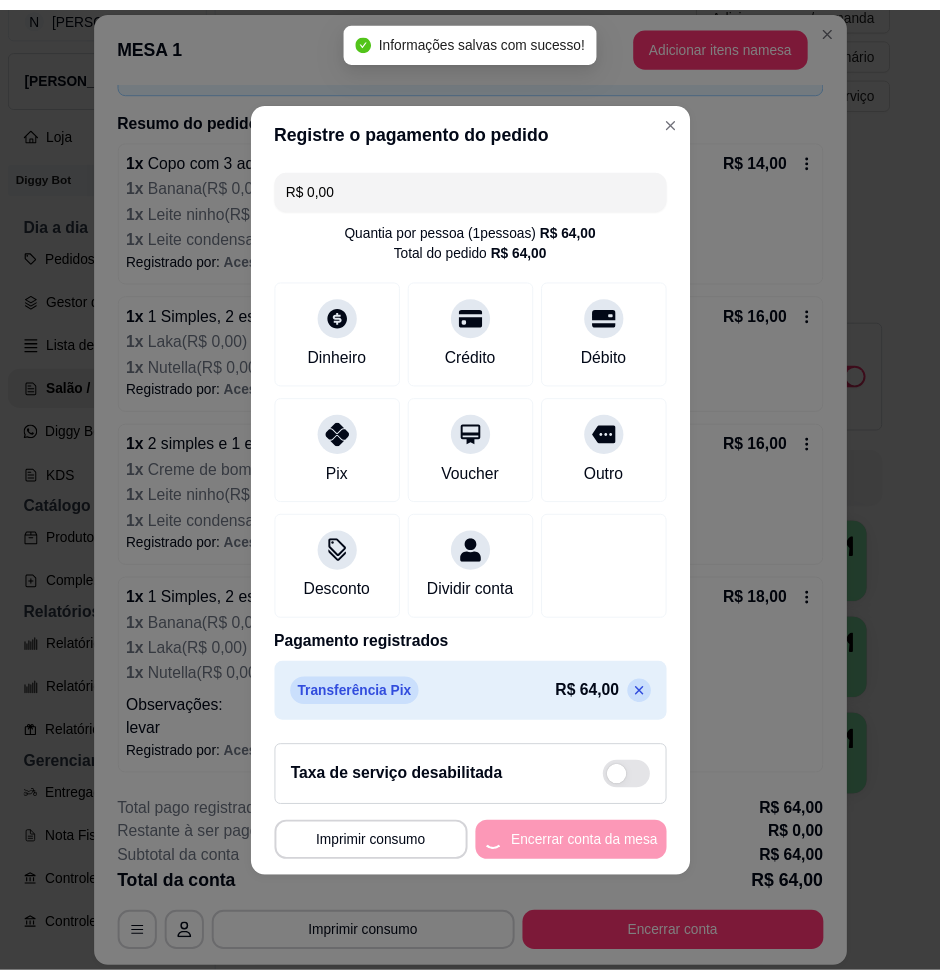 scroll, scrollTop: 0, scrollLeft: 0, axis: both 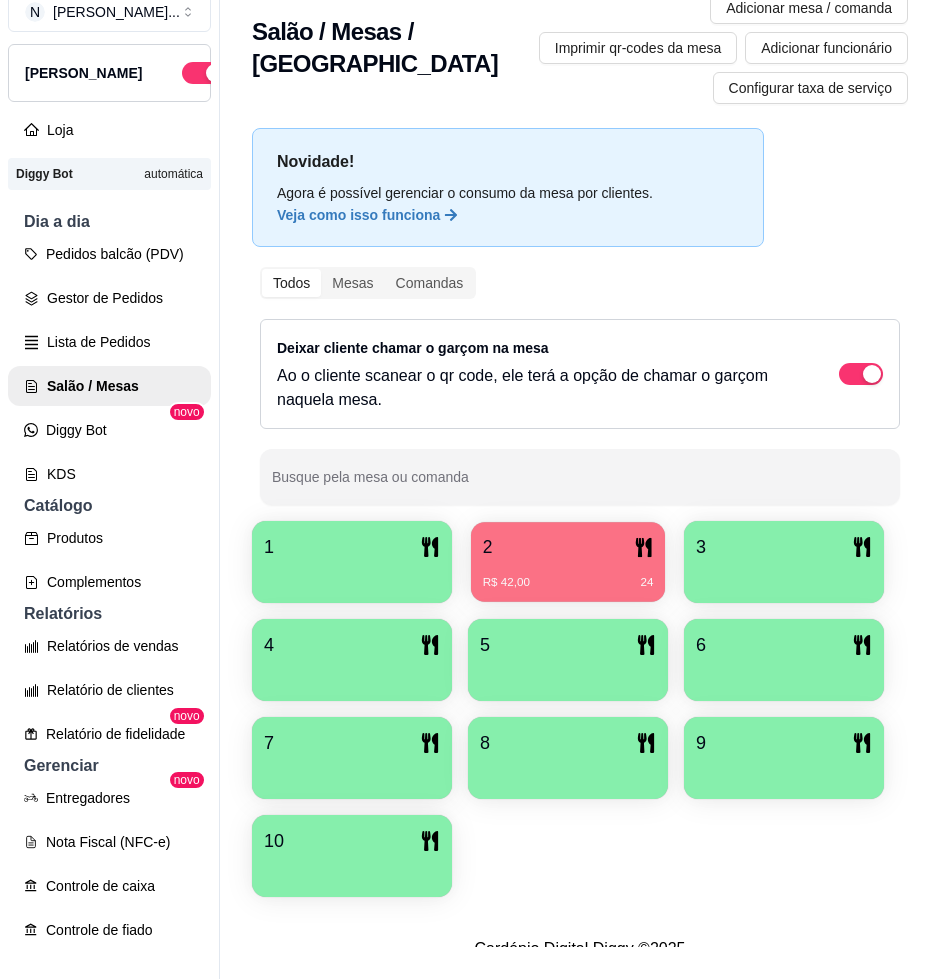 click on "2 R$ 42,00 24" at bounding box center [568, 562] 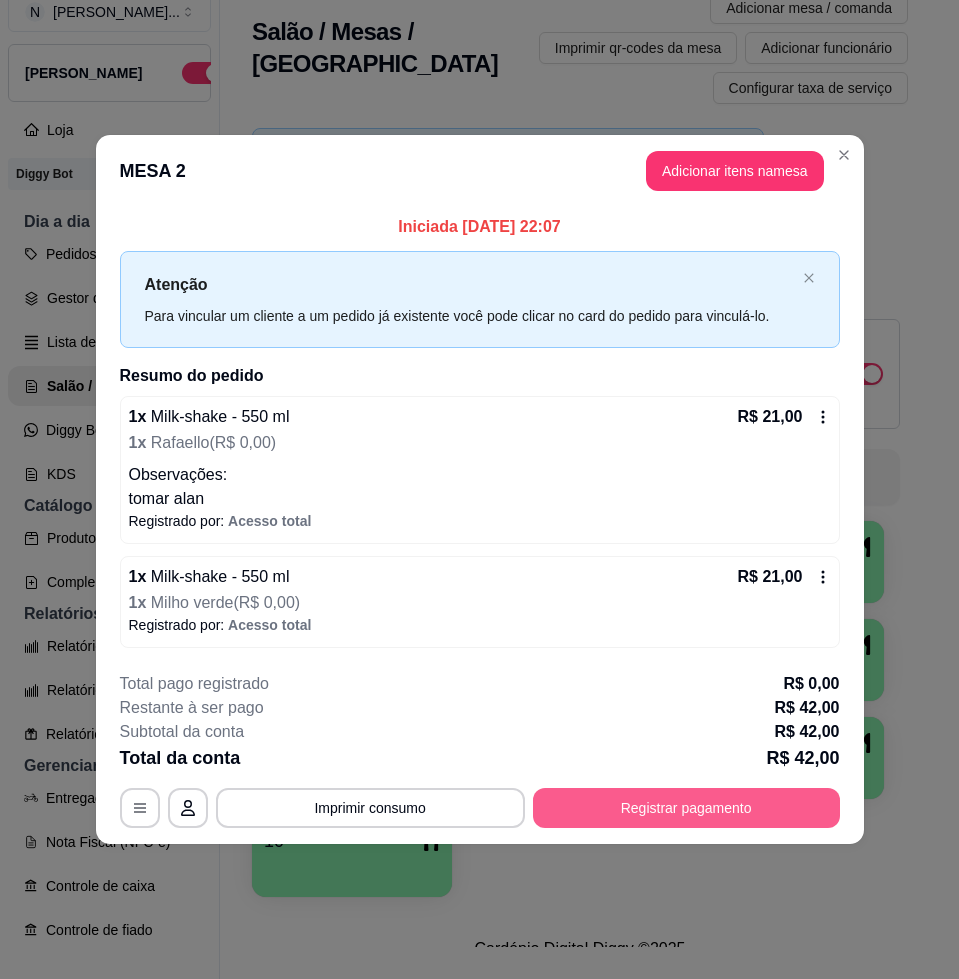 click on "Registrar pagamento" at bounding box center (686, 808) 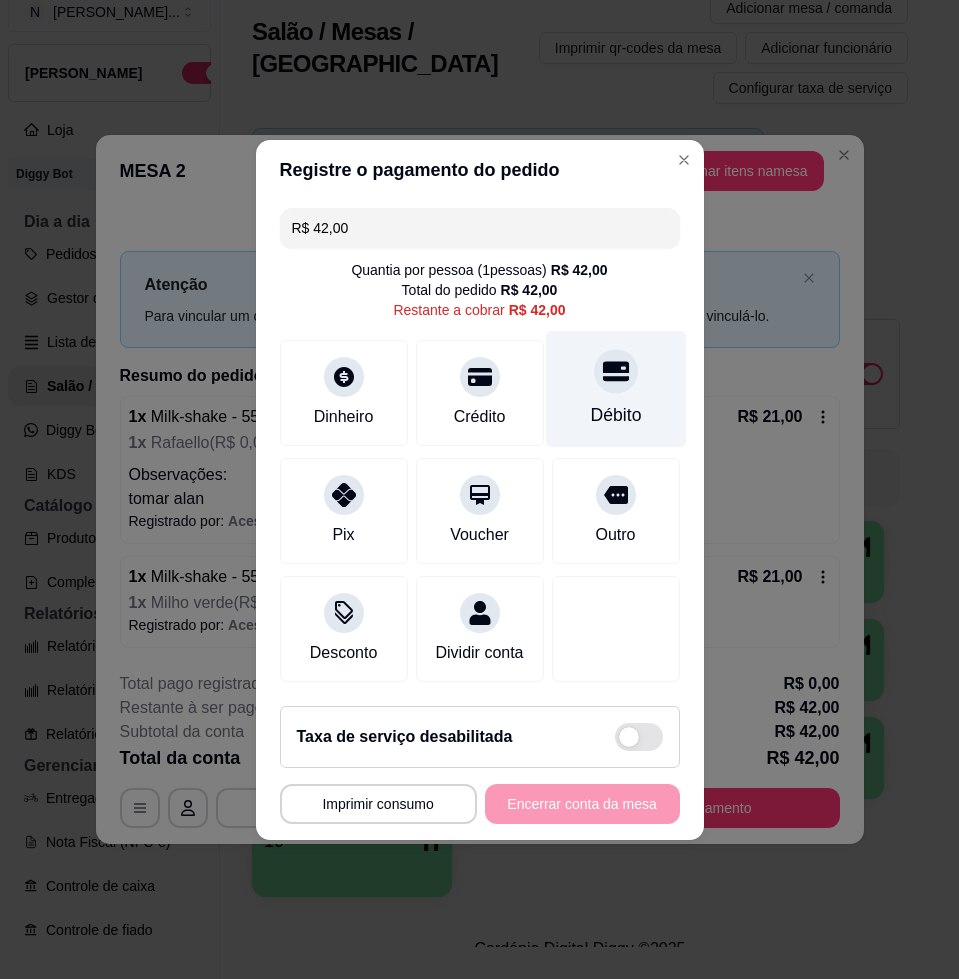 click on "Débito" at bounding box center [615, 388] 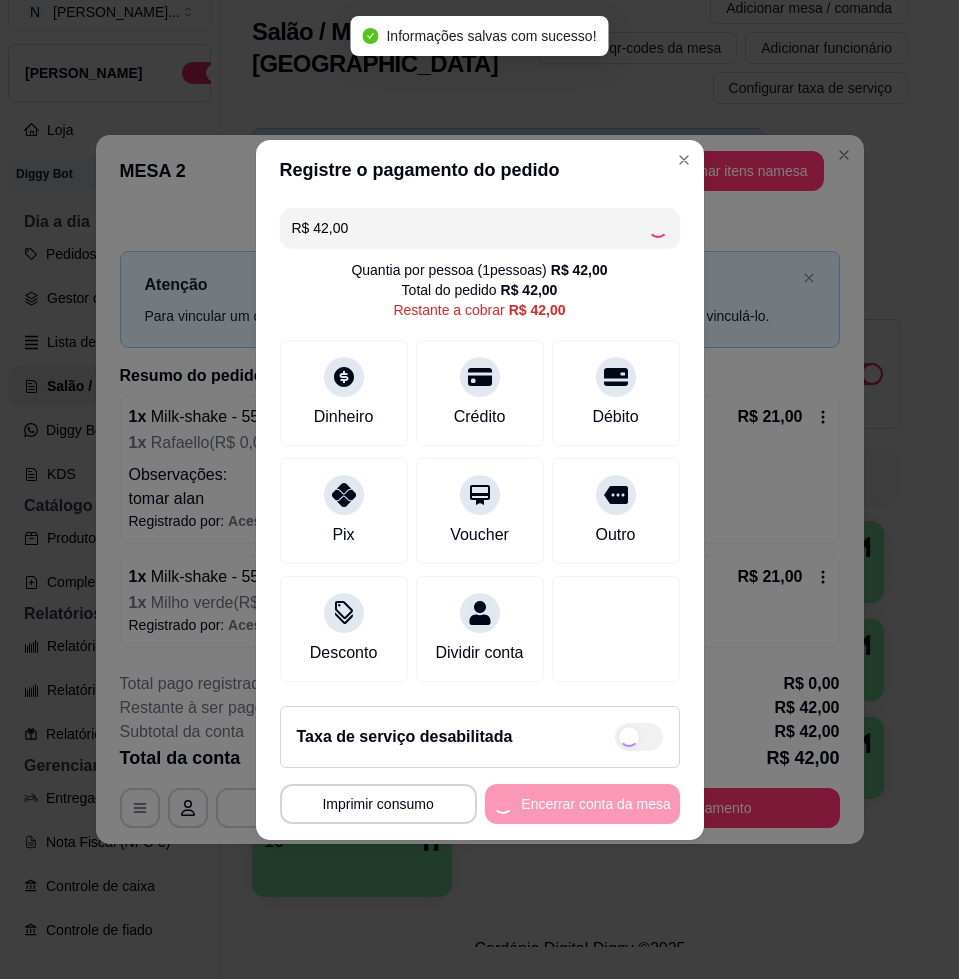 type on "R$ 0,00" 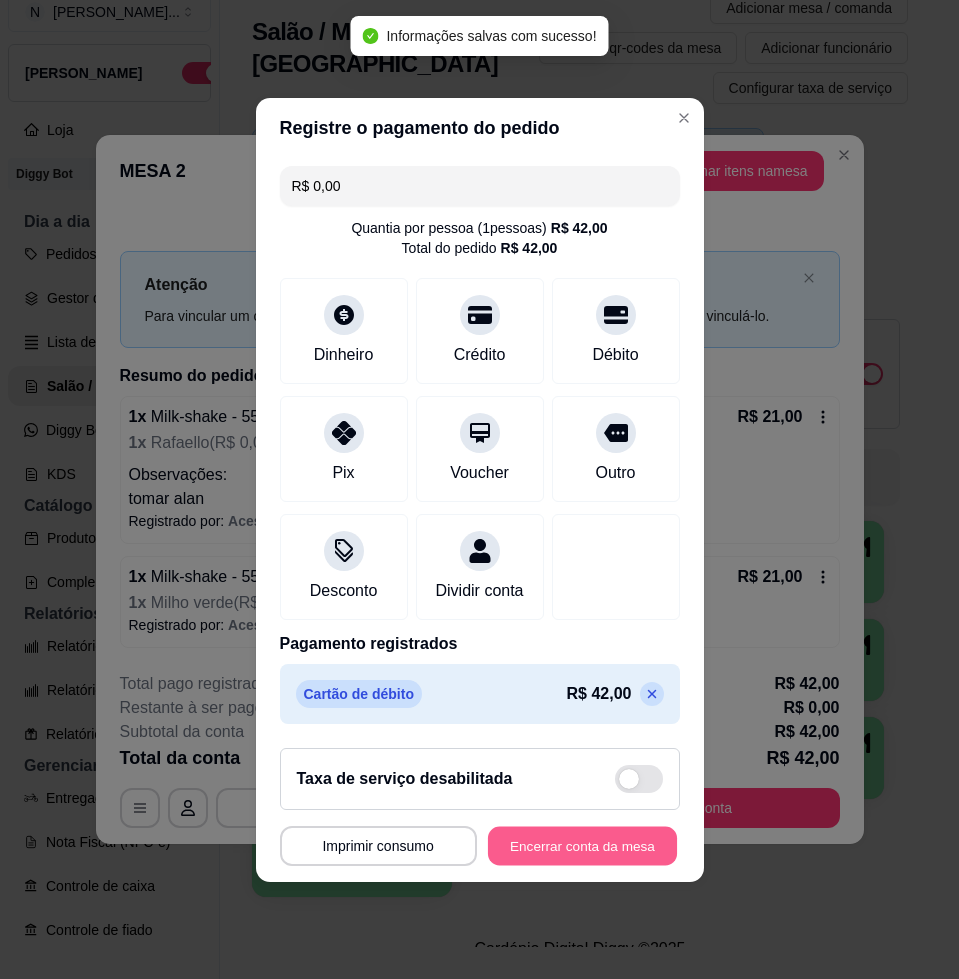 click on "Encerrar conta da mesa" at bounding box center [582, 845] 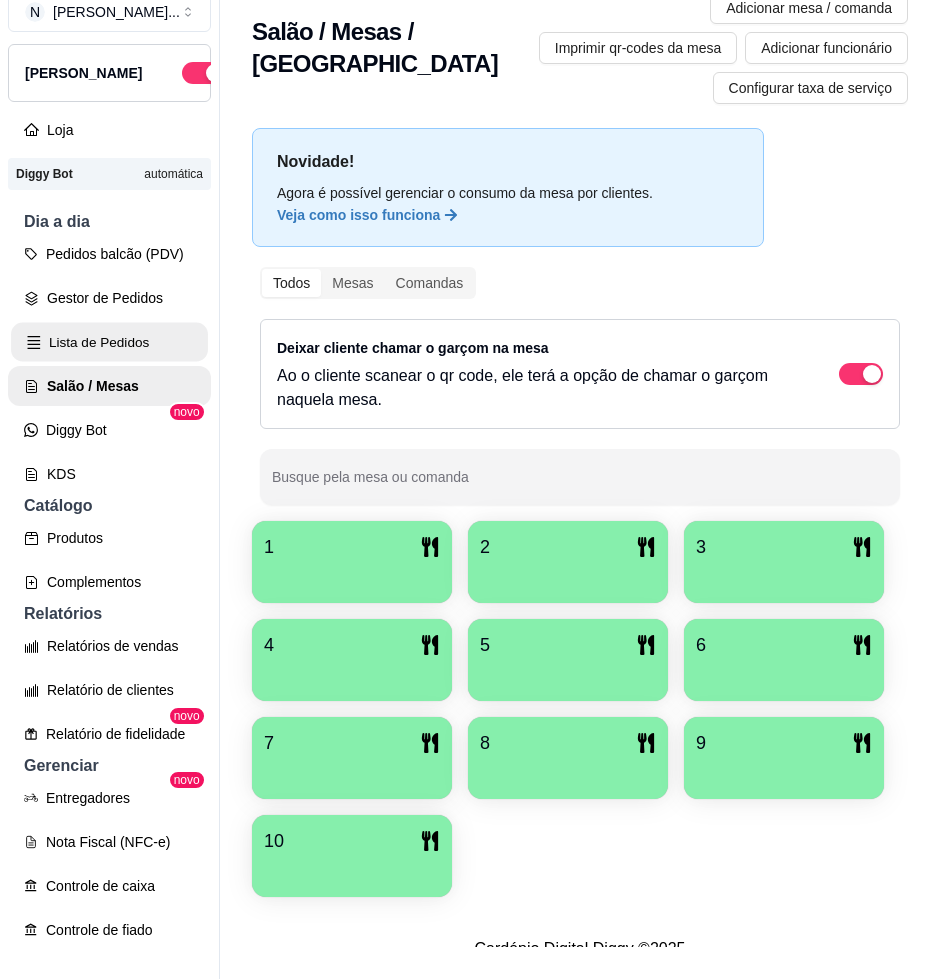 click on "Lista de Pedidos" at bounding box center [109, 342] 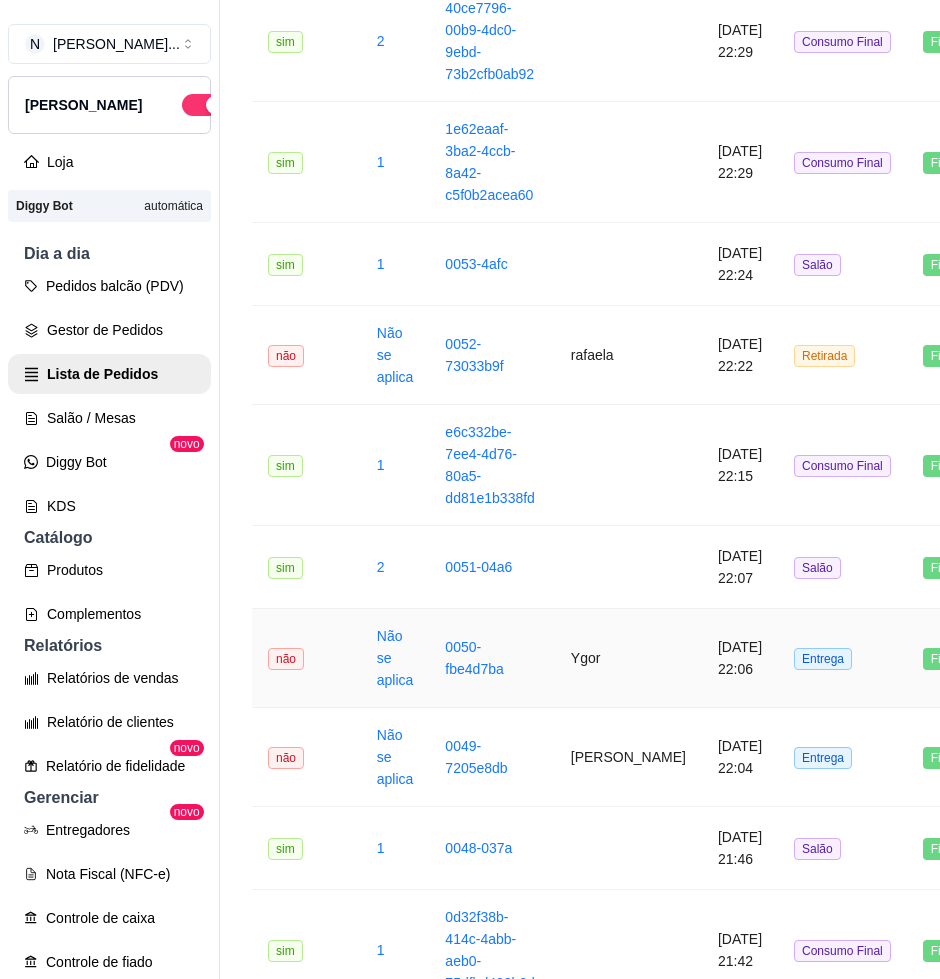 scroll, scrollTop: 875, scrollLeft: 0, axis: vertical 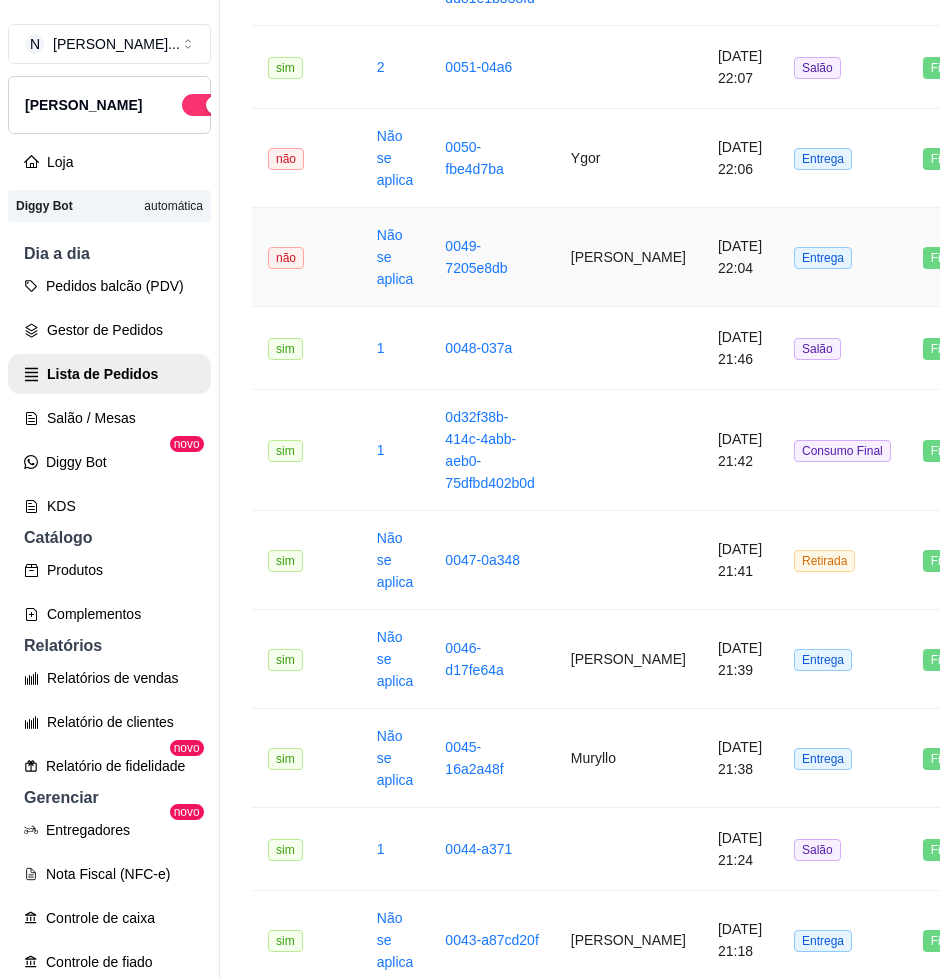 click on "Debora Morgana Rodrigues Batista" at bounding box center (628, 257) 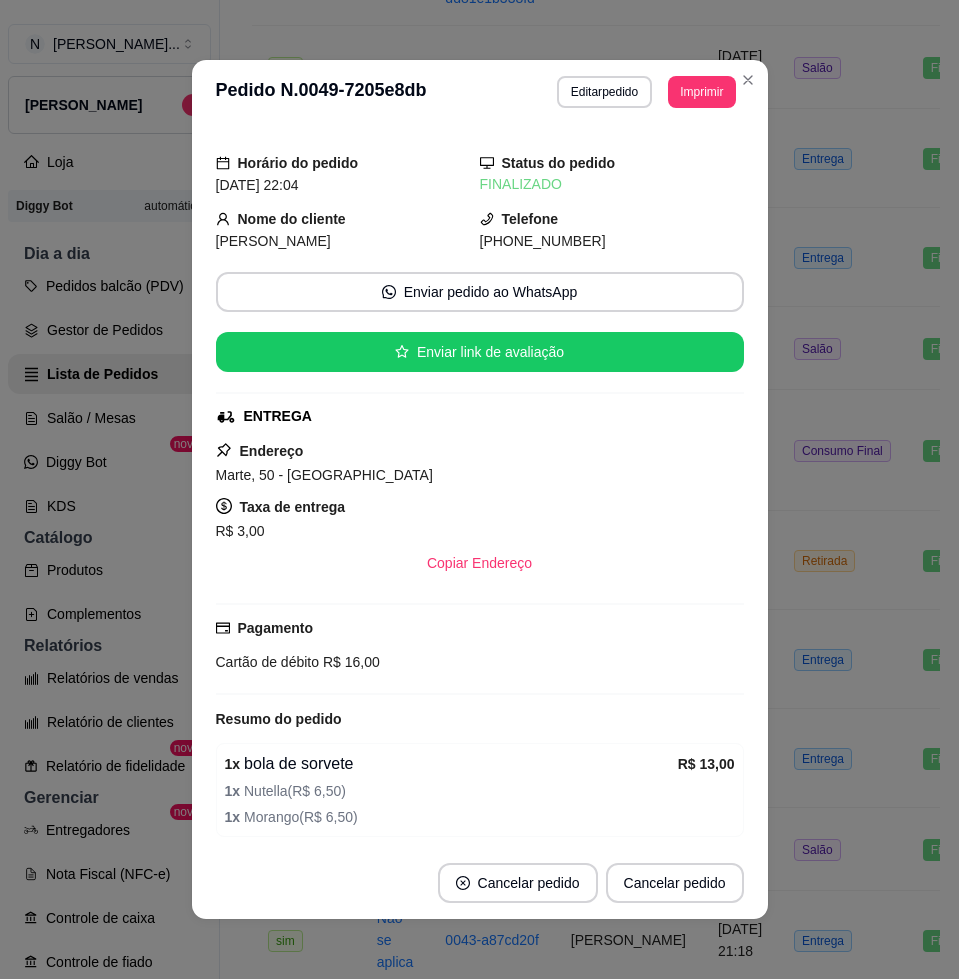click on "Editar  pedido" at bounding box center (604, 92) 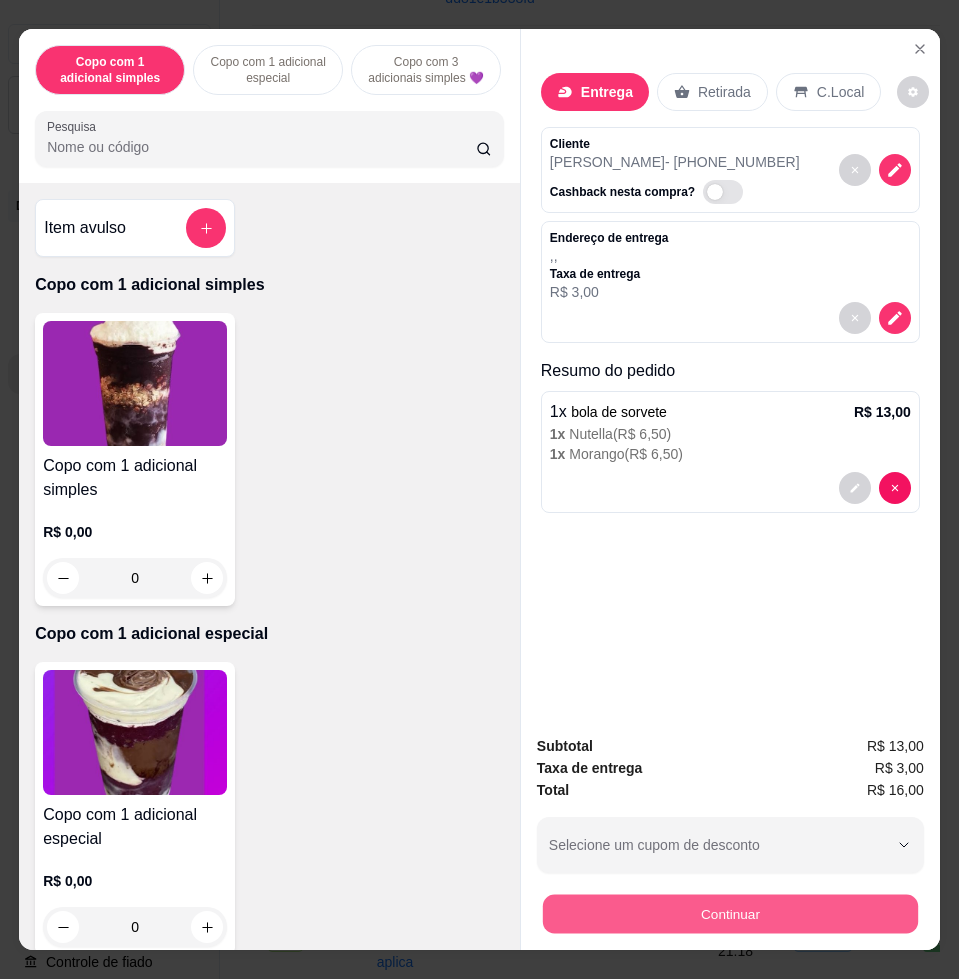 click on "Continuar" at bounding box center (730, 913) 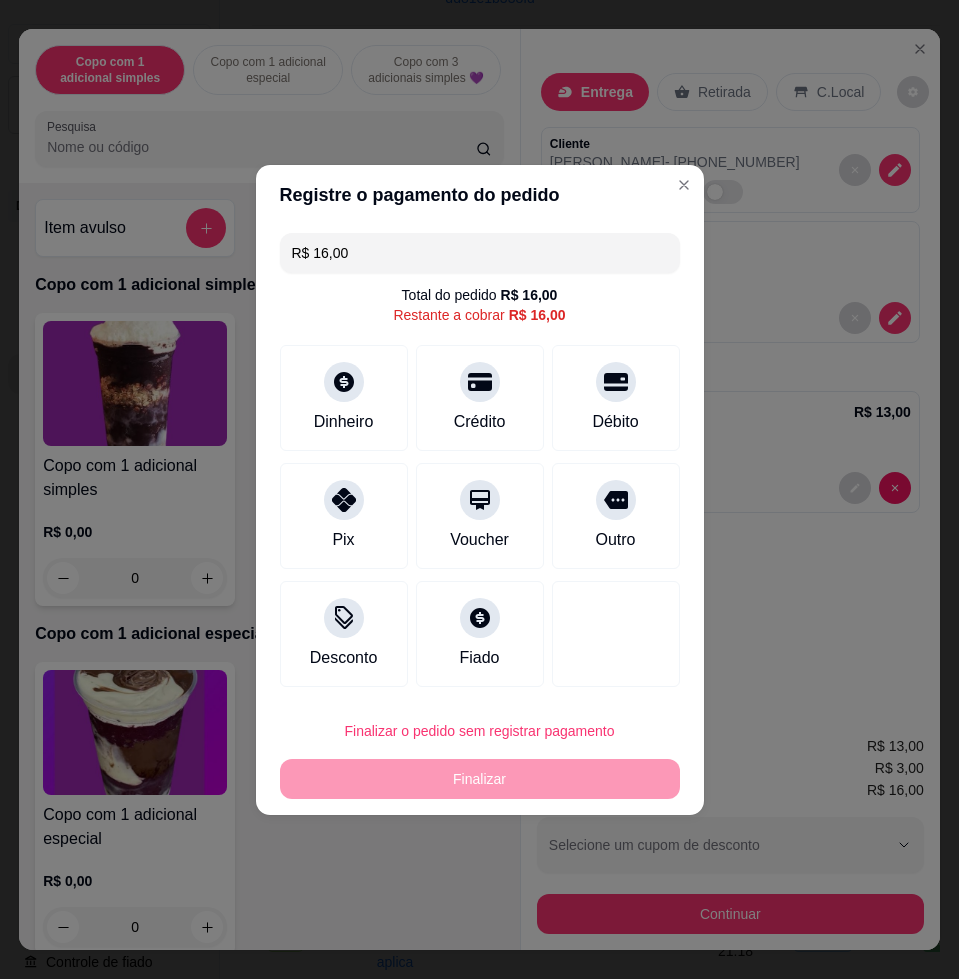click on "R$ 16,00 Total do pedido   R$ 16,00 Restante a cobrar   R$ 16,00 Dinheiro Crédito Débito Pix Voucher Outro Desconto Fiado" at bounding box center [480, 460] 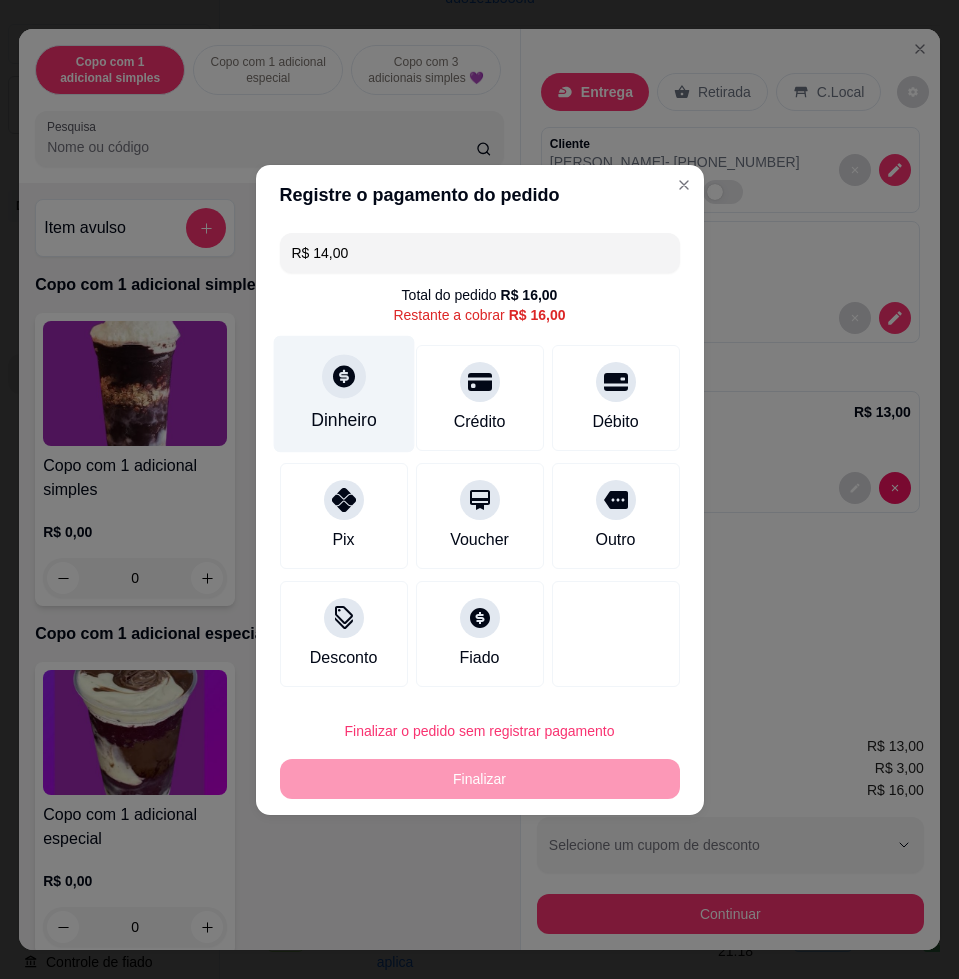 click on "Dinheiro" at bounding box center [344, 420] 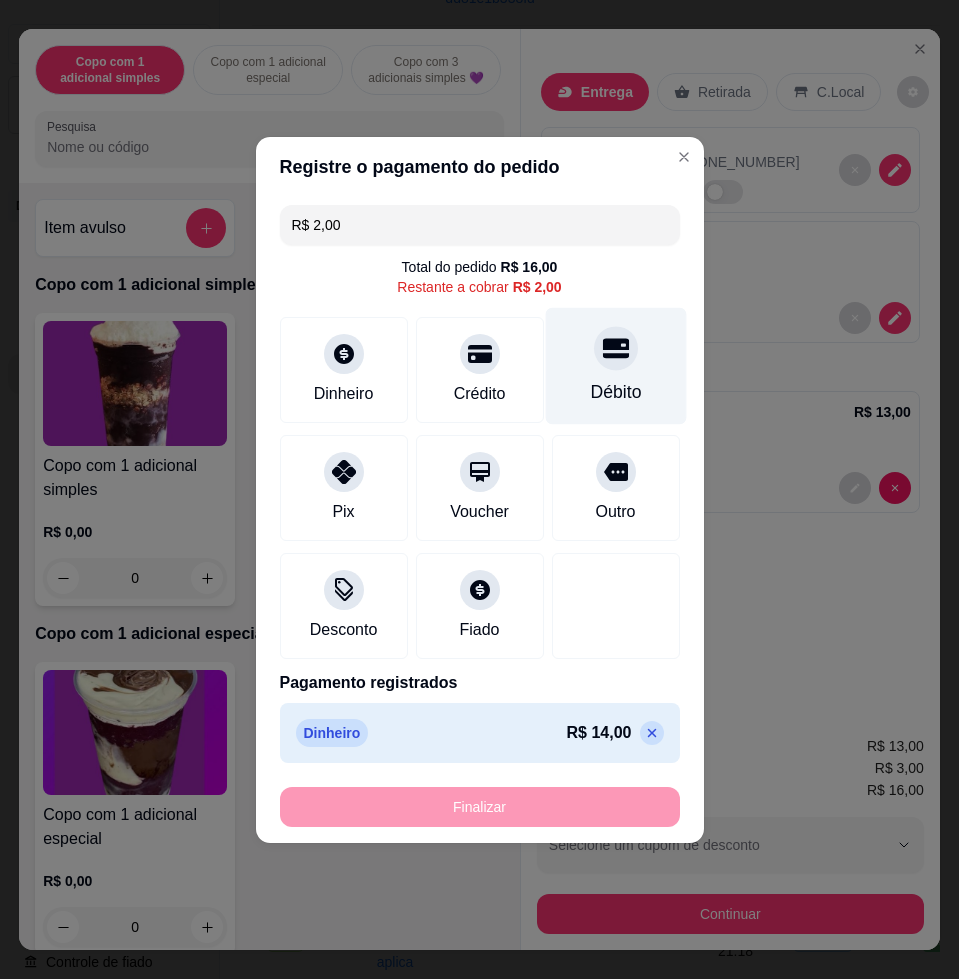 click 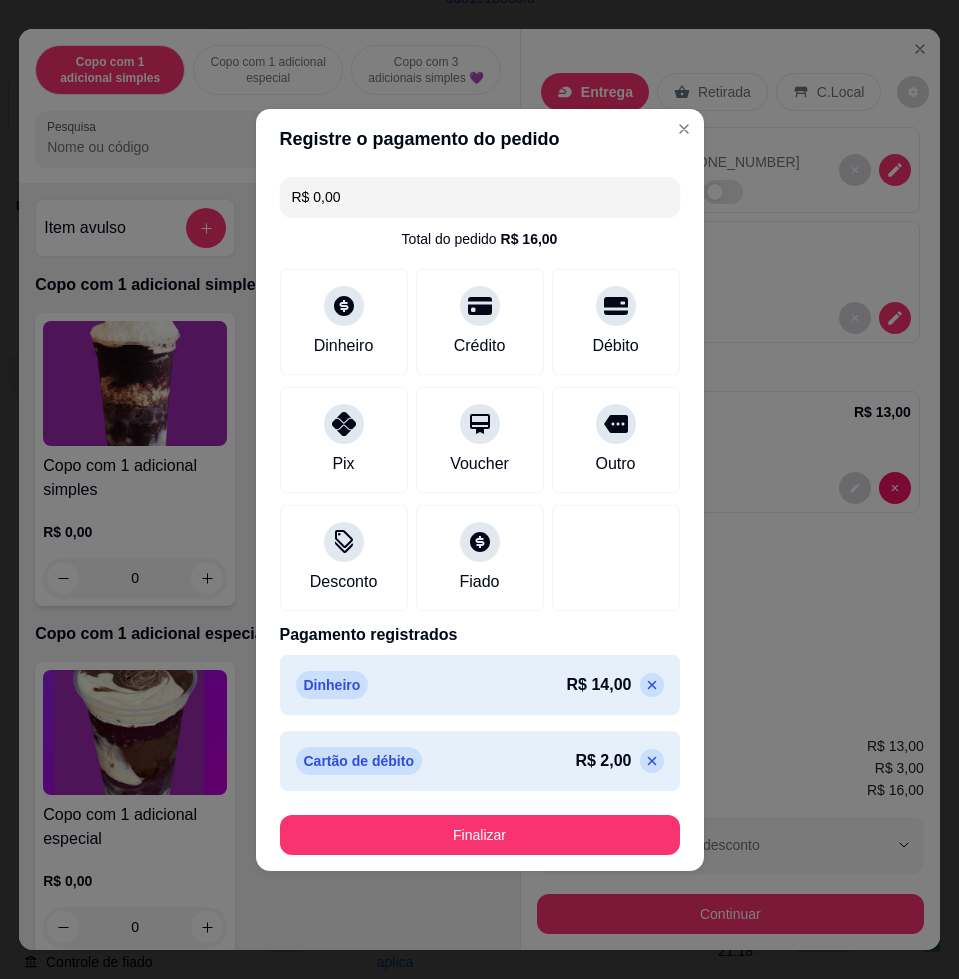 click on "Finalizar" at bounding box center (480, 835) 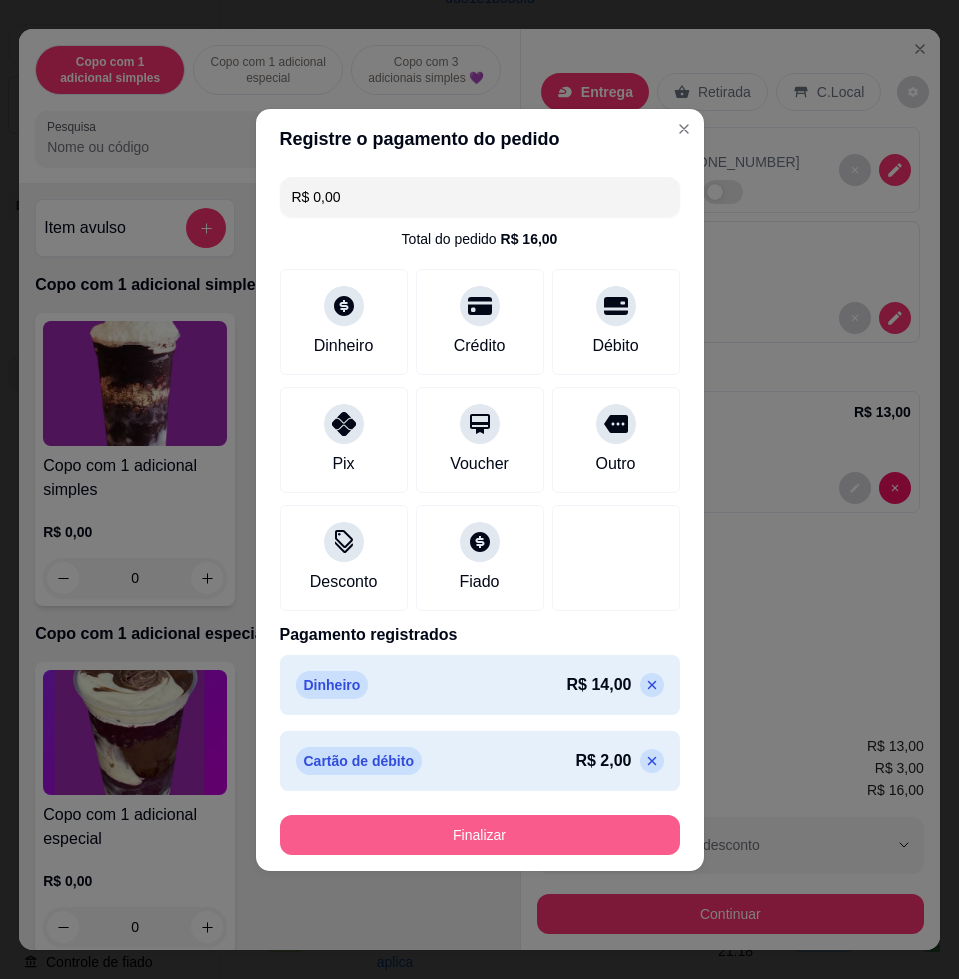 click on "Finalizar" at bounding box center (480, 835) 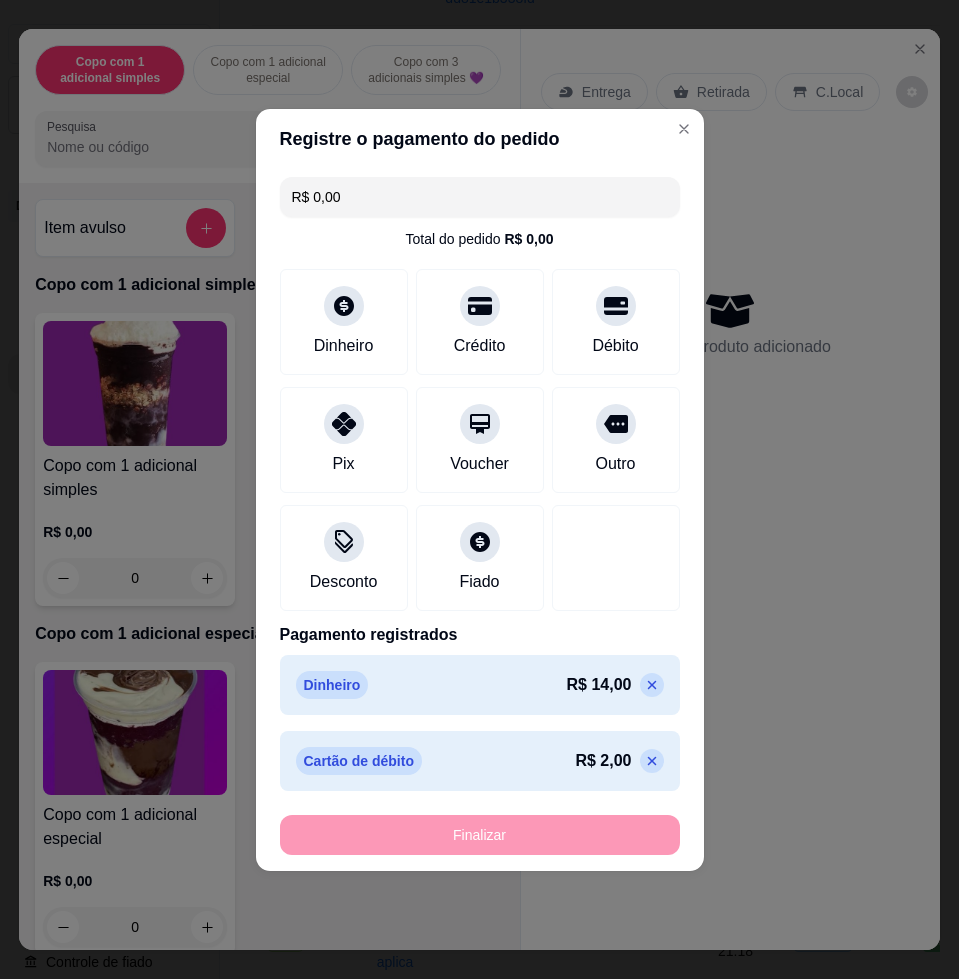 type on "-R$ 16,00" 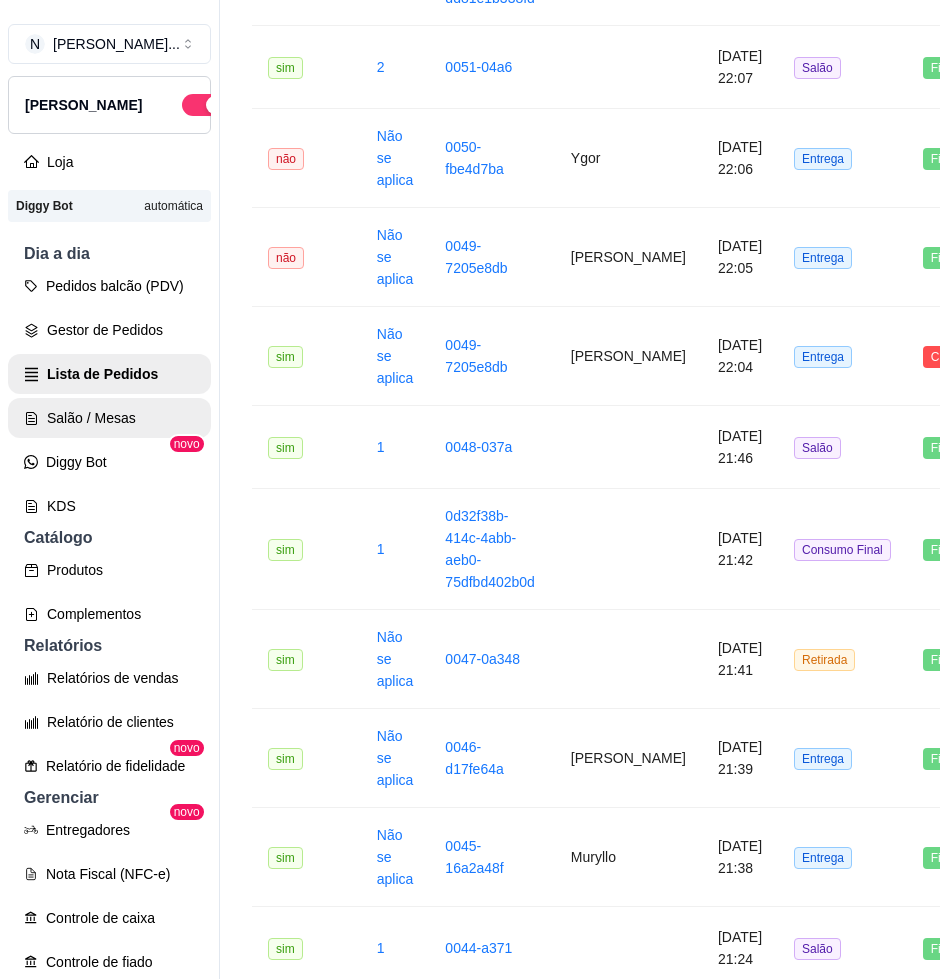 click on "Salão / Mesas" at bounding box center [109, 418] 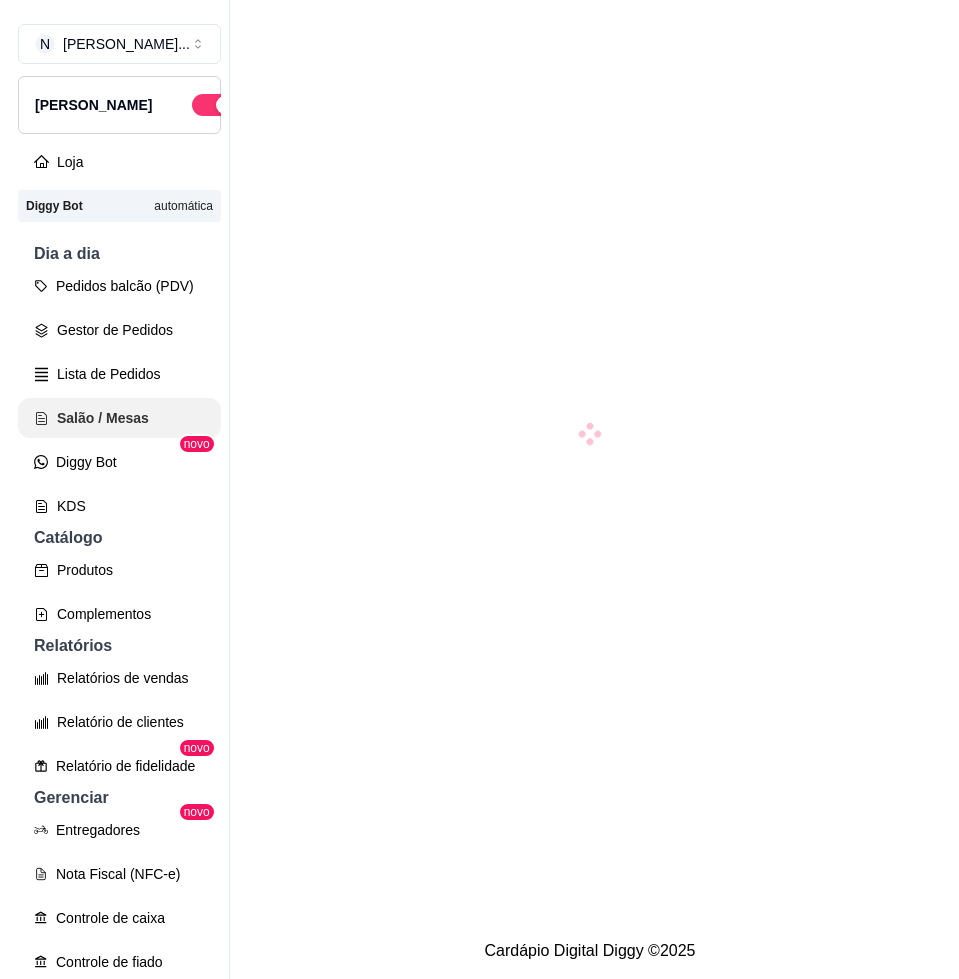 scroll, scrollTop: 0, scrollLeft: 0, axis: both 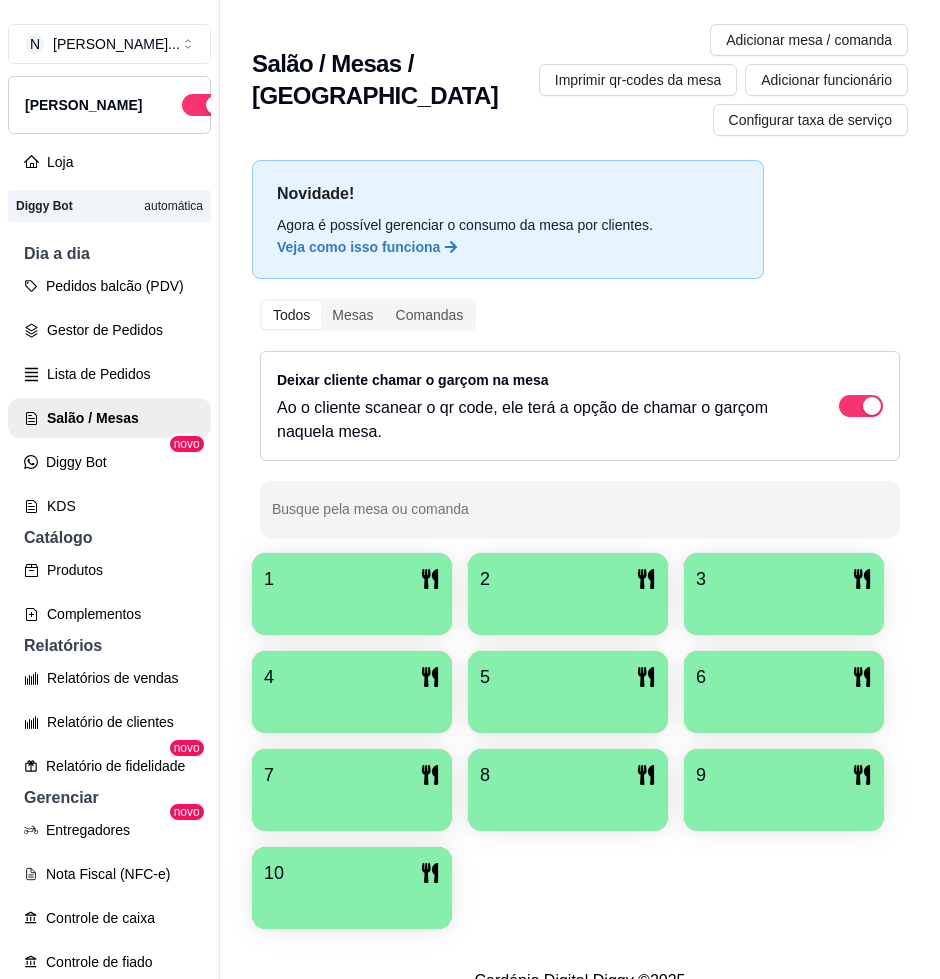 click at bounding box center [352, 608] 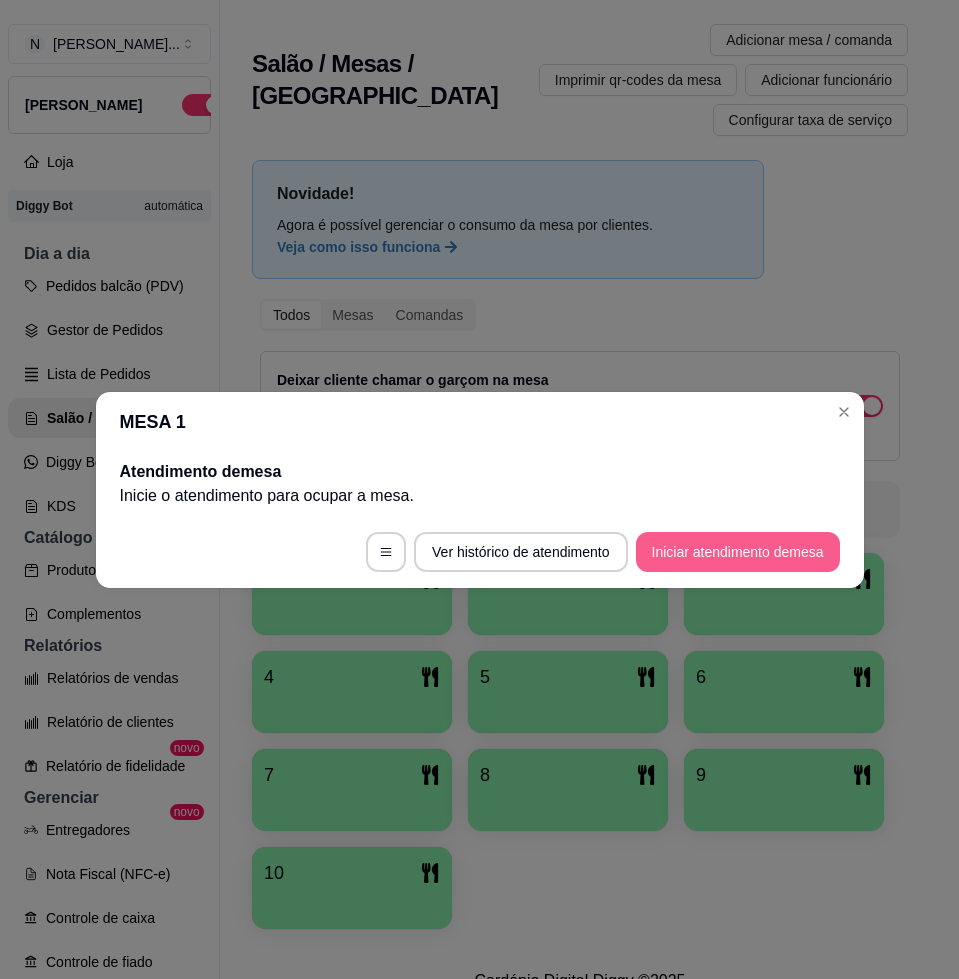 click on "Iniciar atendimento de  mesa" at bounding box center [738, 552] 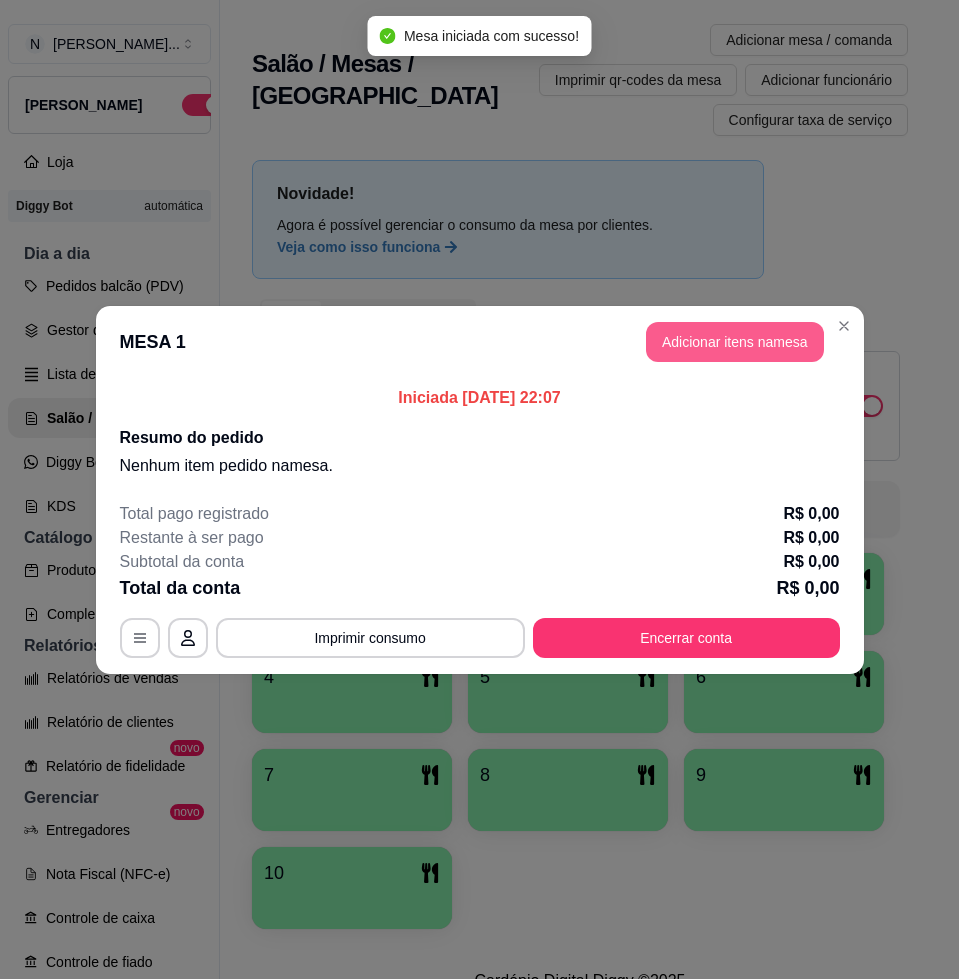 click on "Adicionar itens na  mesa" at bounding box center (735, 342) 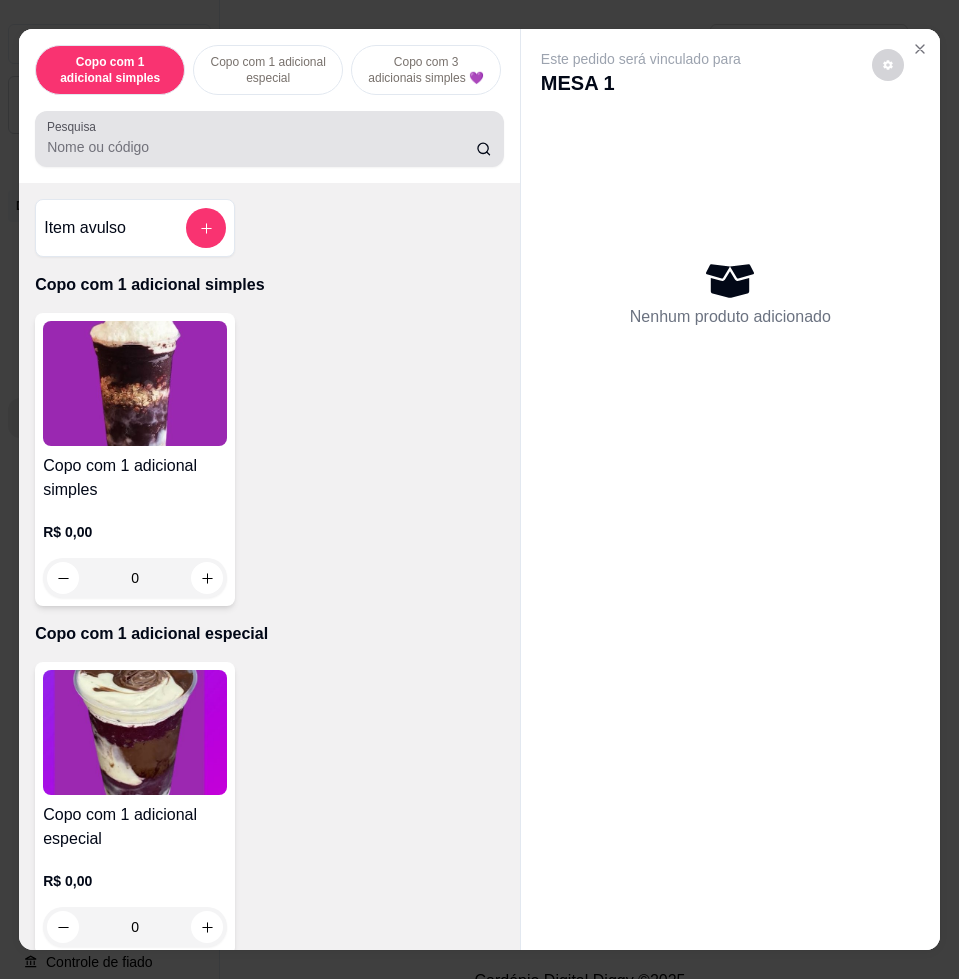 click at bounding box center (269, 139) 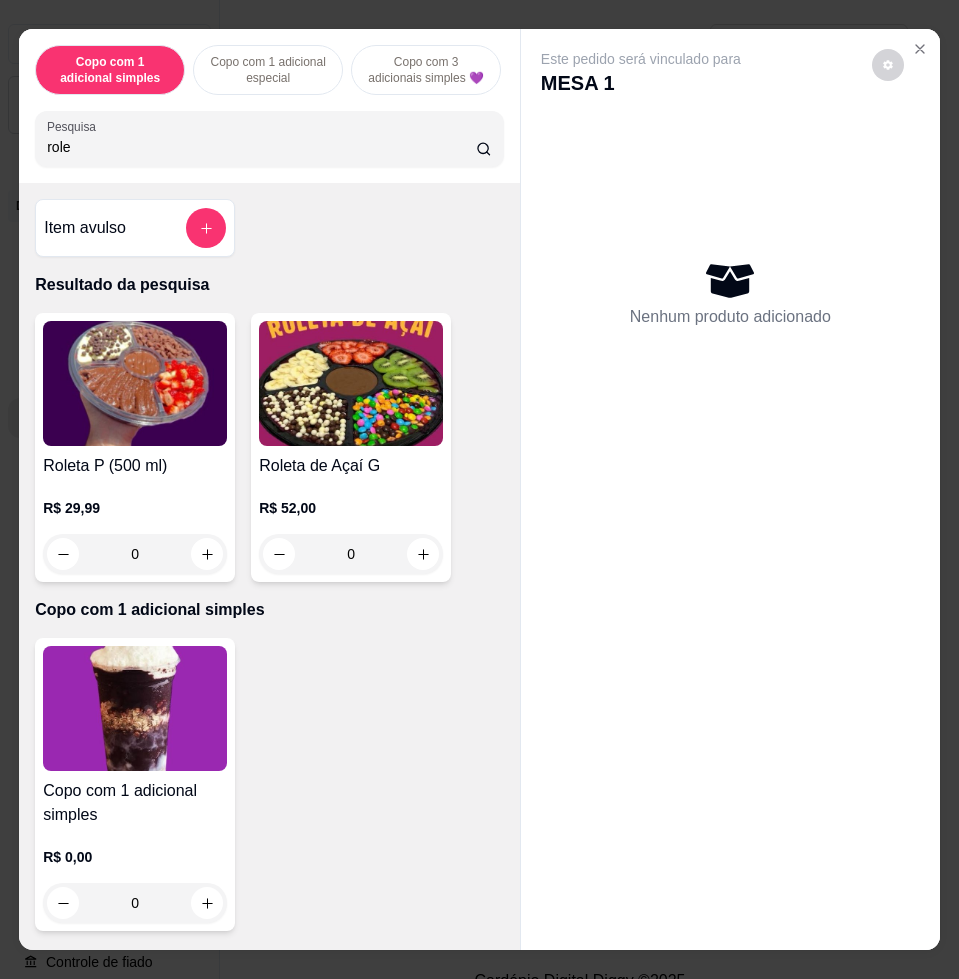 type on "role" 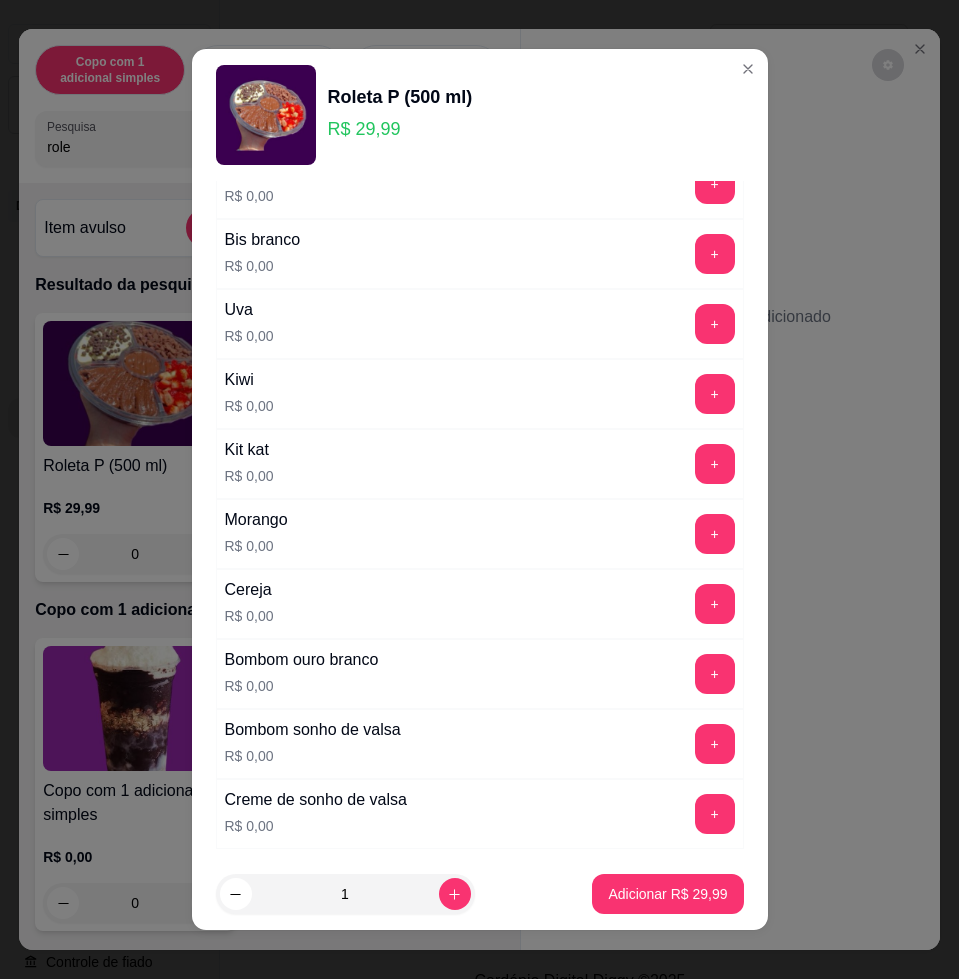 scroll, scrollTop: 1641, scrollLeft: 0, axis: vertical 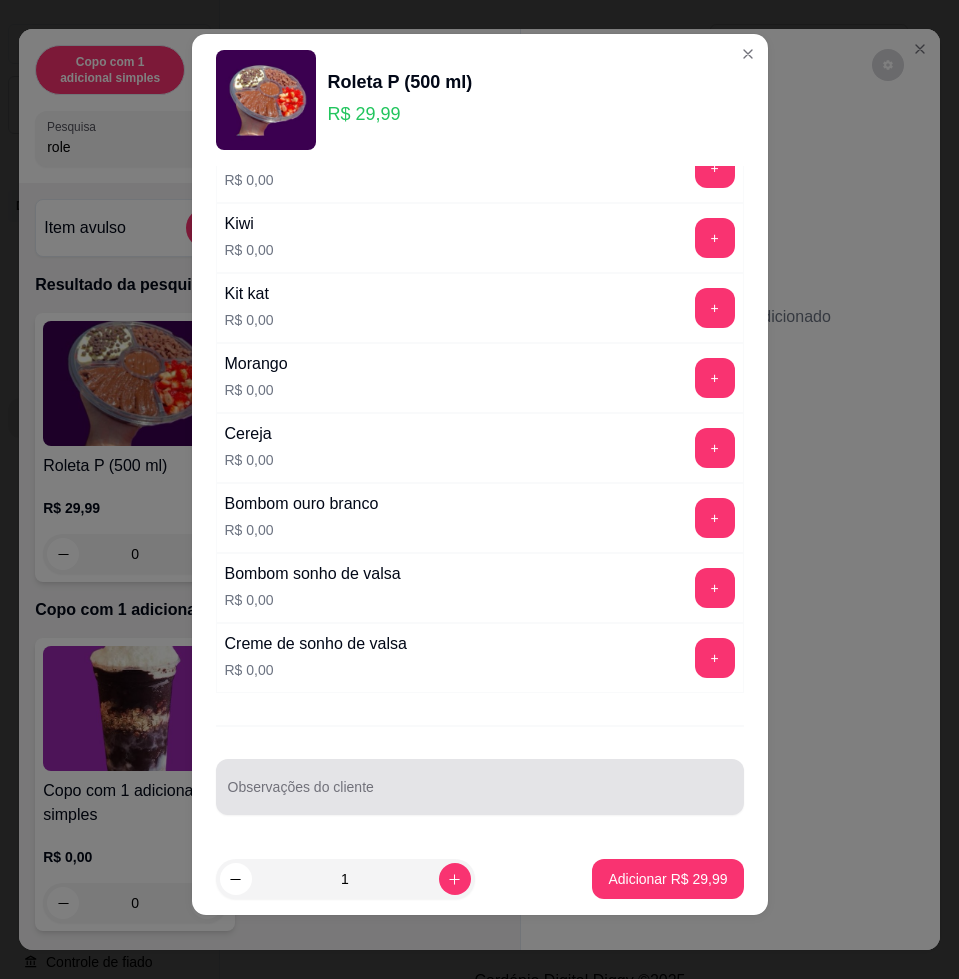 click on "Observações do cliente" at bounding box center [480, 795] 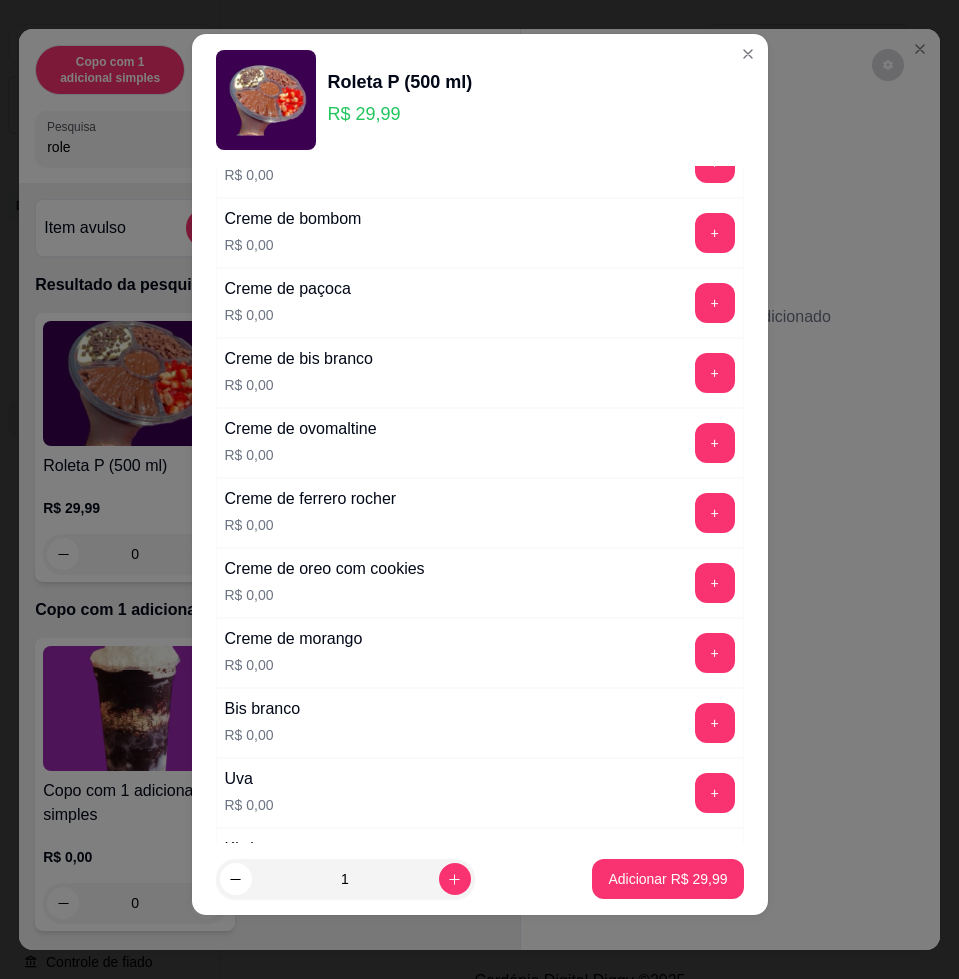 scroll, scrollTop: 766, scrollLeft: 0, axis: vertical 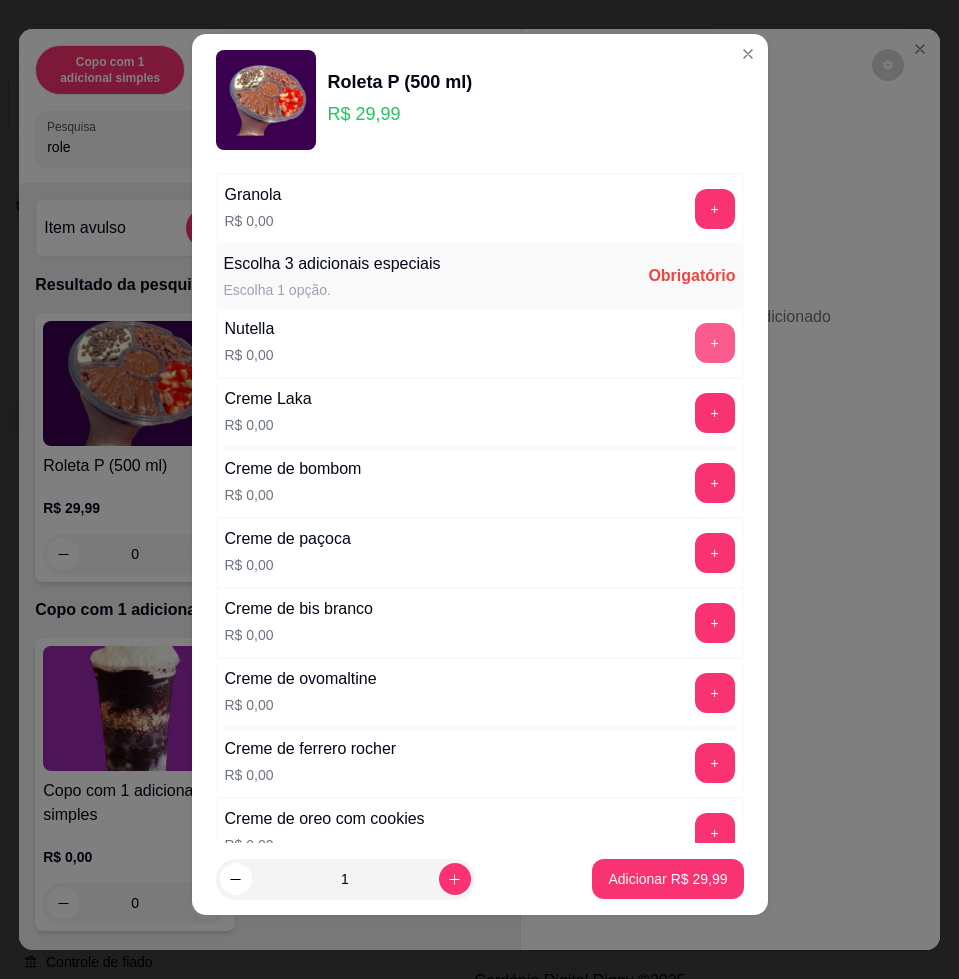 type on "levar" 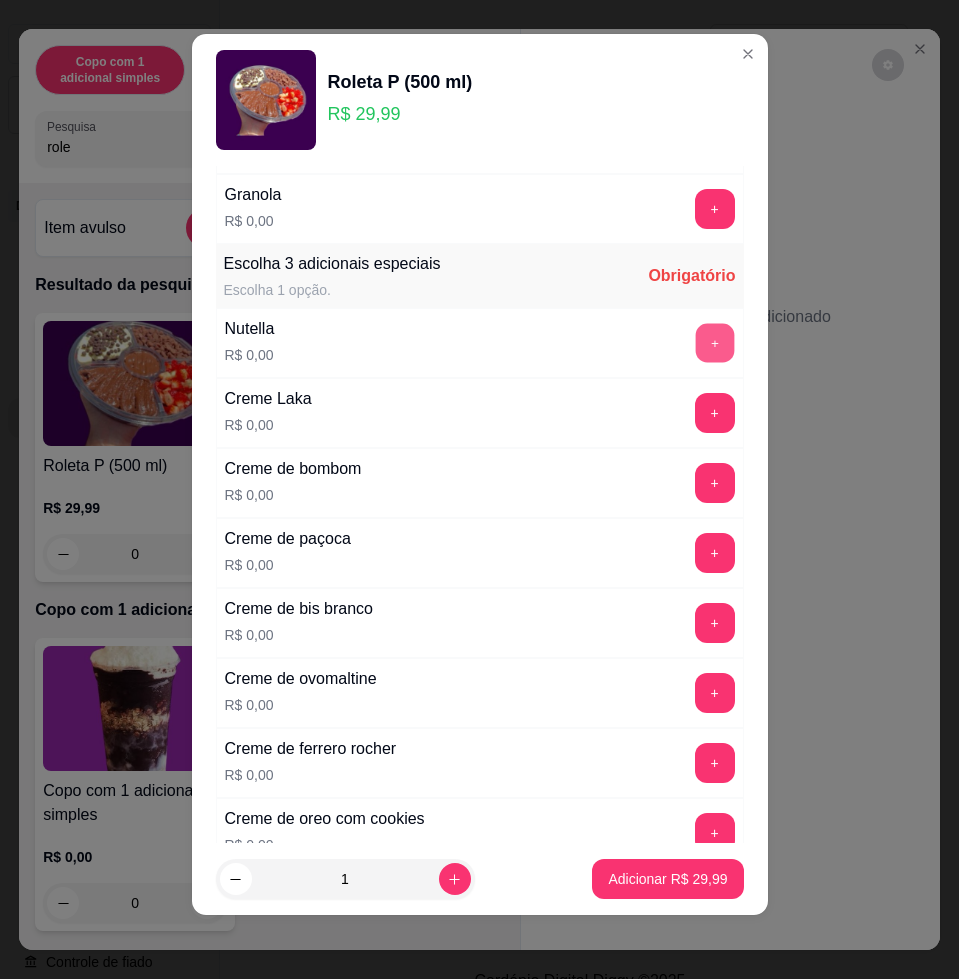 click on "+" at bounding box center (714, 343) 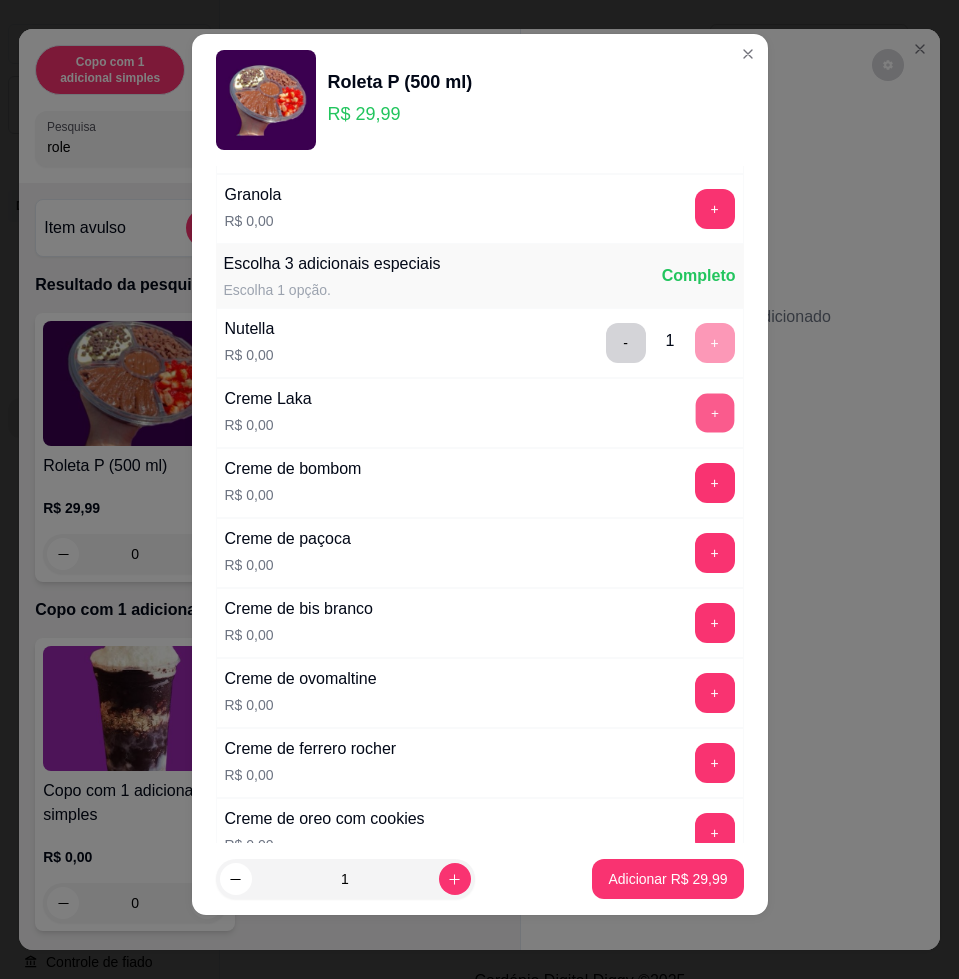 click on "+" at bounding box center (714, 413) 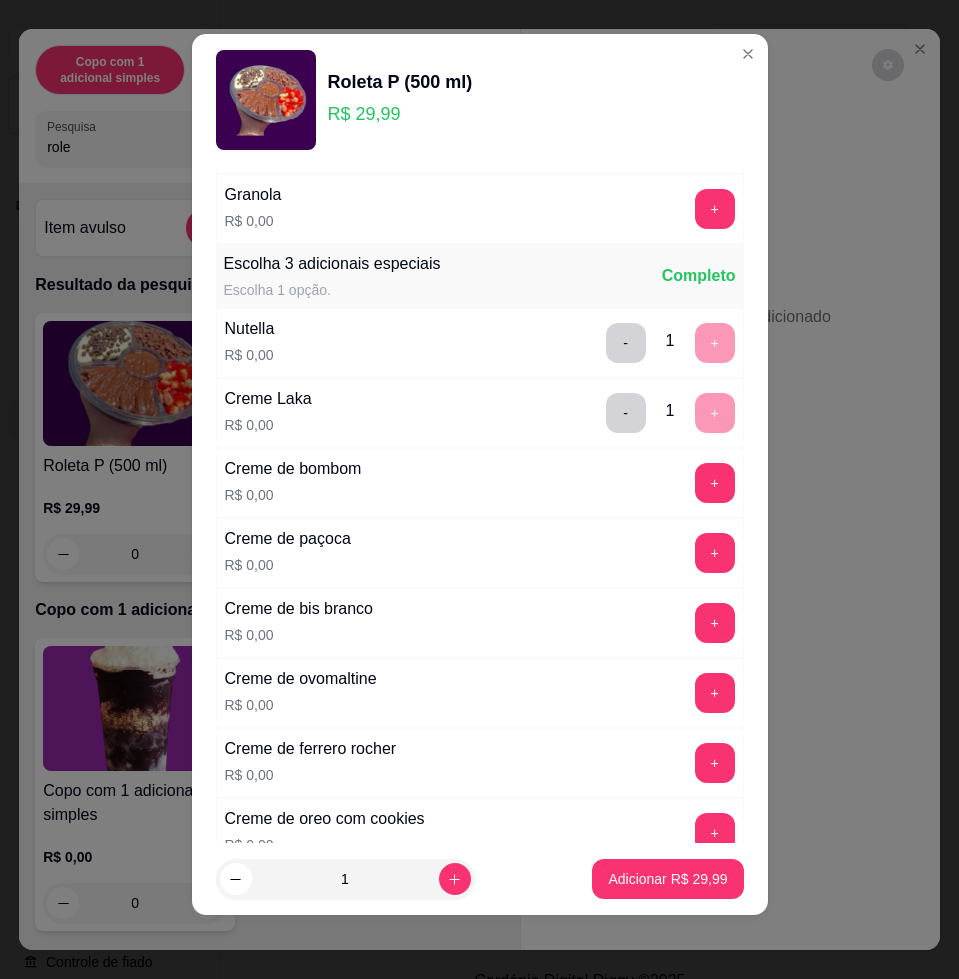 scroll, scrollTop: 1266, scrollLeft: 0, axis: vertical 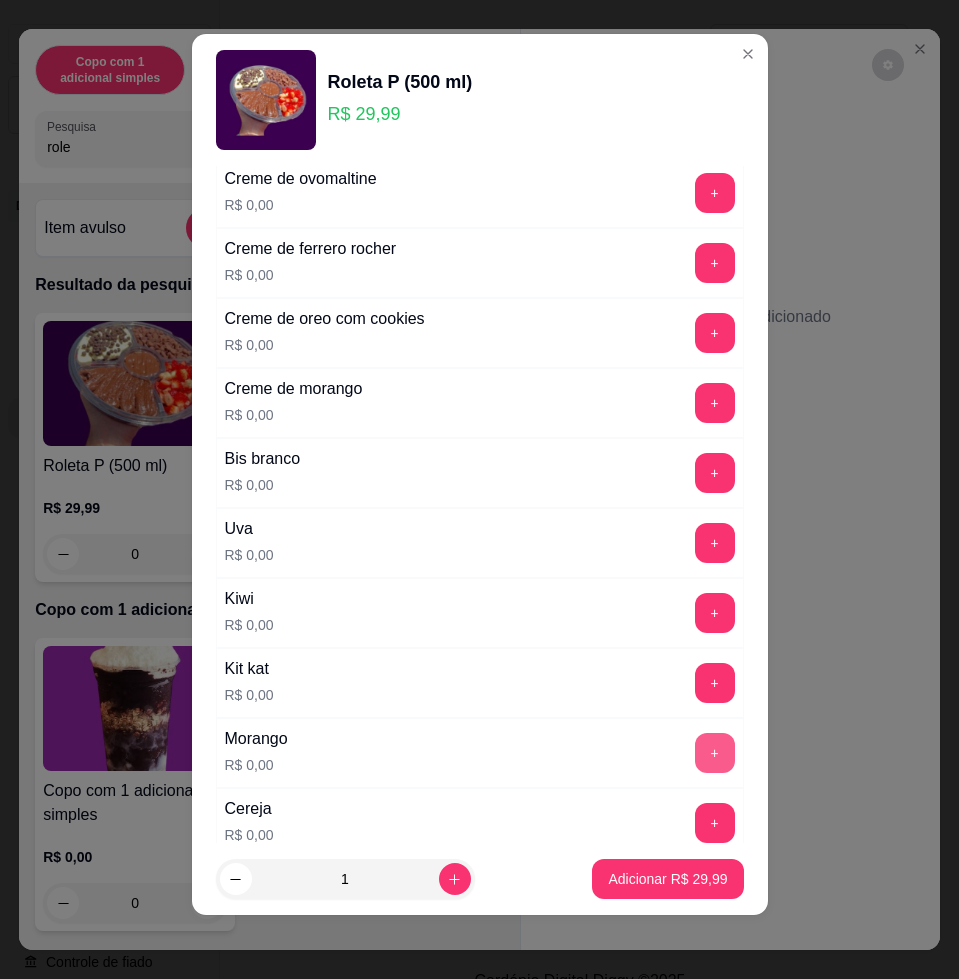 click on "+" at bounding box center (715, 753) 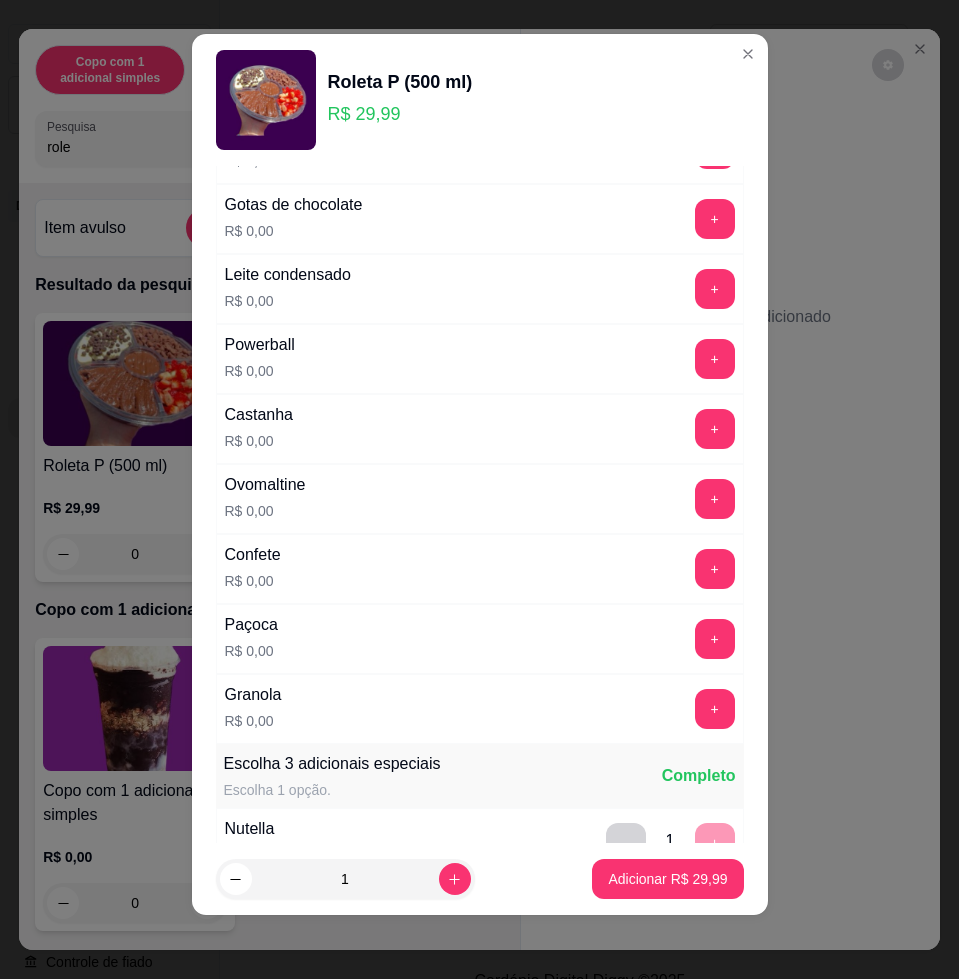 scroll, scrollTop: 0, scrollLeft: 0, axis: both 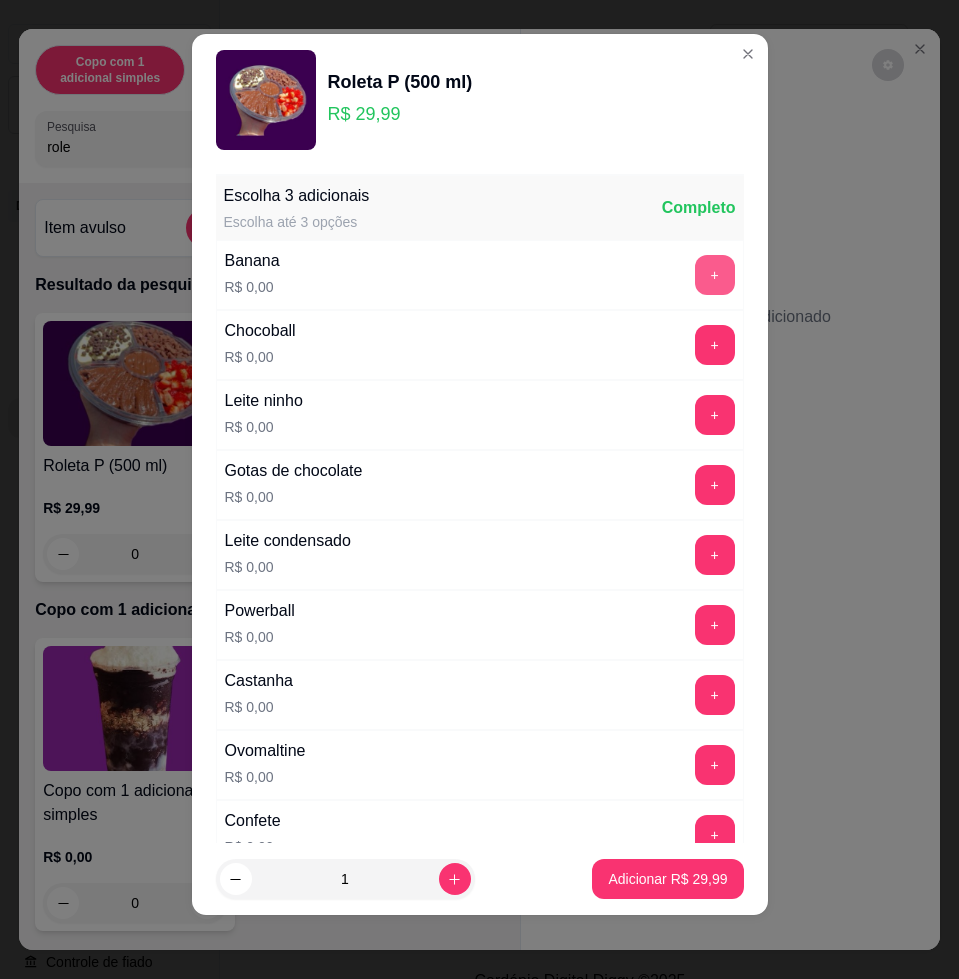click on "+" at bounding box center [715, 275] 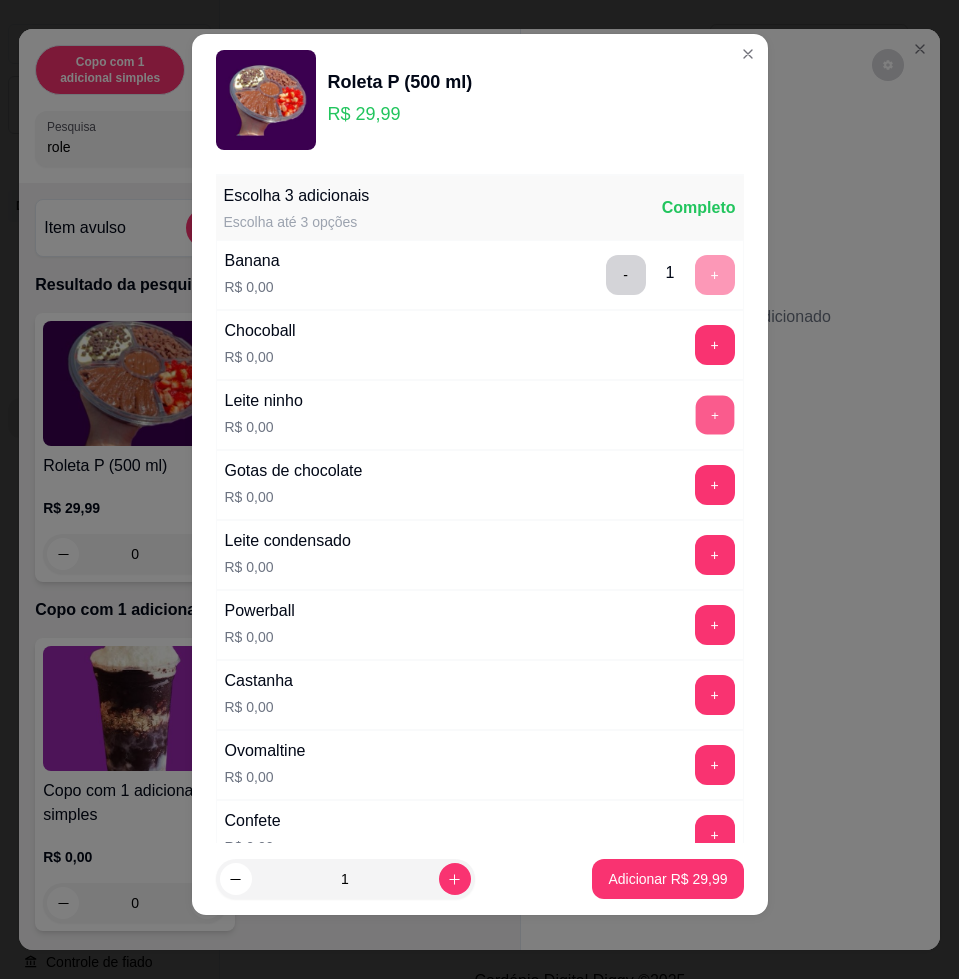 click on "+" at bounding box center [714, 415] 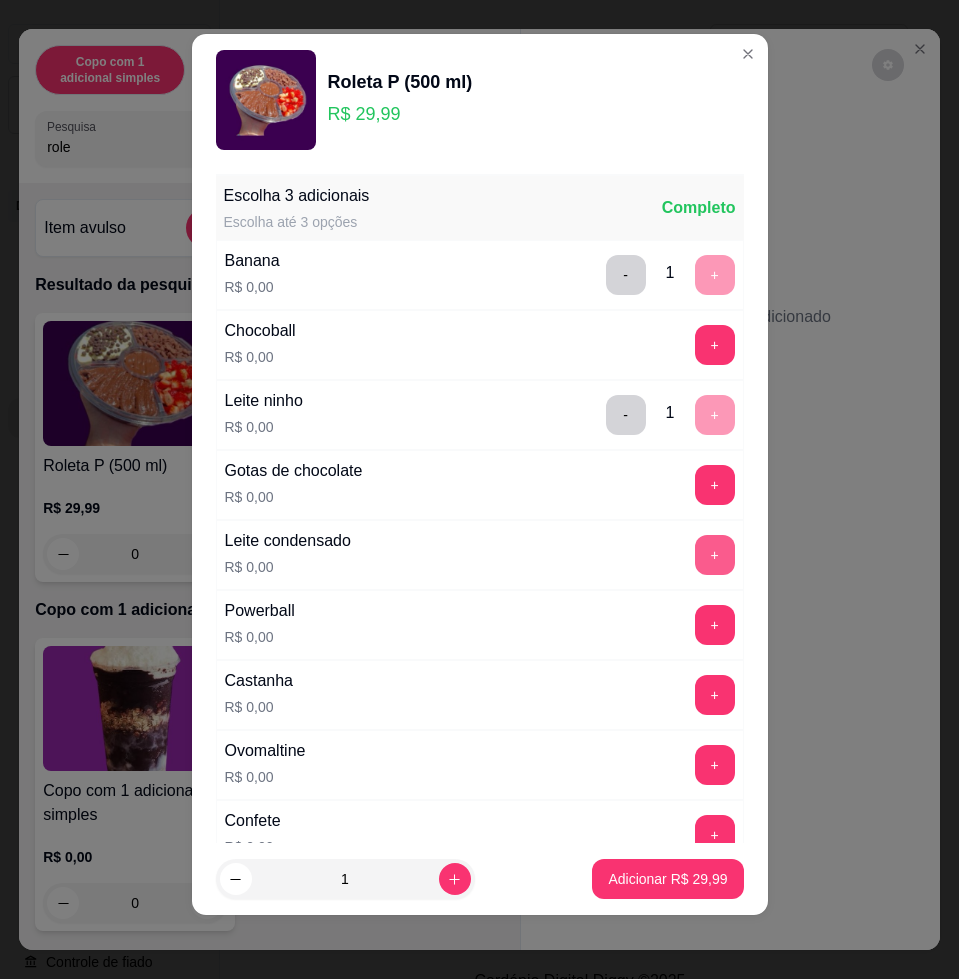 click on "+" at bounding box center [715, 555] 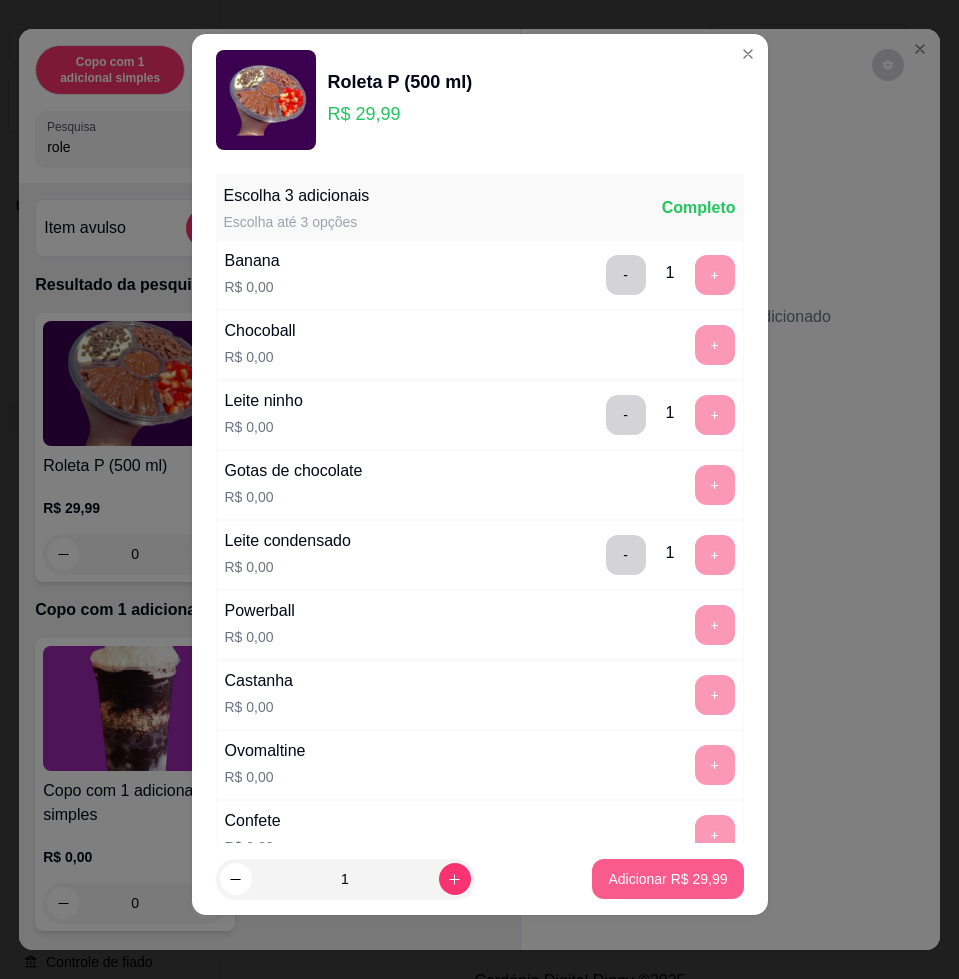 click on "Adicionar   R$ 29,99" at bounding box center (667, 879) 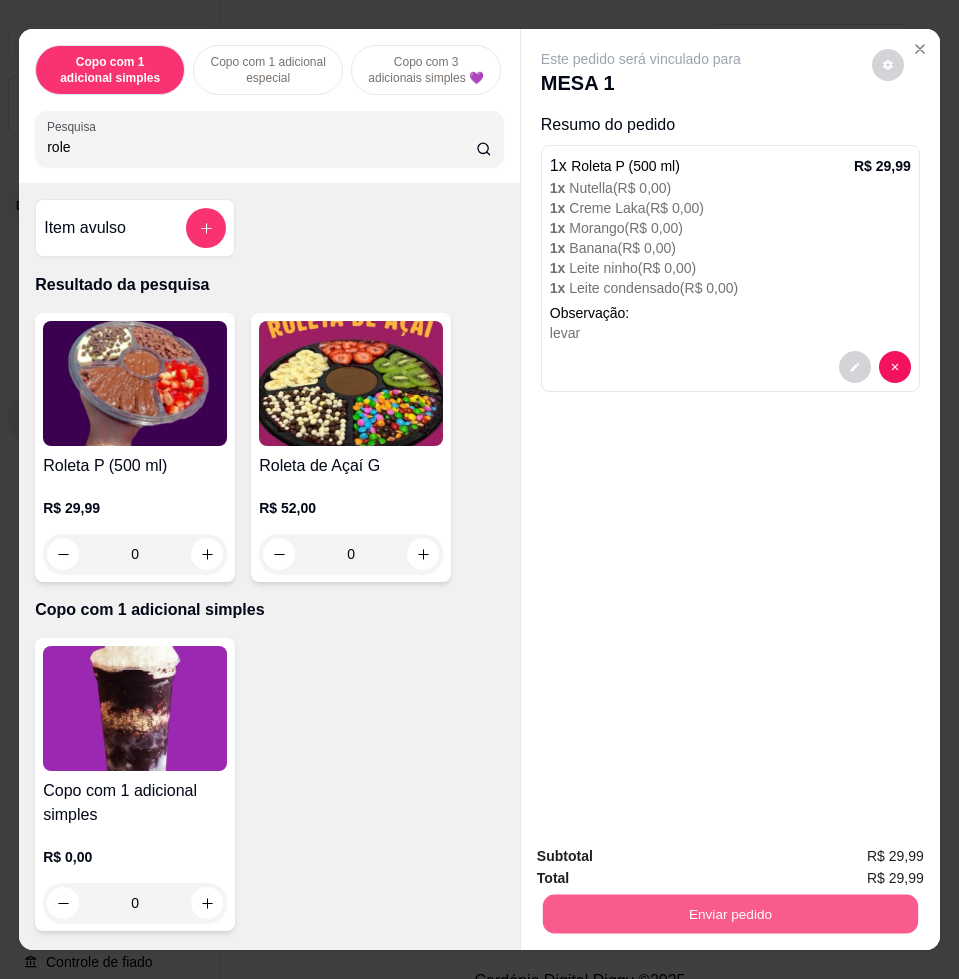 click on "Enviar pedido" at bounding box center [730, 913] 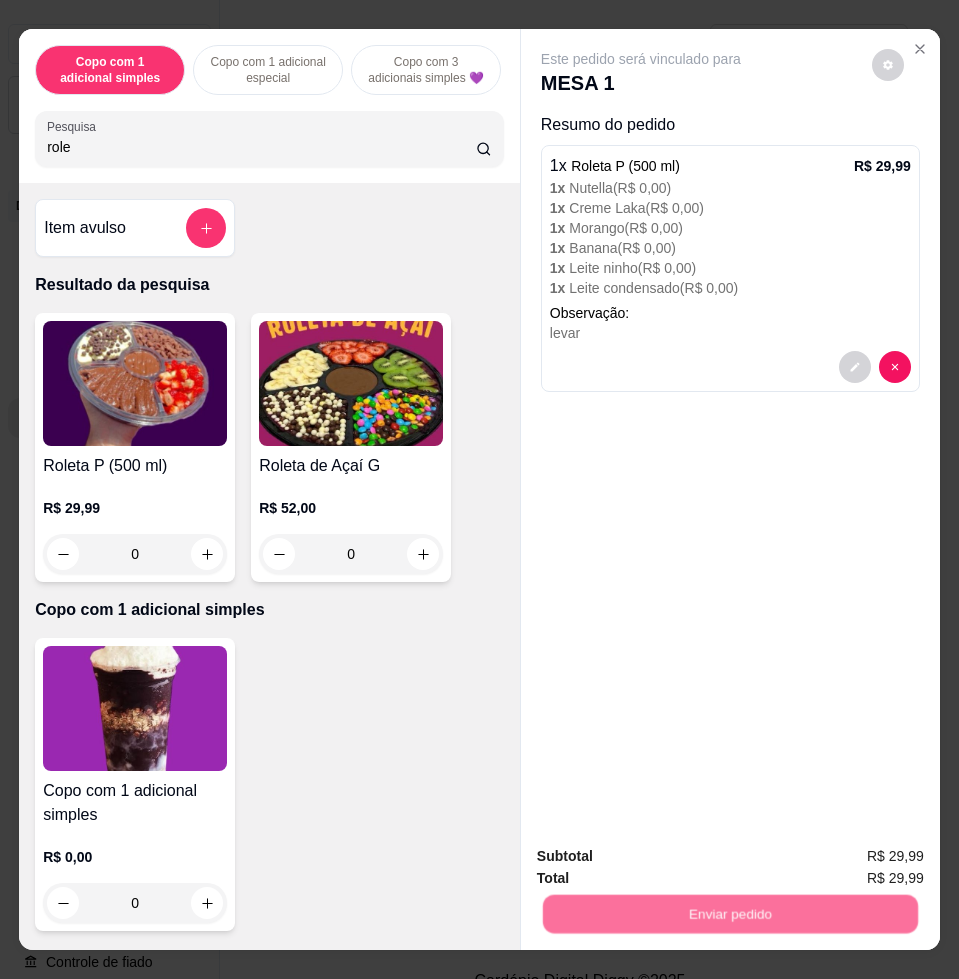 click on "Não registrar e enviar pedido" at bounding box center (662, 855) 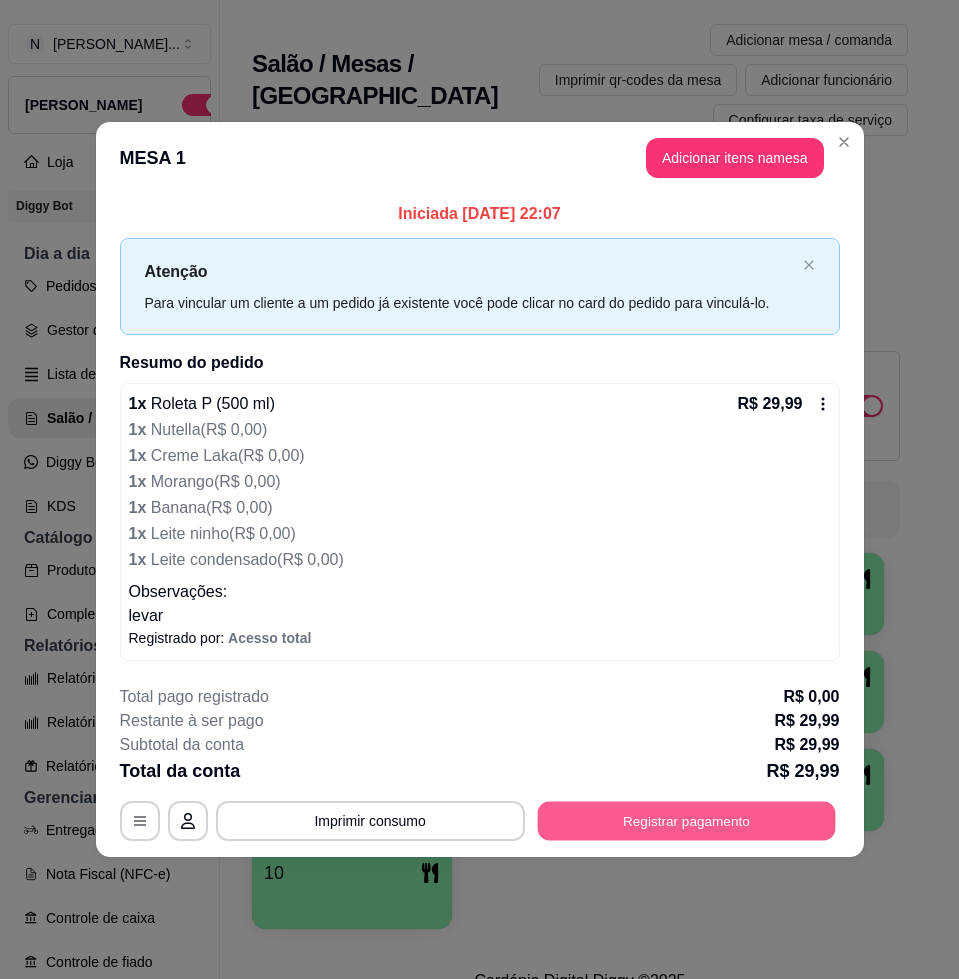 click on "Registrar pagamento" at bounding box center (686, 821) 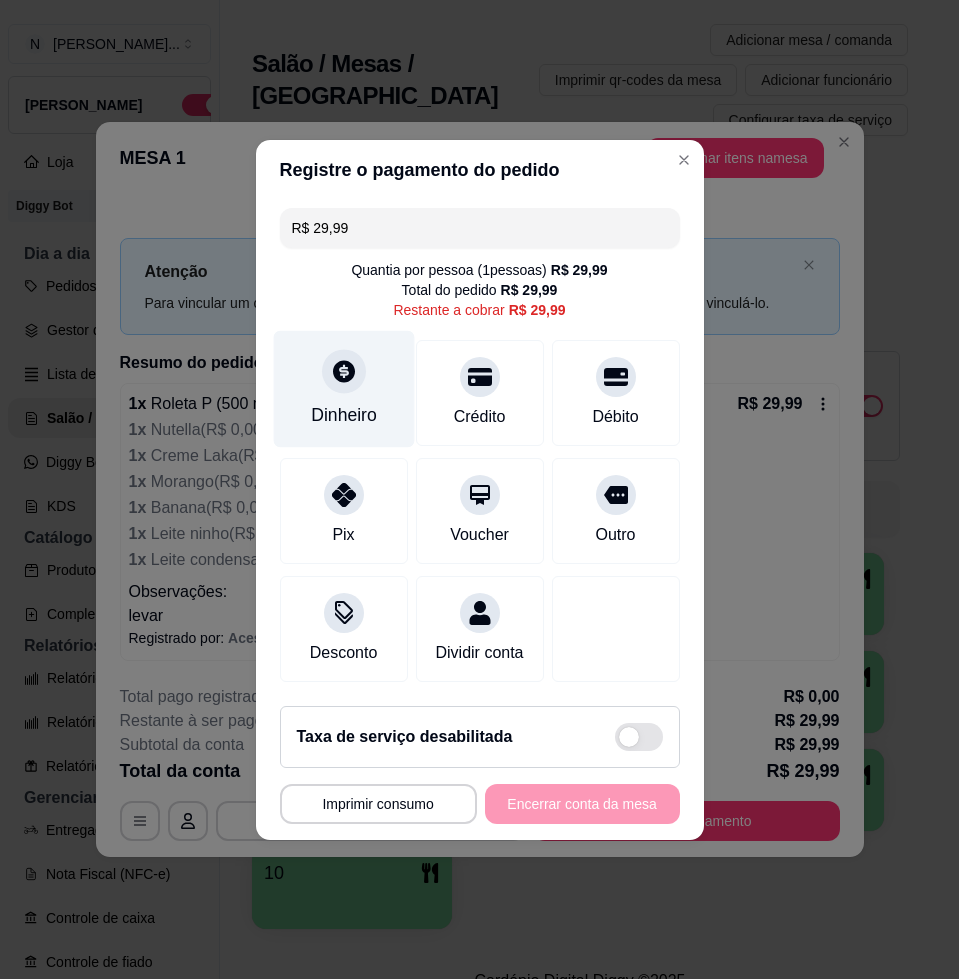 click on "Dinheiro" at bounding box center [343, 388] 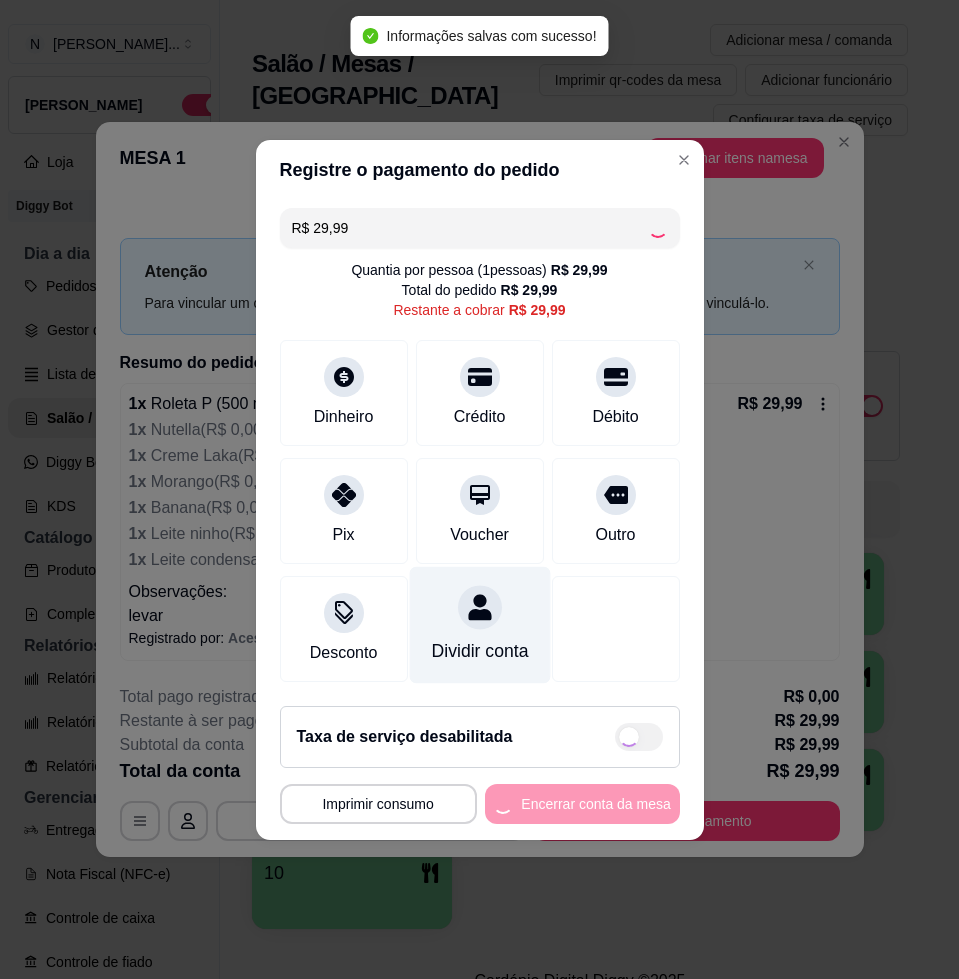 type on "R$ 0,00" 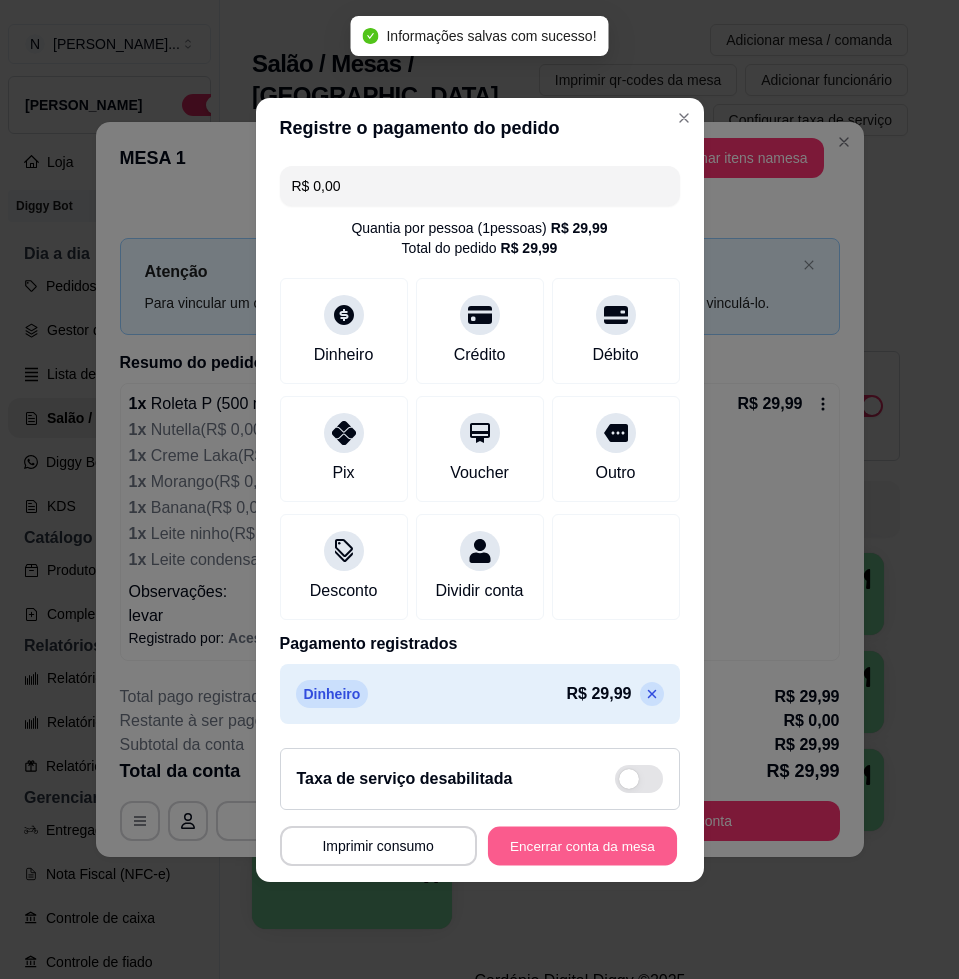 click on "Encerrar conta da mesa" at bounding box center (582, 845) 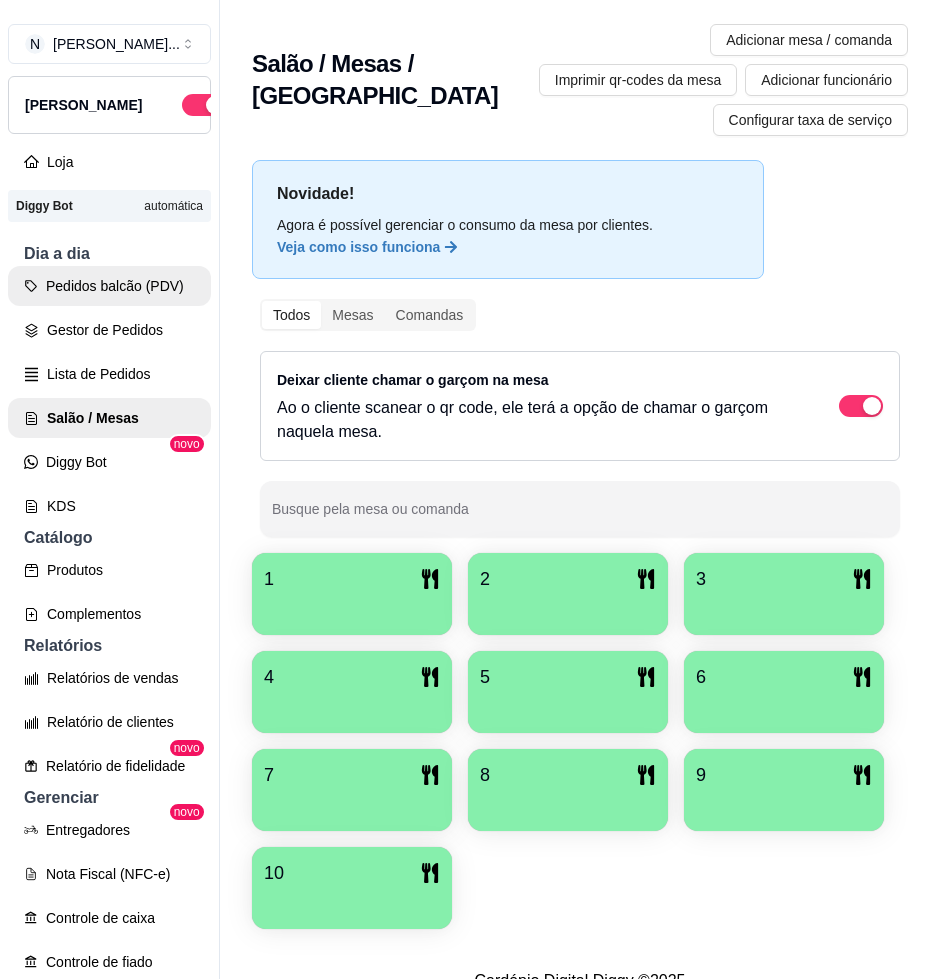 click on "Pedidos balcão (PDV)" at bounding box center (109, 286) 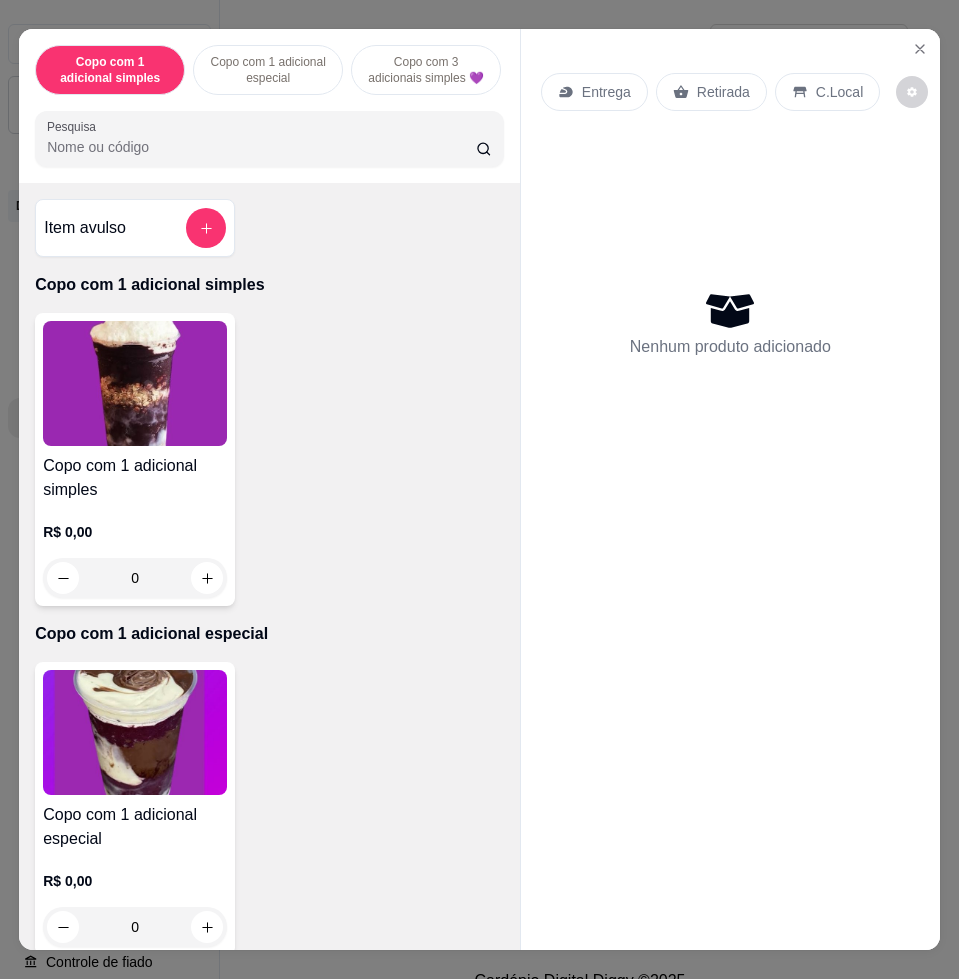 click on "Pesquisa" at bounding box center (261, 147) 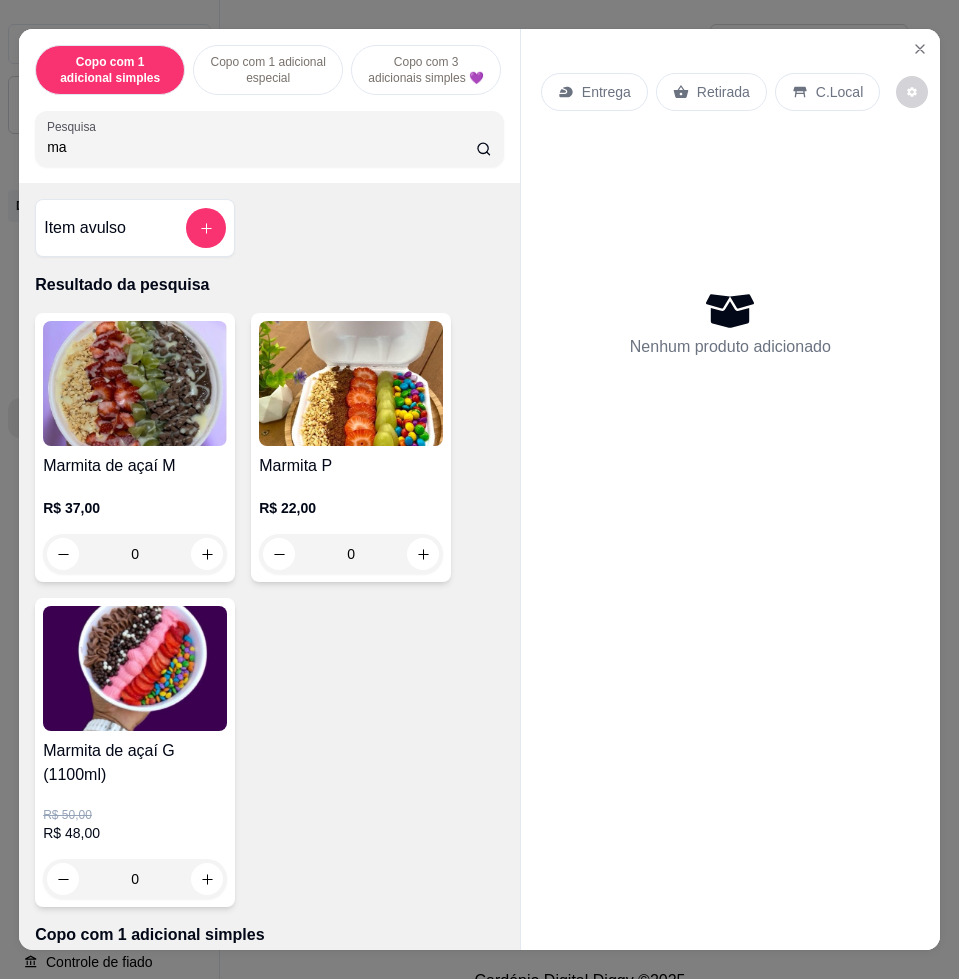 type on "ma" 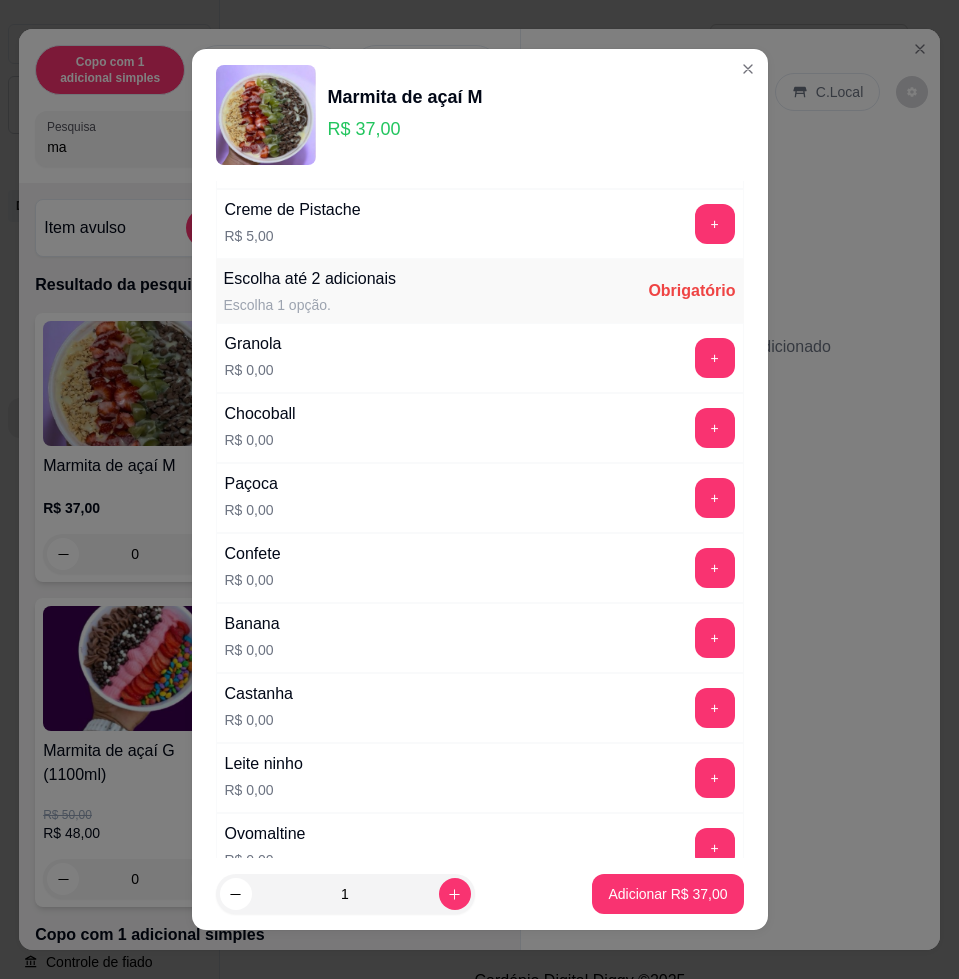 scroll, scrollTop: 3250, scrollLeft: 0, axis: vertical 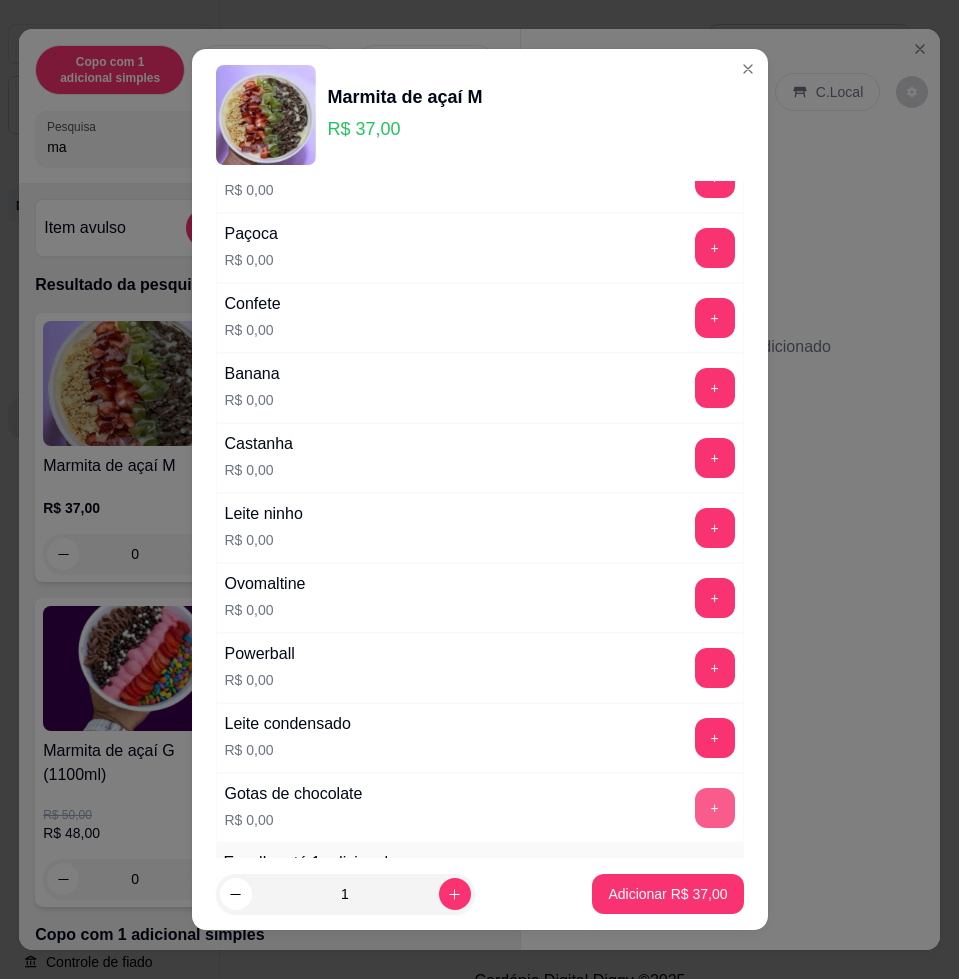 click on "+" at bounding box center (715, 808) 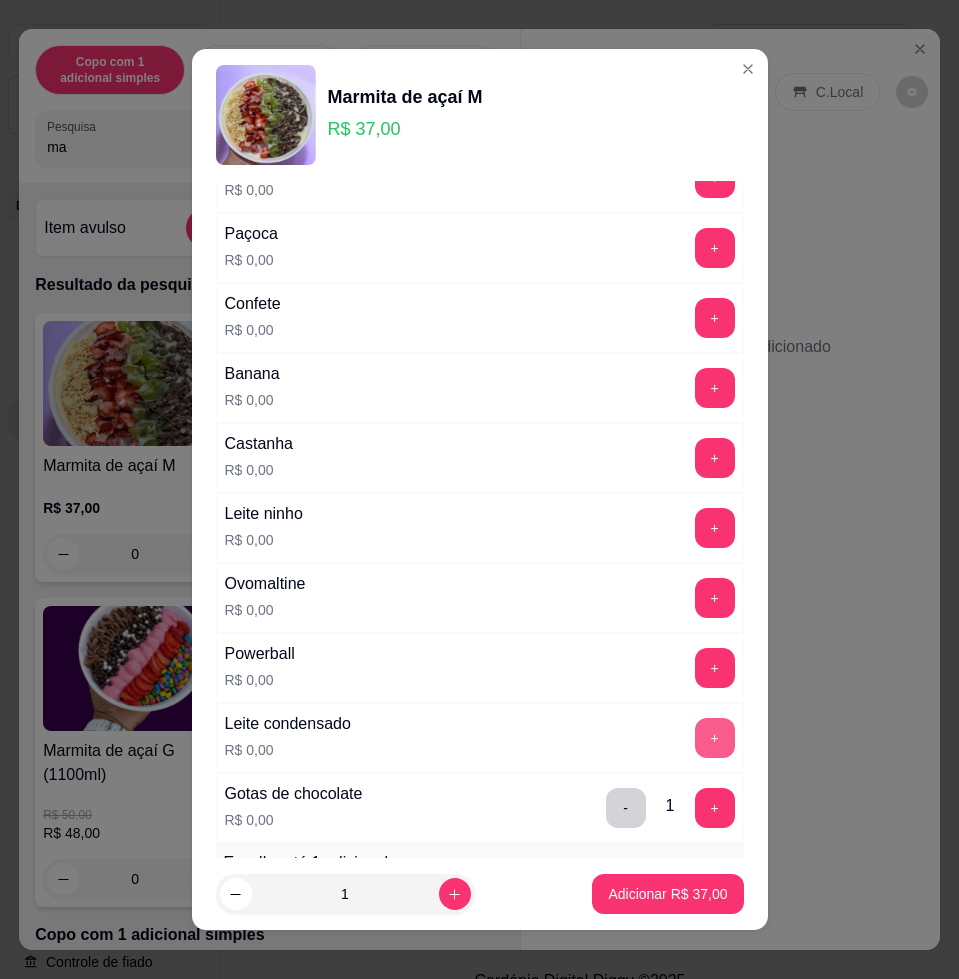 click on "+" at bounding box center (715, 738) 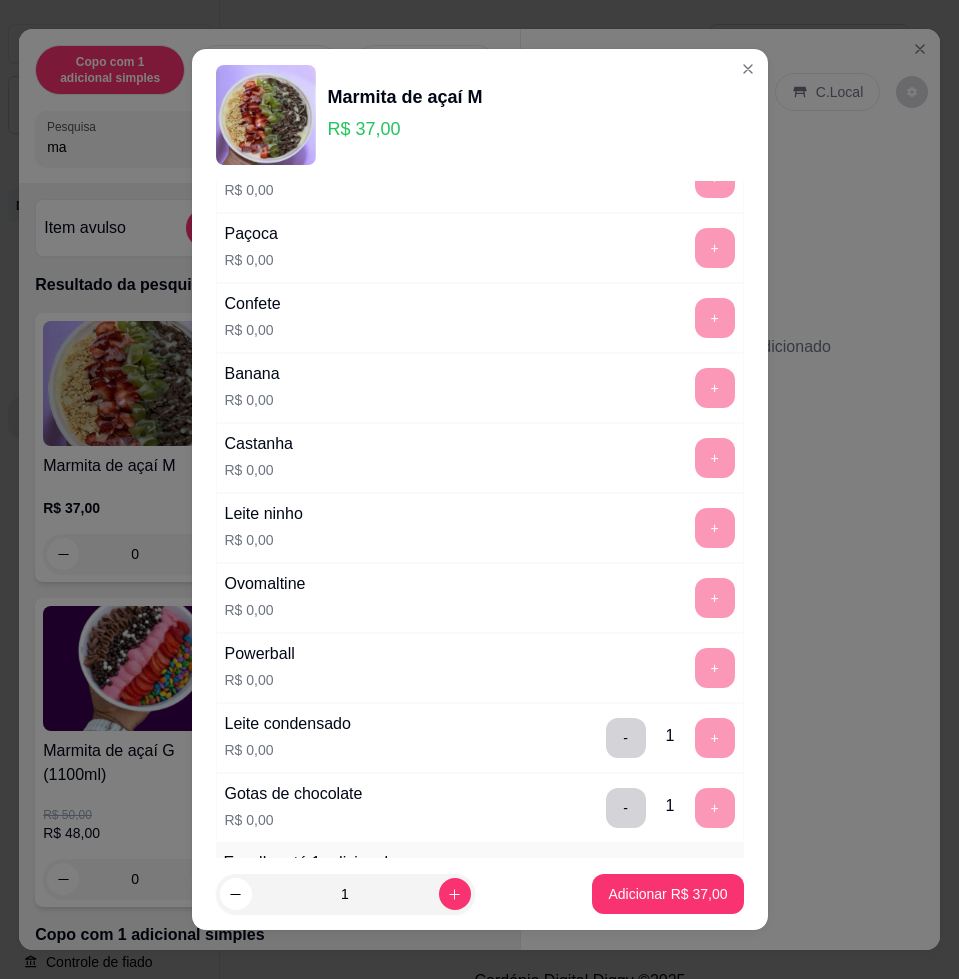 scroll, scrollTop: 3750, scrollLeft: 0, axis: vertical 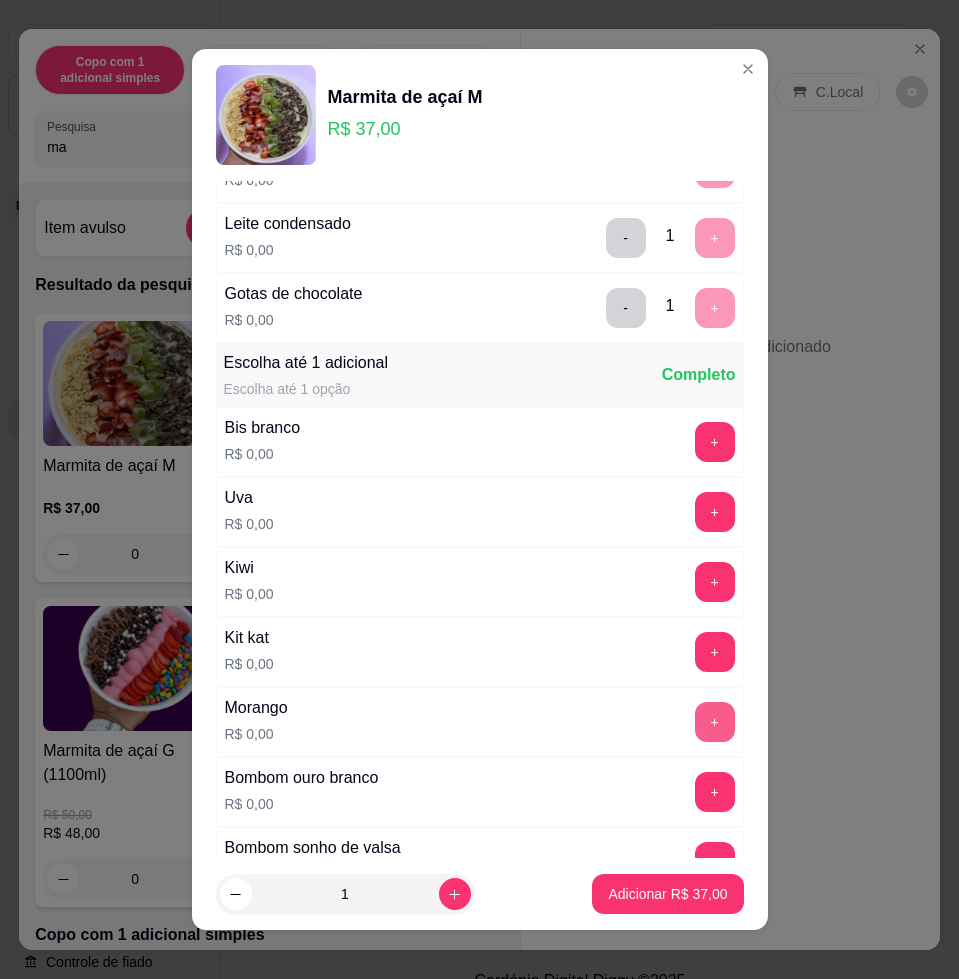 click on "+" at bounding box center [715, 722] 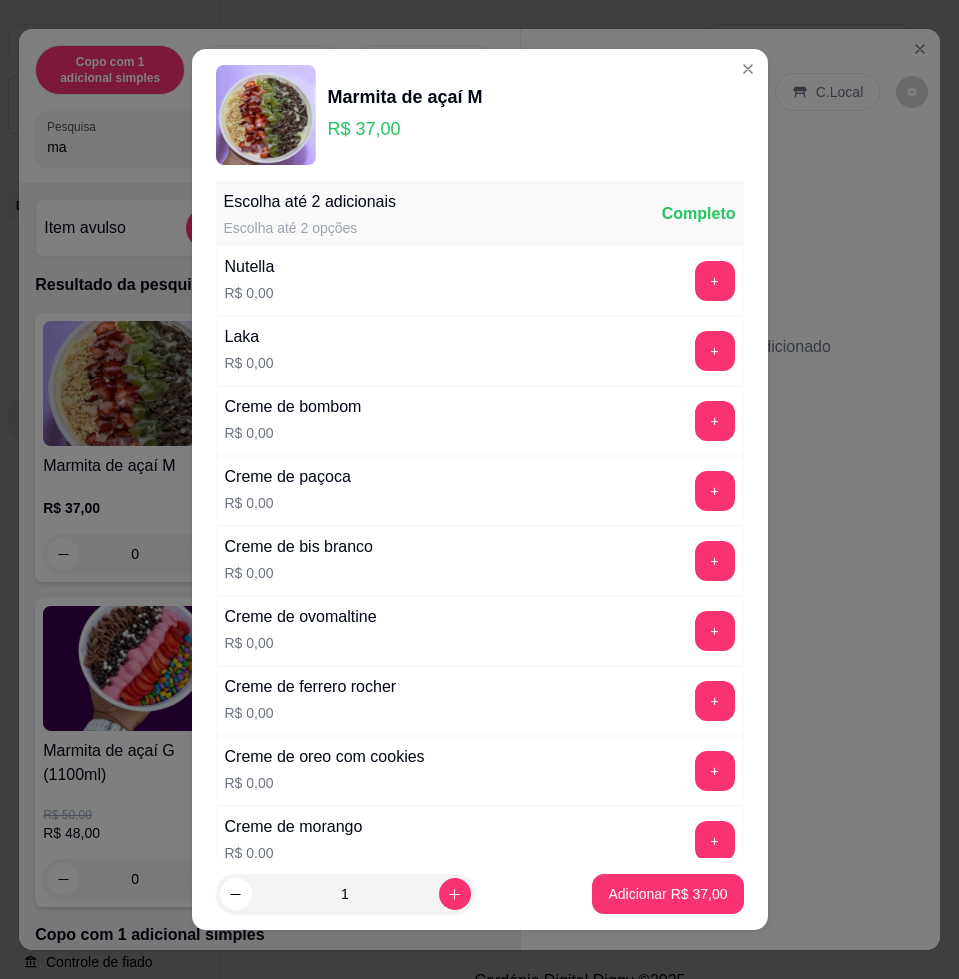 scroll, scrollTop: 0, scrollLeft: 0, axis: both 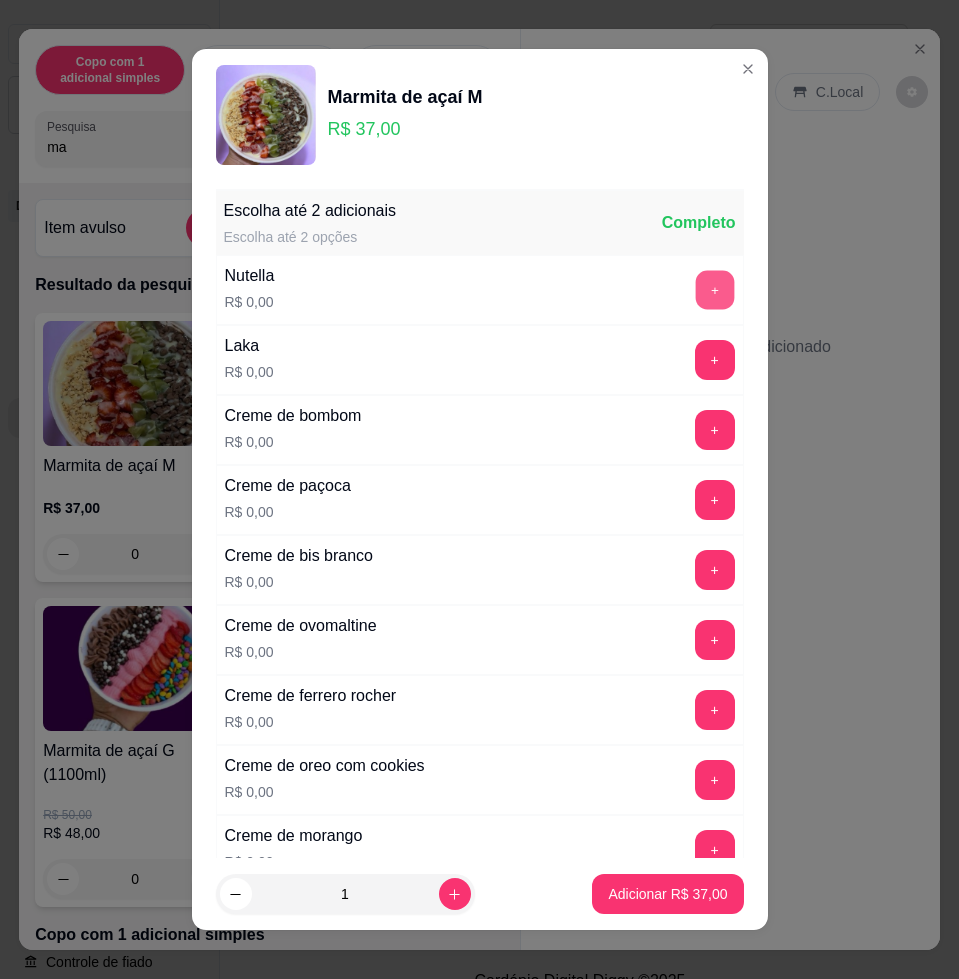 click on "+" at bounding box center (714, 290) 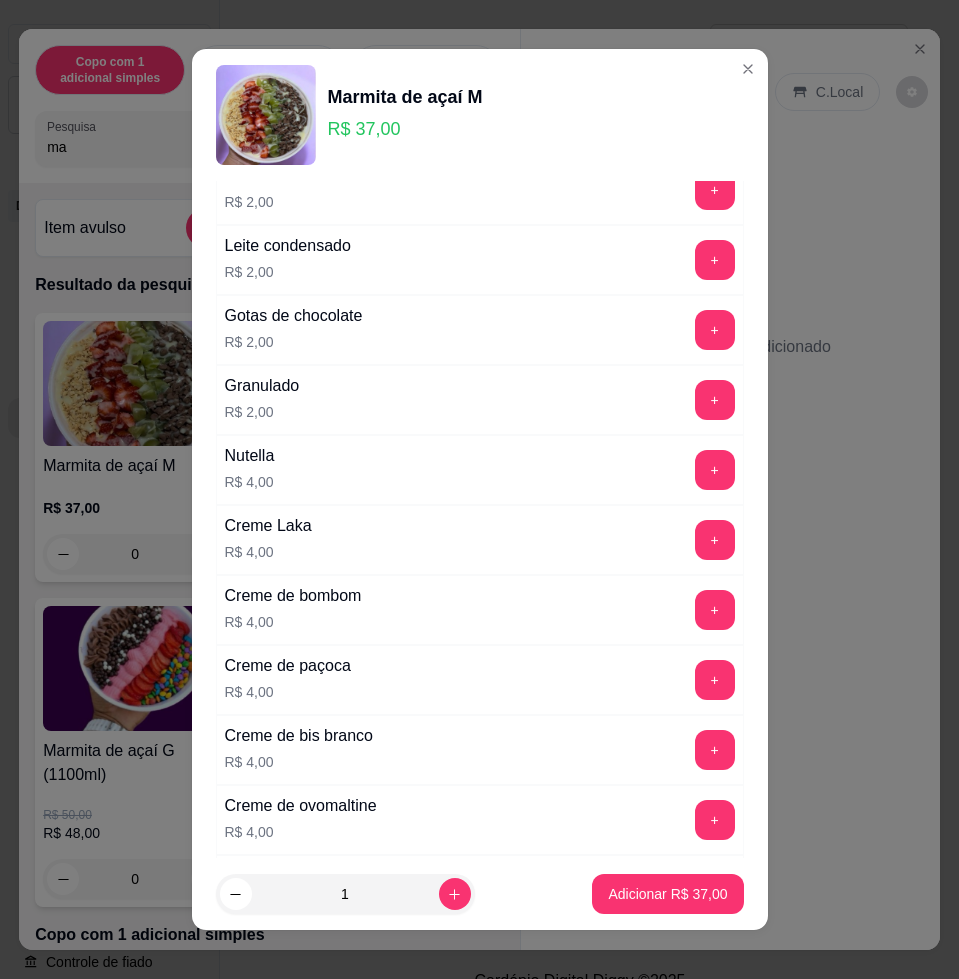 scroll, scrollTop: 1259, scrollLeft: 0, axis: vertical 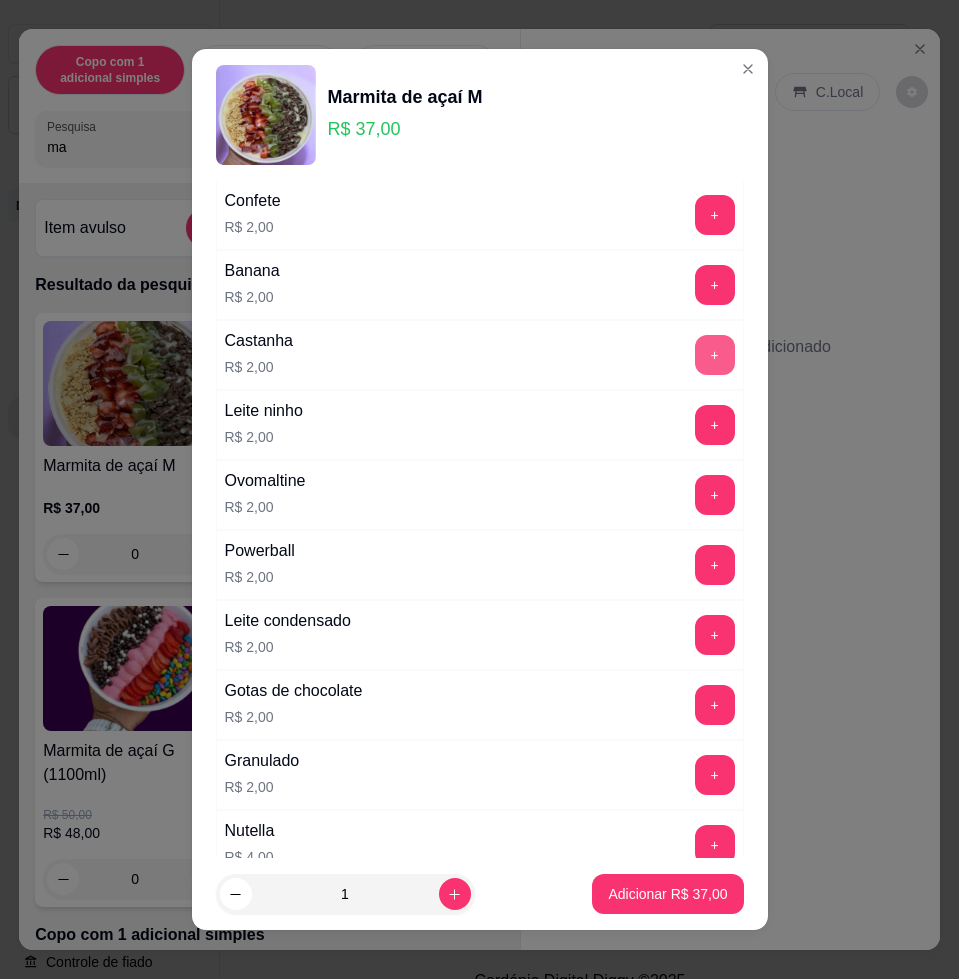click on "+" at bounding box center [715, 355] 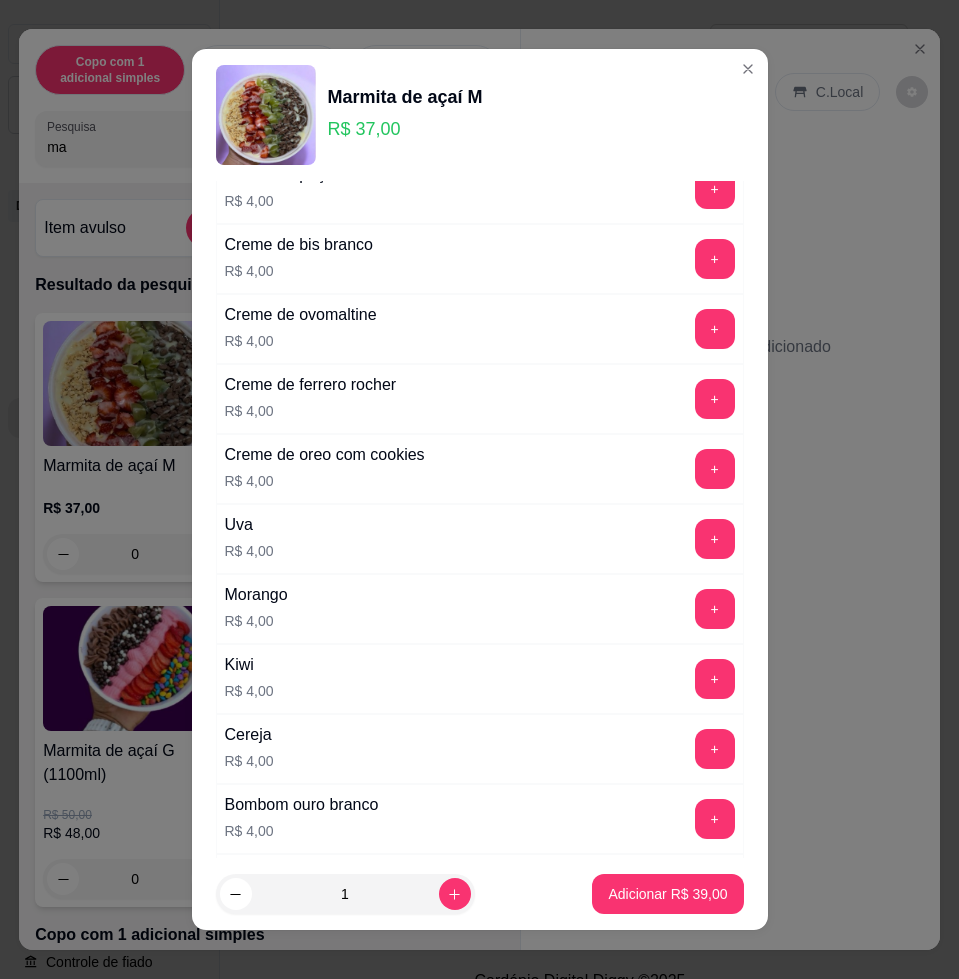 scroll, scrollTop: 2625, scrollLeft: 0, axis: vertical 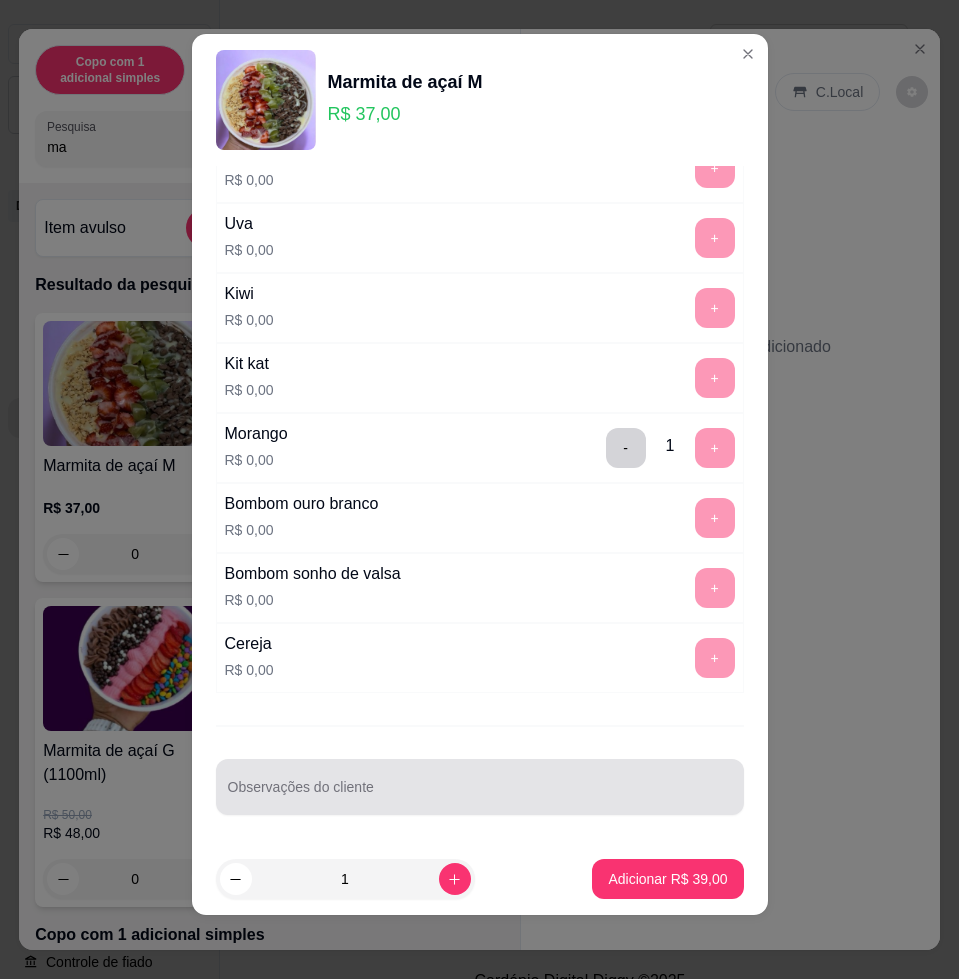 click on "Observações do cliente" at bounding box center [480, 795] 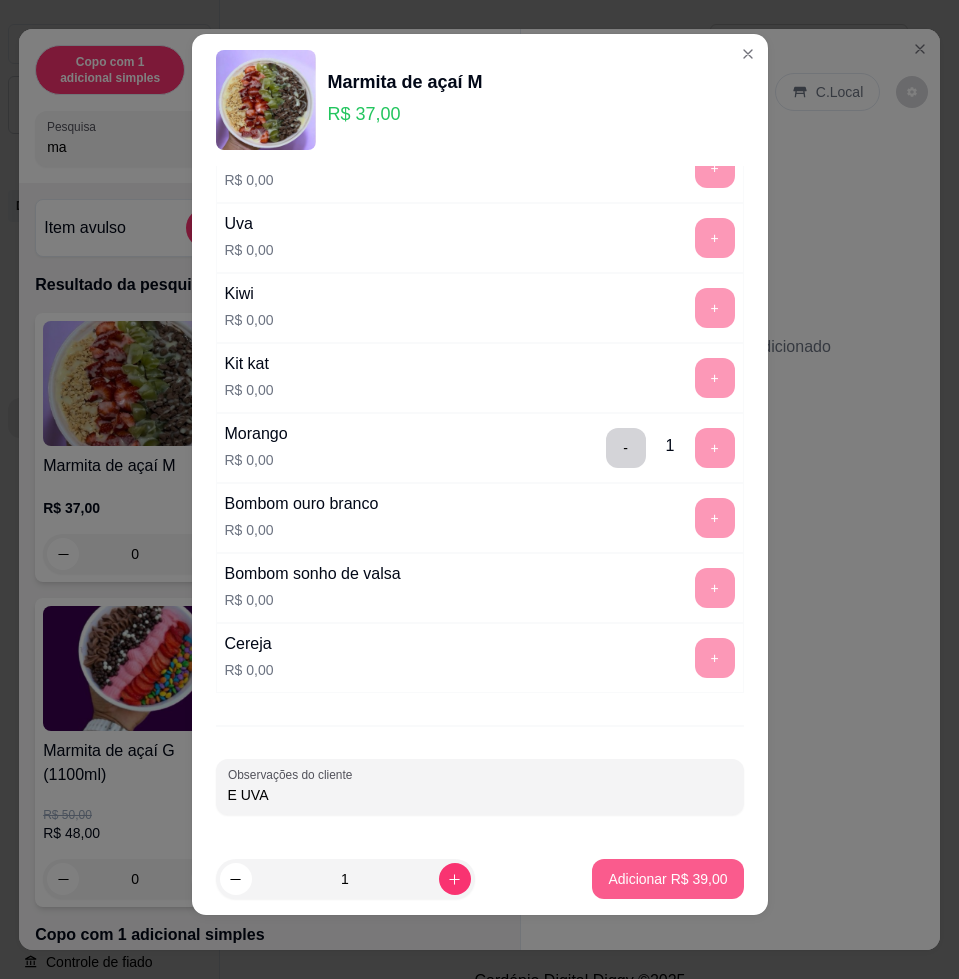 type on "E UVA" 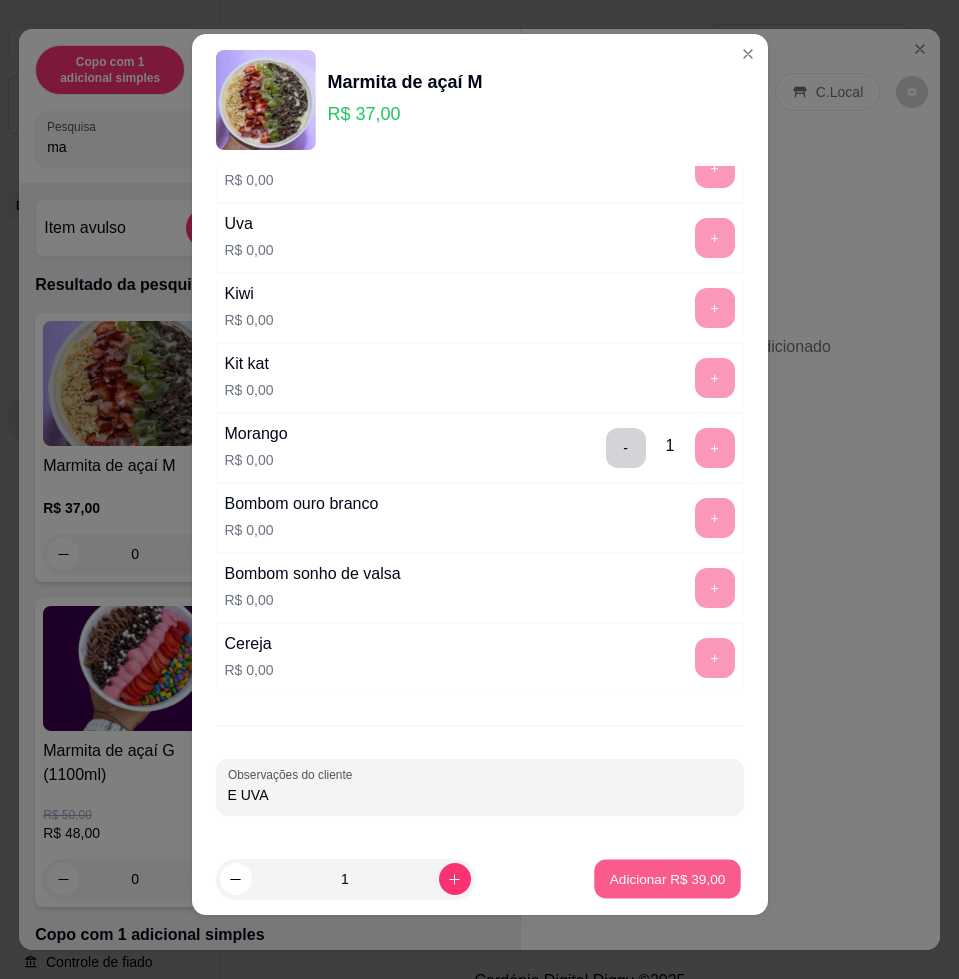 click on "Adicionar   R$ 39,00" at bounding box center [668, 879] 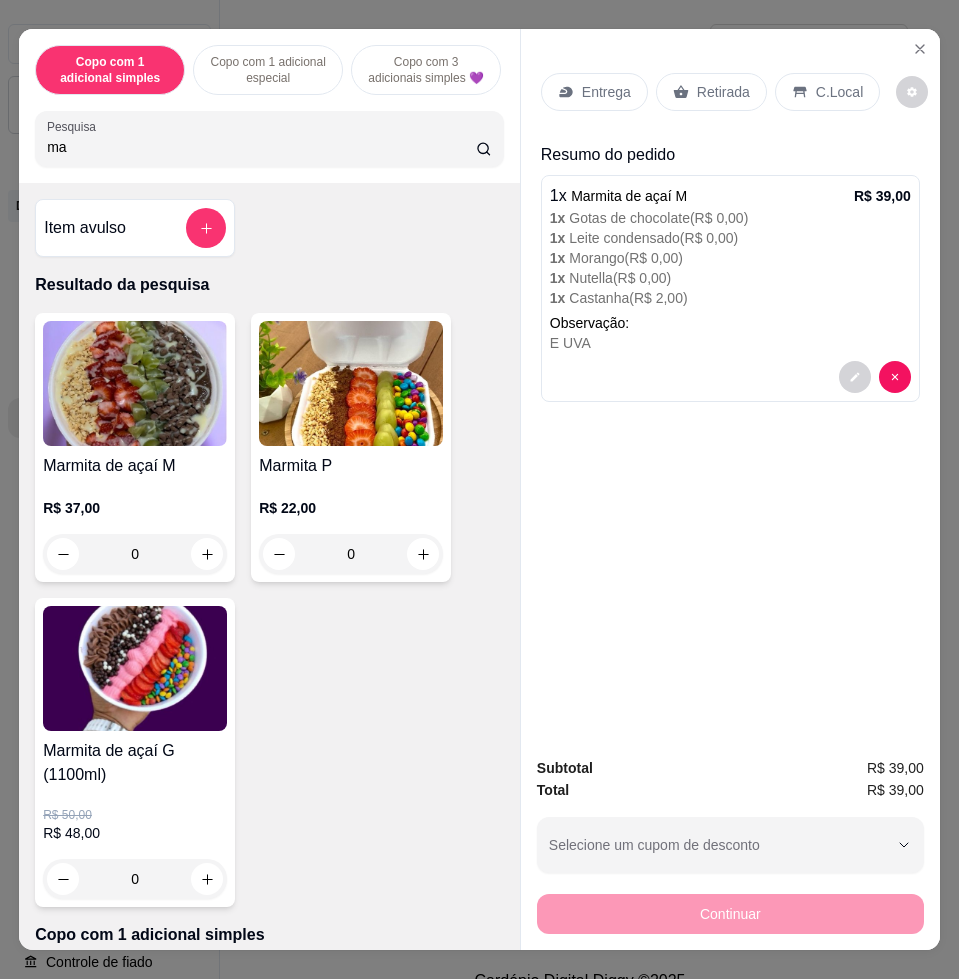 click on "Entrega" at bounding box center [606, 92] 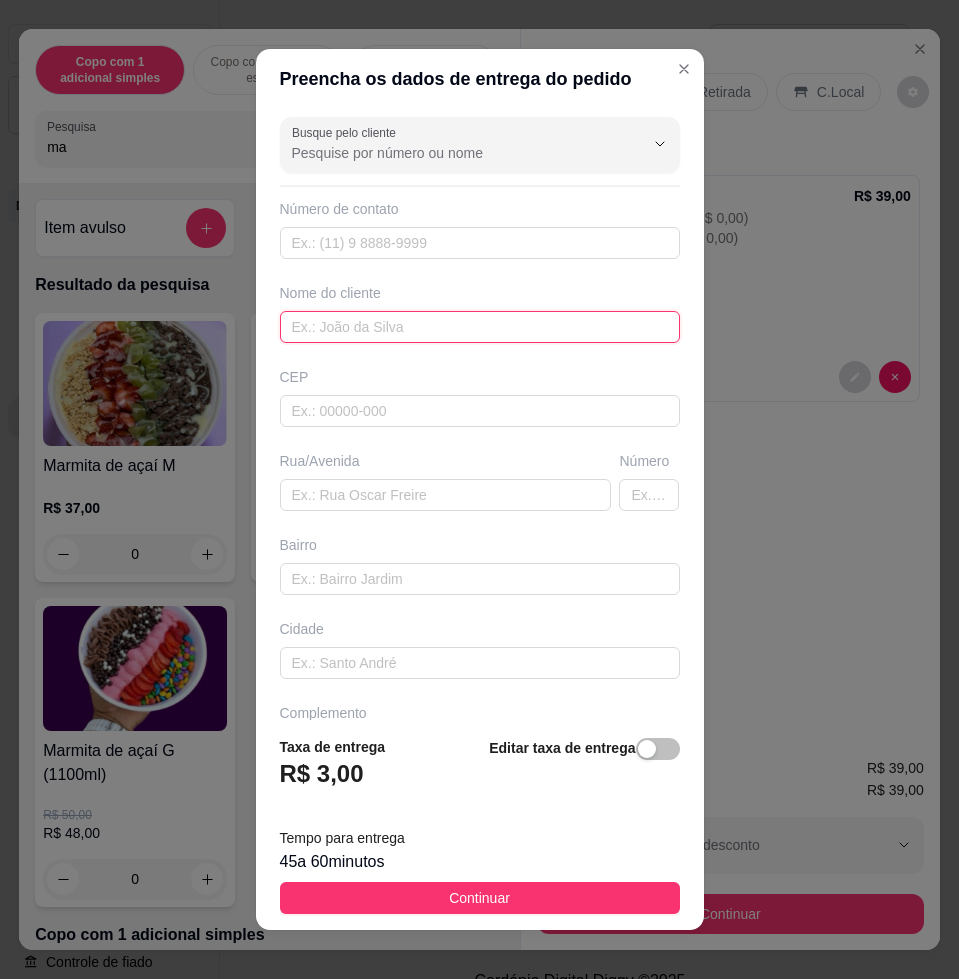 click at bounding box center [480, 327] 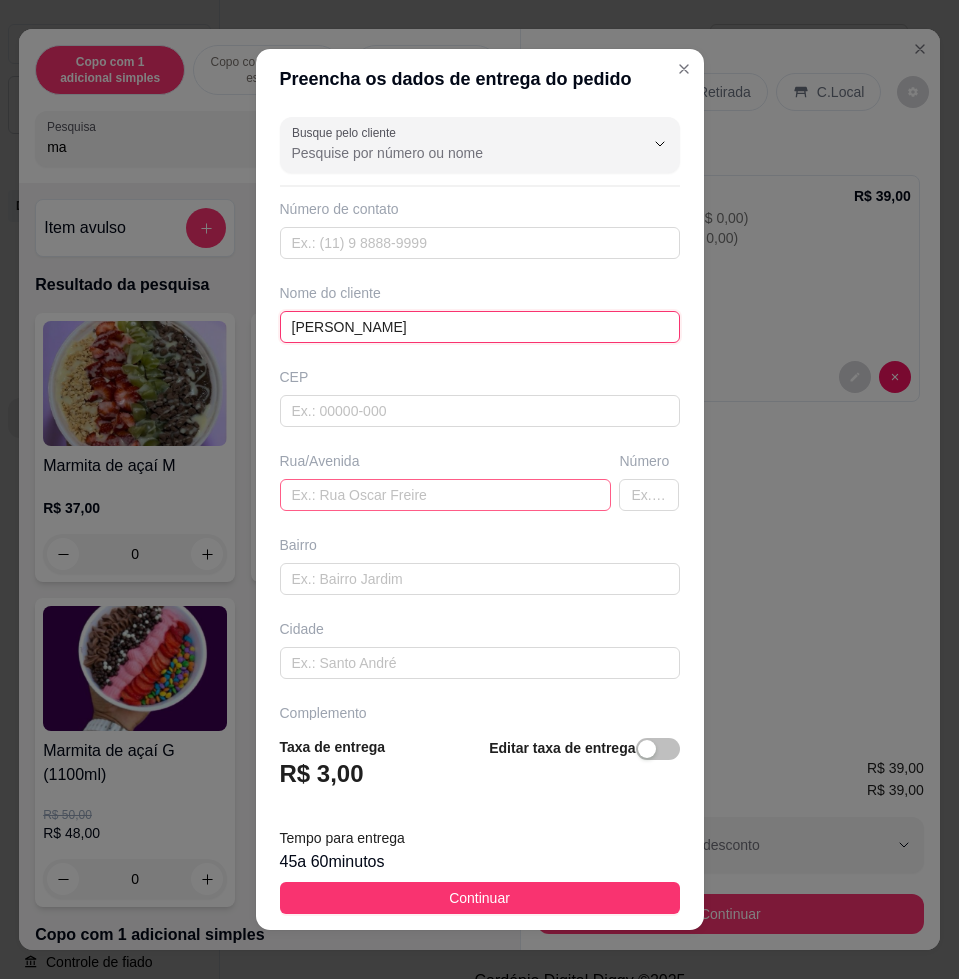type on "LENA" 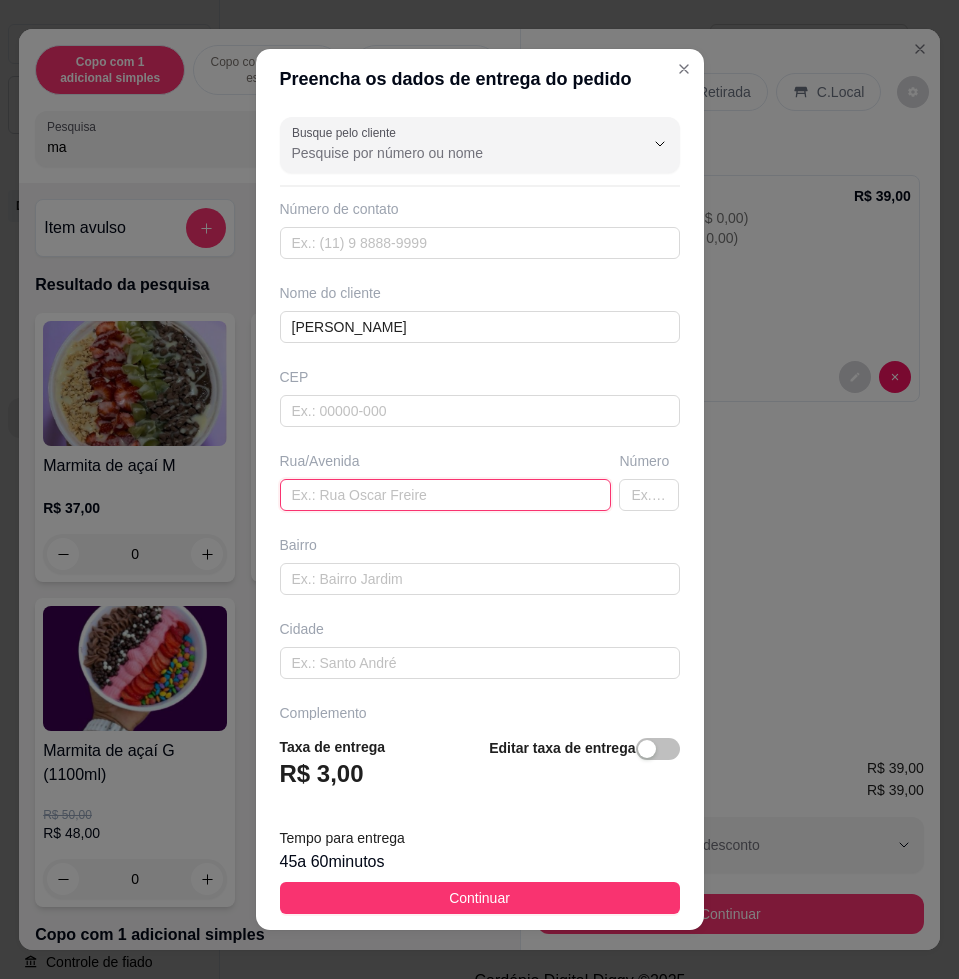click at bounding box center (446, 495) 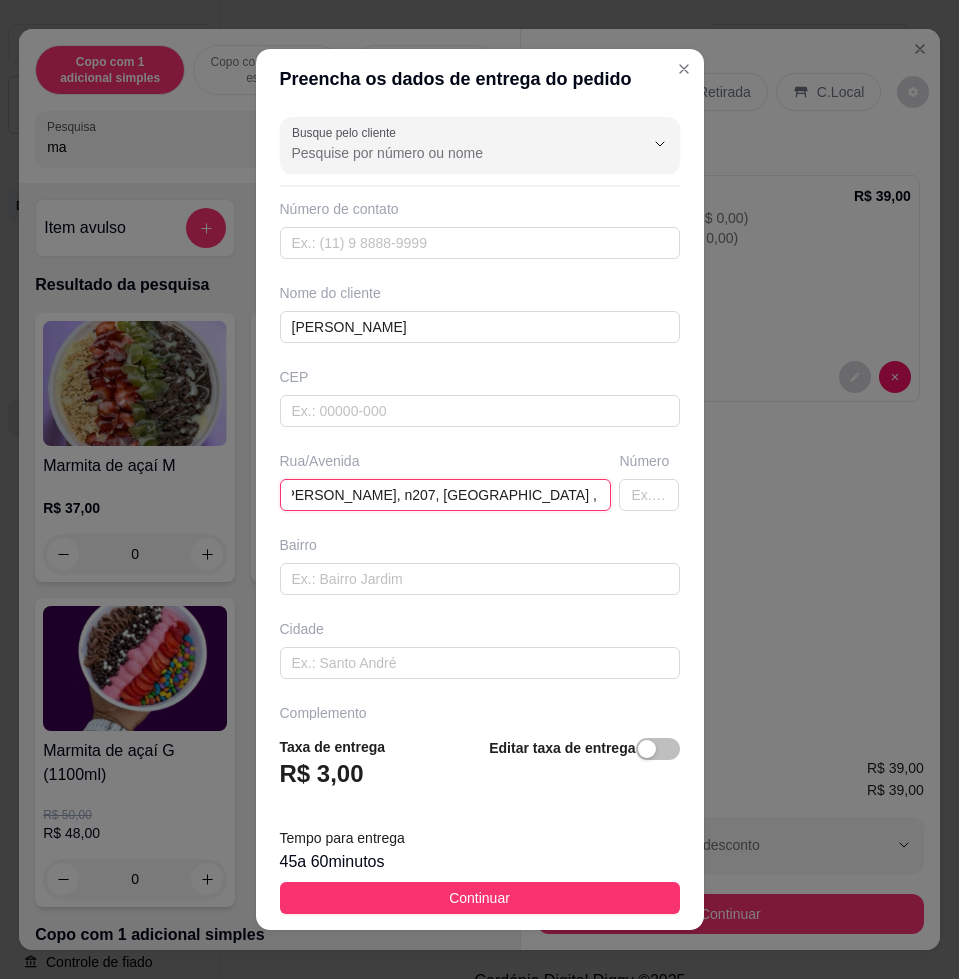 scroll, scrollTop: 0, scrollLeft: 18, axis: horizontal 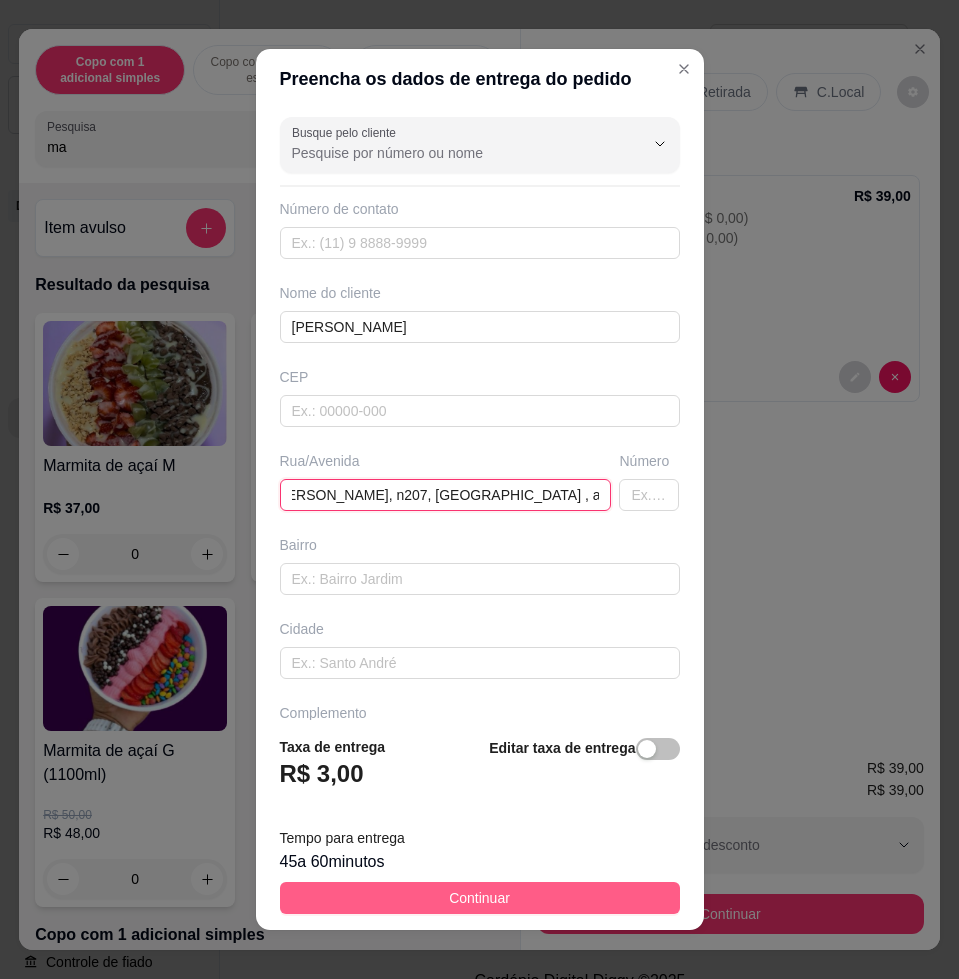 type on "jose correia da silva, n207, nova york , antiga 27" 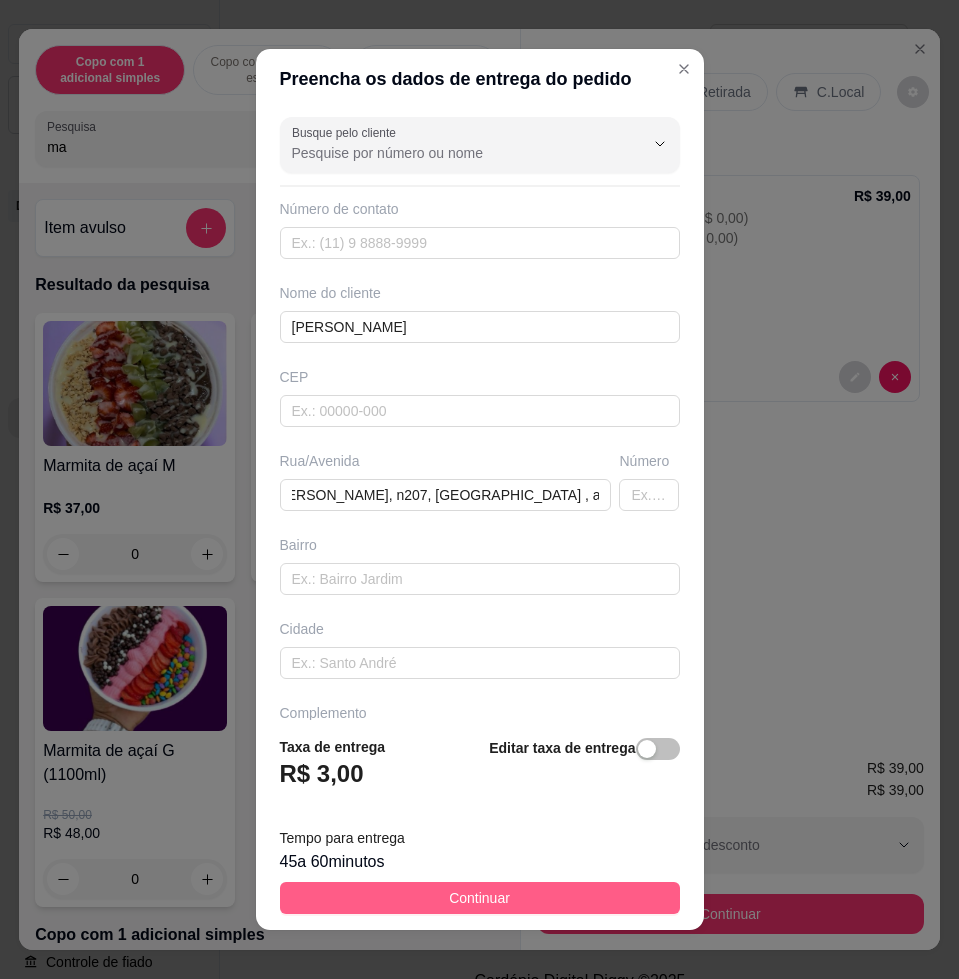 click on "Continuar" at bounding box center [479, 898] 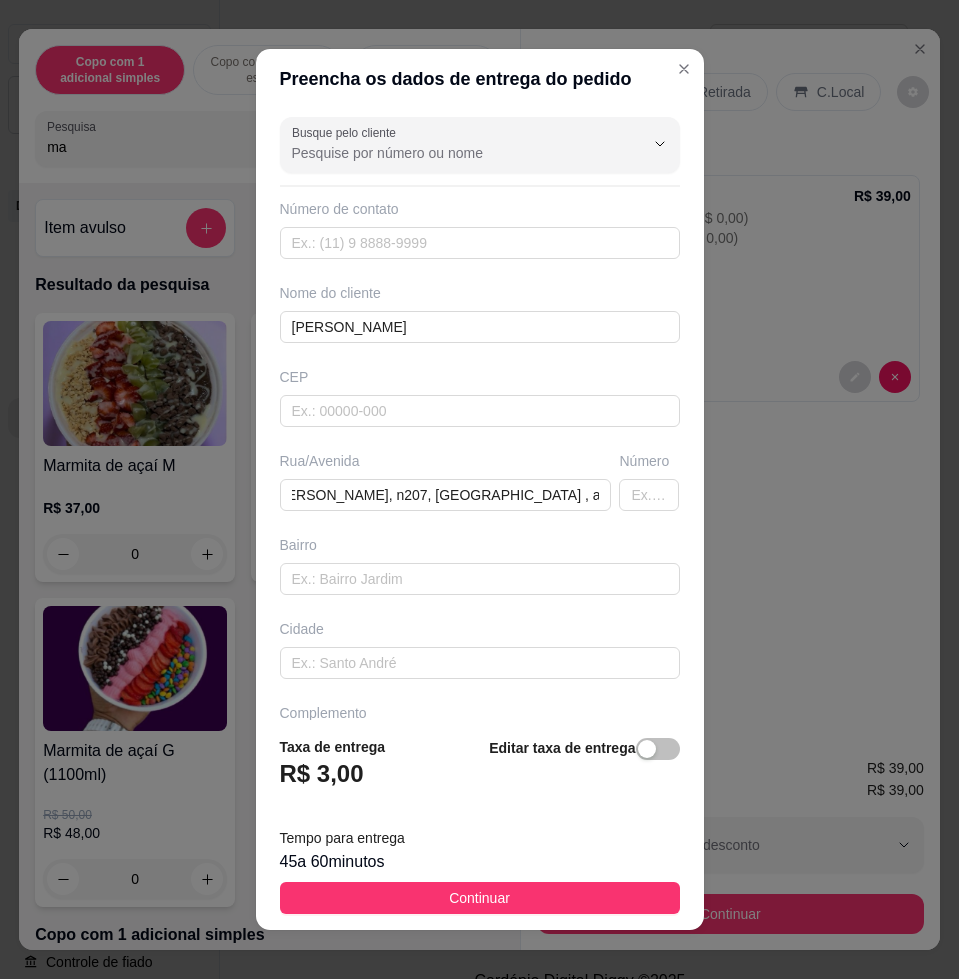 scroll, scrollTop: 0, scrollLeft: 0, axis: both 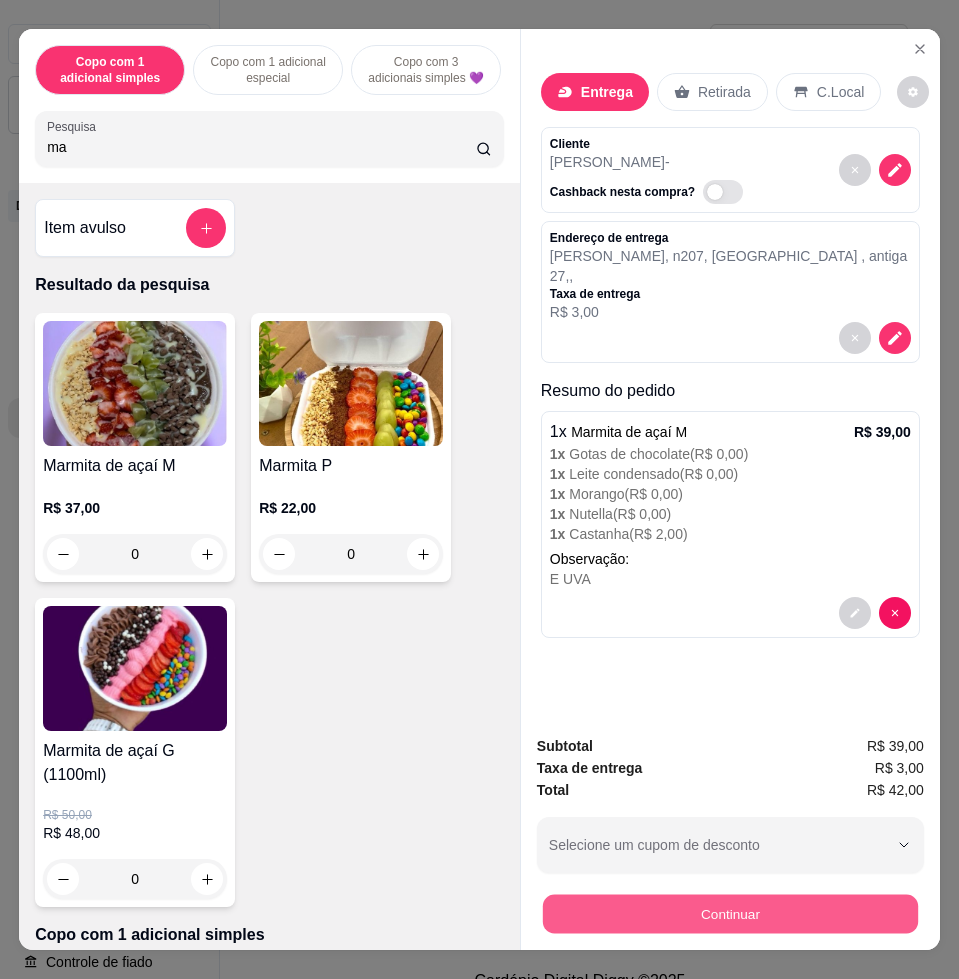 click on "Continuar" at bounding box center (730, 913) 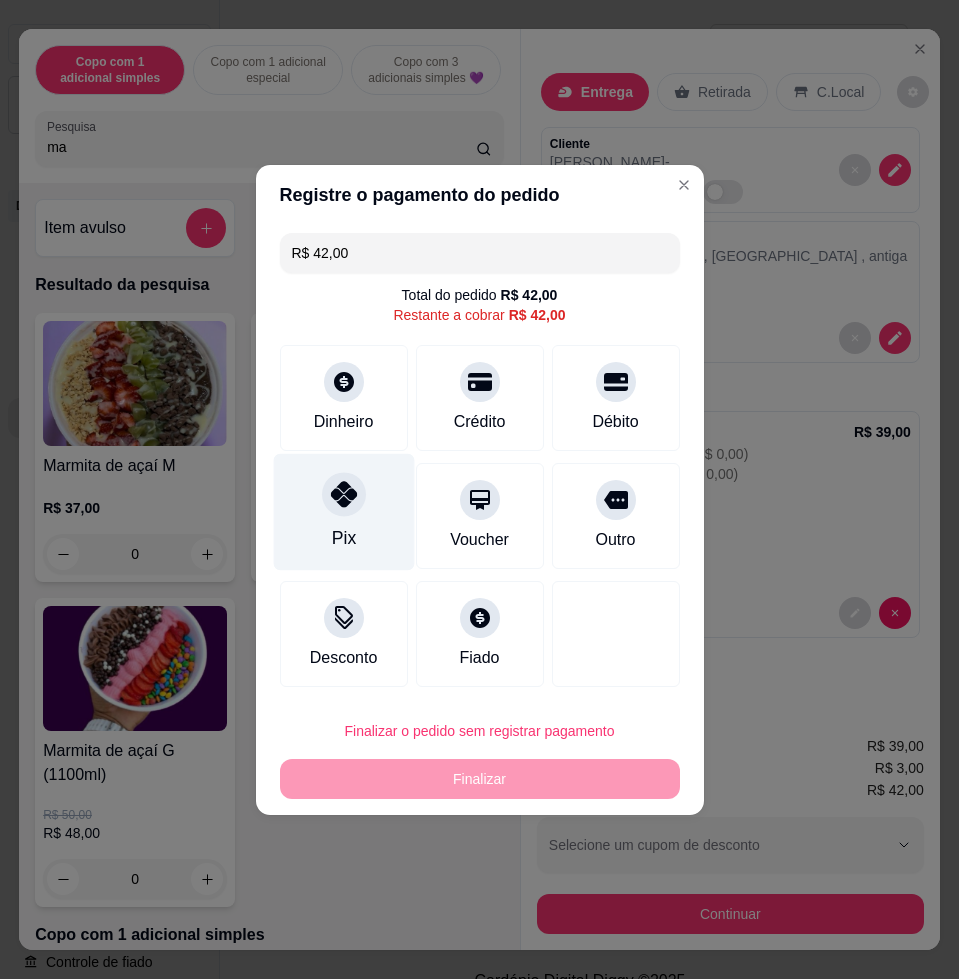 click on "Pix" at bounding box center [343, 511] 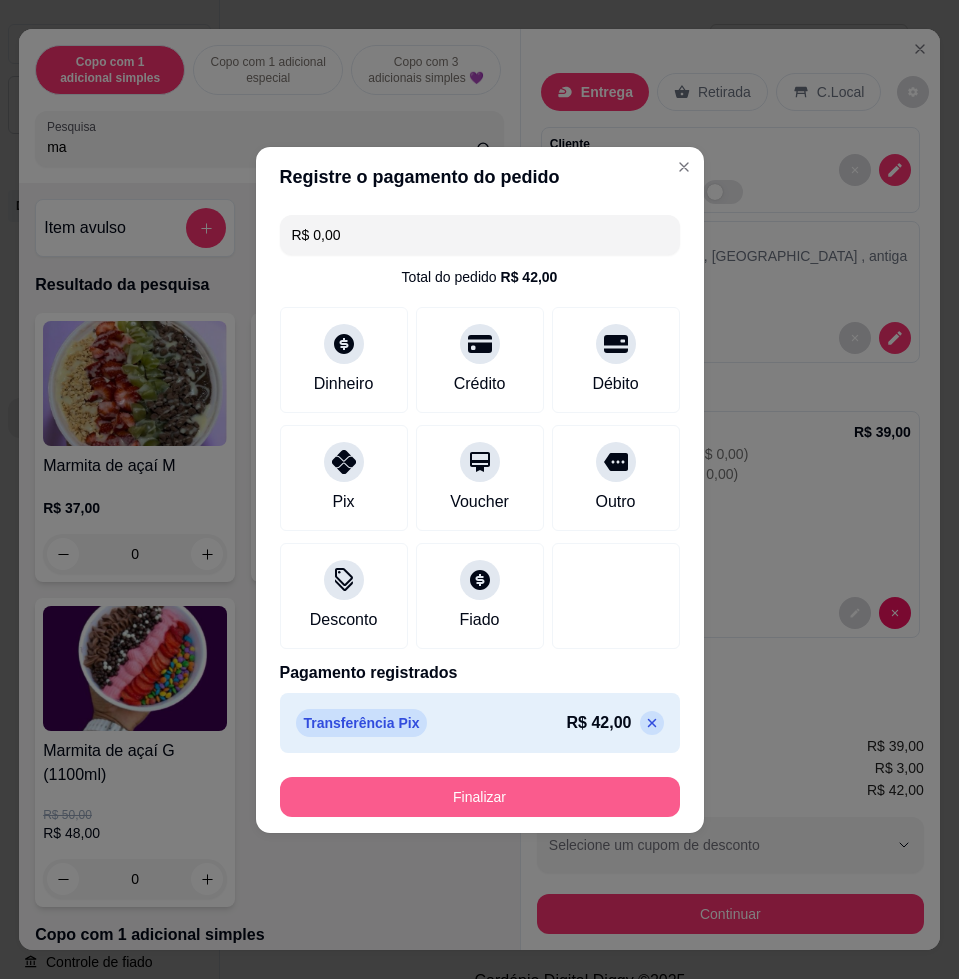 click on "Finalizar" at bounding box center (480, 797) 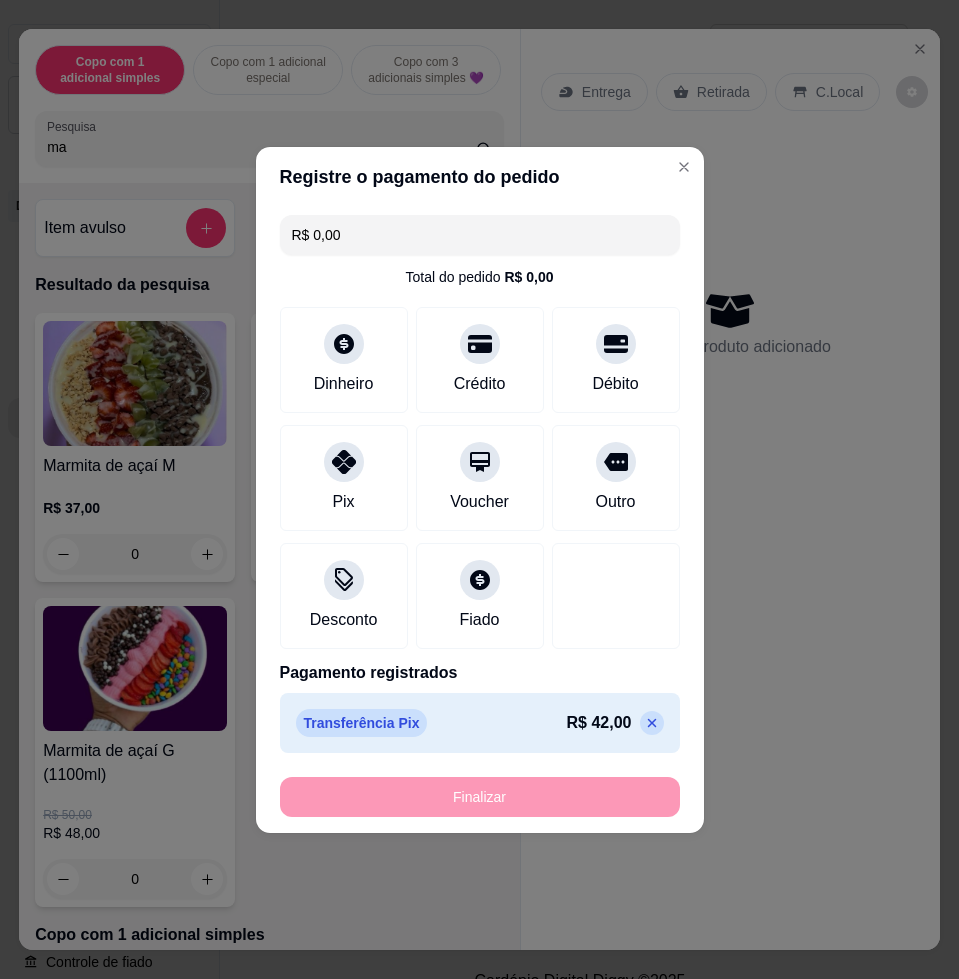 type on "-R$ 42,00" 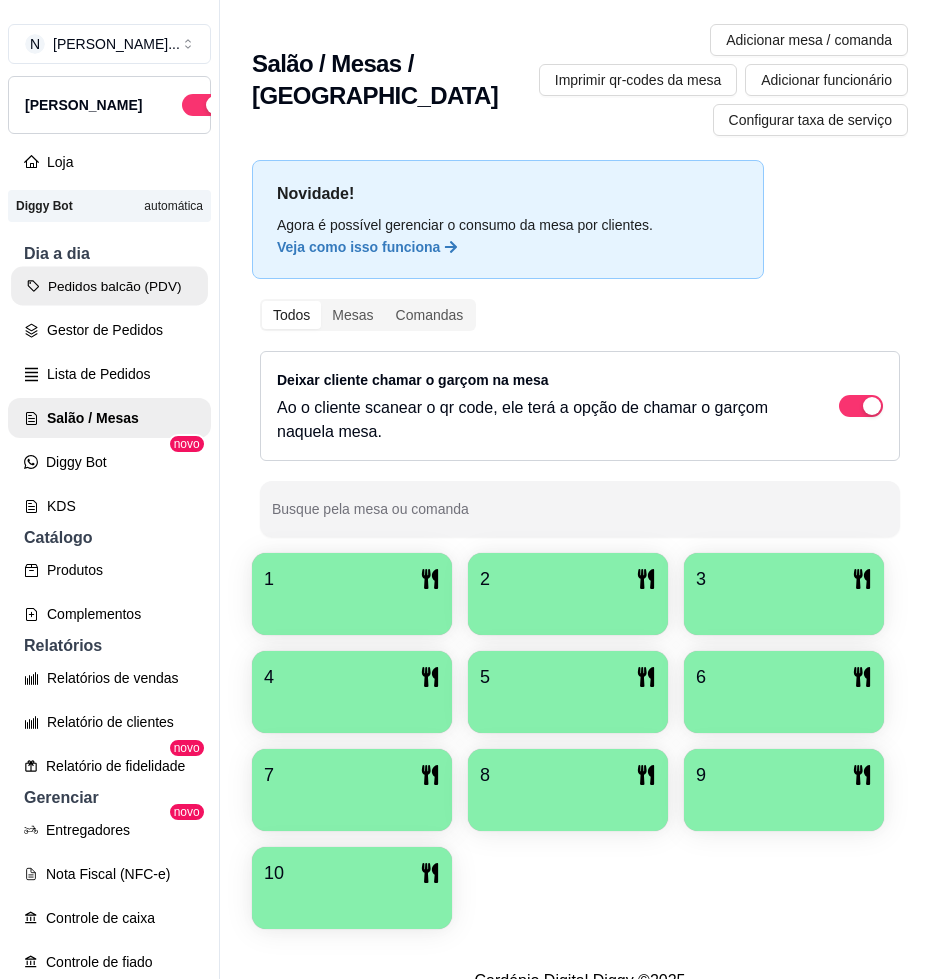 click on "Pedidos balcão (PDV)" at bounding box center (109, 286) 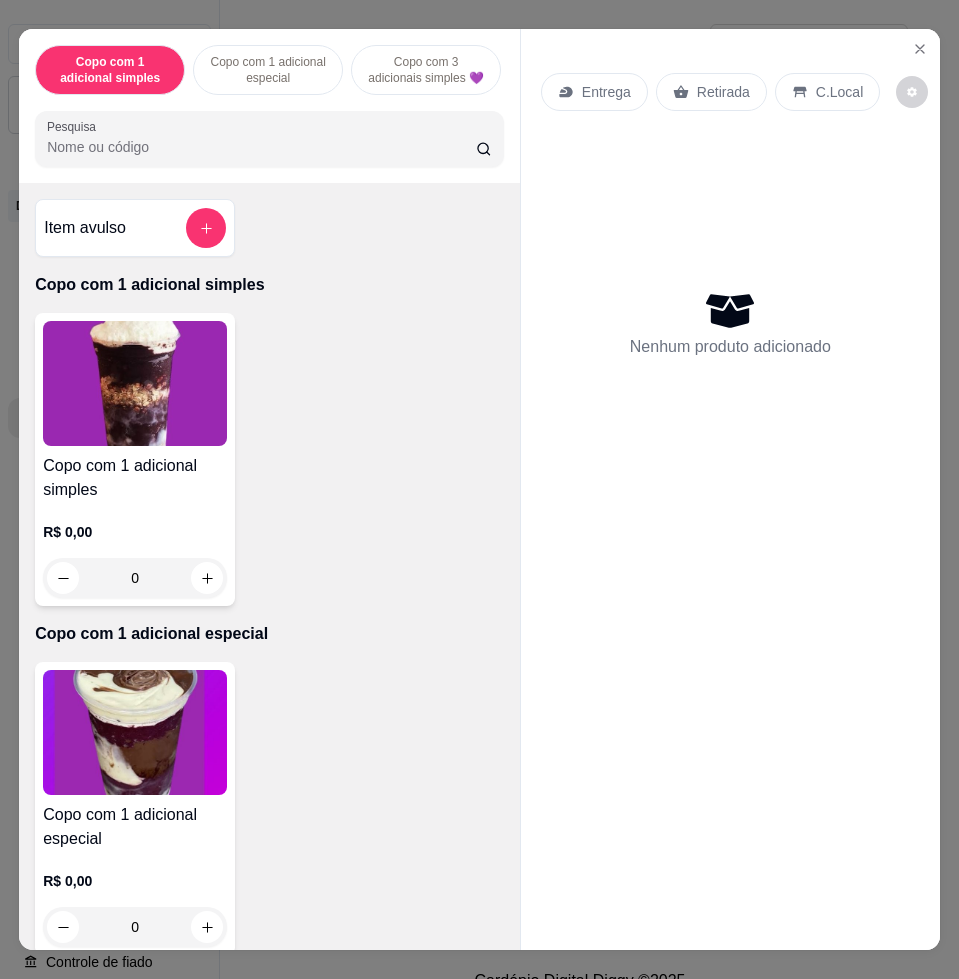 click on "Pesquisa" at bounding box center [269, 139] 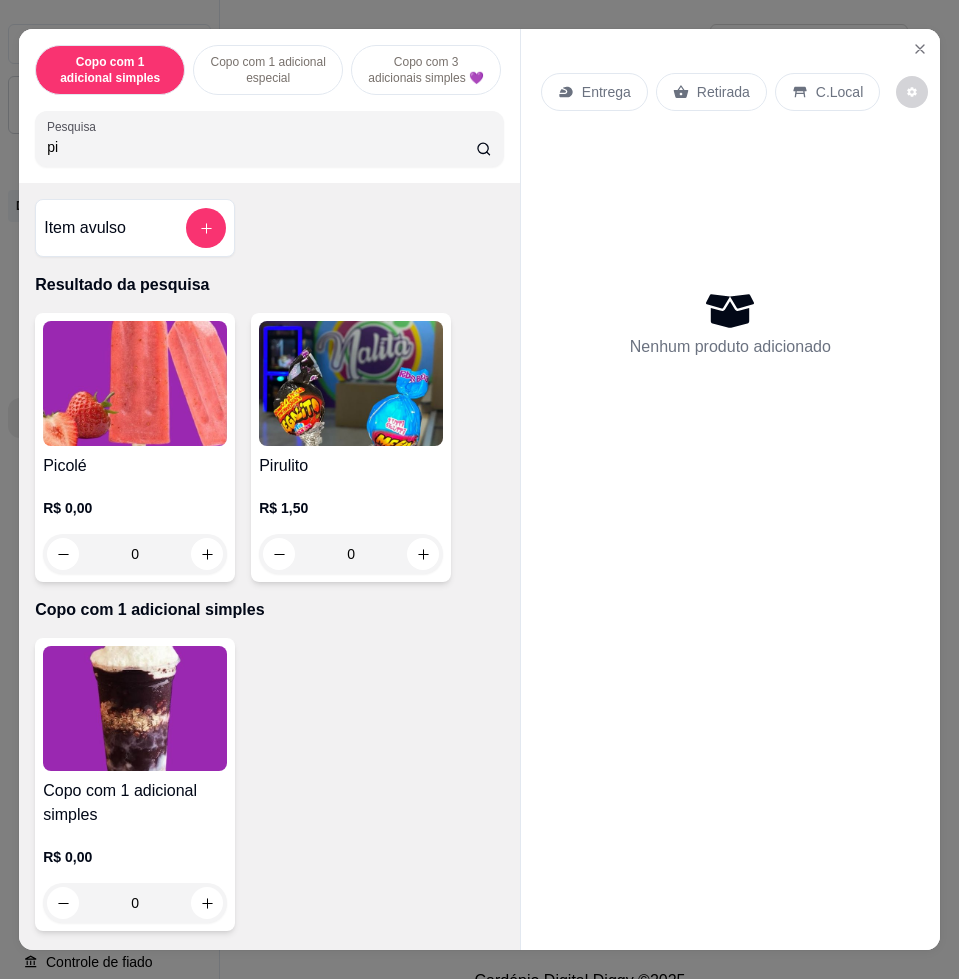 type on "pi" 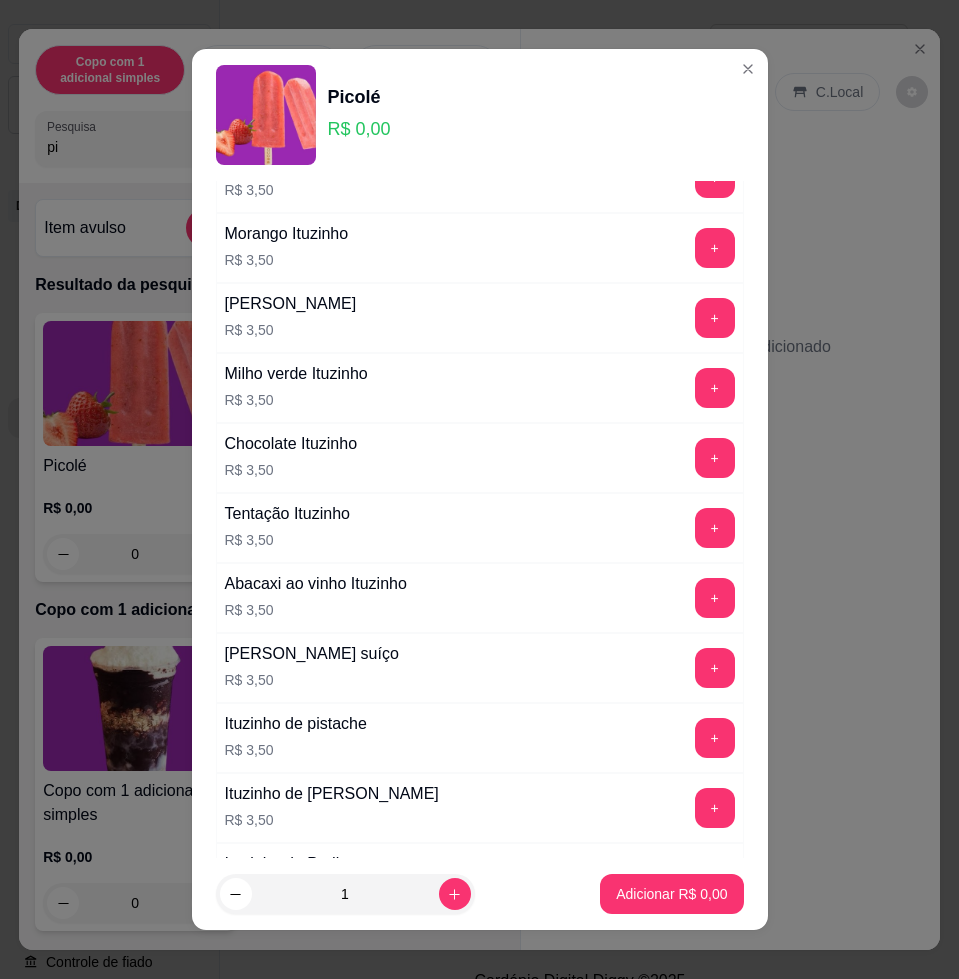 scroll, scrollTop: 2125, scrollLeft: 0, axis: vertical 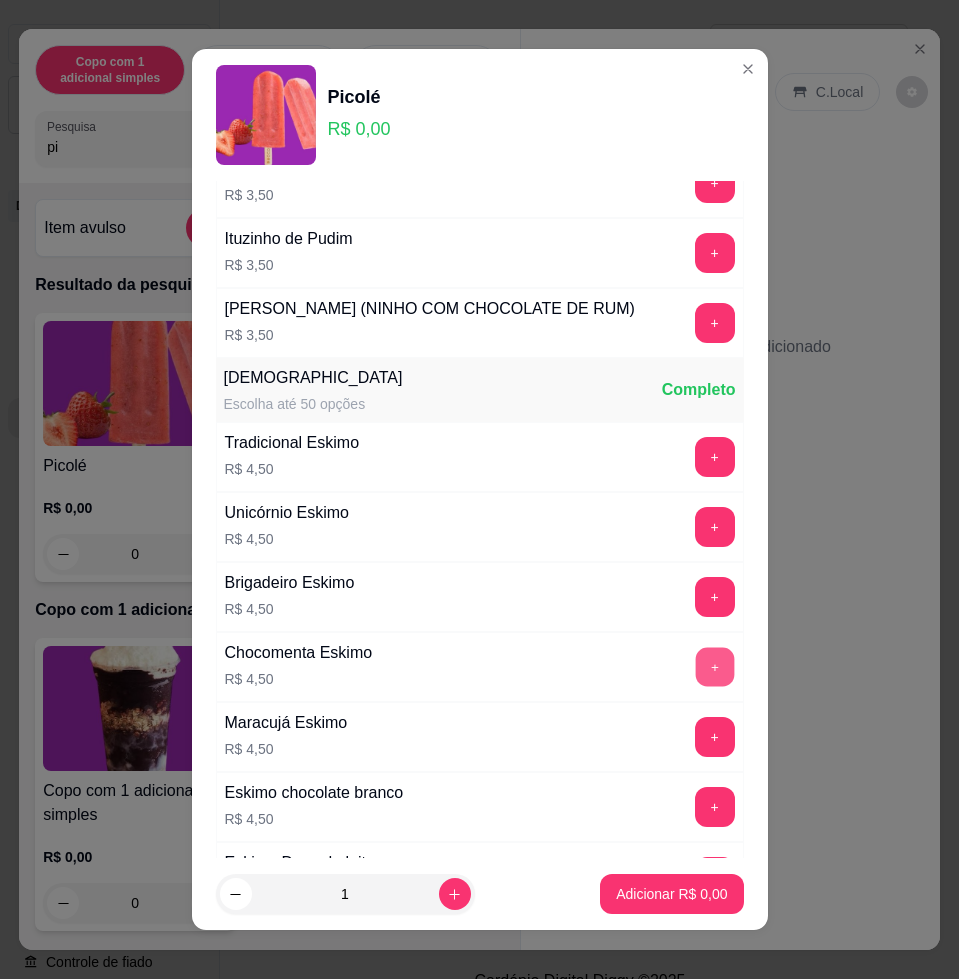 click on "+" at bounding box center [714, 667] 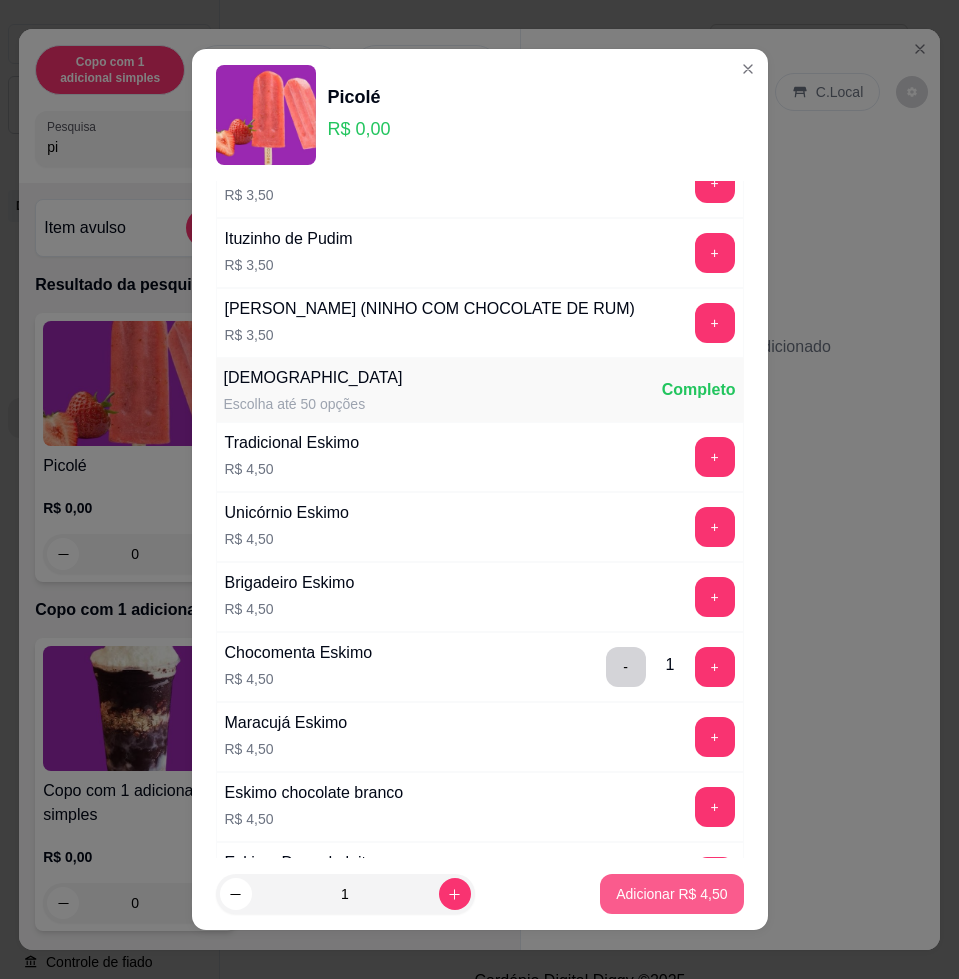 click on "1 Adicionar   R$ 4,50" at bounding box center [480, 894] 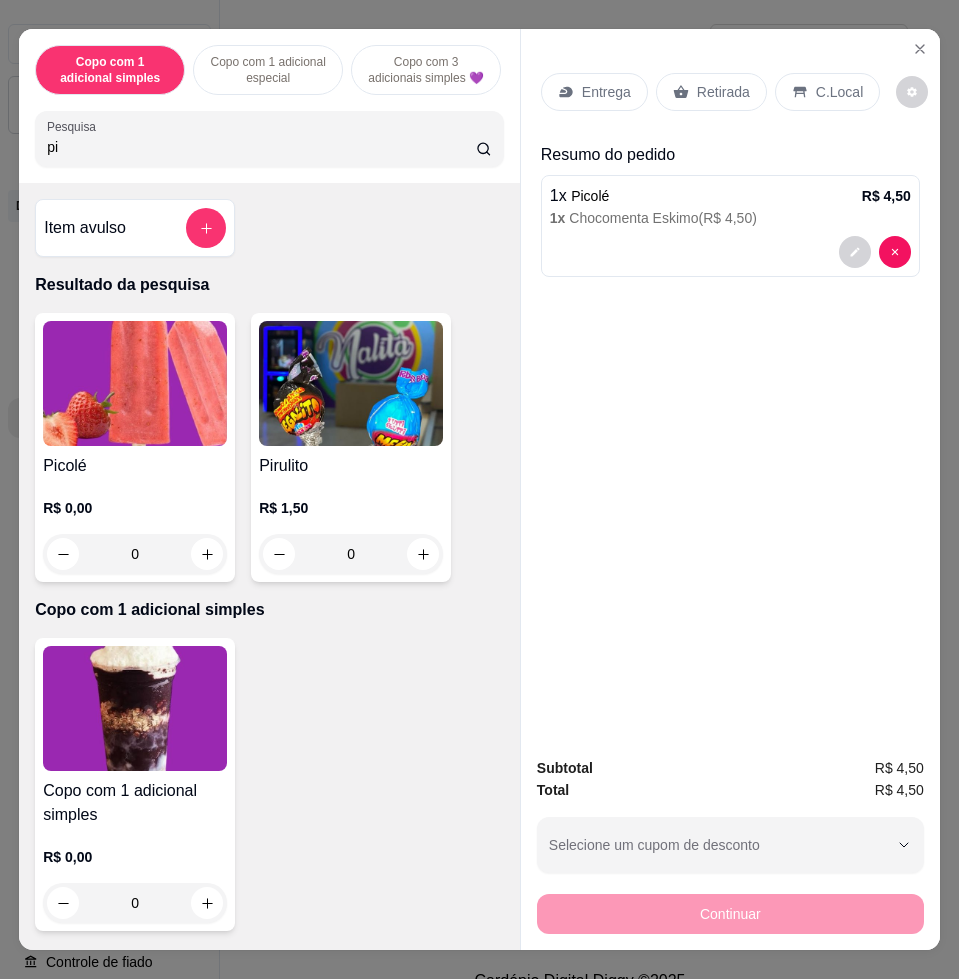 drag, startPoint x: 829, startPoint y: 87, endPoint x: 809, endPoint y: 113, distance: 32.80244 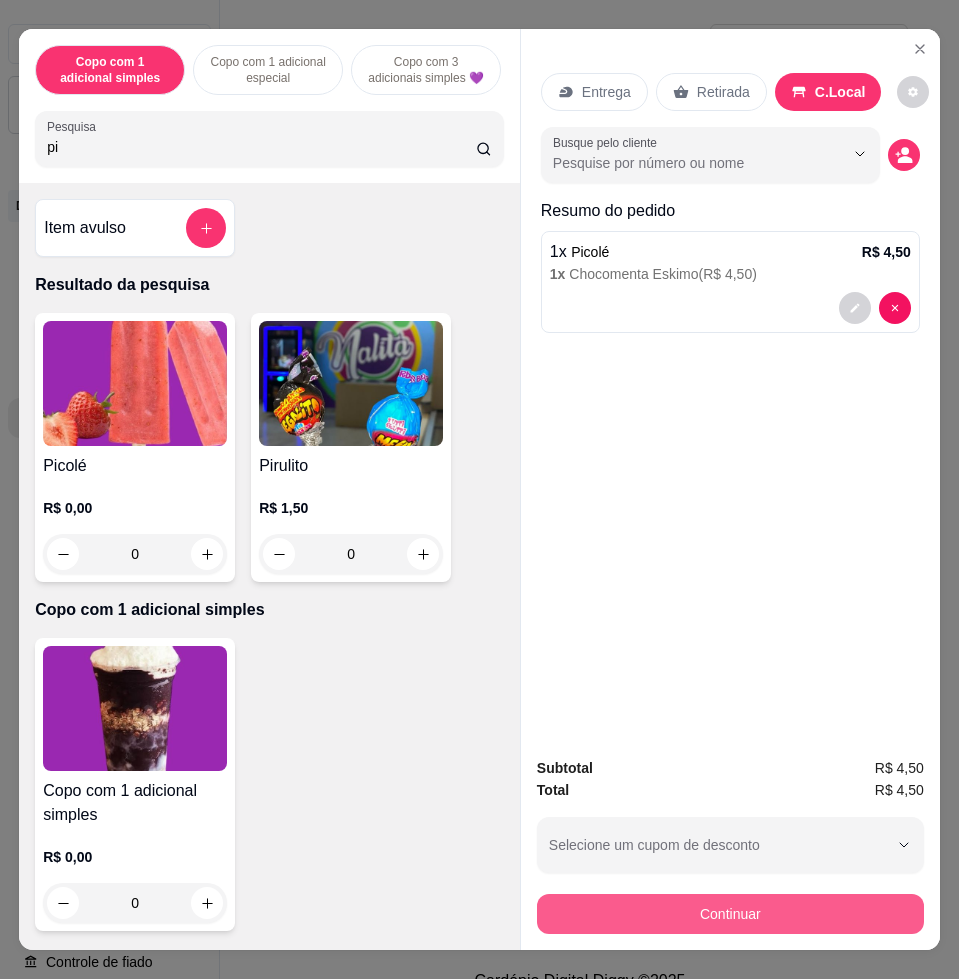 click on "Continuar" at bounding box center [730, 914] 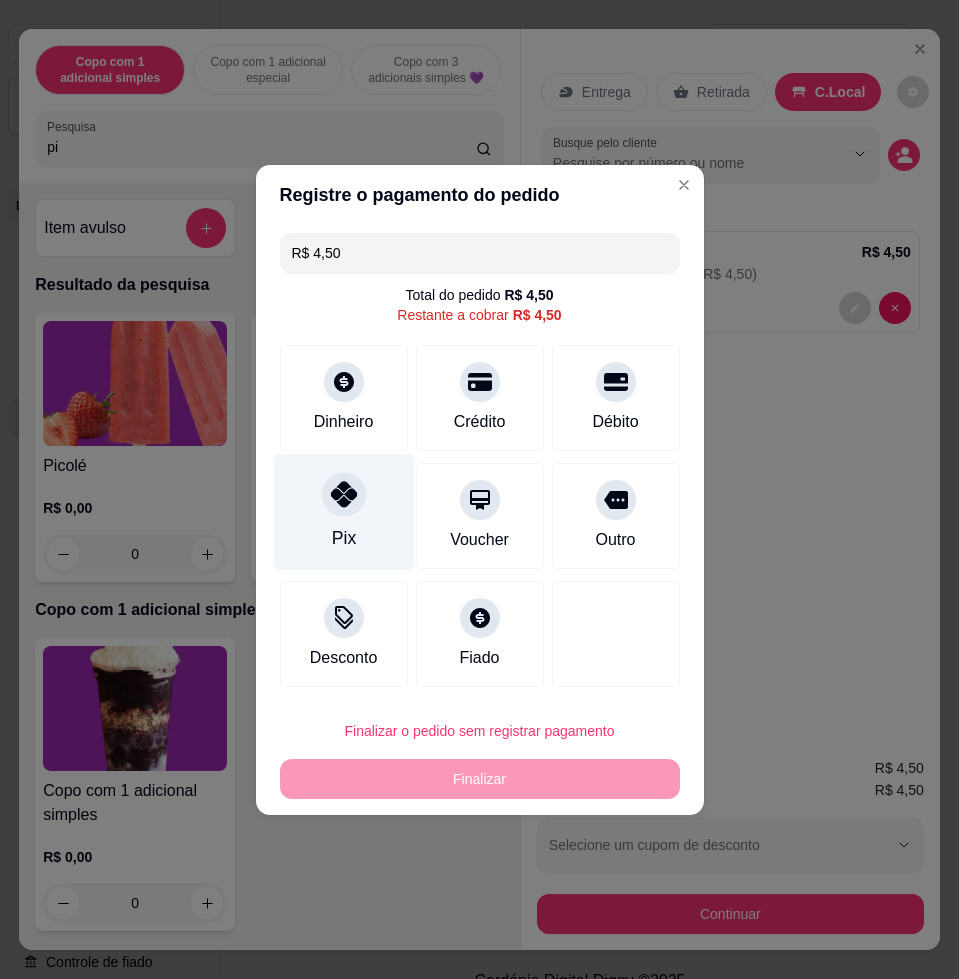 click at bounding box center [344, 494] 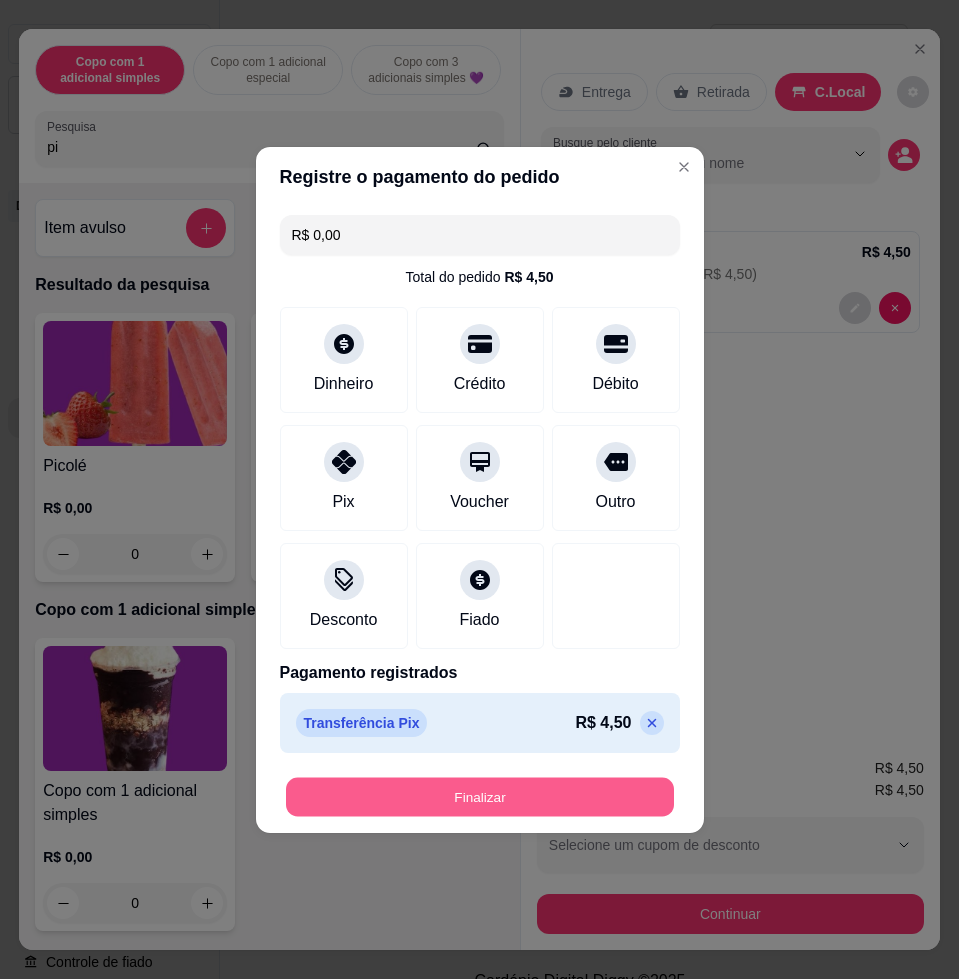 click on "Finalizar" at bounding box center (480, 796) 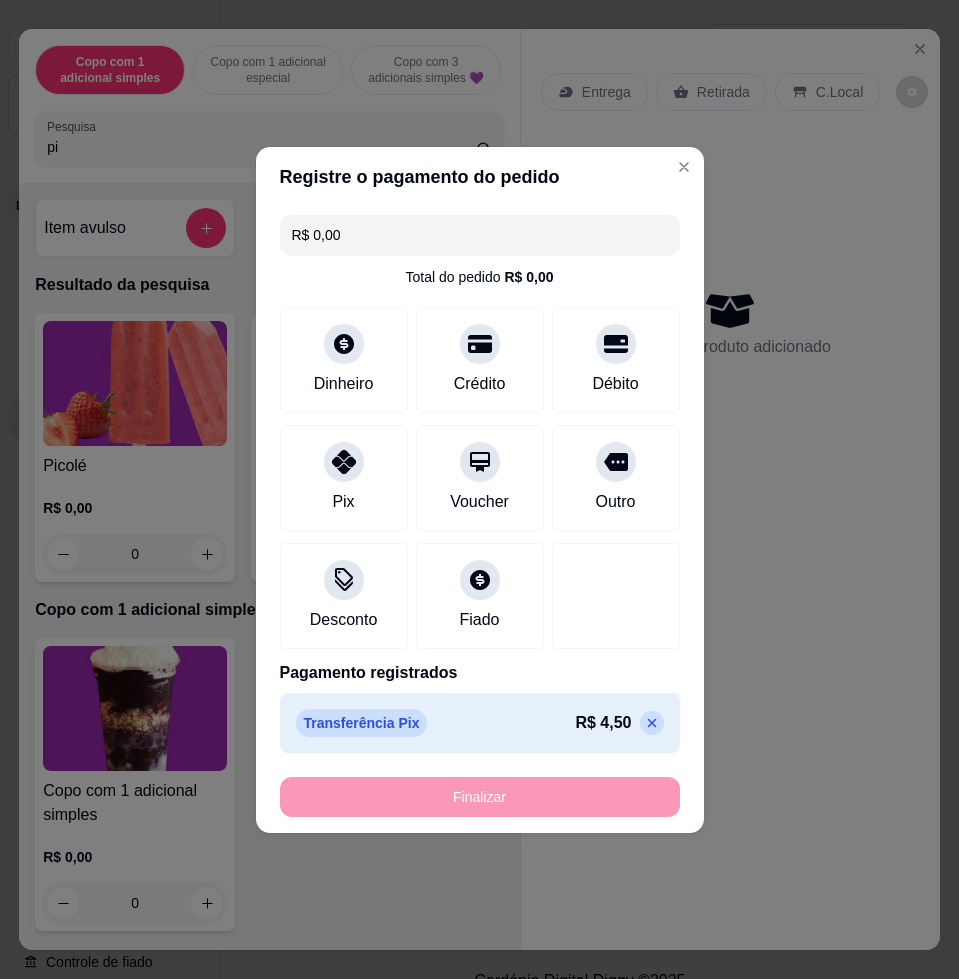 type on "-R$ 4,50" 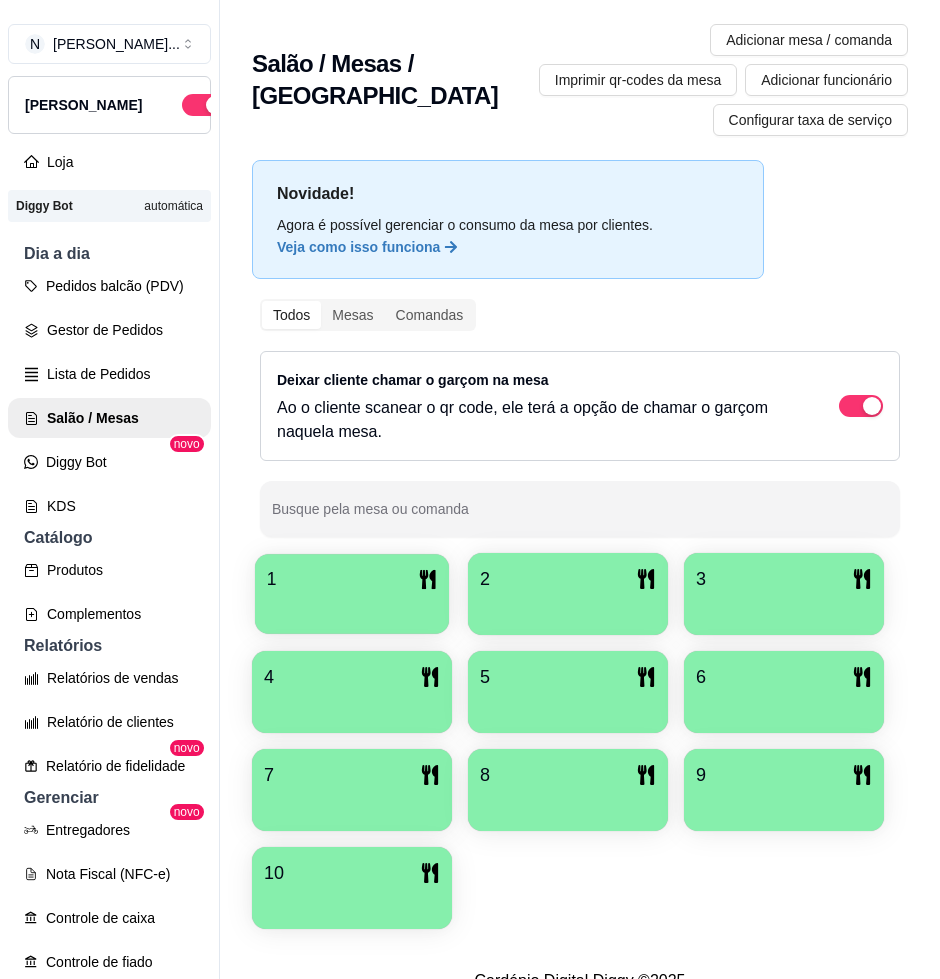 click on "1" at bounding box center [352, 579] 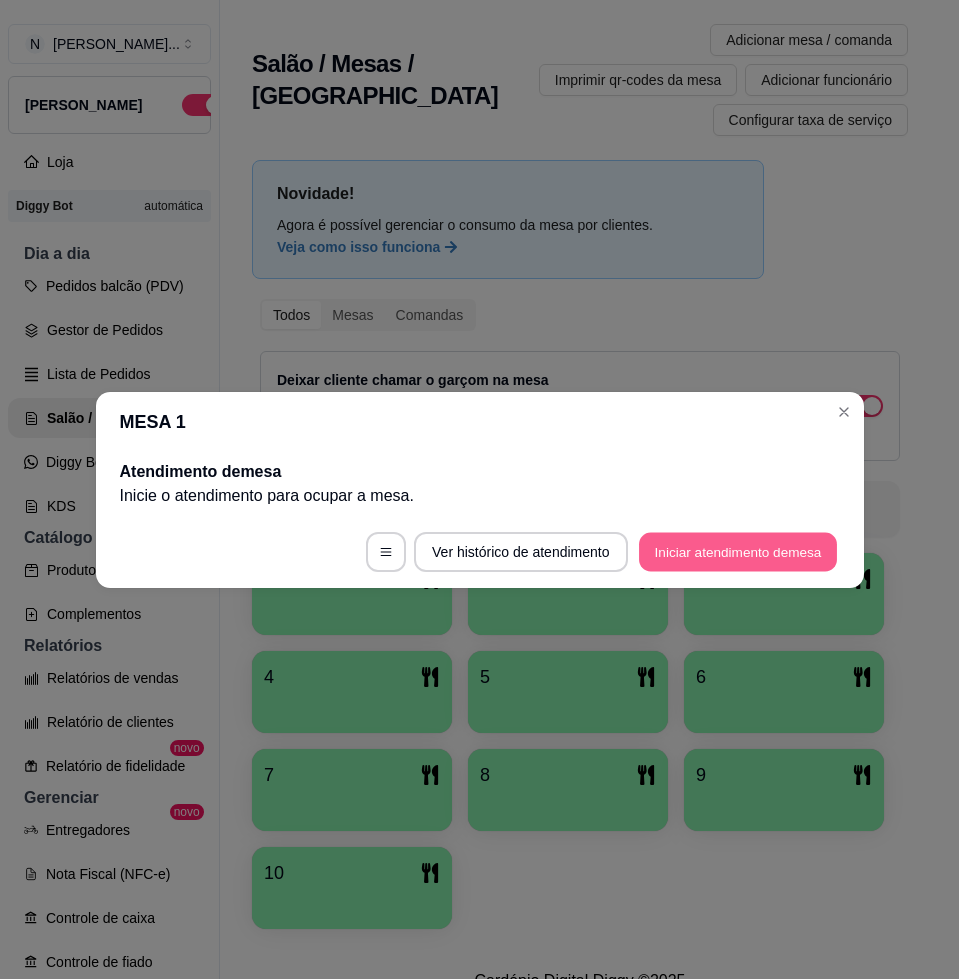 click on "Iniciar atendimento de  mesa" at bounding box center (738, 551) 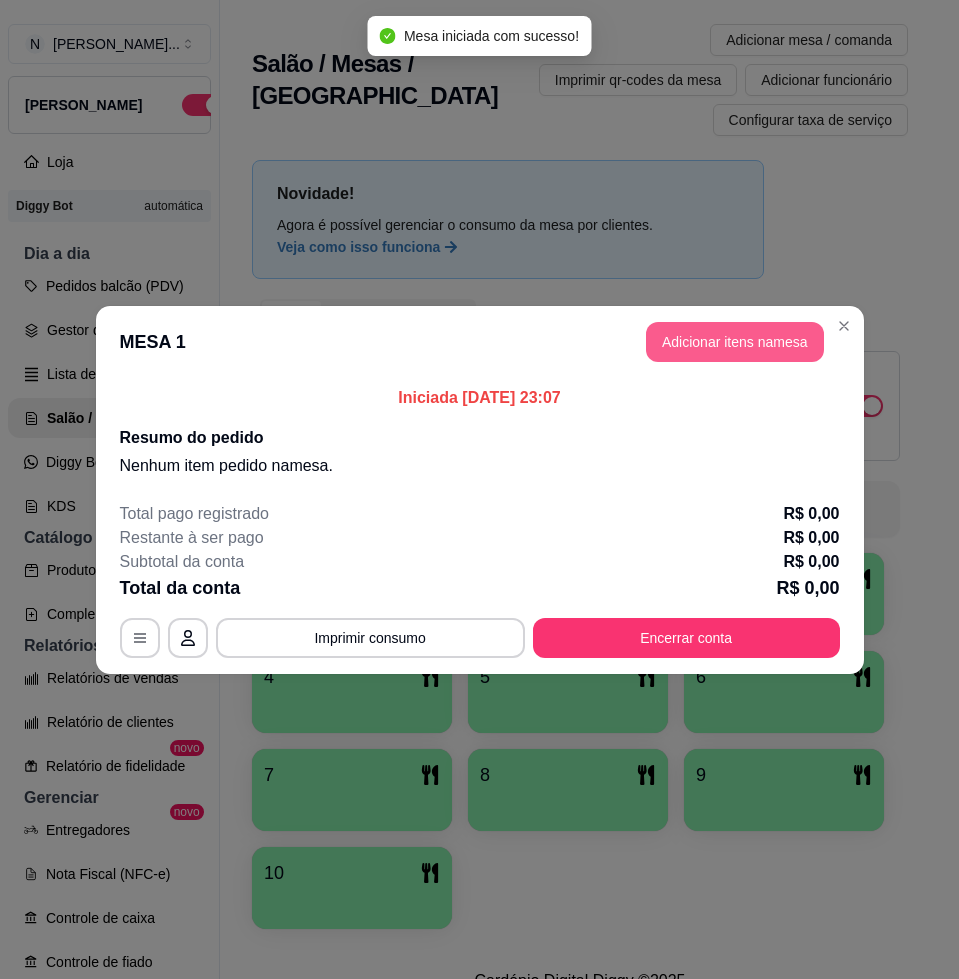 click on "Adicionar itens na  mesa" at bounding box center (735, 342) 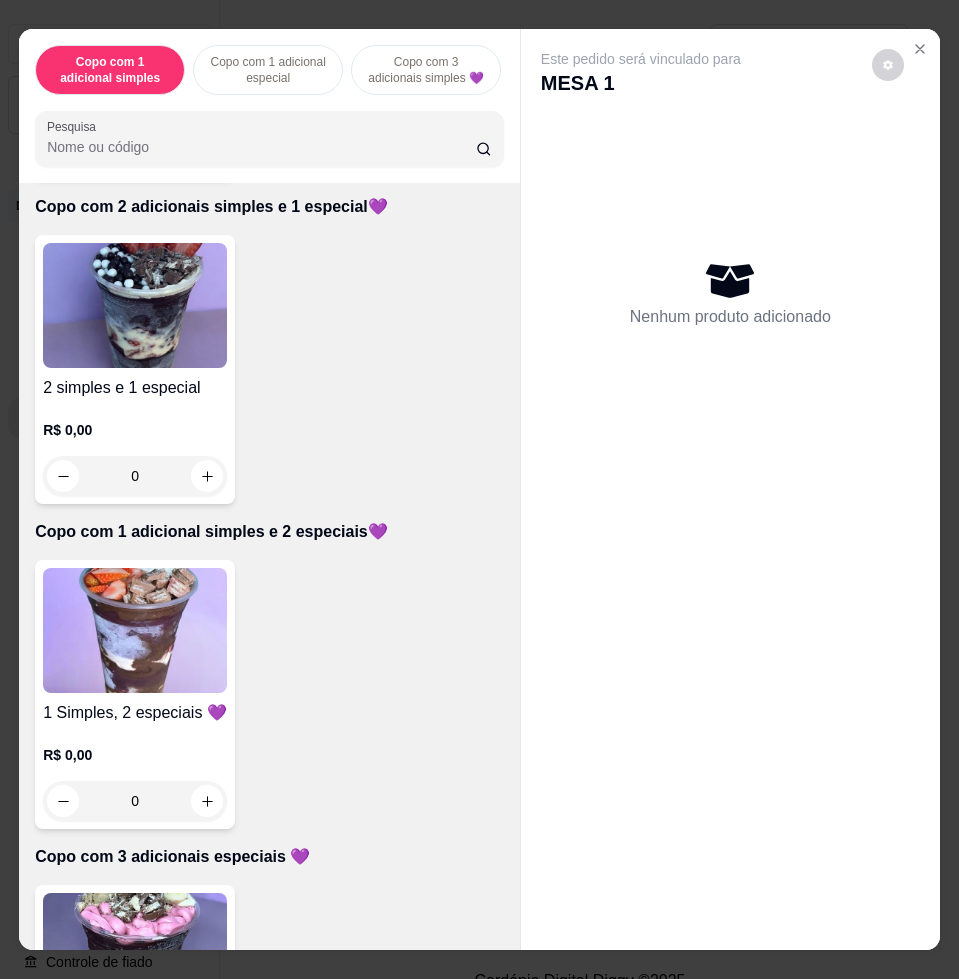 scroll, scrollTop: 1250, scrollLeft: 0, axis: vertical 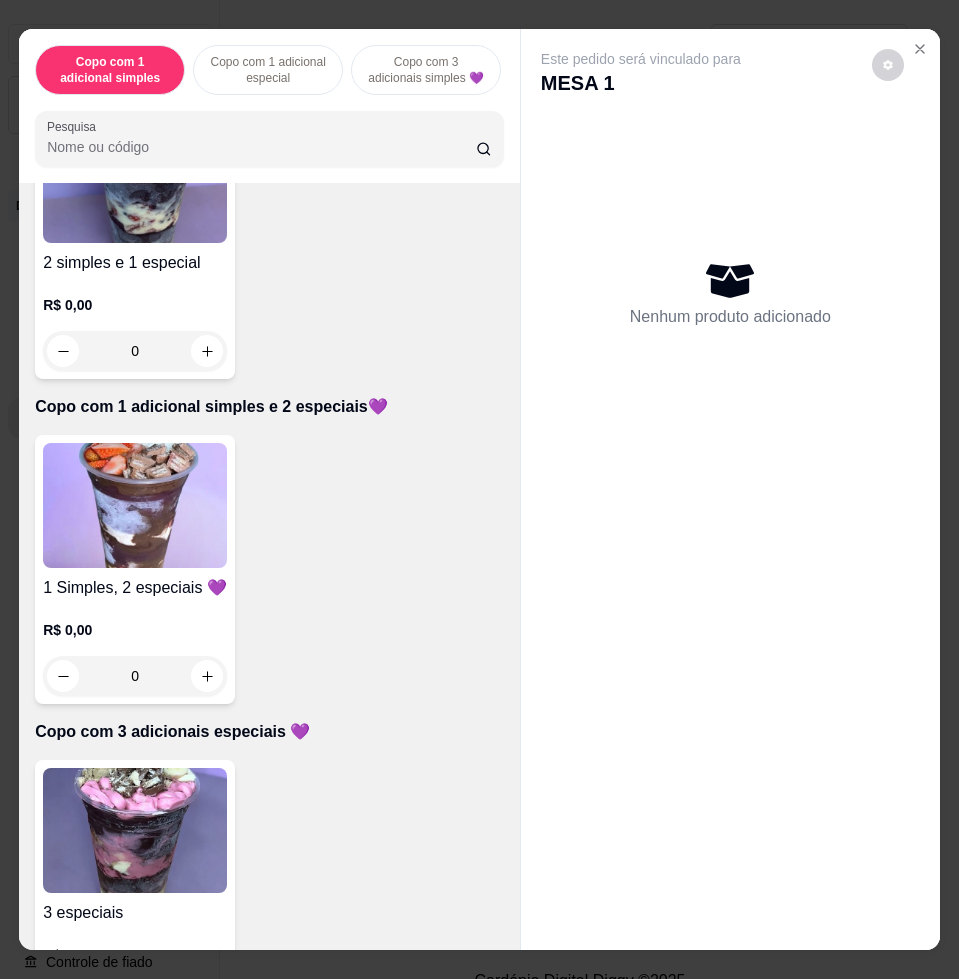 click at bounding box center (135, 505) 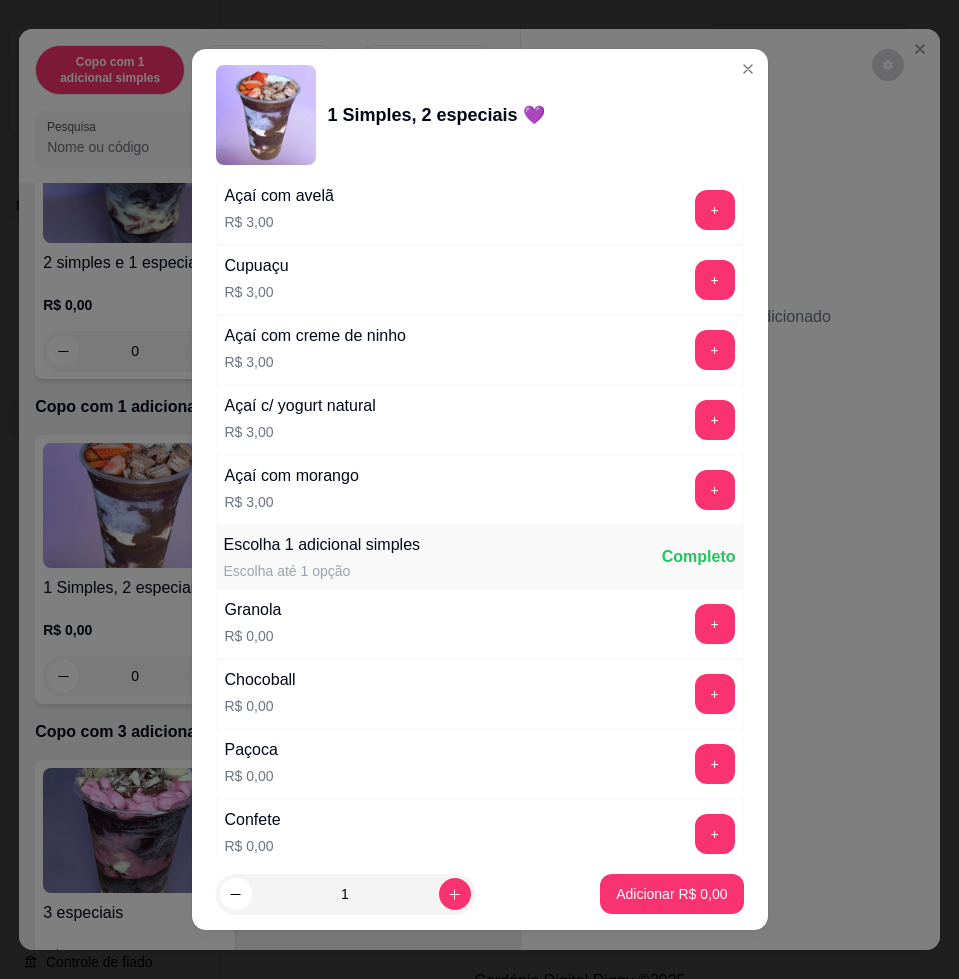 scroll, scrollTop: 1250, scrollLeft: 0, axis: vertical 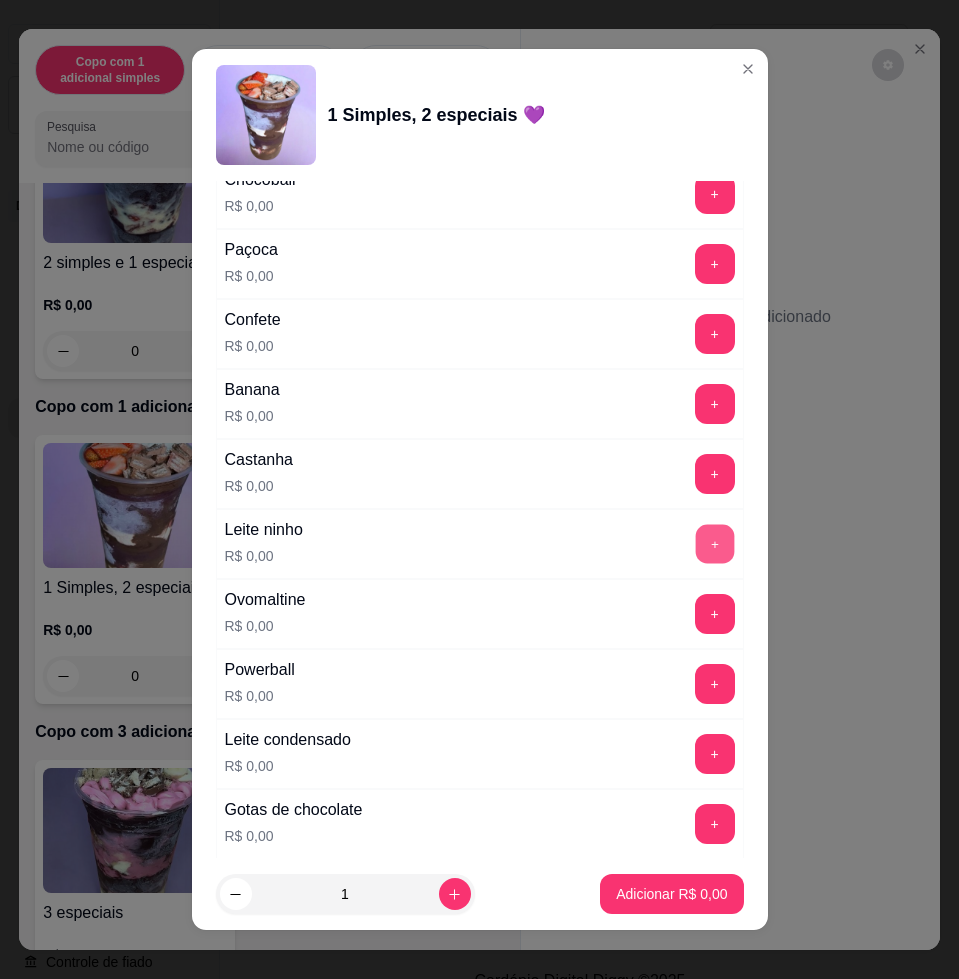 click on "+" at bounding box center [714, 544] 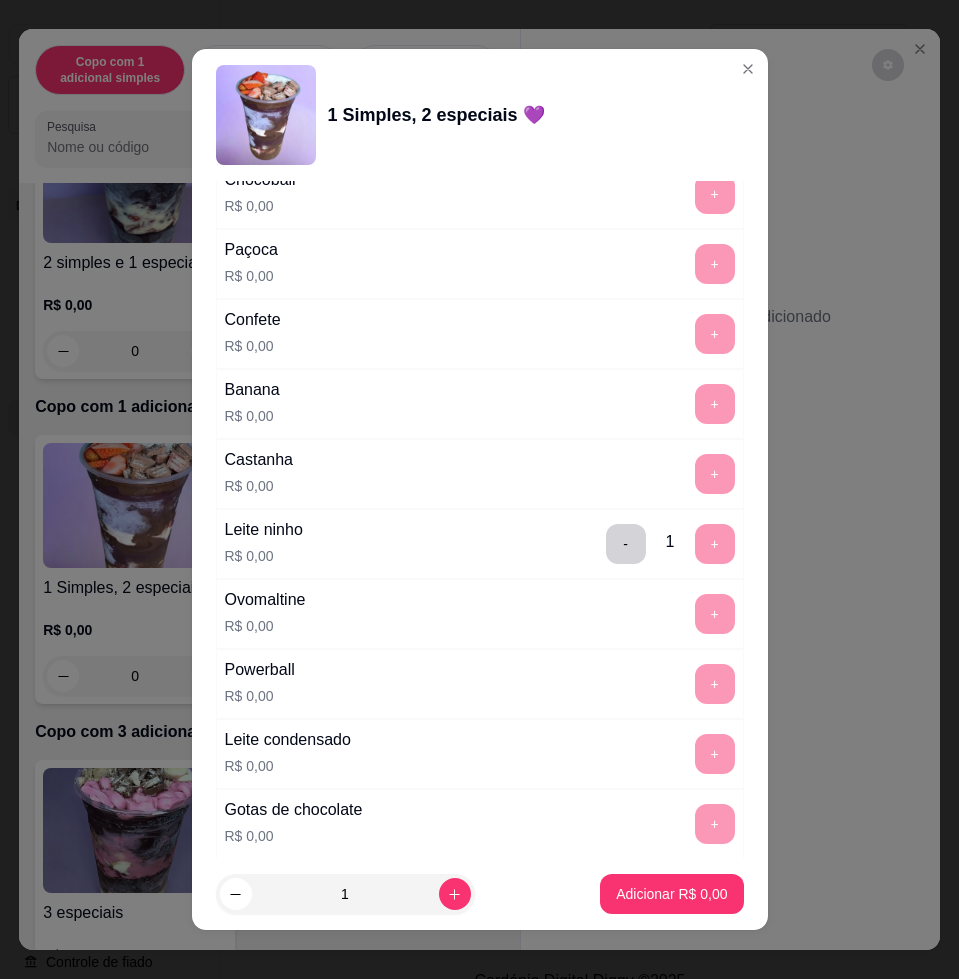 scroll, scrollTop: 1750, scrollLeft: 0, axis: vertical 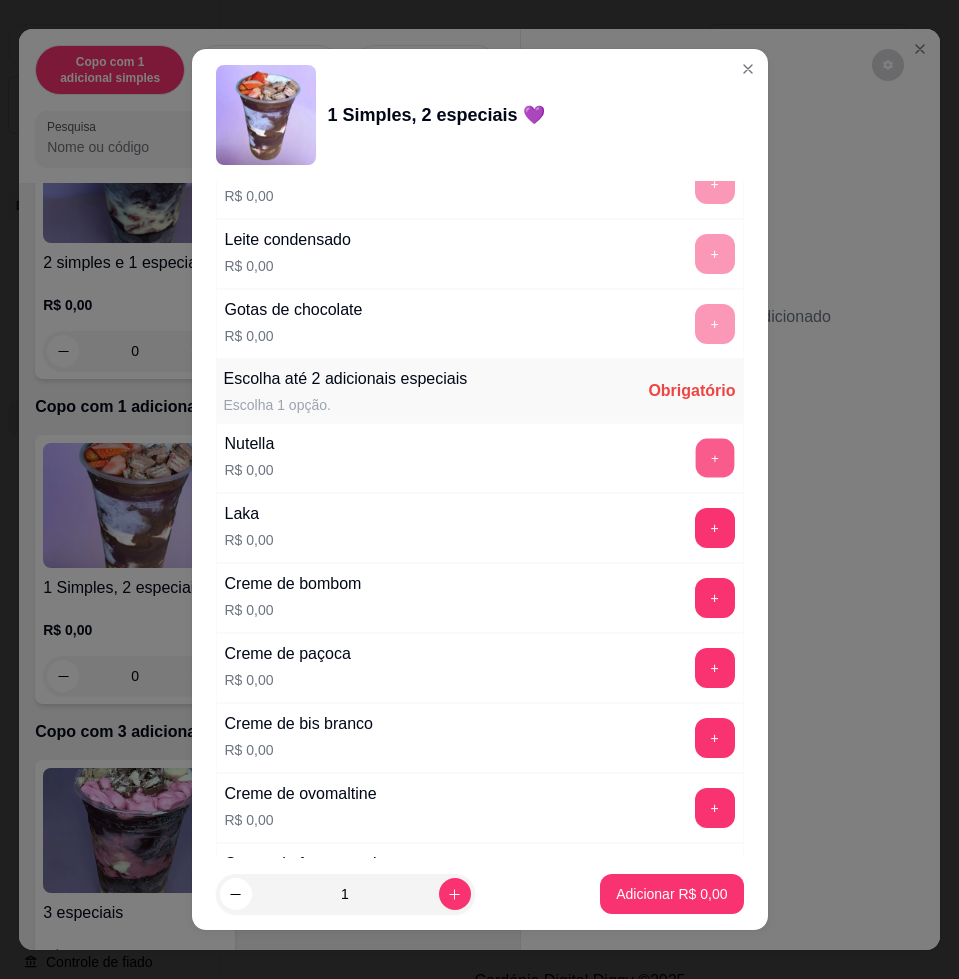 click on "+" at bounding box center [714, 458] 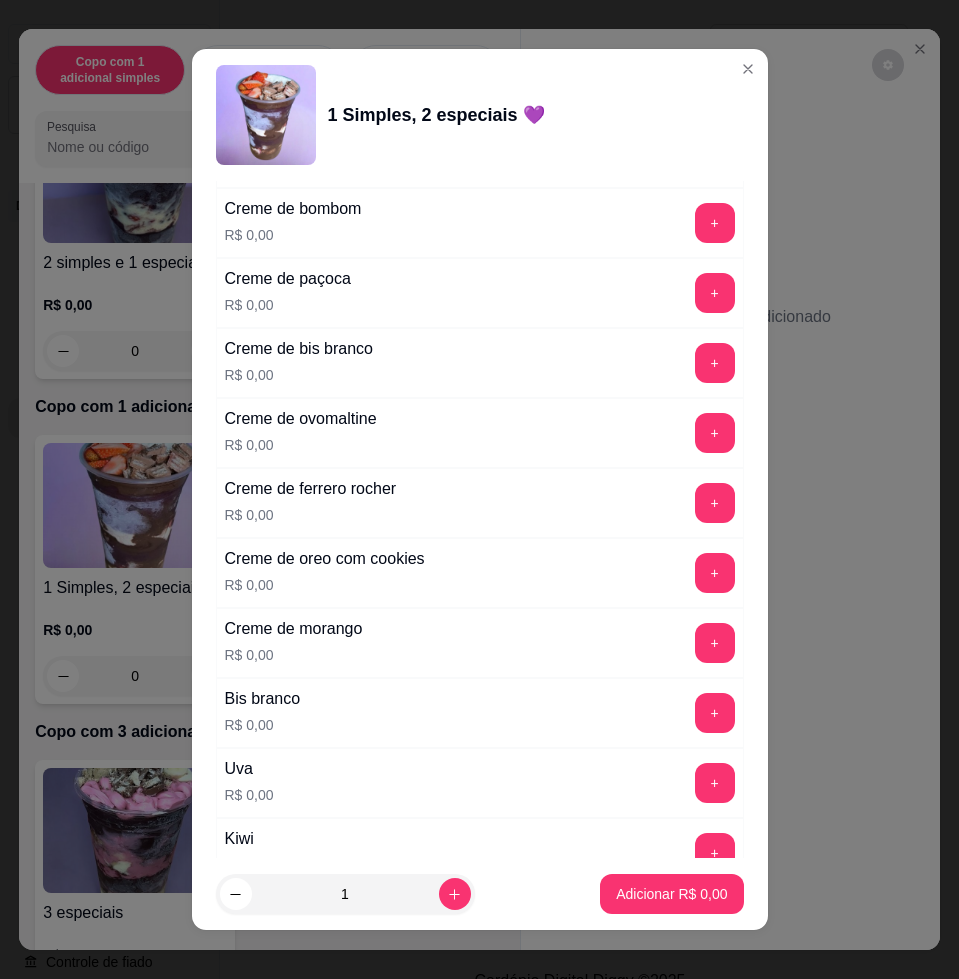 scroll, scrollTop: 2500, scrollLeft: 0, axis: vertical 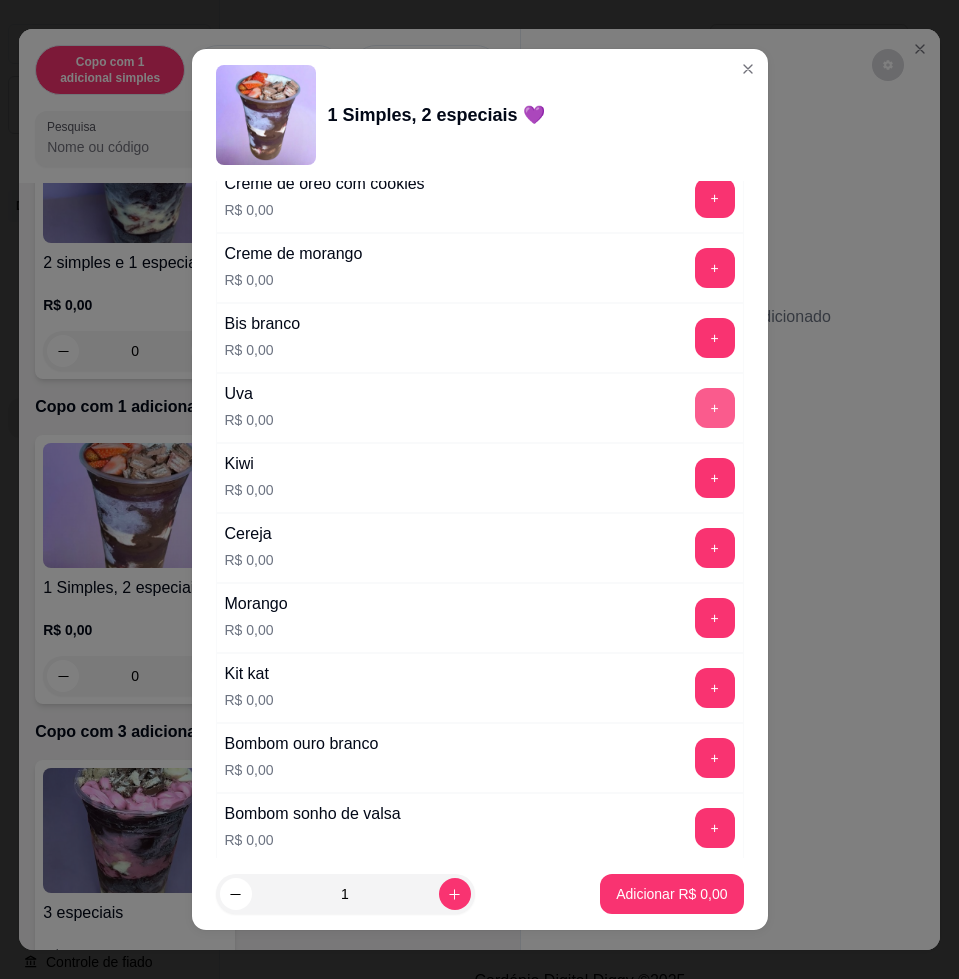 click on "+" at bounding box center [715, 408] 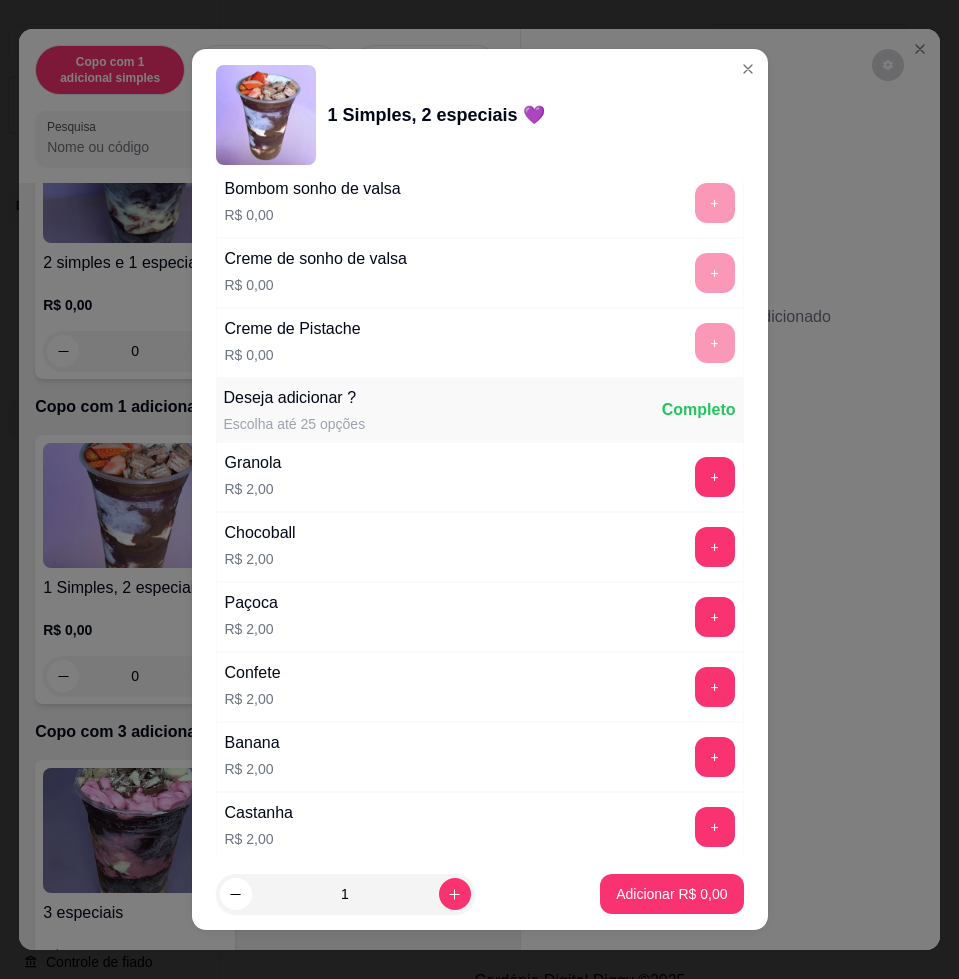 scroll, scrollTop: 3625, scrollLeft: 0, axis: vertical 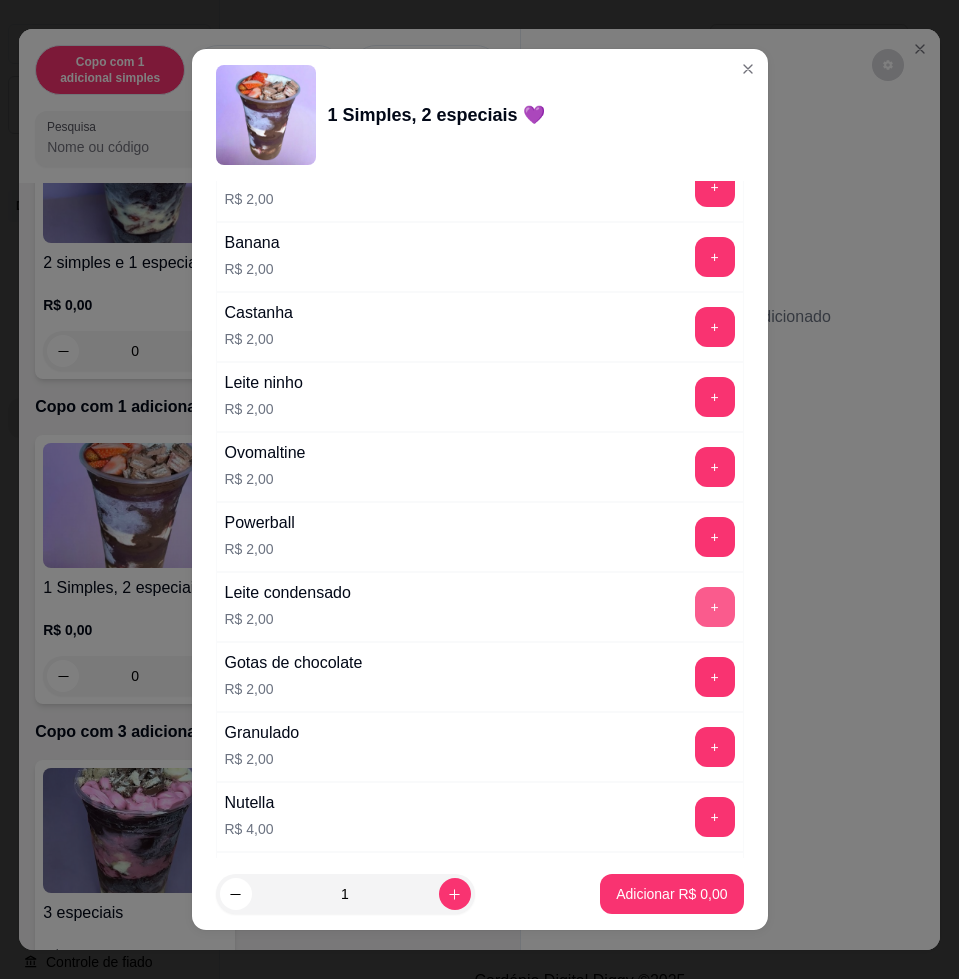 click on "+" at bounding box center [715, 607] 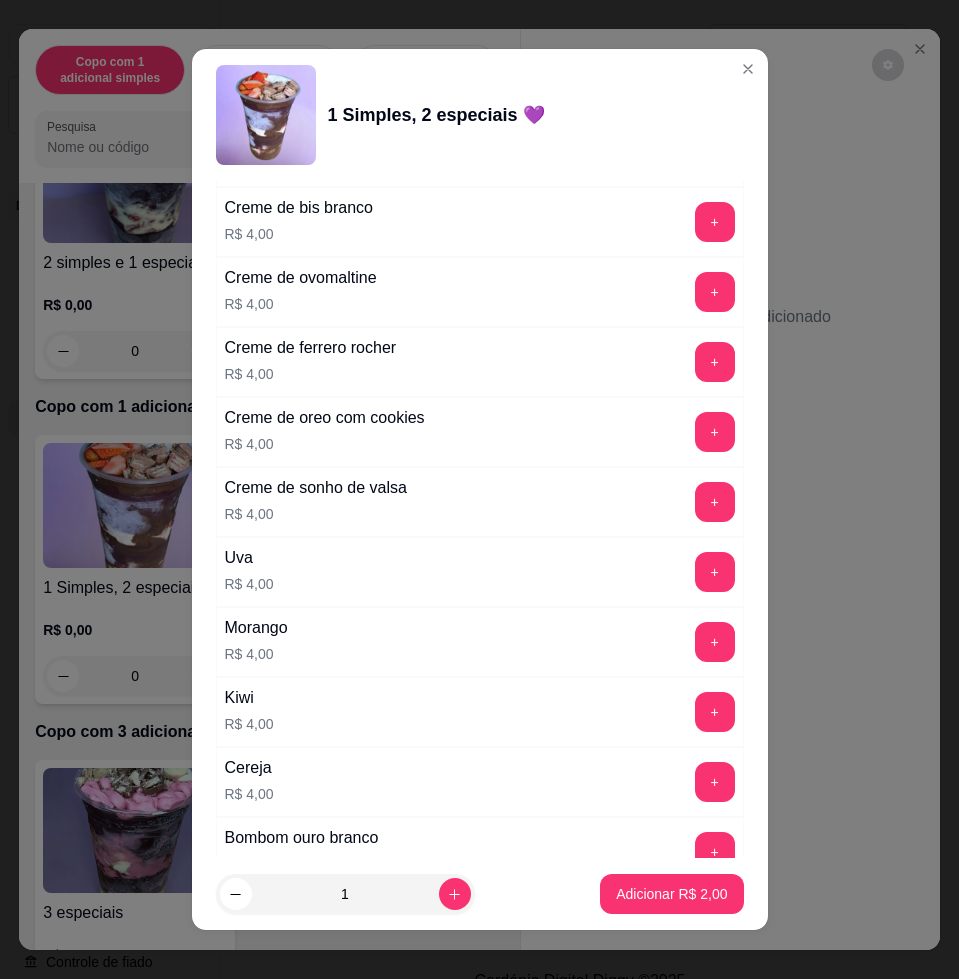 scroll, scrollTop: 4959, scrollLeft: 0, axis: vertical 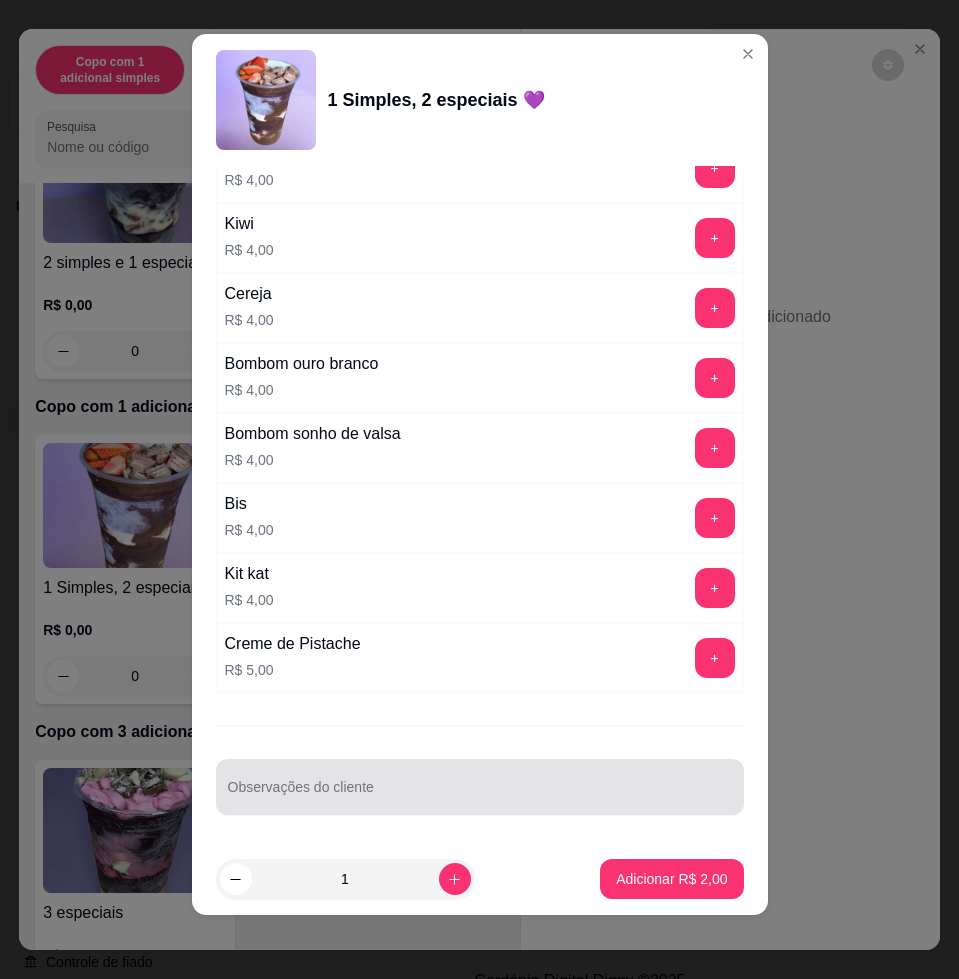 click on "Observações do cliente" at bounding box center [480, 795] 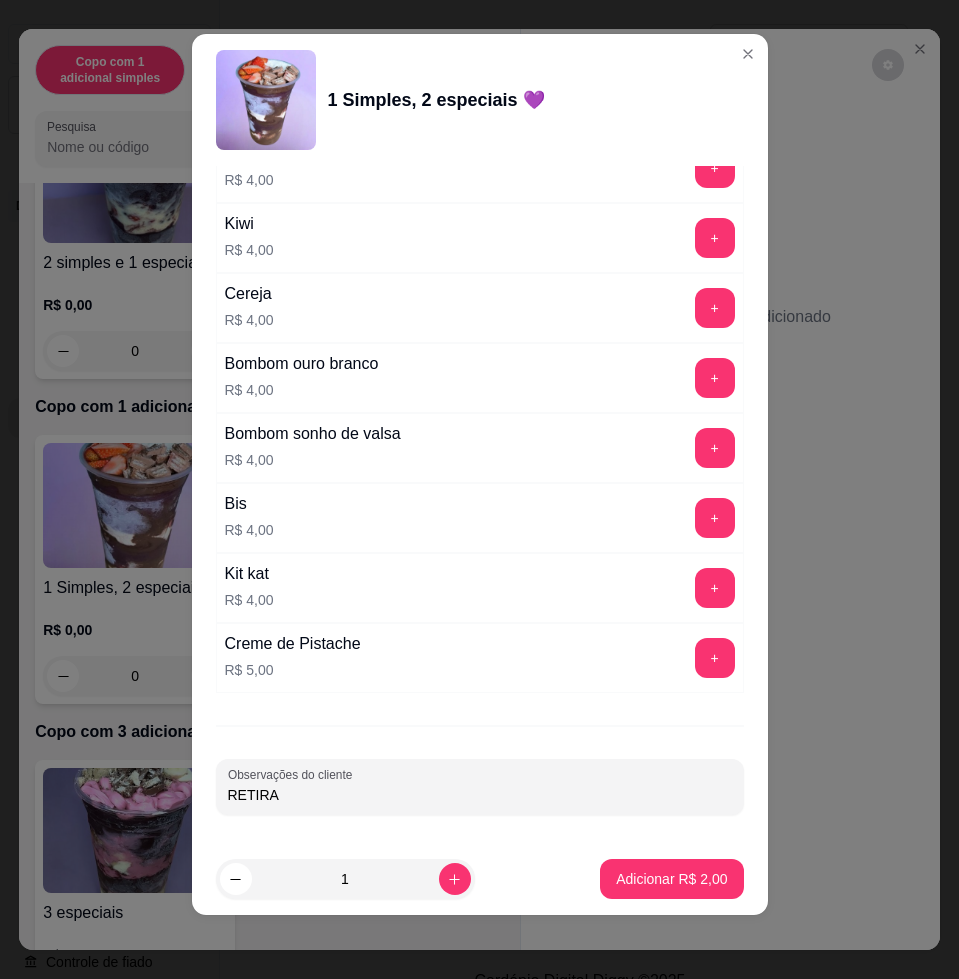 type on "RETIRA" 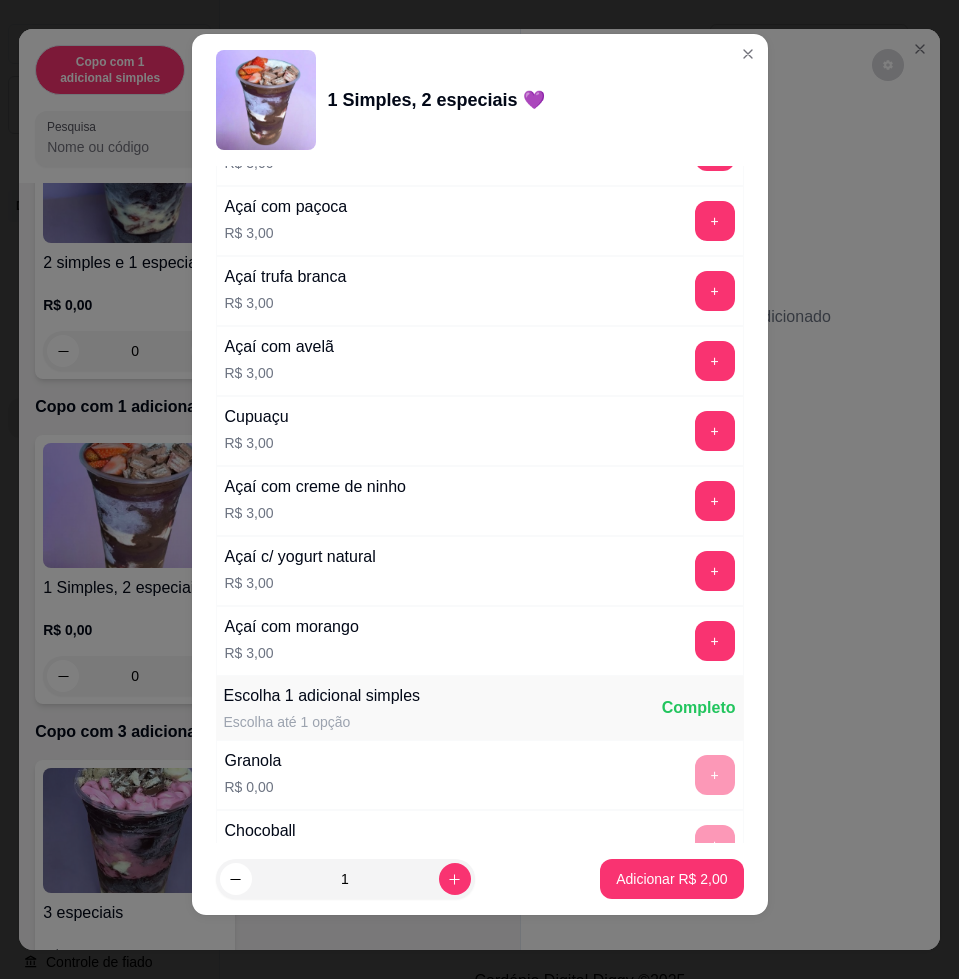 scroll, scrollTop: 0, scrollLeft: 0, axis: both 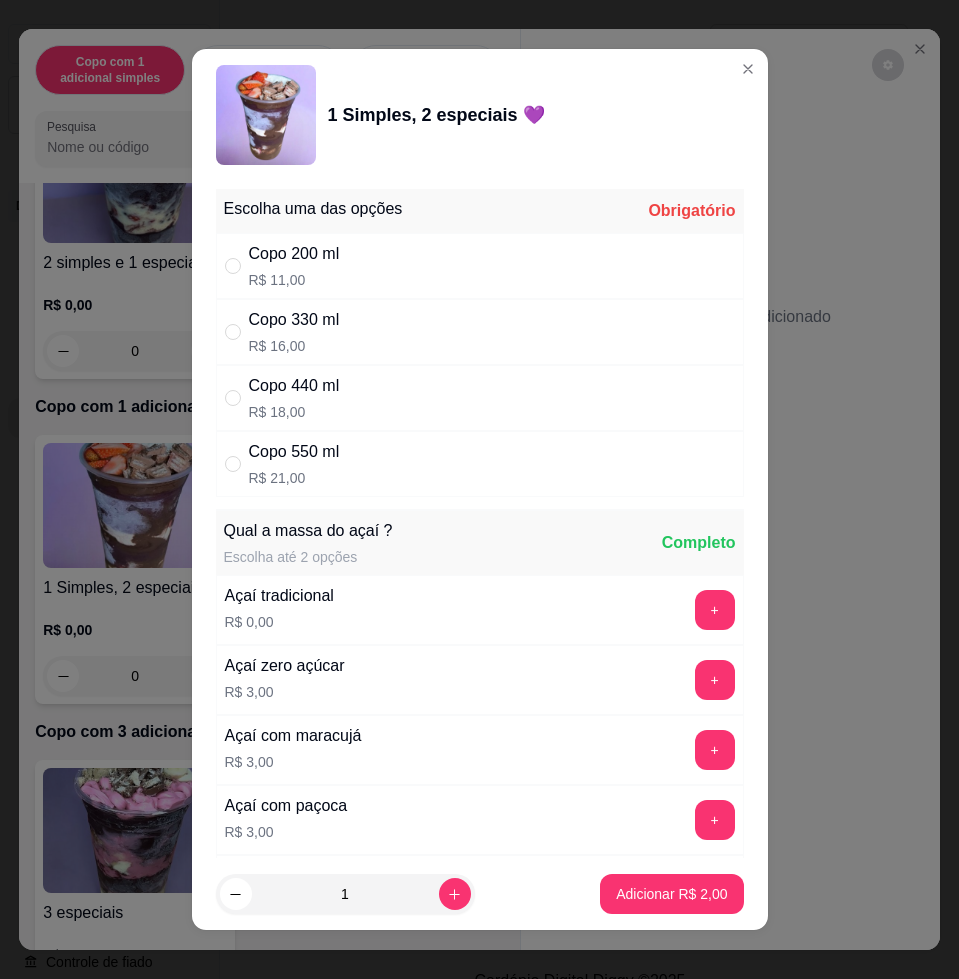 click on "Copo 550 ml R$ 21,00" at bounding box center [480, 464] 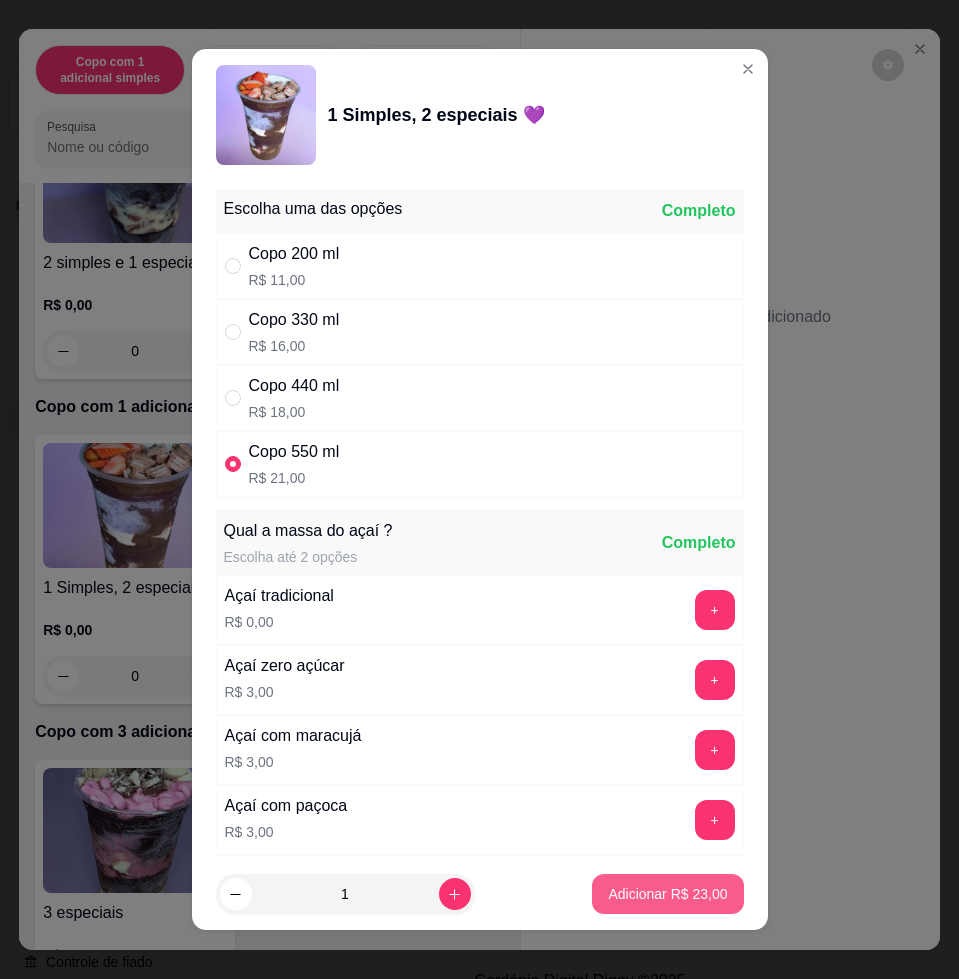 click on "Adicionar   R$ 23,00" at bounding box center [667, 894] 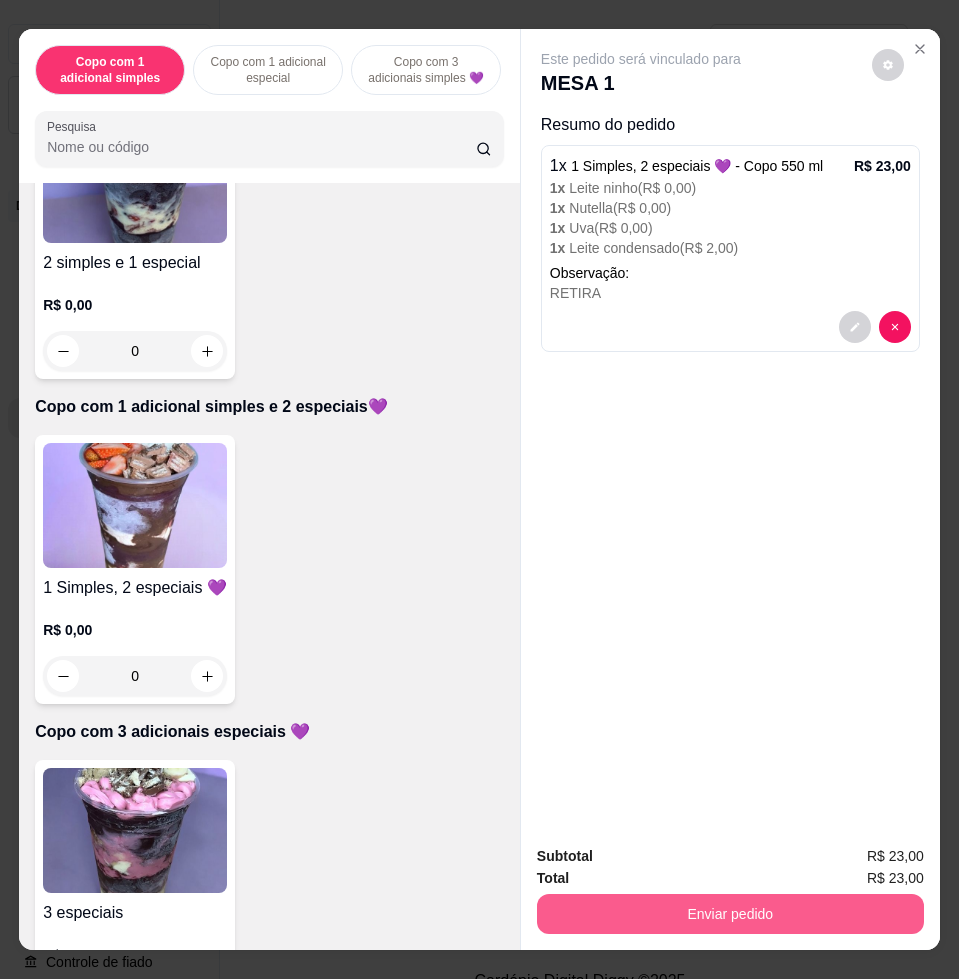 click on "Enviar pedido" at bounding box center (730, 914) 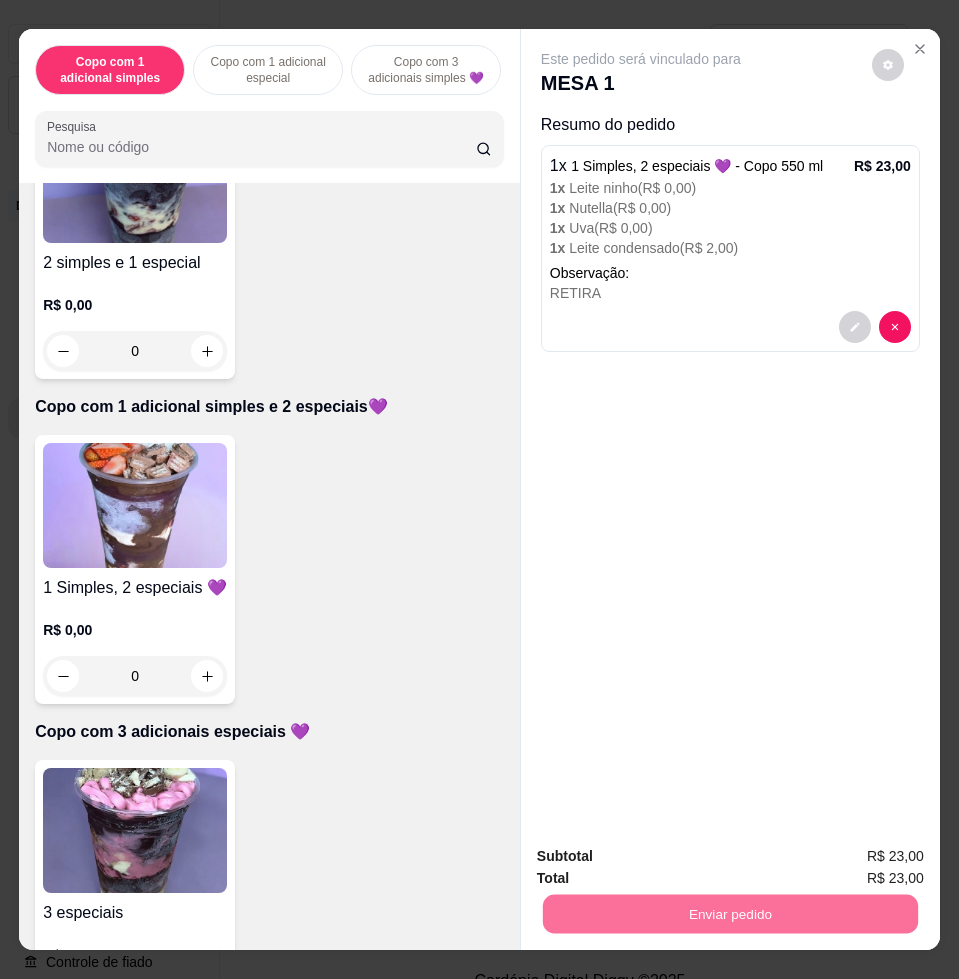 click on "Não registrar e enviar pedido" at bounding box center [662, 855] 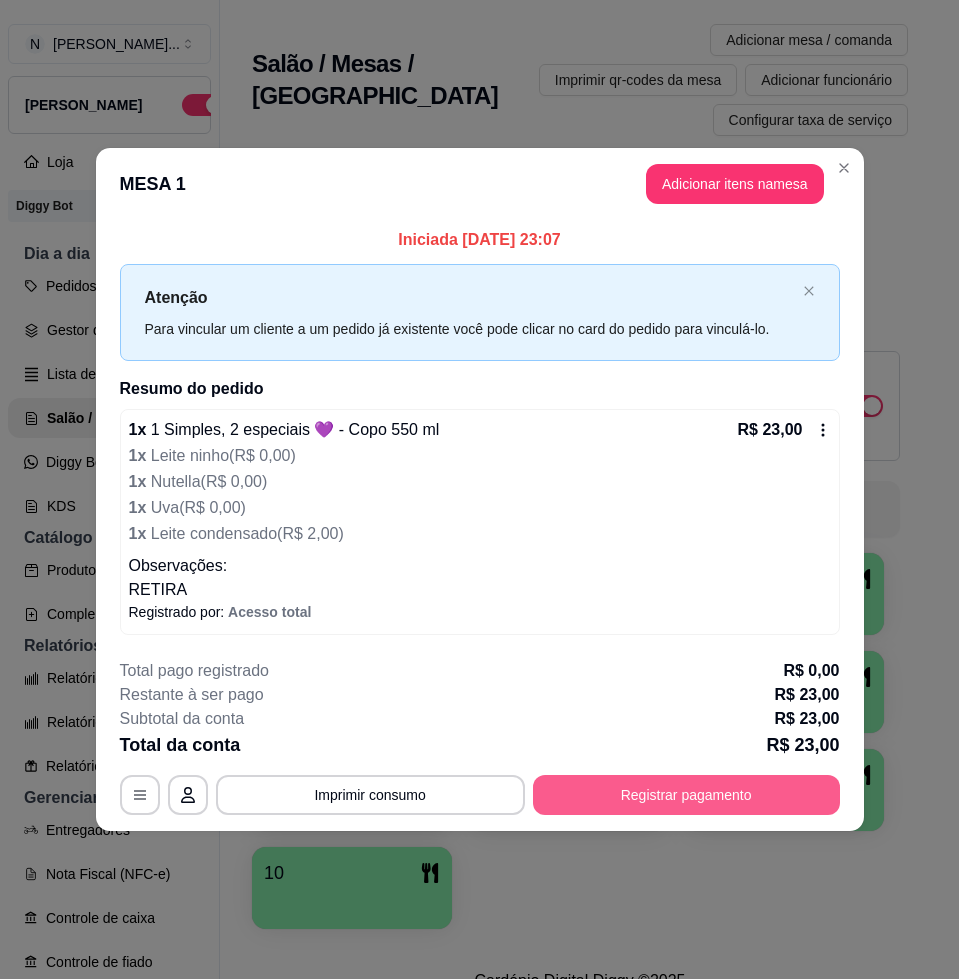 click on "Registrar pagamento" at bounding box center (686, 795) 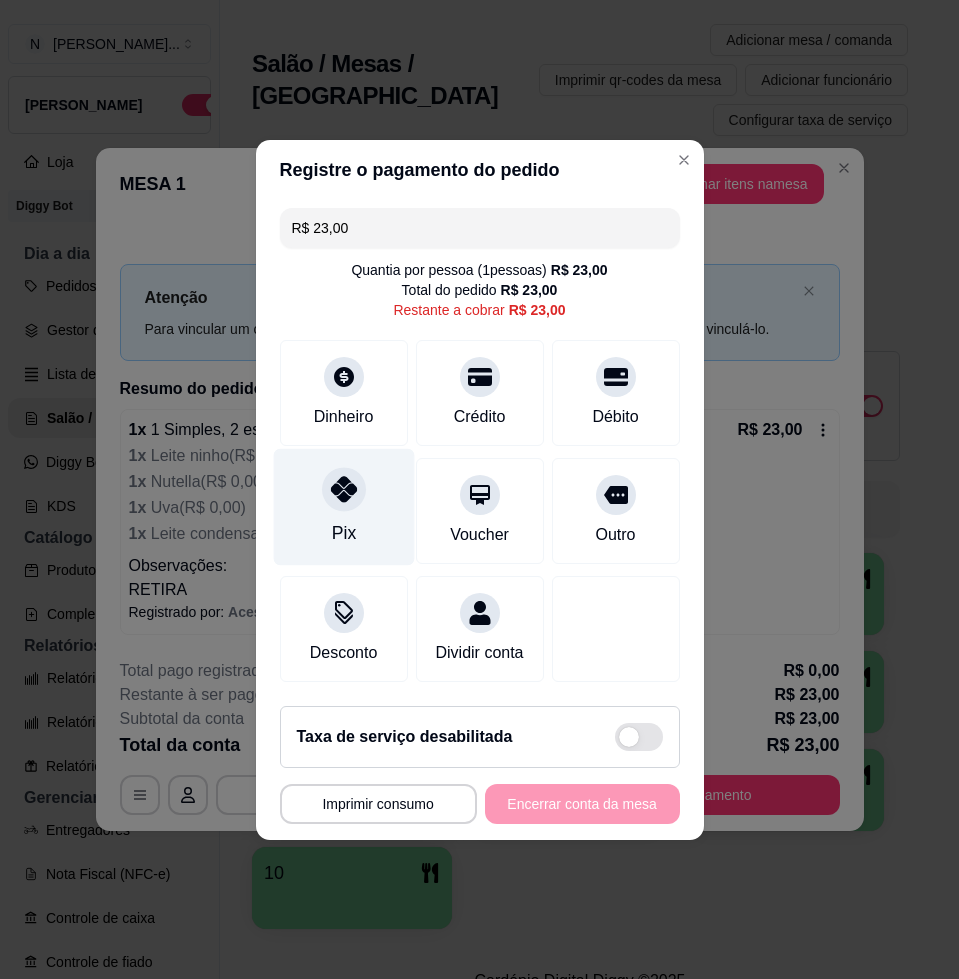 click on "Pix" at bounding box center [343, 506] 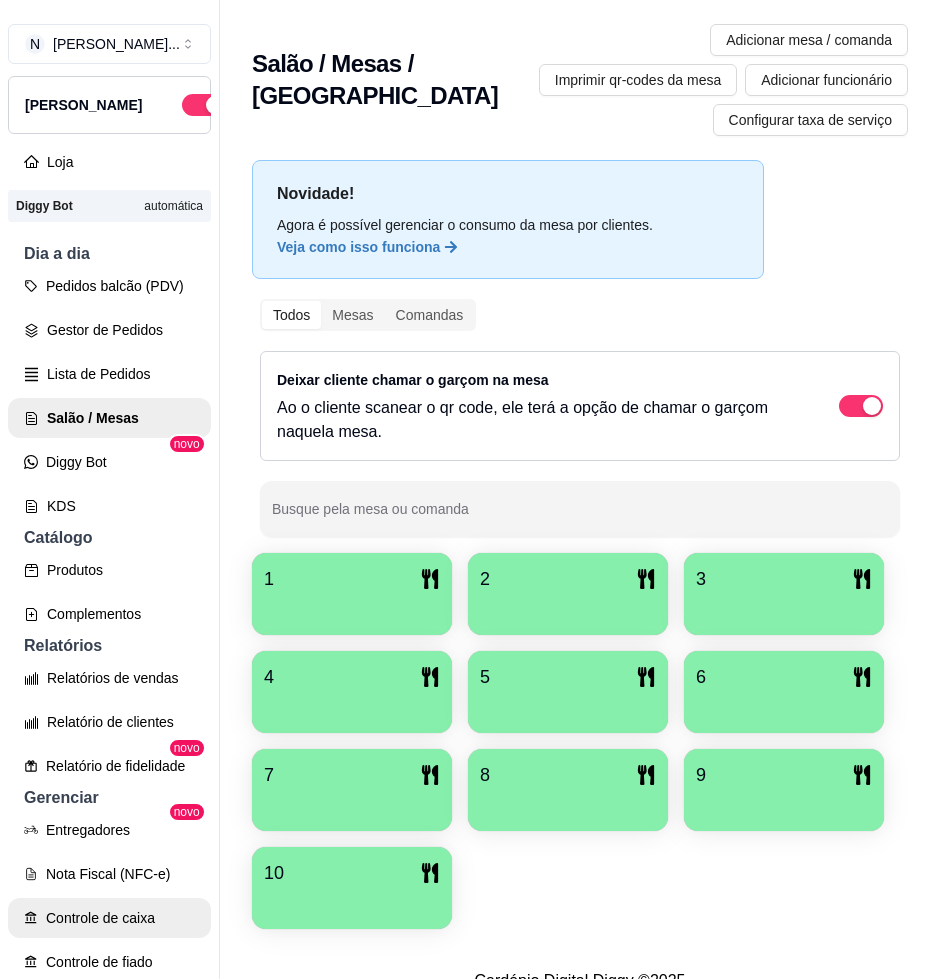 click on "Controle de caixa" at bounding box center (109, 918) 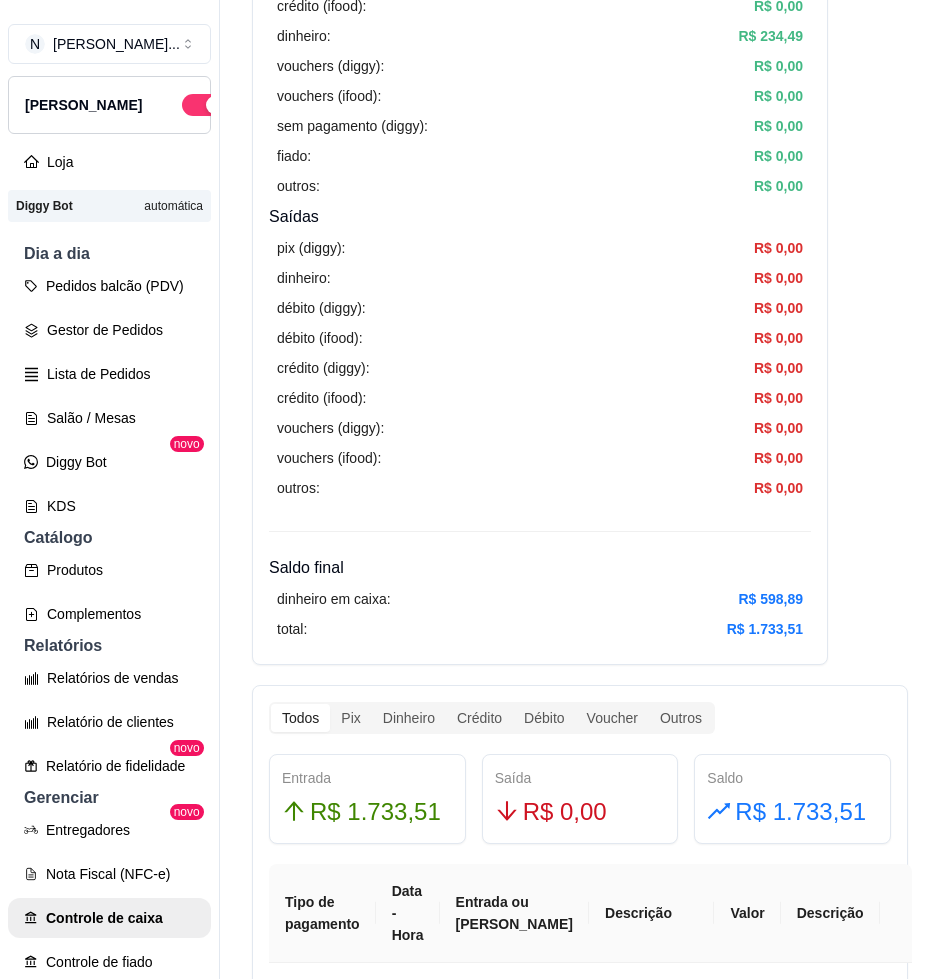 scroll, scrollTop: 0, scrollLeft: 0, axis: both 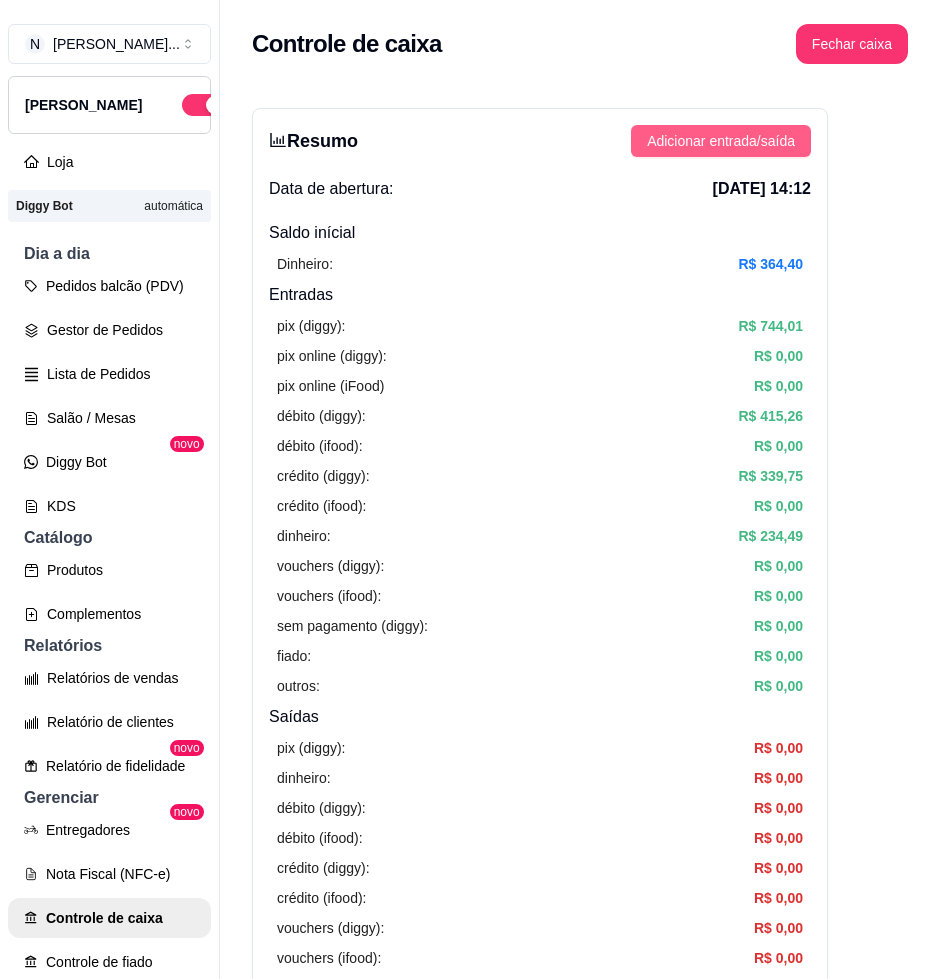 click on "Adicionar entrada/saída" at bounding box center [721, 141] 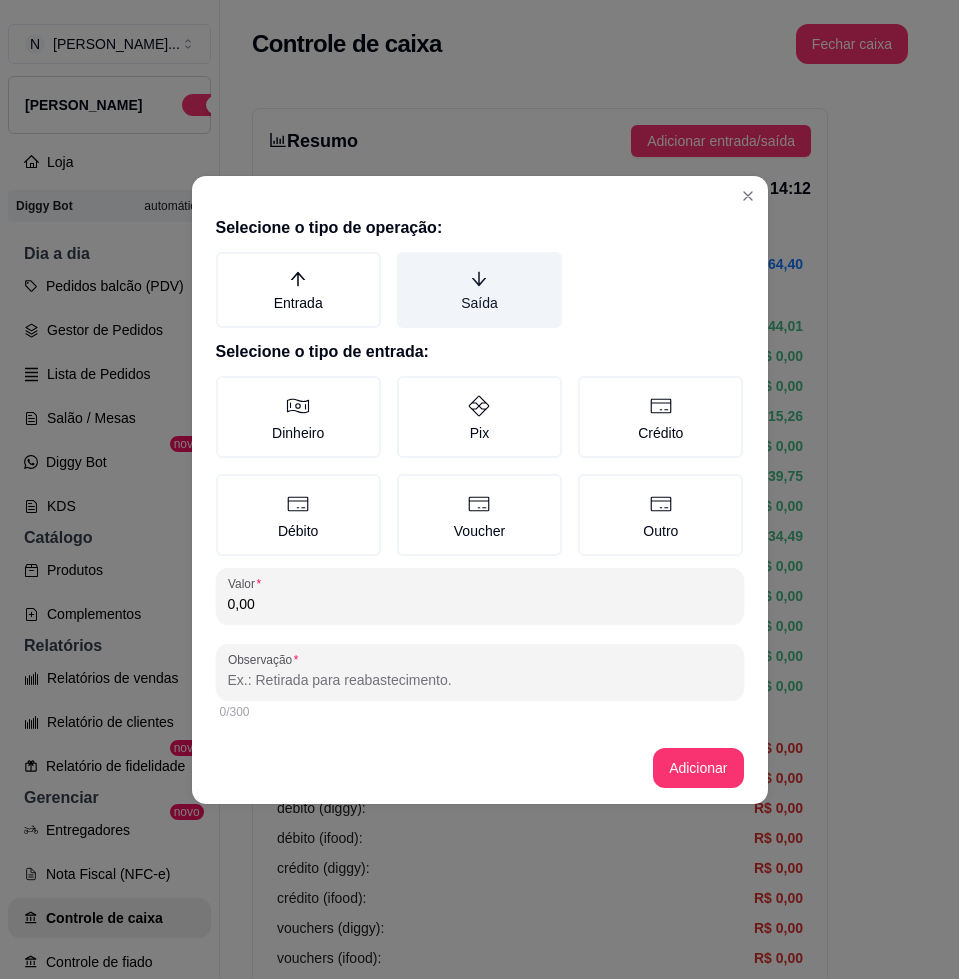 drag, startPoint x: 521, startPoint y: 290, endPoint x: 514, endPoint y: 313, distance: 24.04163 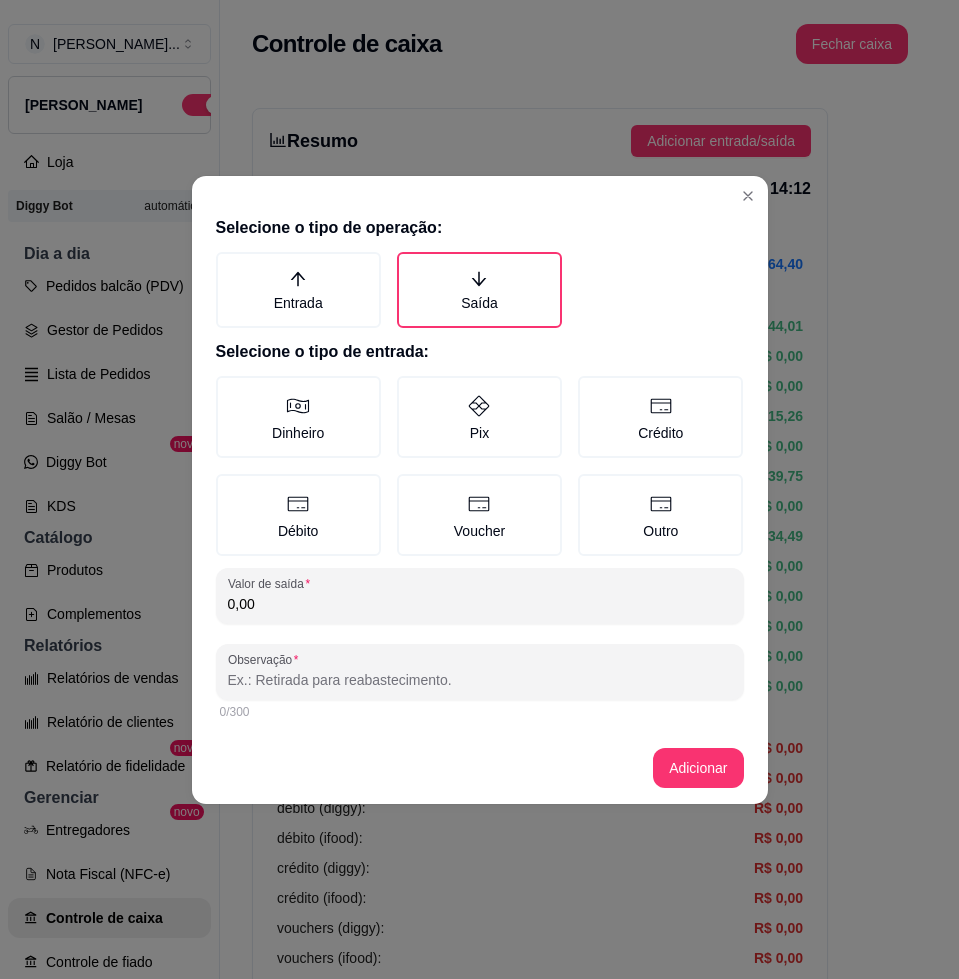 click on "Débito" at bounding box center [298, 515] 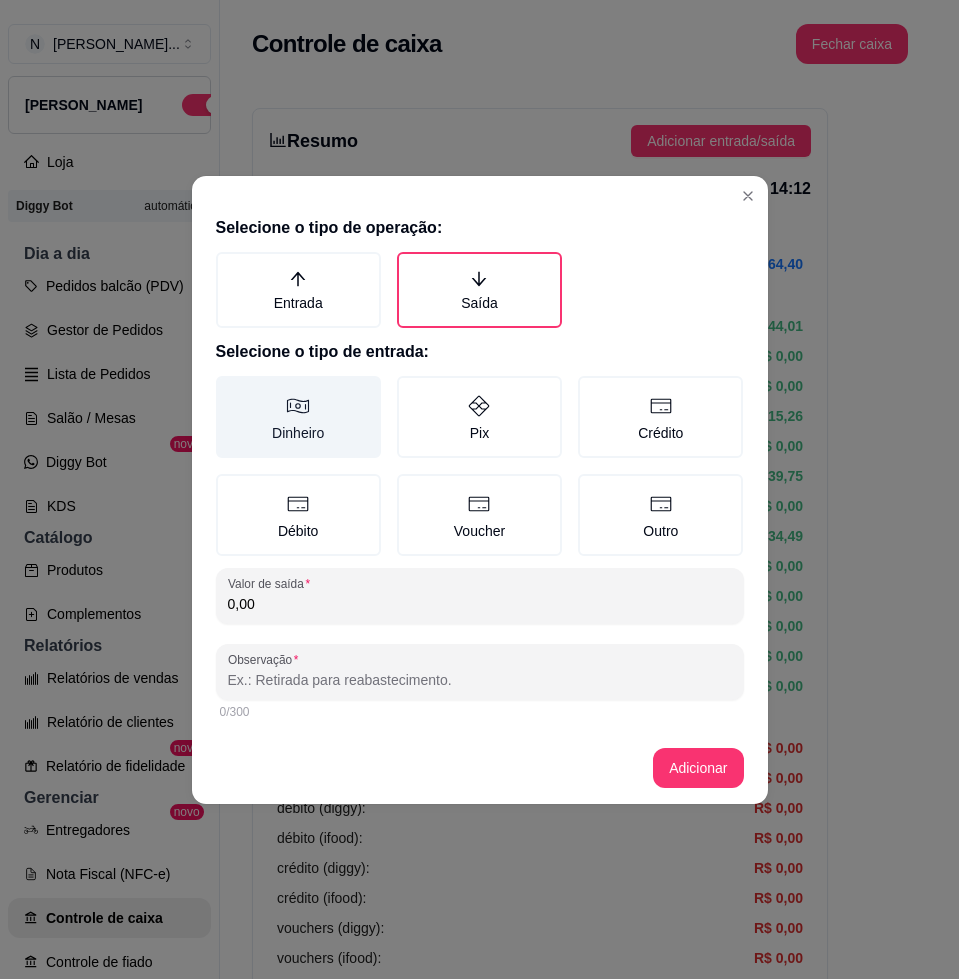 click on "Dinheiro" at bounding box center (298, 417) 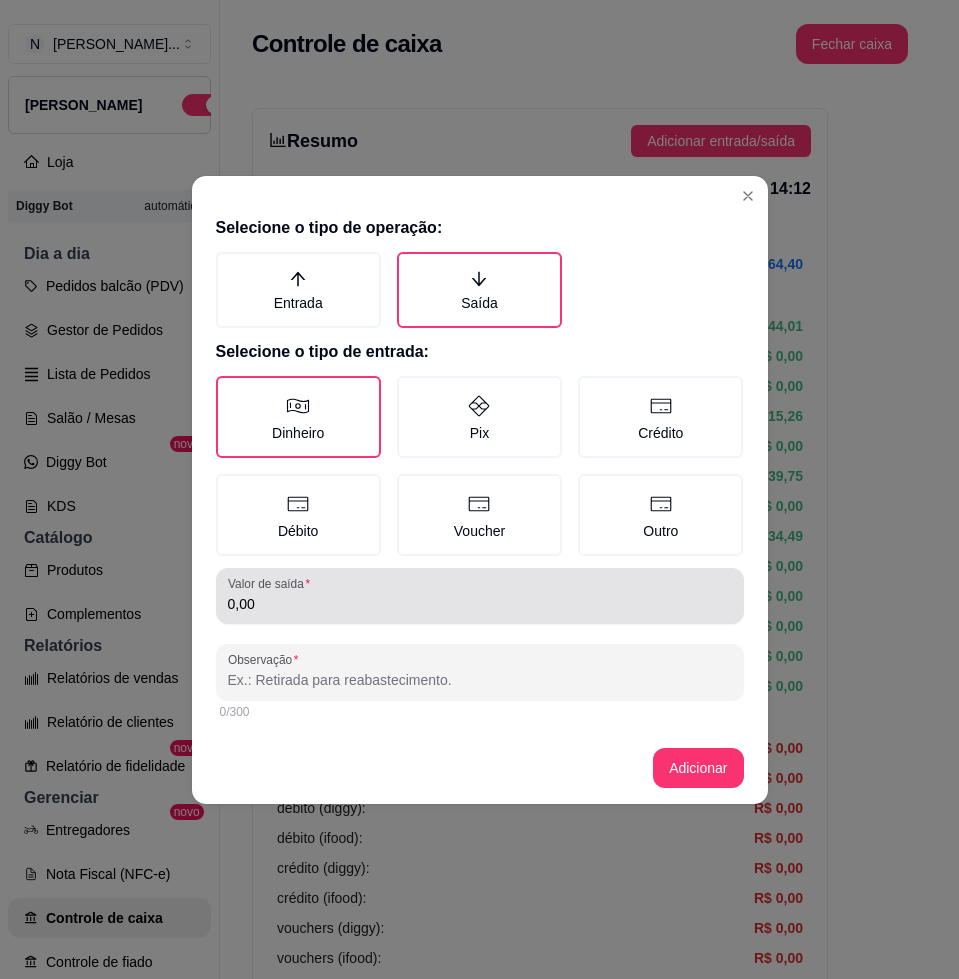 click on "0,00" at bounding box center (480, 604) 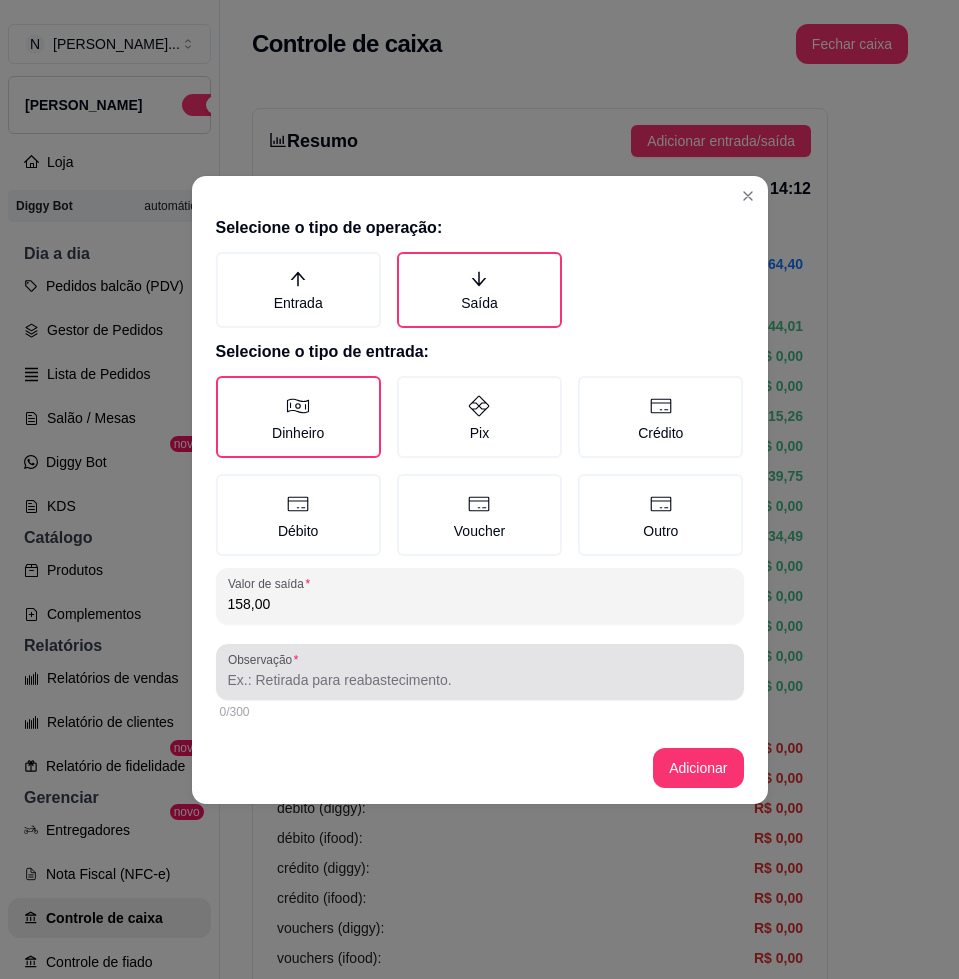 type on "158,00" 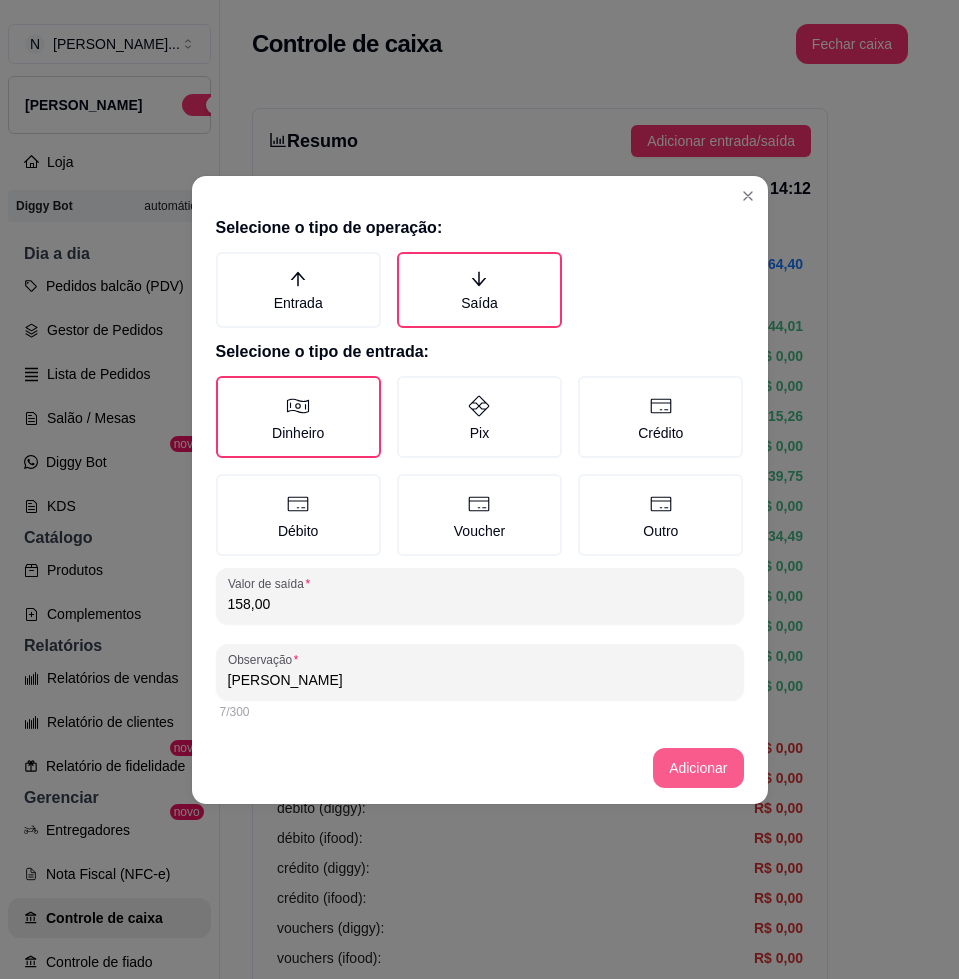 type on "gustavo" 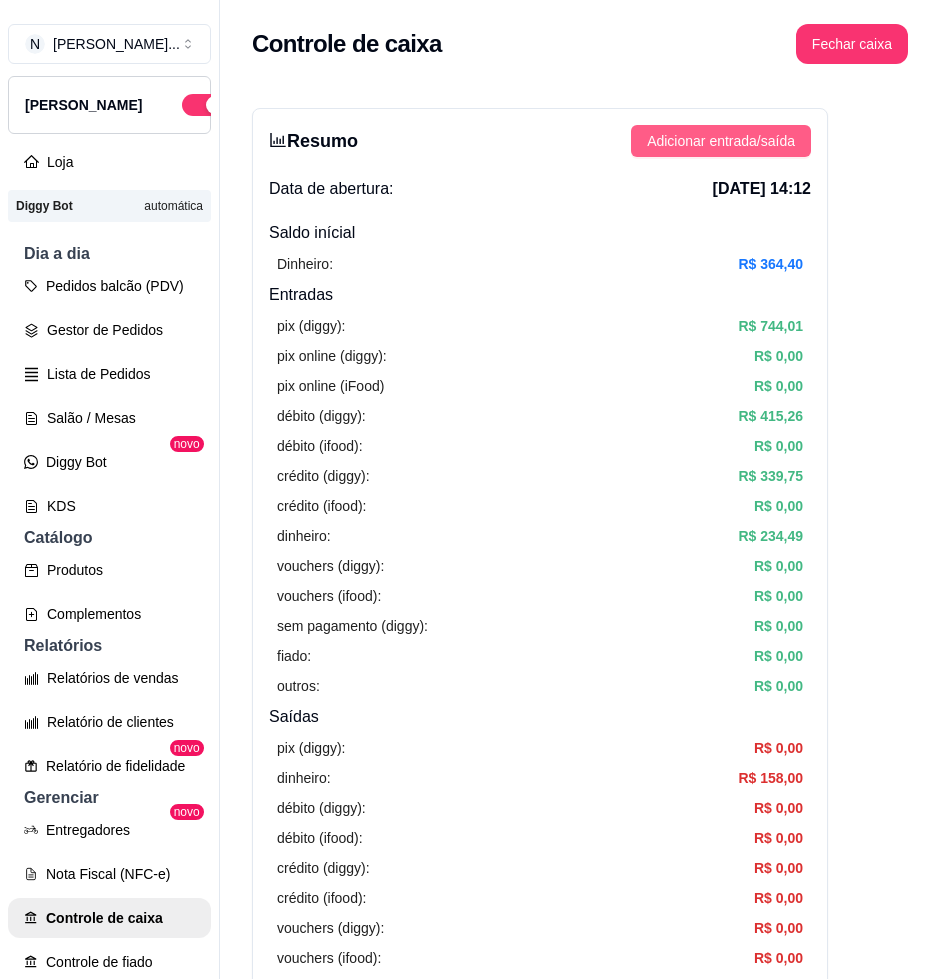 click on "Adicionar entrada/saída" at bounding box center [721, 141] 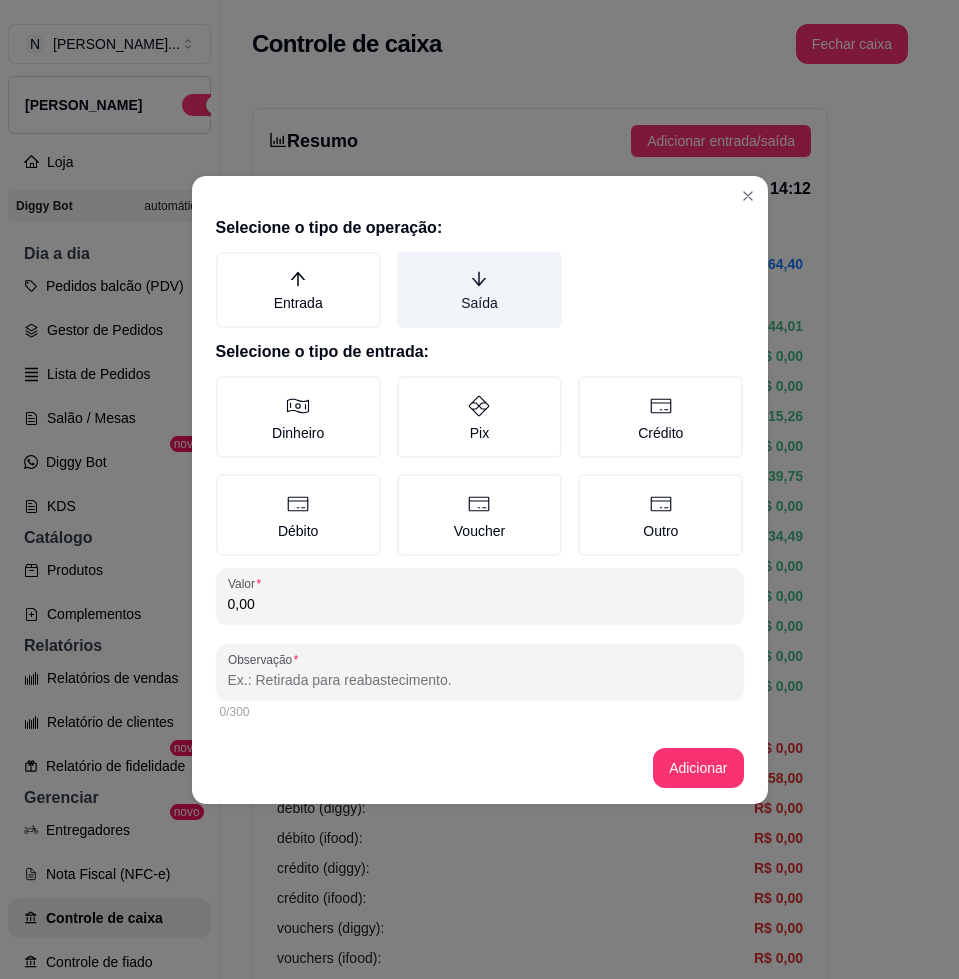 click on "Saída" at bounding box center (479, 290) 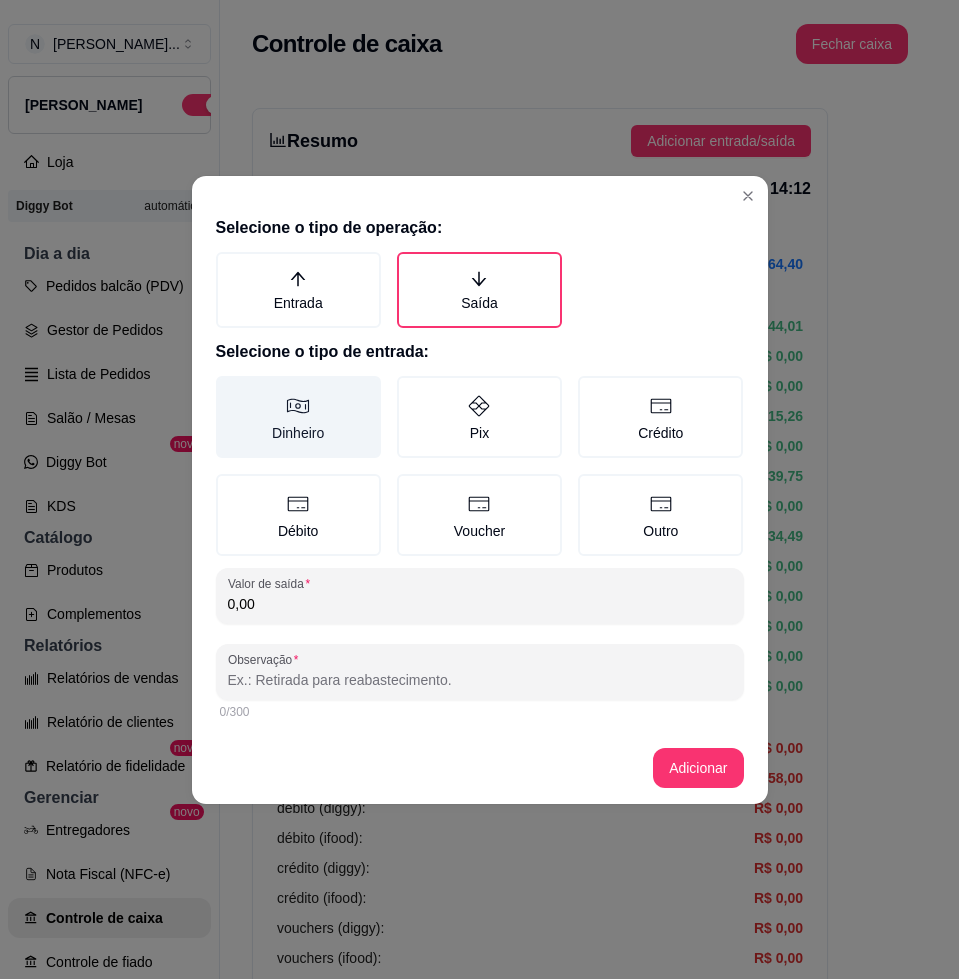 click on "Dinheiro" at bounding box center [298, 417] 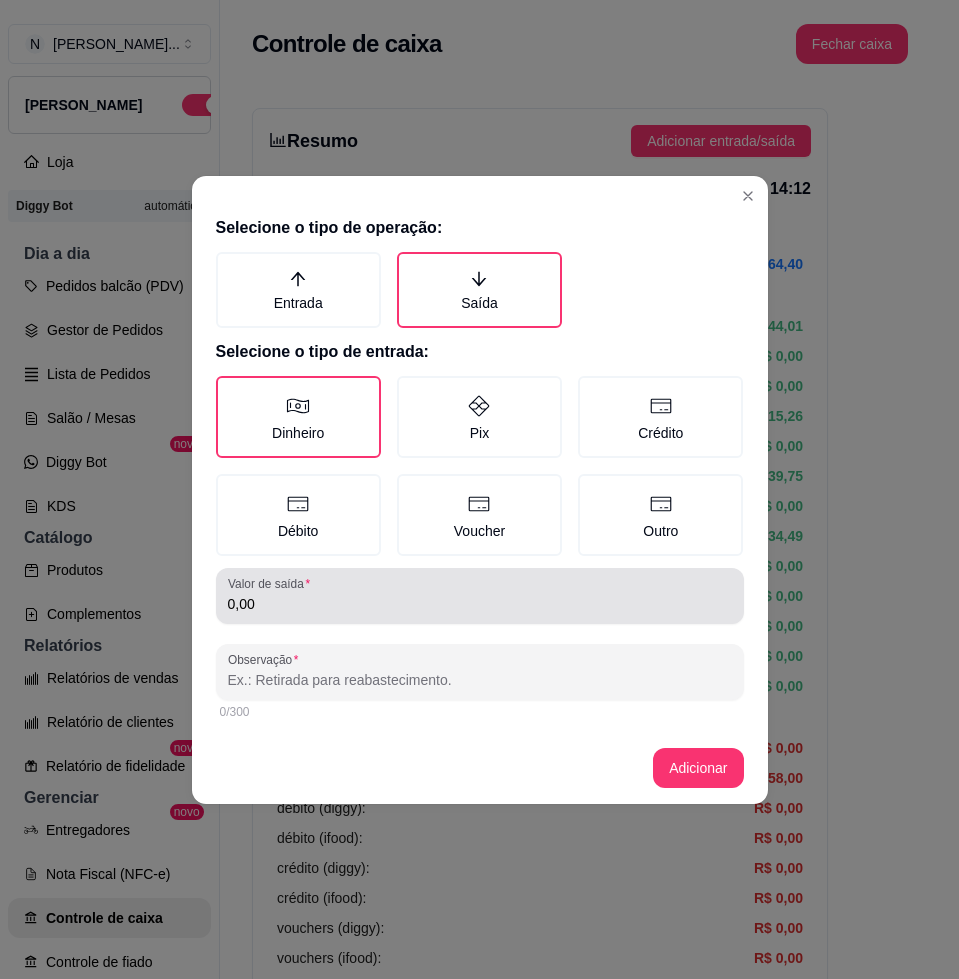 click on "0,00" at bounding box center (480, 604) 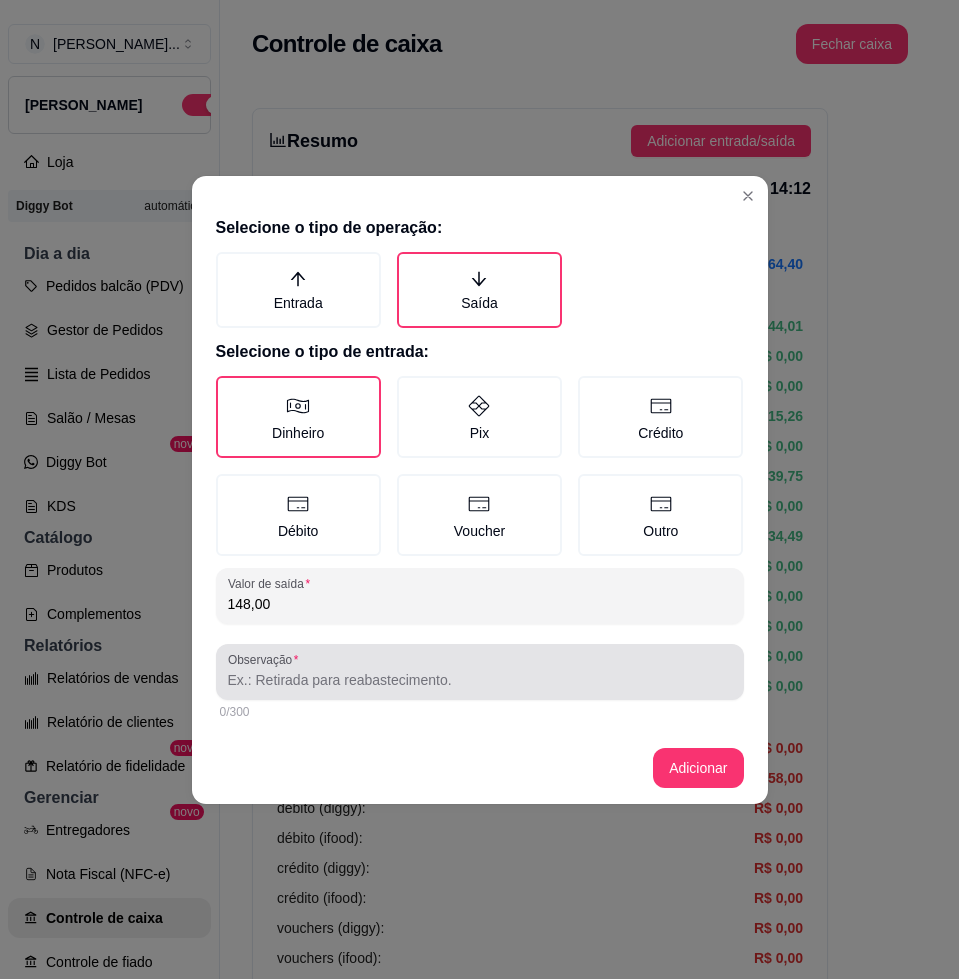 type on "148,00" 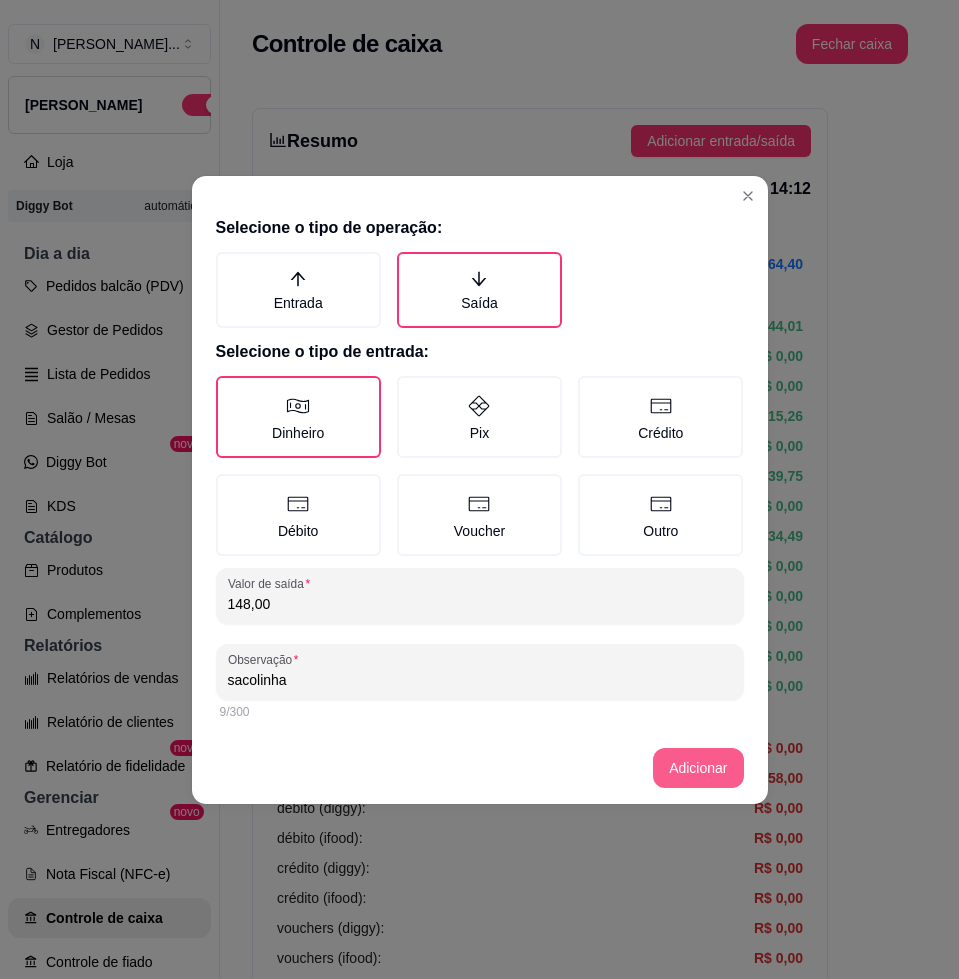 type on "sacolinha" 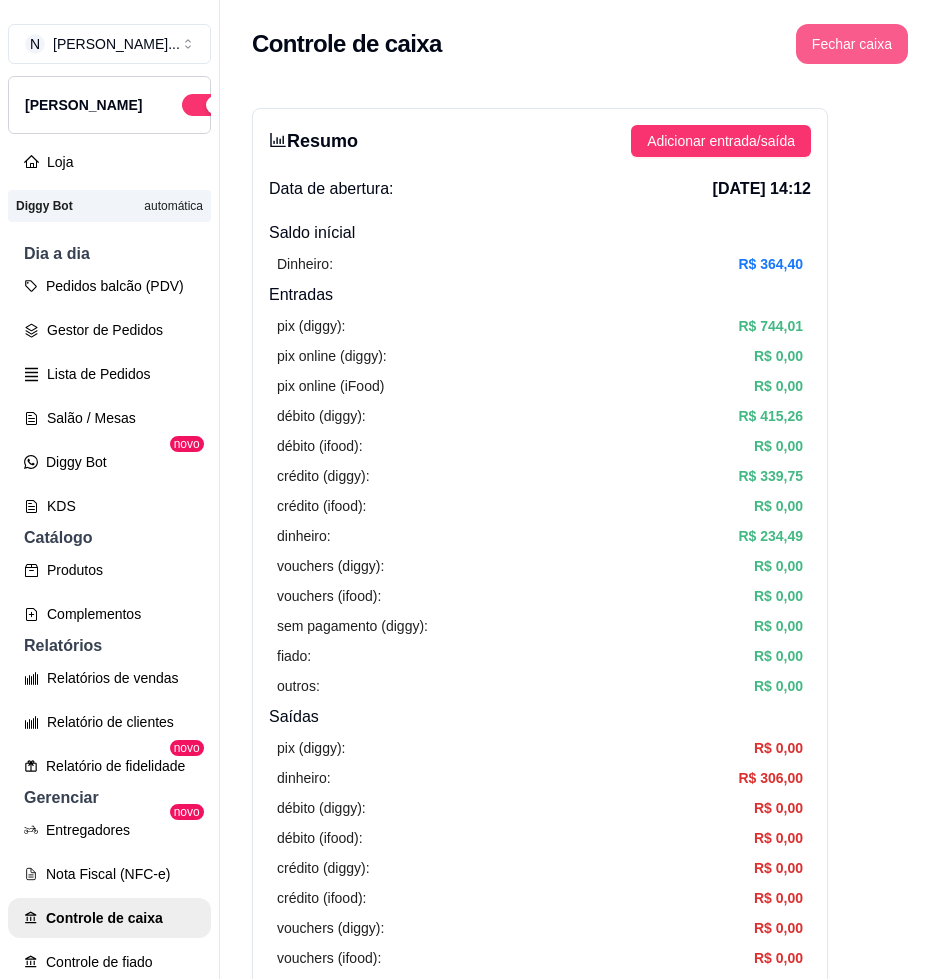 click on "Fechar caixa" at bounding box center (852, 44) 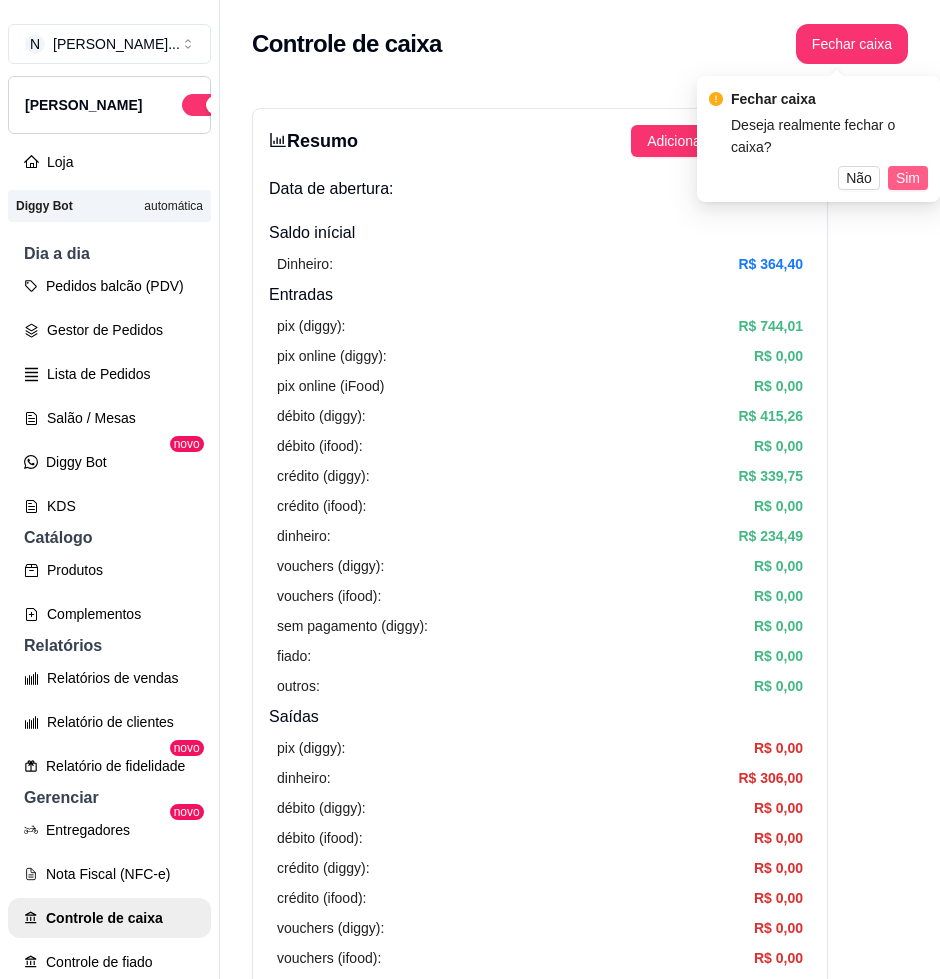 click on "Sim" at bounding box center (908, 178) 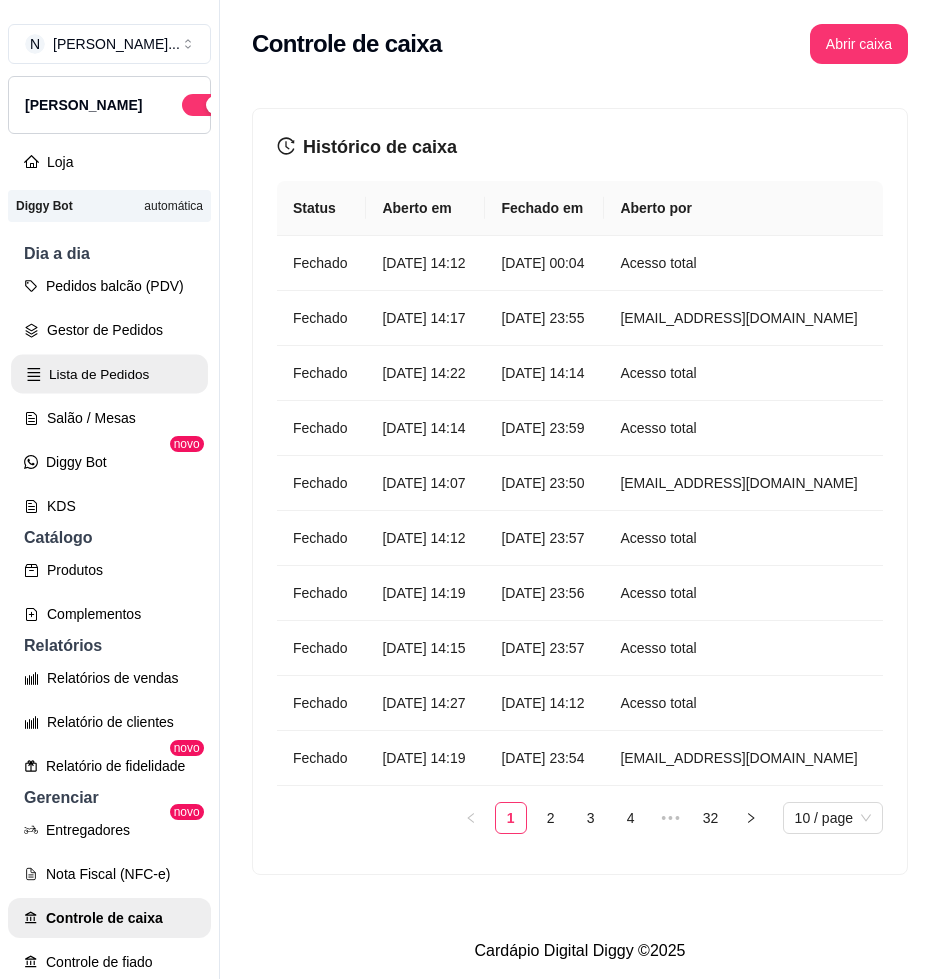 click on "Lista de Pedidos" at bounding box center [109, 374] 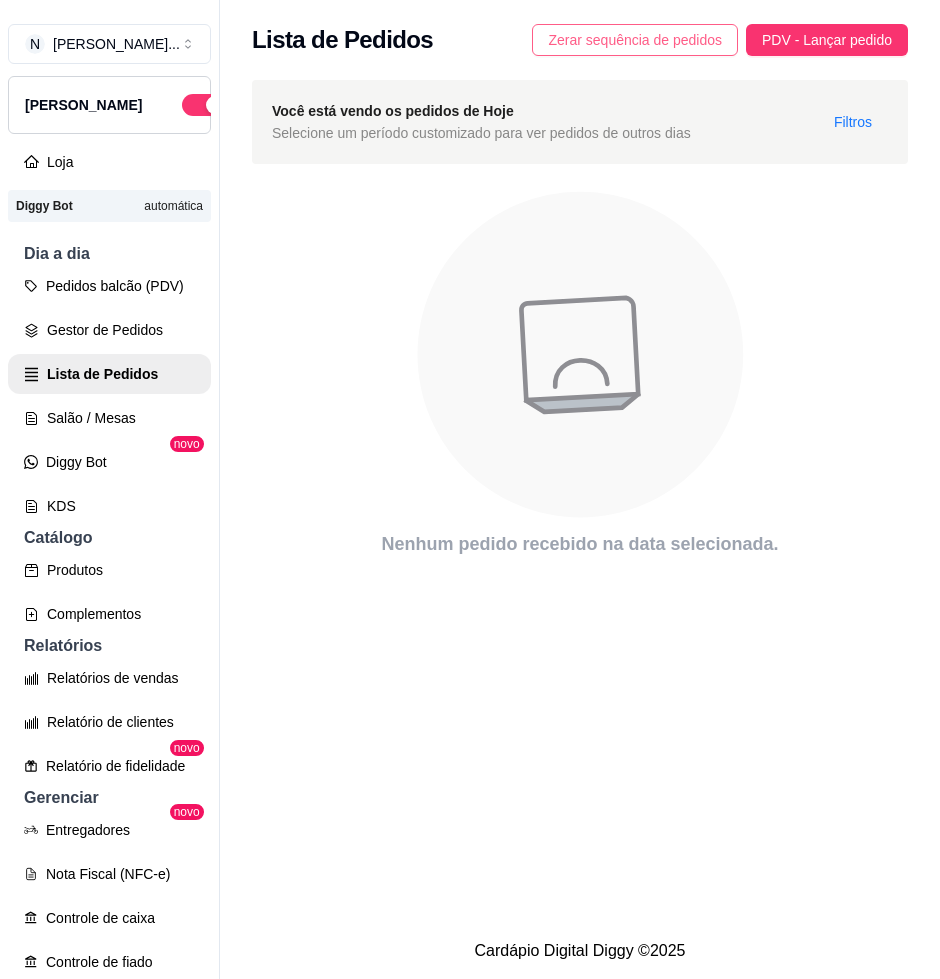 click on "Zerar sequência de pedidos" at bounding box center [635, 40] 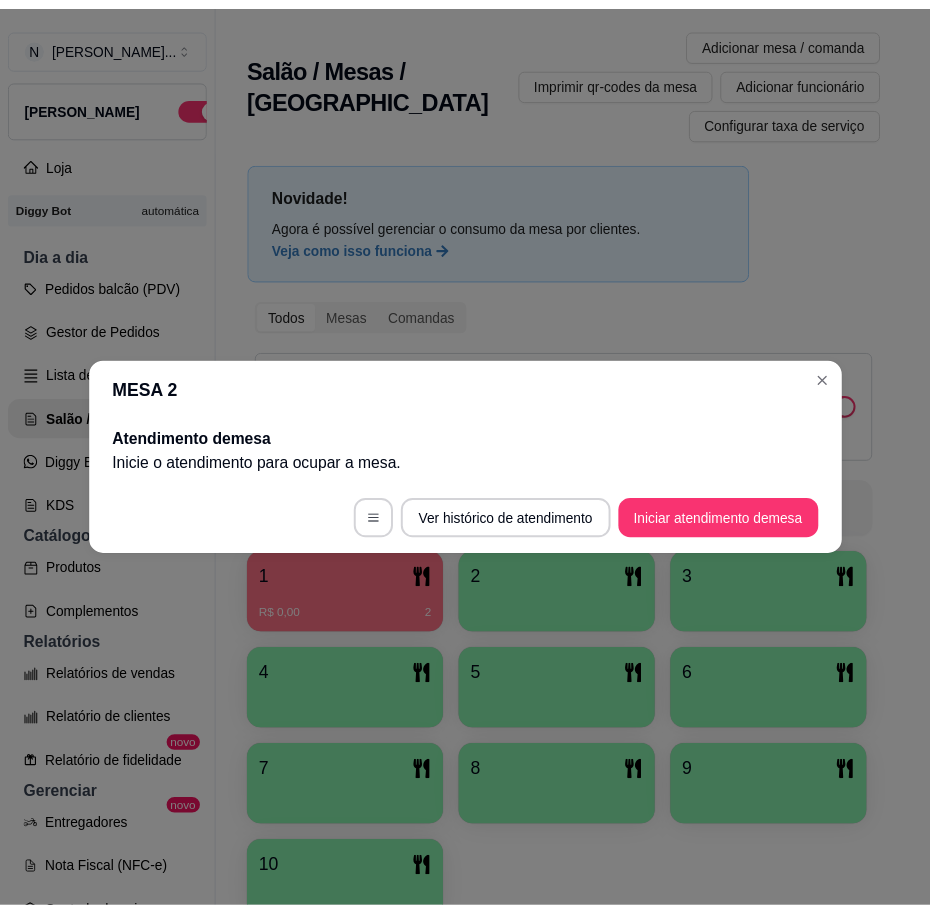 scroll, scrollTop: 0, scrollLeft: 0, axis: both 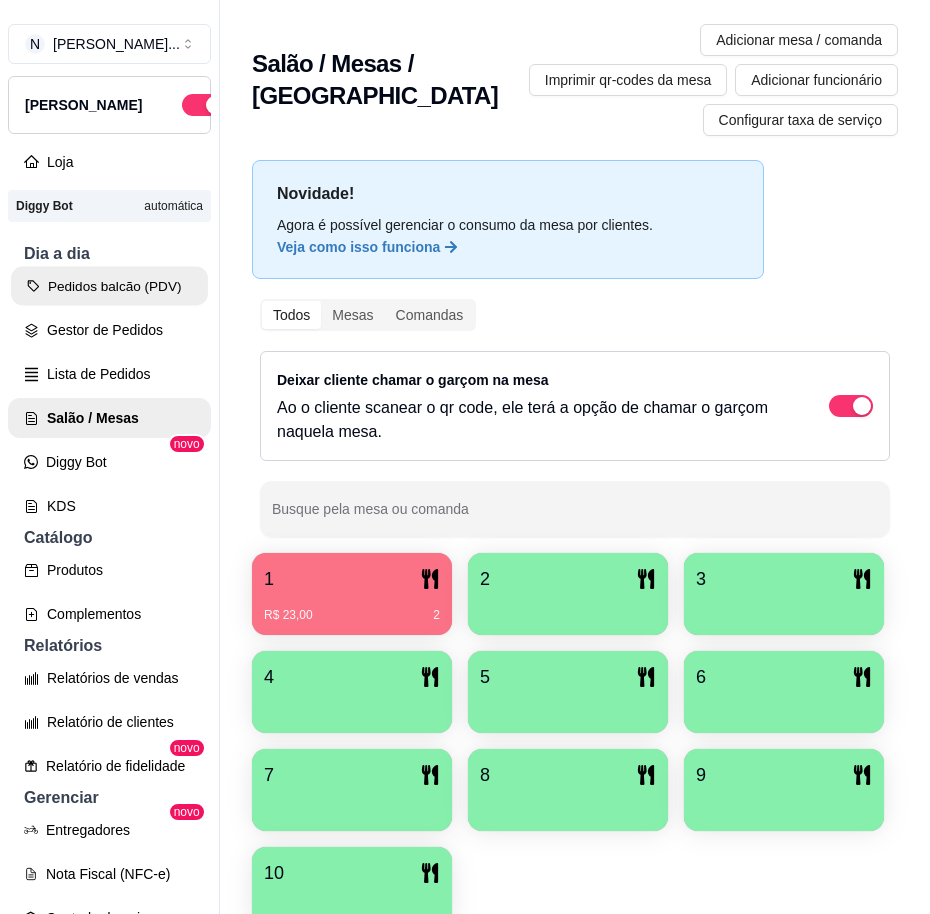 click on "Pedidos balcão (PDV)" at bounding box center [109, 286] 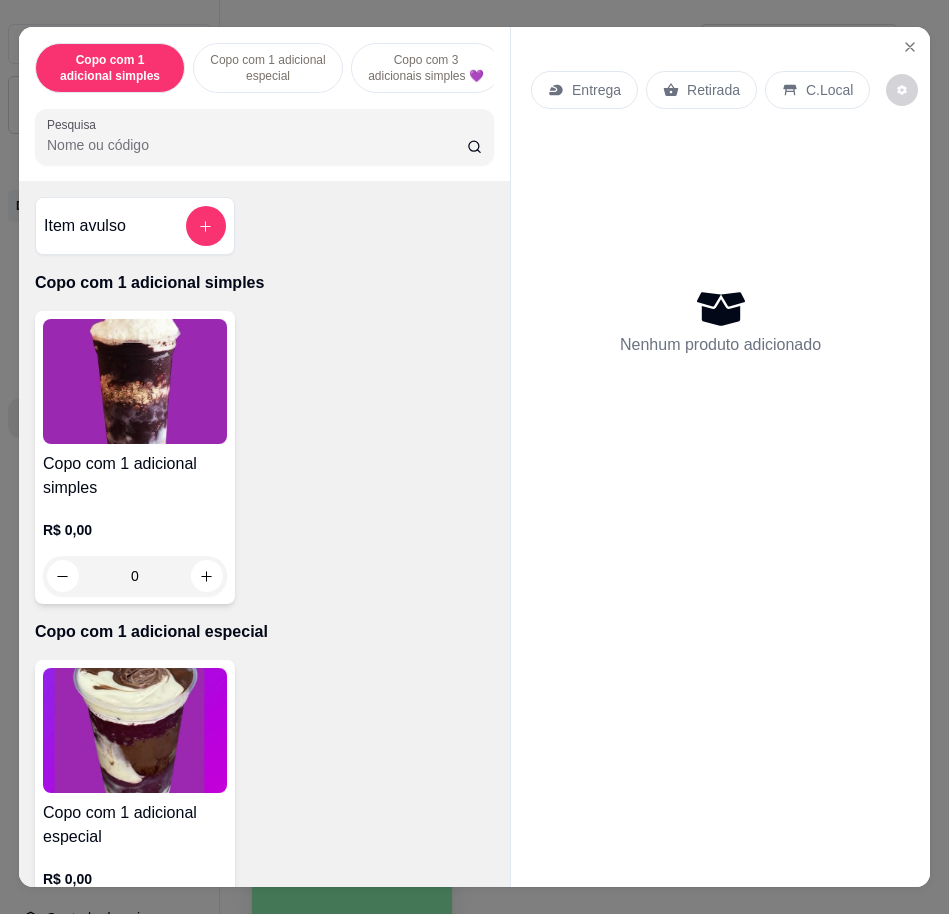 click on "Copo com 1 adicional simples  Copo com 1 adicional especial  Copo com 3 adicionais simples 💜 Copo com 2 adicionais simples e 1 especial💜  Copo com 1 adicional simples e 2 especiais💜  Copo com 3 adicionais especiais  💜 Copo de açaí puro 💜 Açaí na marmita 💜 Barca de açaí 💜 Barca de açaí 💜 Pote 1 litro puro 💜 Pote 2 litros puro 💜 Pote 1 litro recheado com creme laka💜 Pote 1 litro recheado com creme de nutella💜 Escolha seus adicionais a parte  Fondue Fondue na tijela💜 Pote 1 litro de sorvete  Sorvetes Bolas Milk-shake  Roleta P (500 ml)  Roleta de açaí 💜 Picolé  SORVETE 0% DE AÇÚCAR 200 ml  Pote 1,8 litros   Bombons Skimos (8 unidades) Cascão 2 bolas Casquinha  Cestinha 2 bolas Combo Família 💜 Marmita P (350 ml)  Marmita de açaí G (1100 ml) Petit Gâteau Milk shake gourmet Bebidas  Doces Pesquisa" at bounding box center (264, 104) 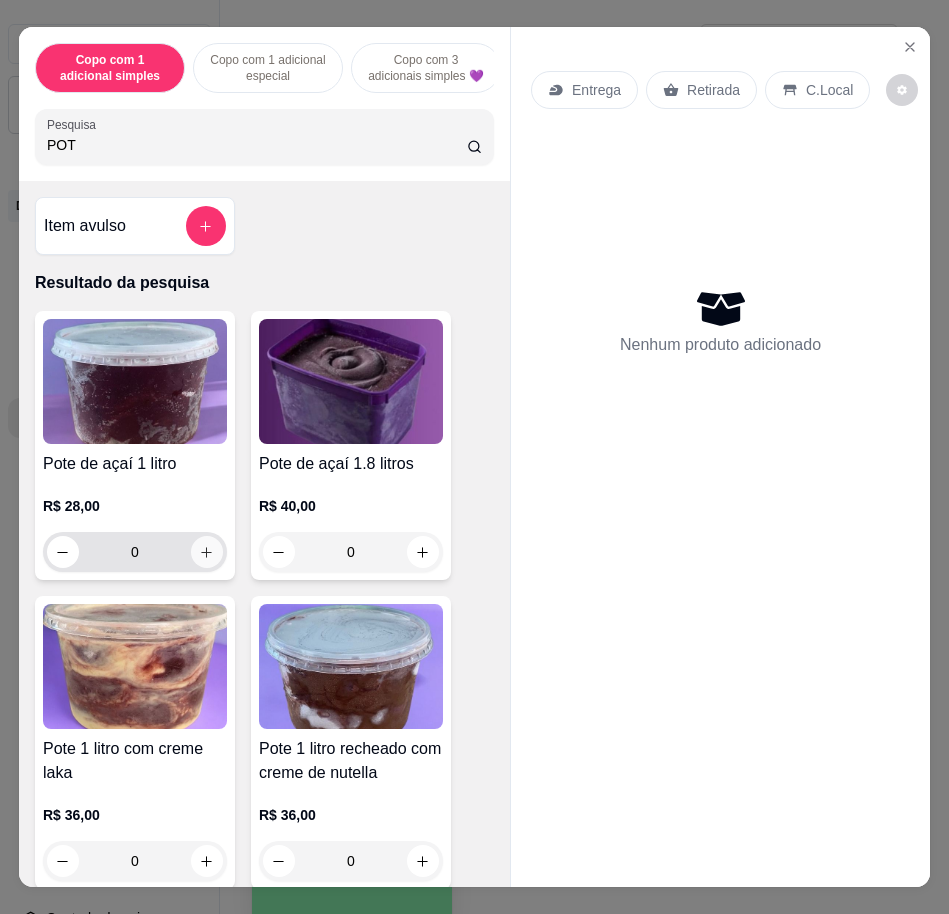 type on "POT" 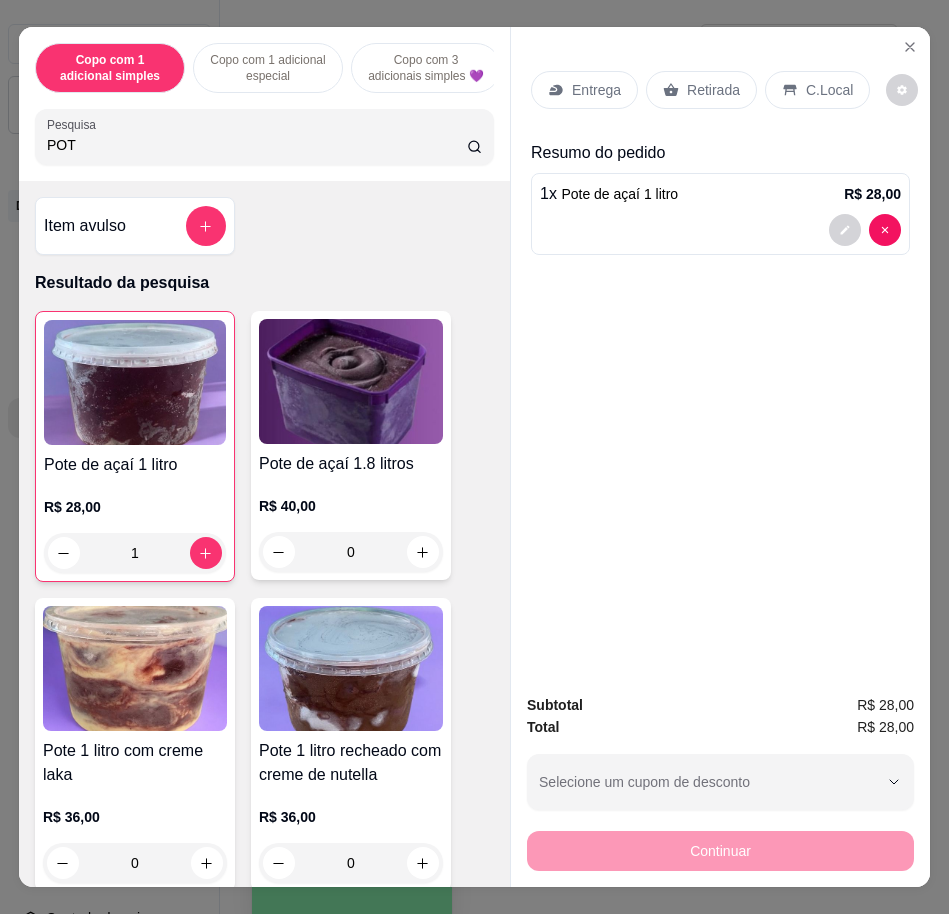 click on "Entrega" at bounding box center [584, 90] 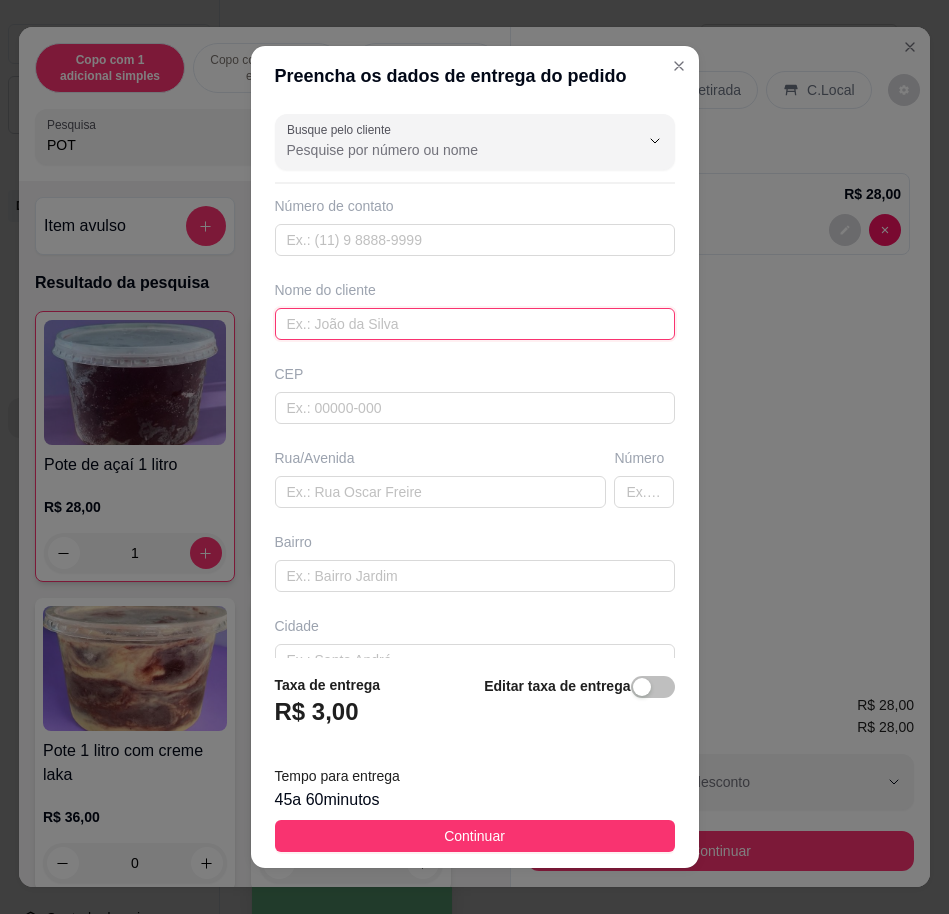 click at bounding box center [475, 324] 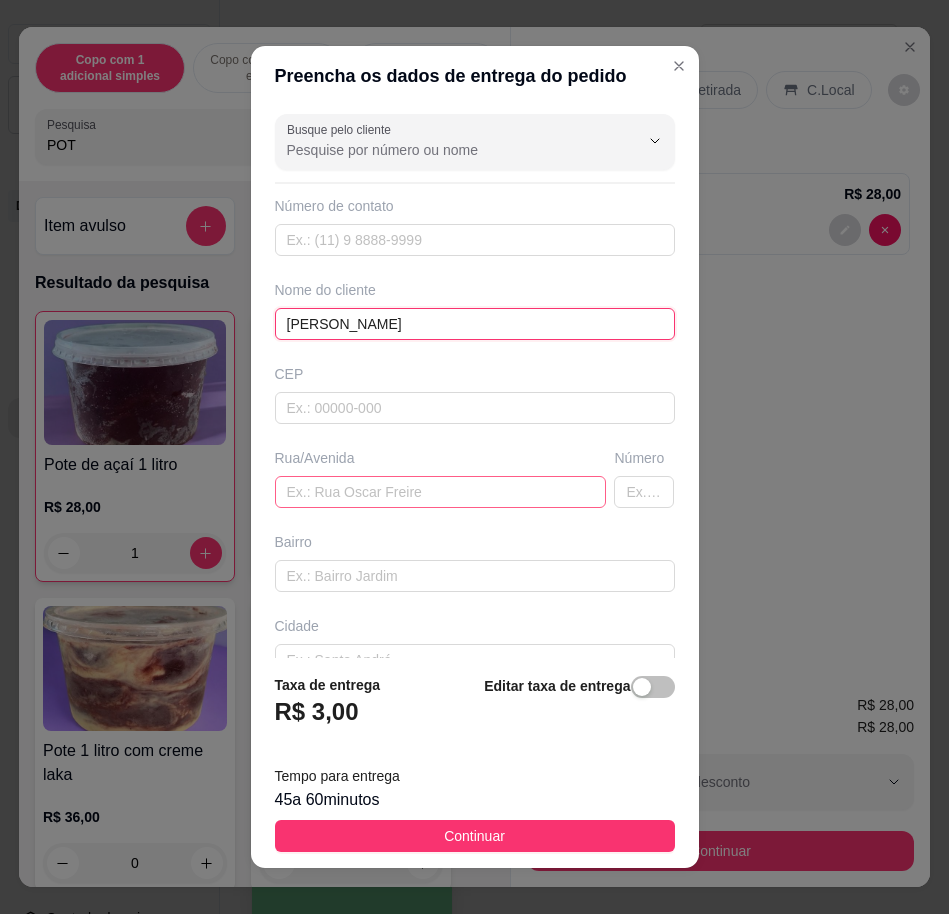 type on "[PERSON_NAME]" 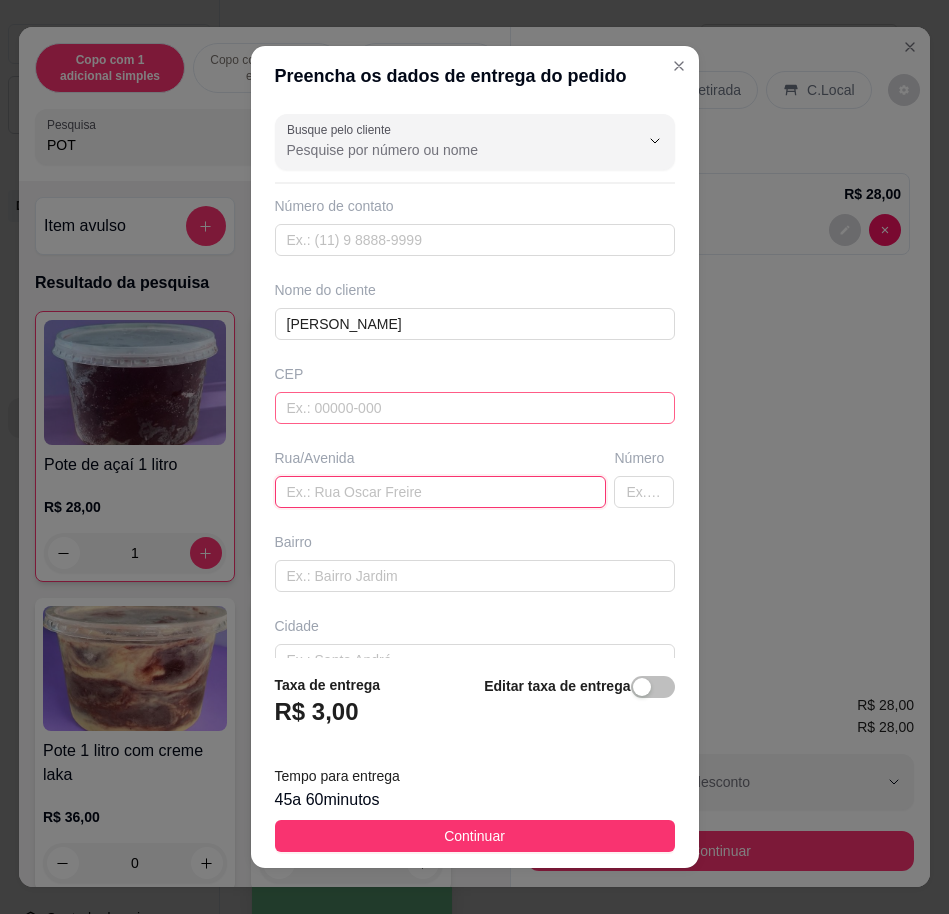 drag, startPoint x: 323, startPoint y: 479, endPoint x: 352, endPoint y: 408, distance: 76.6942 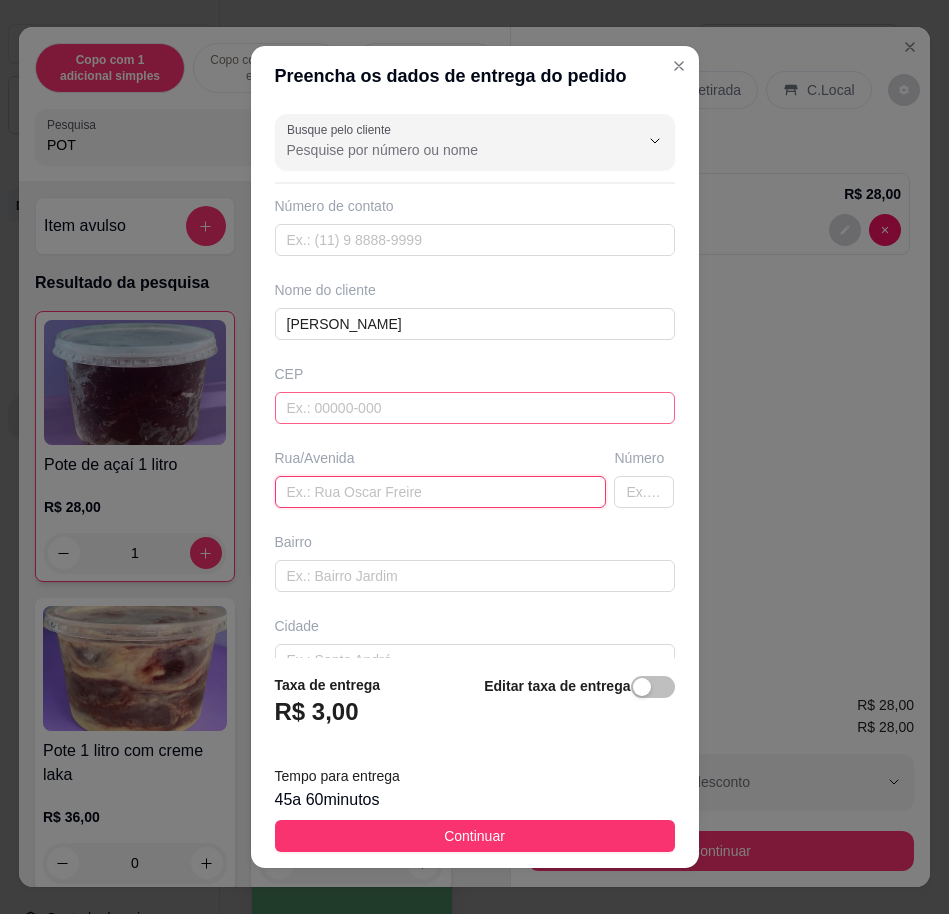 click at bounding box center [441, 492] 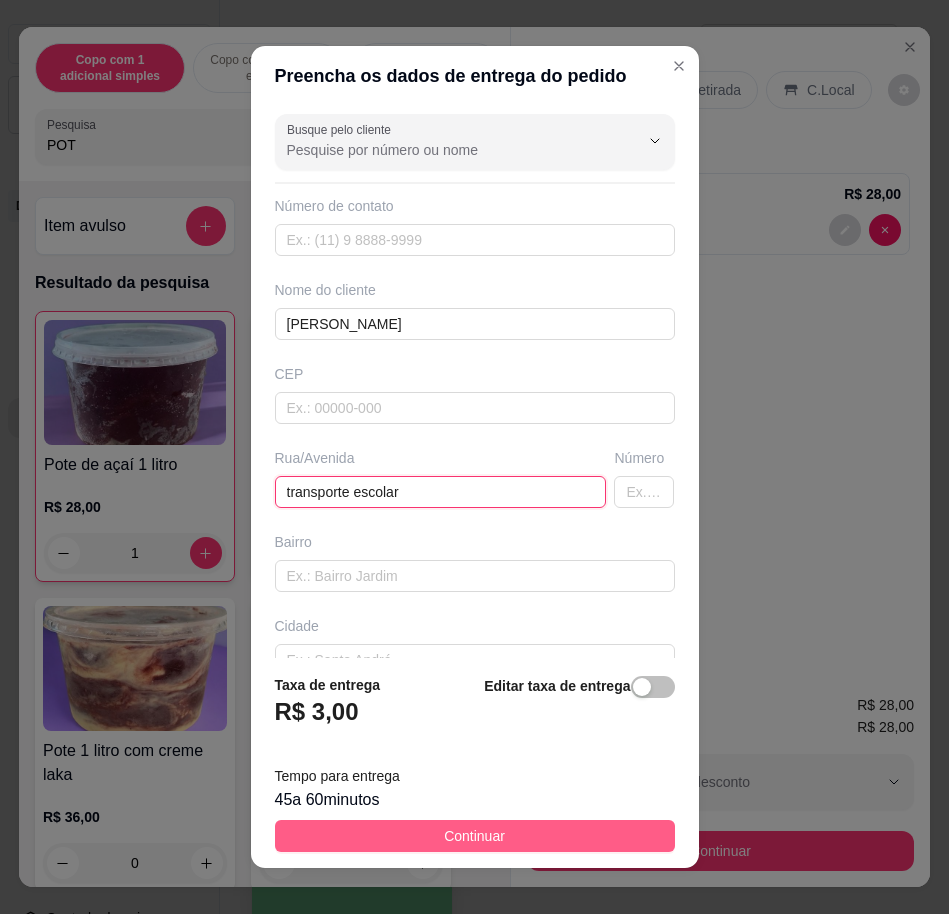 type on "transporte escolar" 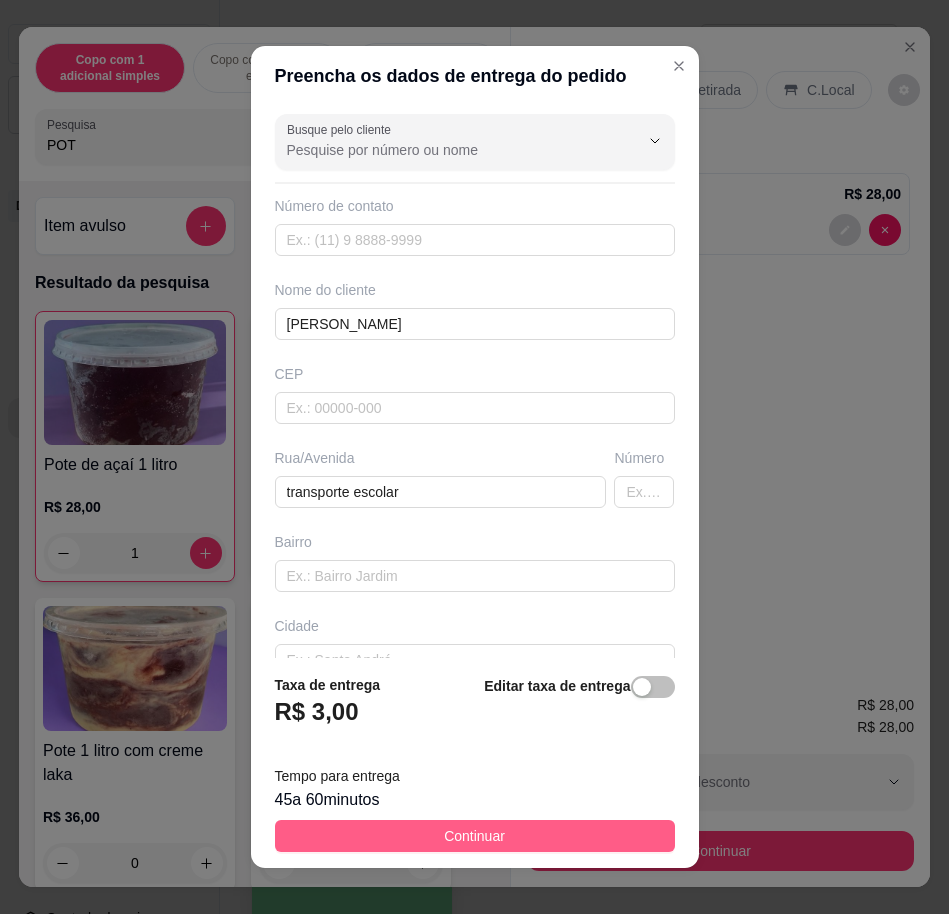 click on "Continuar" at bounding box center [475, 836] 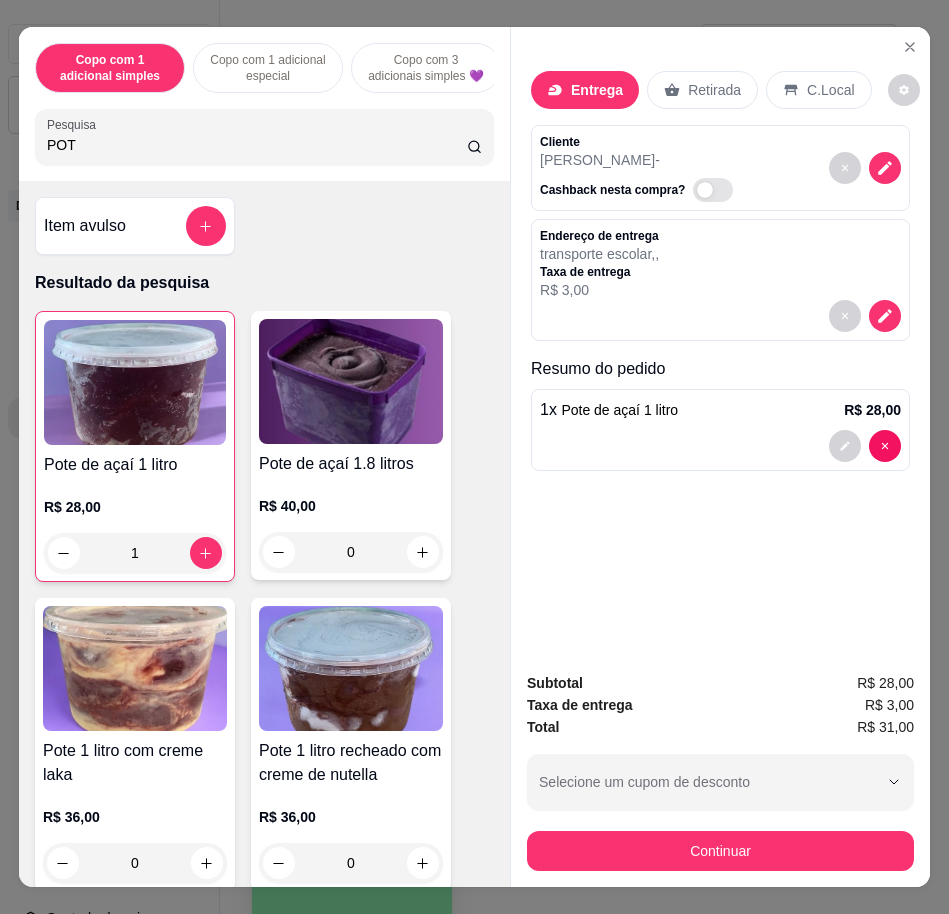 drag, startPoint x: 684, startPoint y: 818, endPoint x: 688, endPoint y: 831, distance: 13.601471 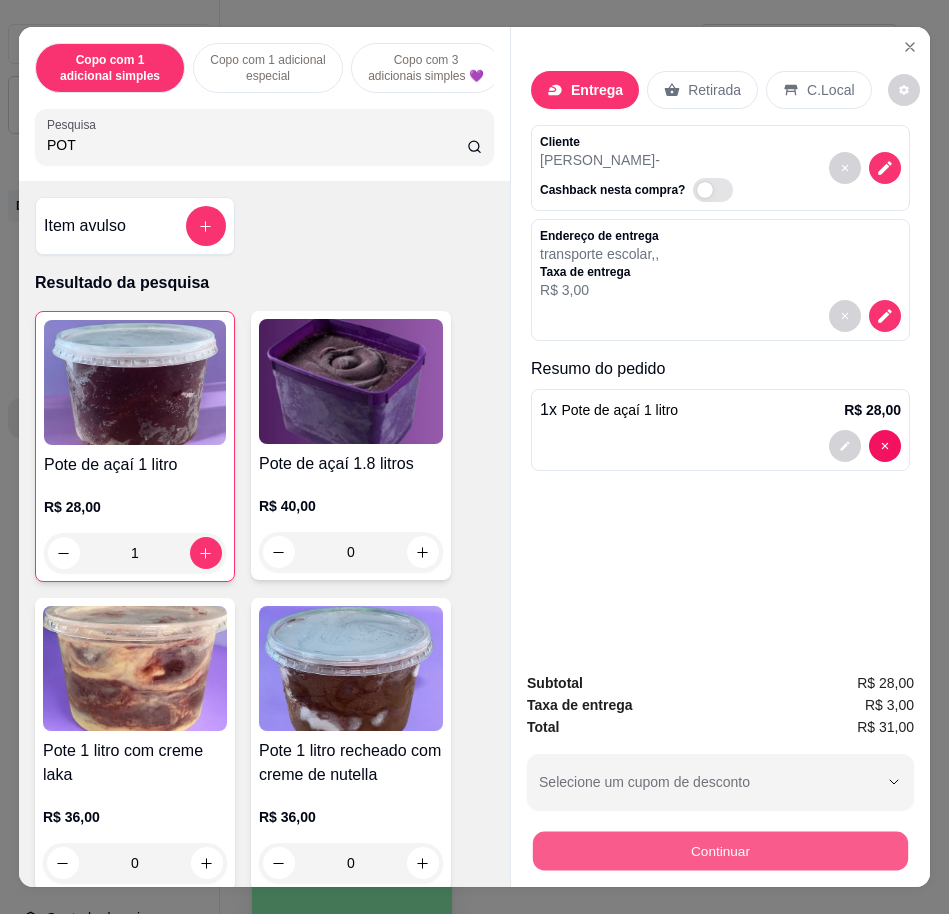 click on "Continuar" at bounding box center (720, 850) 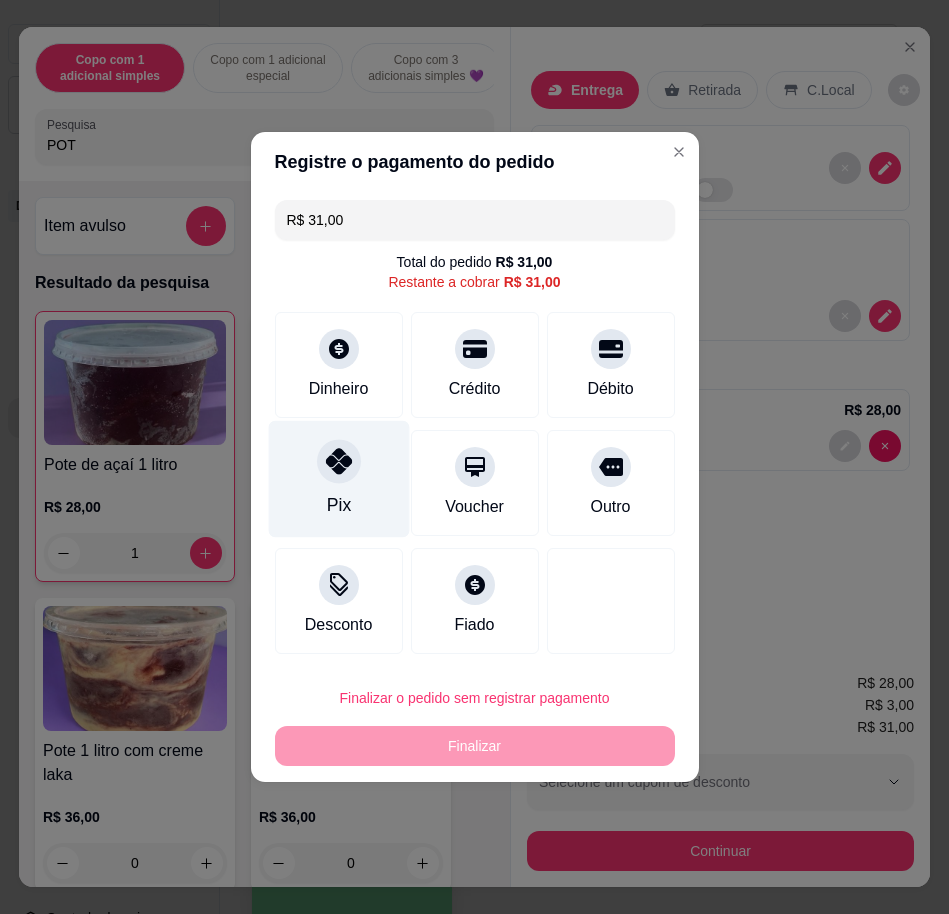 click at bounding box center [339, 461] 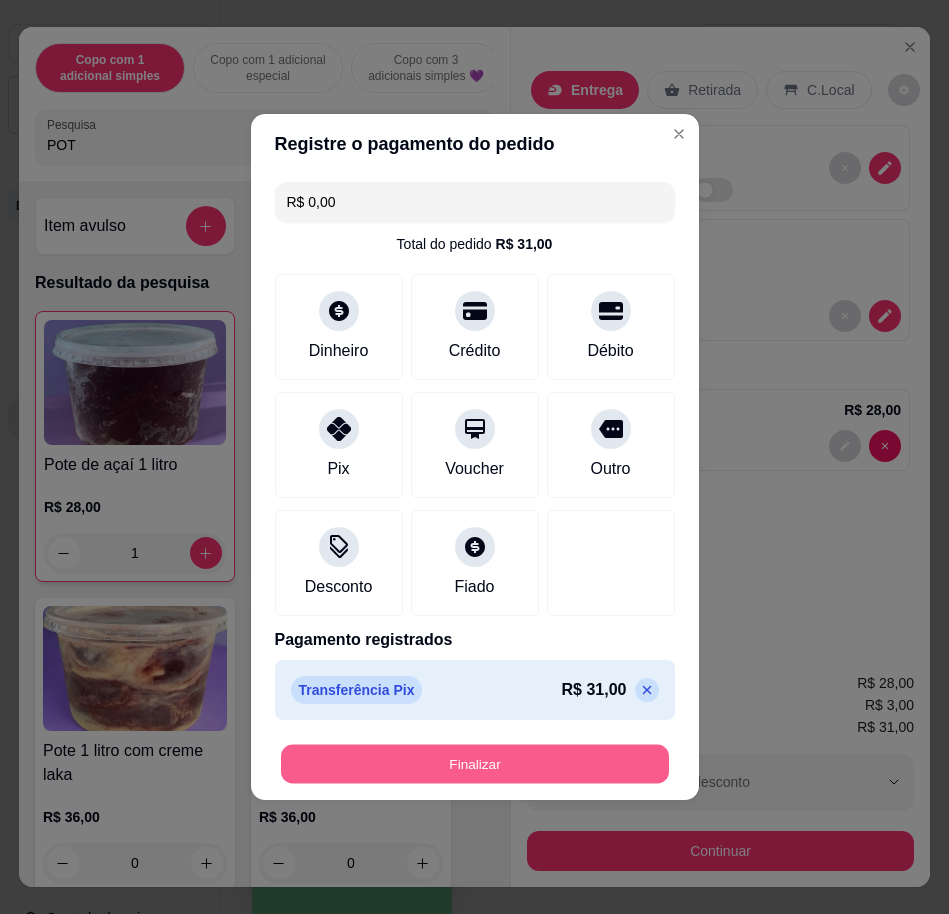 click on "Finalizar" at bounding box center (475, 764) 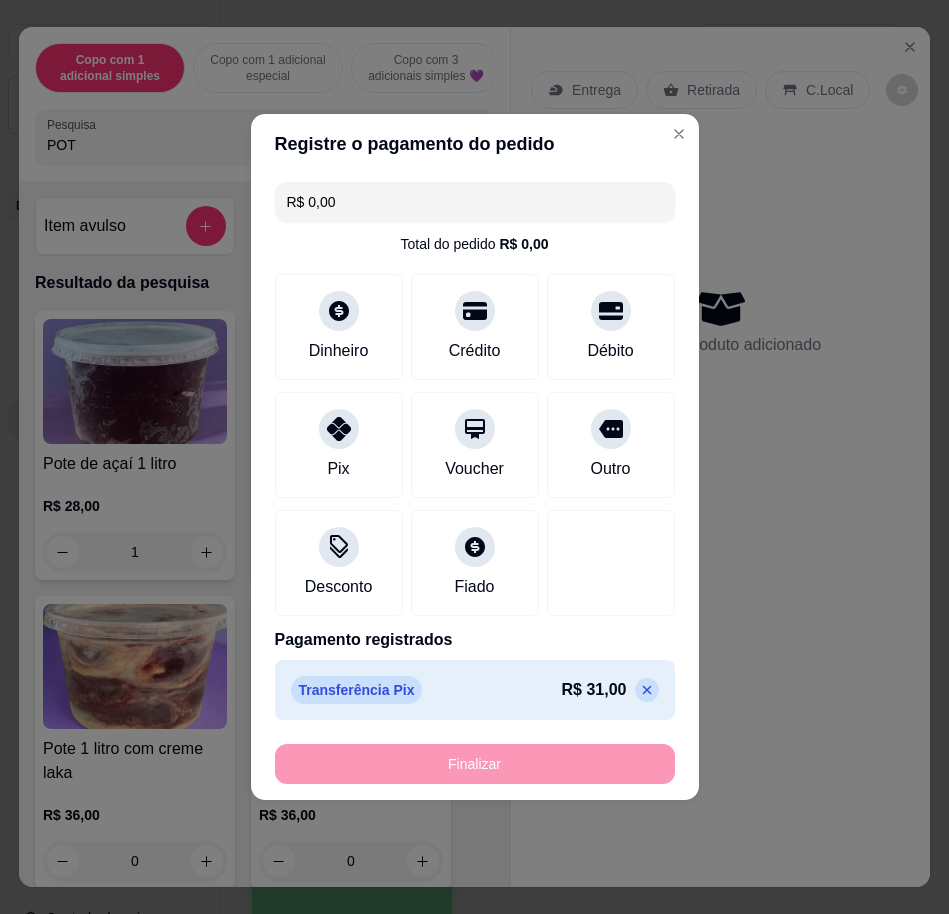 type on "0" 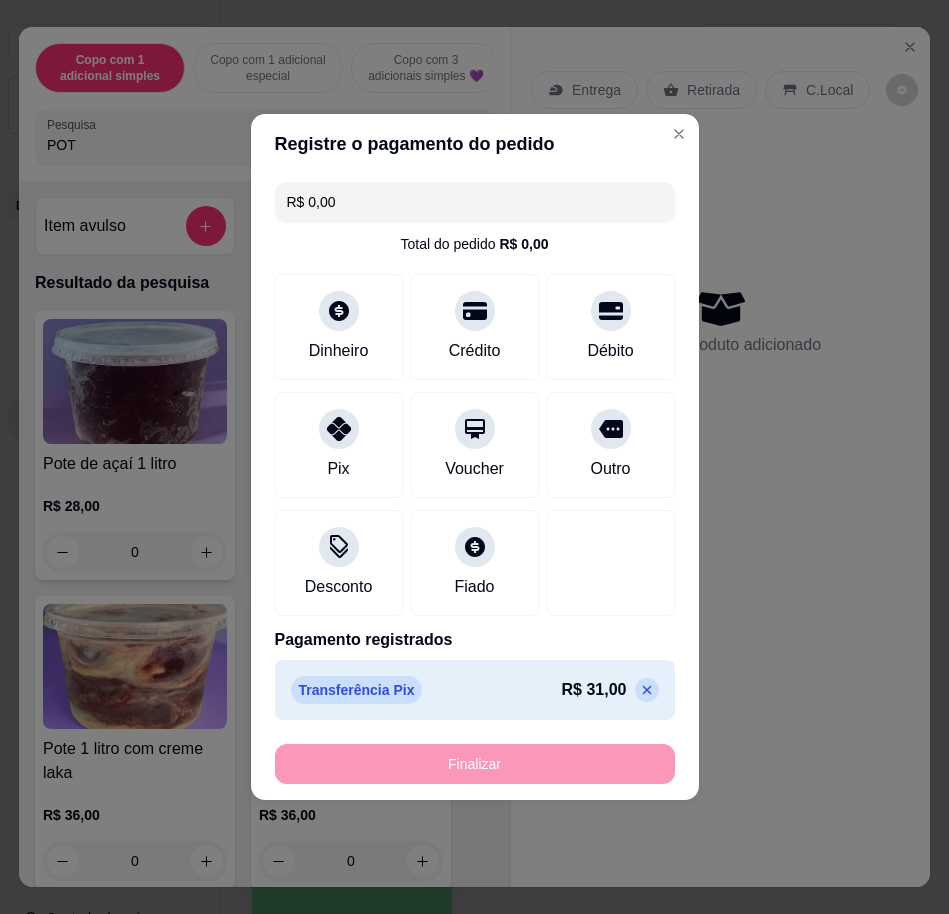 type on "-R$ 31,00" 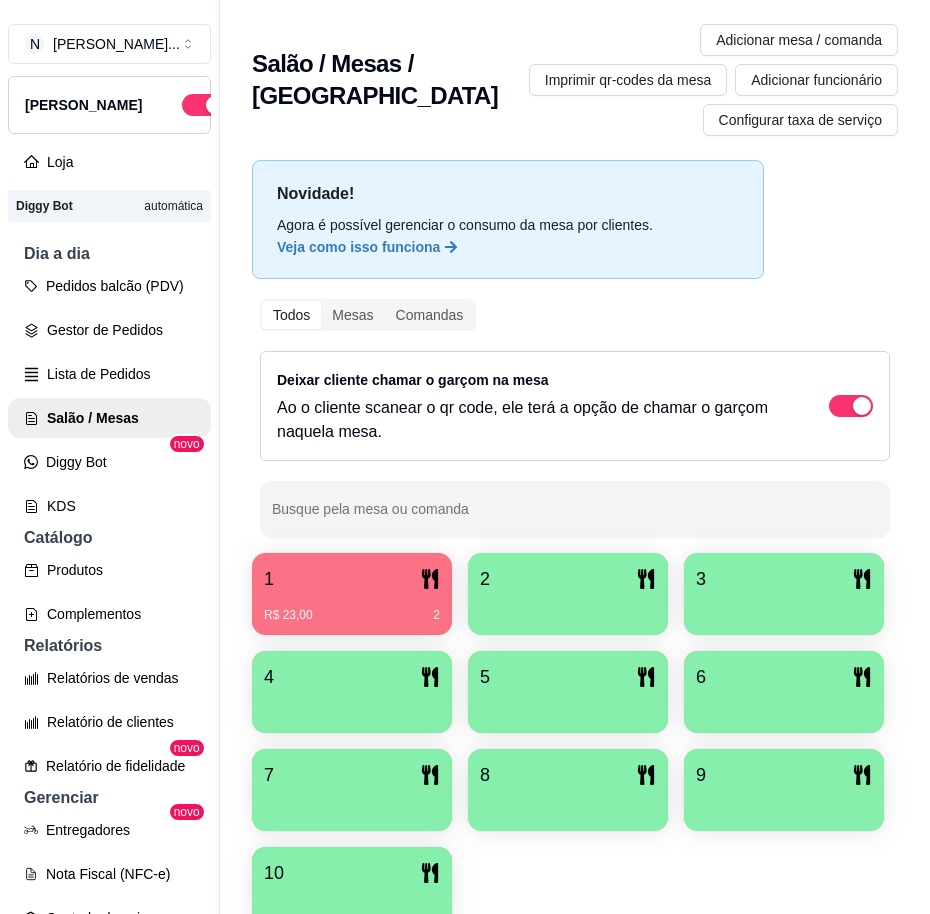 click on "R$ 23,00 2" at bounding box center [352, 615] 